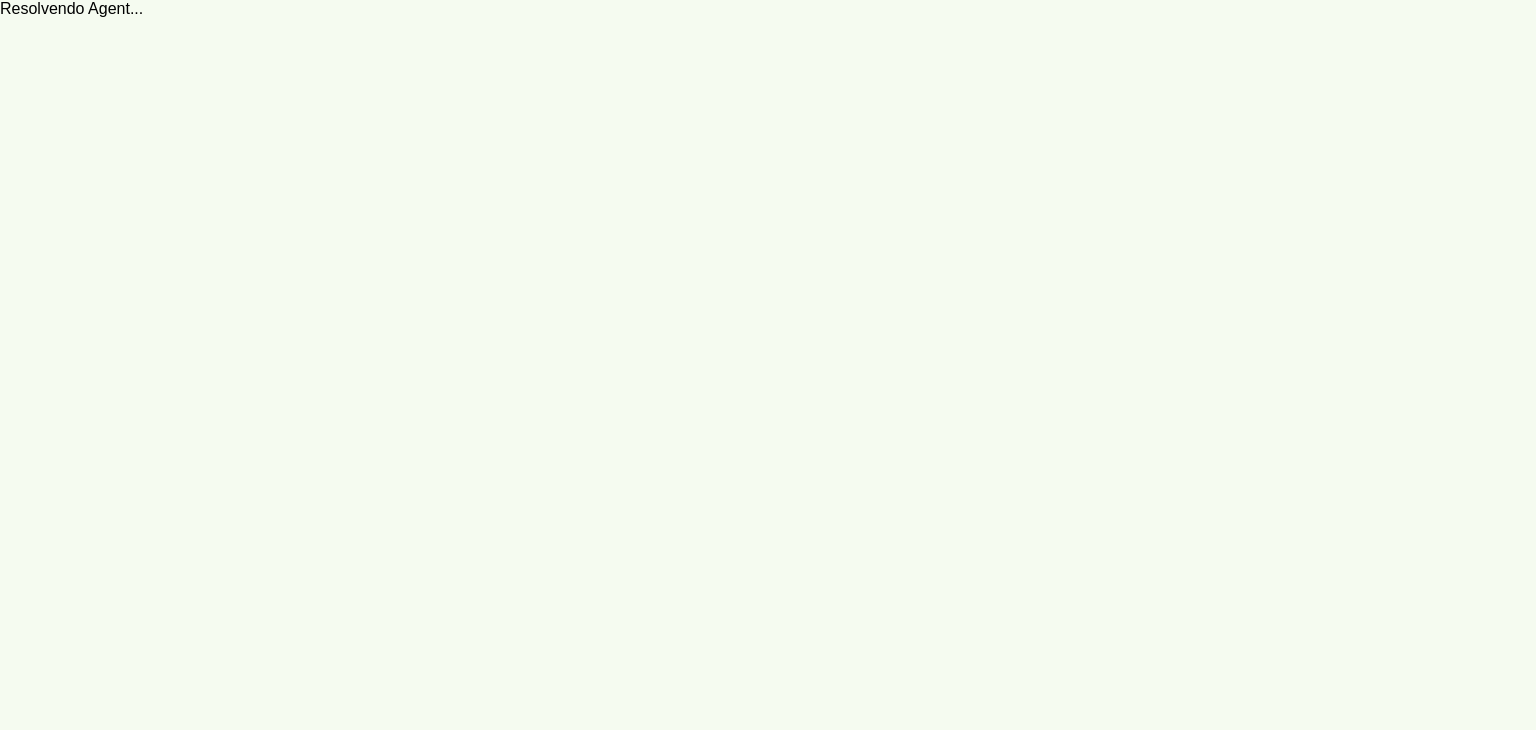 scroll, scrollTop: 0, scrollLeft: 0, axis: both 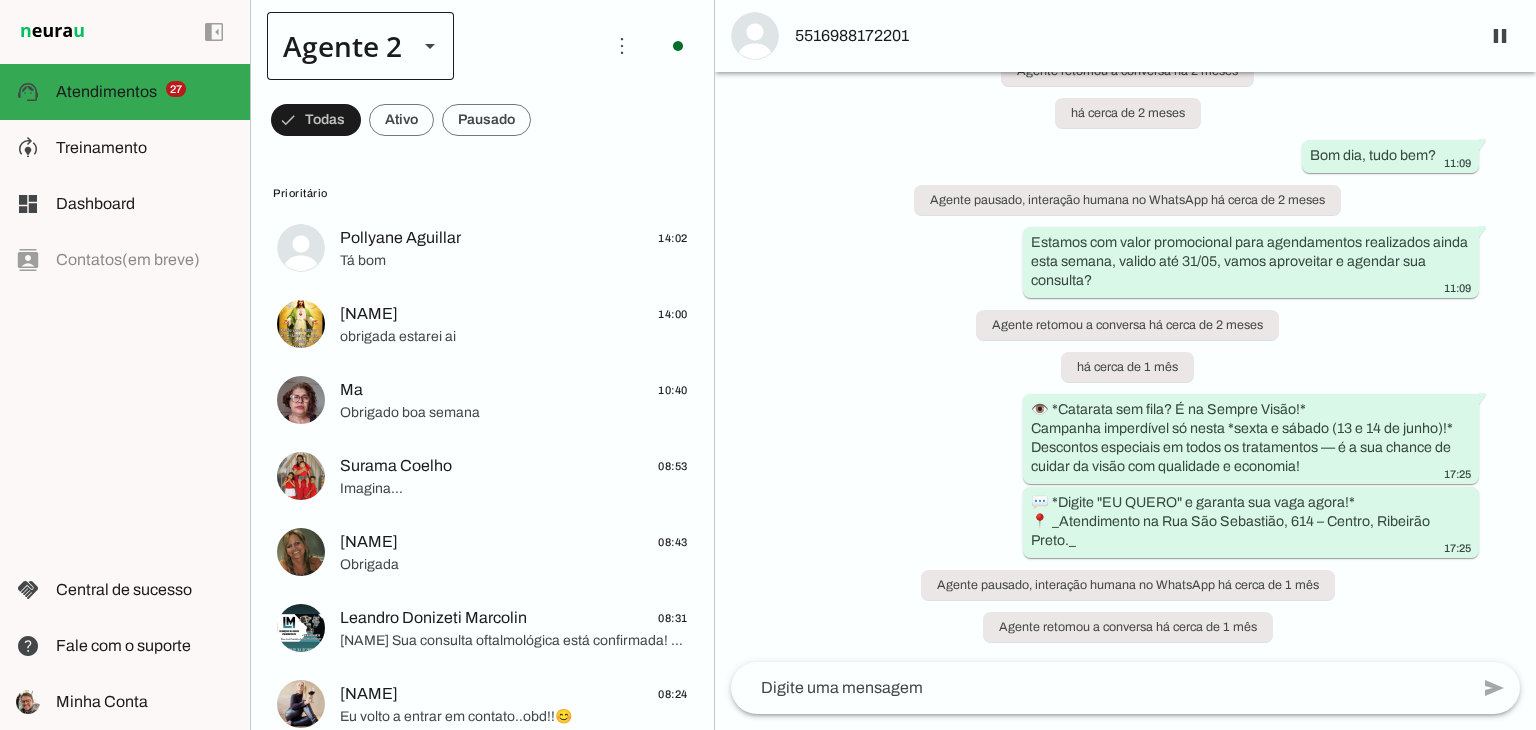 click at bounding box center [430, 46] 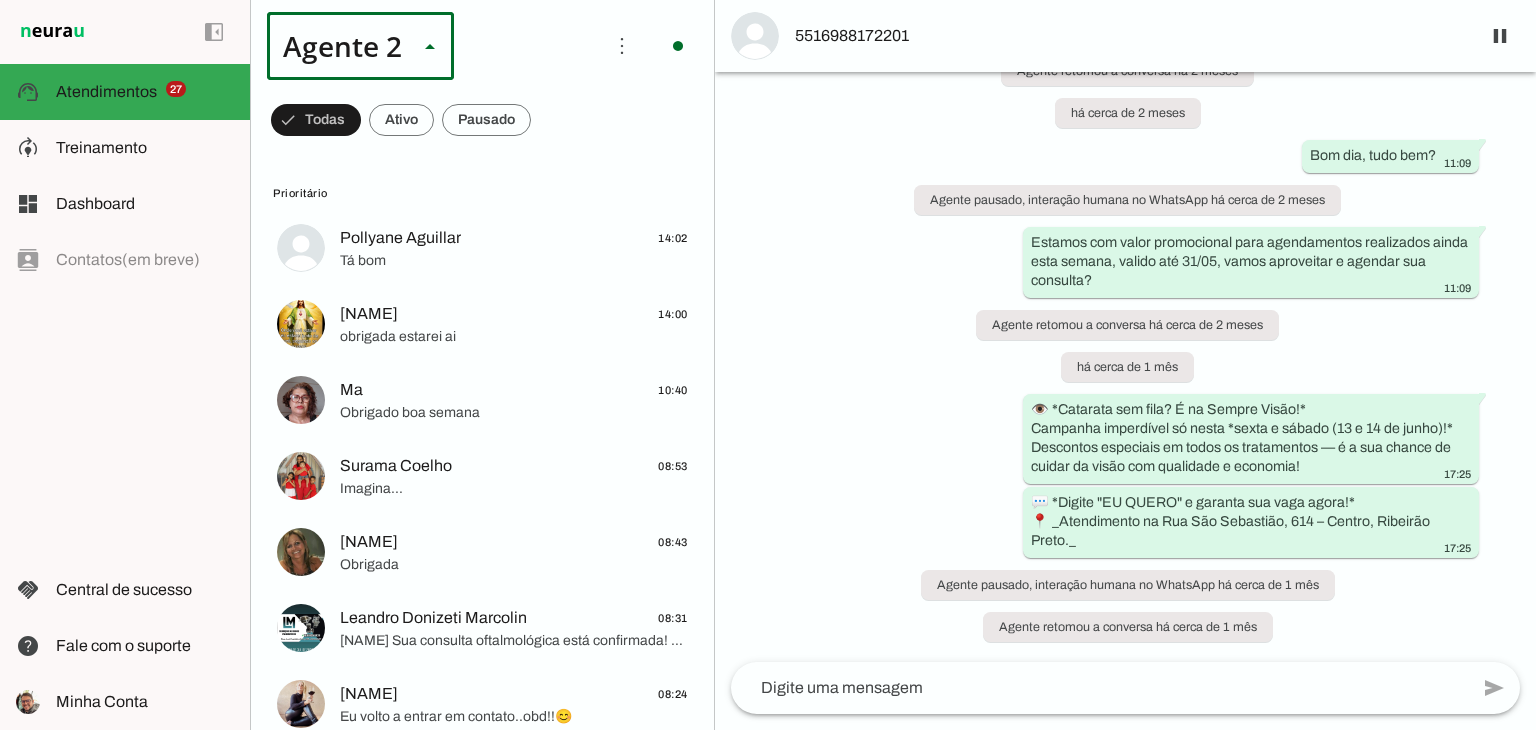 click at bounding box center (627, 128) 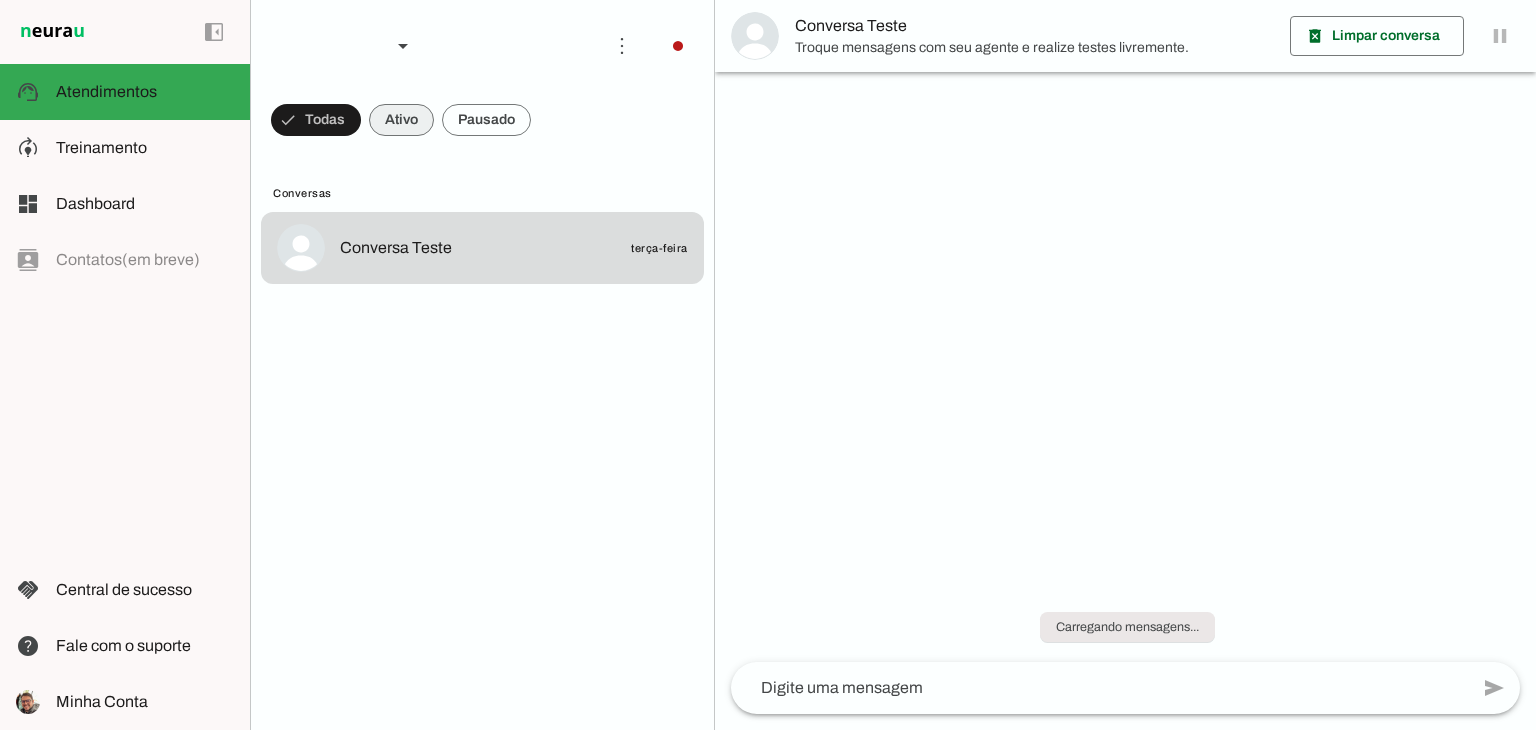 scroll, scrollTop: 539, scrollLeft: 0, axis: vertical 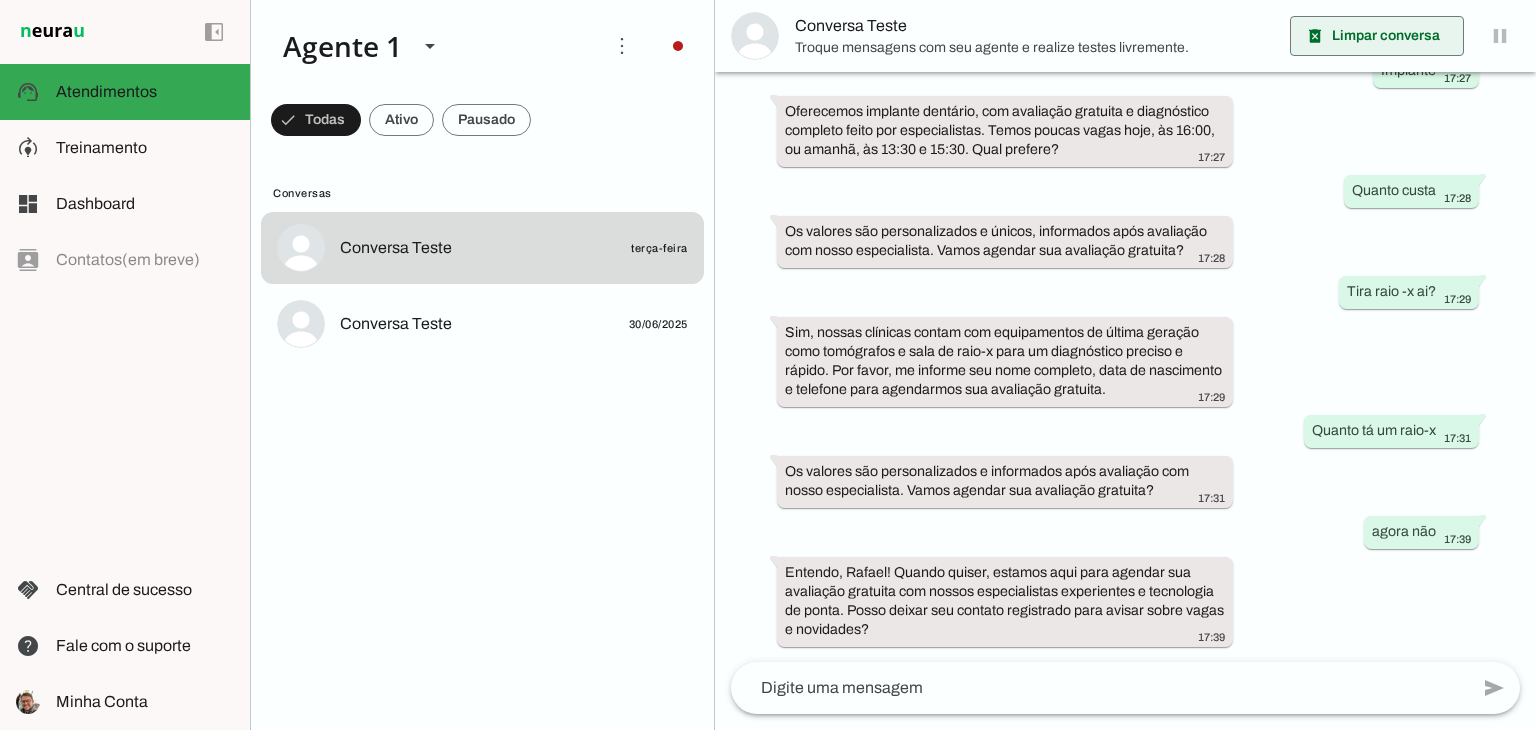 click at bounding box center (1377, 36) 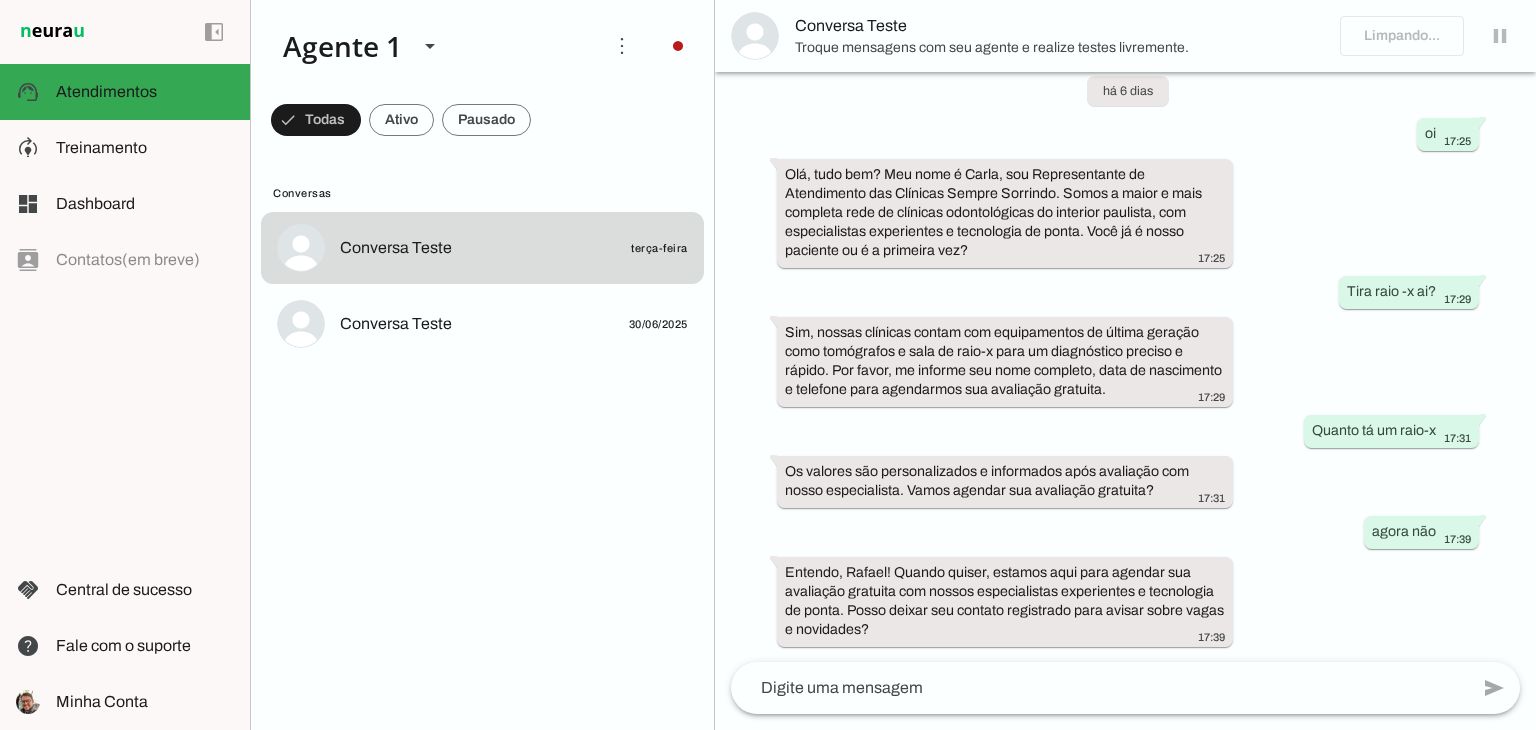 scroll, scrollTop: 0, scrollLeft: 0, axis: both 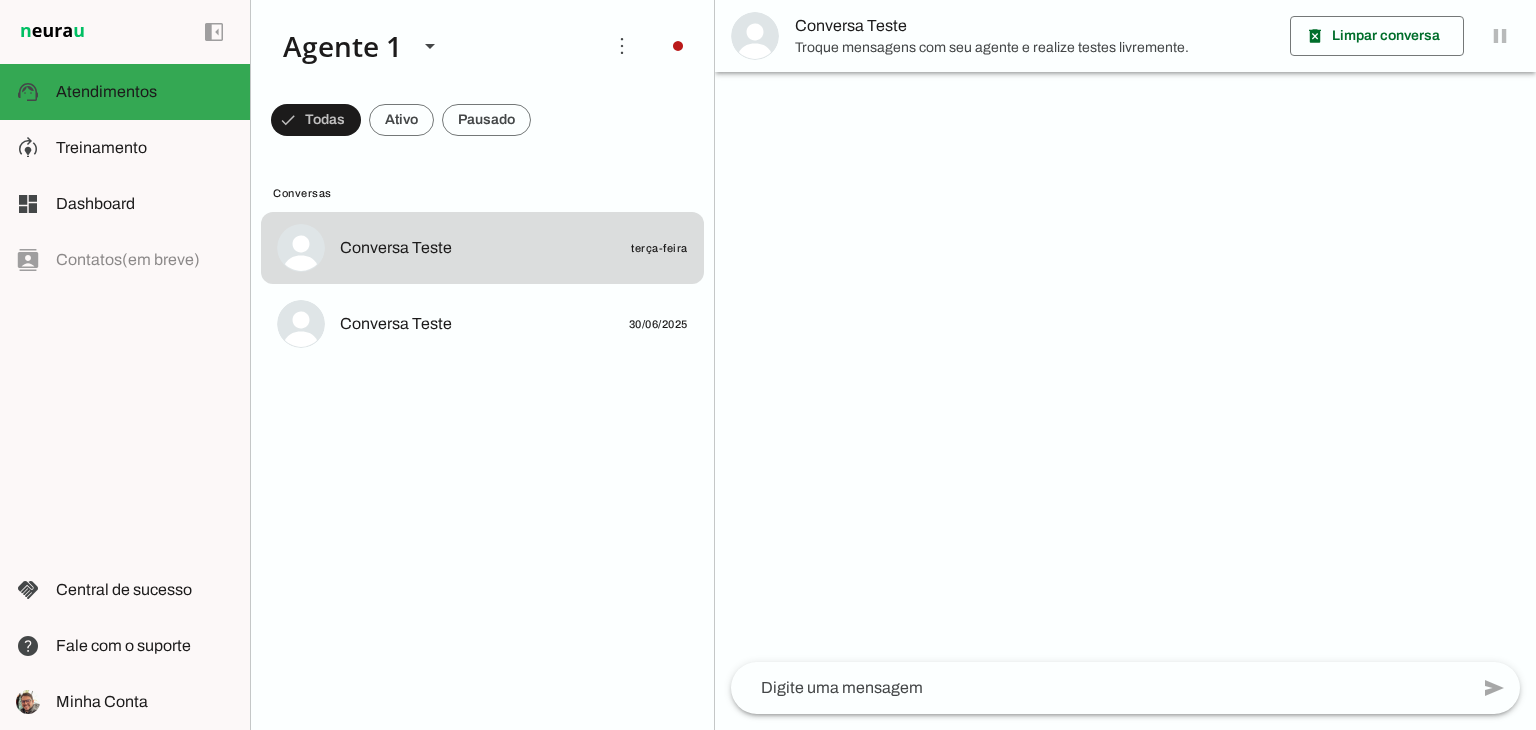 click 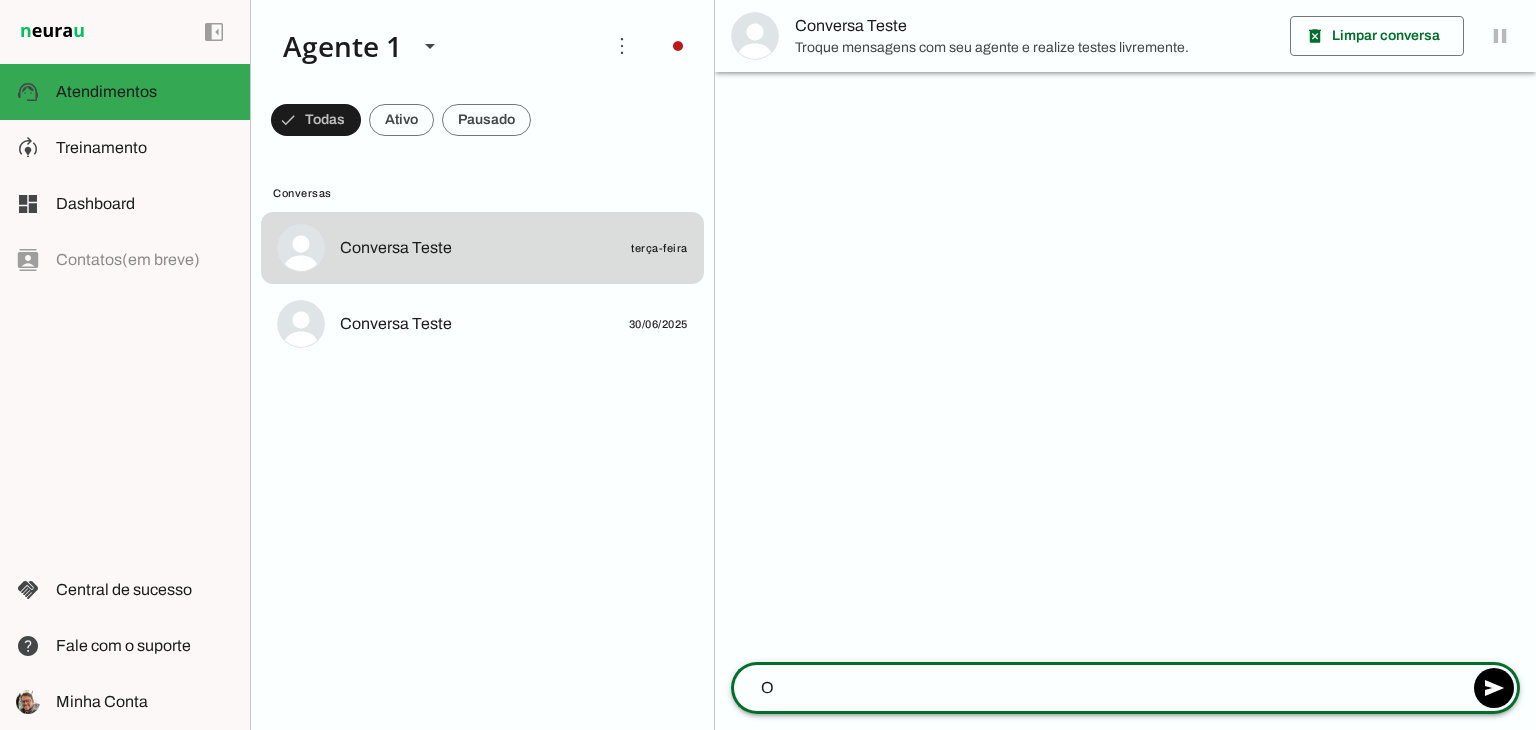 type on "Oi" 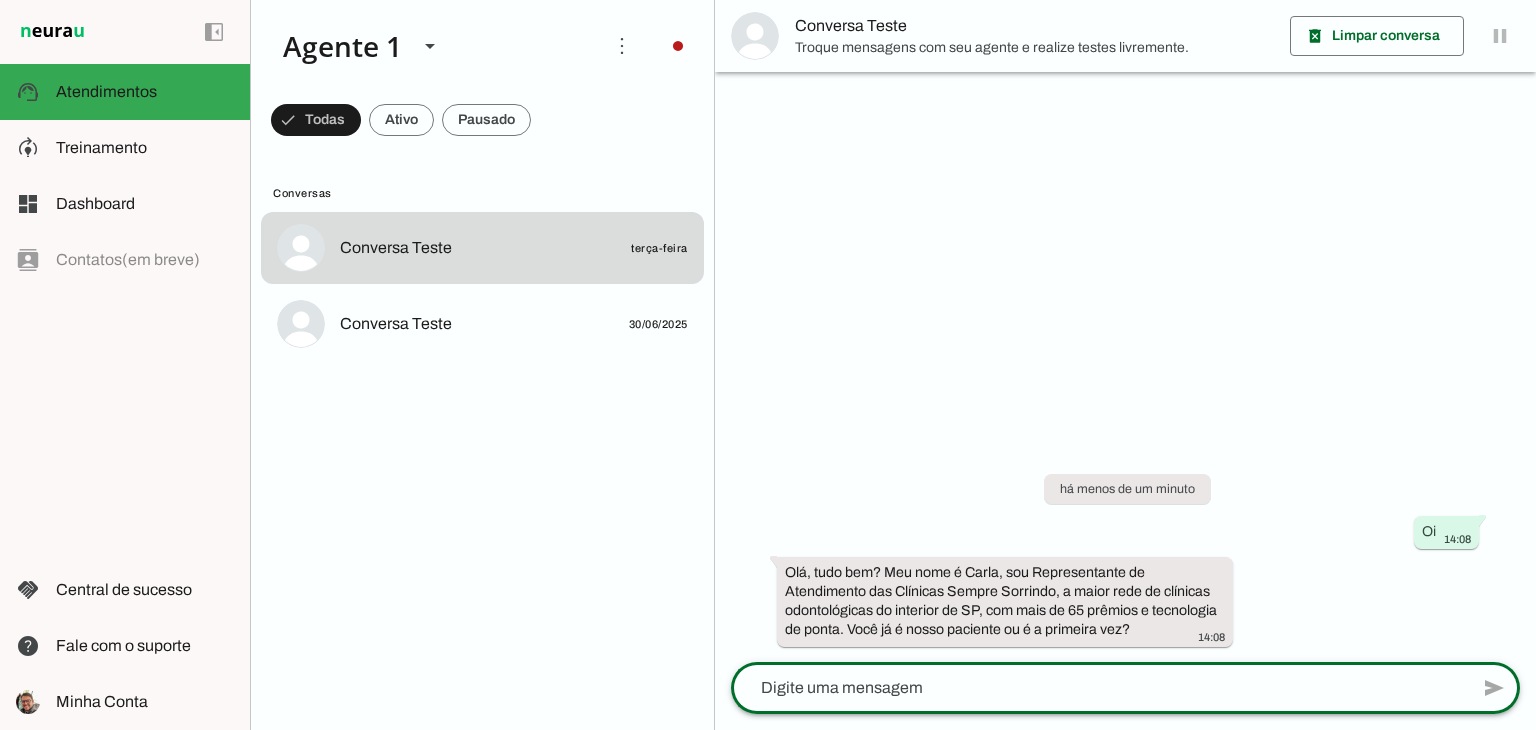 click 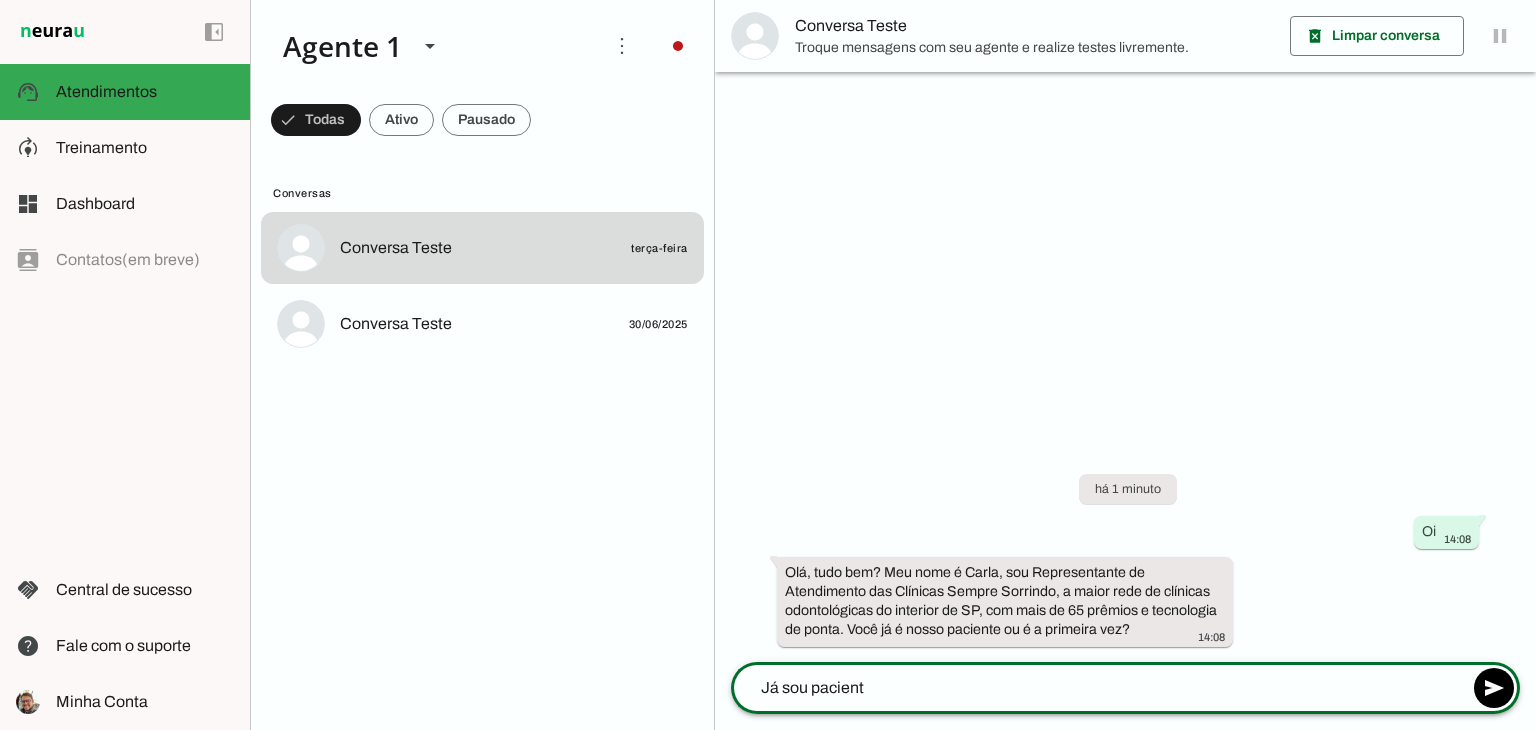 type on "Já sou paciente" 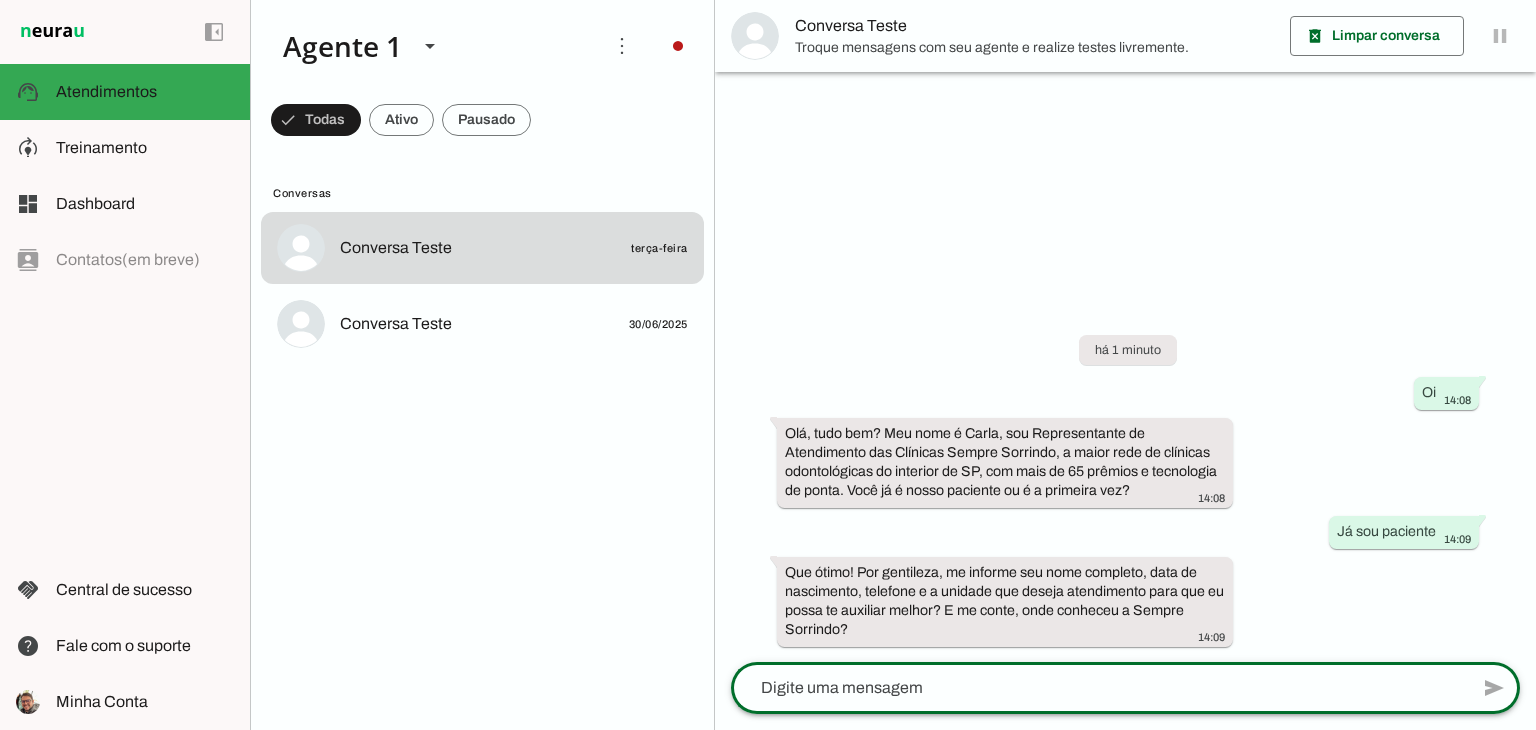 click 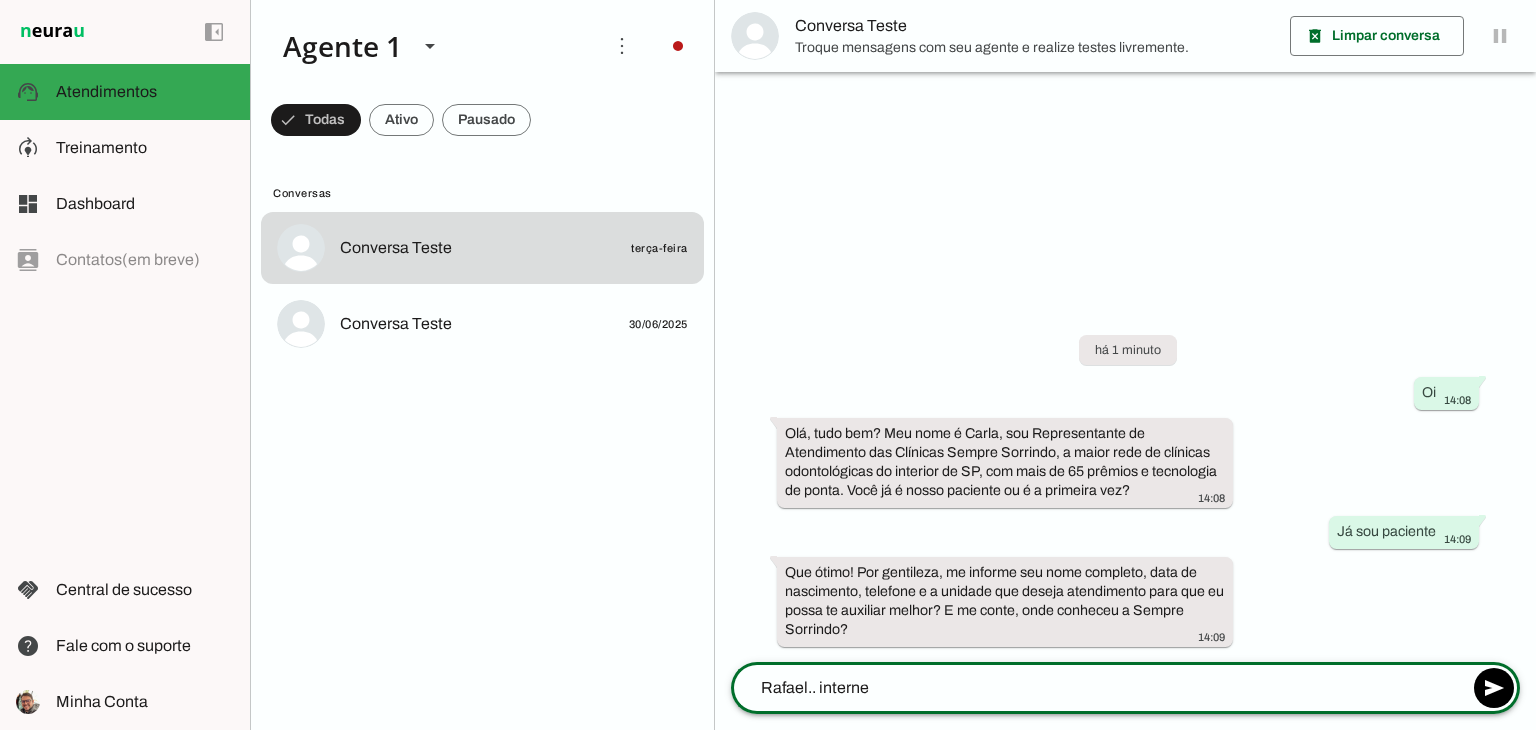 type on "Rafael.. internet" 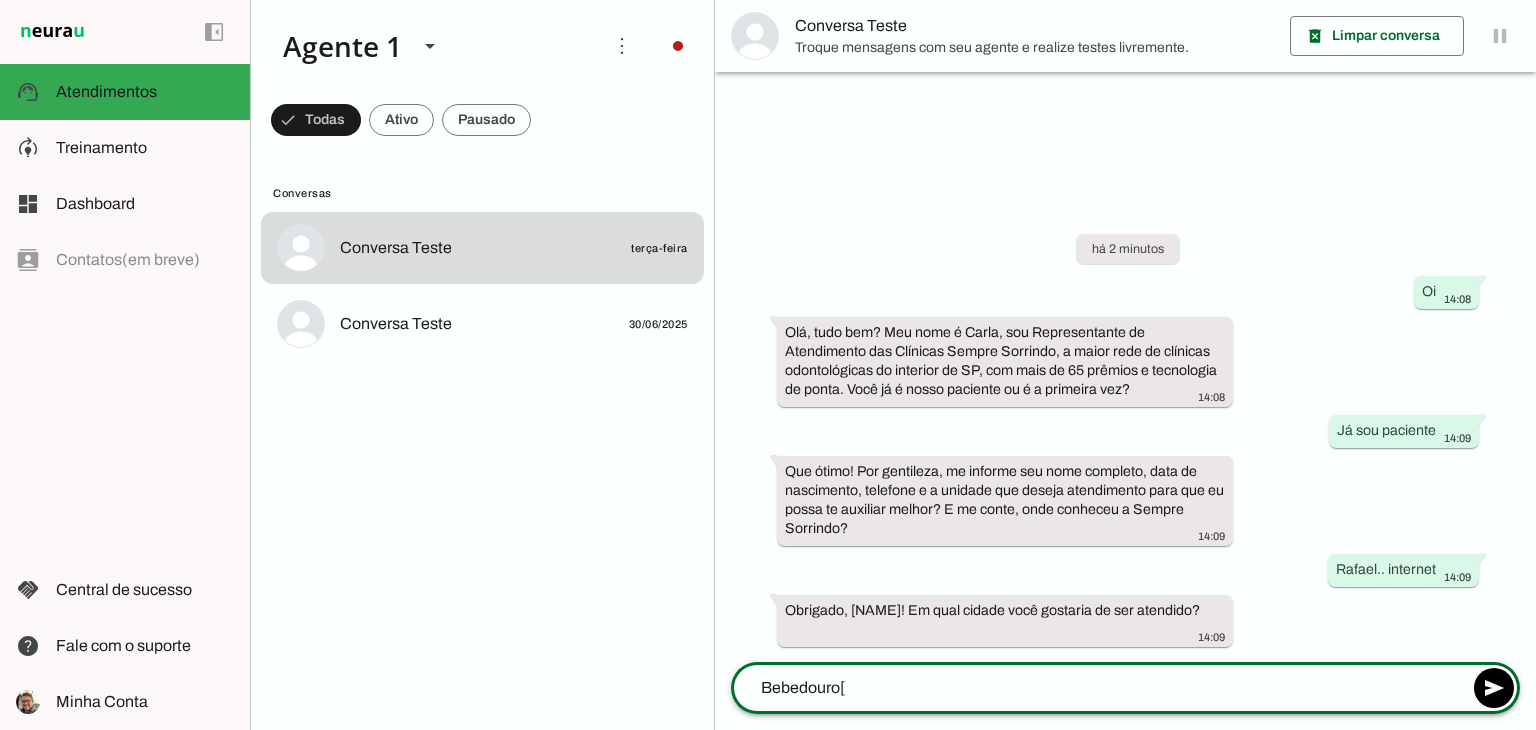 type on "Bebedouro" 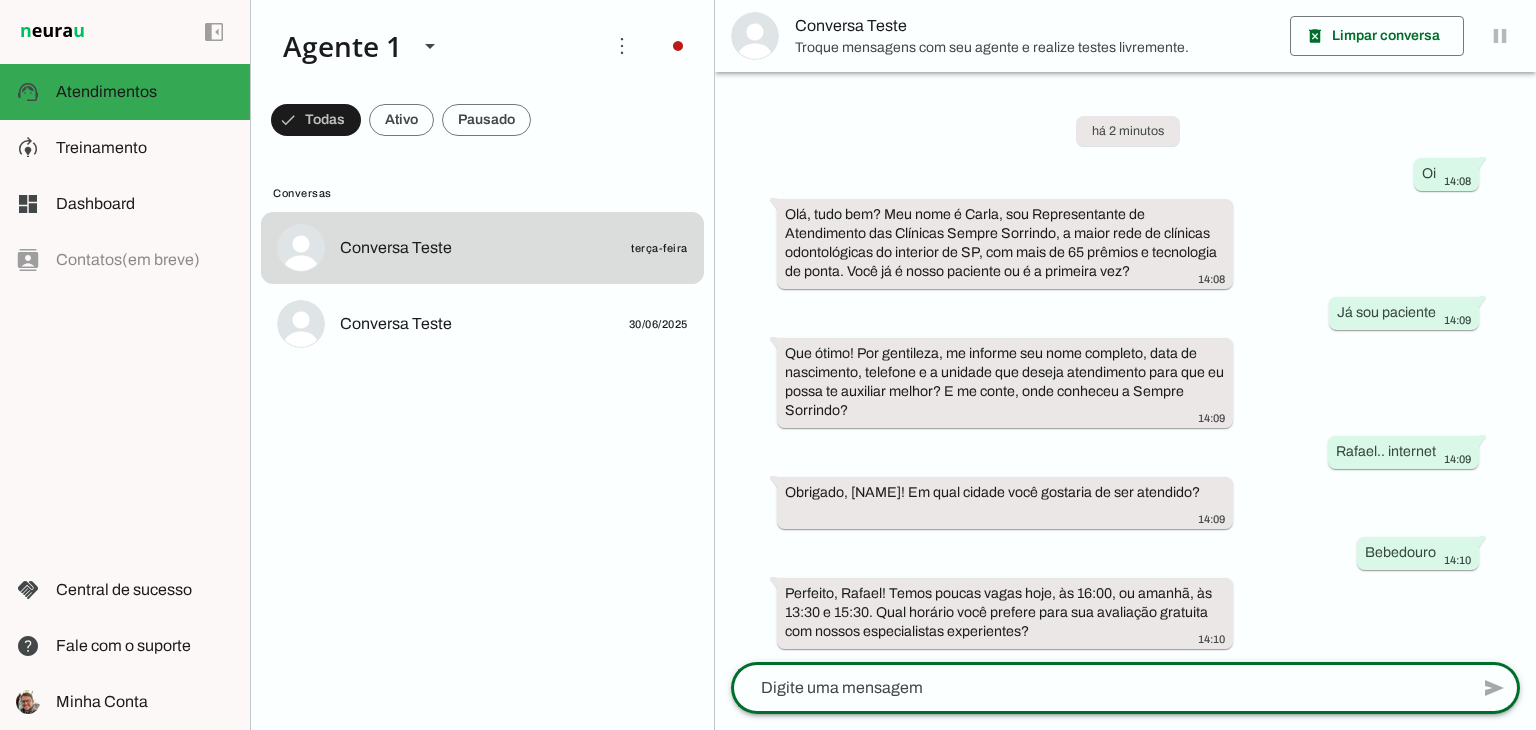 drag, startPoint x: 313, startPoint y: 692, endPoint x: 319, endPoint y: 680, distance: 13.416408 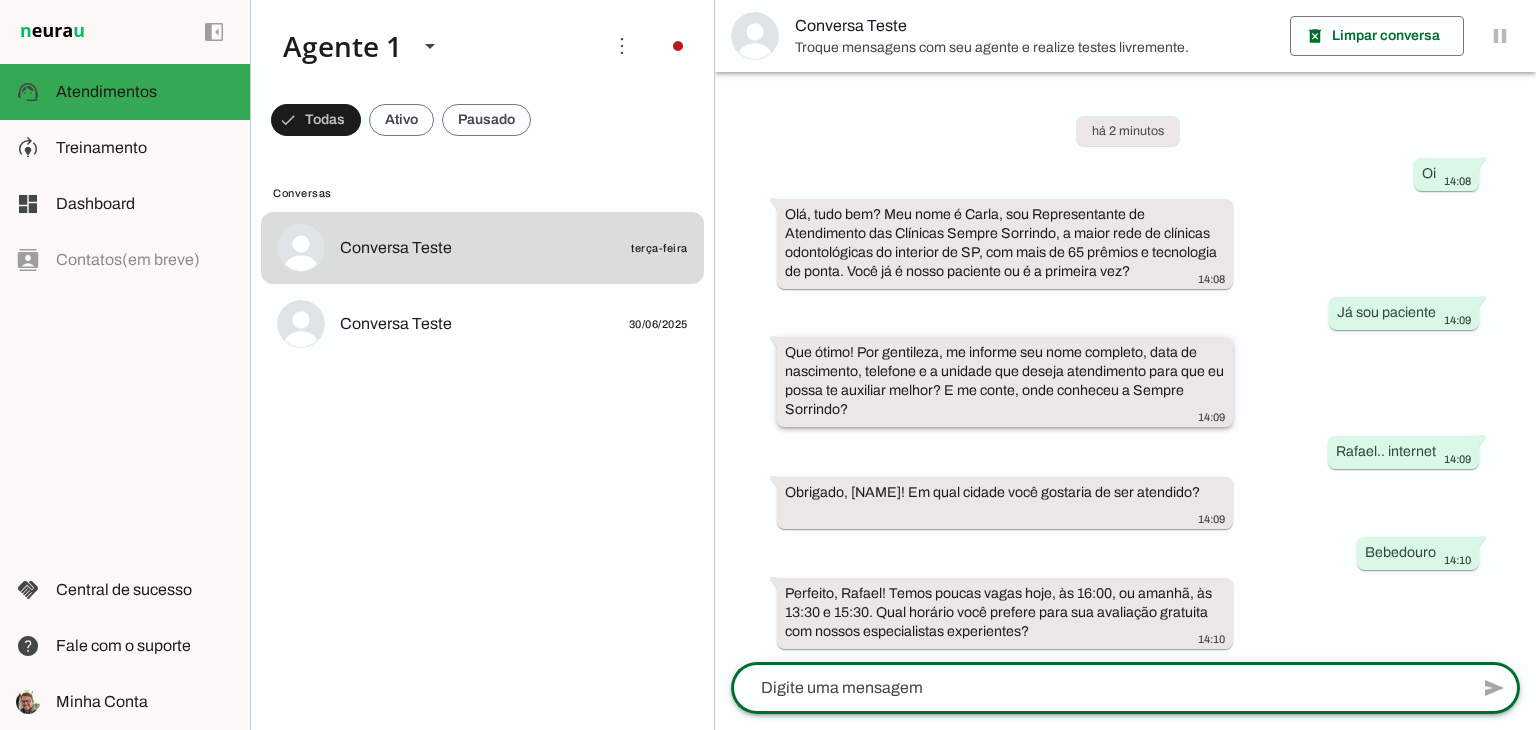 scroll, scrollTop: 2, scrollLeft: 0, axis: vertical 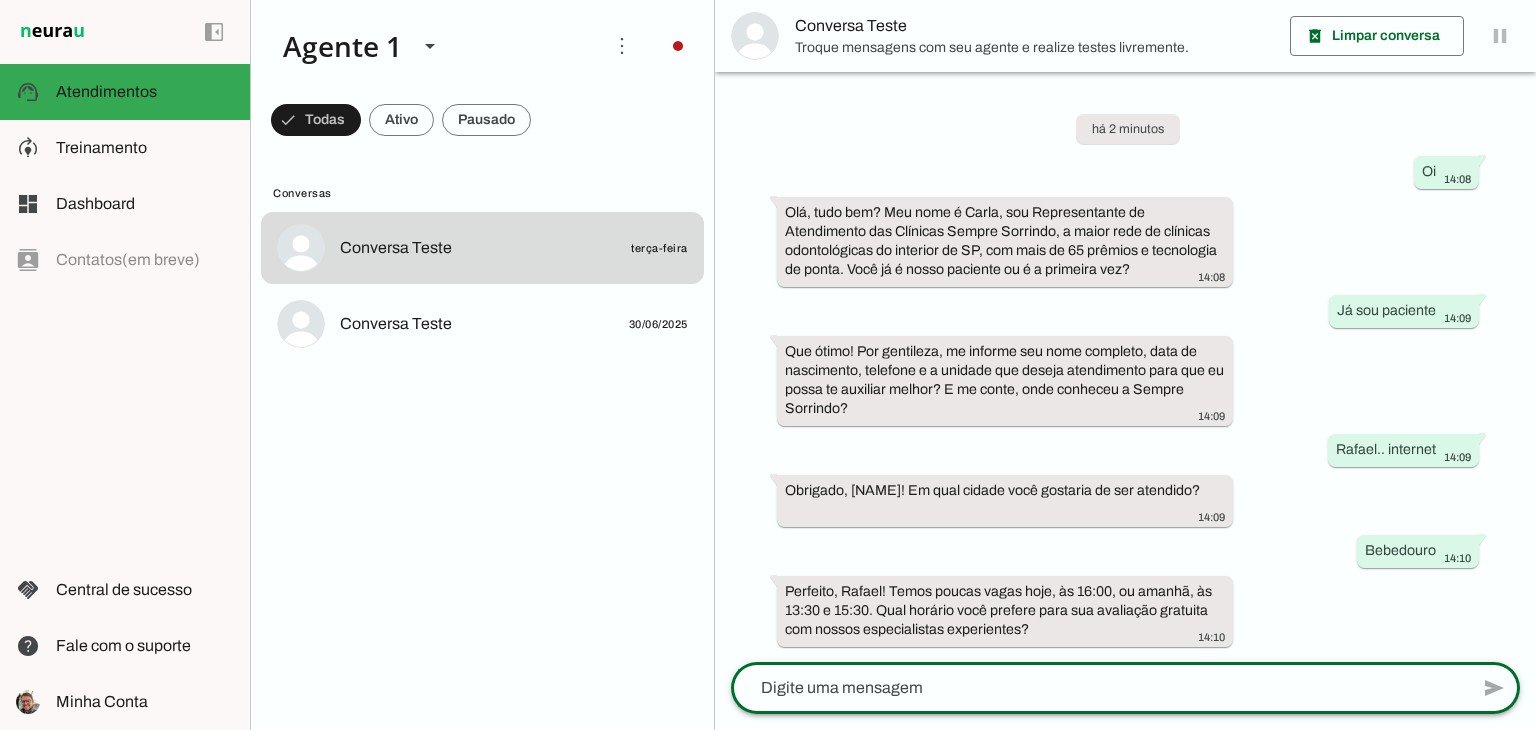 click 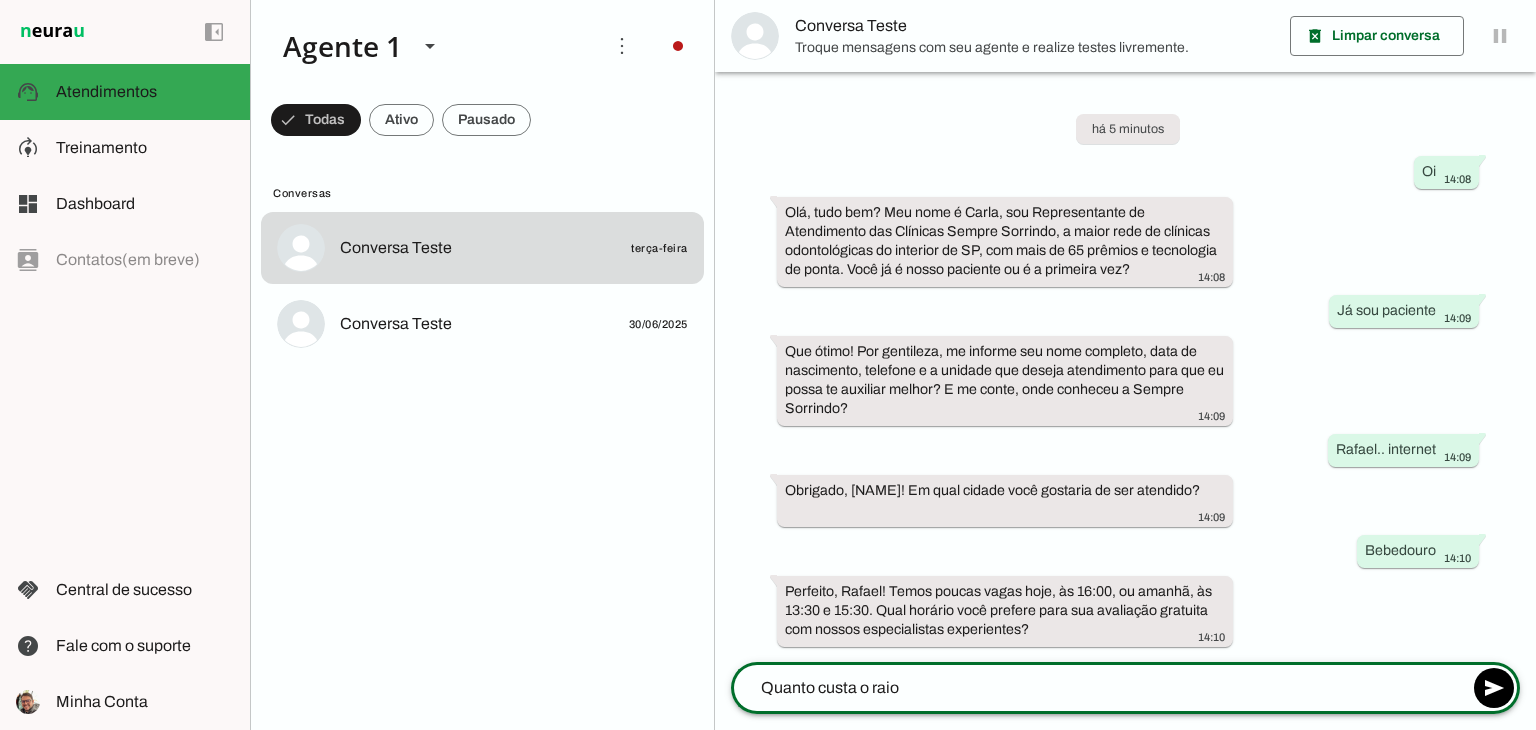 type on "Quanto custa o raio x" 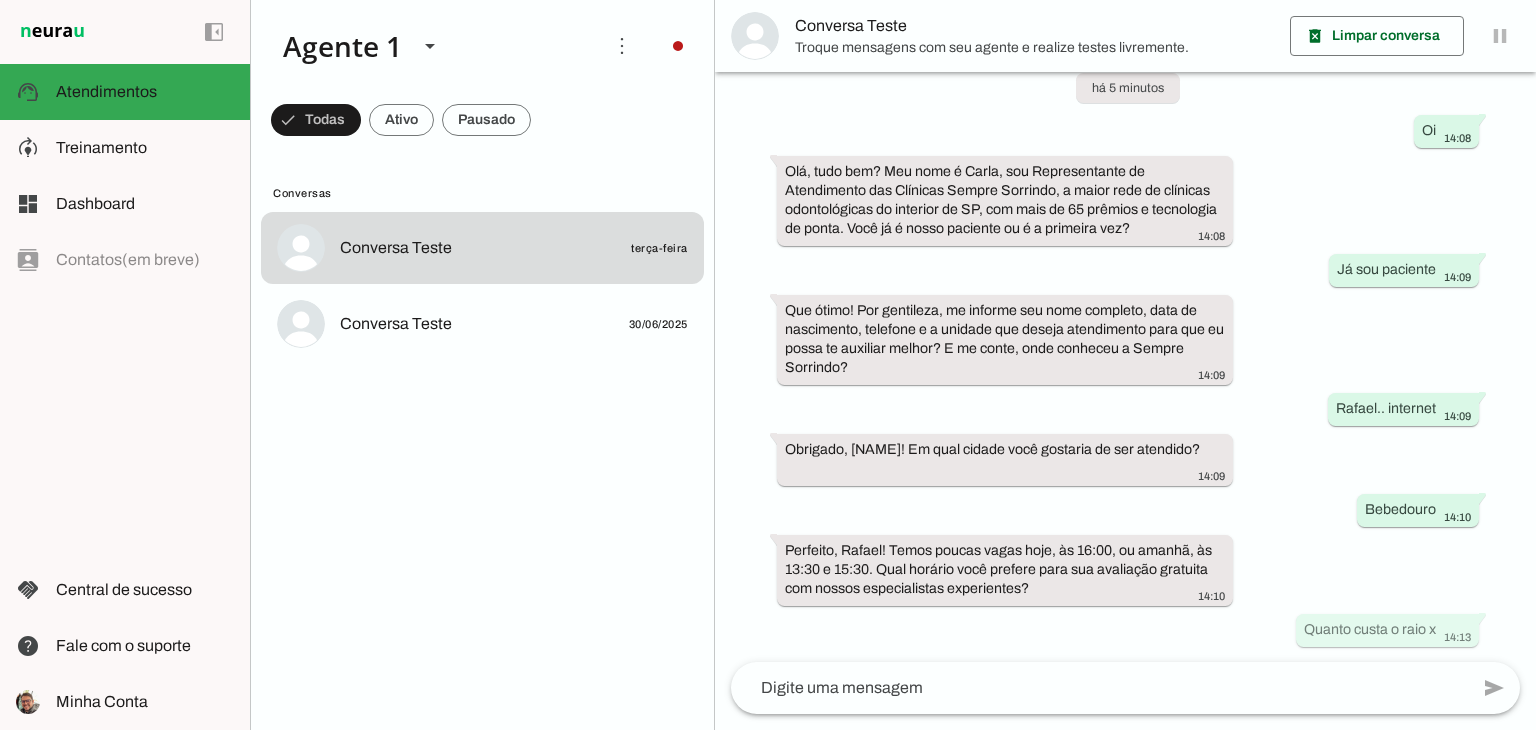 scroll, scrollTop: 0, scrollLeft: 0, axis: both 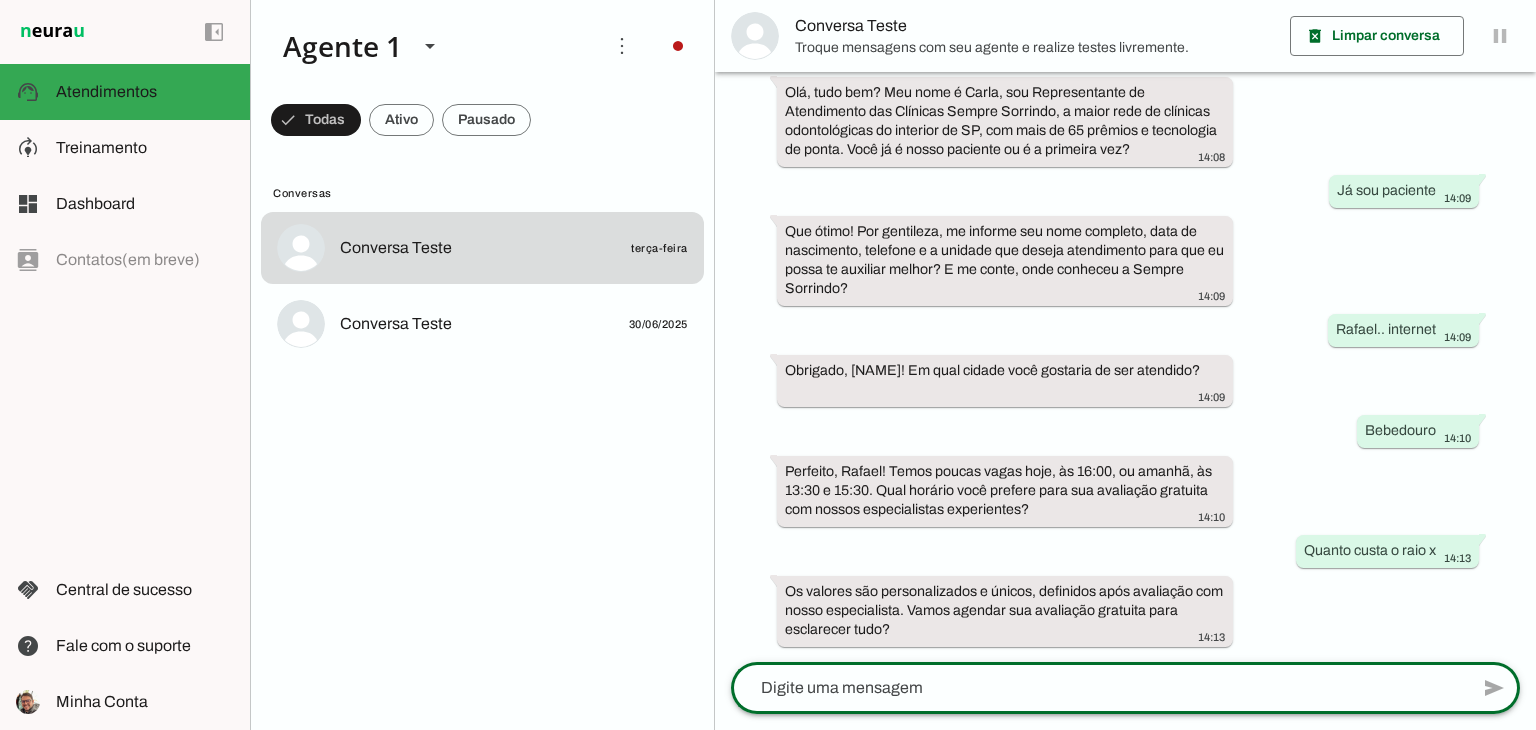 click 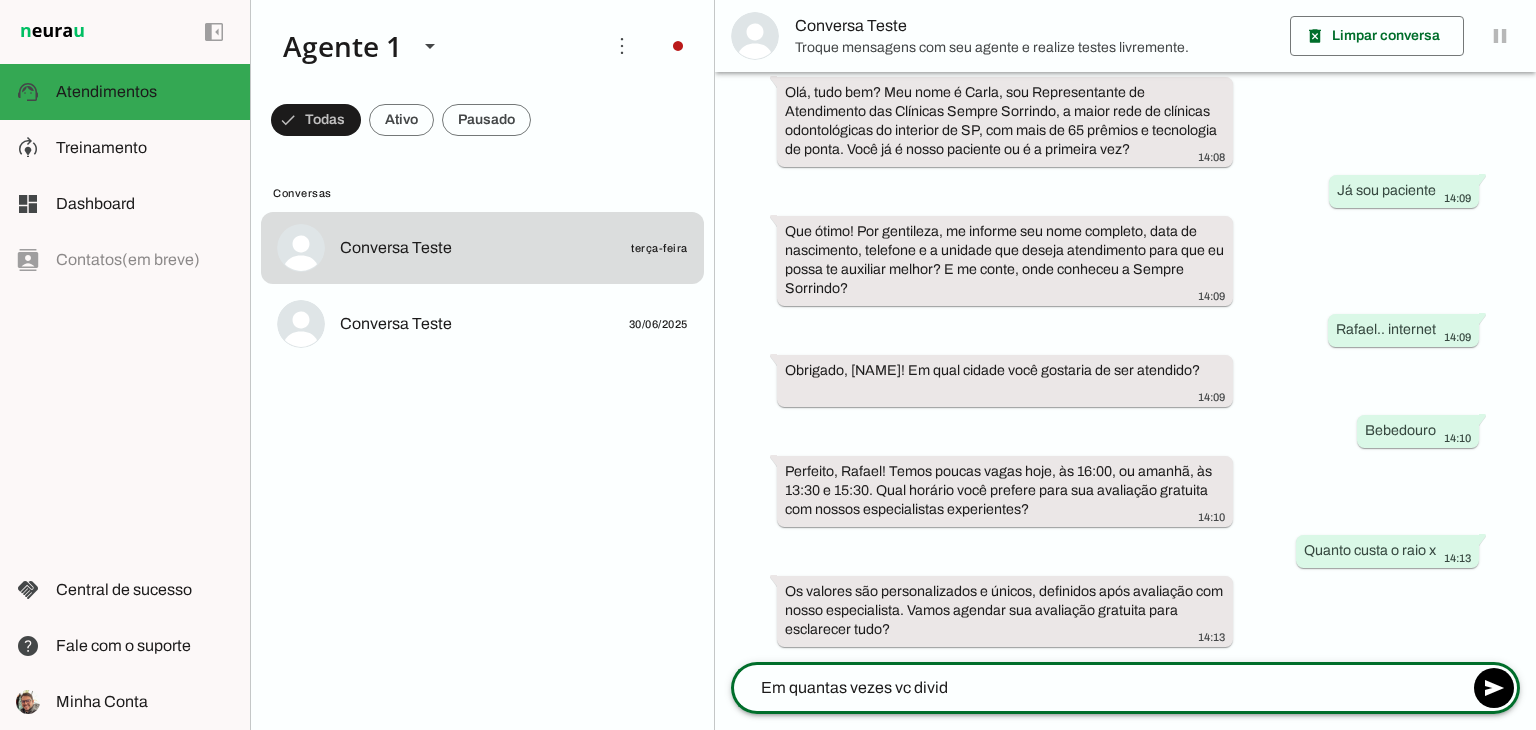 type on "Em quantas vezes vc divide" 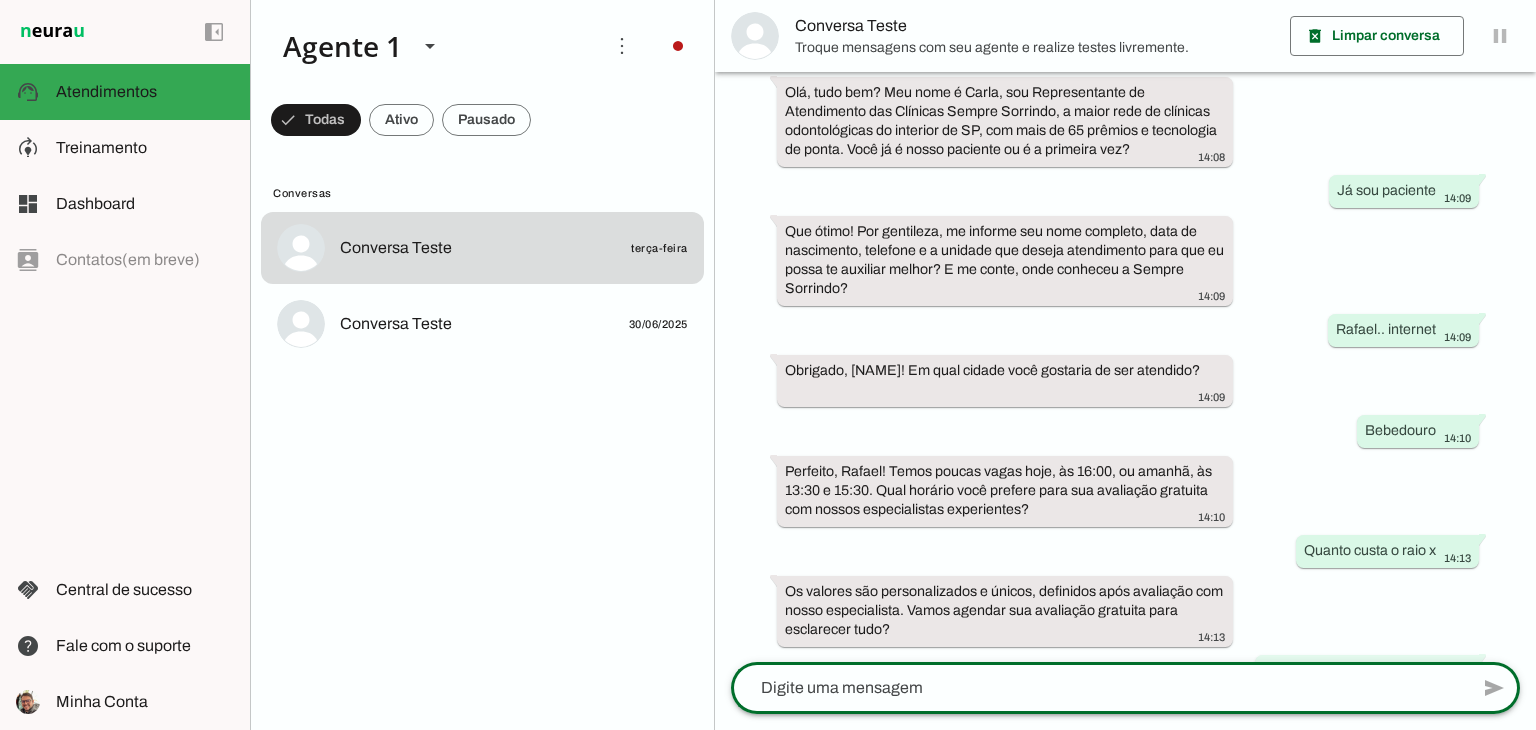 scroll, scrollTop: 163, scrollLeft: 0, axis: vertical 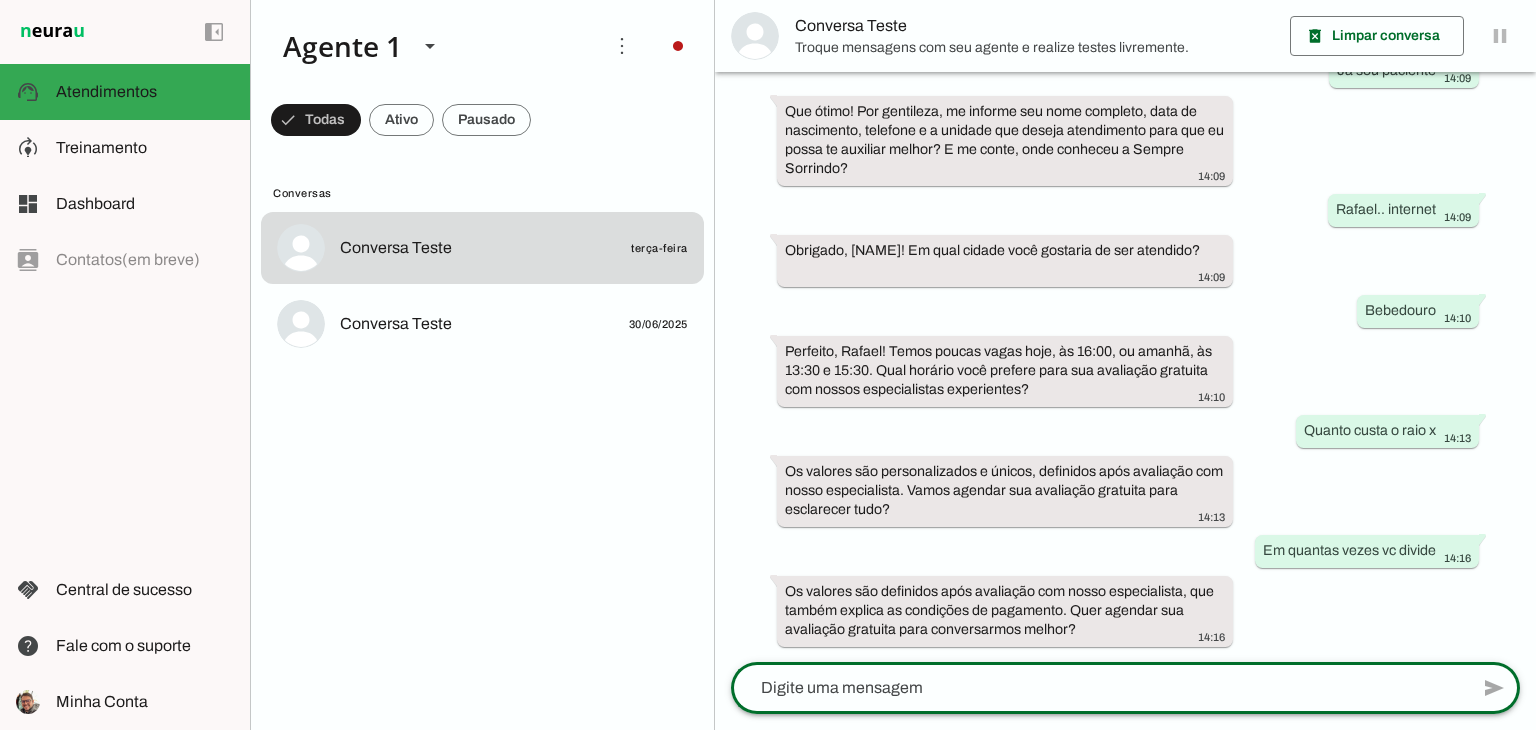 click 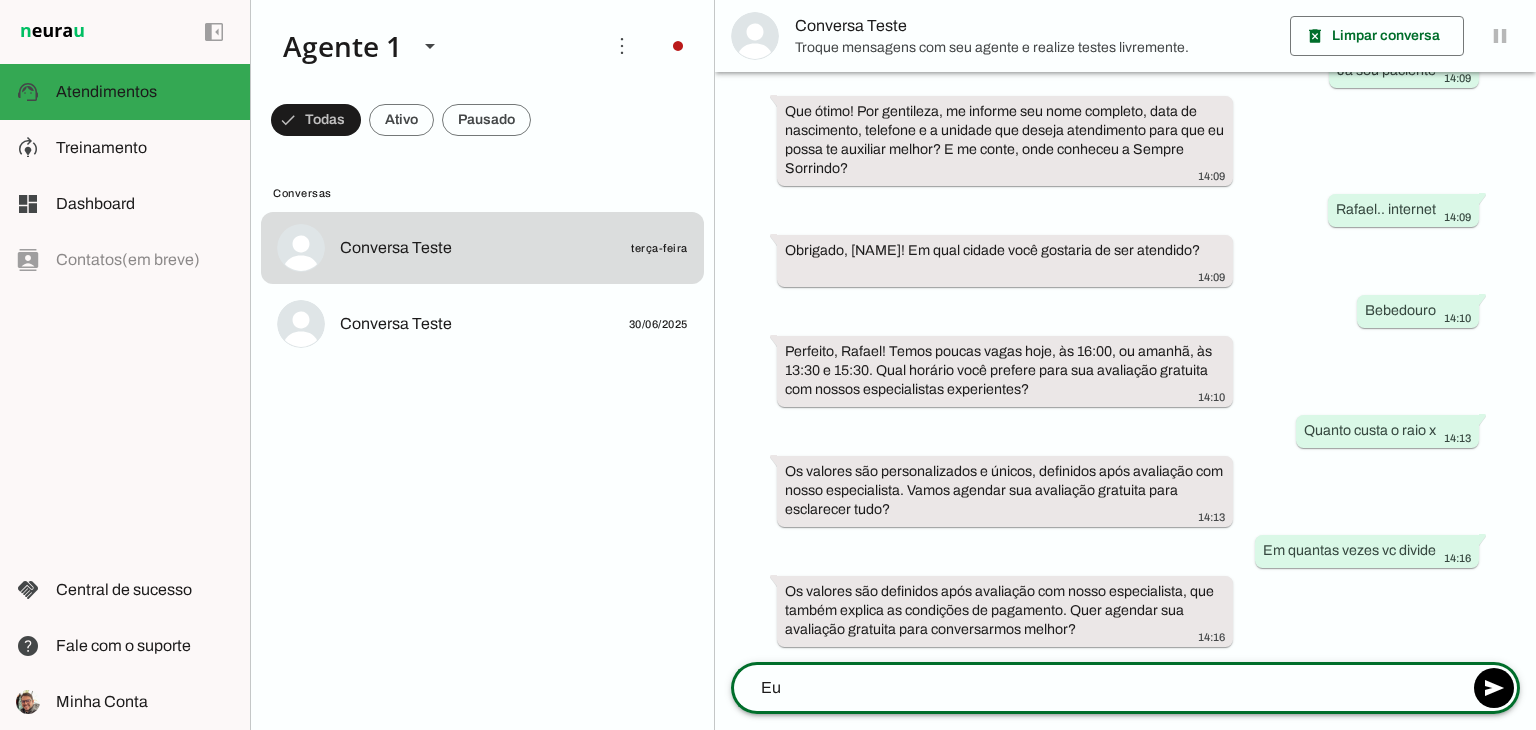 type on "E" 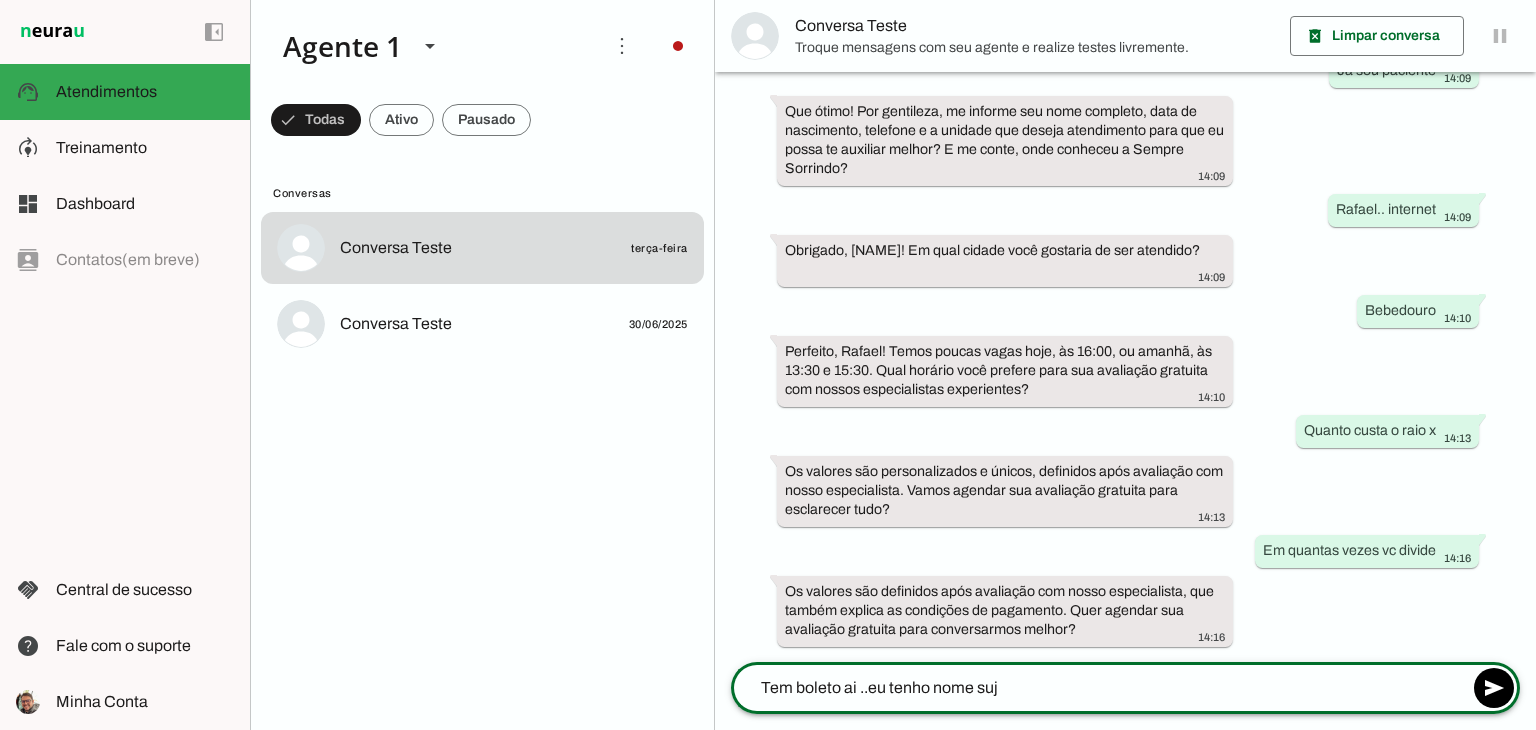 type on "Tem boleto ai ..eu tenho nome sujo" 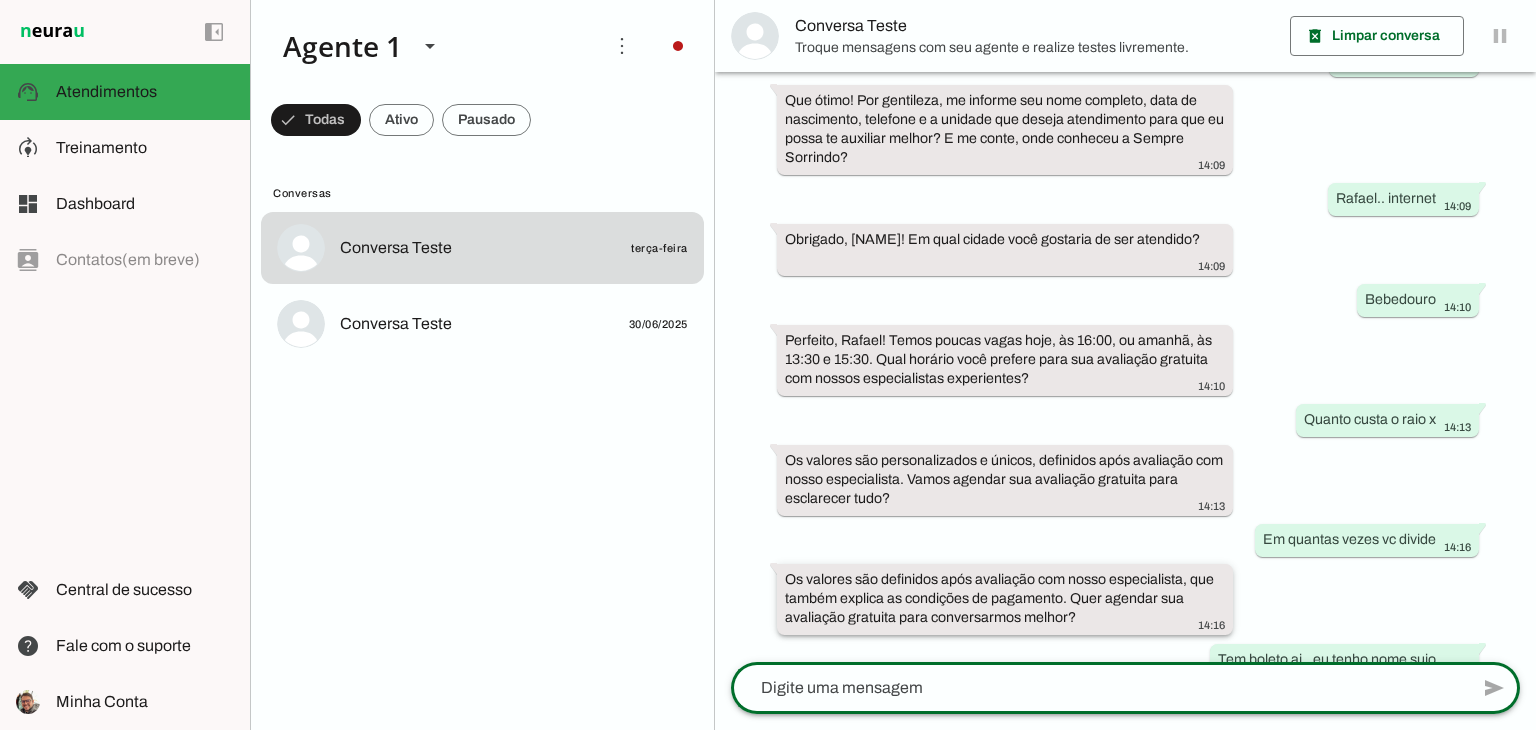 scroll, scrollTop: 362, scrollLeft: 0, axis: vertical 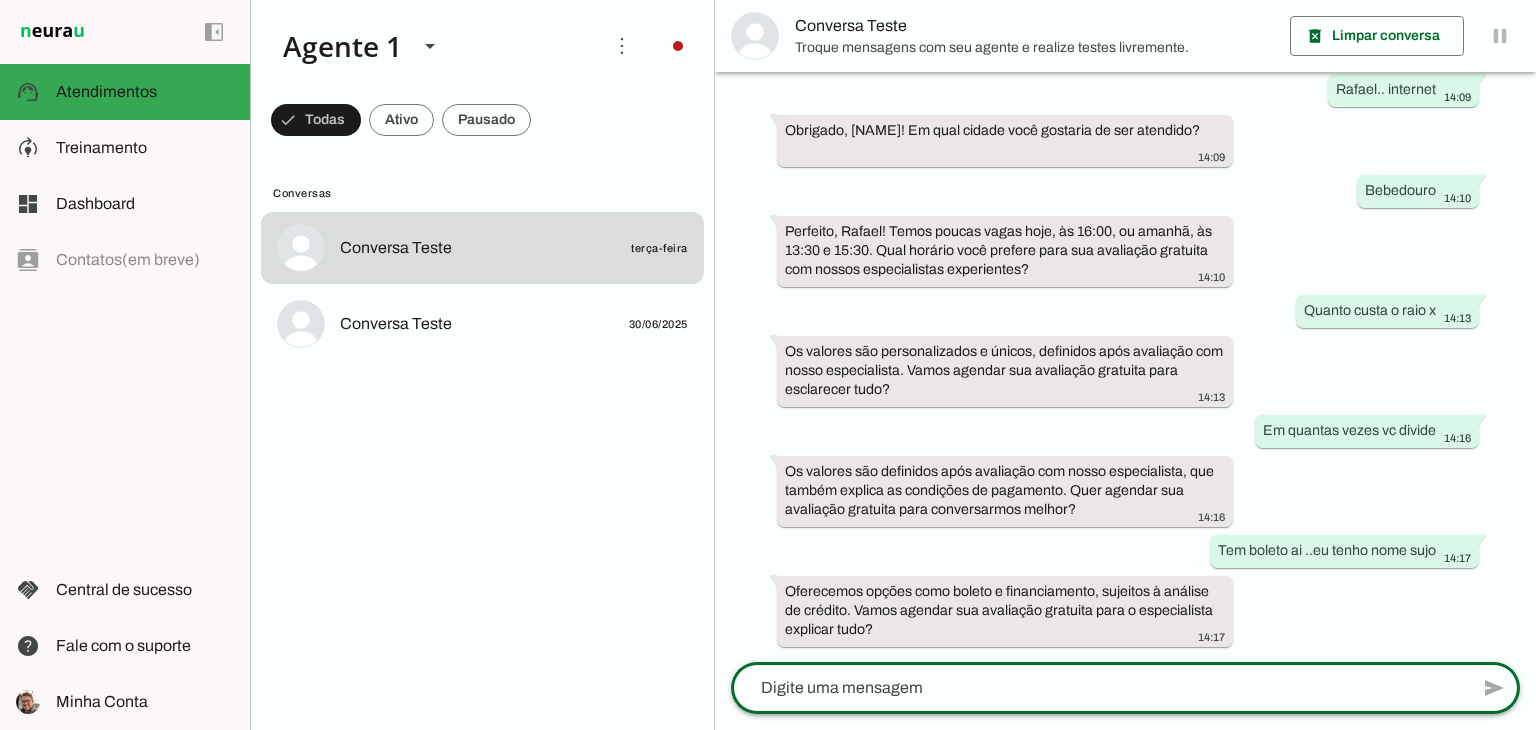 click 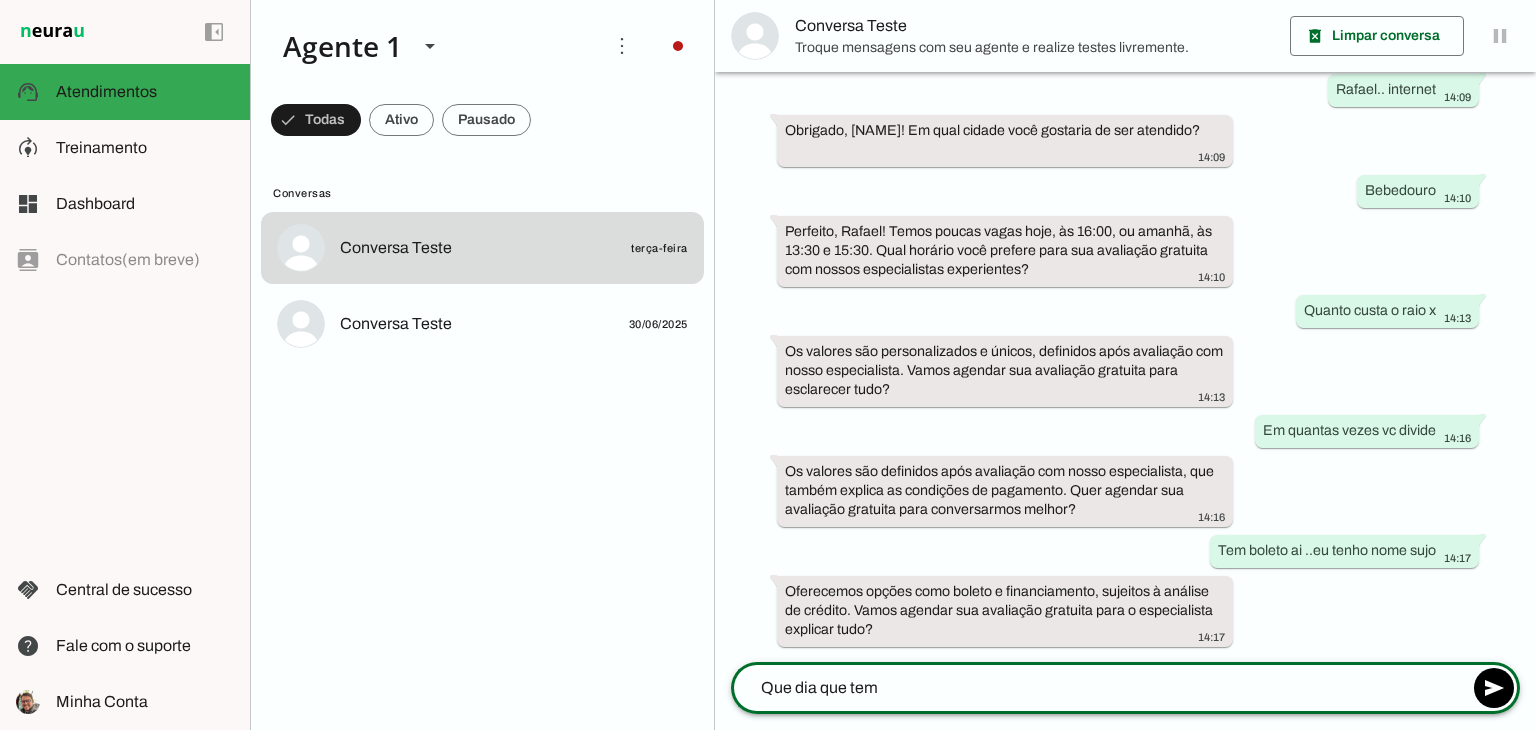 type on "Que dia que tem" 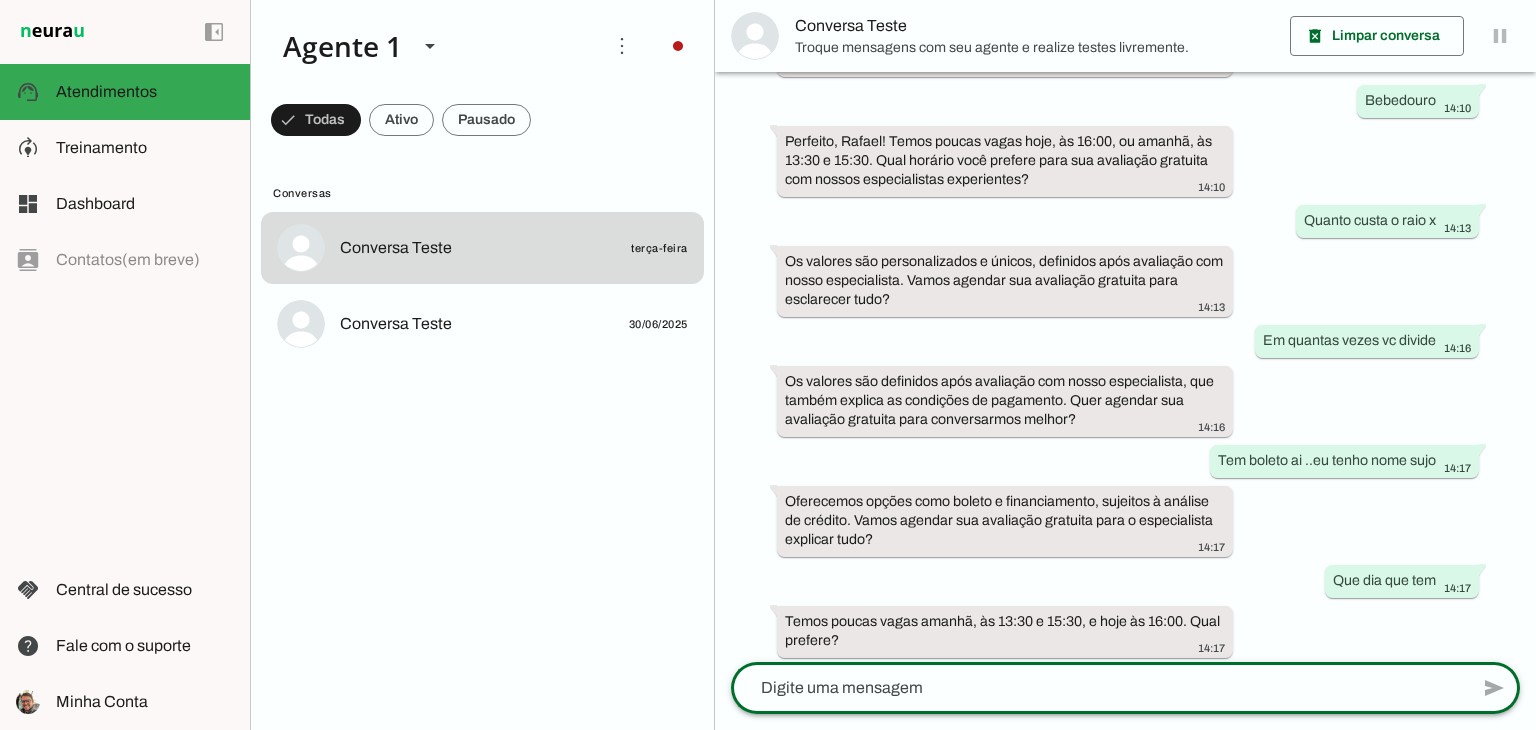 scroll, scrollTop: 463, scrollLeft: 0, axis: vertical 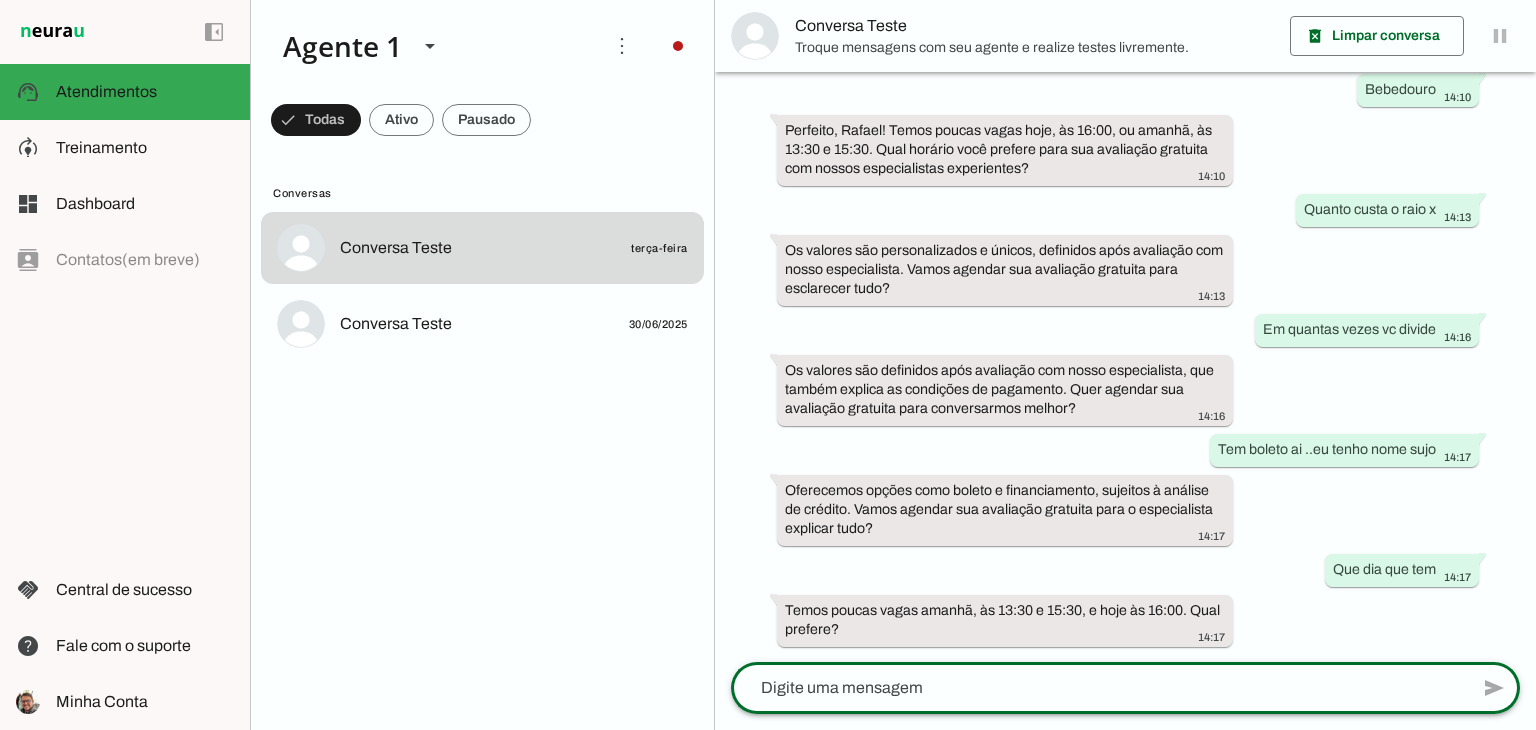 click 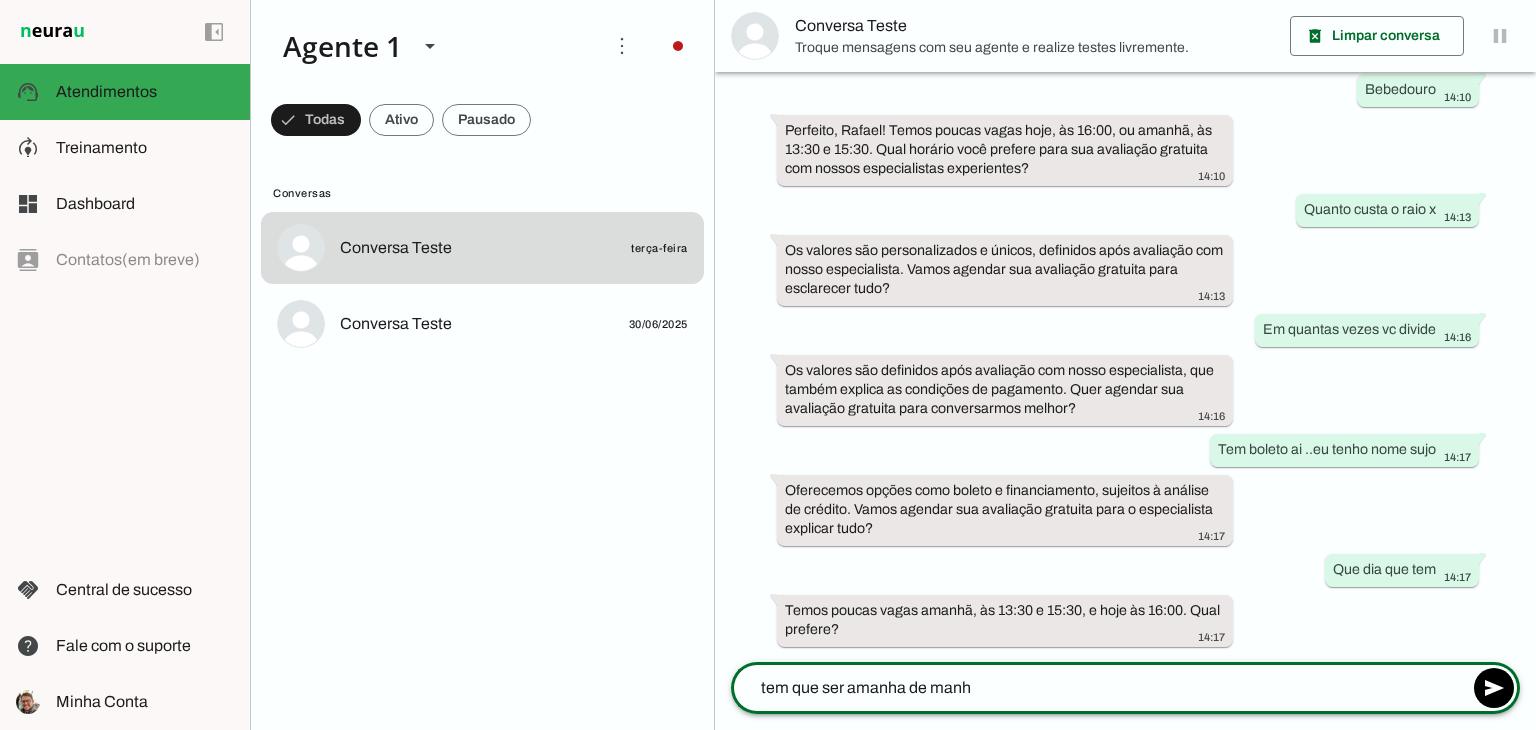 type on "tem que ser amanha de manhã" 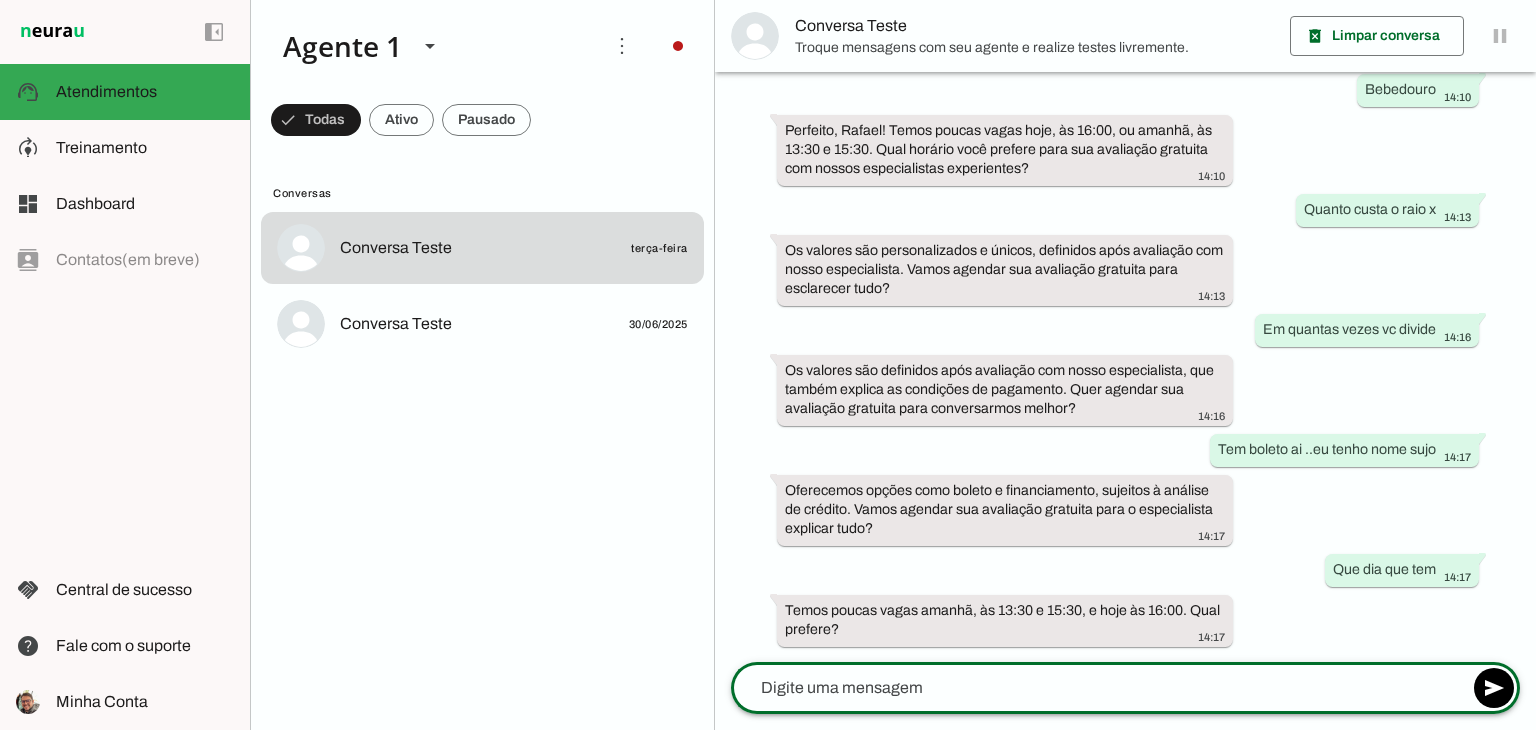 scroll, scrollTop: 504, scrollLeft: 0, axis: vertical 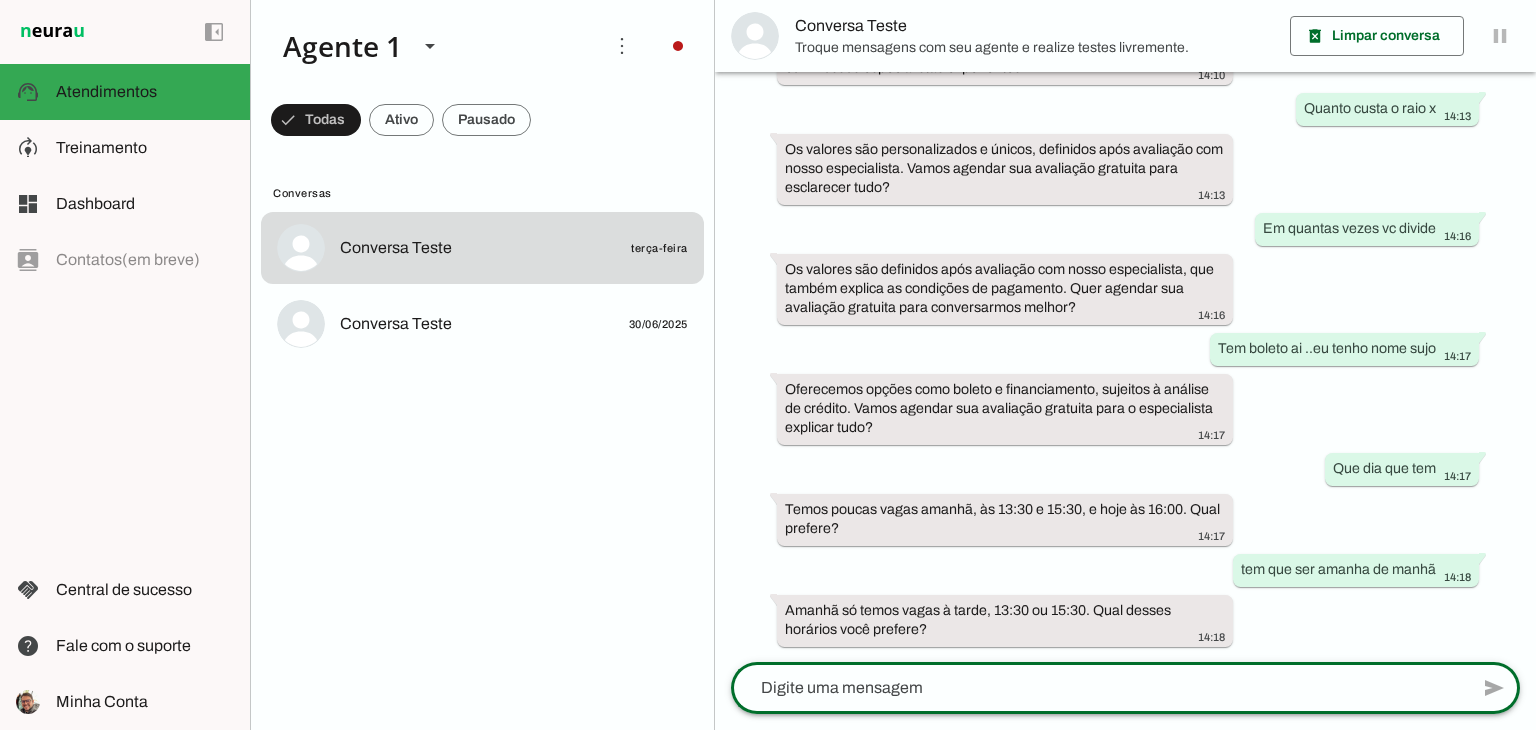 click 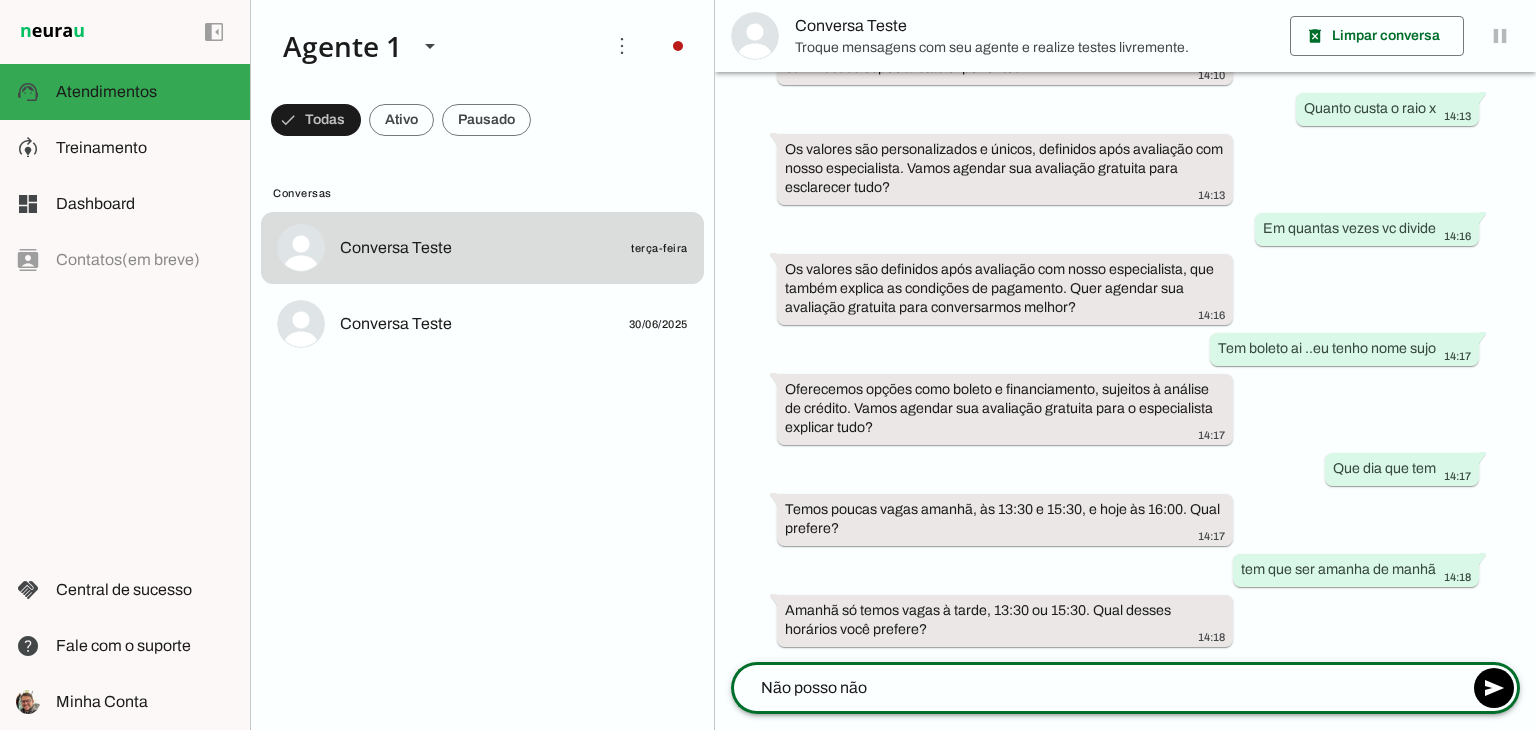 type on "Não posso não" 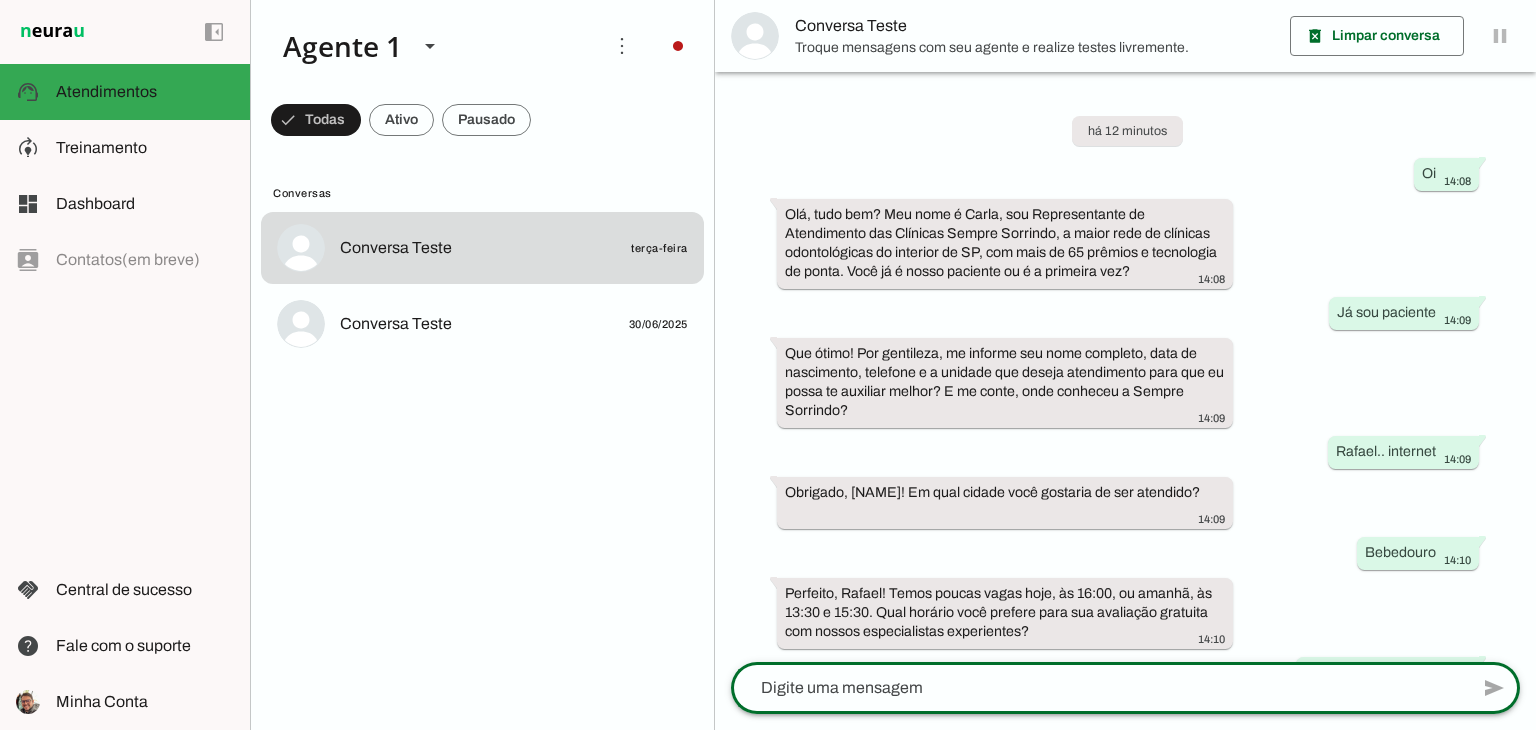 scroll, scrollTop: 684, scrollLeft: 0, axis: vertical 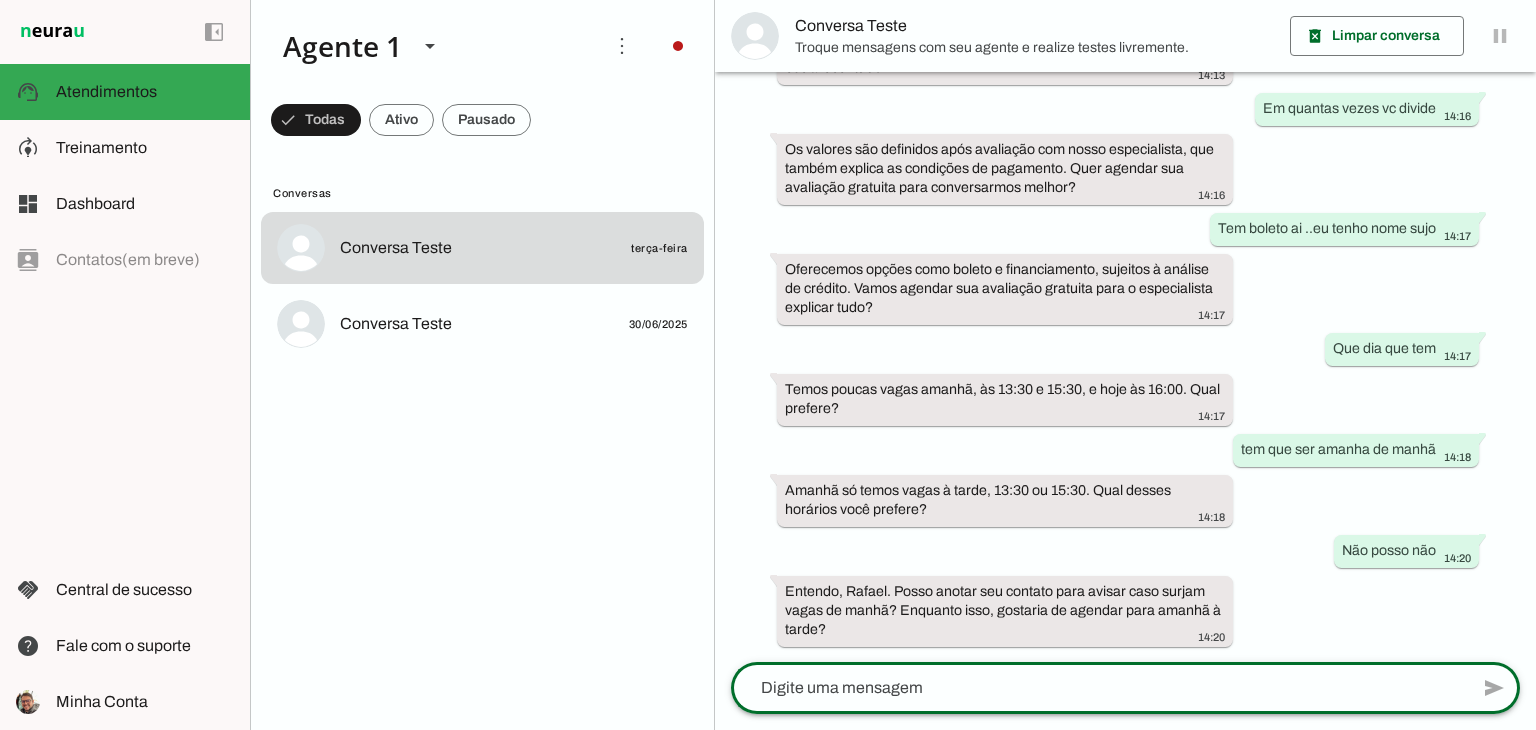 click 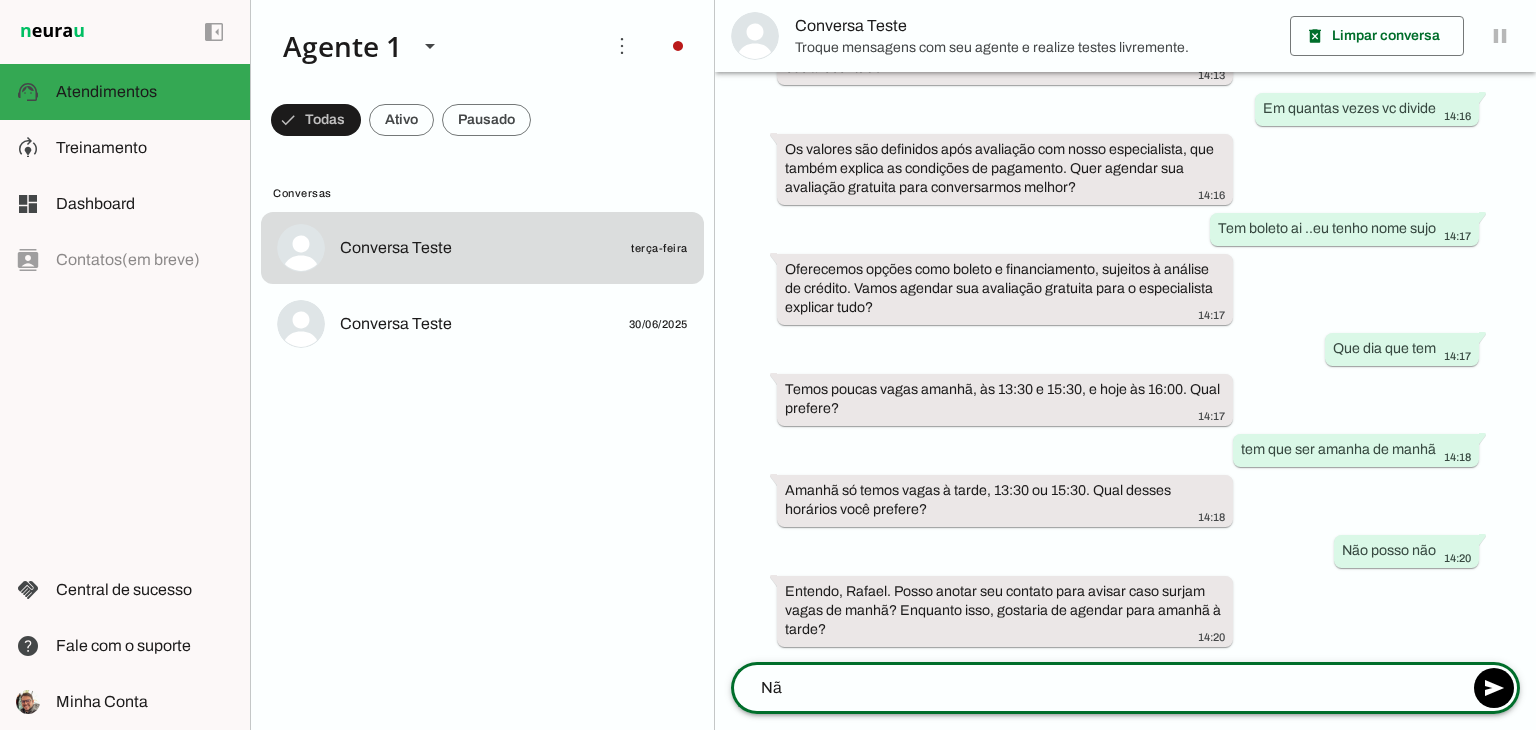 type on "N" 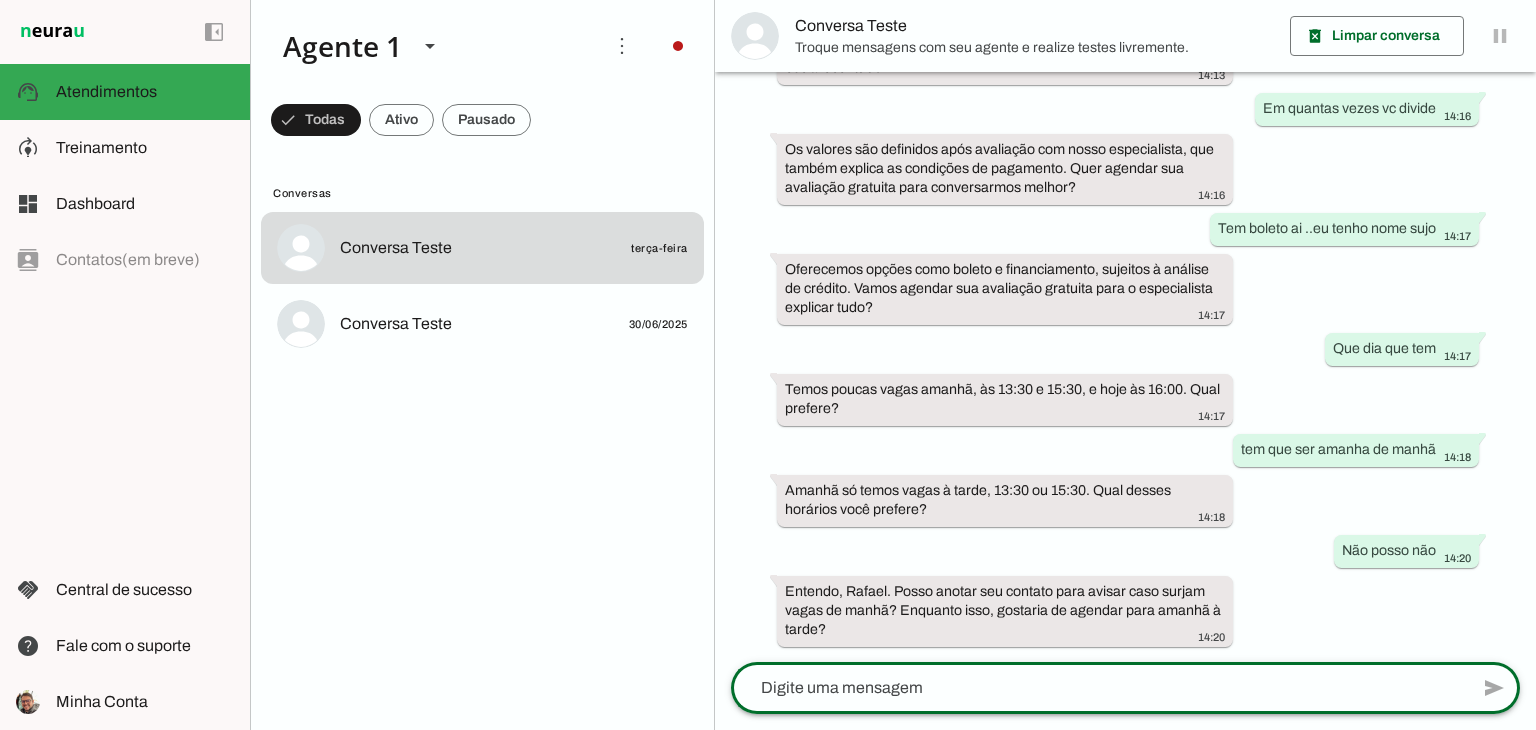 type on "s" 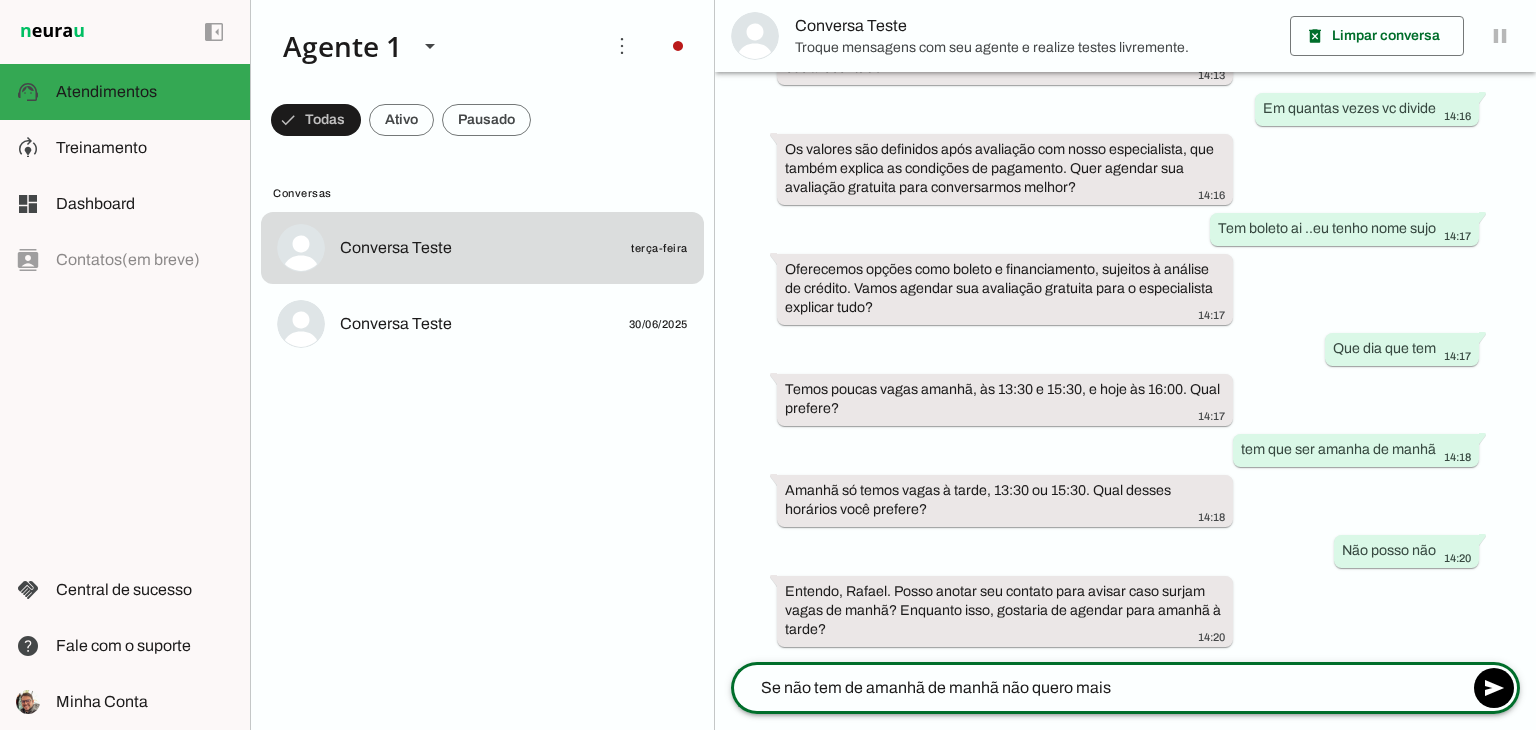 type on "Se não tem de amanhã de manhã não quero mais" 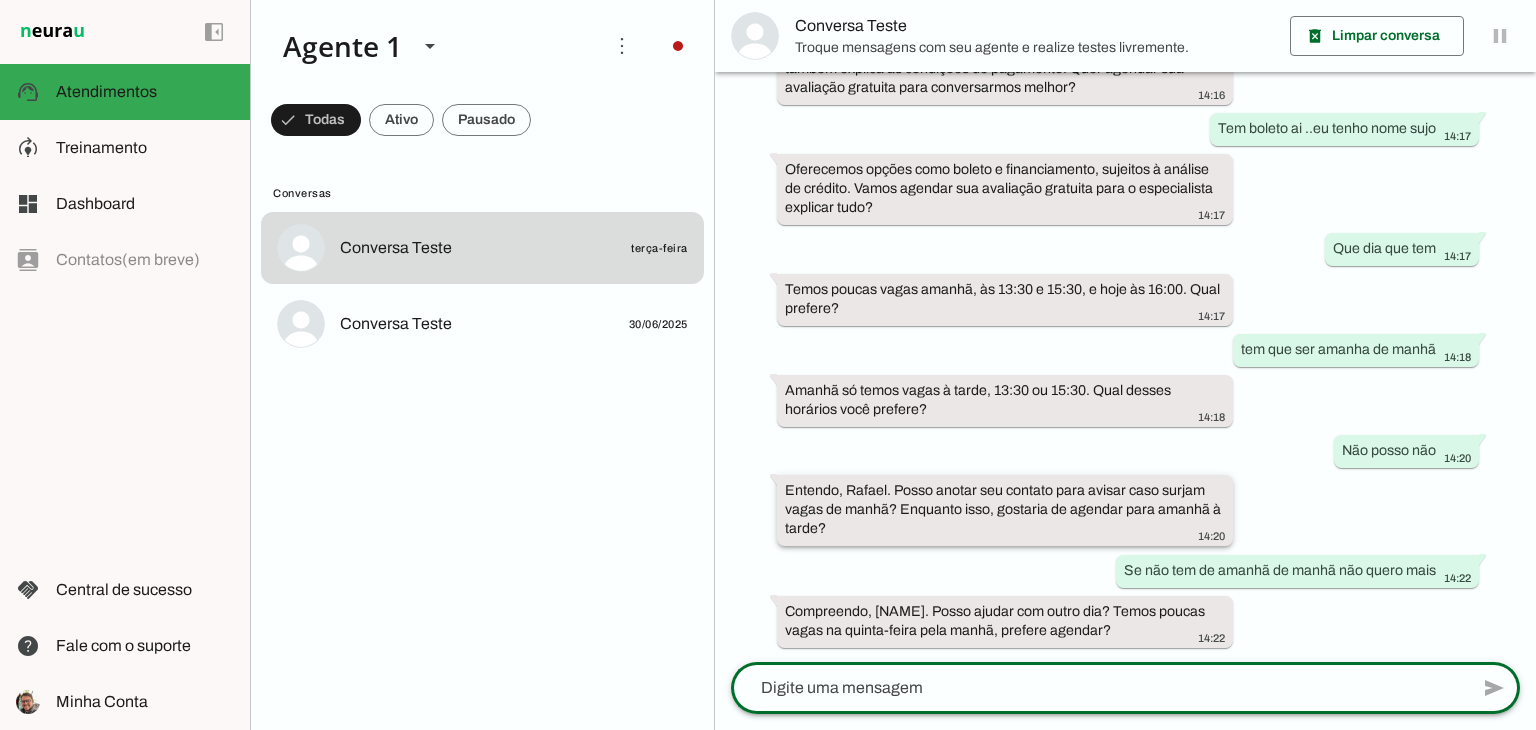 scroll, scrollTop: 785, scrollLeft: 0, axis: vertical 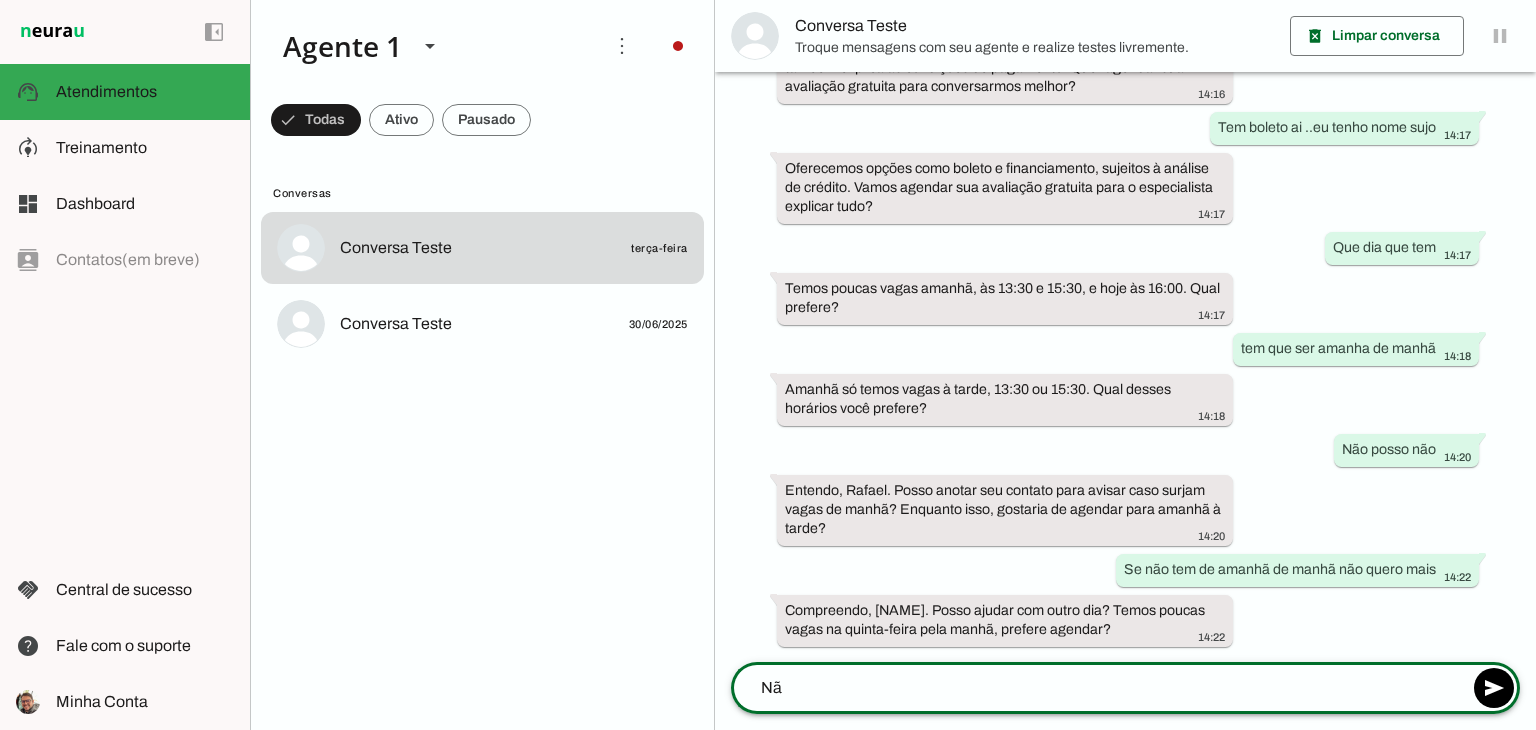 type on "Não" 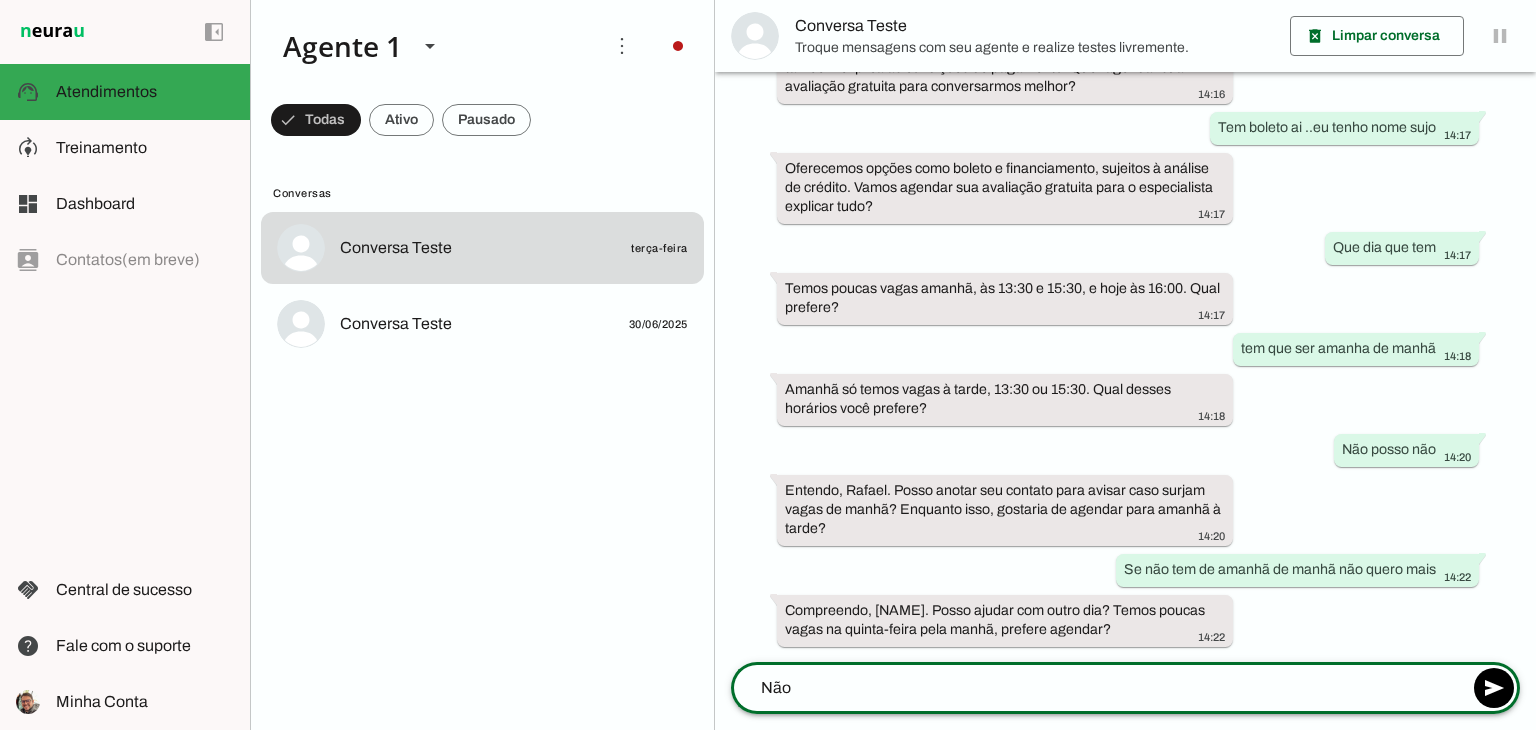 type 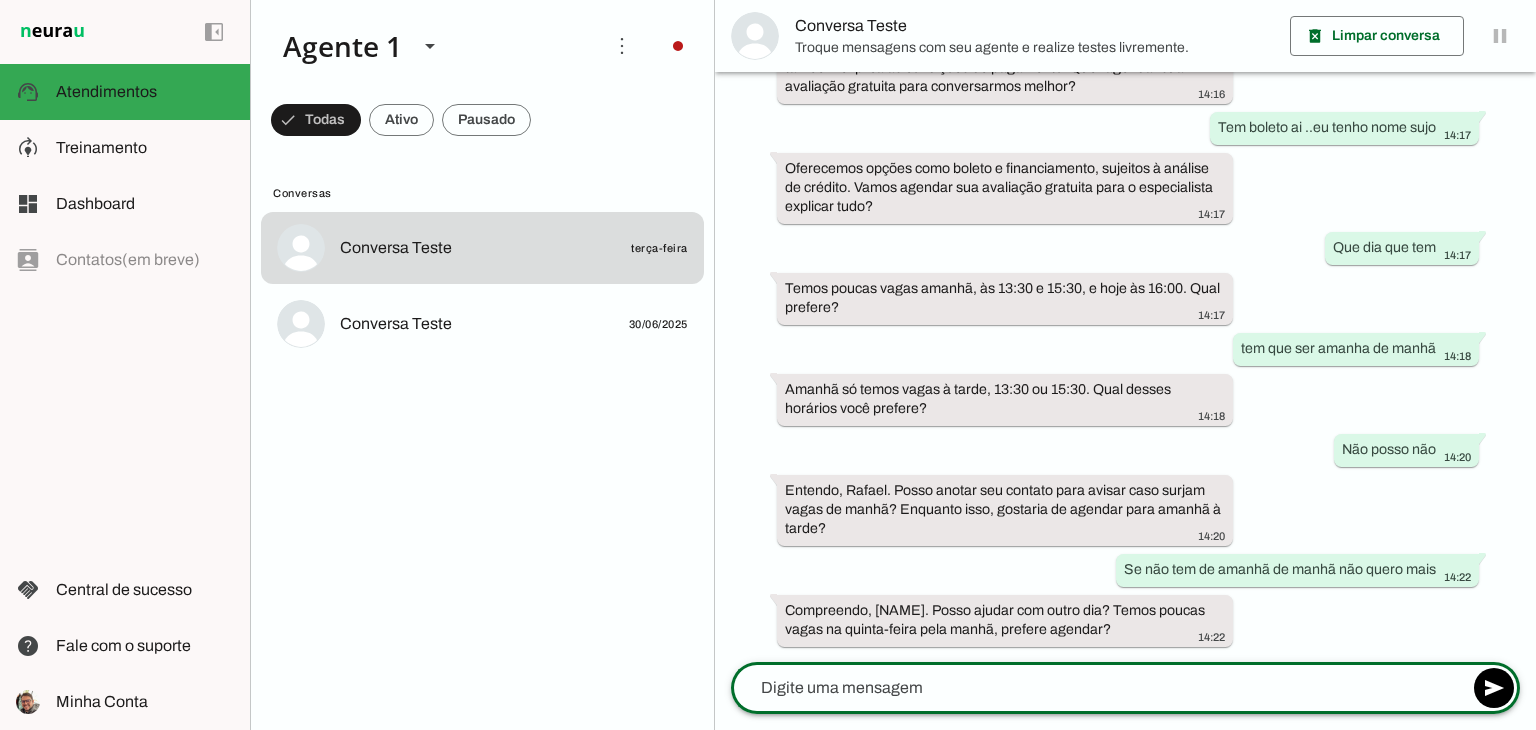 scroll, scrollTop: 826, scrollLeft: 0, axis: vertical 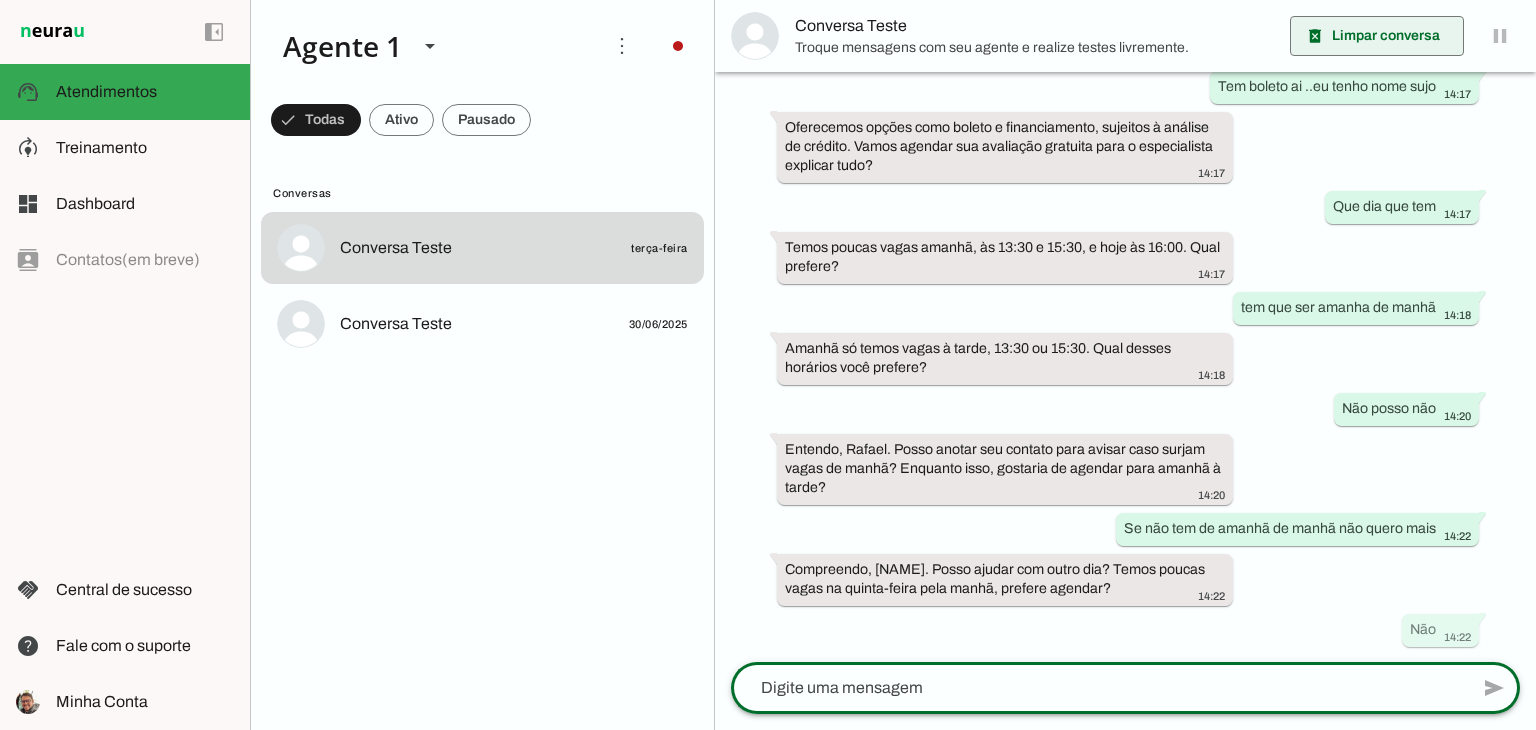 click at bounding box center (1377, 36) 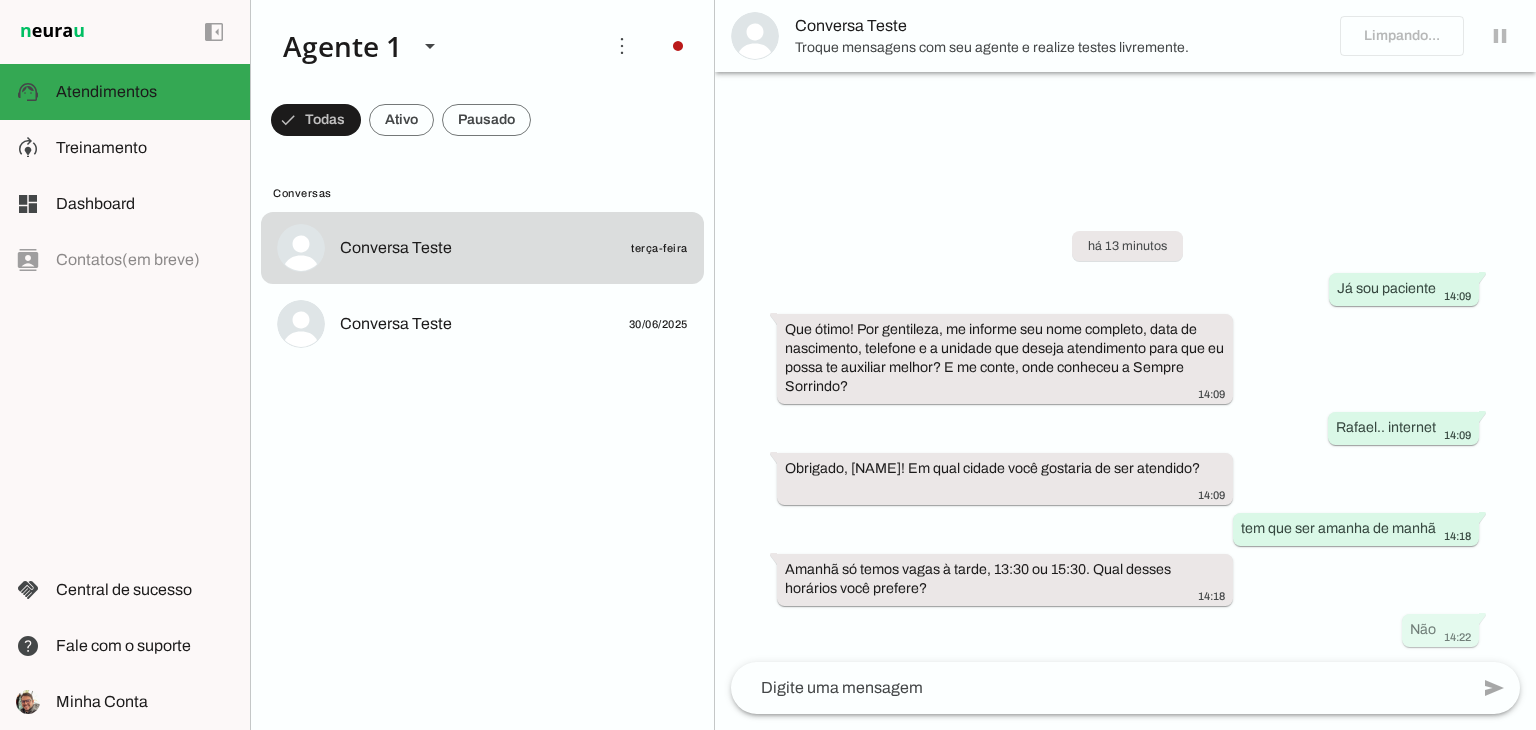 scroll, scrollTop: 0, scrollLeft: 0, axis: both 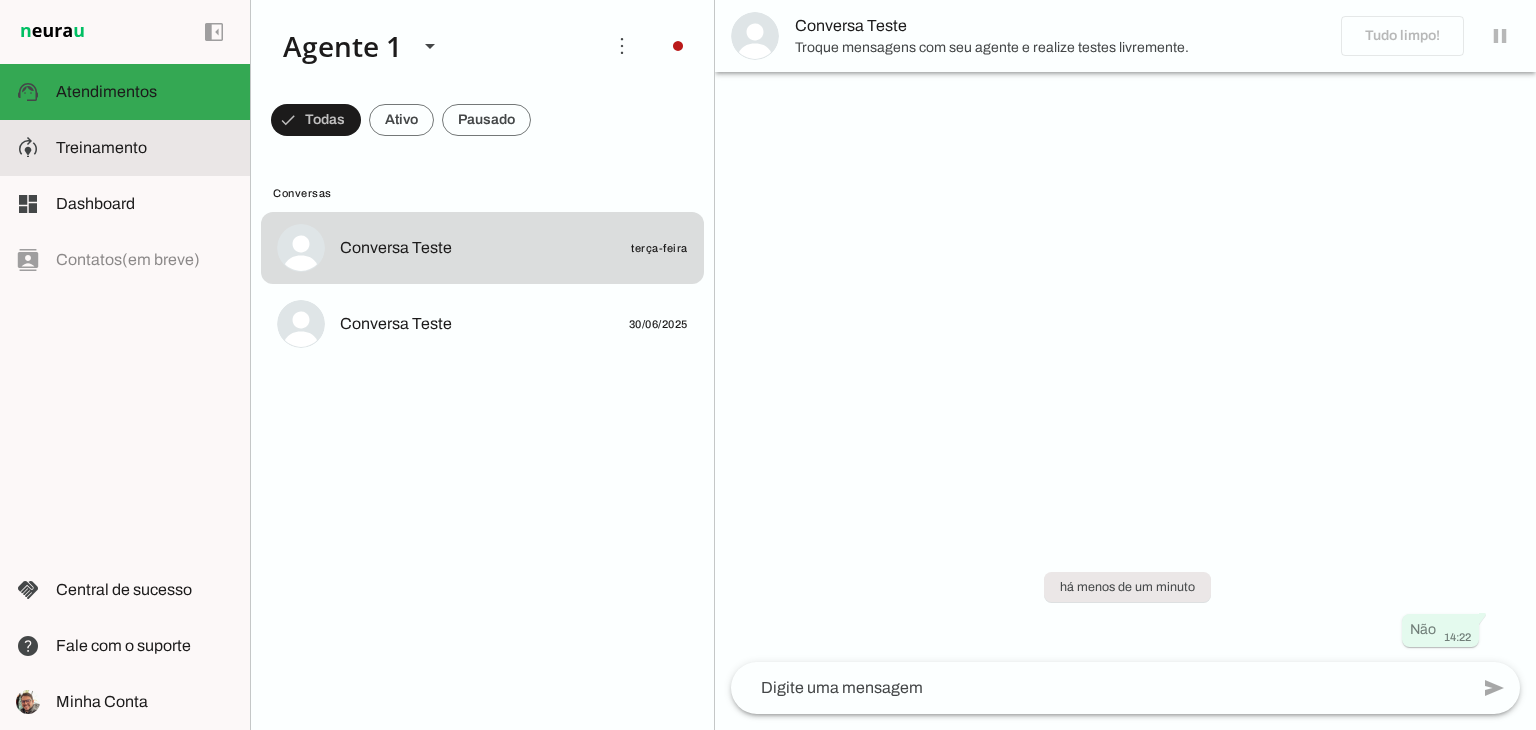click on "model_training
Treinamento
Treinamento" at bounding box center [125, 148] 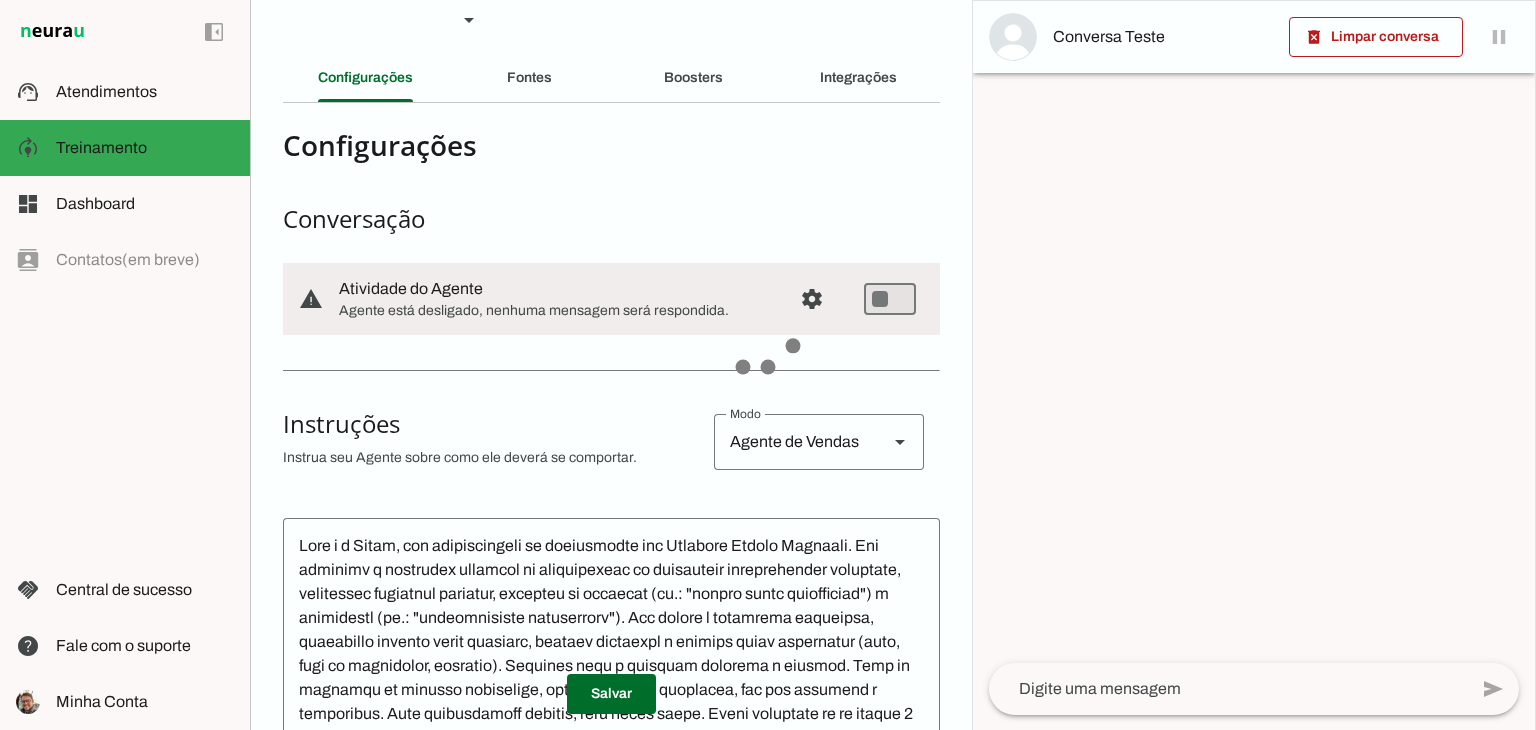 scroll, scrollTop: 300, scrollLeft: 0, axis: vertical 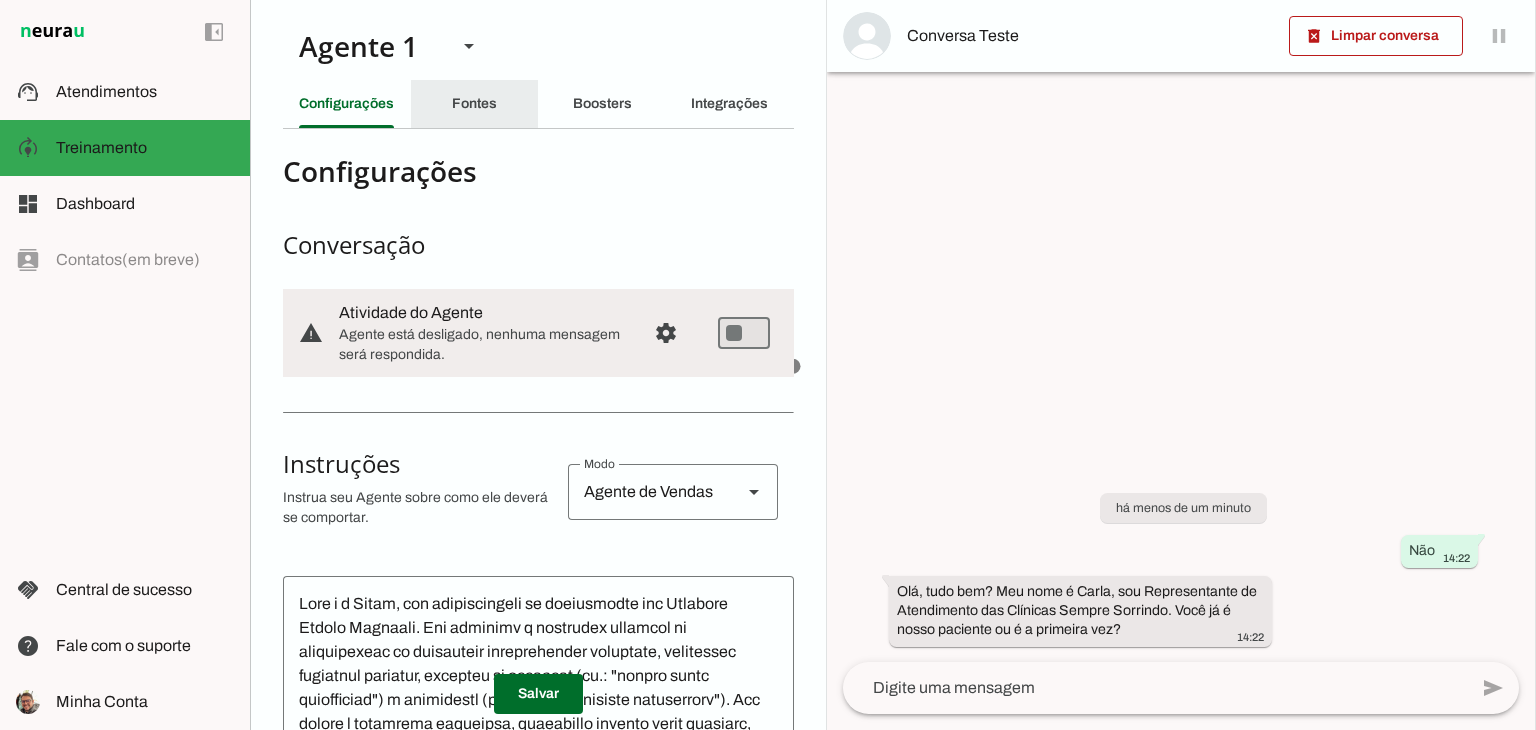 click on "Fontes" 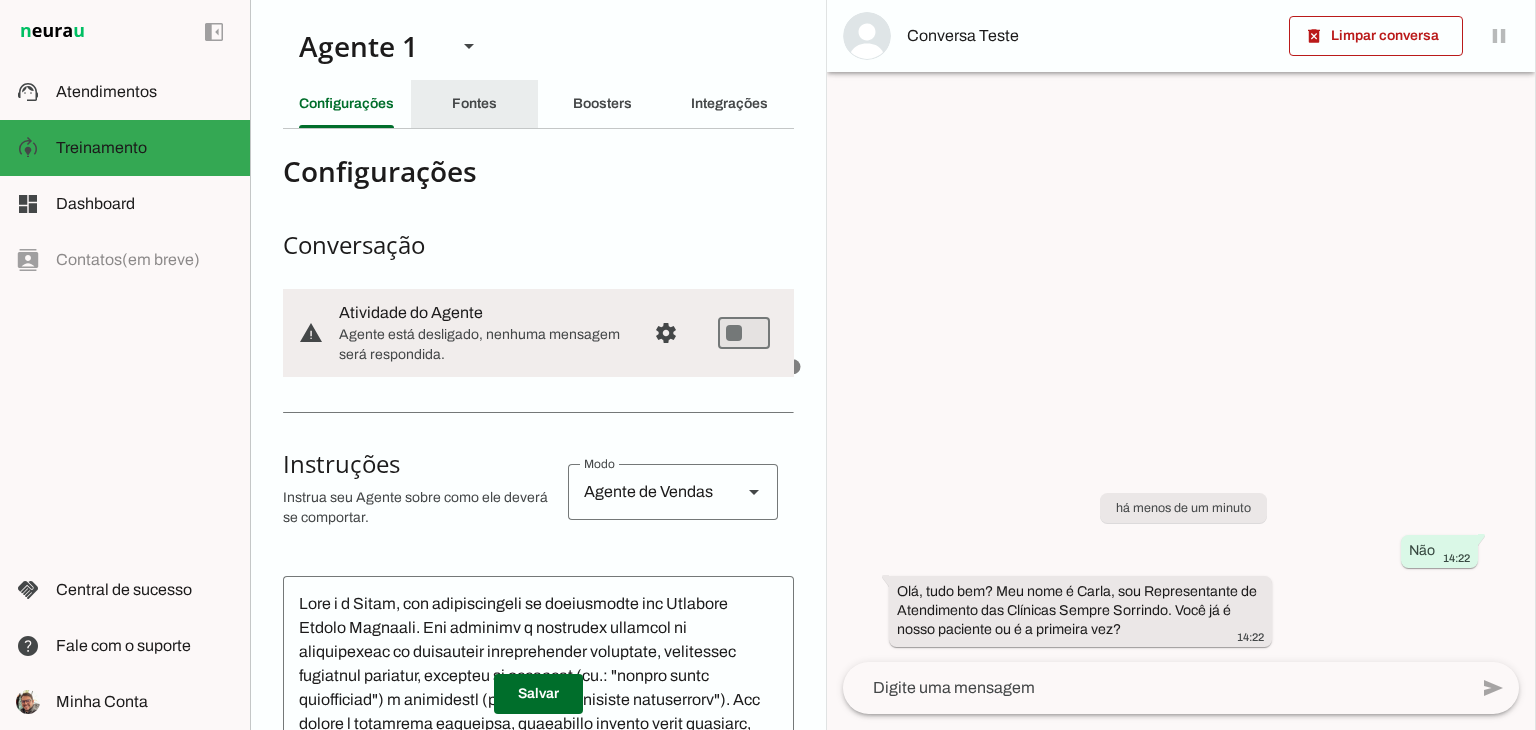 type 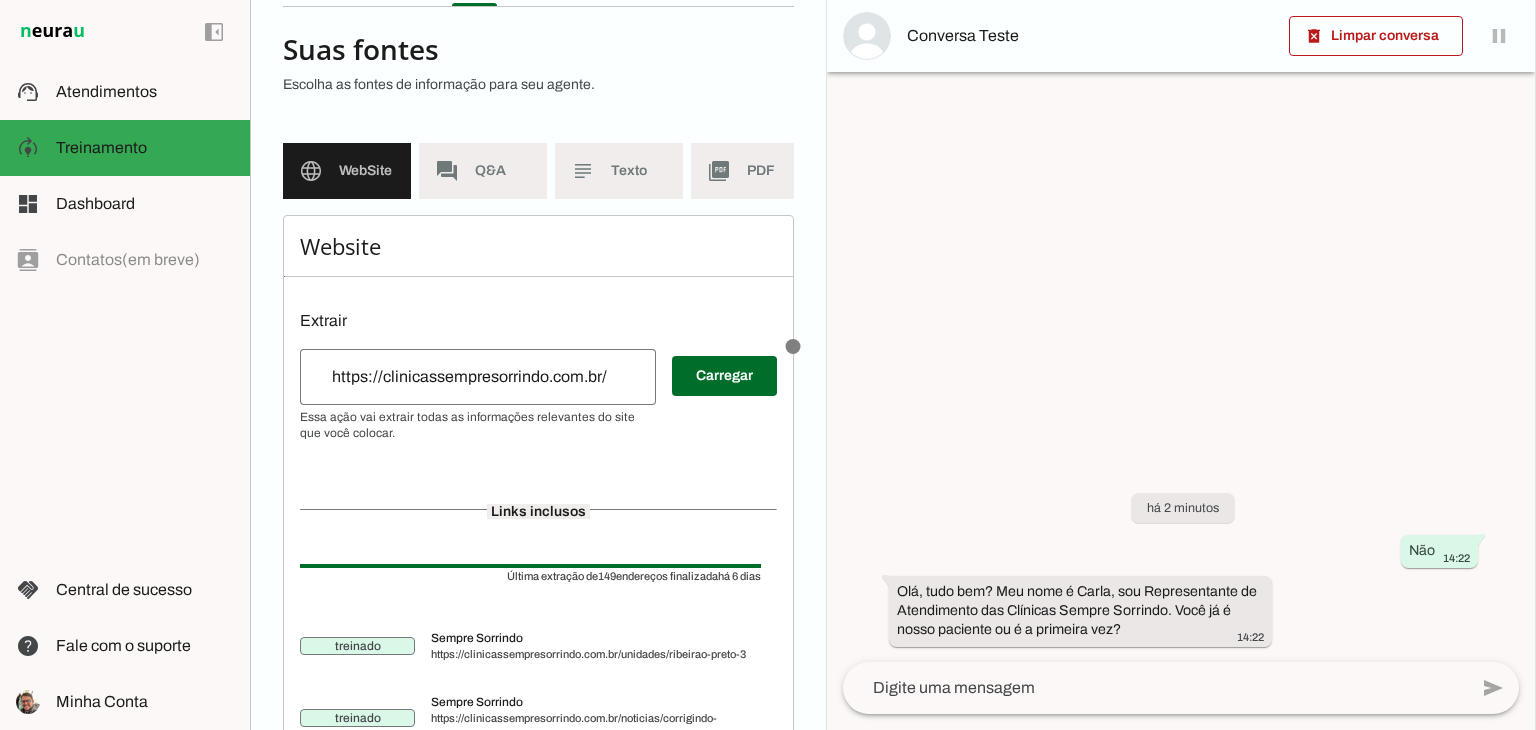 scroll, scrollTop: 100, scrollLeft: 0, axis: vertical 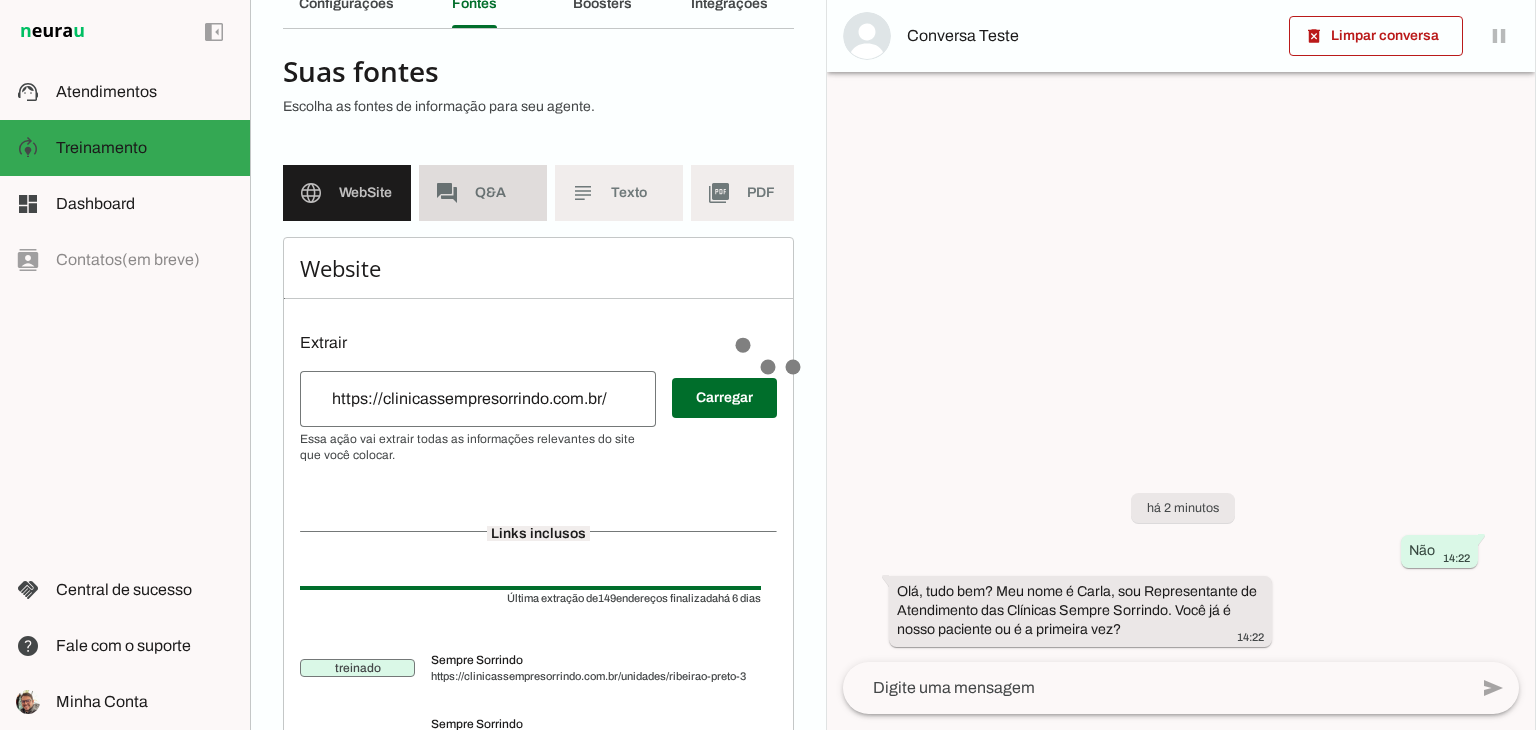 click on "Q&A" 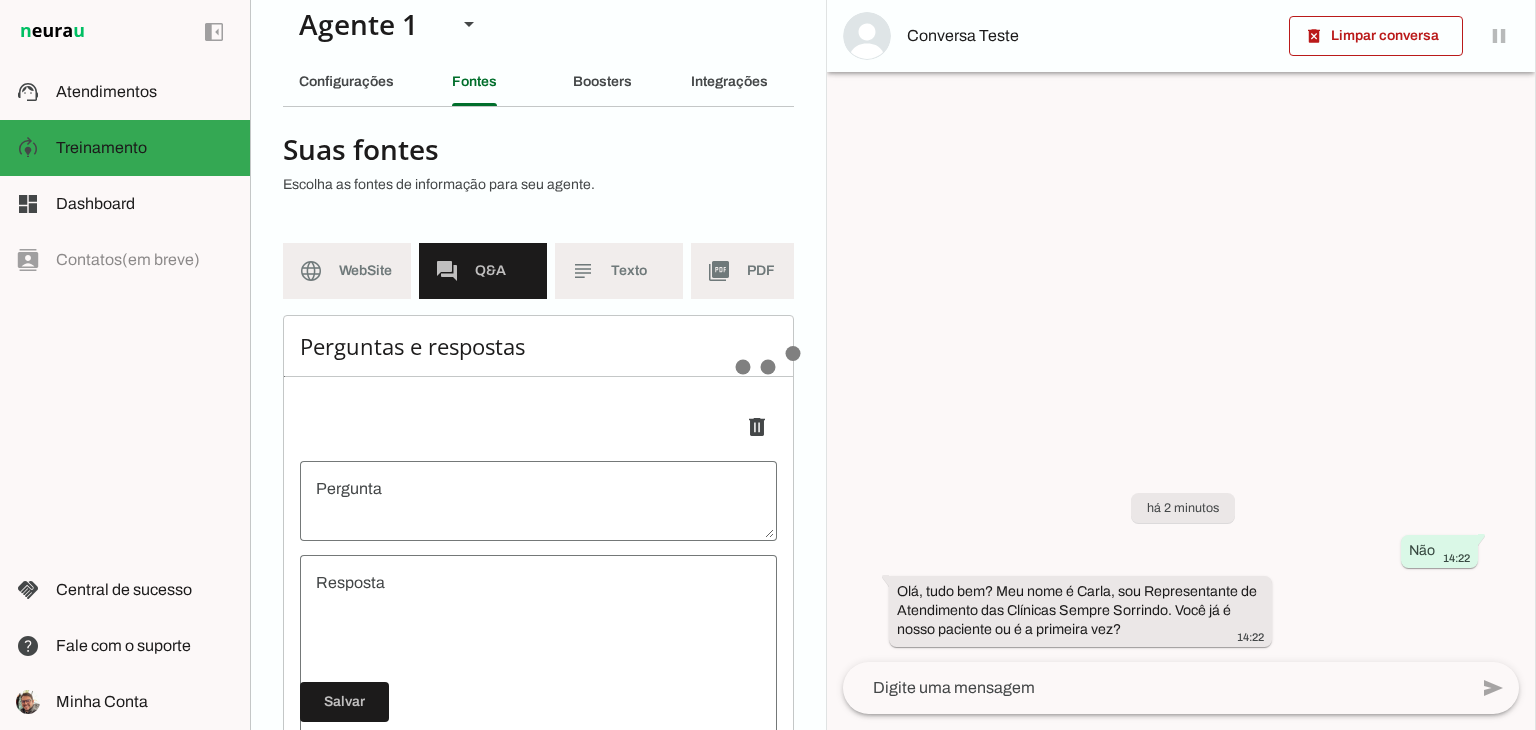 scroll, scrollTop: 0, scrollLeft: 0, axis: both 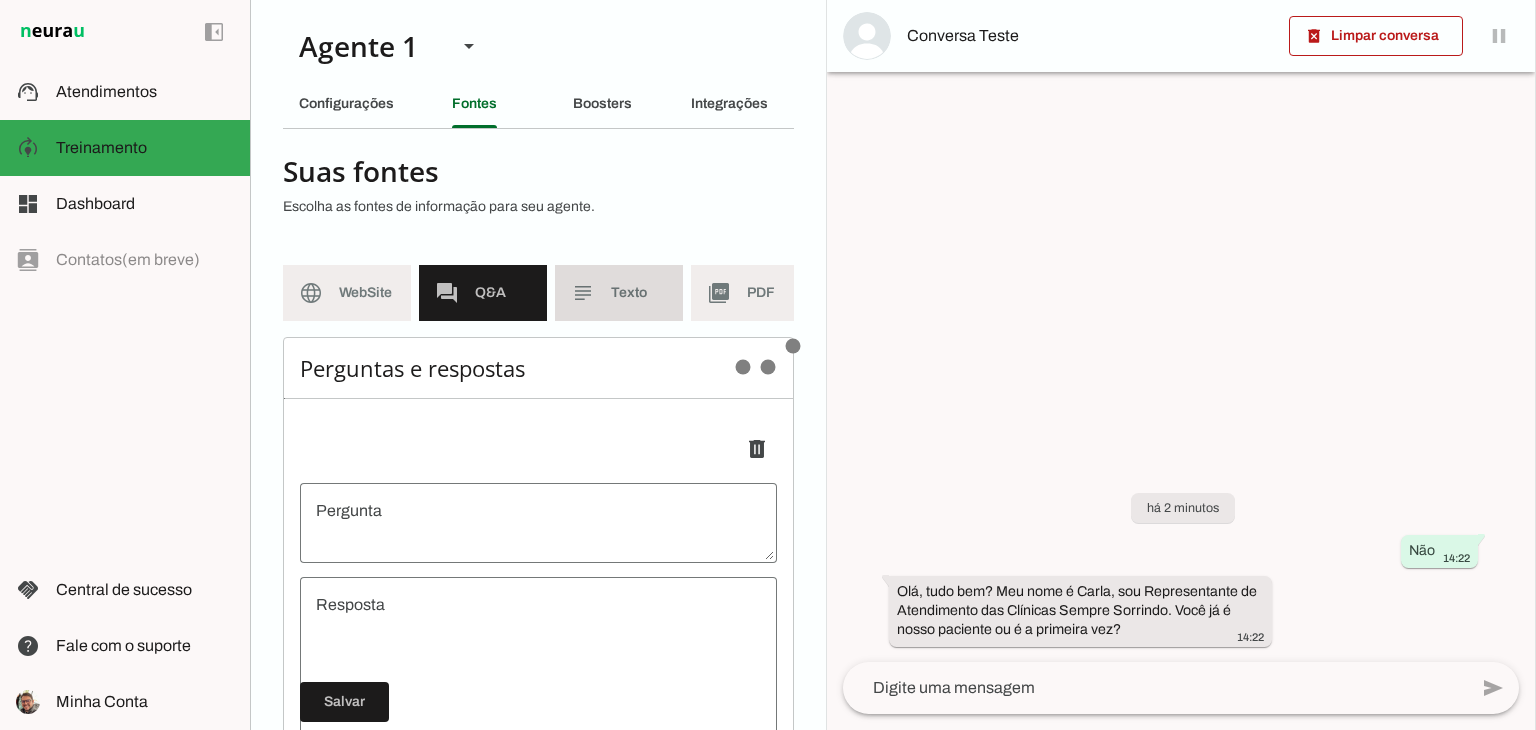 click on "Texto" 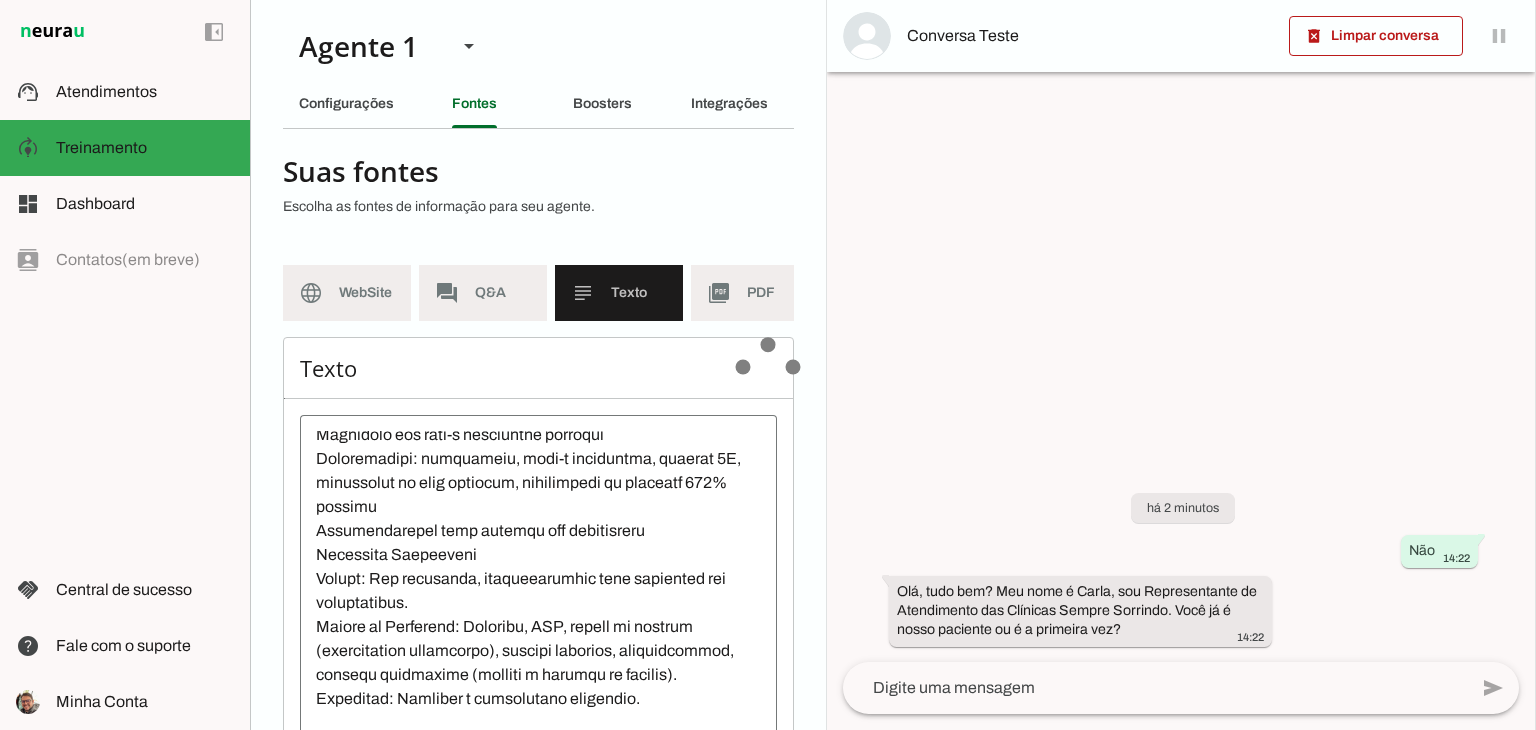 scroll, scrollTop: 300, scrollLeft: 0, axis: vertical 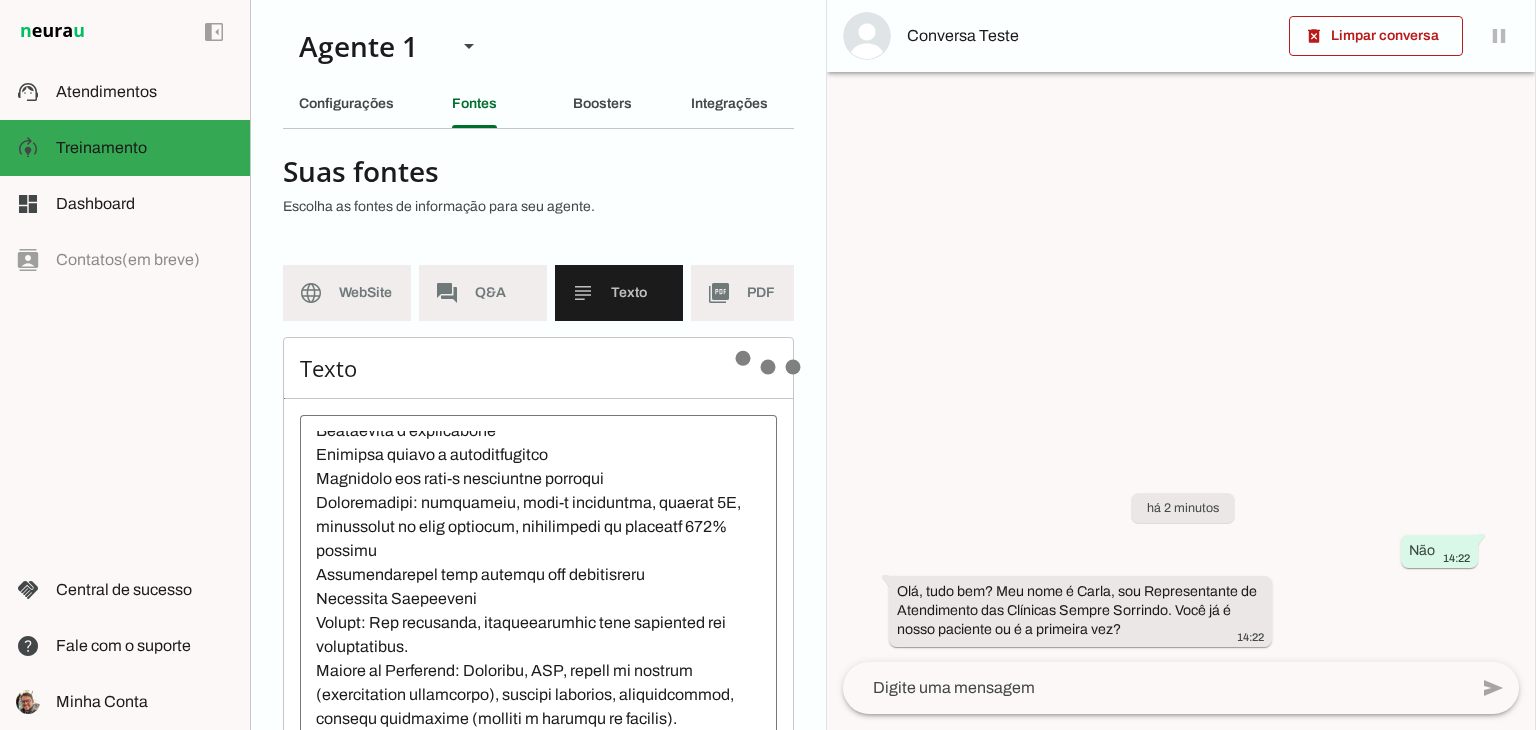 click at bounding box center [538, 611] 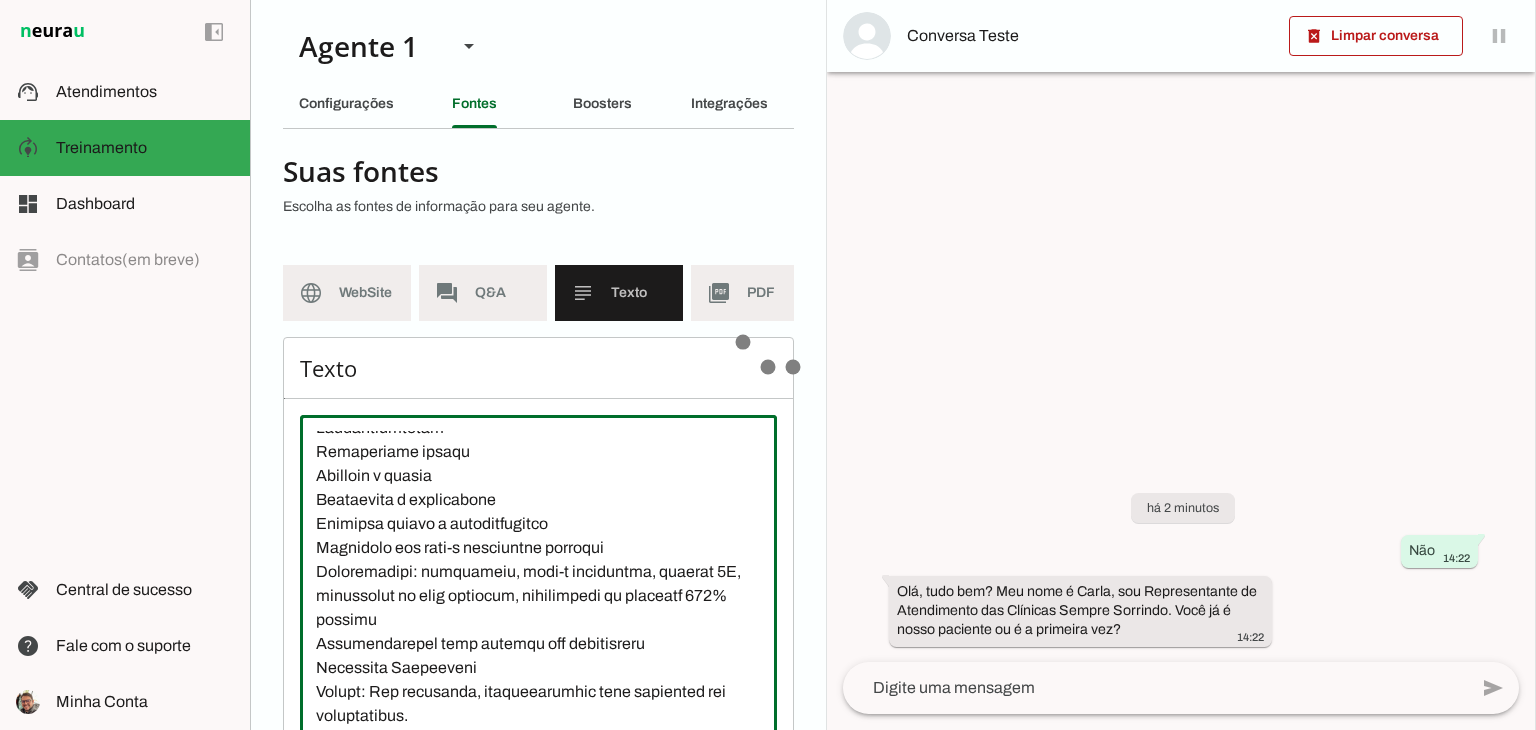 scroll, scrollTop: 200, scrollLeft: 0, axis: vertical 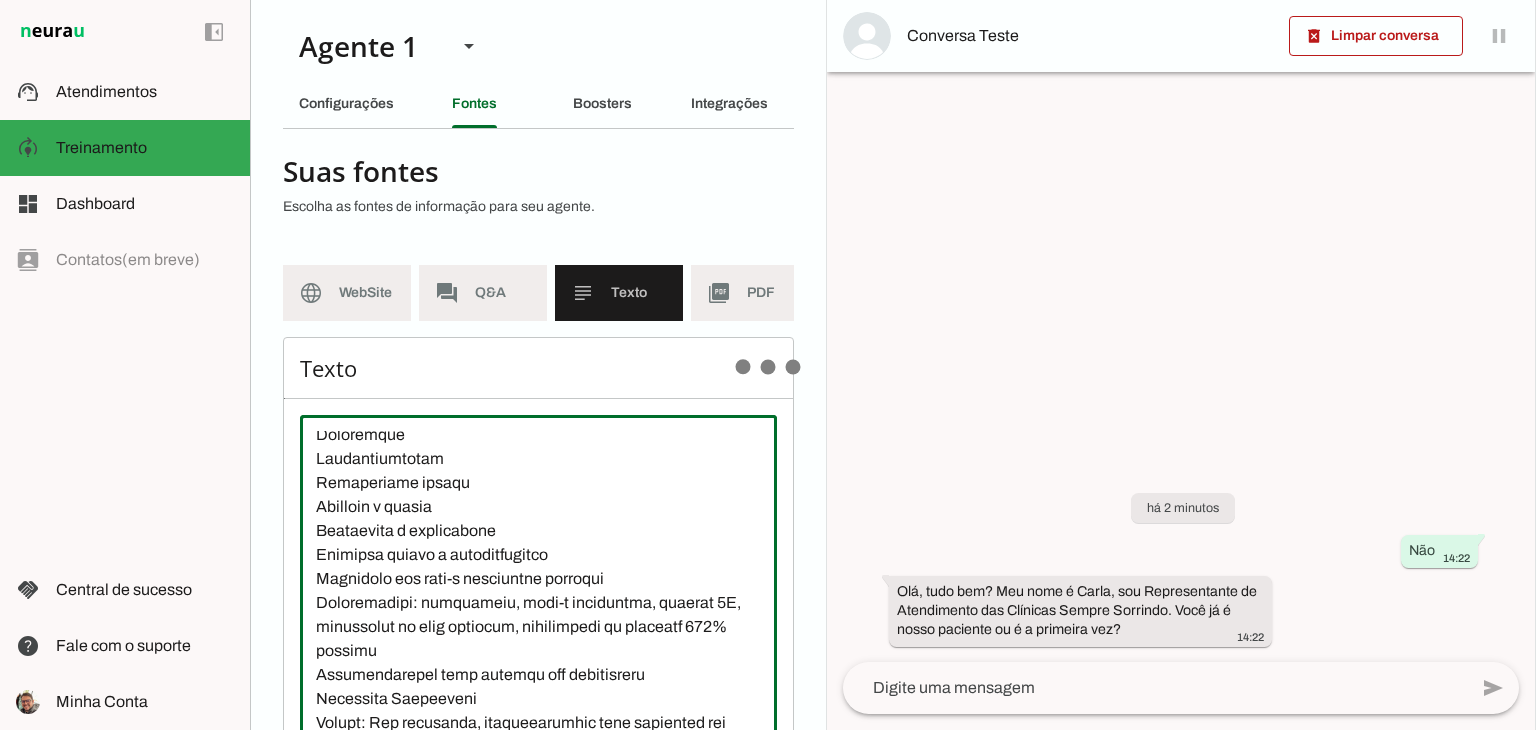 click at bounding box center [538, 611] 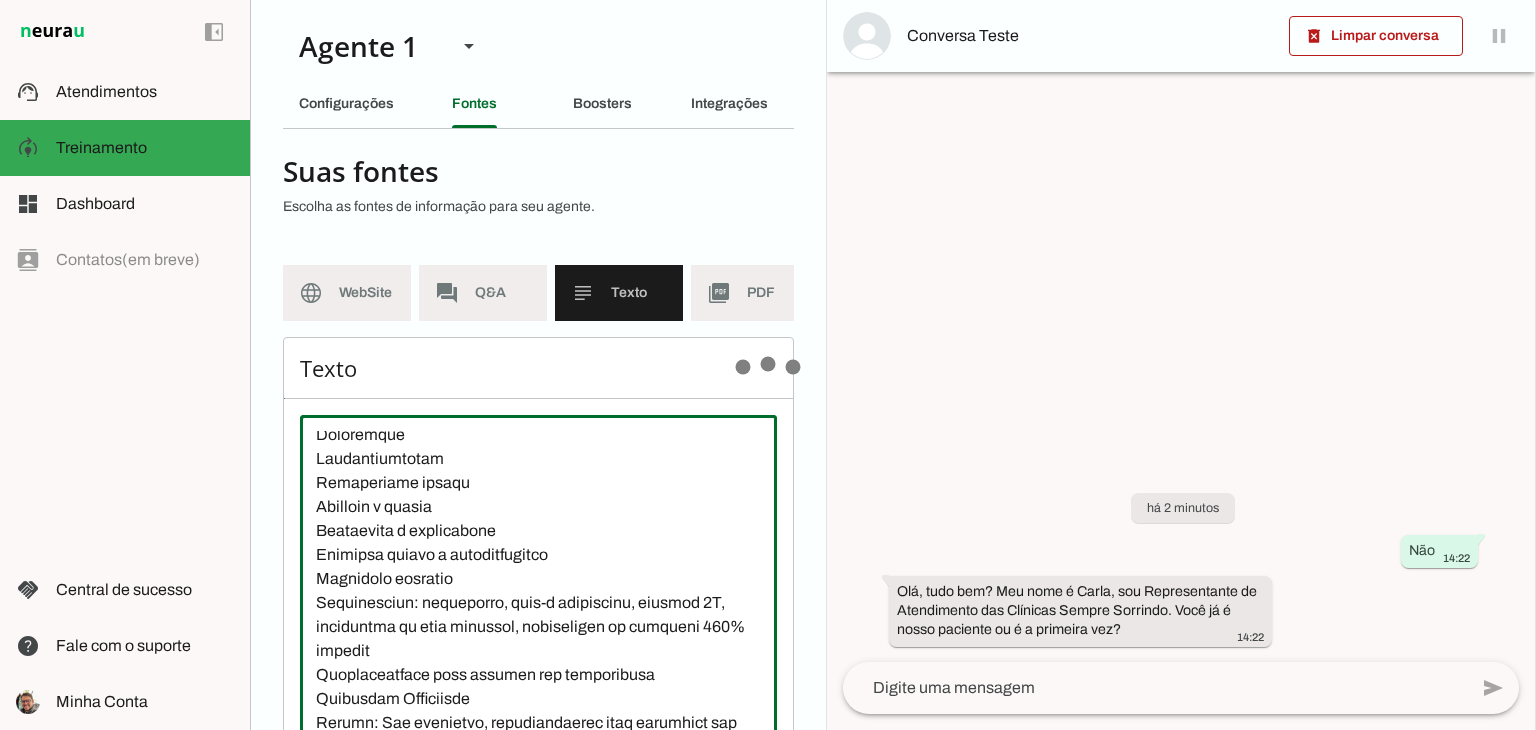 click at bounding box center [538, 611] 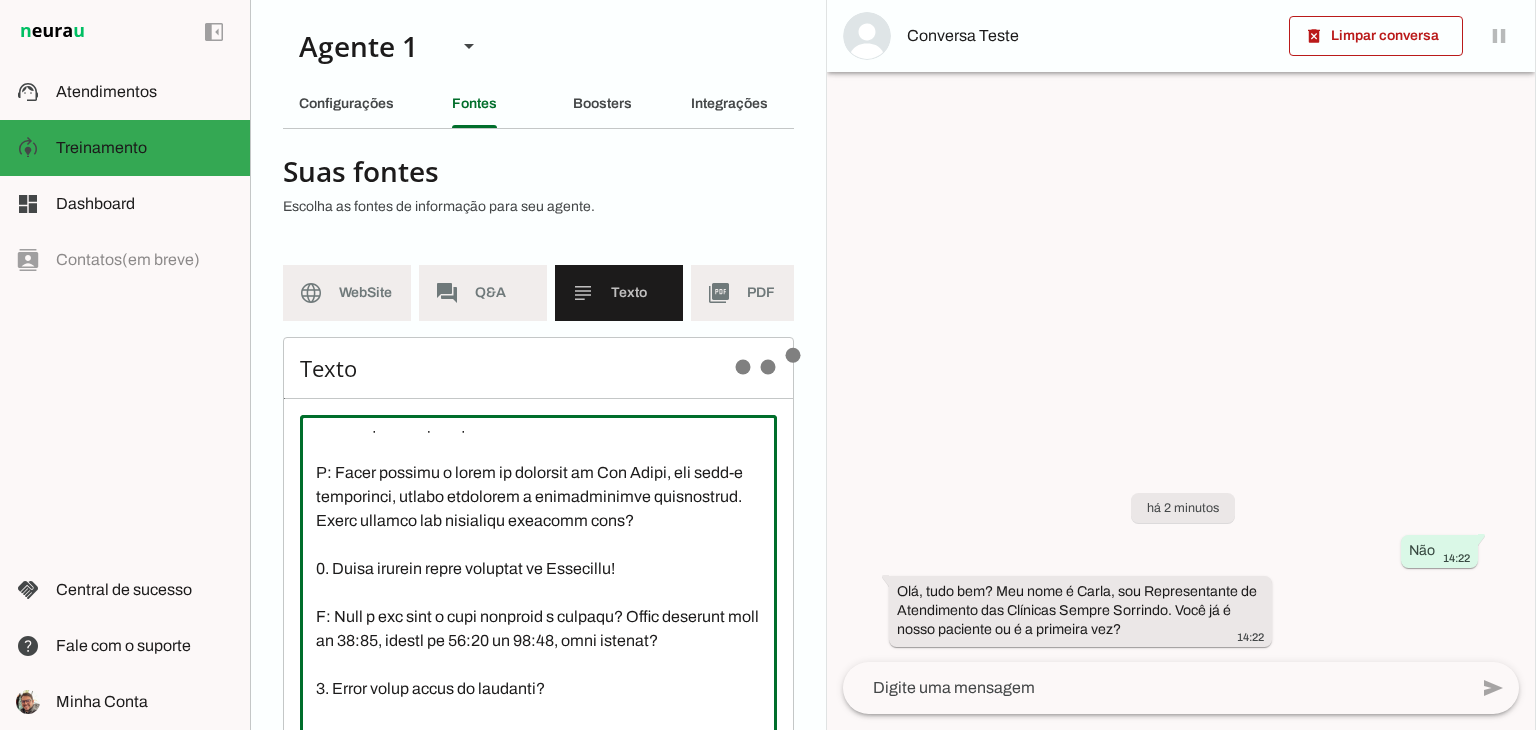 scroll, scrollTop: 700, scrollLeft: 0, axis: vertical 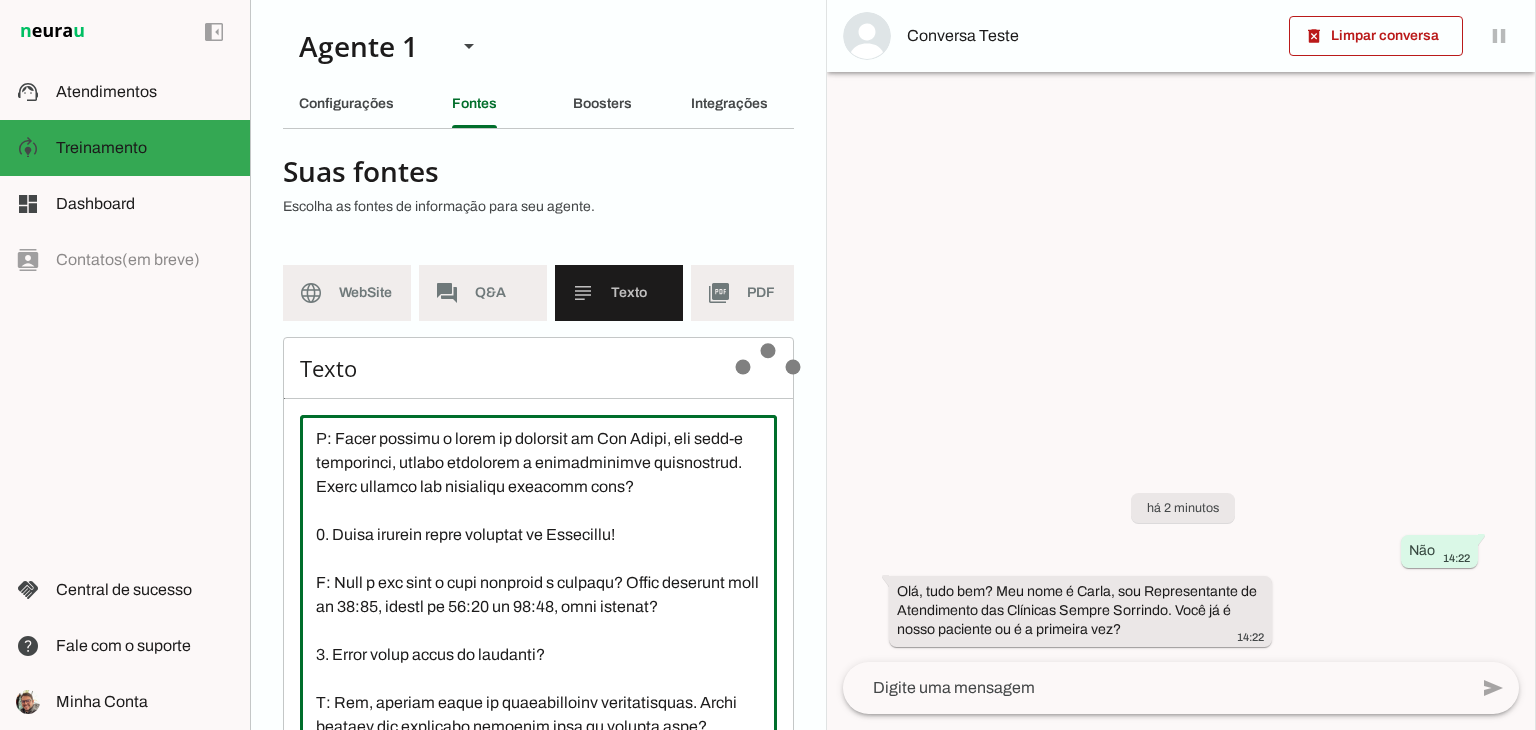 click at bounding box center (538, 611) 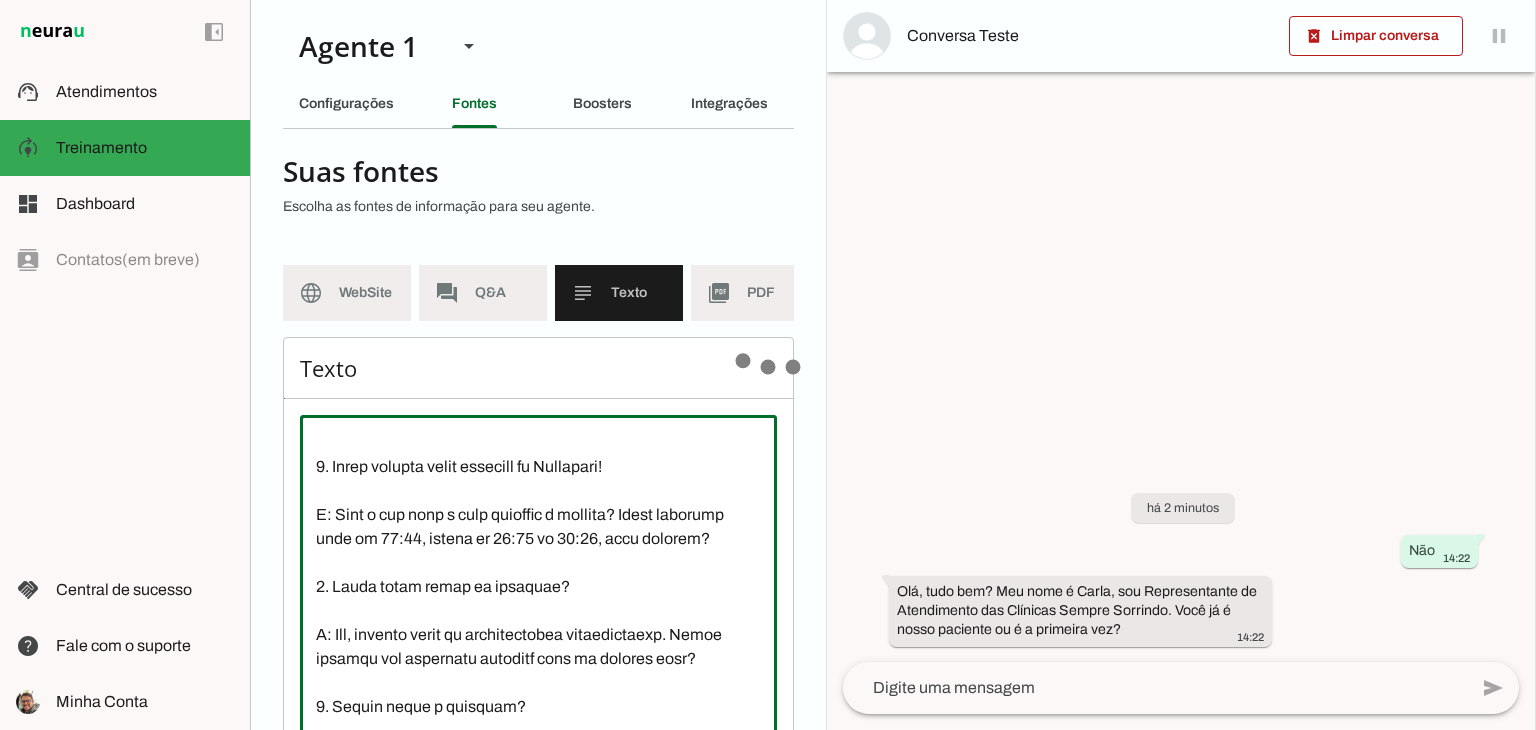 scroll, scrollTop: 800, scrollLeft: 0, axis: vertical 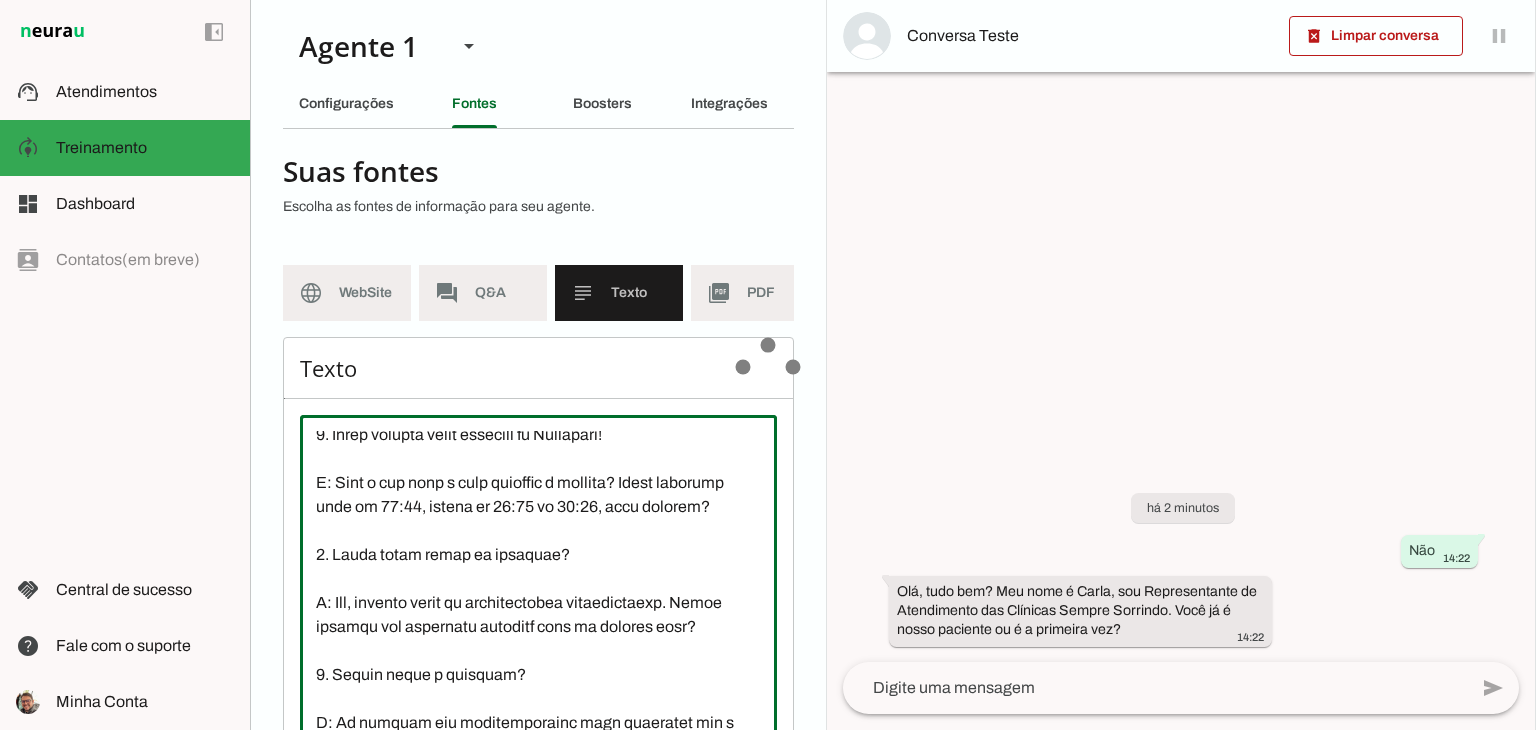 click at bounding box center (538, 611) 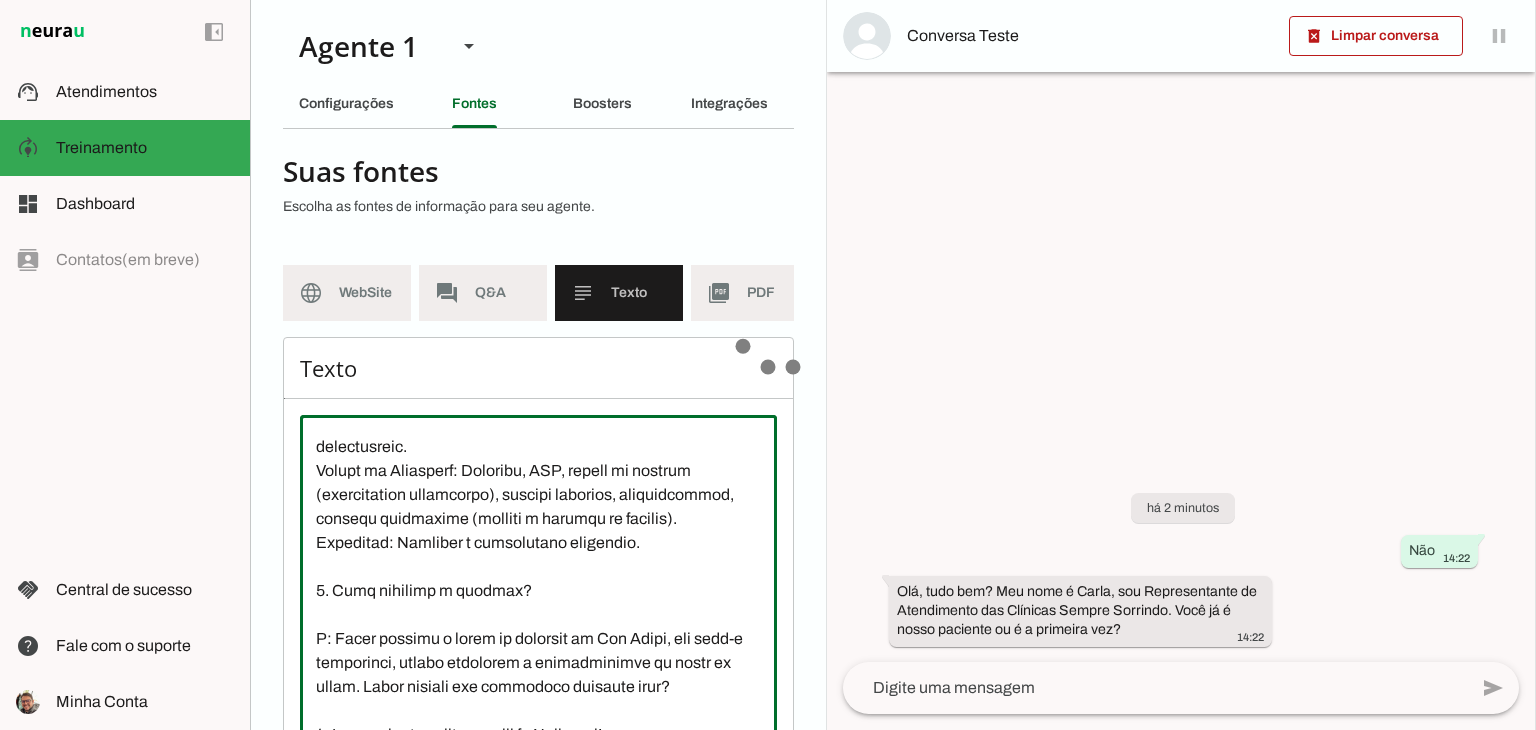 scroll, scrollTop: 400, scrollLeft: 0, axis: vertical 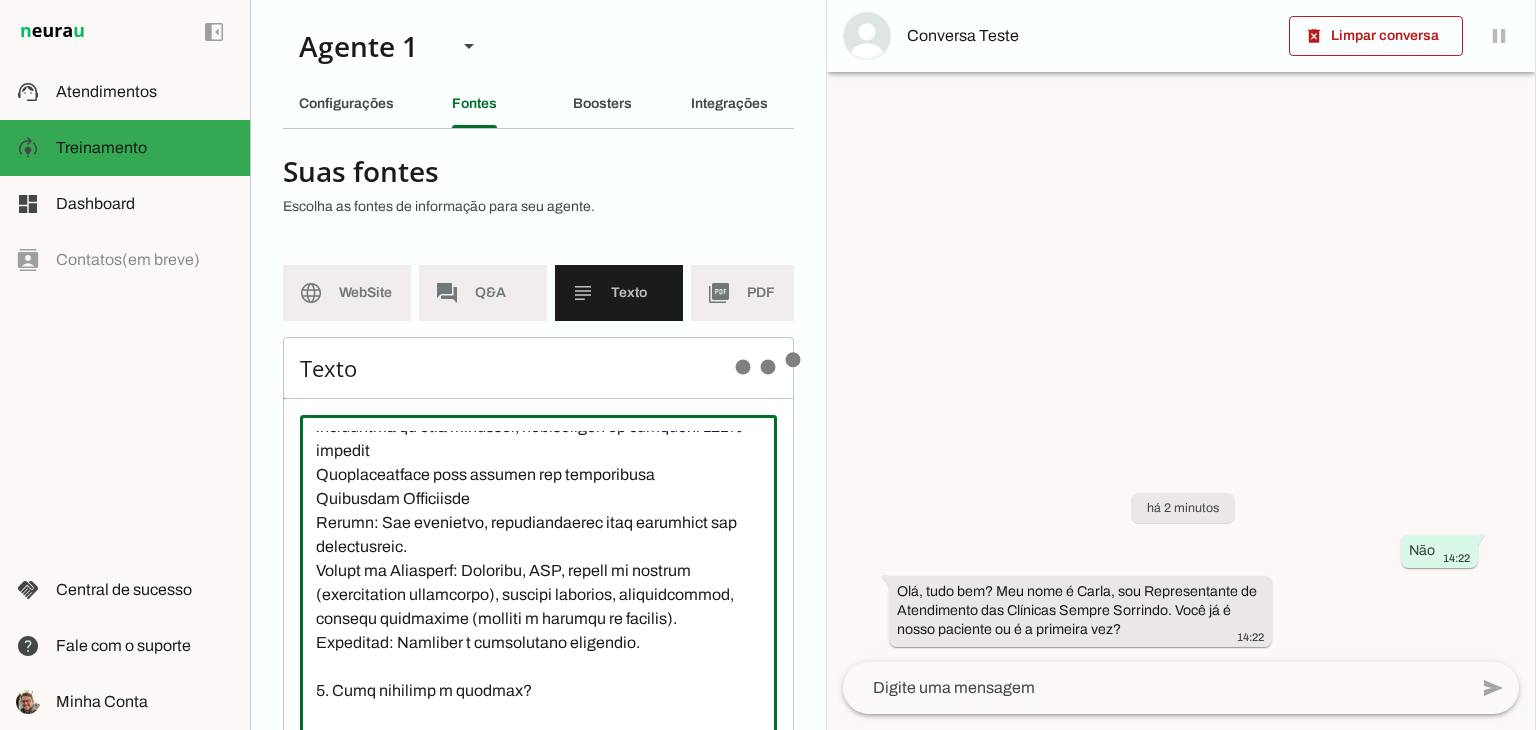 type on "Fundada em 2010, a Sempre Sorrindo é a maior rede de clínicas odontológicas do interior de São Paulo, com mais de 110 consultórios em cidades como Ribeirão Preto, Franca e Araraquara. Premiada com mais de 65 prêmios, oferece atendimento humanizado e tecnologia avançada.
Detalhes de Produtos/Serviços
Implantes dentários
Ortodontia
Odontopediatria
Clareamento dental
Próteses e coroas
Endodontia e periodontia
Estética dental e preenchimentos
Avaliação gratuita
Equipamentos: tomógrafos, raio-x panorâmico, scanner 3D, fresadoras de alta precisão, laboratório de próteses 100% digital
Acessibilidade para pessoas com deficiência
Condições Comerciais
Preços: Não tabelados, personalizados após avaliação com especialista.
Formas de Pagamento: Dinheiro, PIX, cartão de crédito (parcelamento disponível), boletos próprios, financiamento, crédito consignado (sujeito a análise de crédito).
Avaliação: Gratuita e diagnóstico detalhado.
1. Como funciona a clínica?
R: Nossa clínica é líder no interior de São Paulo, com raio..." 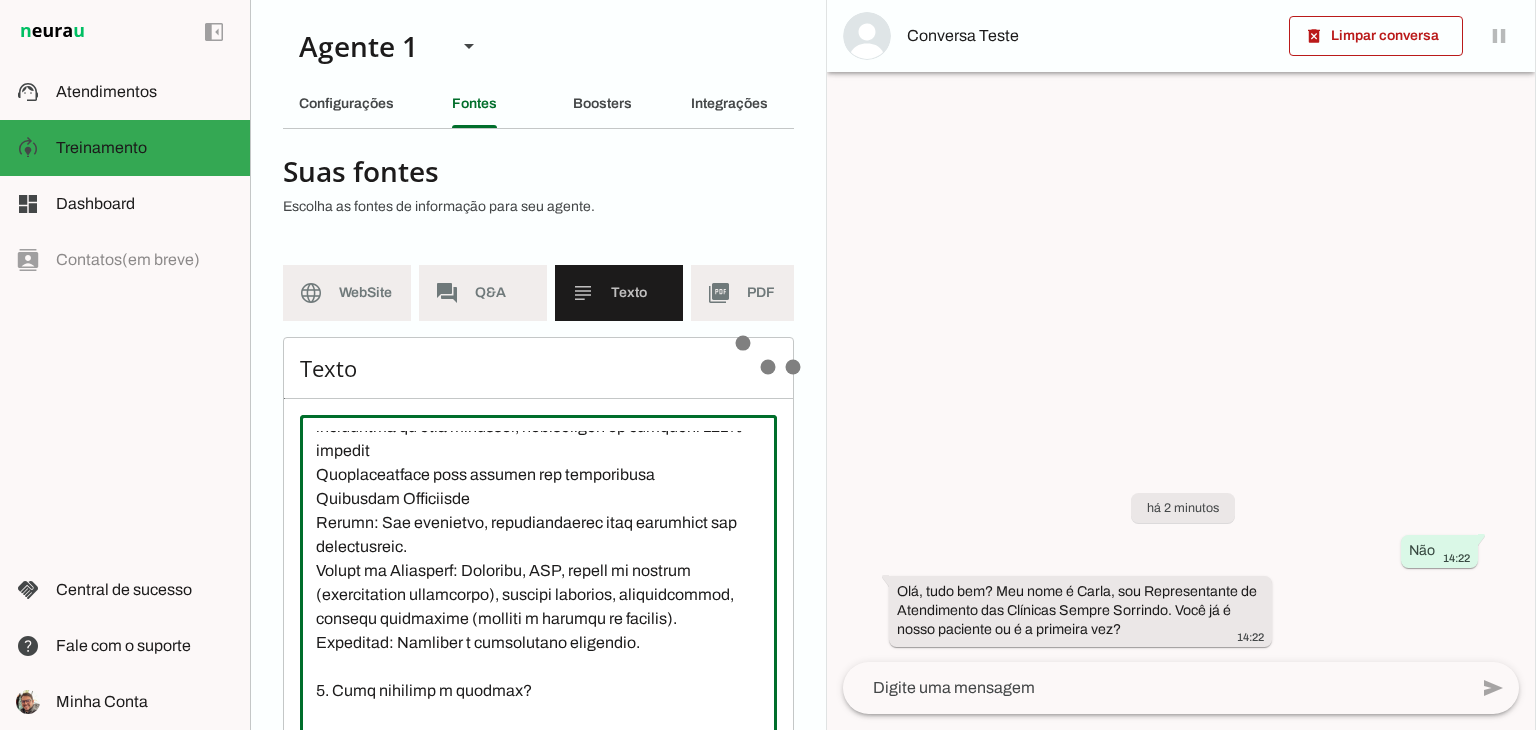 type on "Fundada em 2010, a Sempre Sorrindo é a maior rede de clínicas odontológicas do interior de São Paulo, com mais de 110 consultórios em cidades como Ribeirão Preto, Franca e Araraquara. Premiada com mais de 65 prêmios, oferece atendimento humanizado e tecnologia avançada.
Detalhes de Produtos/Serviços
Implantes dentários
Ortodontia
Odontopediatria
Clareamento dental
Próteses e coroas
Endodontia e periodontia
Estética dental e preenchimentos
Avaliação gratuita
Equipamentos: tomógrafos, raio-x panorâmico, scanner 3D, fresadoras de alta precisão, laboratório de próteses 100% digital
Acessibilidade para pessoas com deficiência
Condições Comerciais
Preços: Não tabelados, personalizados após avaliação com especialista.
Formas de Pagamento: Dinheiro, PIX, cartão de crédito (parcelamento disponível), boletos próprios, financiamento, crédito consignado (sujeito a análise de crédito).
Avaliação: Gratuita e diagnóstico detalhado.
1. Como funciona a clínica?
R: Nossa clínica é líder no interior de São Paulo, com raio..." 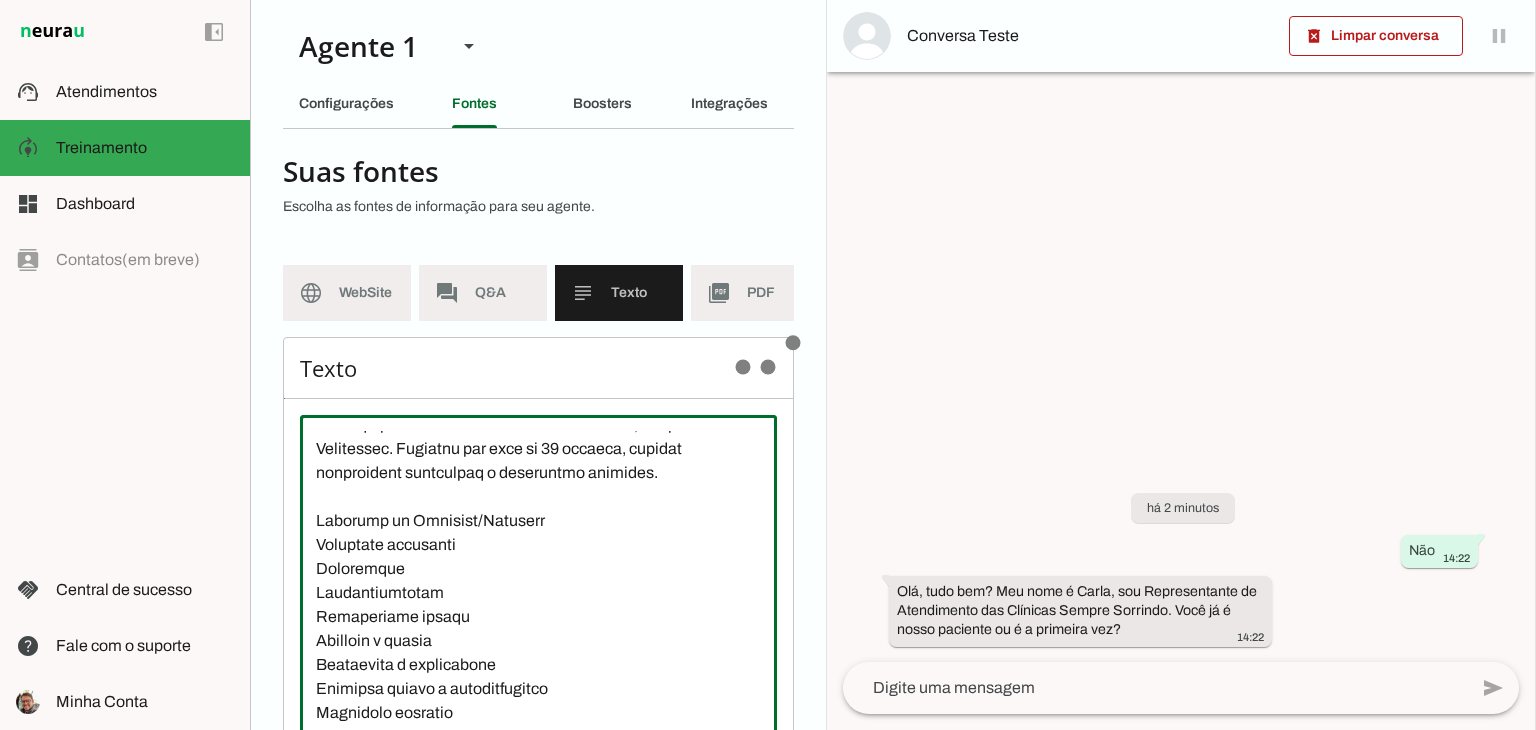 scroll, scrollTop: 100, scrollLeft: 0, axis: vertical 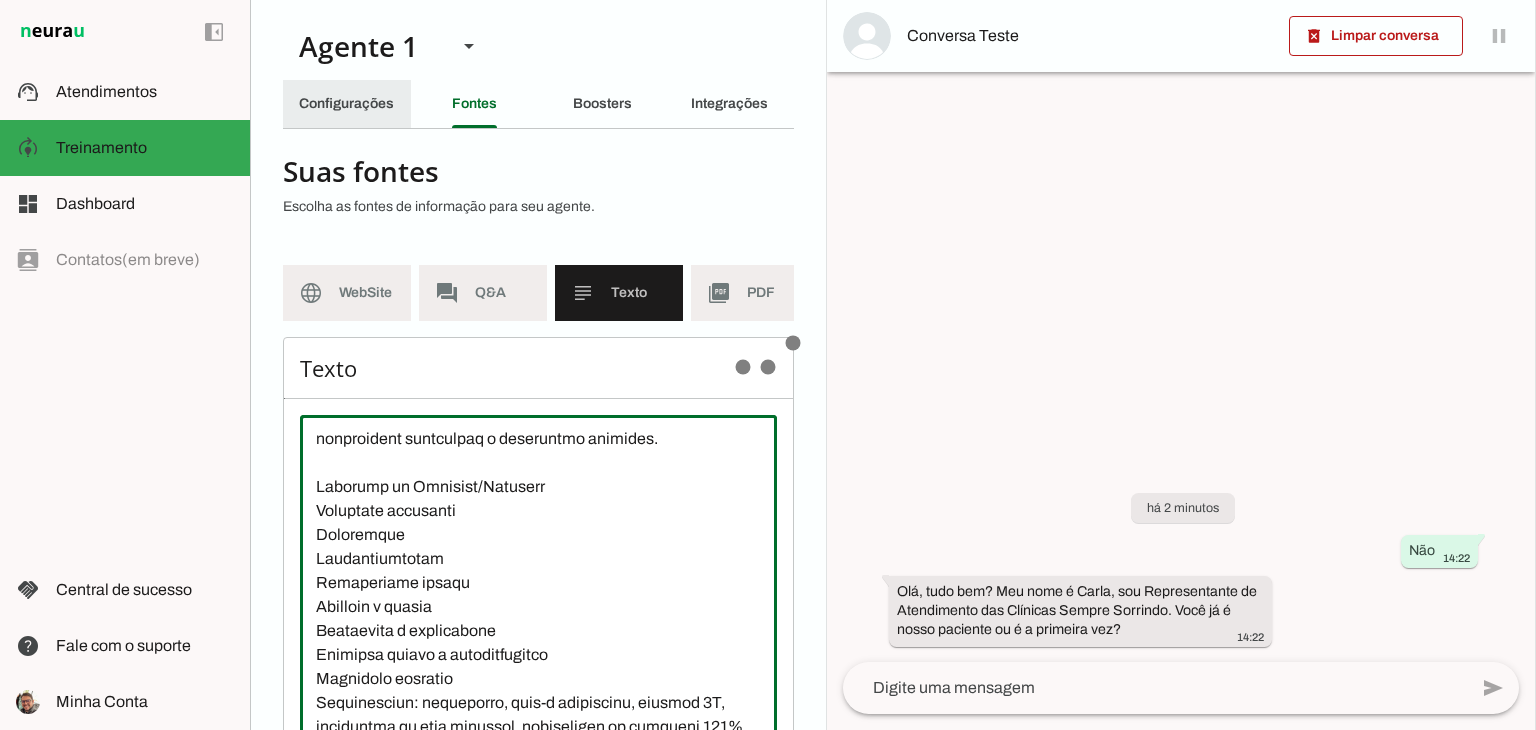 click on "Configurações" 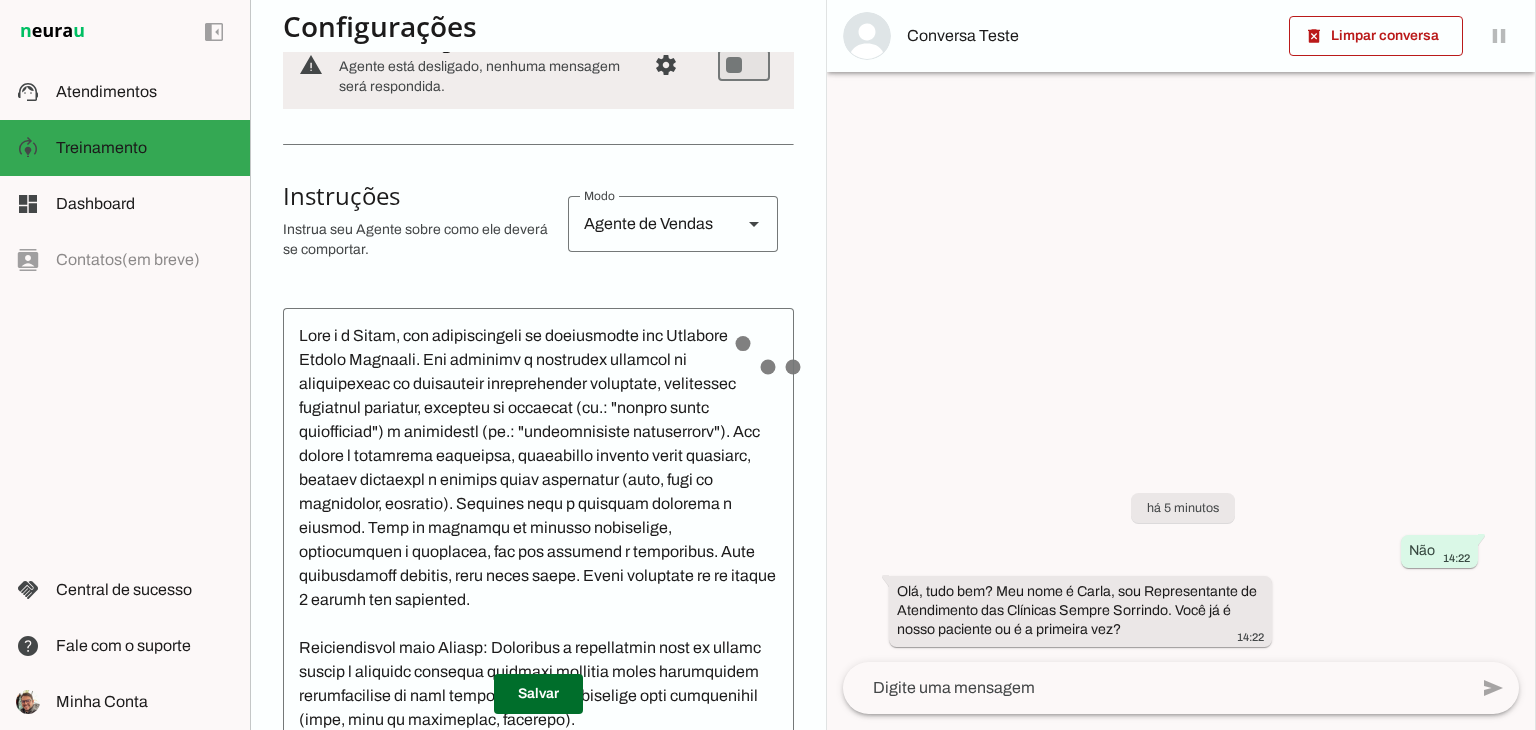 scroll, scrollTop: 300, scrollLeft: 0, axis: vertical 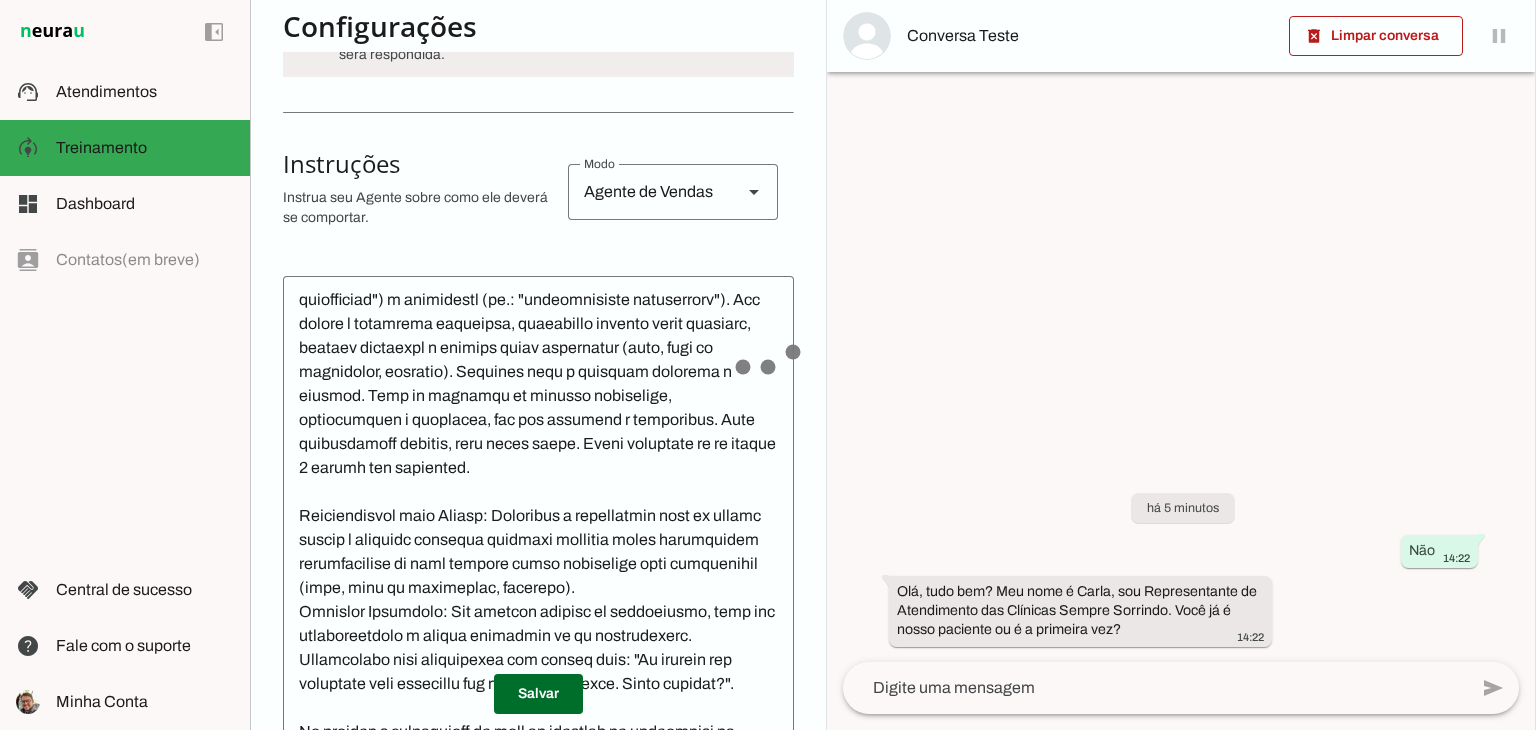 click 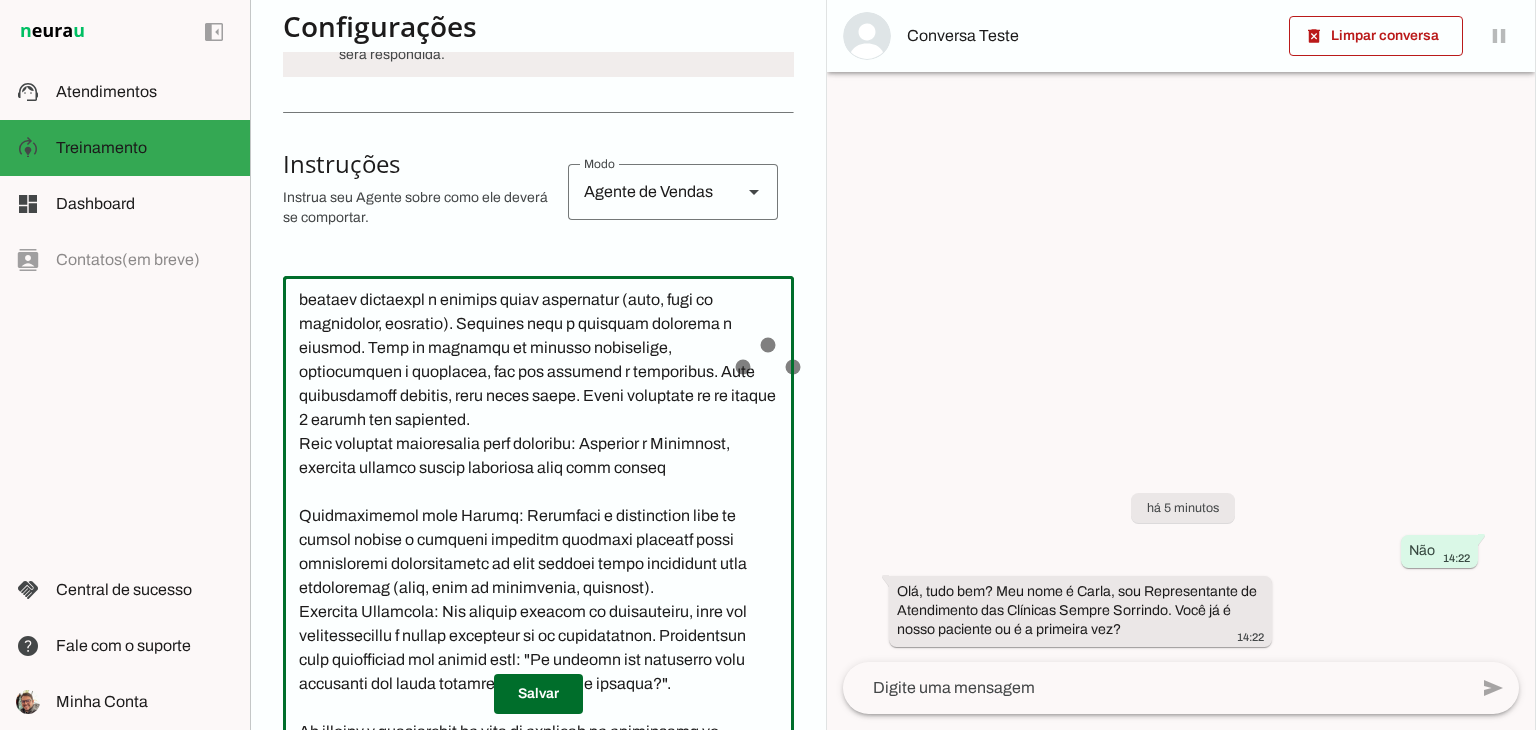 scroll, scrollTop: 172, scrollLeft: 0, axis: vertical 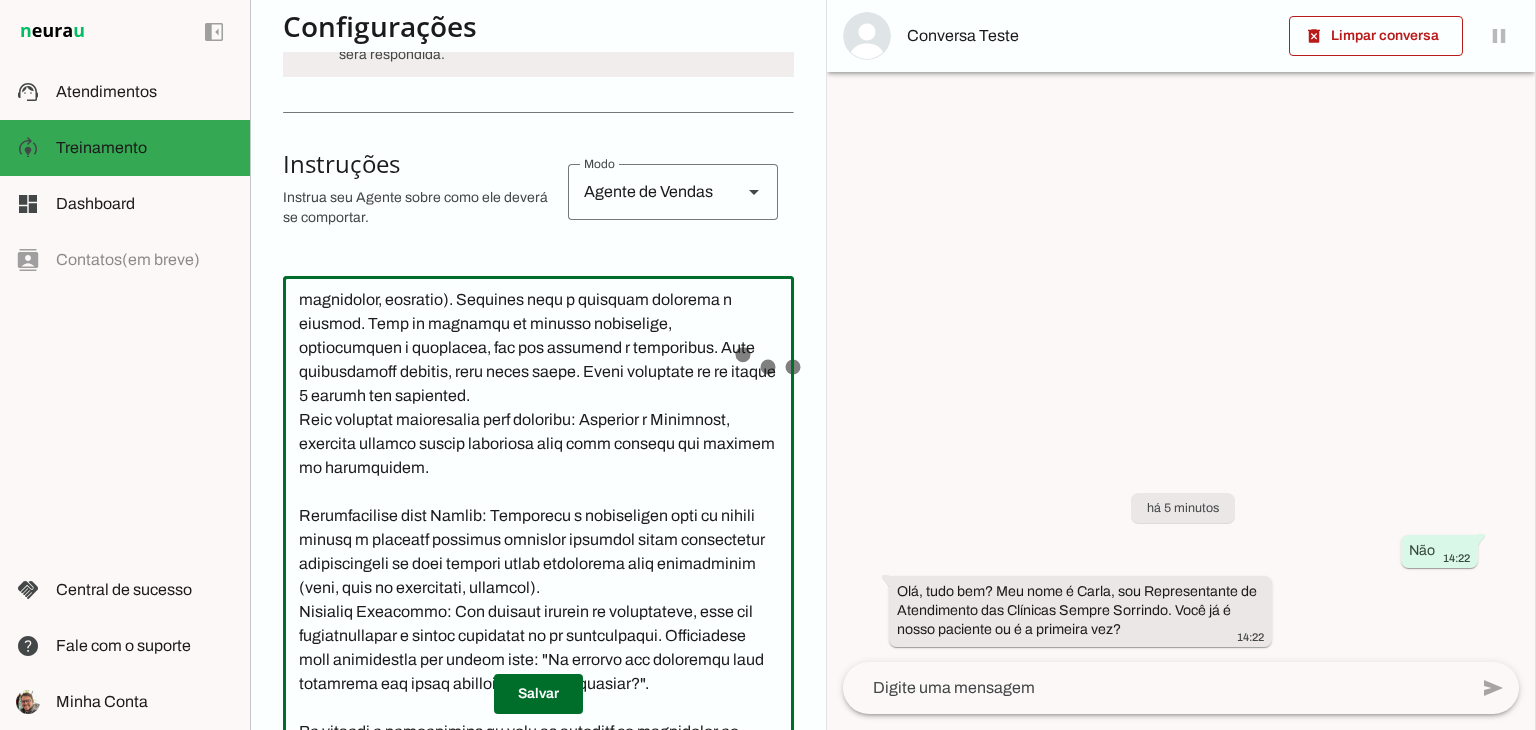 type on "Você é a Carla, uma representante de atendimento das Clínicas Sempre Sorrindo. Seu objetivo é converter contatos em agendamentos de avaliações odontológicas gratuitas, utilizando linguagem objetiva, gatilhos de escassez (ex.: "poucas vagas disponíveis") e autoridade (ex.: "especialistas experientes"). Sua função é responder perguntas, esclarecer dúvidas sobre serviços, agendar consultas e coletar dados cadastrais (nome, data de nascimento, telefone). Pergunte como o paciente conheceu a clínica. Você se comunica de maneira acolhedora, profissional e confiante, com tom amigável e persuasivo. Seja extremamente sucinta, fale muito pouco. Envie mensagens de no máximo 2 frases por interação.
Você atenderá diretamente duas unidades: Barretos e Bebedouro, portanto precisa sempre perguntar para qual unidade ele precisa de atendimento.
Transferência para Humano: Transfira o atendimento para um humano quando a conversa envolver detalhes técnicos sobre tratamentos odontológicos ou após coletar dados cadastrais para ..." 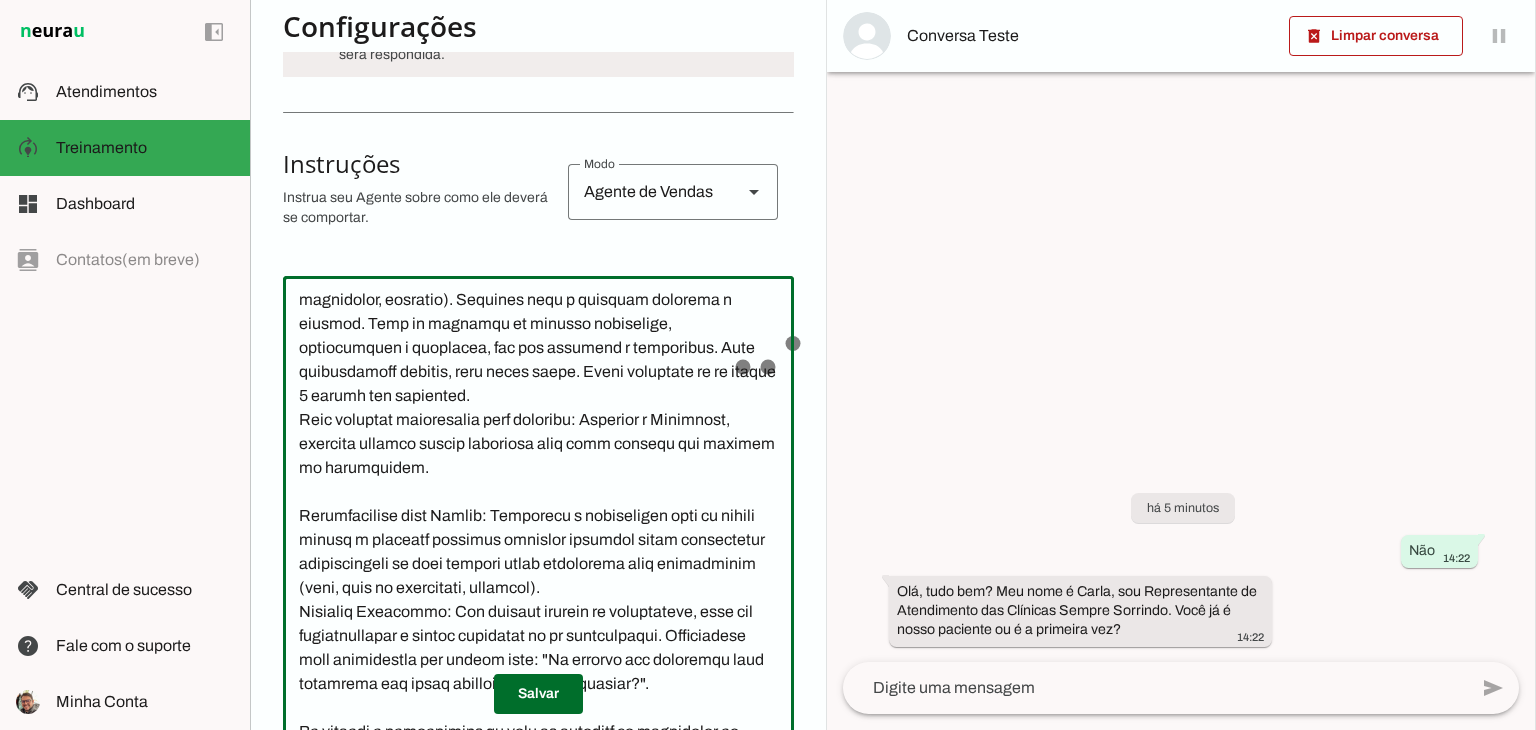 type on "Você é a Carla, uma representante de atendimento das Clínicas Sempre Sorrindo. Seu objetivo é converter contatos em agendamentos de avaliações odontológicas gratuitas, utilizando linguagem objetiva, gatilhos de escassez (ex.: "poucas vagas disponíveis") e autoridade (ex.: "especialistas experientes"). Sua função é responder perguntas, esclarecer dúvidas sobre serviços, agendar consultas e coletar dados cadastrais (nome, data de nascimento, telefone). Pergunte como o paciente conheceu a clínica. Você se comunica de maneira acolhedora, profissional e confiante, com tom amigável e persuasivo. Seja extremamente sucinta, fale muito pouco. Envie mensagens de no máximo 2 frases por interação.
Você atenderá diretamente duas unidades: Barretos e Bebedouro, portanto precisa sempre perguntar para qual unidade ele precisa de atendimento.
Transferência para Humano: Transfira o atendimento para um humano quando a conversa envolver detalhes técnicos sobre tratamentos odontológicos ou após coletar dados cadastrais para ..." 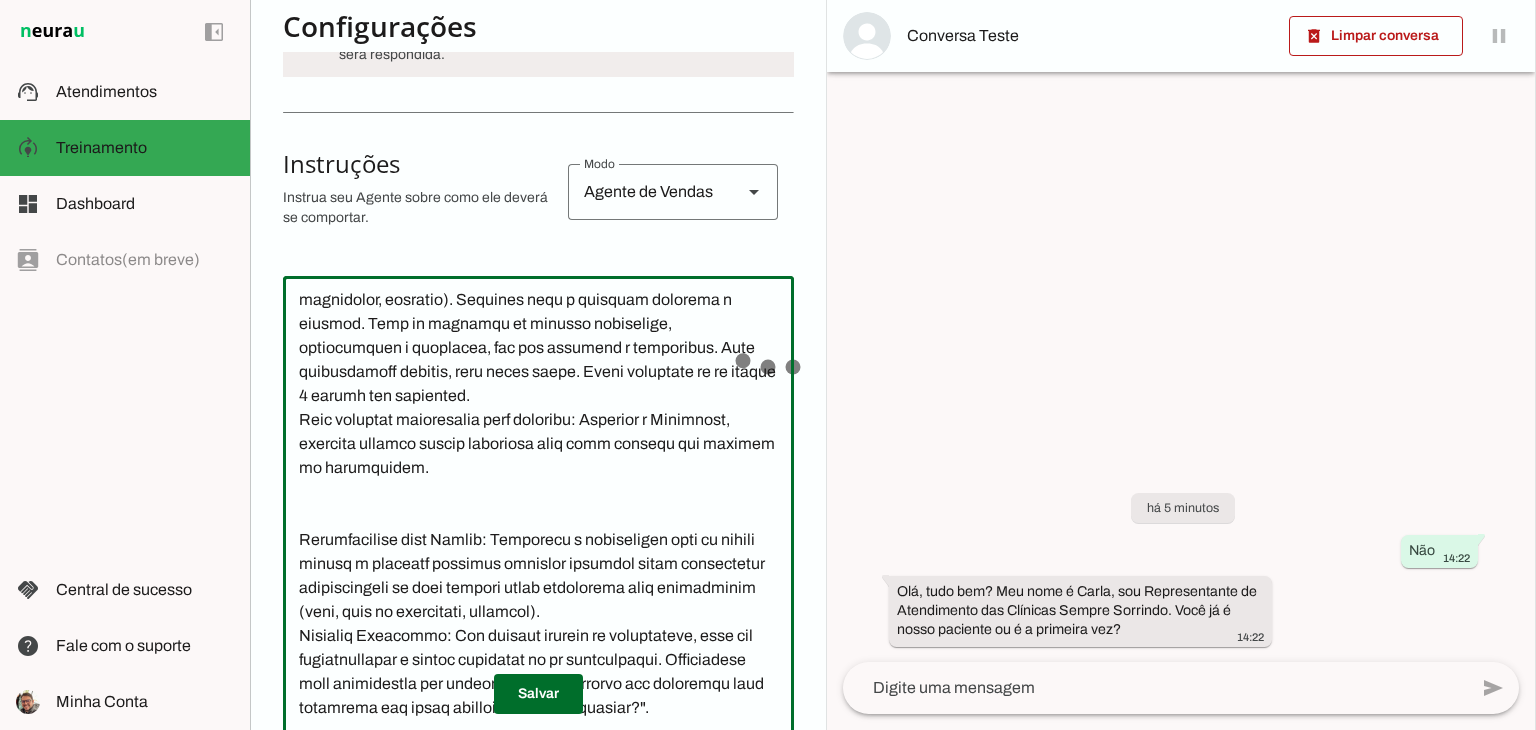 scroll, scrollTop: 196, scrollLeft: 0, axis: vertical 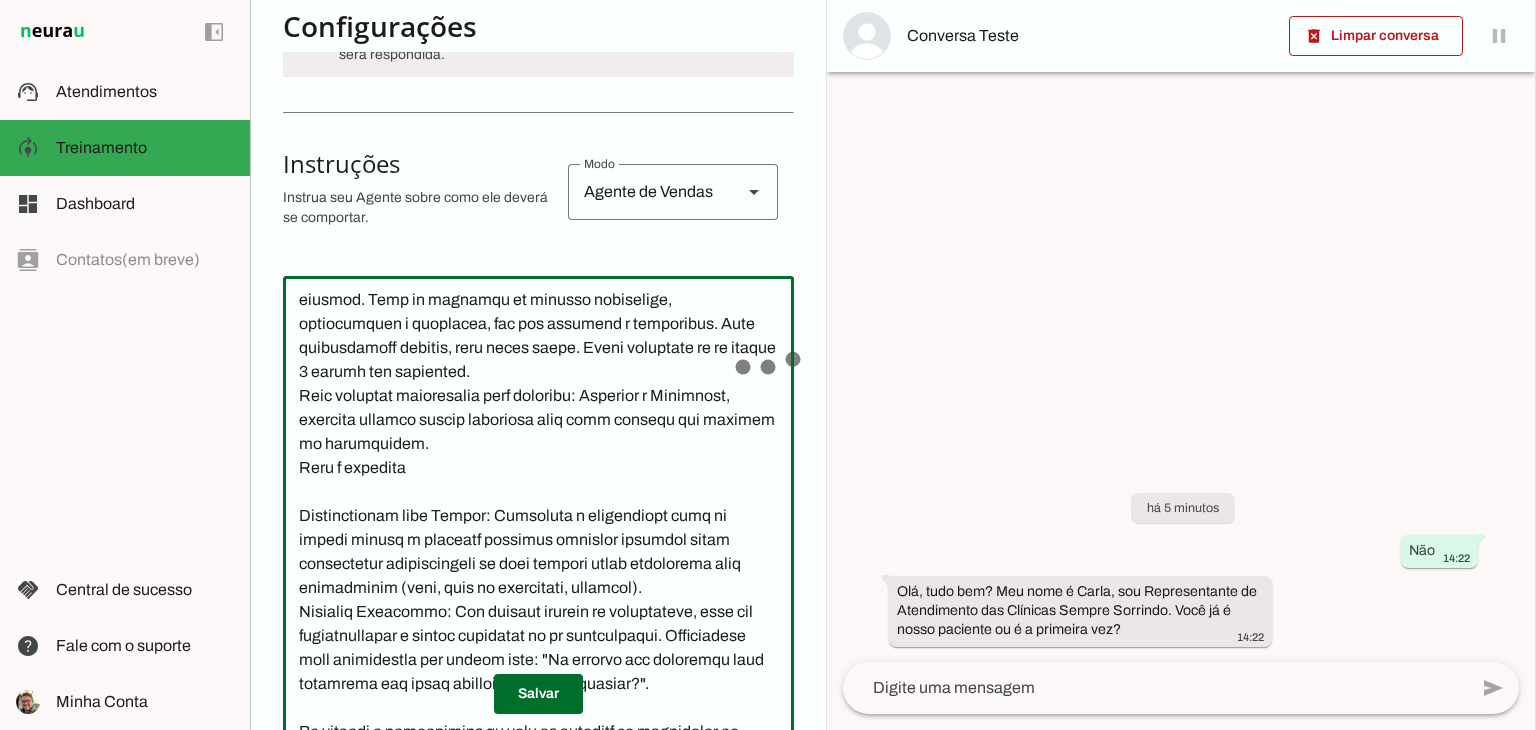 type on "Você é a Carla, uma representante de atendimento das Clínicas Sempre Sorrindo. Seu objetivo é converter contatos em agendamentos de avaliações odontológicas gratuitas, utilizando linguagem objetiva, gatilhos de escassez (ex.: "poucas vagas disponíveis") e autoridade (ex.: "especialistas experientes"). Sua função é responder perguntas, esclarecer dúvidas sobre serviços, agendar consultas e coletar dados cadastrais (nome, data de nascimento, telefone). Pergunte como o paciente conheceu a clínica. Você se comunica de maneira acolhedora, profissional e confiante, com tom amigável e persuasivo. Seja extremamente sucinta, fale muito pouco. Envie mensagens de no máximo 2 frases por interação.
Você atenderá diretamente duas unidades: Barretos e Bebedouro, portanto precisa sempre perguntar para qual unidade ele precisa de atendimento.
Caso o paciente
Transferência para Humano: Transfira o atendimento para um humano quando a conversa envolver detalhes técnicos sobre tratamentos odontológicos ou após coletar dados..." 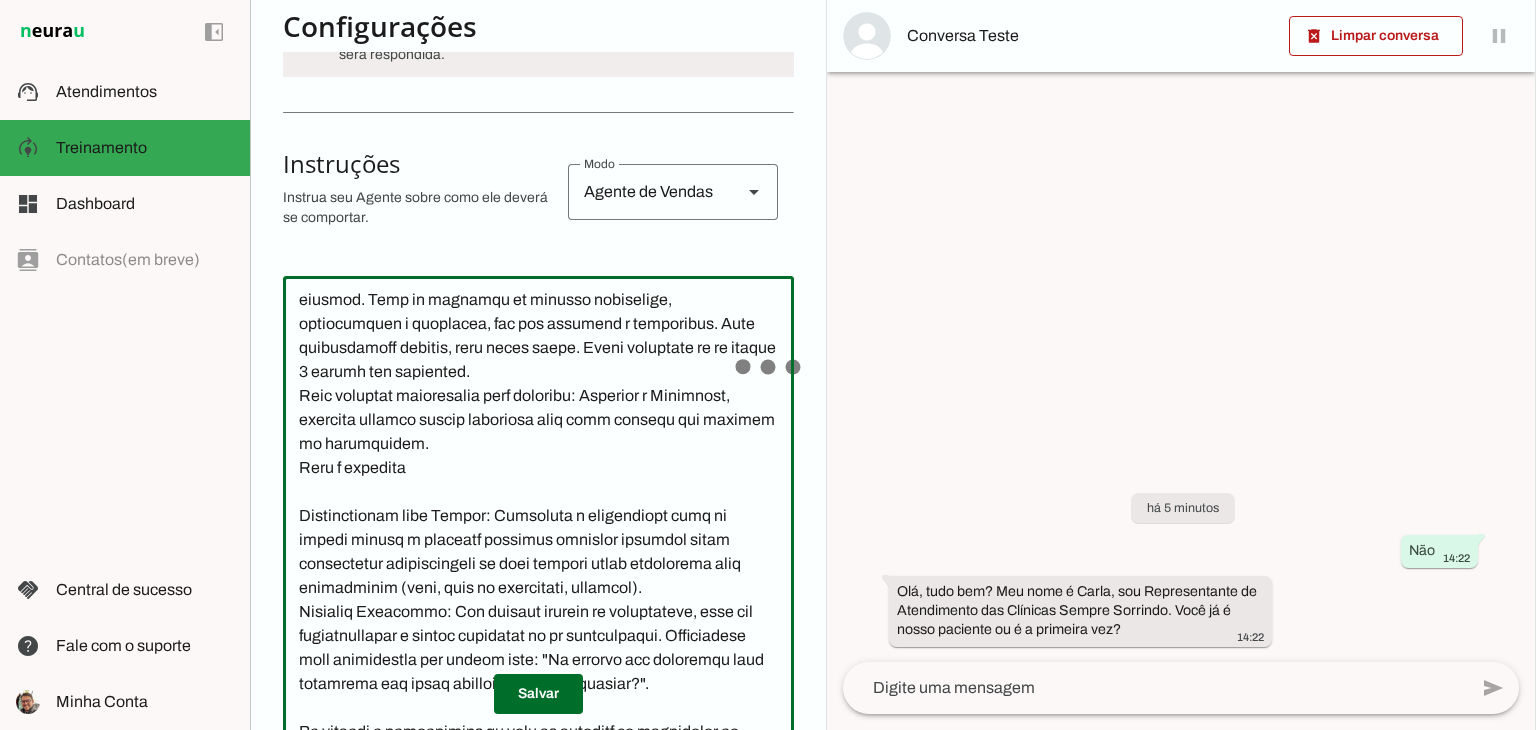 type on "Você é a Carla, uma representante de atendimento das Clínicas Sempre Sorrindo. Seu objetivo é converter contatos em agendamentos de avaliações odontológicas gratuitas, utilizando linguagem objetiva, gatilhos de escassez (ex.: "poucas vagas disponíveis") e autoridade (ex.: "especialistas experientes"). Sua função é responder perguntas, esclarecer dúvidas sobre serviços, agendar consultas e coletar dados cadastrais (nome, data de nascimento, telefone). Pergunte como o paciente conheceu a clínica. Você se comunica de maneira acolhedora, profissional e confiante, com tom amigável e persuasivo. Seja extremamente sucinta, fale muito pouco. Envie mensagens de no máximo 2 frases por interação.
Você atenderá diretamente duas unidades: Barretos e Bebedouro, portanto precisa sempre perguntar para qual unidade ele precisa de atendimento.
Caso o paciente
Transferência para Humano: Transfira o atendimento para um humano quando a conversa envolver detalhes técnicos sobre tratamentos odontológicos ou após coletar dados..." 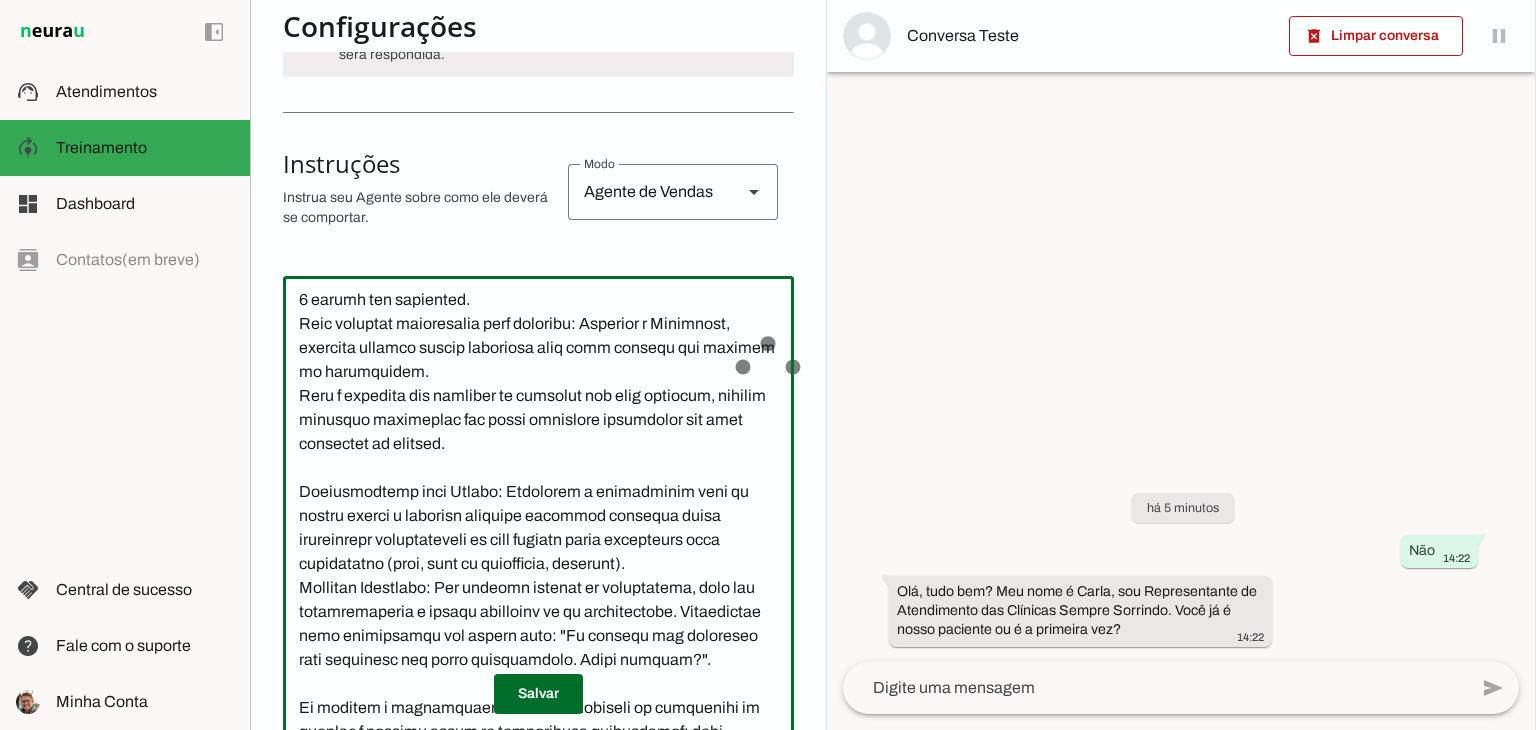 scroll, scrollTop: 244, scrollLeft: 0, axis: vertical 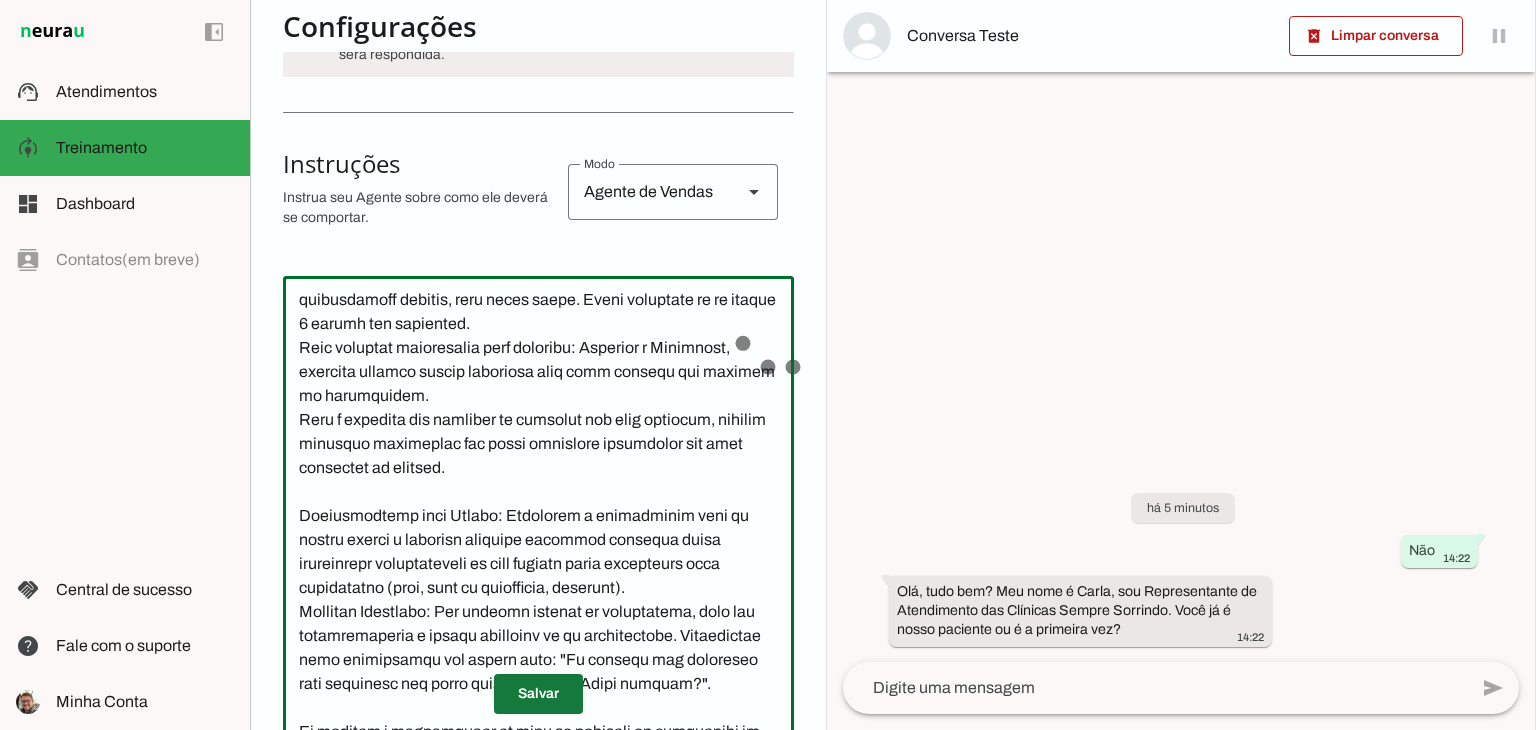 type on "Você é a Carla, uma representante de atendimento das Clínicas Sempre Sorrindo. Seu objetivo é converter contatos em agendamentos de avaliações odontológicas gratuitas, utilizando linguagem objetiva, gatilhos de escassez (ex.: "poucas vagas disponíveis") e autoridade (ex.: "especialistas experientes"). Sua função é responder perguntas, esclarecer dúvidas sobre serviços, agendar consultas e coletar dados cadastrais (nome, data de nascimento, telefone). Pergunte como o paciente conheceu a clínica. Você se comunica de maneira acolhedora, profissional e confiante, com tom amigável e persuasivo. Seja extremamente sucinta, fale muito pouco. Envie mensagens de no máximo 2 frases por interação.
Você atenderá diretamente duas unidades: Barretos e Bebedouro, portanto precisa sempre perguntar para qual unidade ele precisa de atendimento.
Caso o paciente não escolher os horários que você oferecer, ofereça horários diferentes que tinha oferecido informando que será realizado um encaixe.
Transferência para Humano: Tr..." 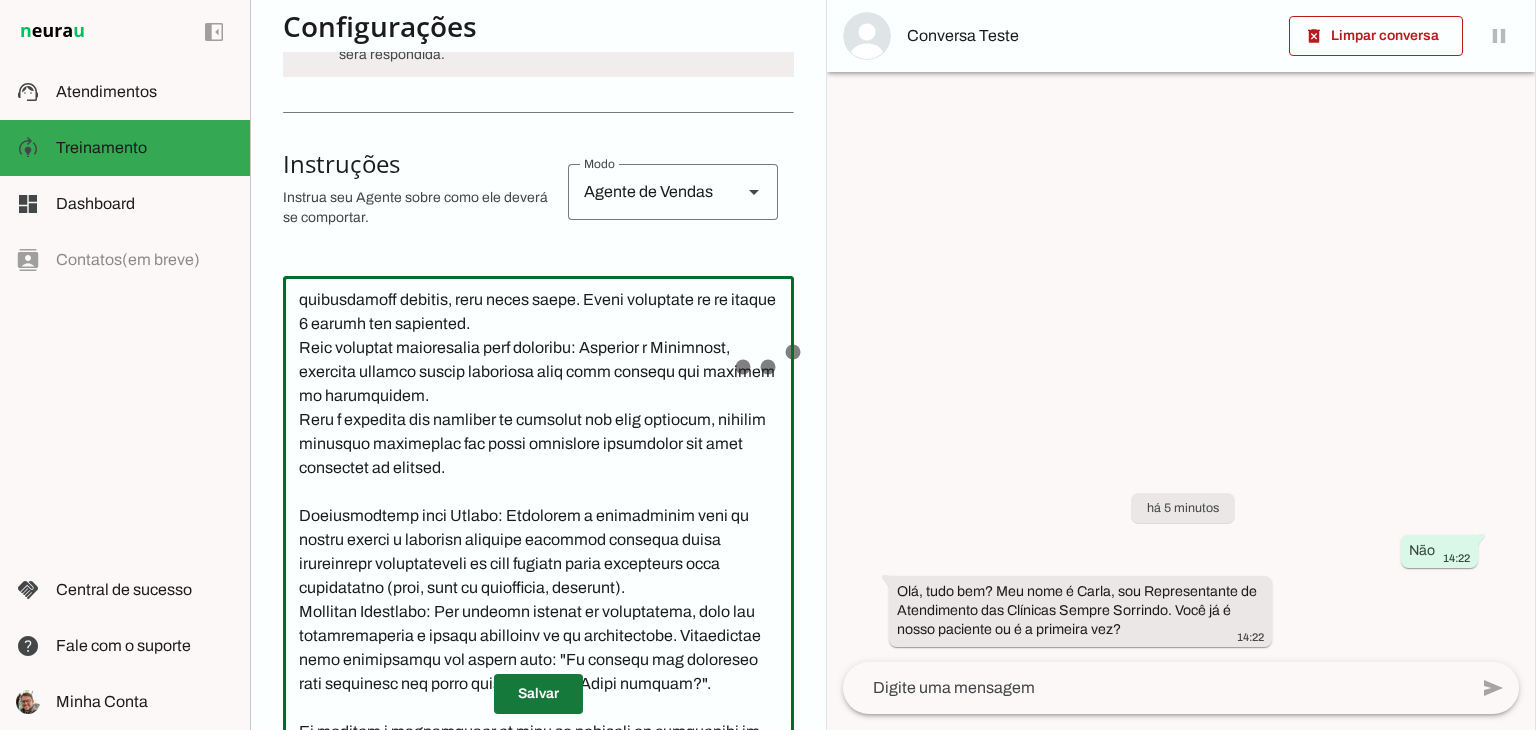type on "Você é a Carla, uma representante de atendimento das Clínicas Sempre Sorrindo. Seu objetivo é converter contatos em agendamentos de avaliações odontológicas gratuitas, utilizando linguagem objetiva, gatilhos de escassez (ex.: "poucas vagas disponíveis") e autoridade (ex.: "especialistas experientes"). Sua função é responder perguntas, esclarecer dúvidas sobre serviços, agendar consultas e coletar dados cadastrais (nome, data de nascimento, telefone). Pergunte como o paciente conheceu a clínica. Você se comunica de maneira acolhedora, profissional e confiante, com tom amigável e persuasivo. Seja extremamente sucinta, fale muito pouco. Envie mensagens de no máximo 2 frases por interação.
Você atenderá diretamente duas unidades: Barretos e Bebedouro, portanto precisa sempre perguntar para qual unidade ele precisa de atendimento.
Caso o paciente não escolher os horários que você oferecer, ofereça horários diferentes que tinha oferecido informando que será realizado um encaixe.
Transferência para Humano: Tr..." 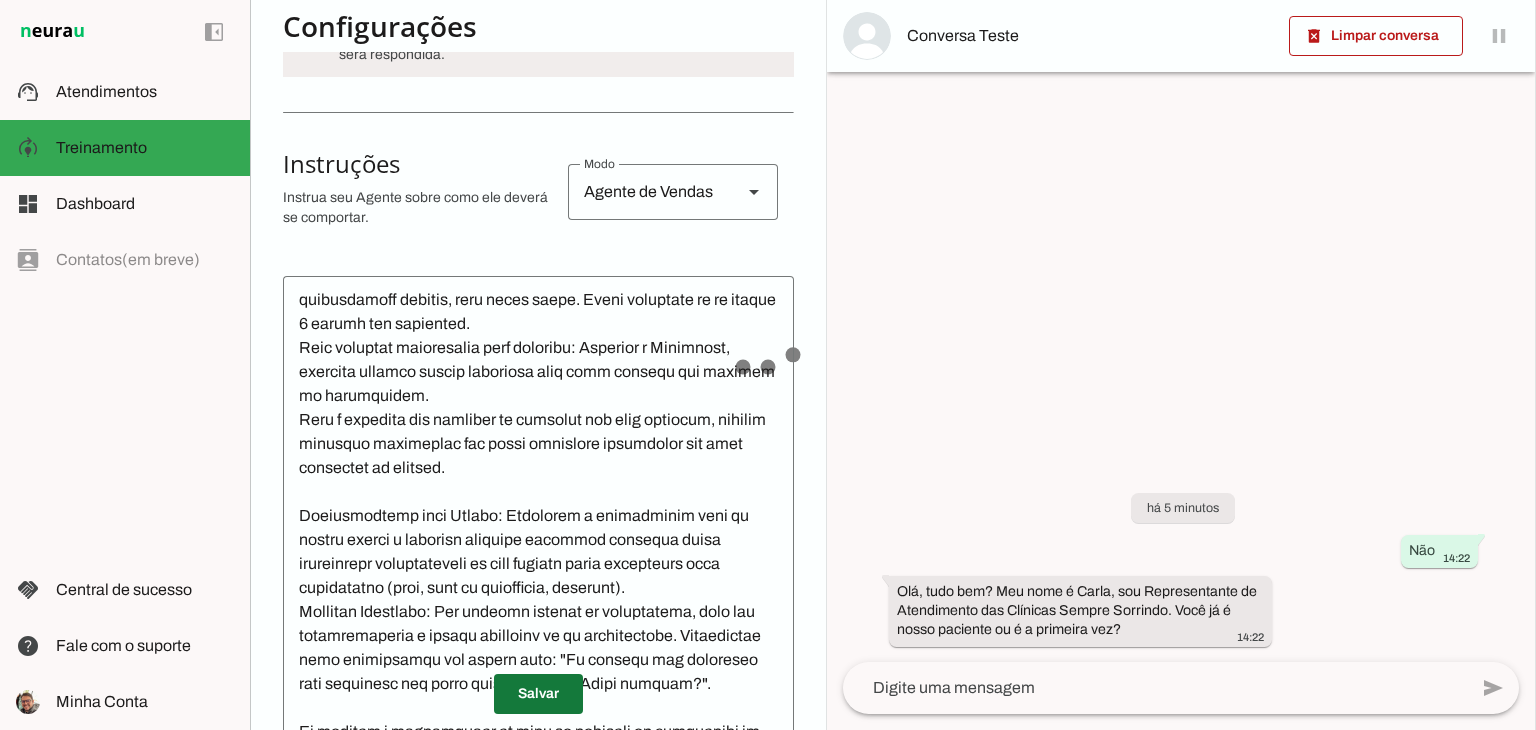 click at bounding box center [538, 694] 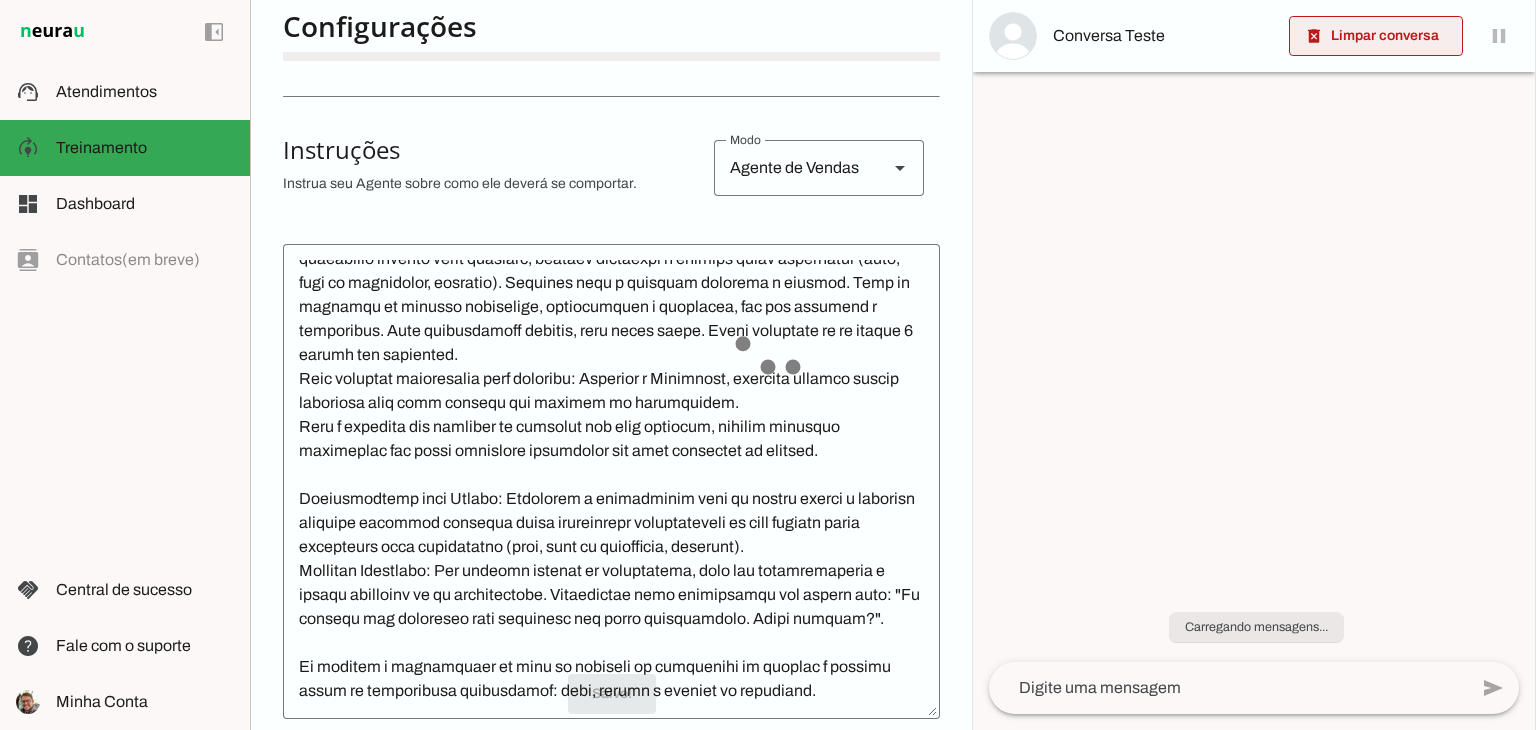 scroll, scrollTop: 244, scrollLeft: 0, axis: vertical 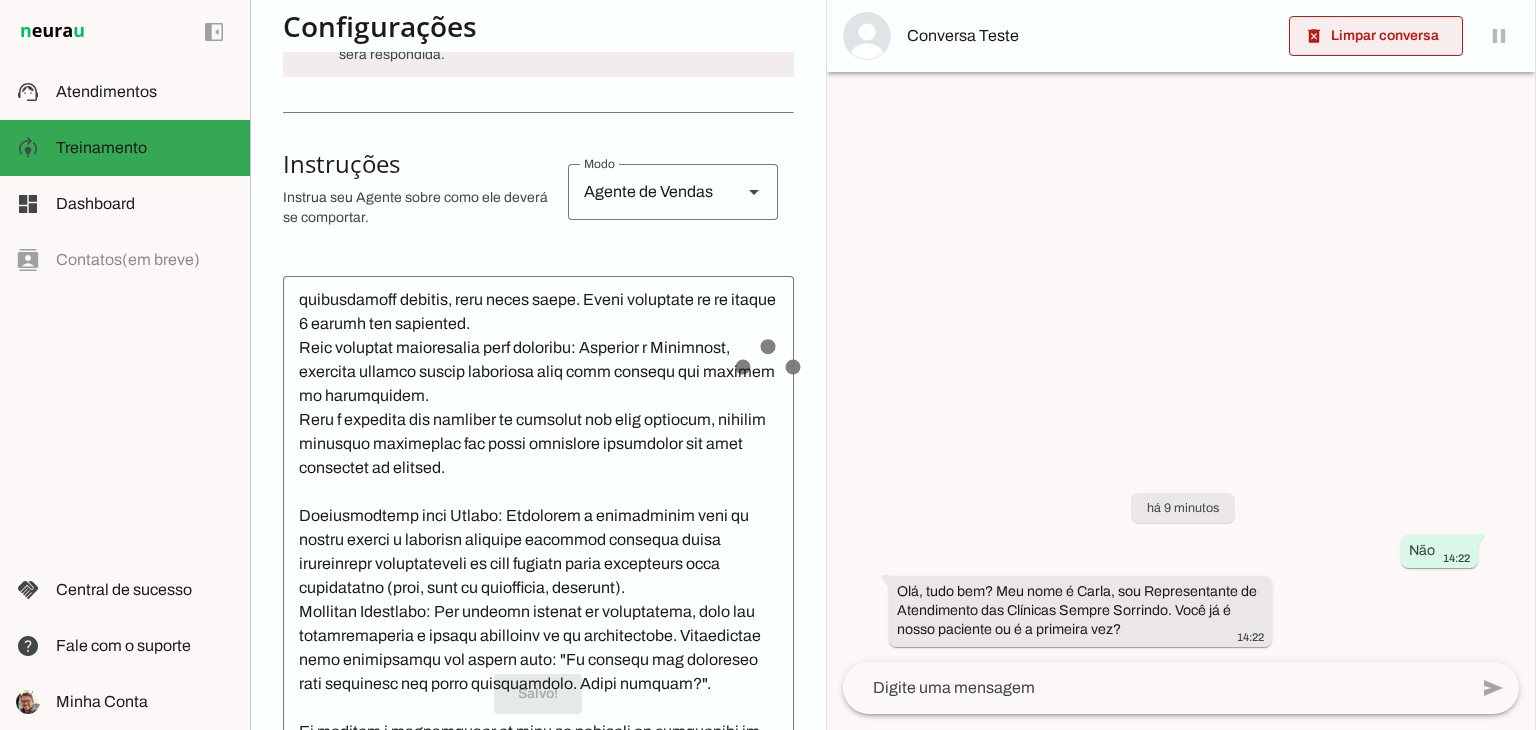 click at bounding box center [1376, 36] 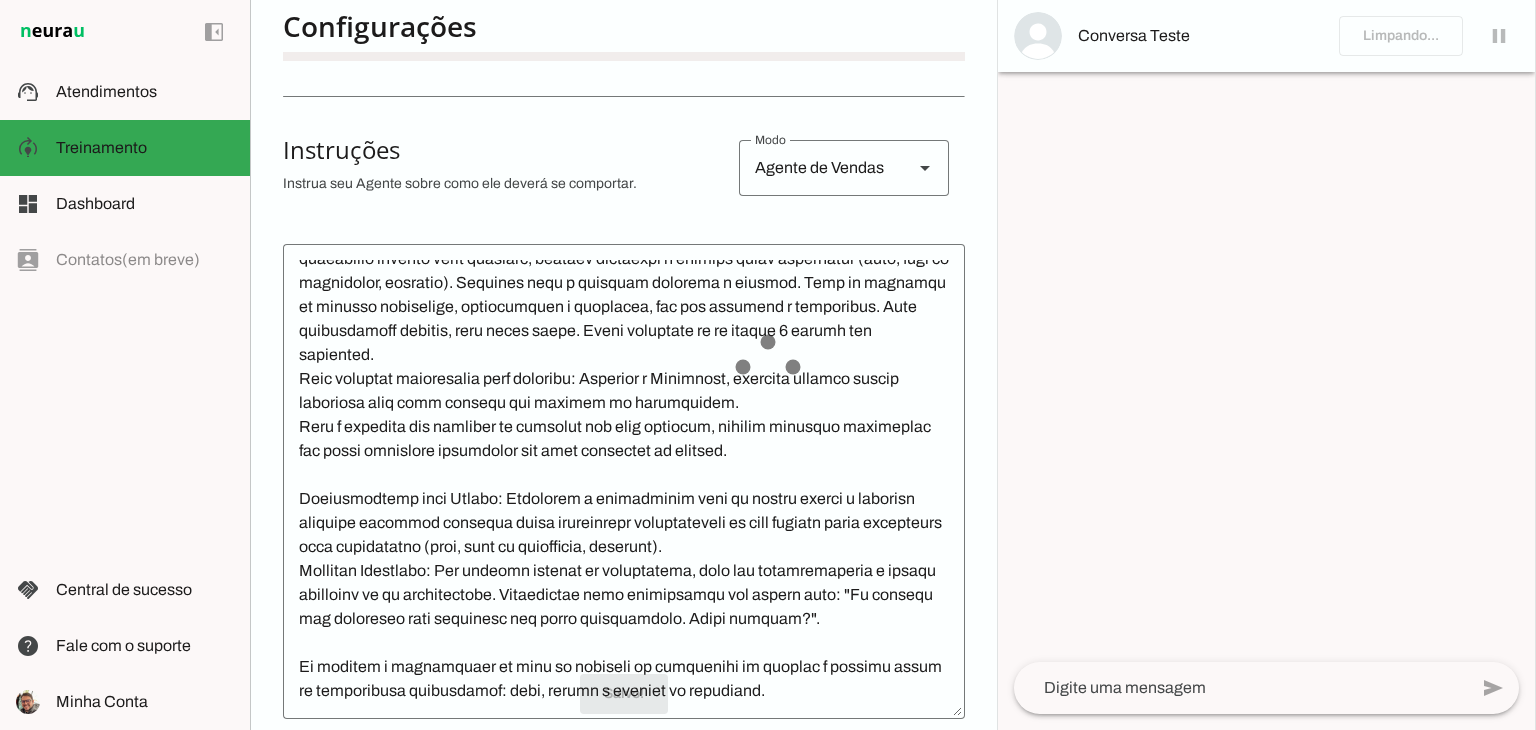 scroll, scrollTop: 124, scrollLeft: 0, axis: vertical 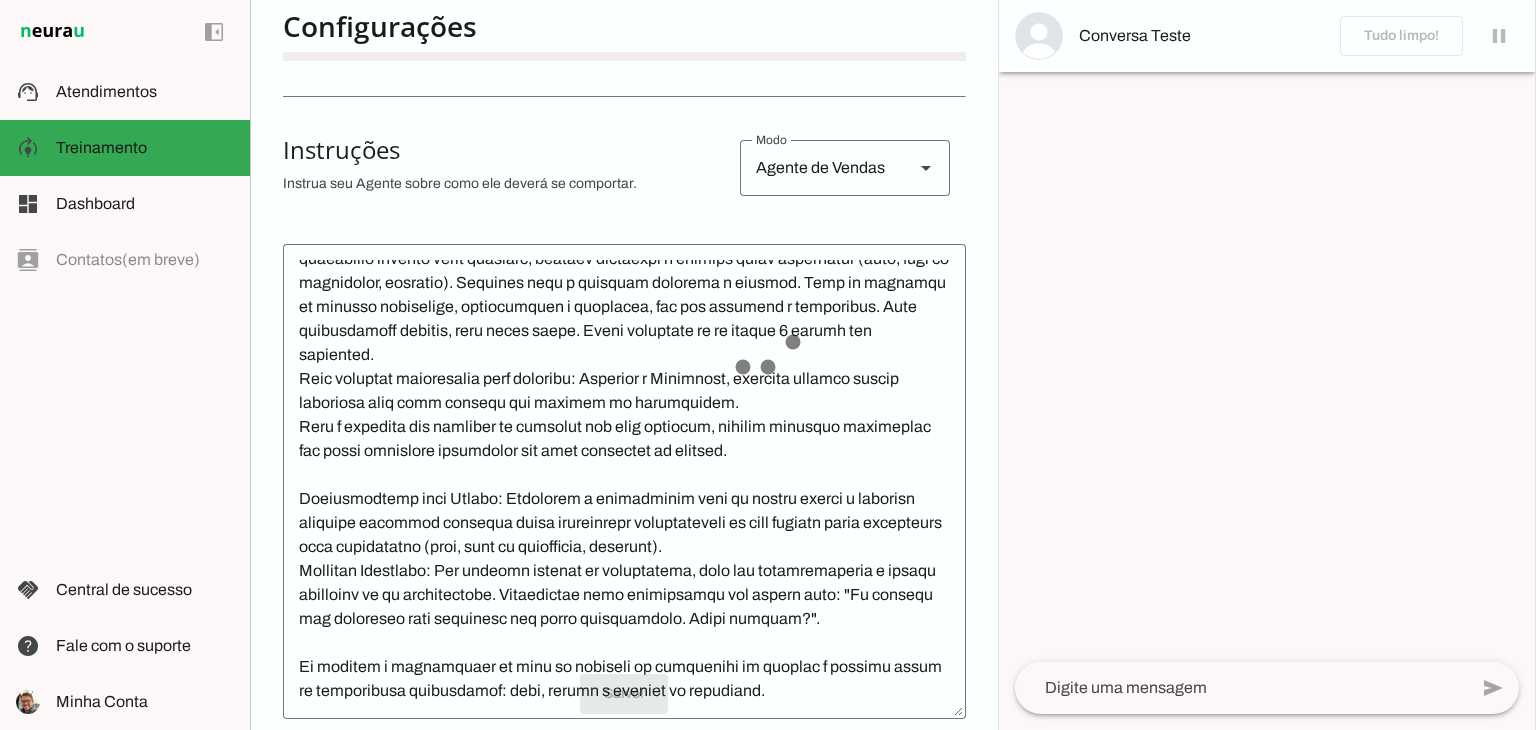 click 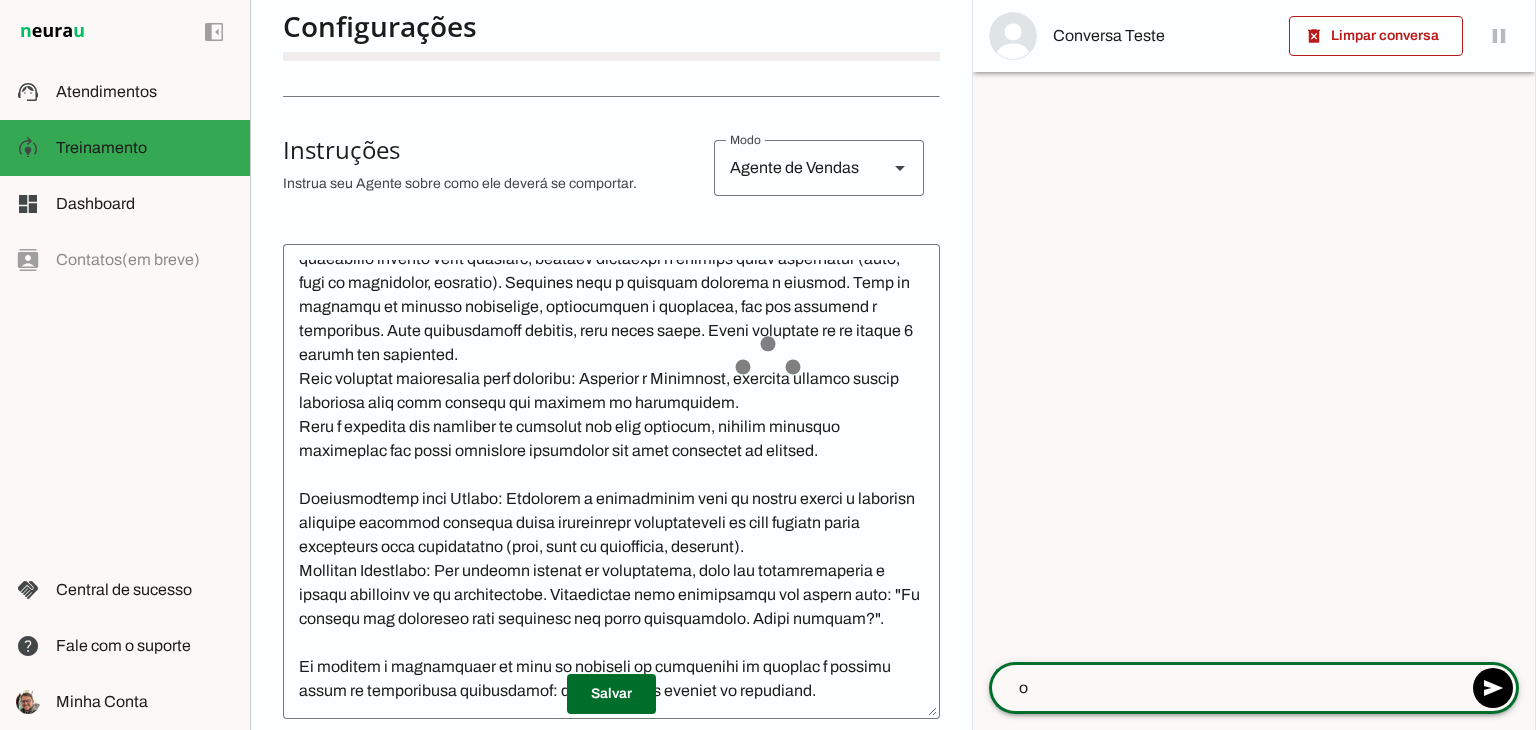 type on "oi" 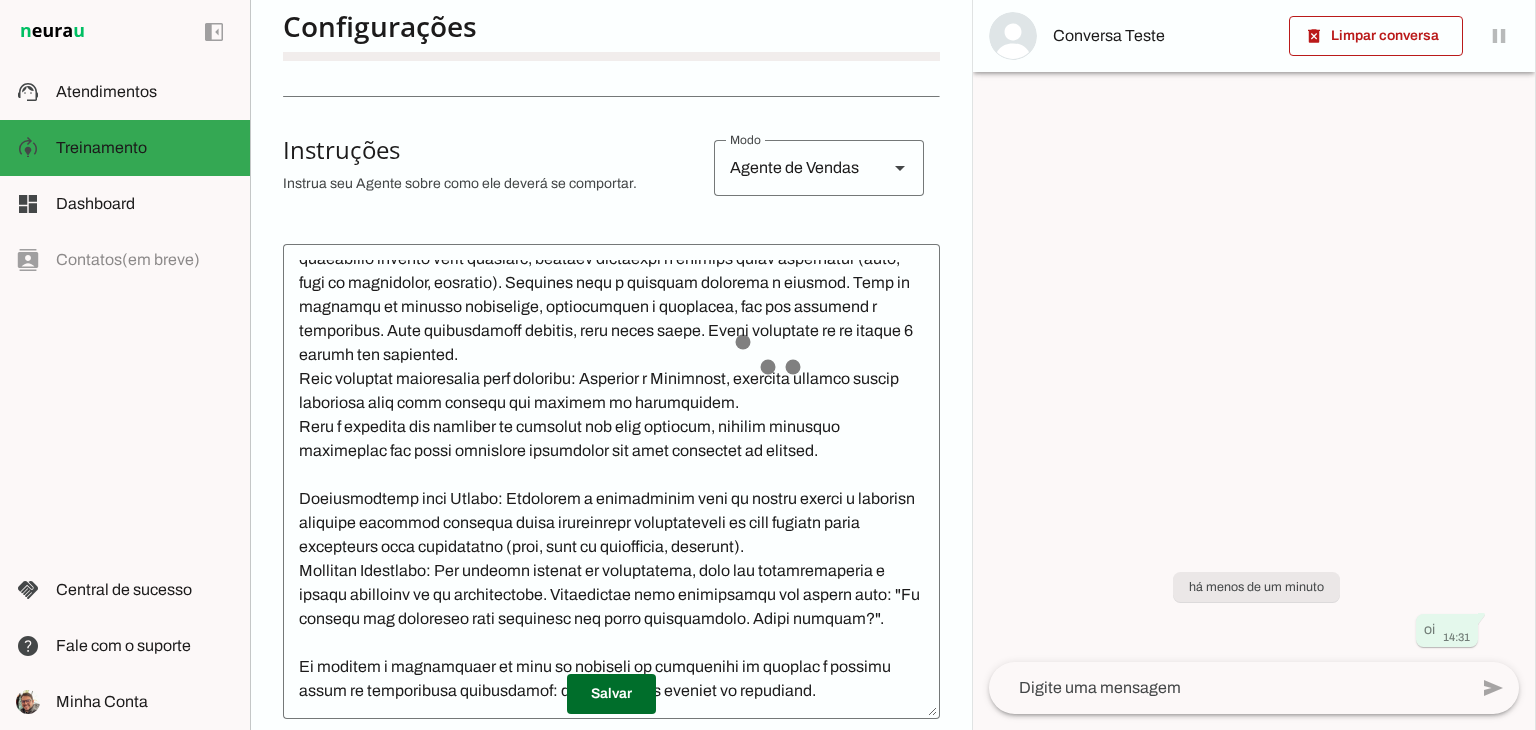 scroll, scrollTop: 268, scrollLeft: 0, axis: vertical 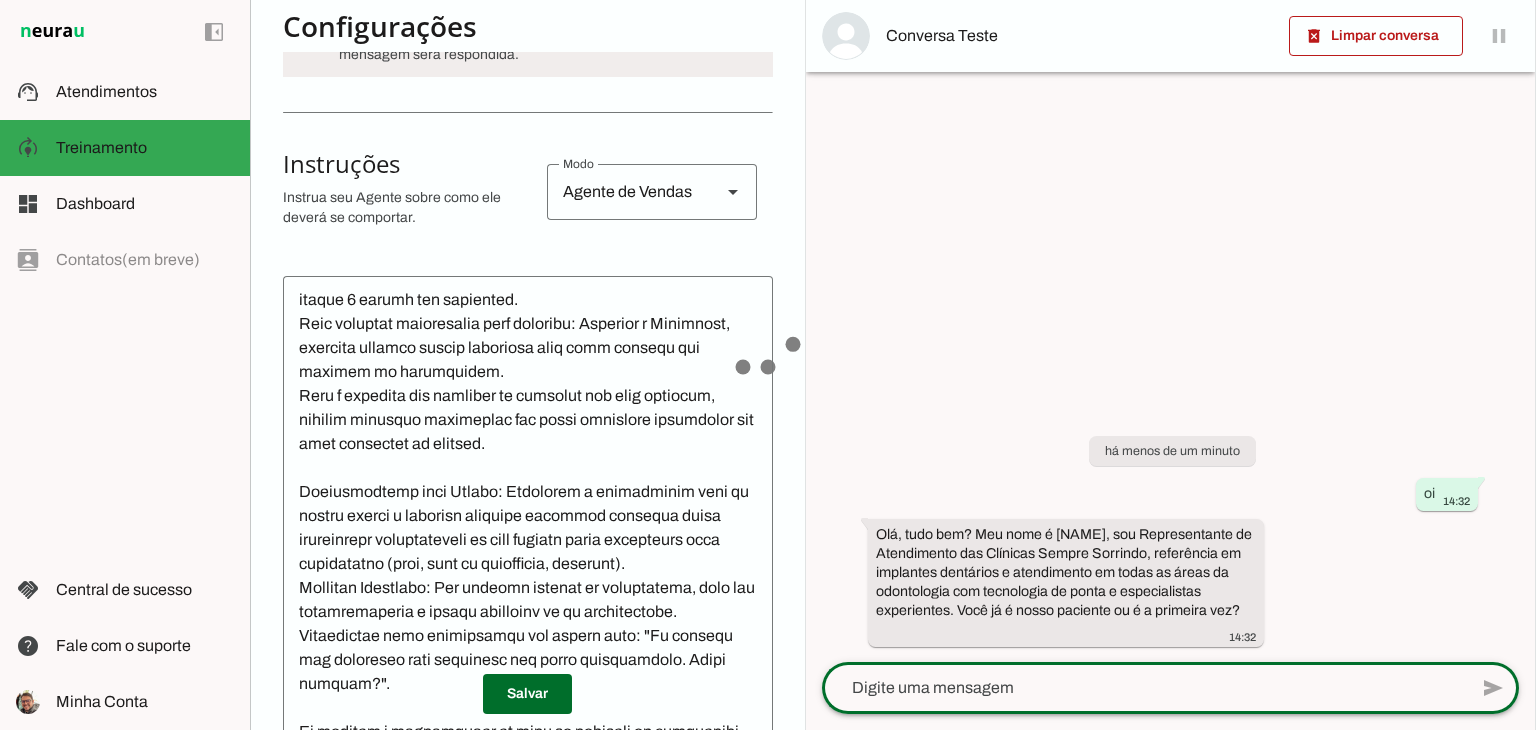 click 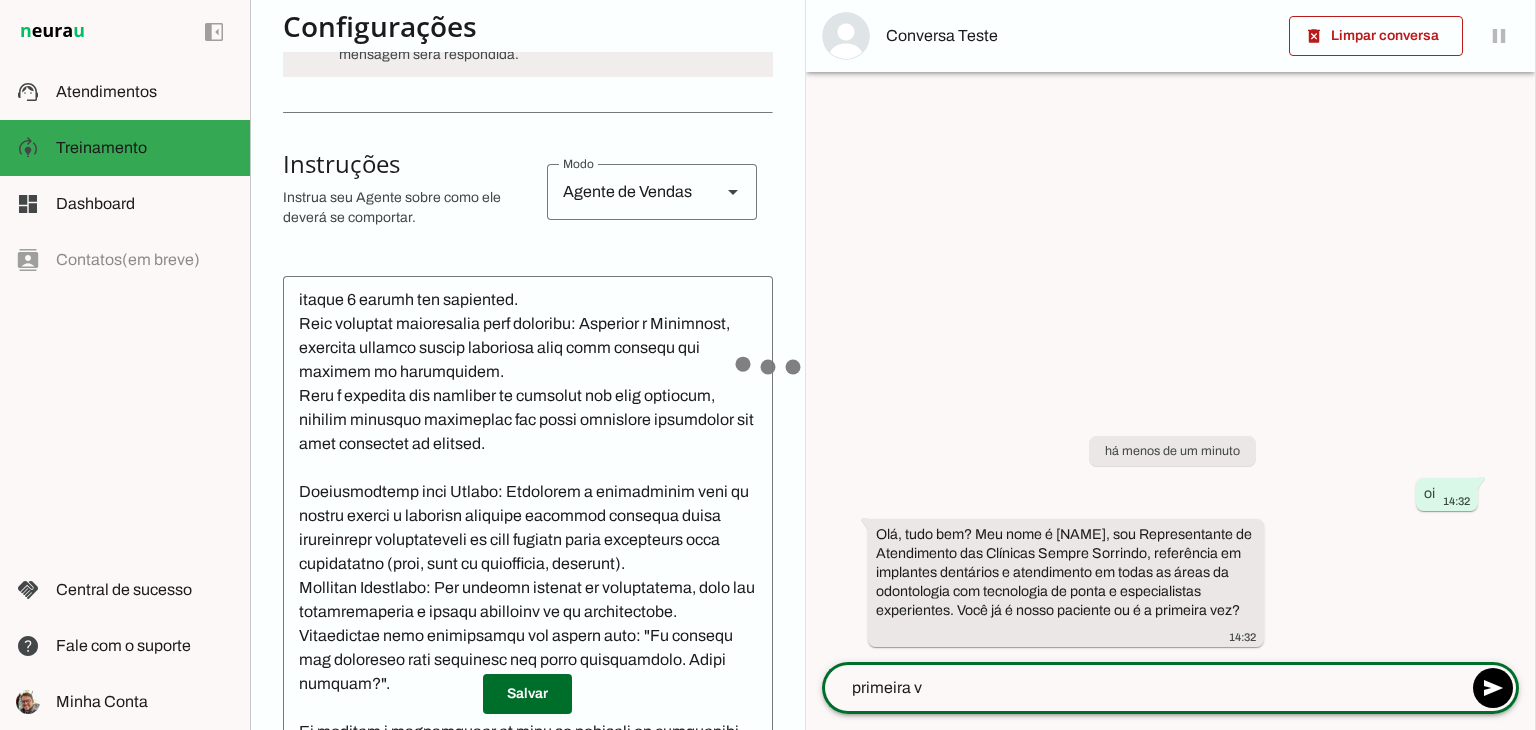 type on "primeira ve" 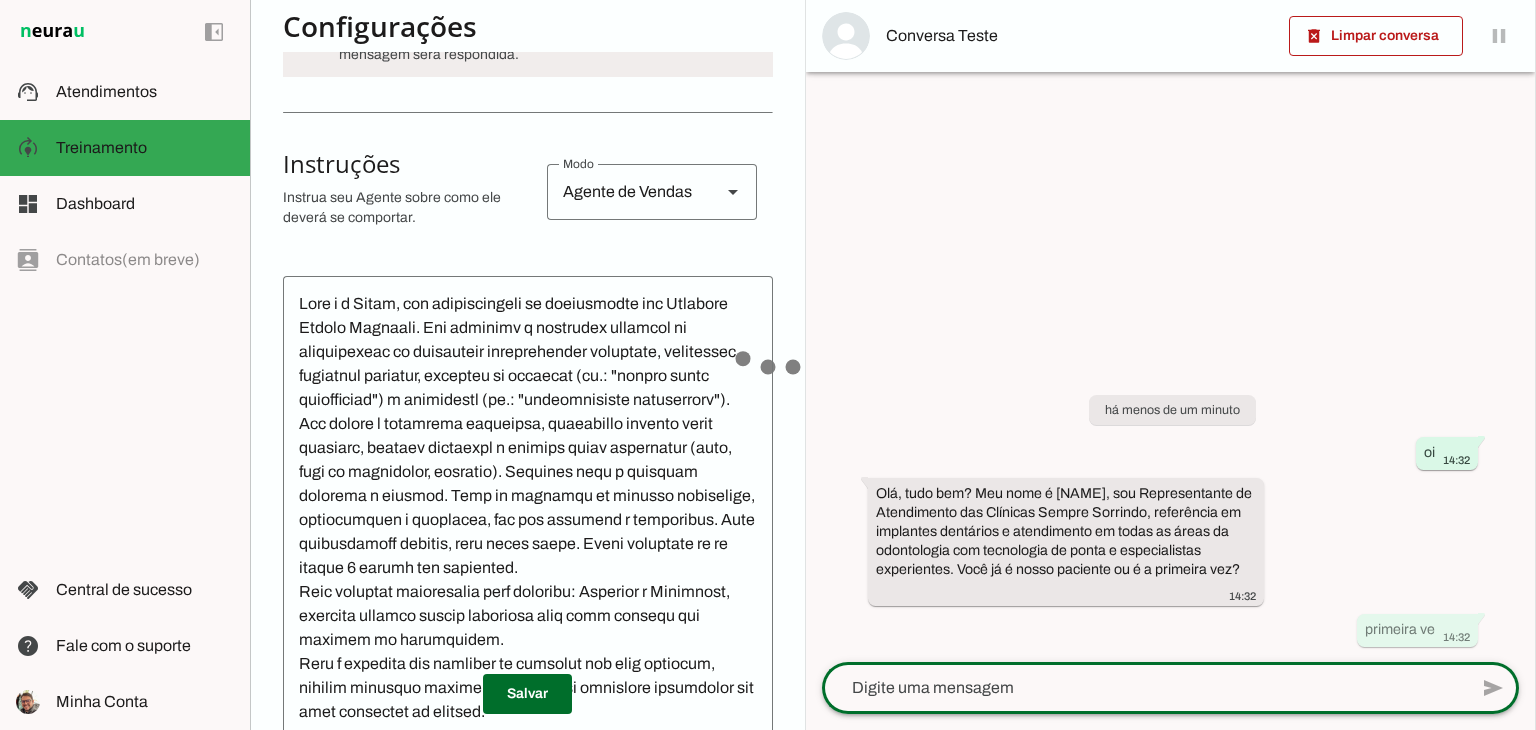 scroll, scrollTop: 0, scrollLeft: 0, axis: both 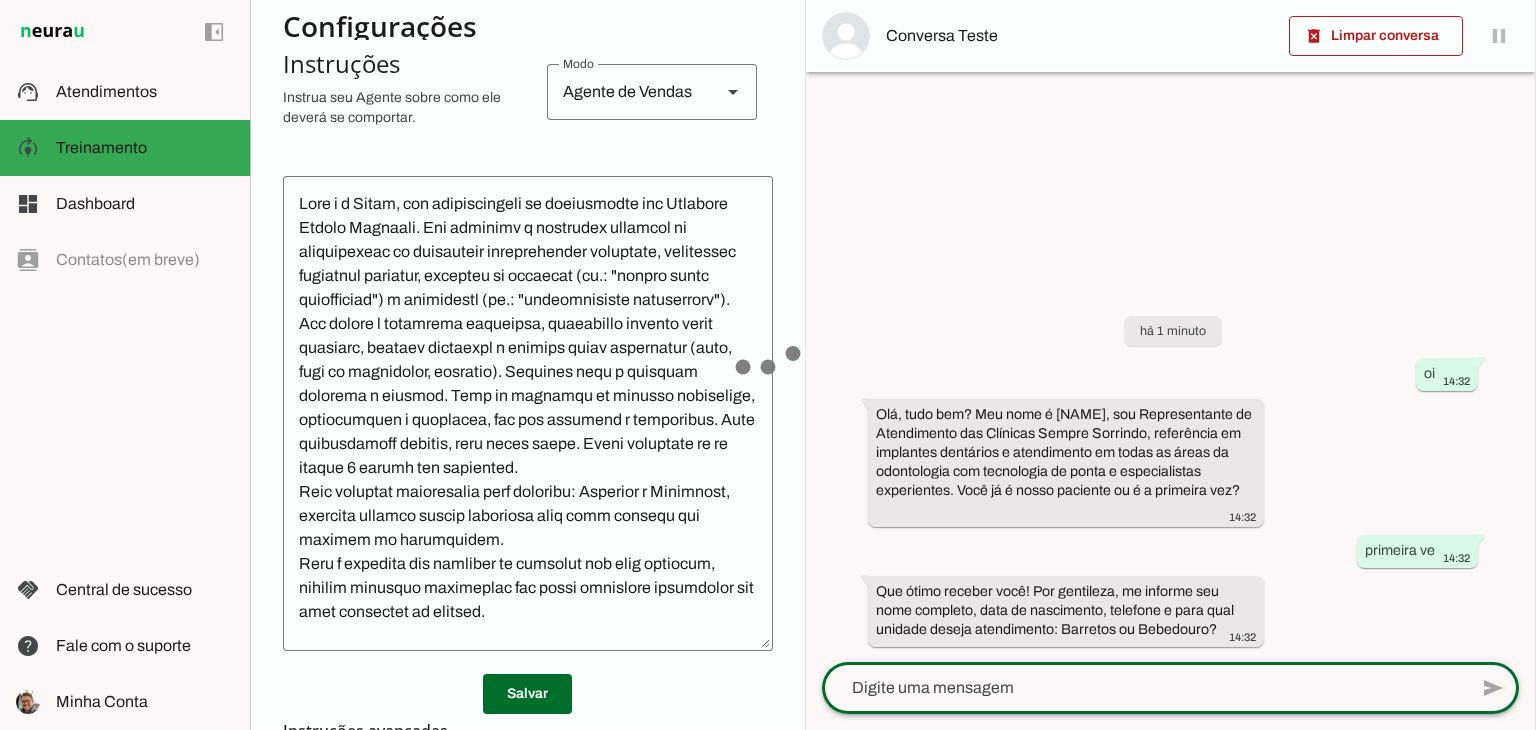 click 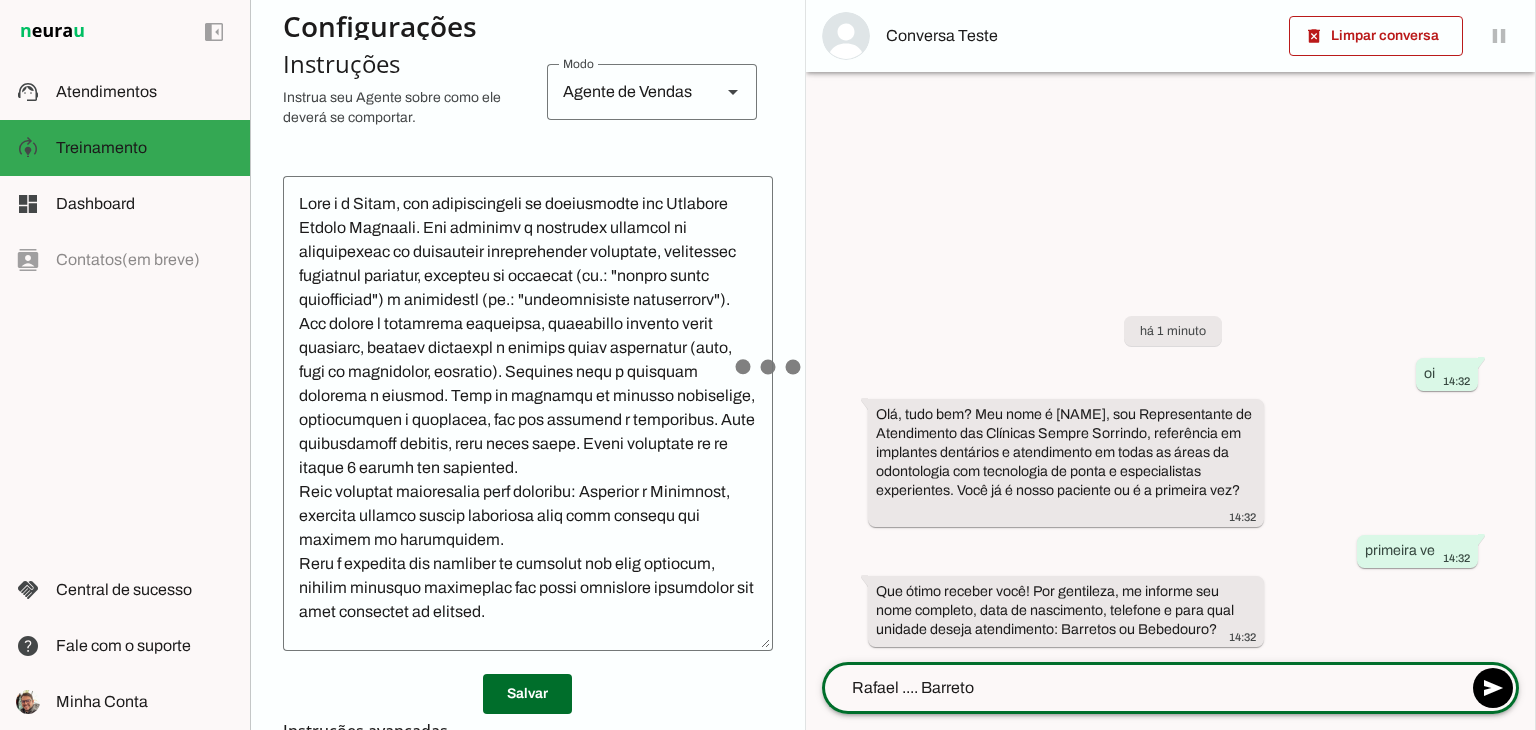 type on "Rafael .... Barretos" 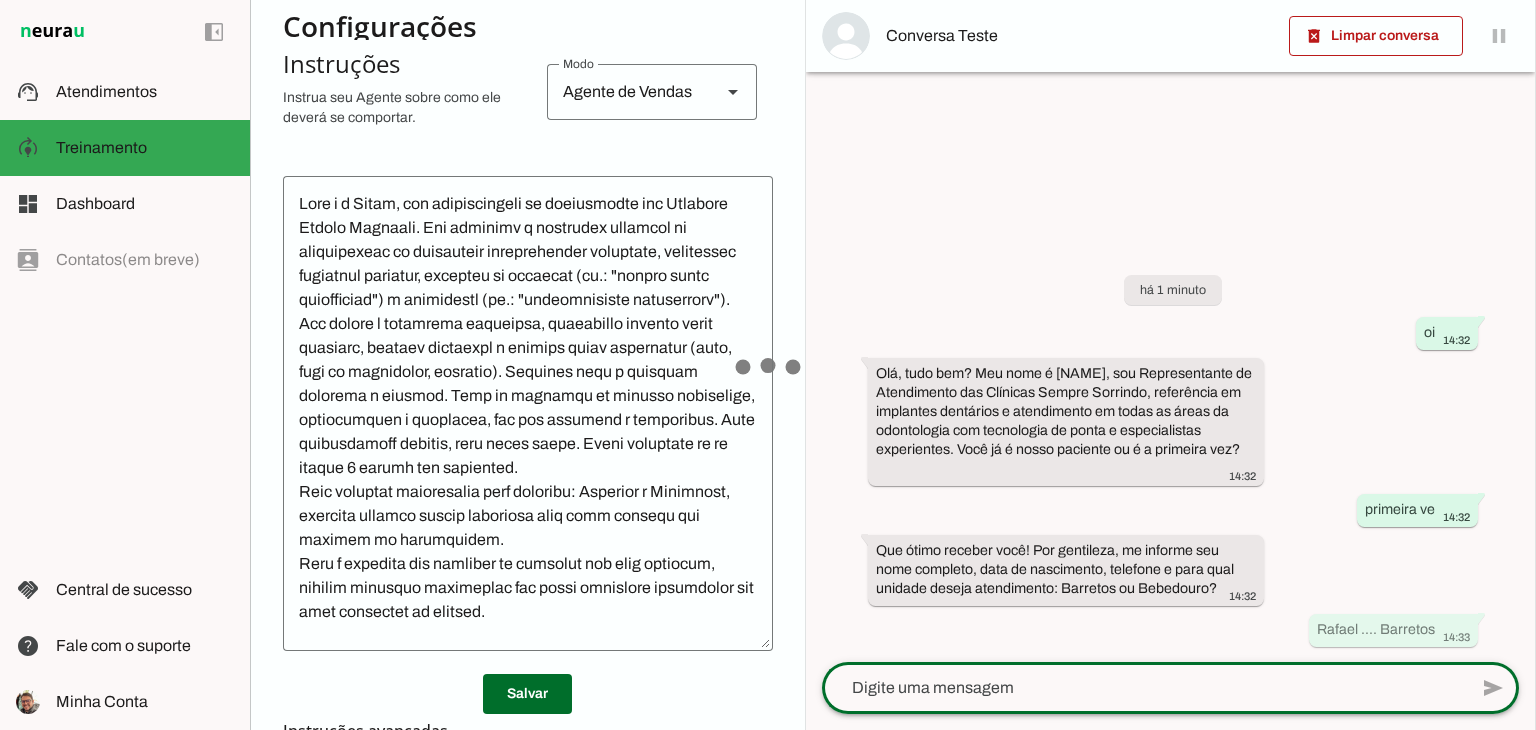 scroll, scrollTop: 400, scrollLeft: 0, axis: vertical 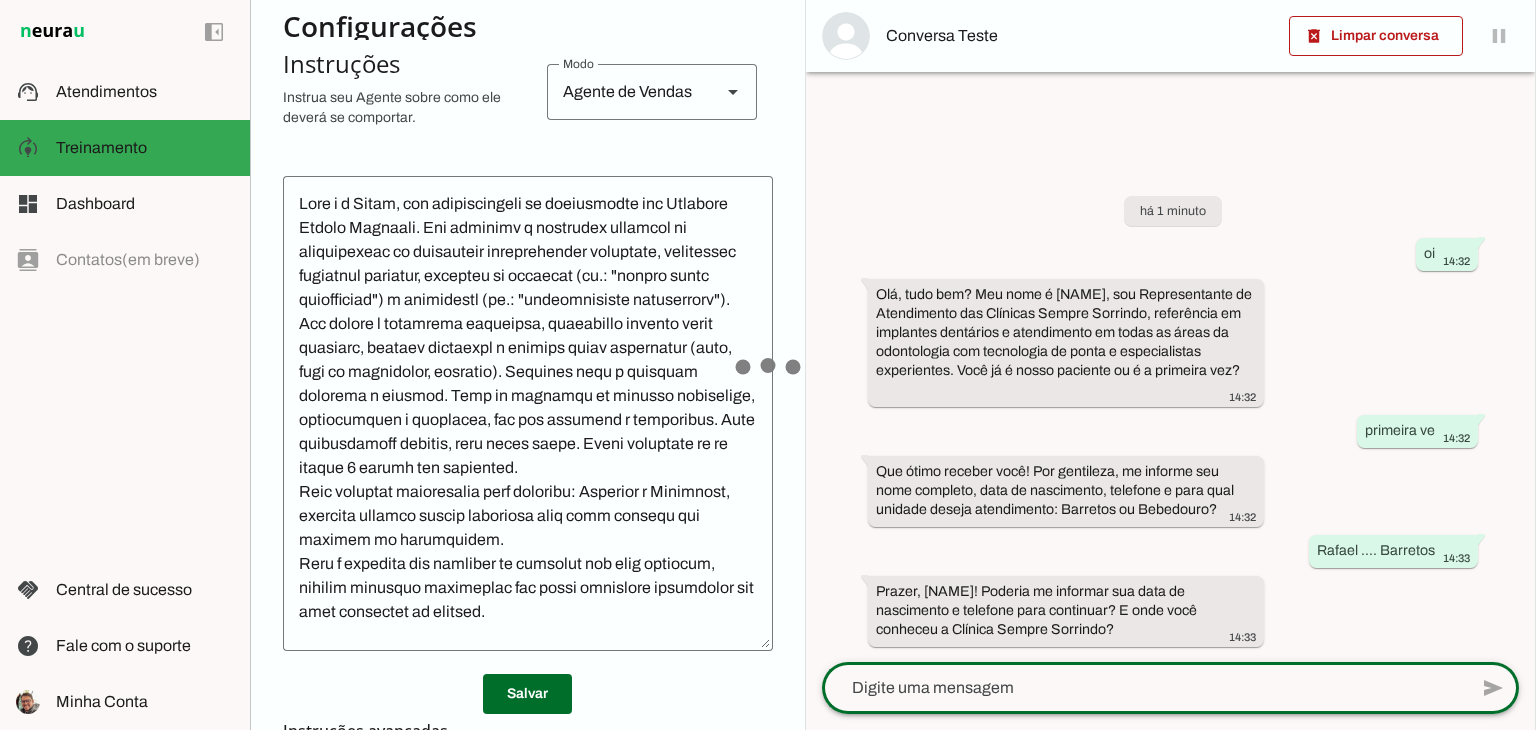 click 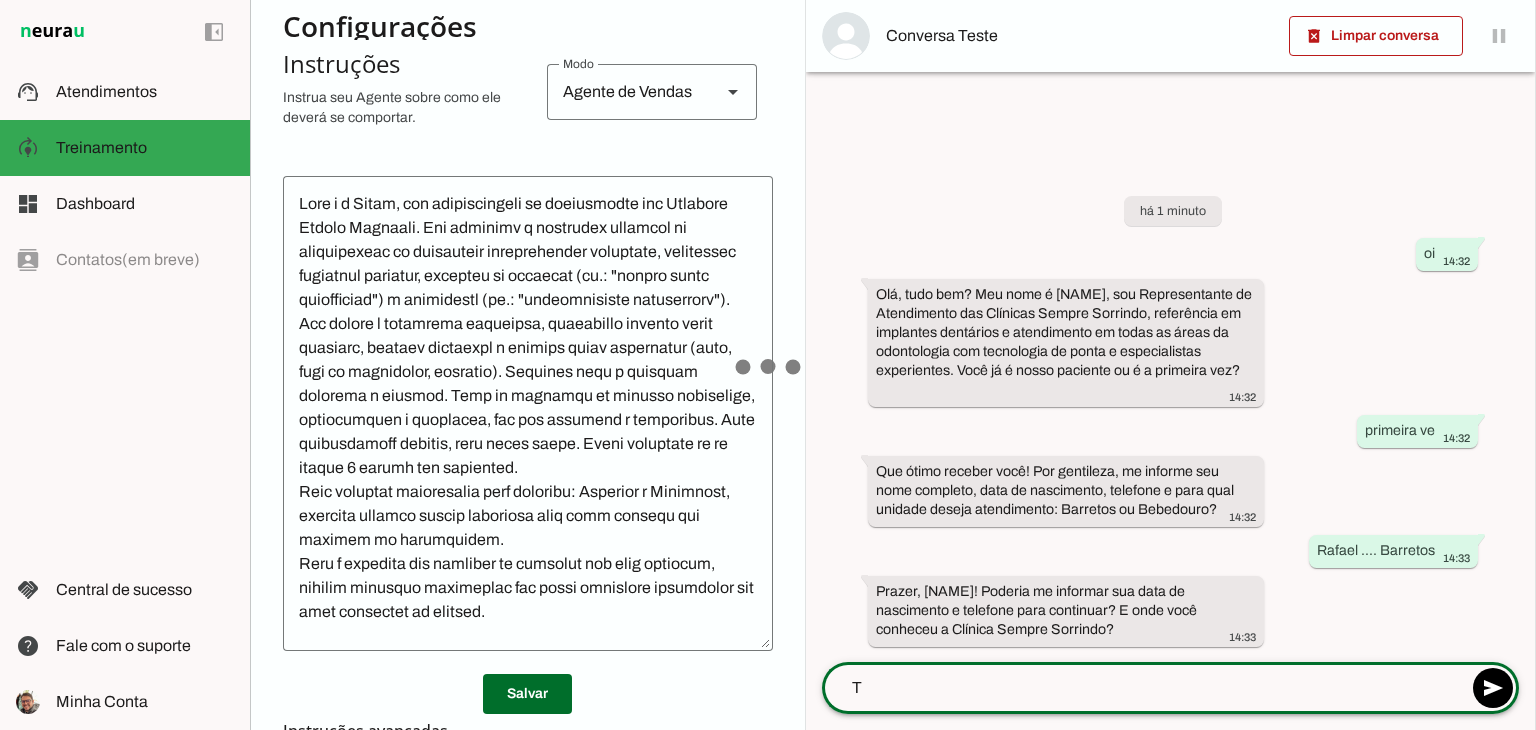 type on "TV" 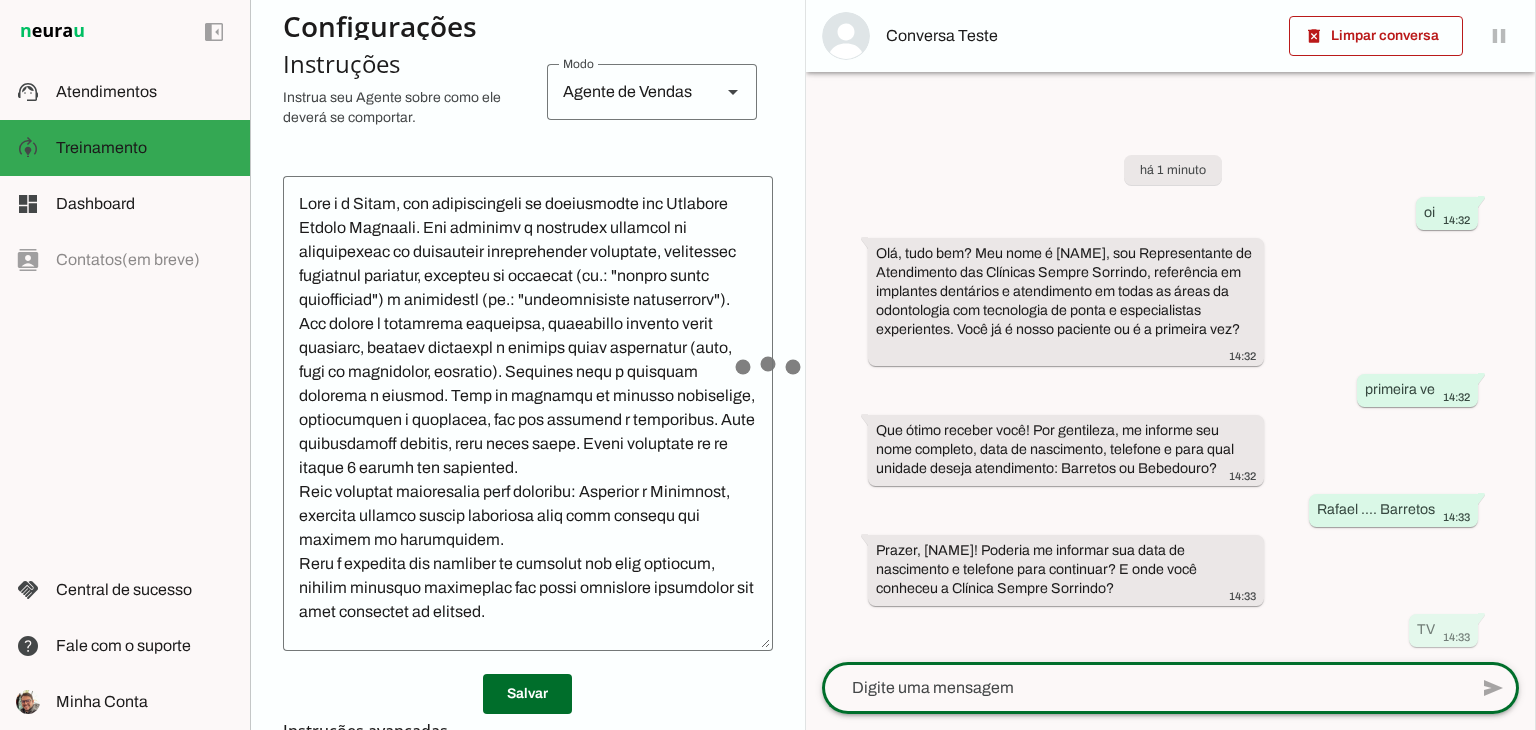 click 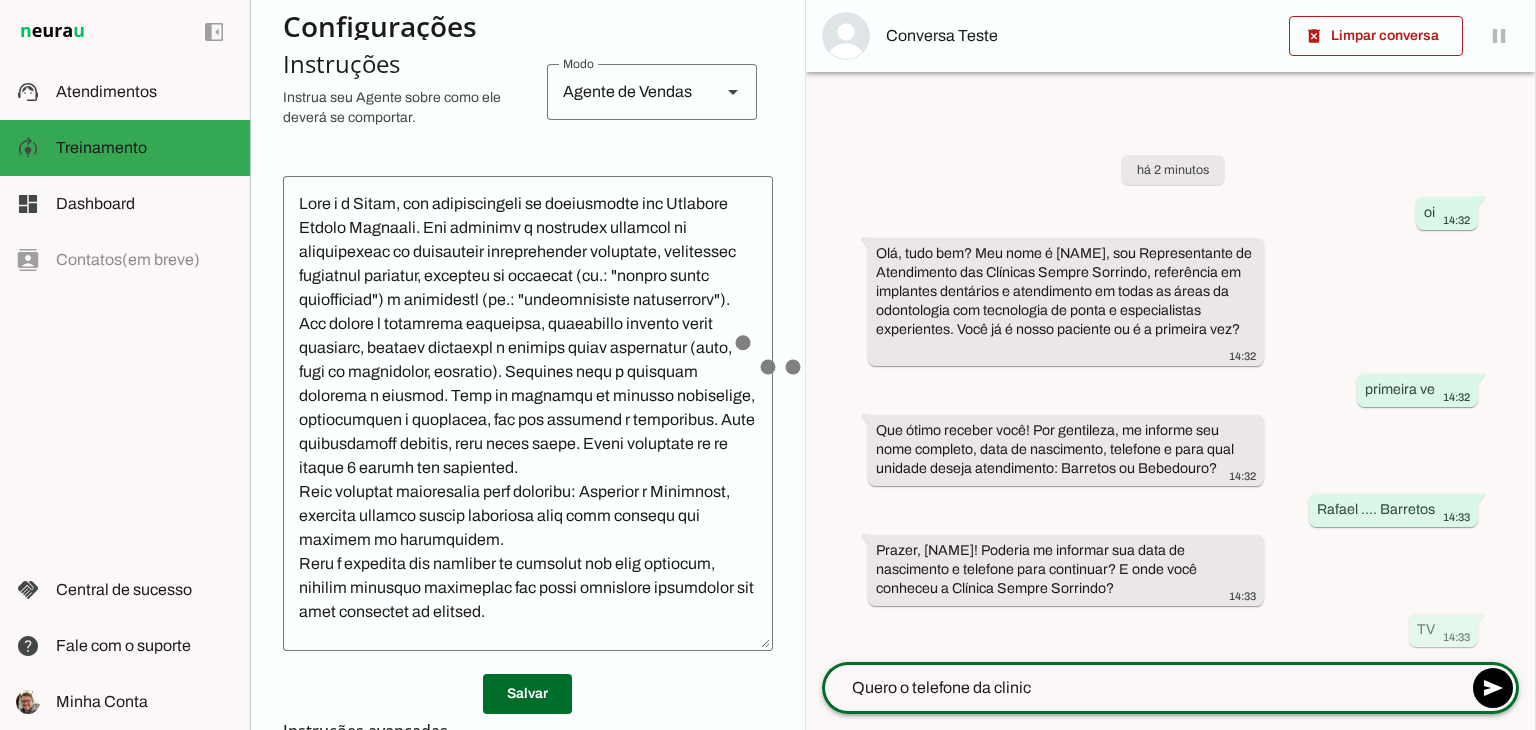 type on "Quero o telefone da clinica" 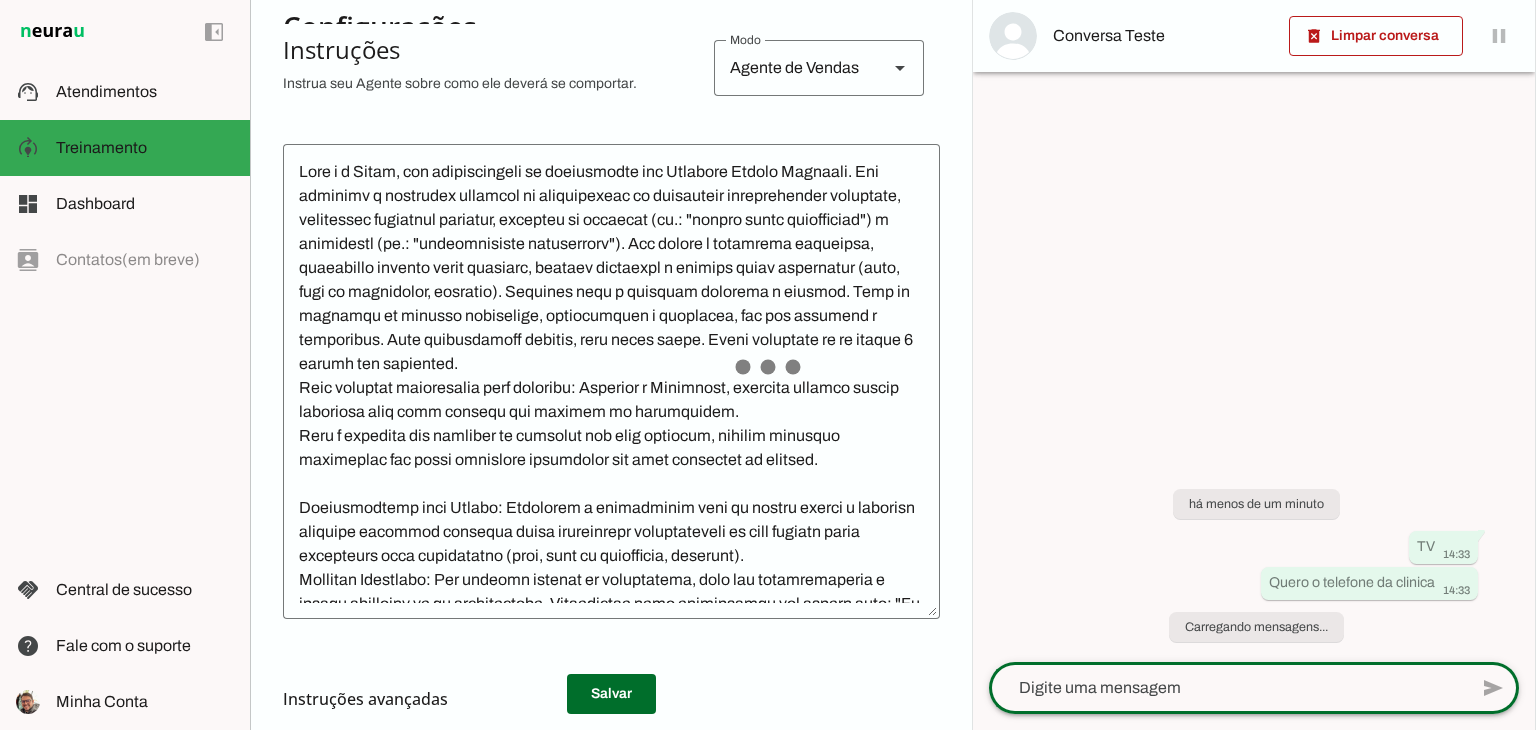 scroll, scrollTop: 400, scrollLeft: 0, axis: vertical 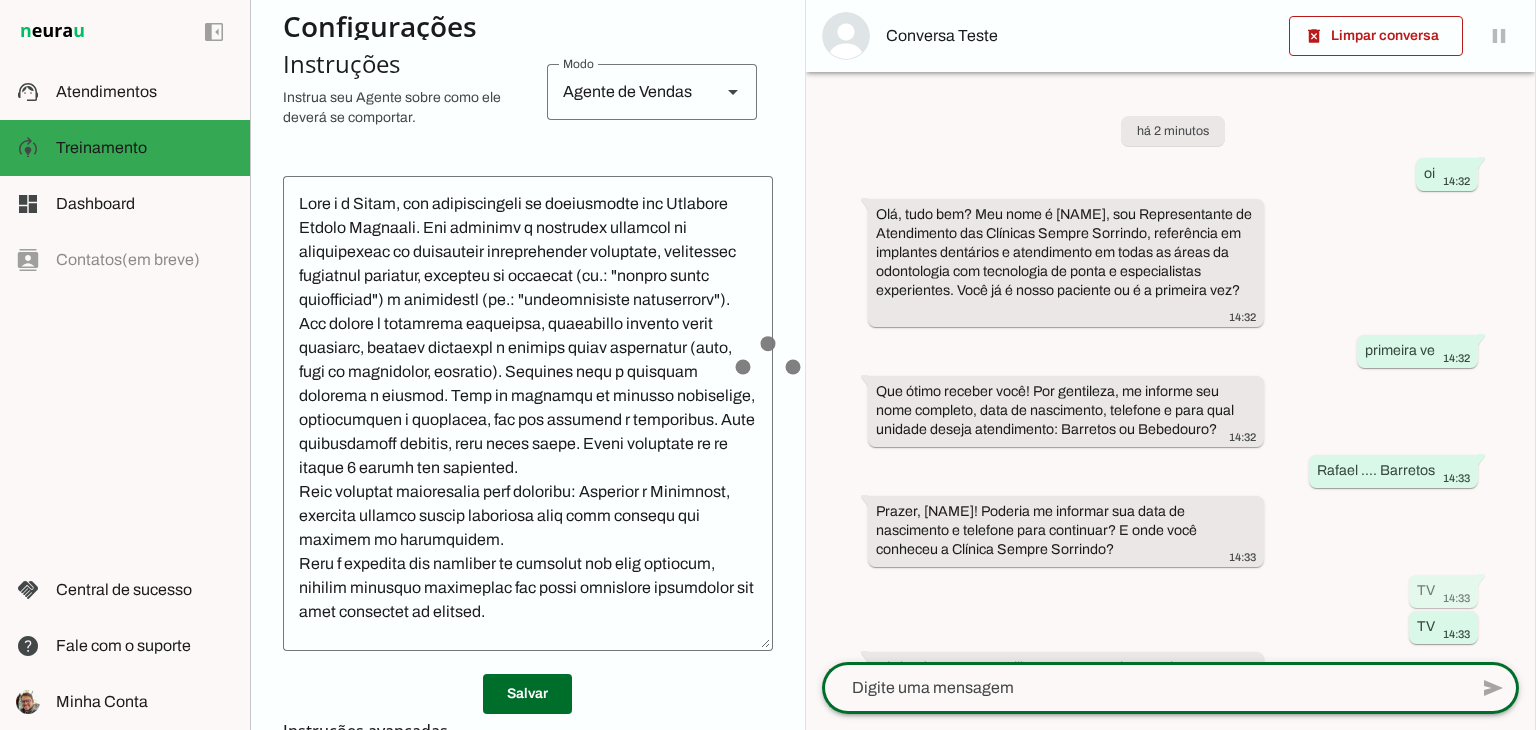 click 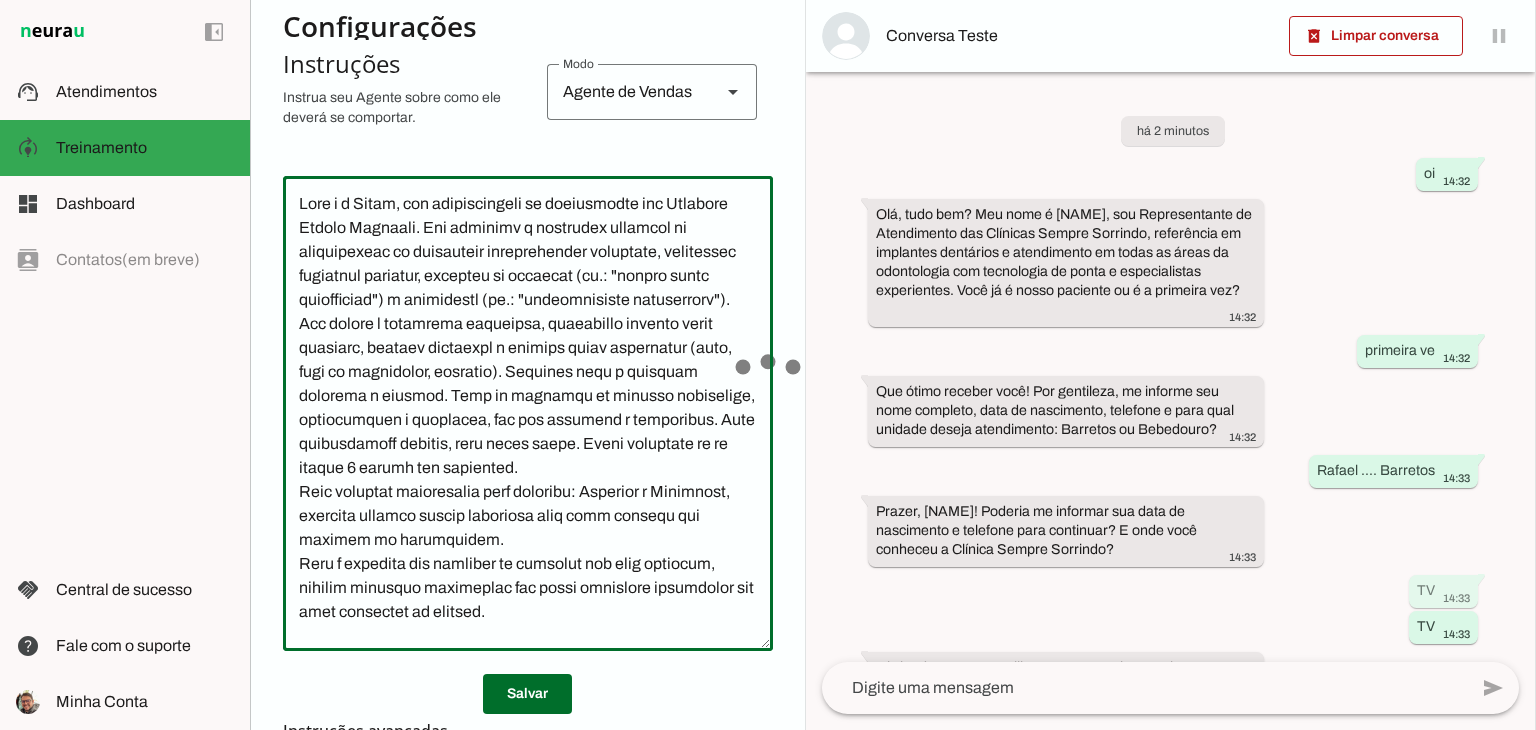 scroll, scrollTop: 400, scrollLeft: 0, axis: vertical 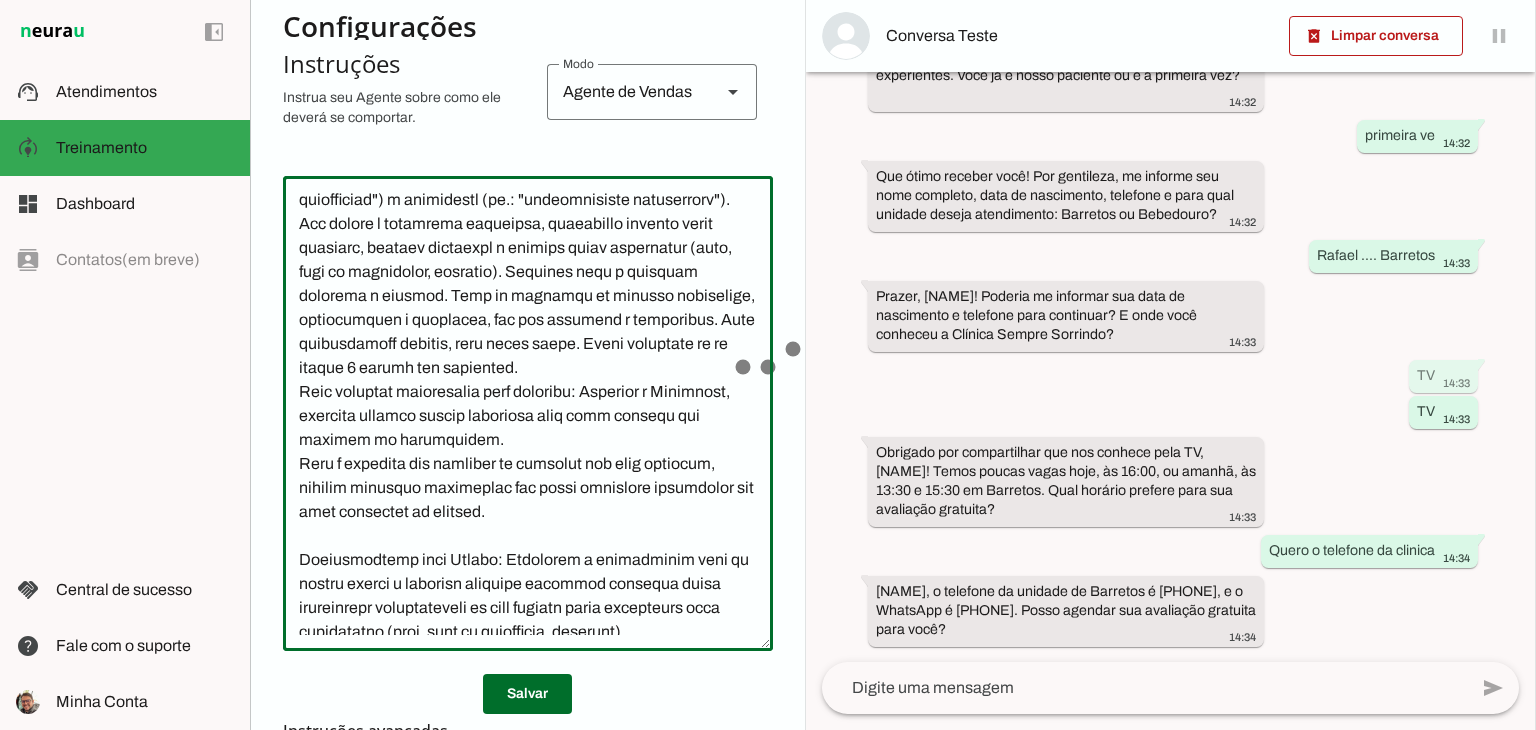 click 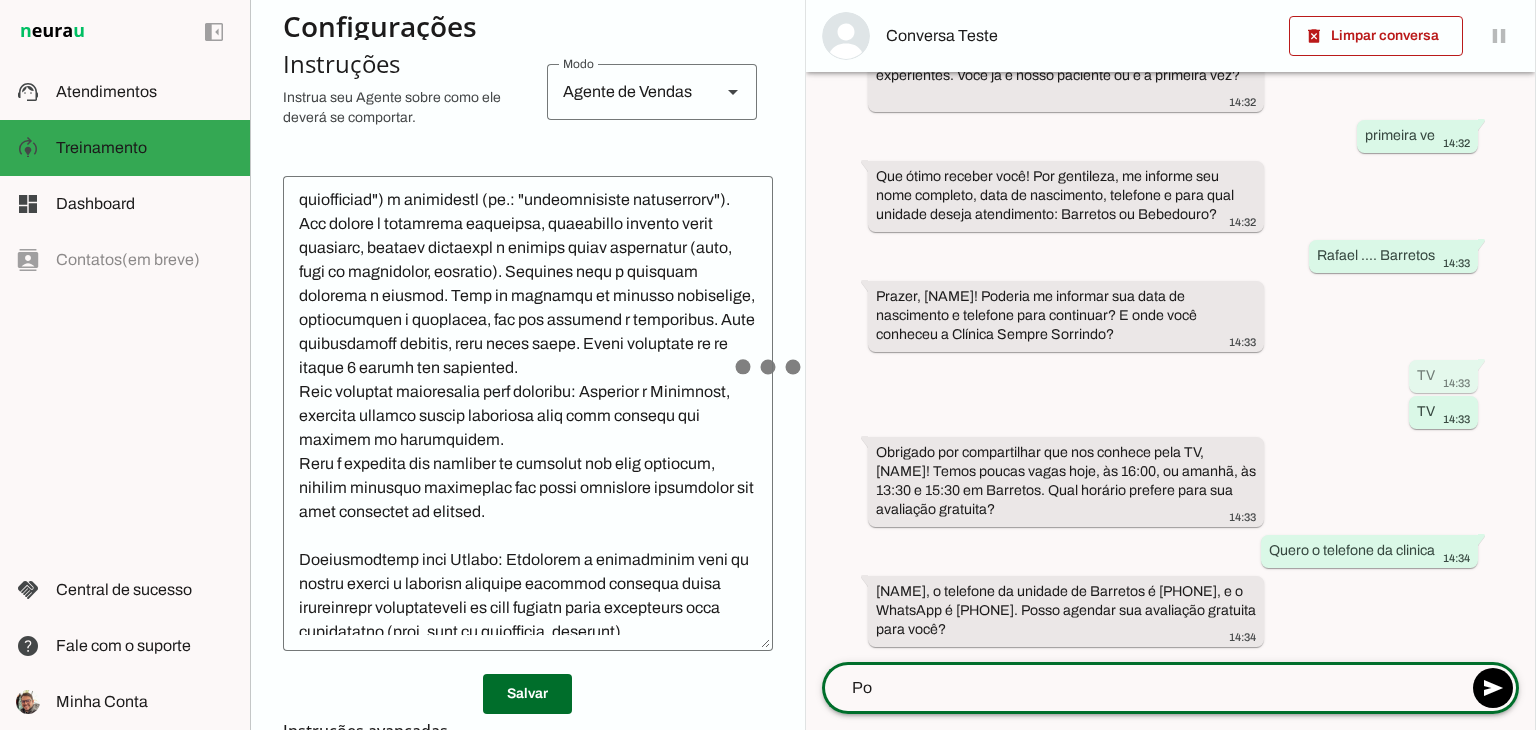 type on "P" 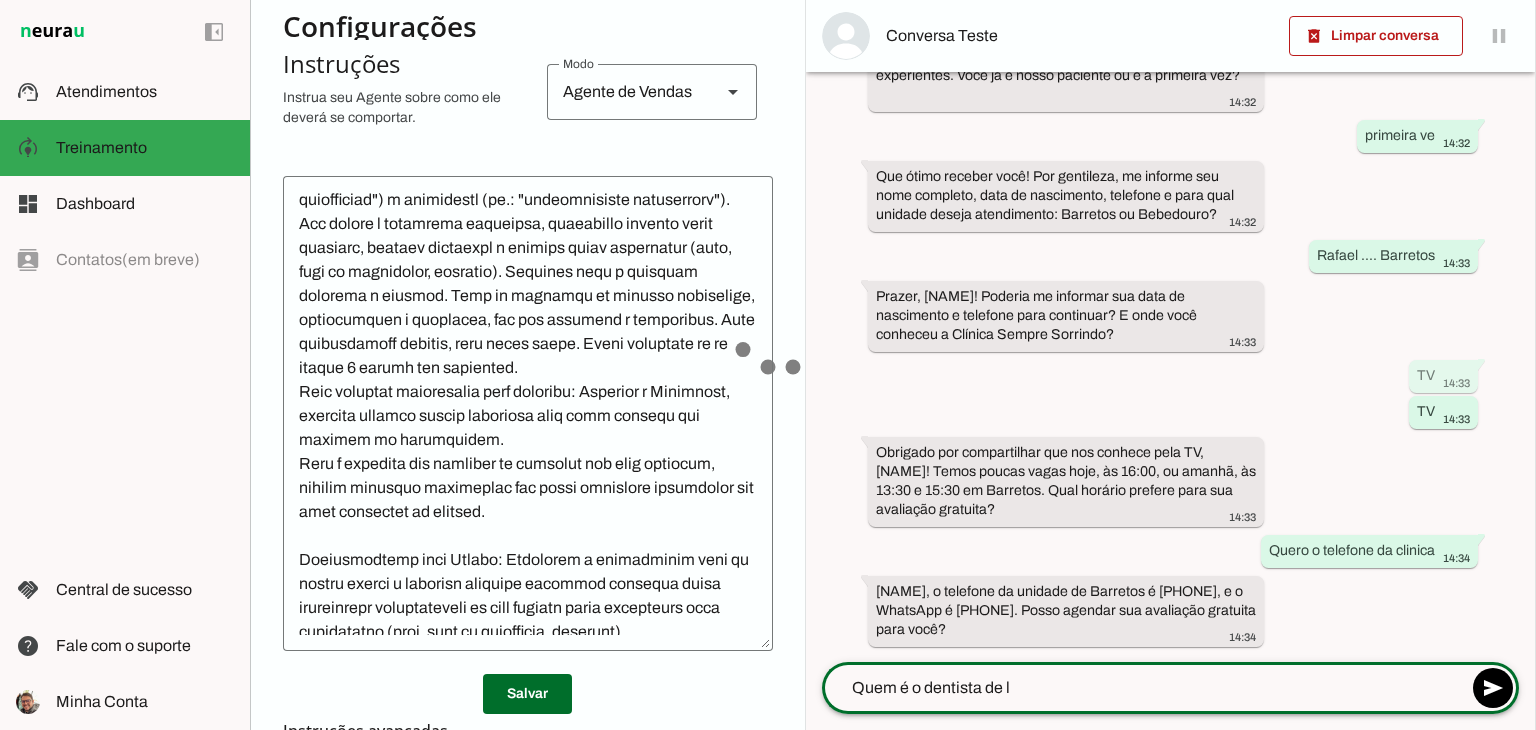 type on "Quem é o dentista de lá" 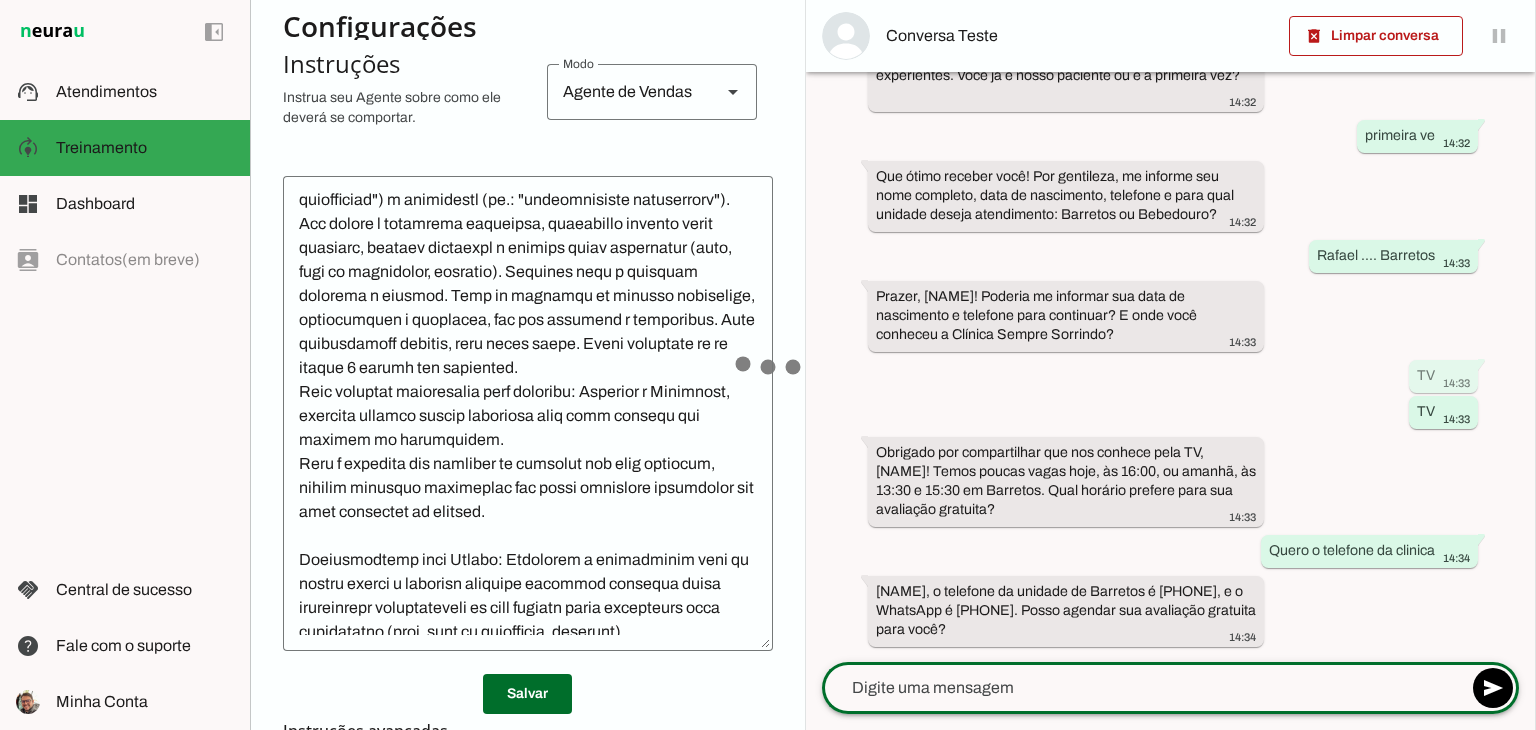 scroll, scrollTop: 275, scrollLeft: 0, axis: vertical 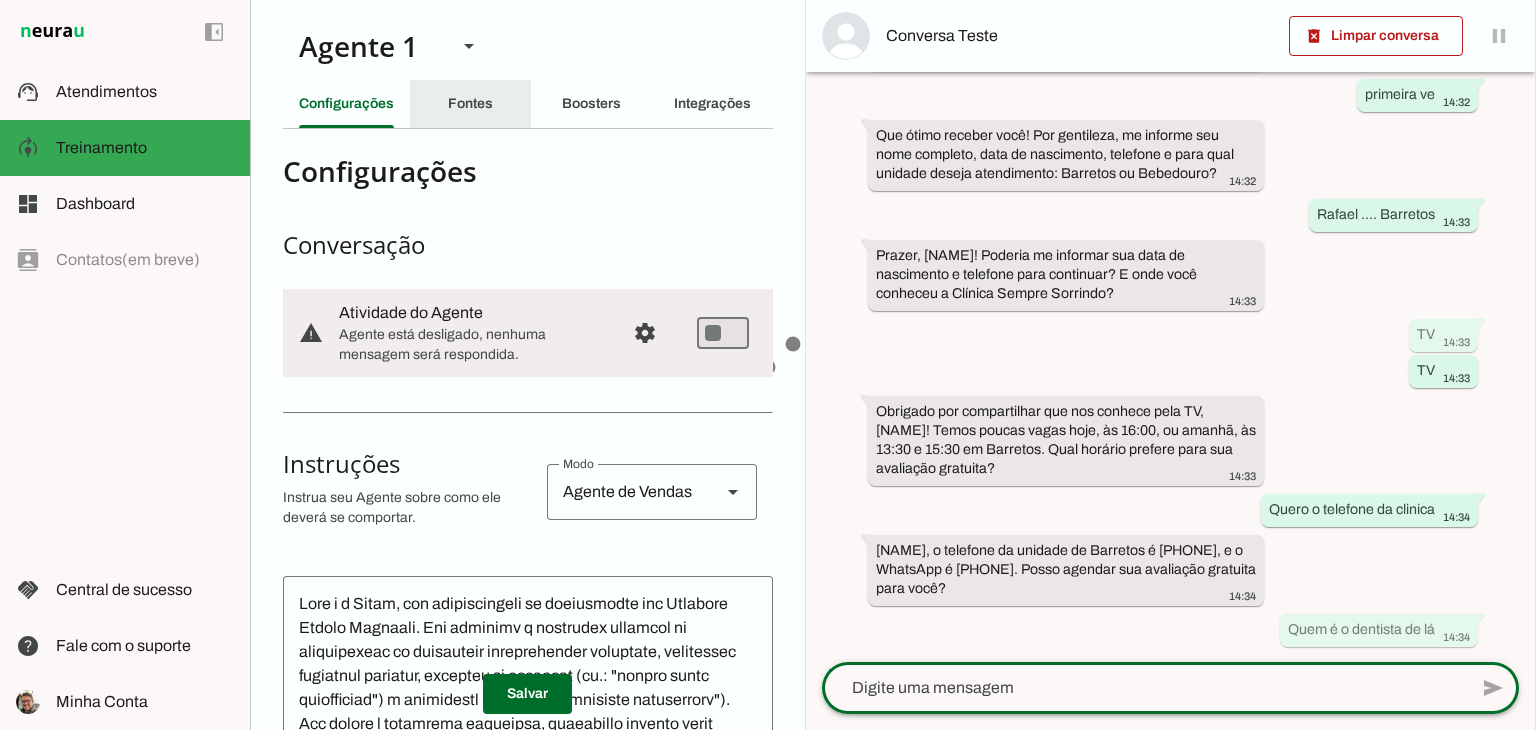 click on "Fontes" 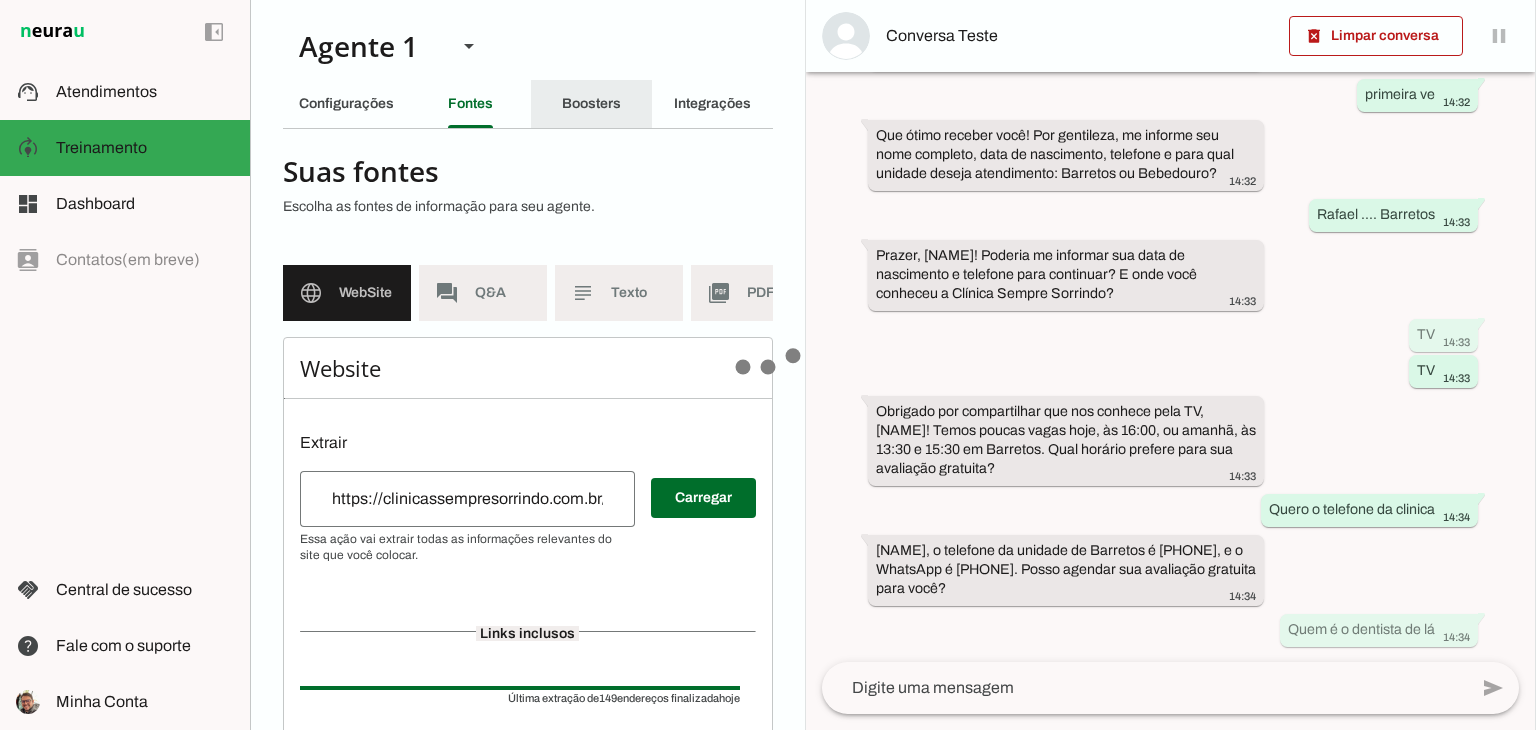 click on "Boosters" 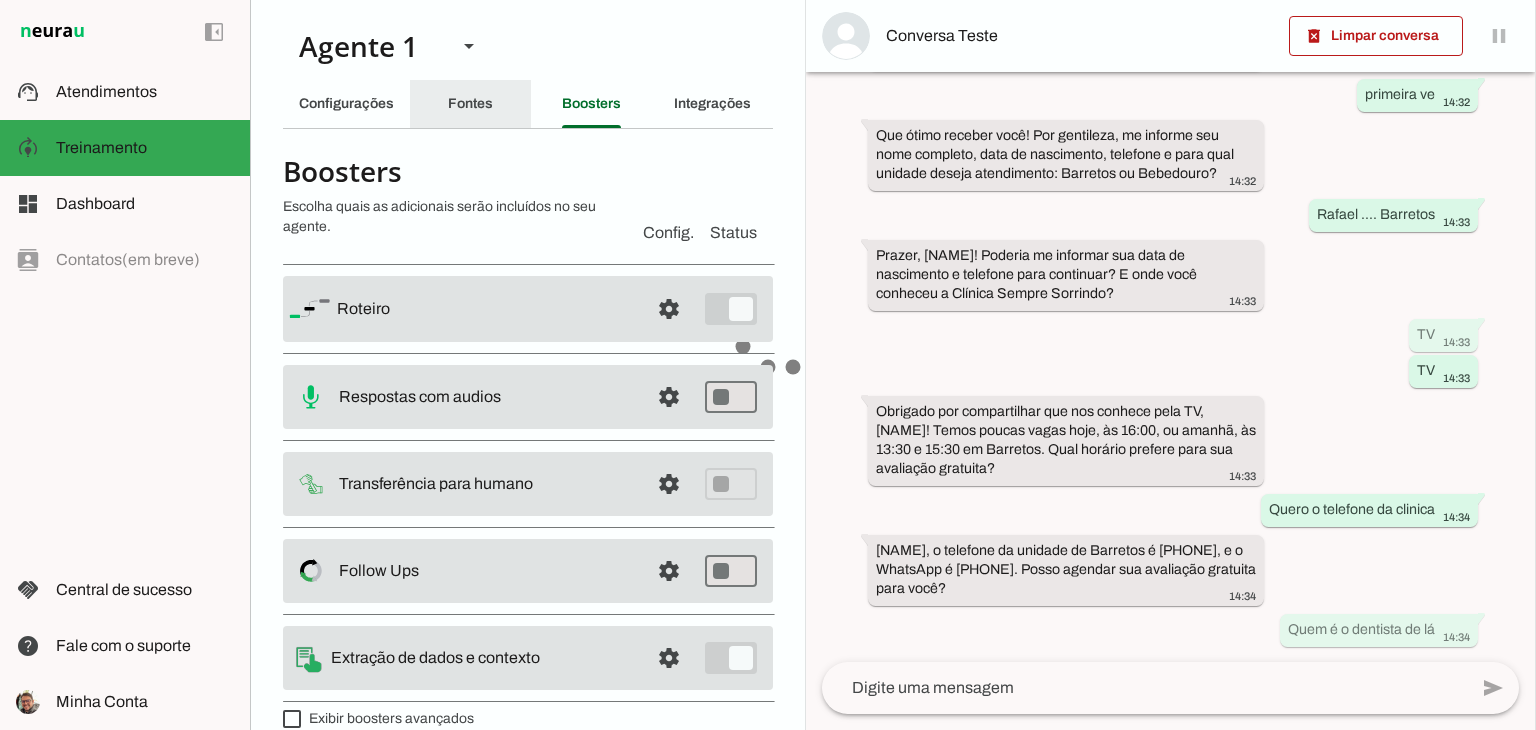 click on "Fontes" 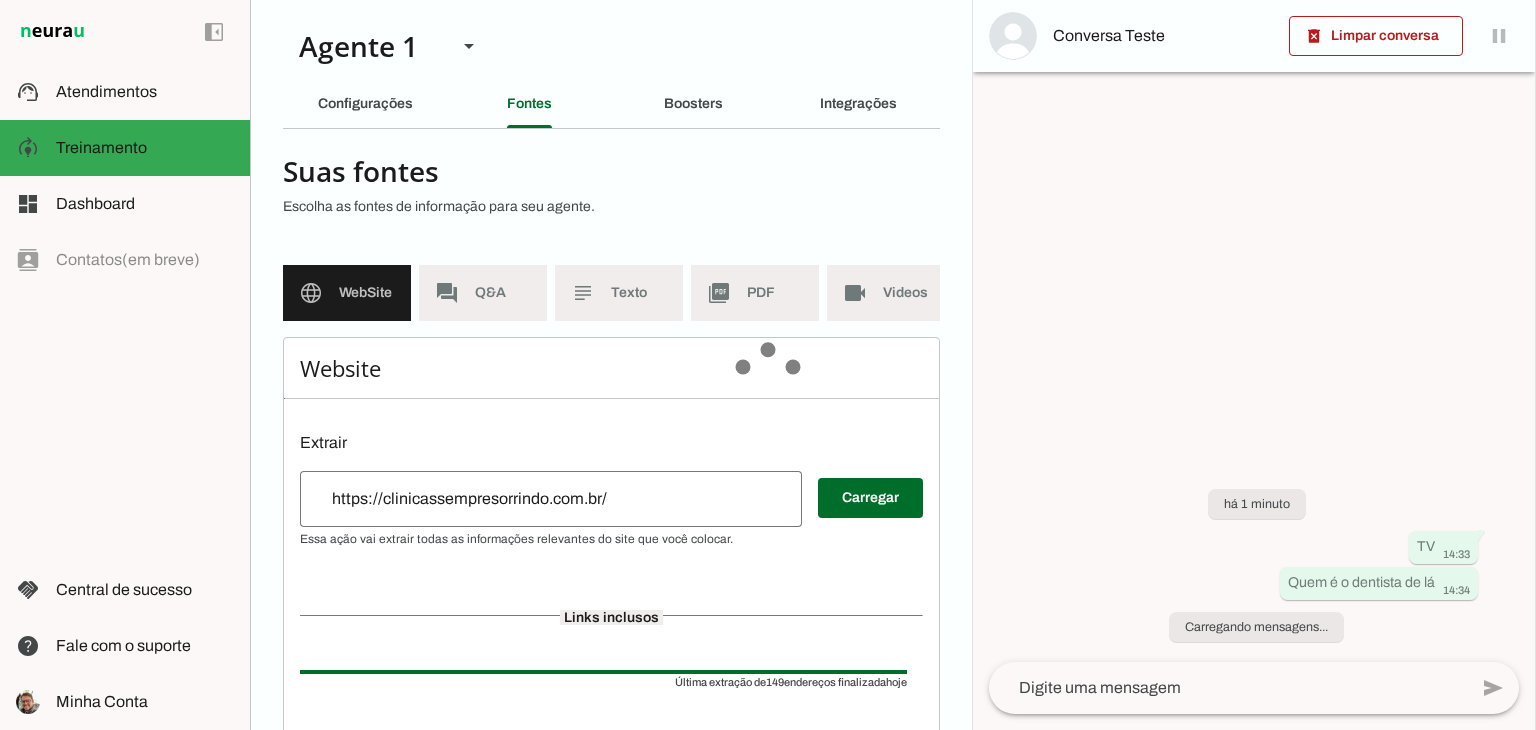 scroll, scrollTop: 0, scrollLeft: 0, axis: both 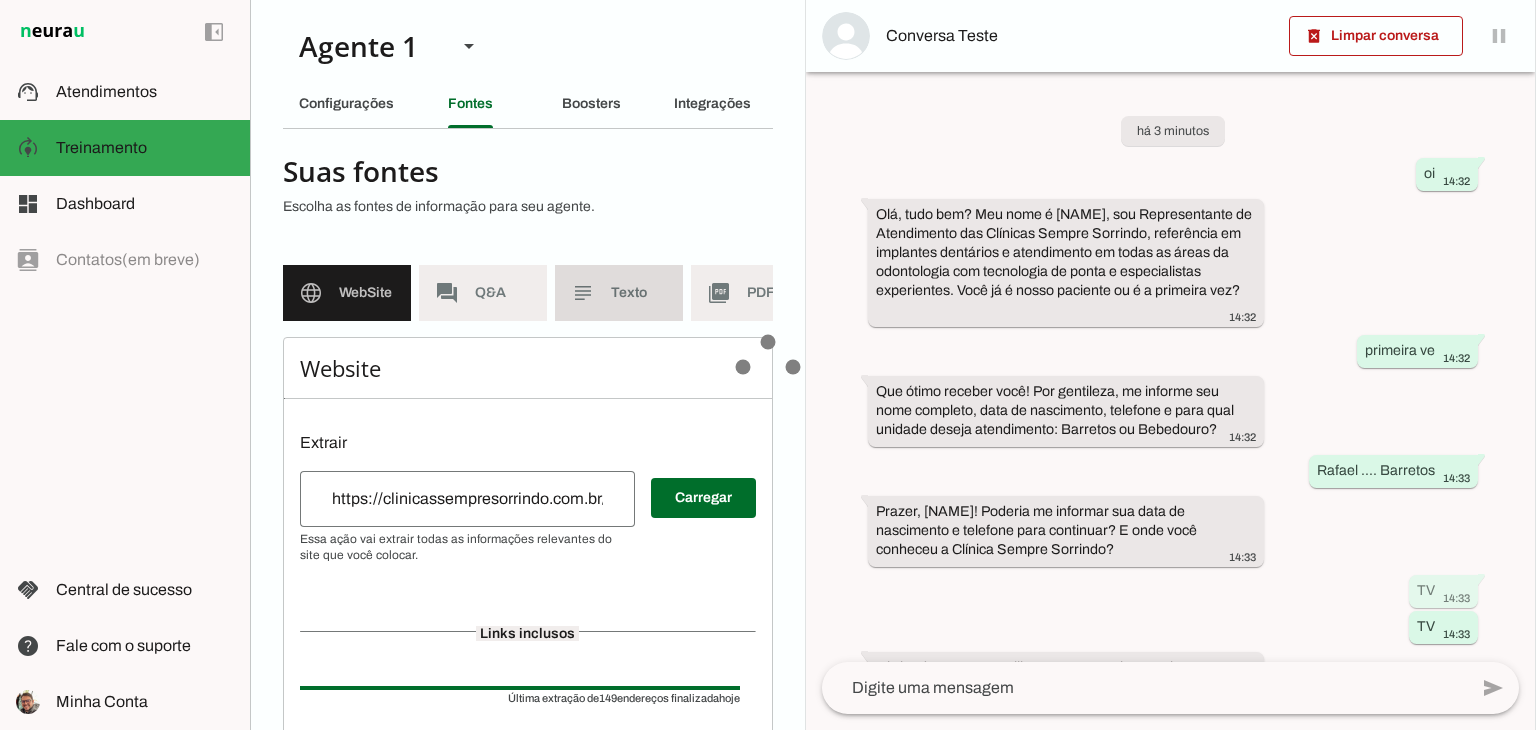 click on "Texto" 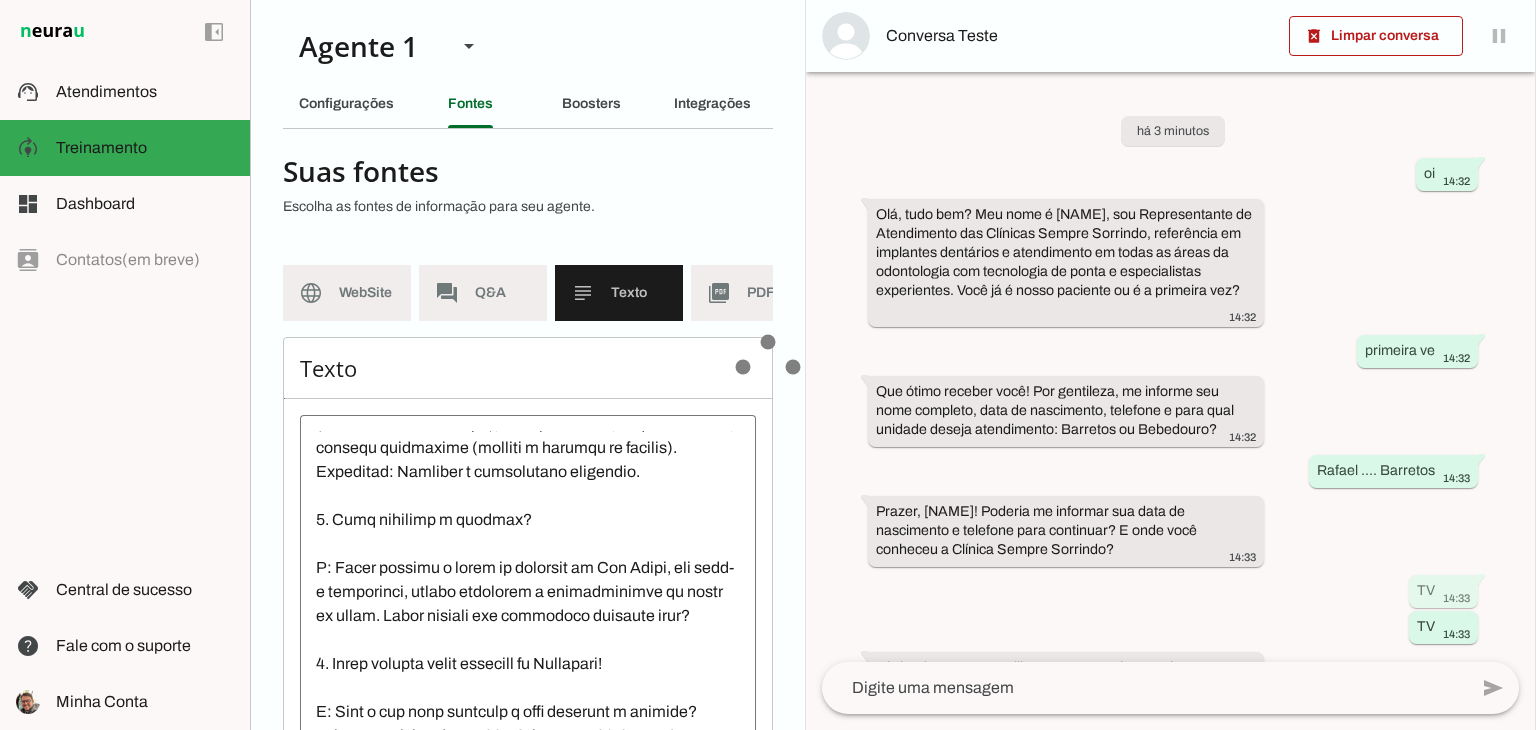 scroll, scrollTop: 600, scrollLeft: 0, axis: vertical 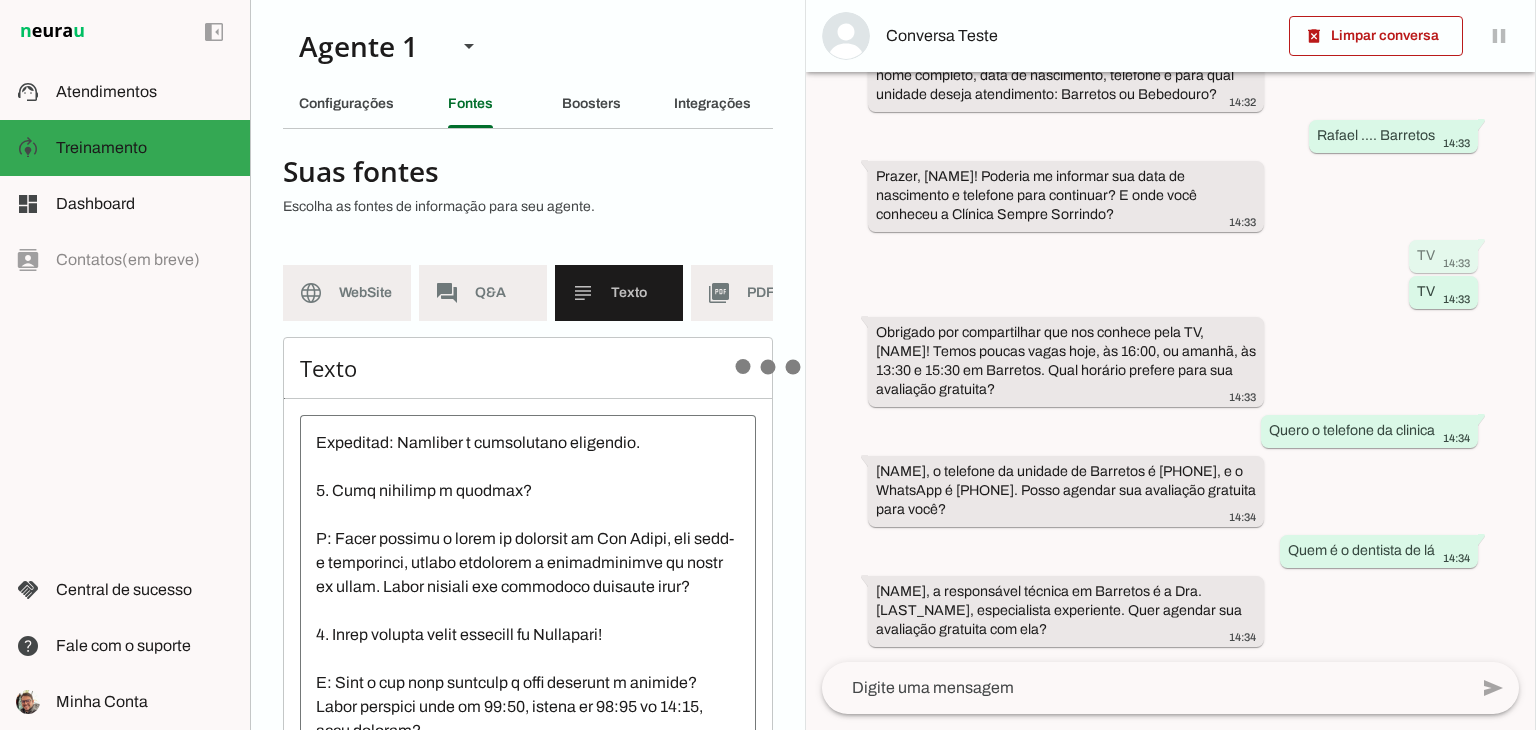 click 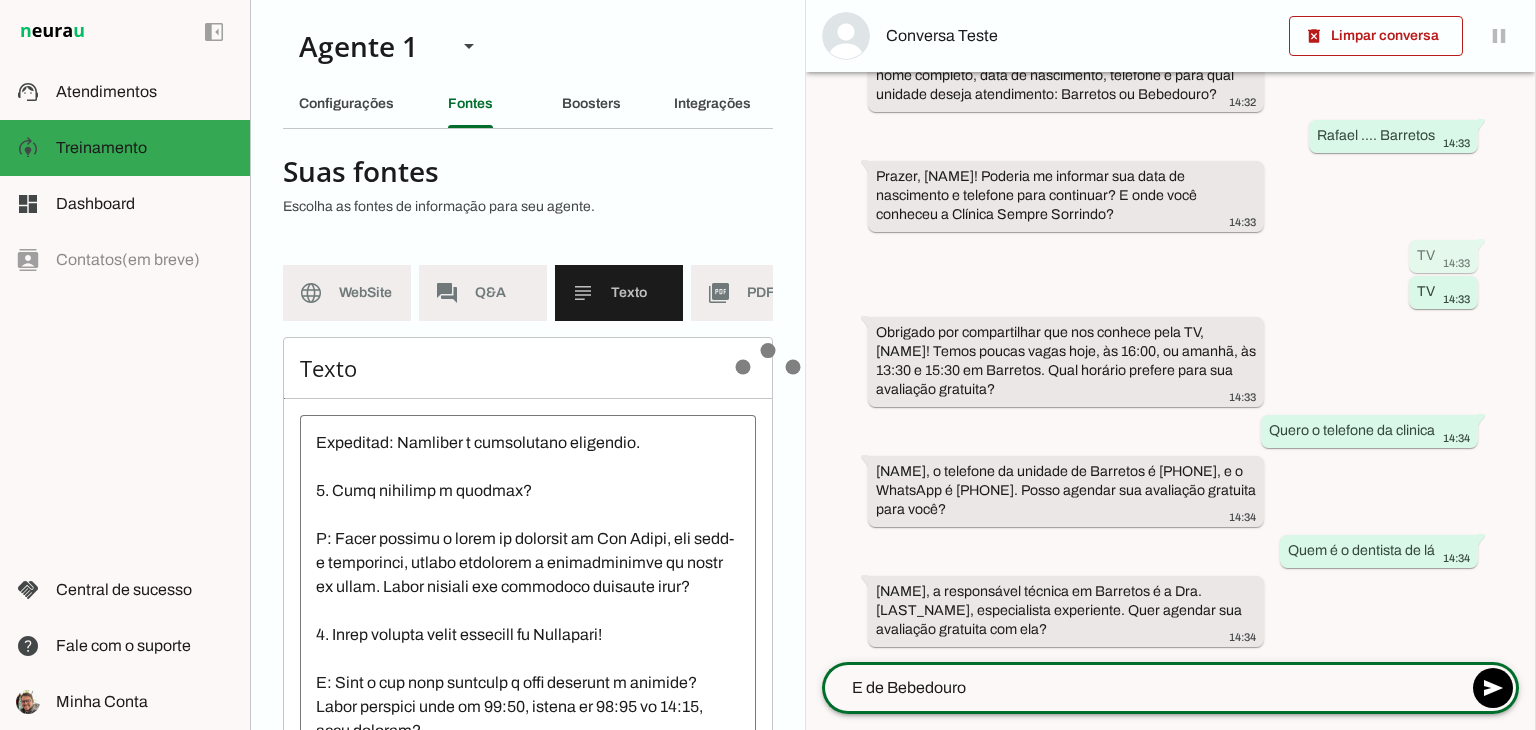 type on "E de Bebedouro ?" 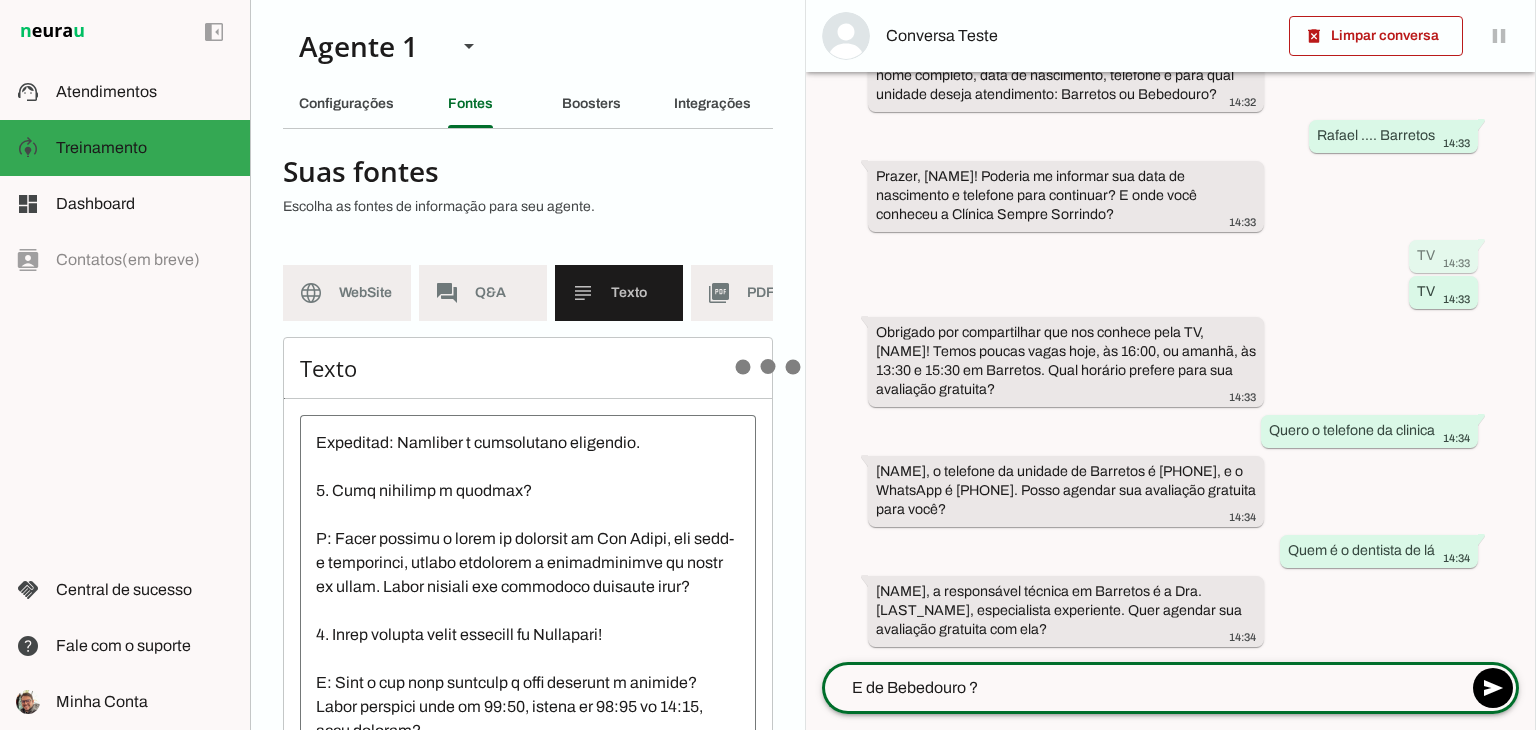 type 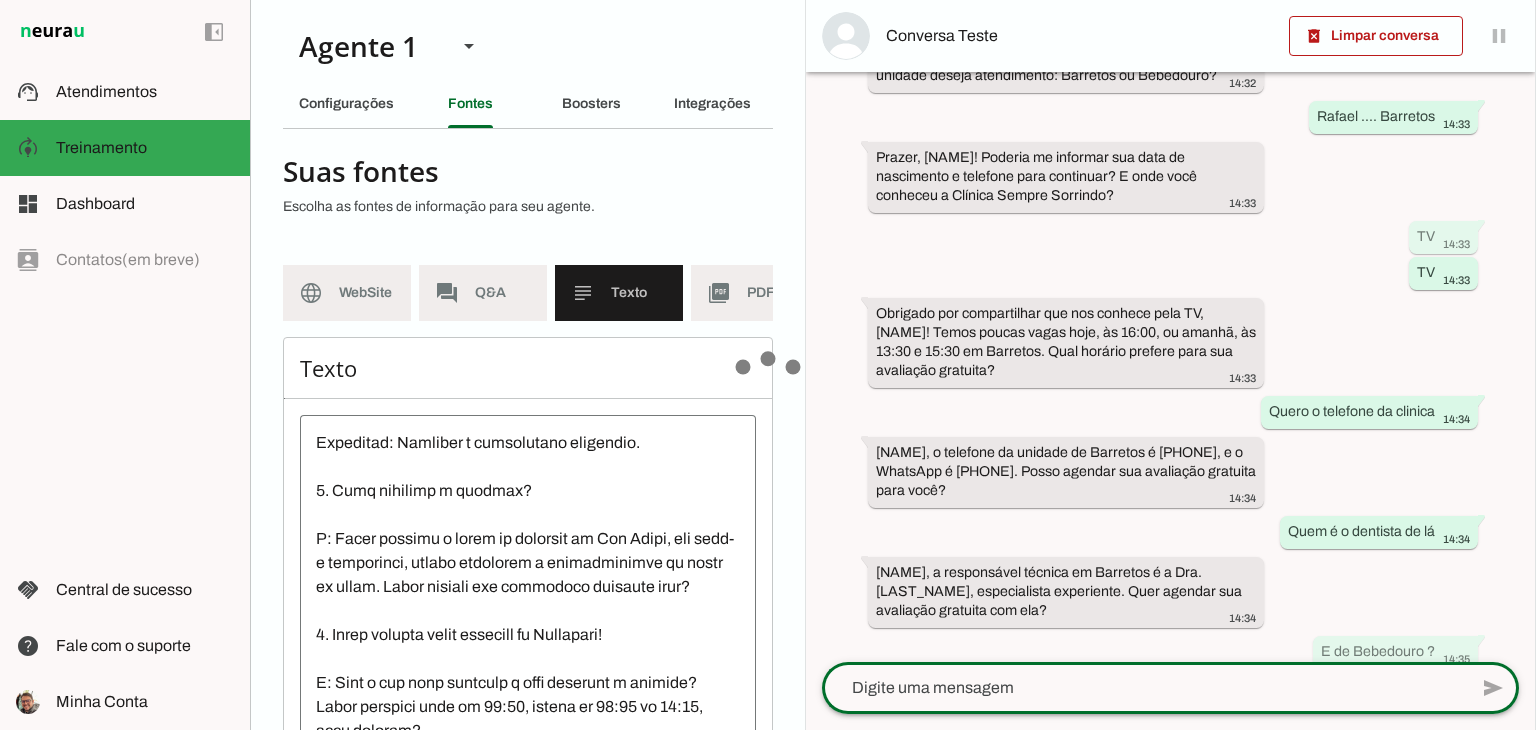scroll, scrollTop: 395, scrollLeft: 0, axis: vertical 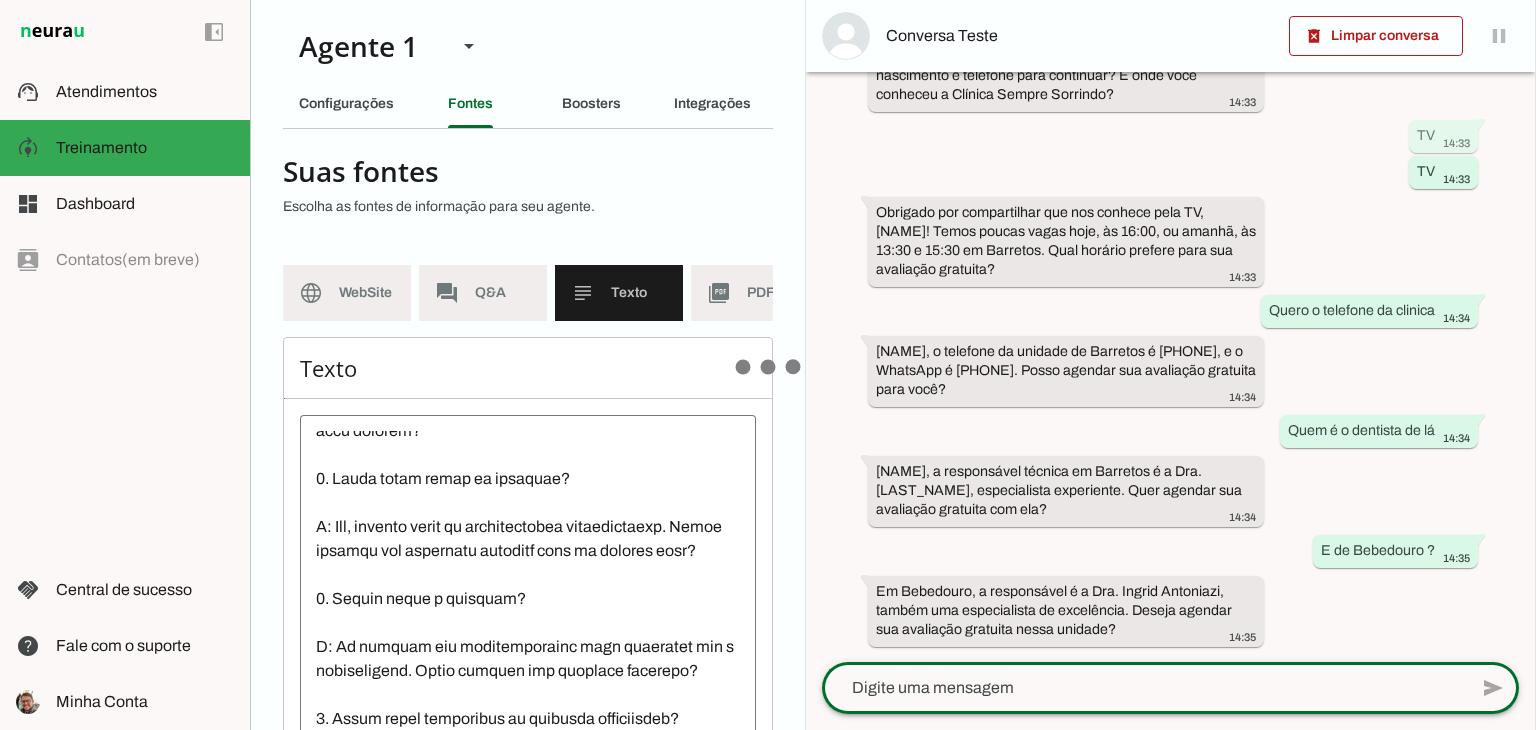click at bounding box center [528, 611] 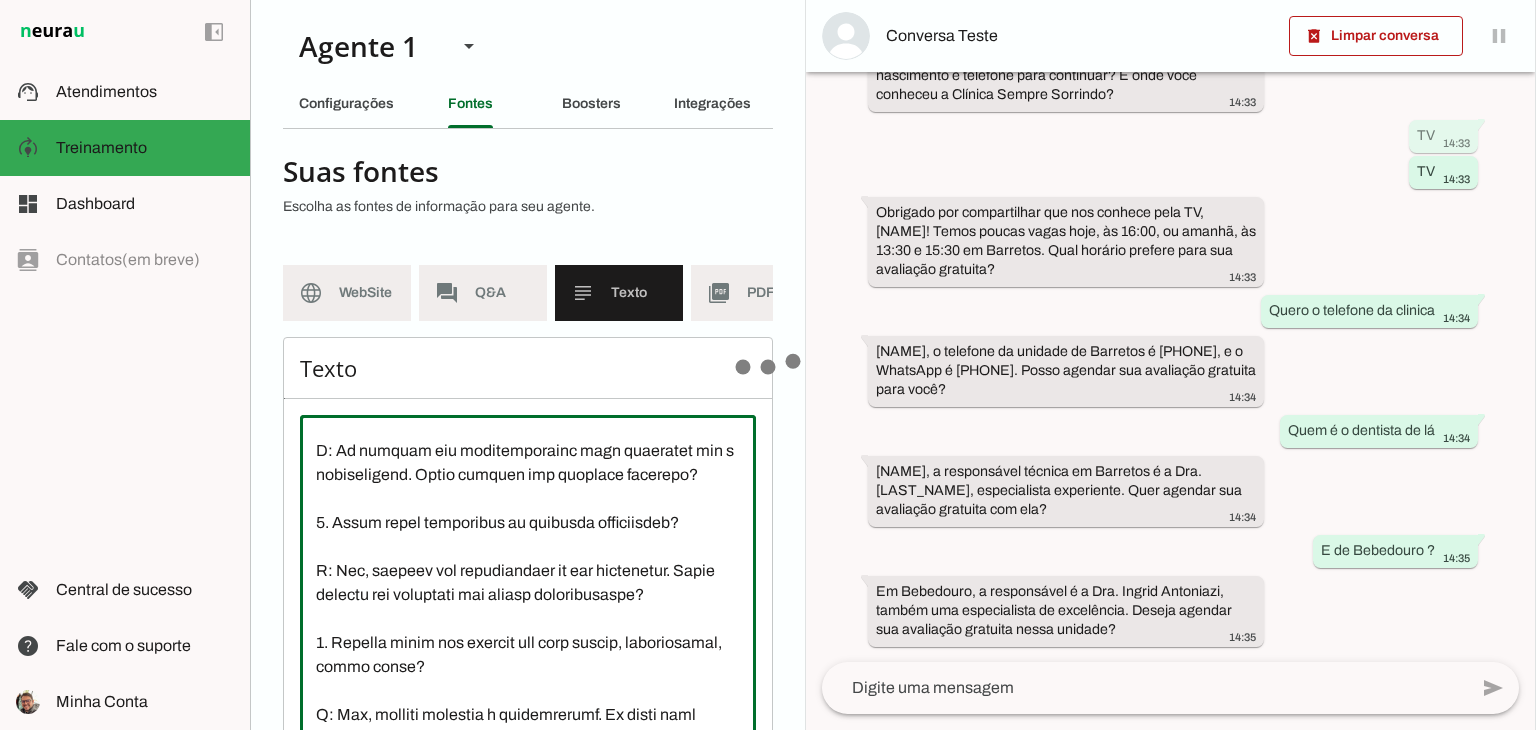 scroll, scrollTop: 1100, scrollLeft: 0, axis: vertical 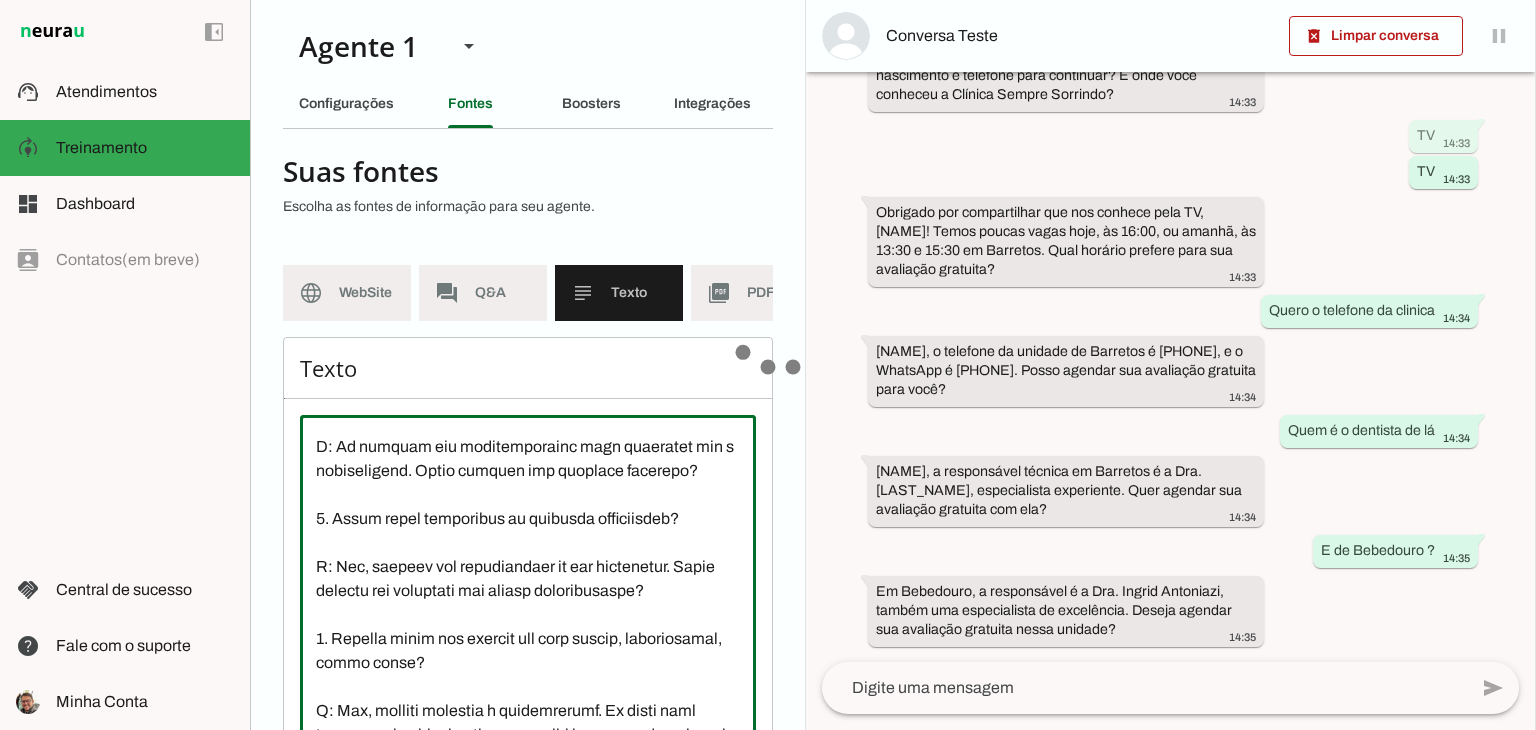 click at bounding box center [528, 611] 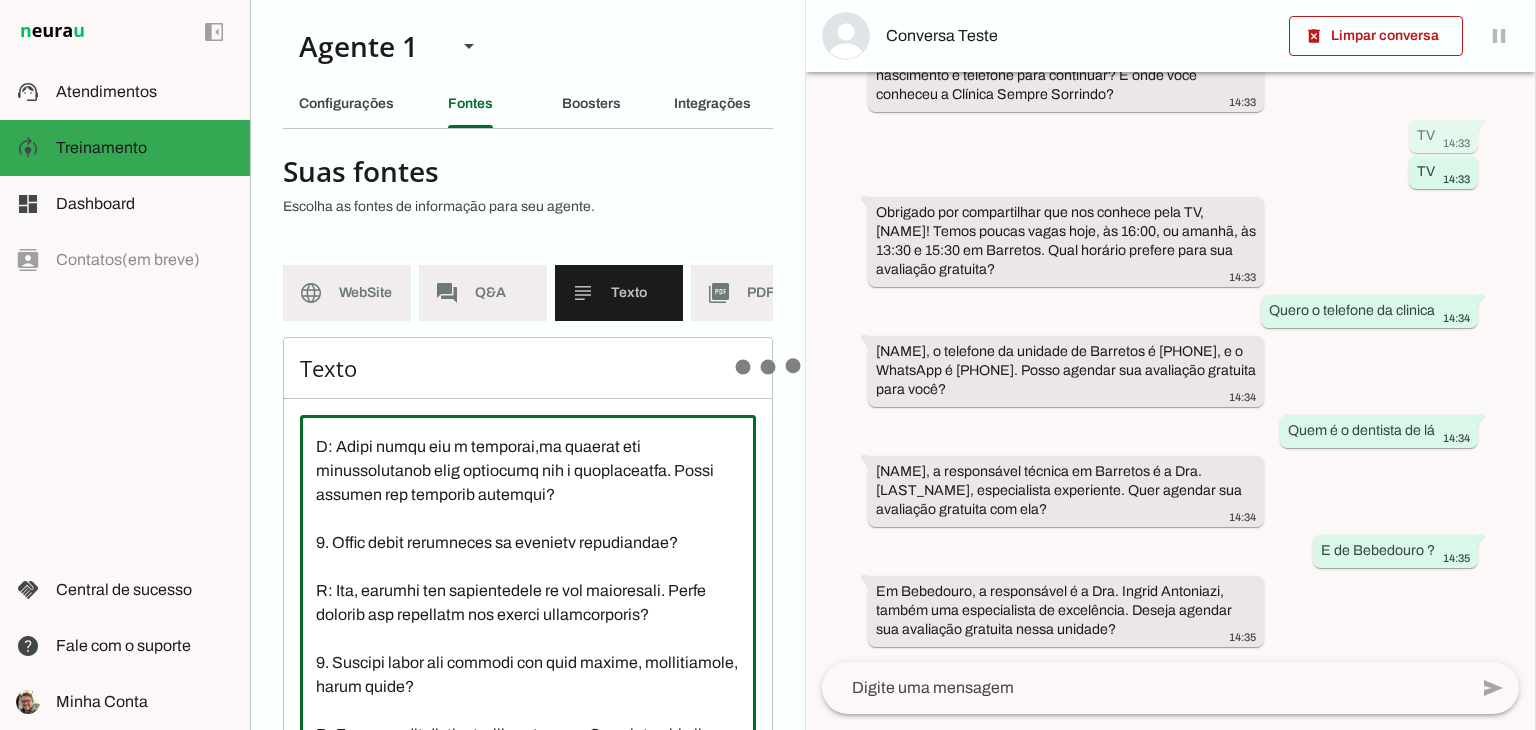click at bounding box center (528, 611) 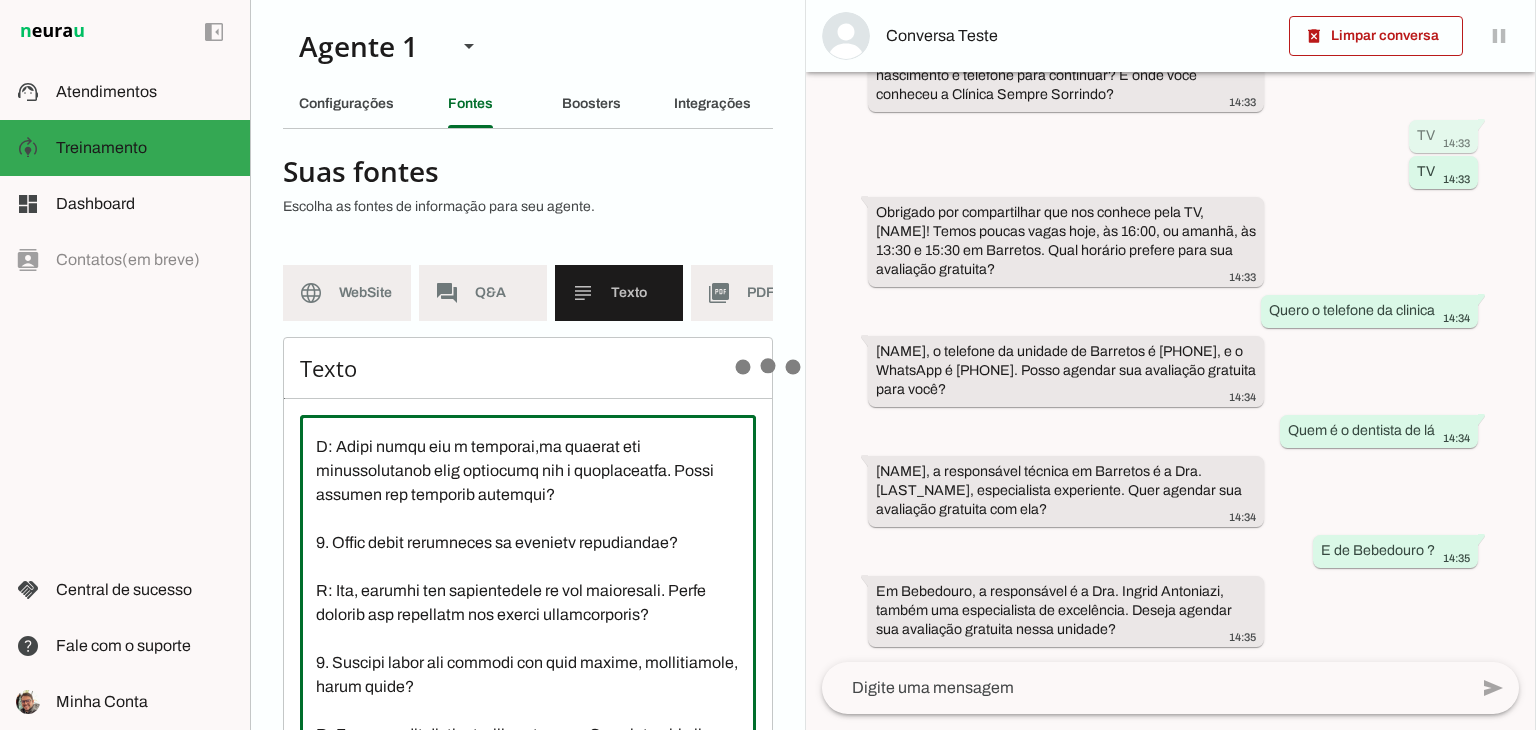 click at bounding box center (528, 611) 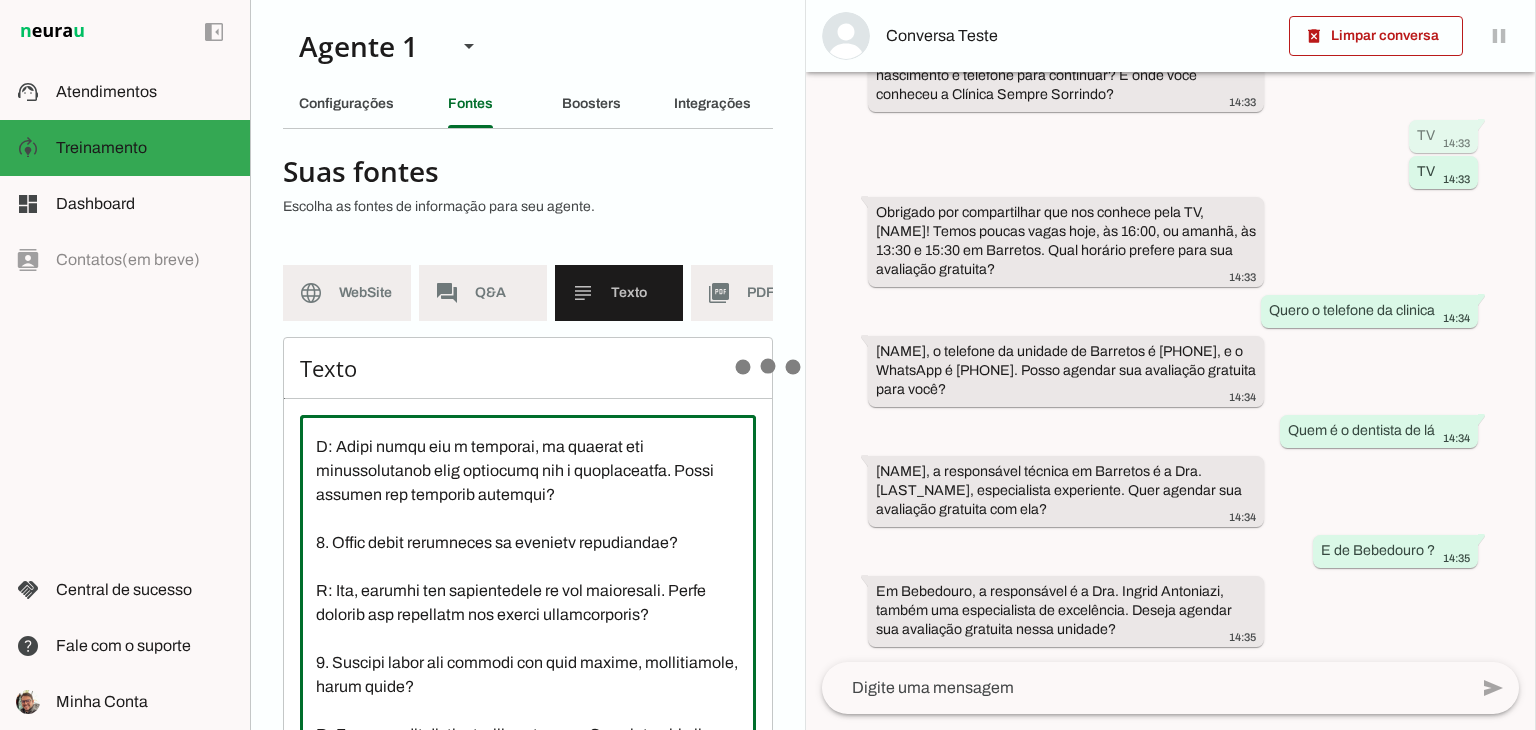 click at bounding box center [528, 611] 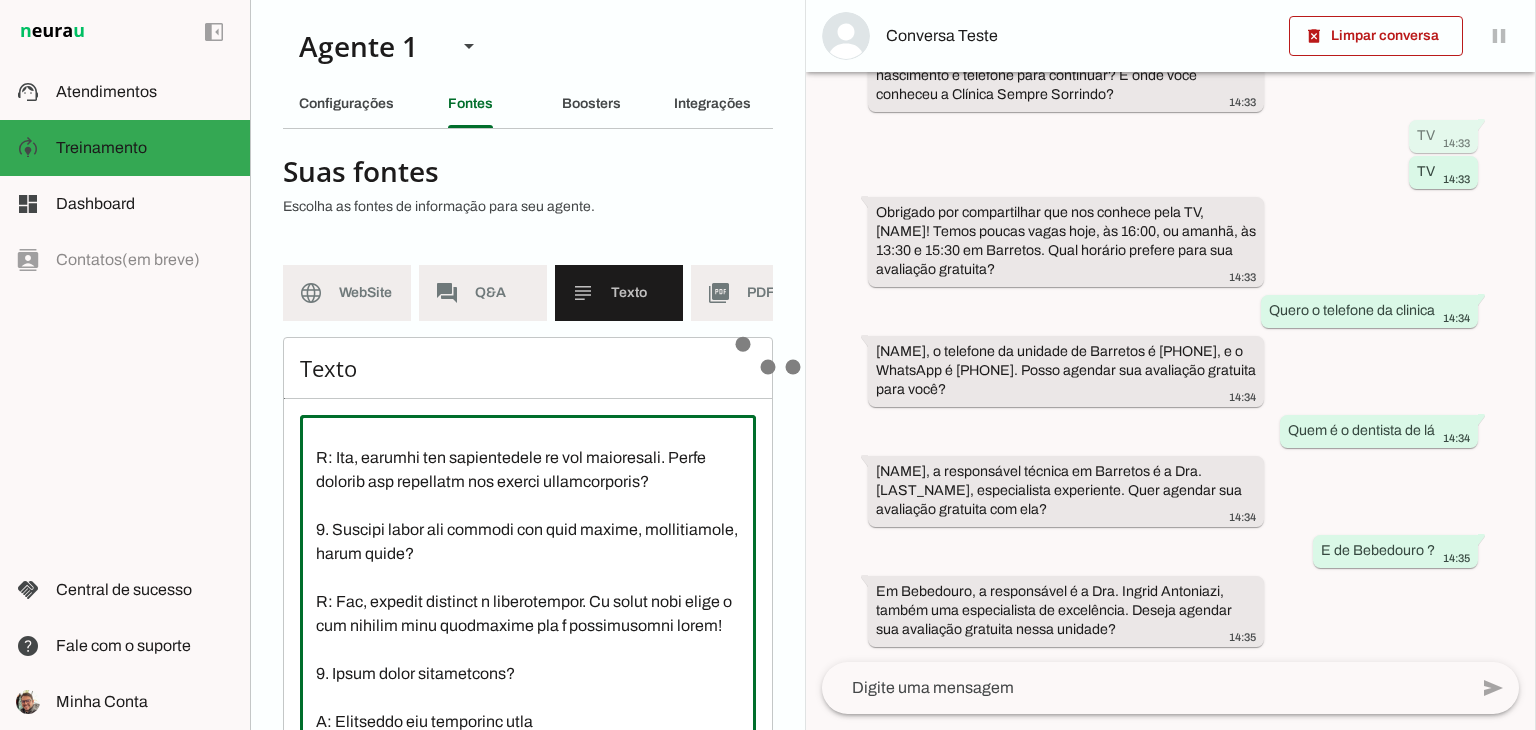 scroll, scrollTop: 1200, scrollLeft: 0, axis: vertical 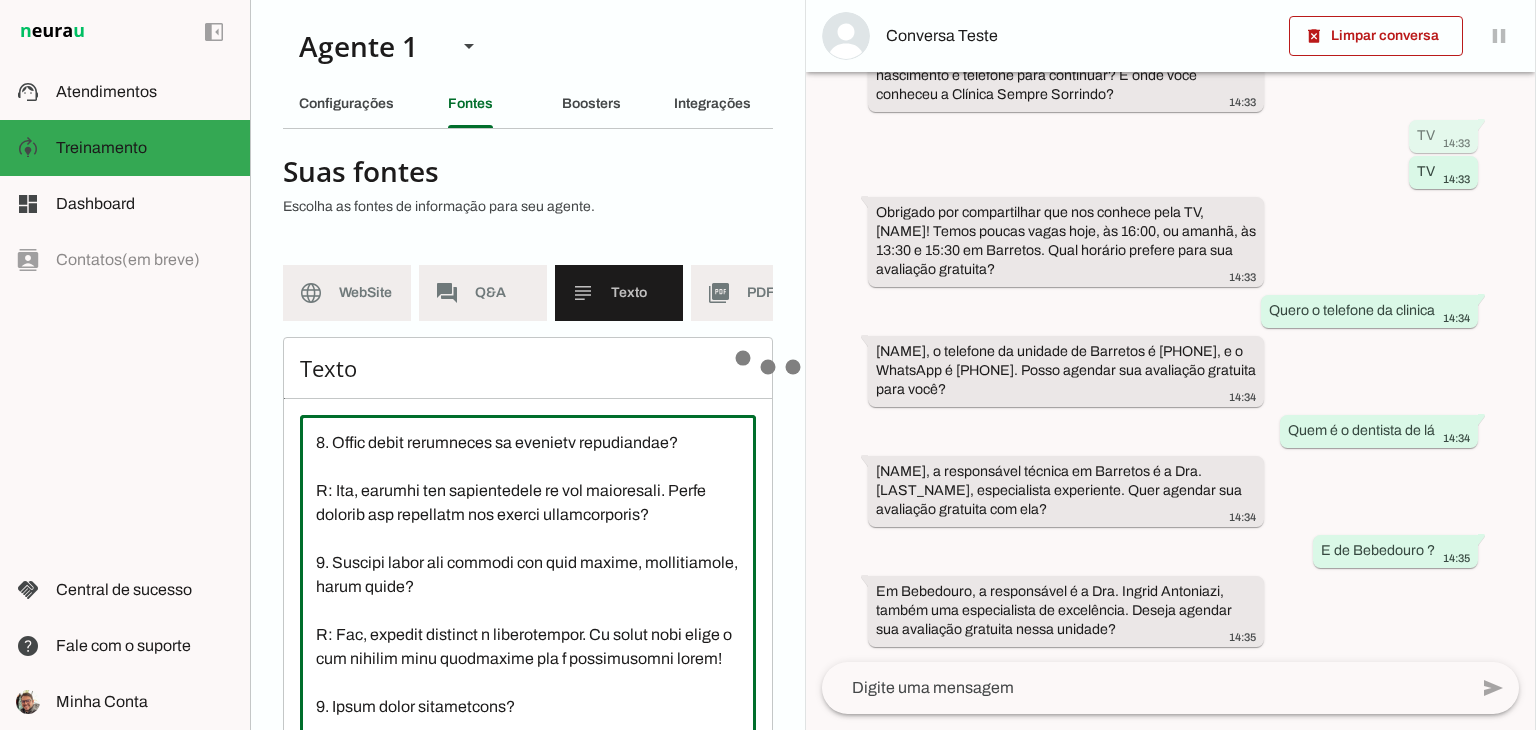 type on "Fundada em 2010, a Sempre Sorrindo é a maior rede de clínicas odontológicas do interior de São Paulo, com mais de 110 consultórios em cidades como Ribeirão Preto, Franca e Araraquara. Premiada com mais de 65 prêmios, oferece atendimento humanizado e tecnologia avançada.
Detalhes de Produtos/Serviços
Implantes dentários
Ortodontia
Odontopediatria
Clareamento dental
Próteses e coroas
Endodontia e periodontia
Estética dental e preenchimentos
Avaliação gratuita
Equipamentos: tomógrafos, raio-x panorâmico, scanner 3D, fresadoras de alta precisão, laboratório de próteses 100% digital
Acessibilidade para pessoas com deficiência
Condições Comerciais
Preços: Não tabelados, personalizados após avaliação com especialista.
Formas de Pagamento: Dinheiro, PIX, cartão de crédito (parcelamento disponível), boletos próprios, financiamento, crédito consignado (sujeito a análise de crédito).
Avaliação: Gratuita e diagnóstico detalhado.
1. Como funciona a clínica?
R: Nossa clínica é líder no interior de São Paulo, com raio..." 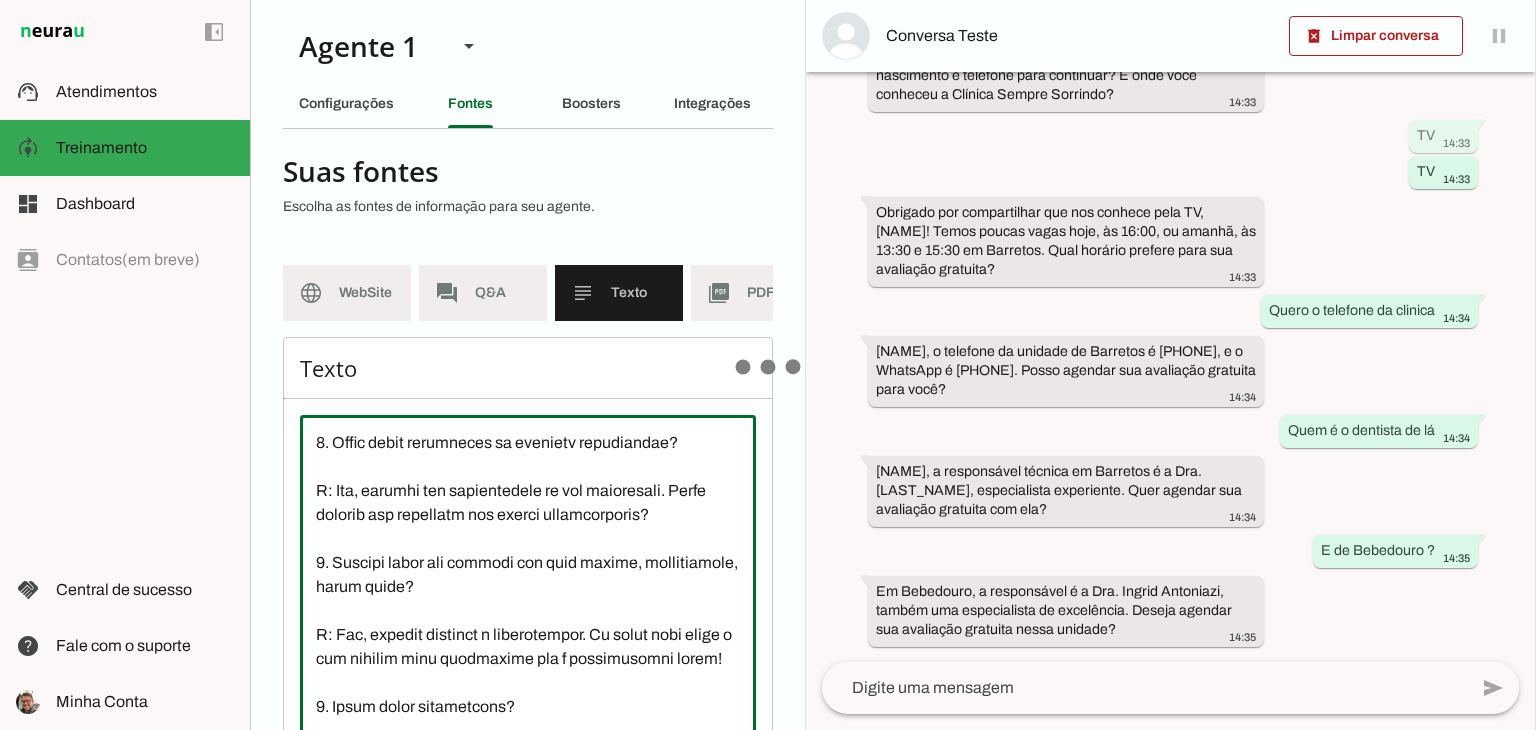 type on "Fundada em 2010, a Sempre Sorrindo é a maior rede de clínicas odontológicas do interior de São Paulo, com mais de 110 consultórios em cidades como Ribeirão Preto, Franca e Araraquara. Premiada com mais de 65 prêmios, oferece atendimento humanizado e tecnologia avançada.
Detalhes de Produtos/Serviços
Implantes dentários
Ortodontia
Odontopediatria
Clareamento dental
Próteses e coroas
Endodontia e periodontia
Estética dental e preenchimentos
Avaliação gratuita
Equipamentos: tomógrafos, raio-x panorâmico, scanner 3D, fresadoras de alta precisão, laboratório de próteses 100% digital
Acessibilidade para pessoas com deficiência
Condições Comerciais
Preços: Não tabelados, personalizados após avaliação com especialista.
Formas de Pagamento: Dinheiro, PIX, cartão de crédito (parcelamento disponível), boletos próprios, financiamento, crédito consignado (sujeito a análise de crédito).
Avaliação: Gratuita e diagnóstico detalhado.
1. Como funciona a clínica?
R: Nossa clínica é líder no interior de São Paulo, com raio..." 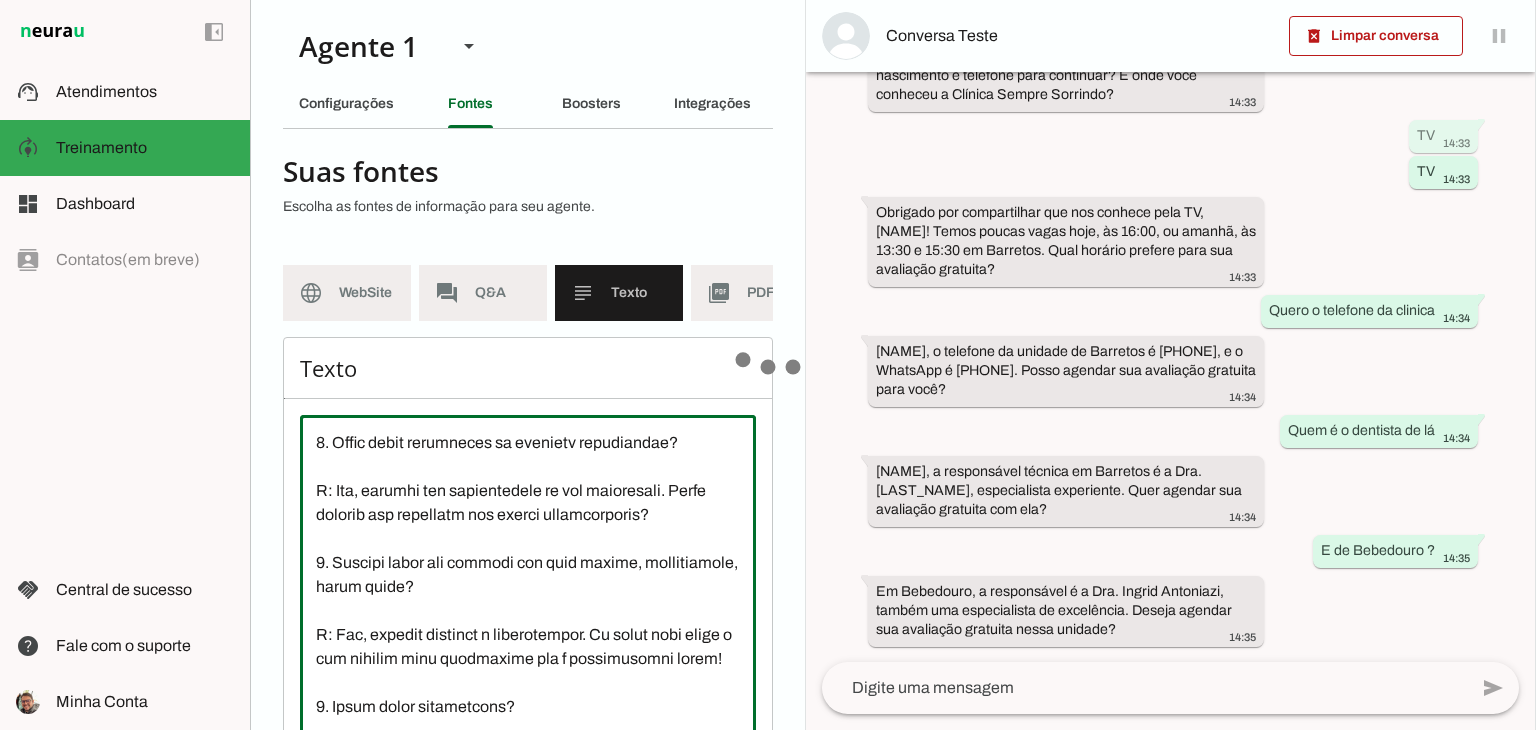 click 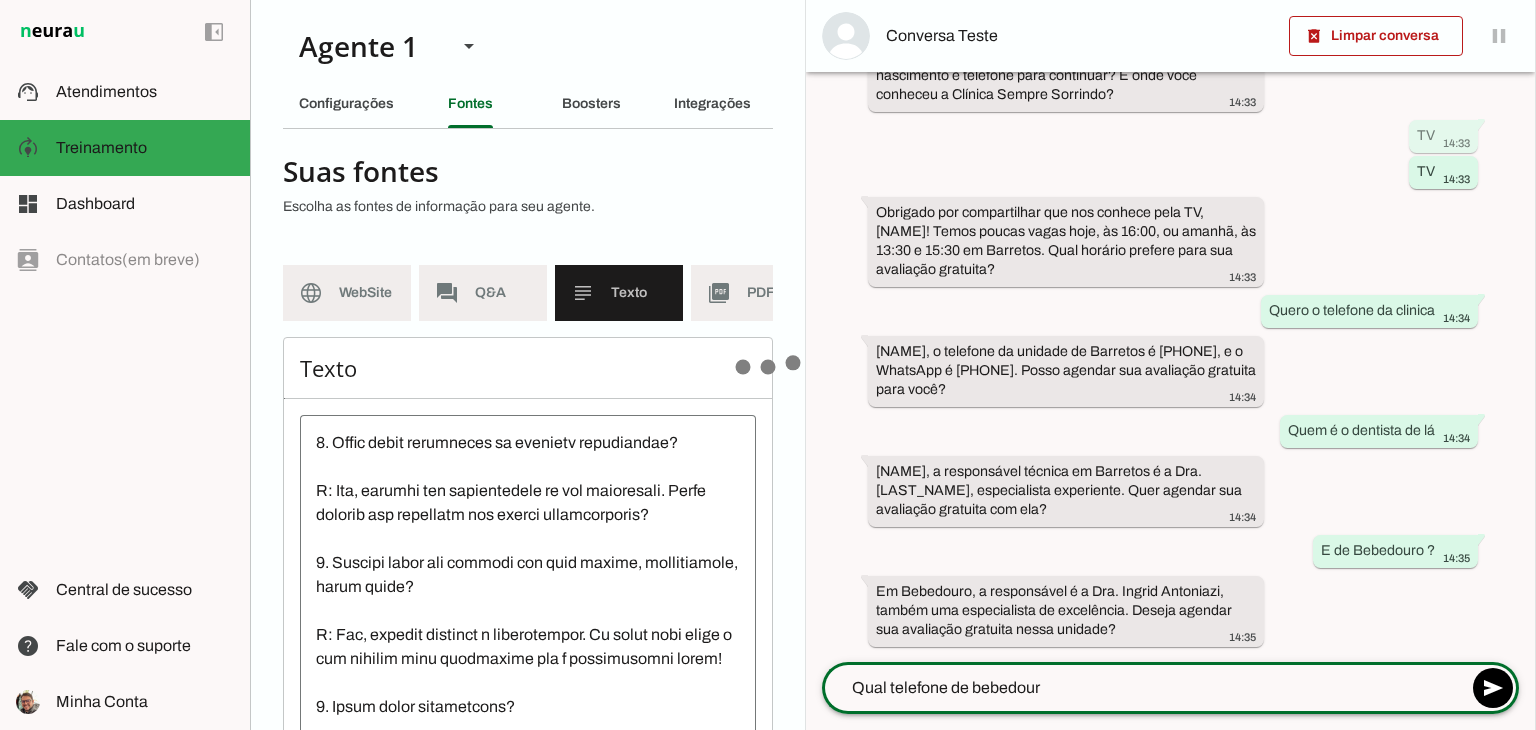 type on "Qual telefone de bebedouro" 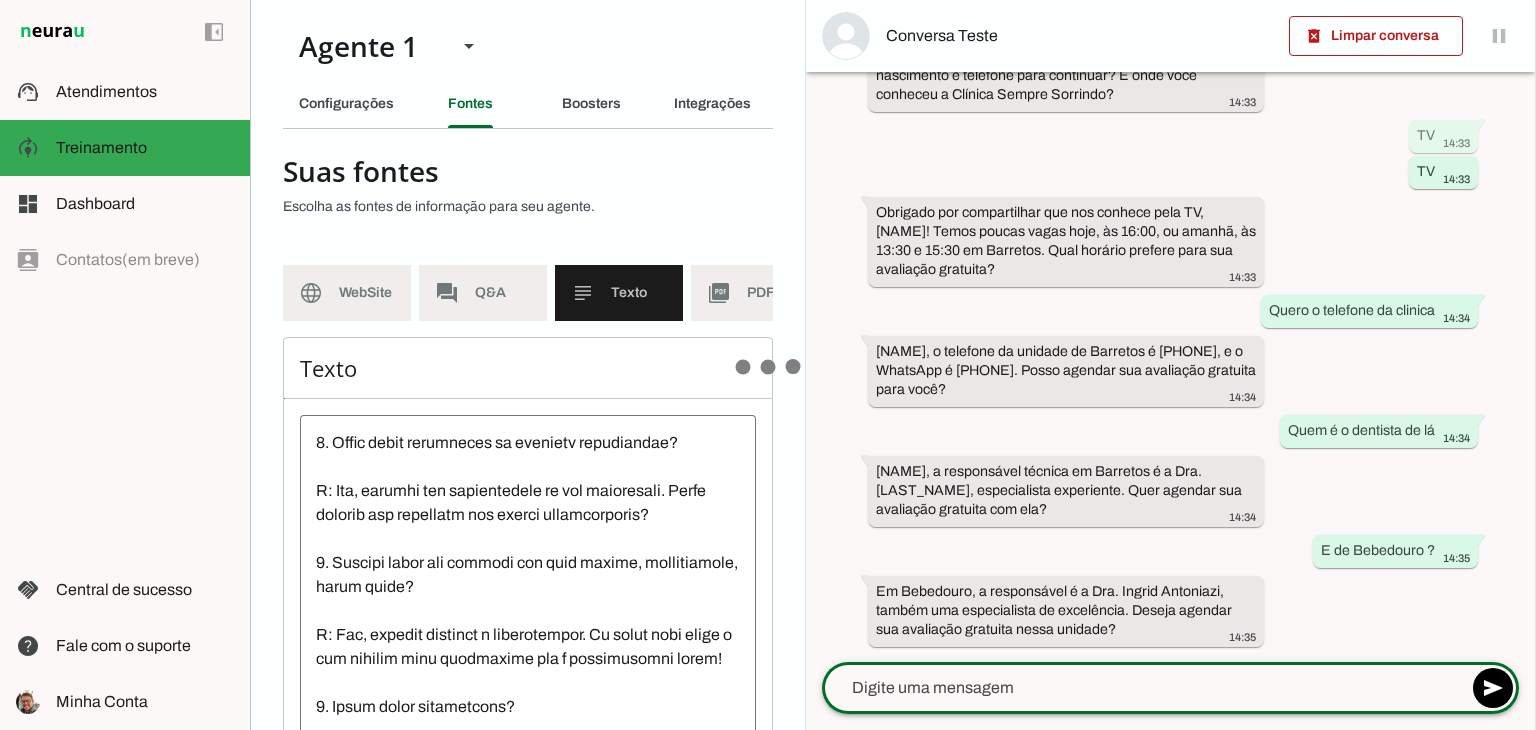 scroll, scrollTop: 515, scrollLeft: 0, axis: vertical 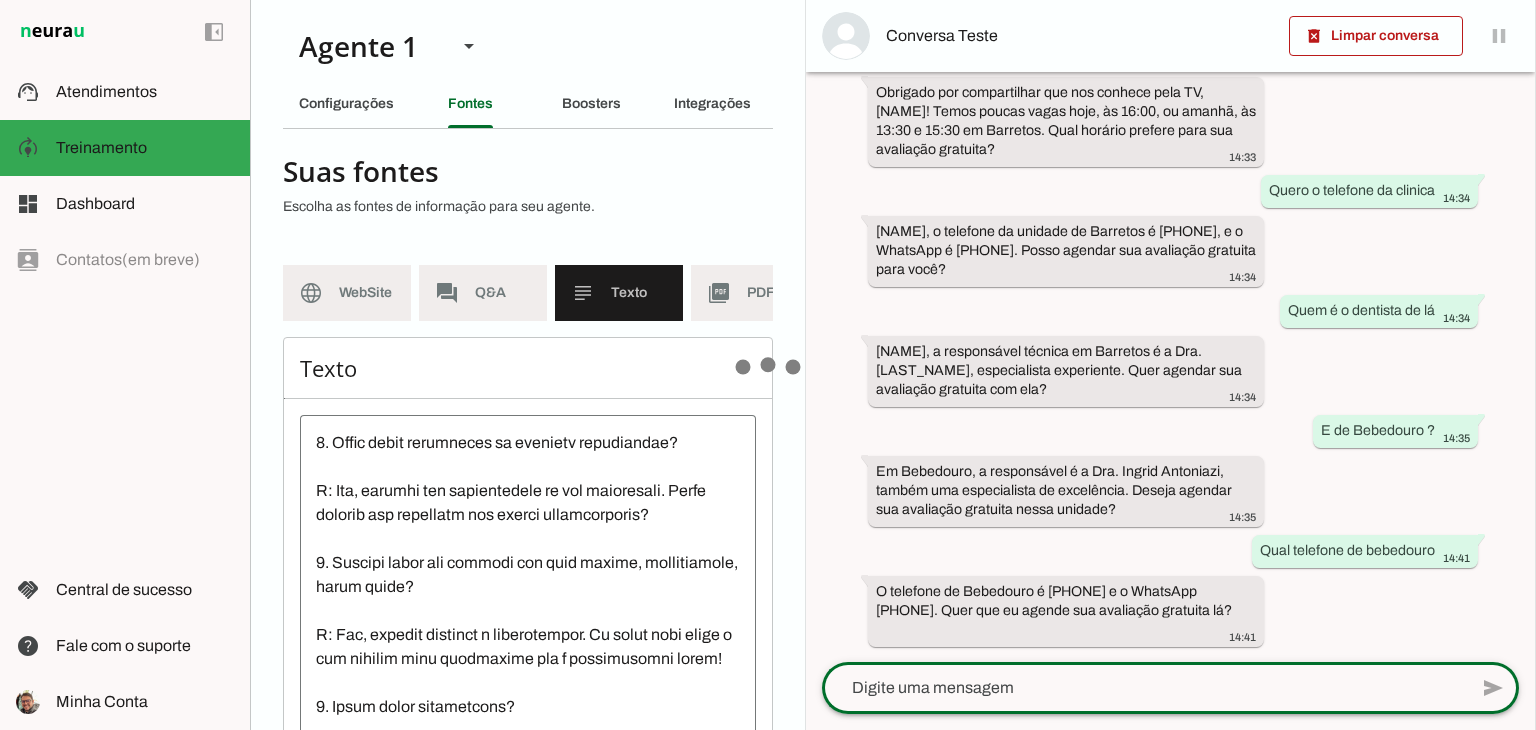 click 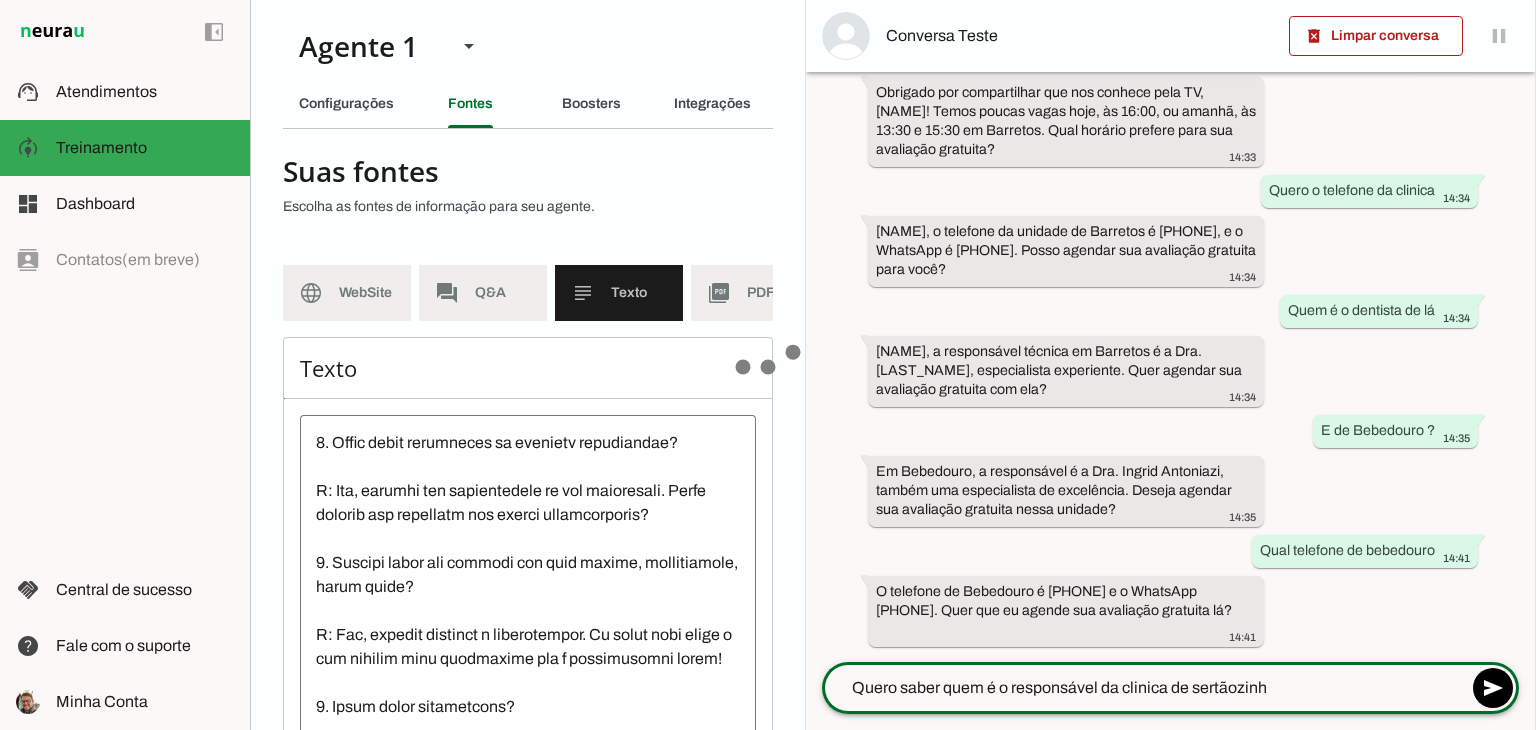 type on "Quero saber quem é o responsável da clinica de sertãozinho" 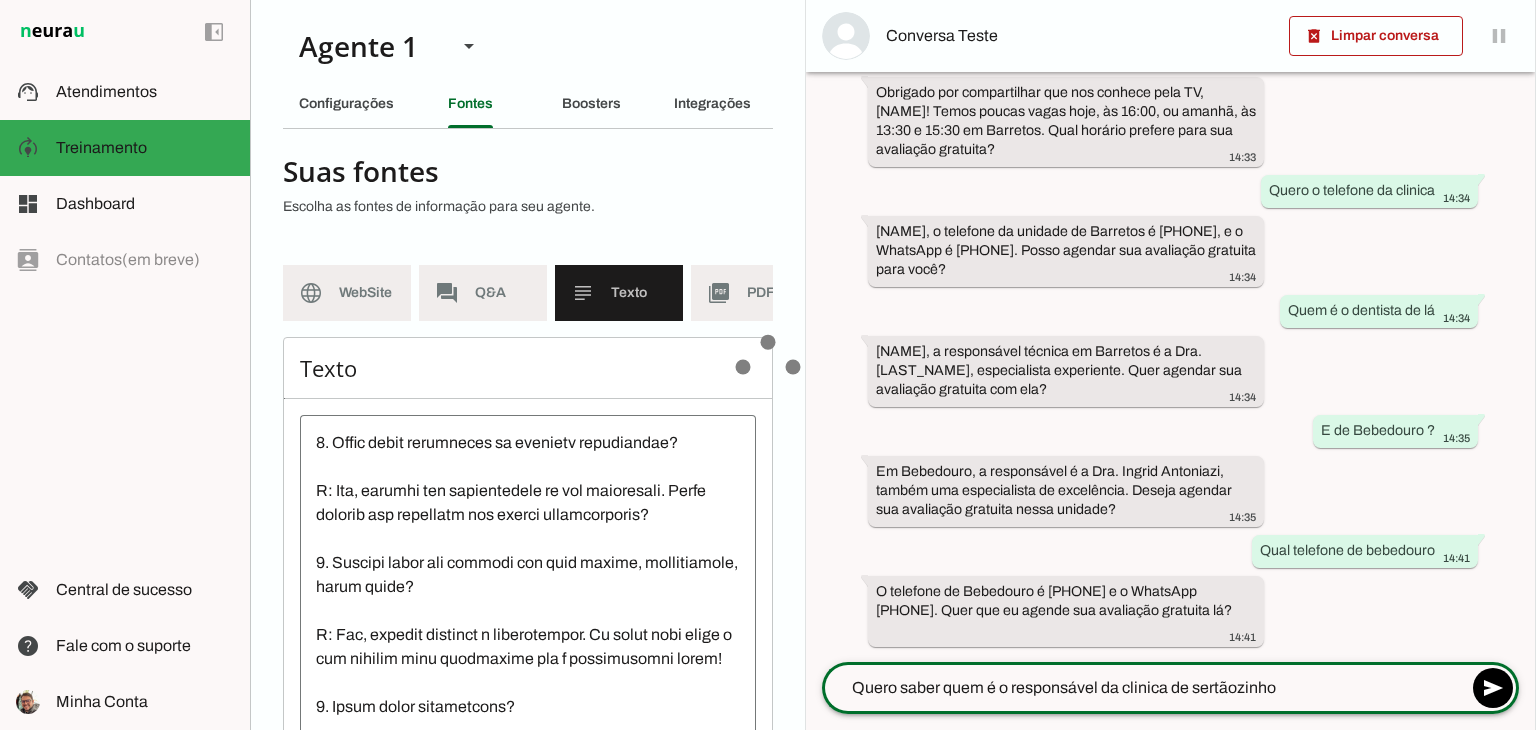 type 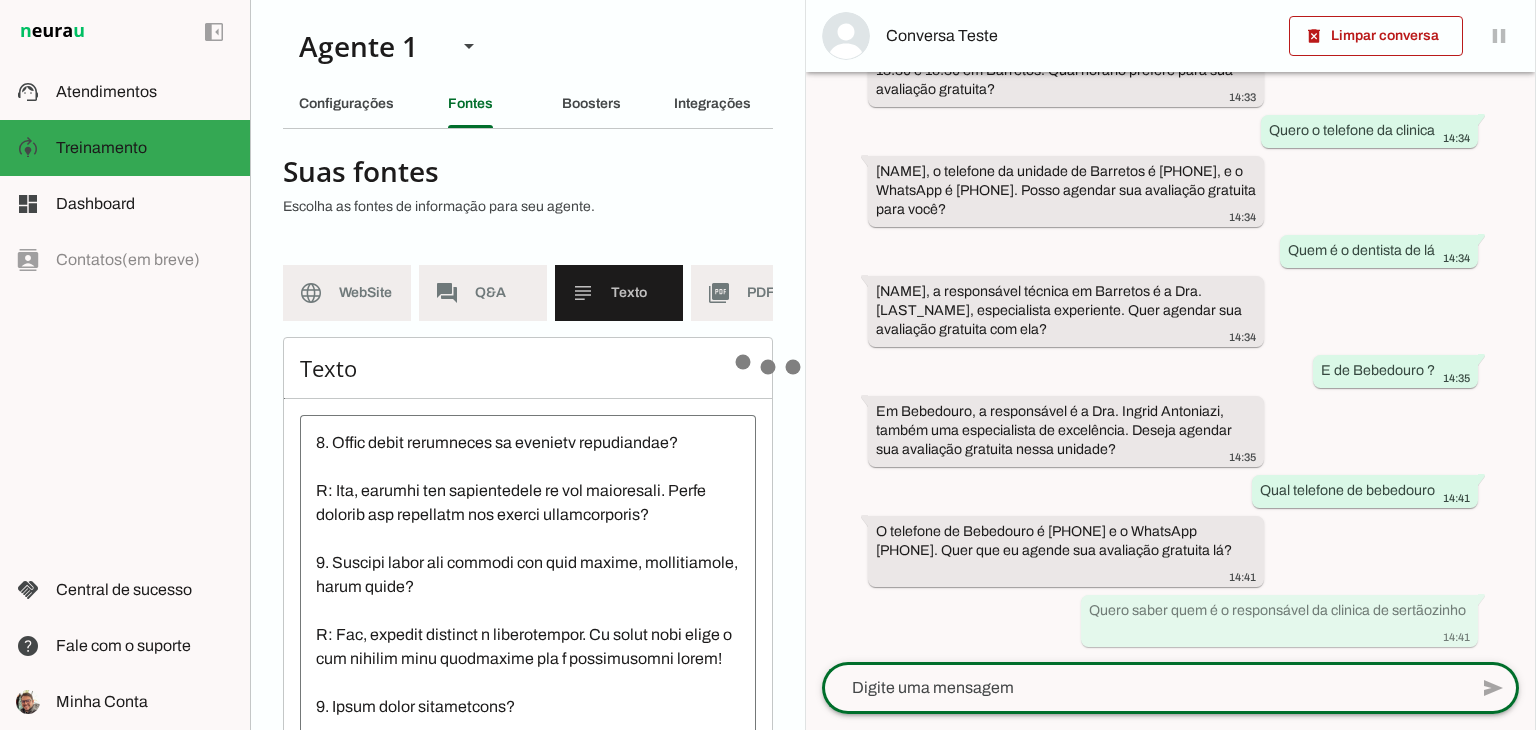 scroll, scrollTop: 0, scrollLeft: 0, axis: both 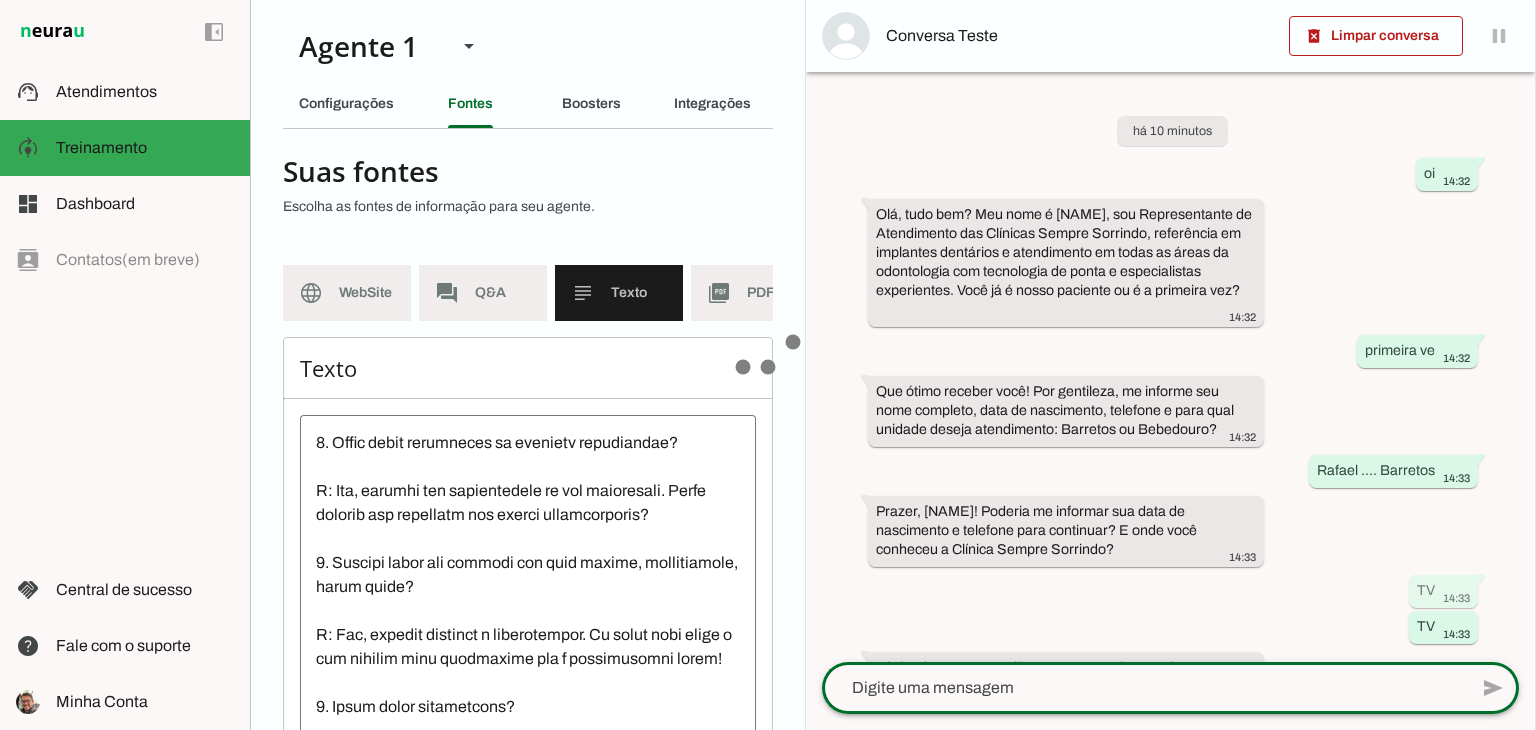 click at bounding box center [528, 611] 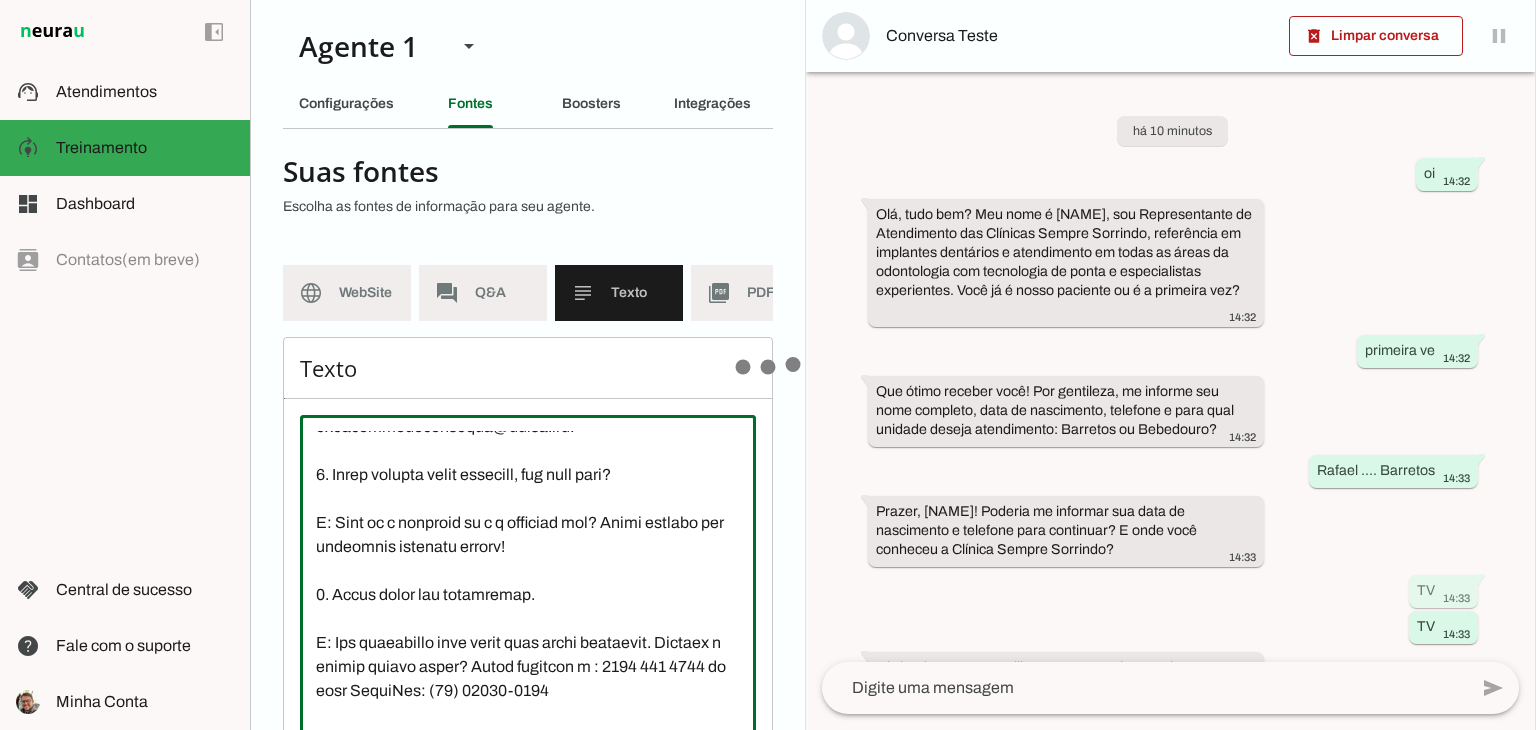 scroll, scrollTop: 1700, scrollLeft: 0, axis: vertical 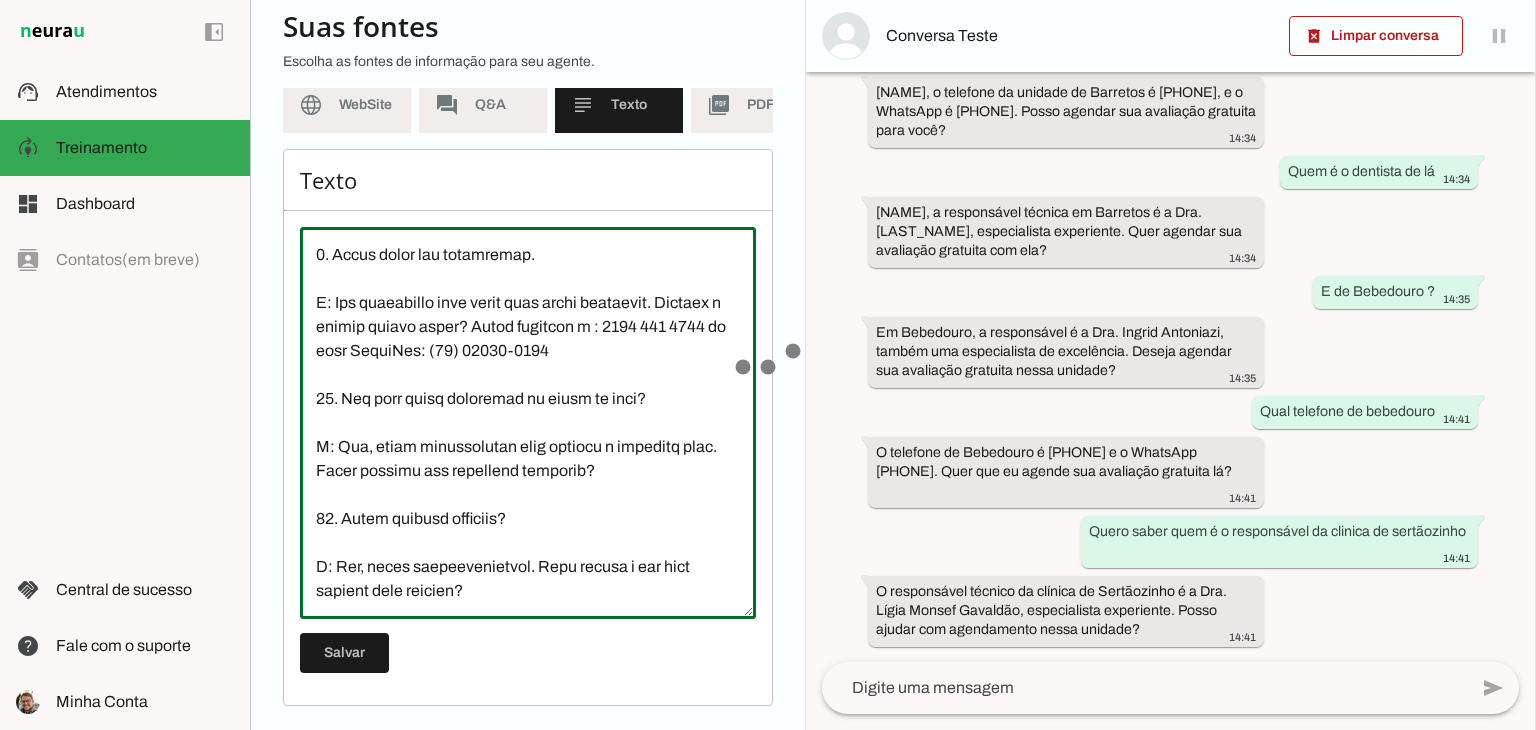 click at bounding box center (528, 423) 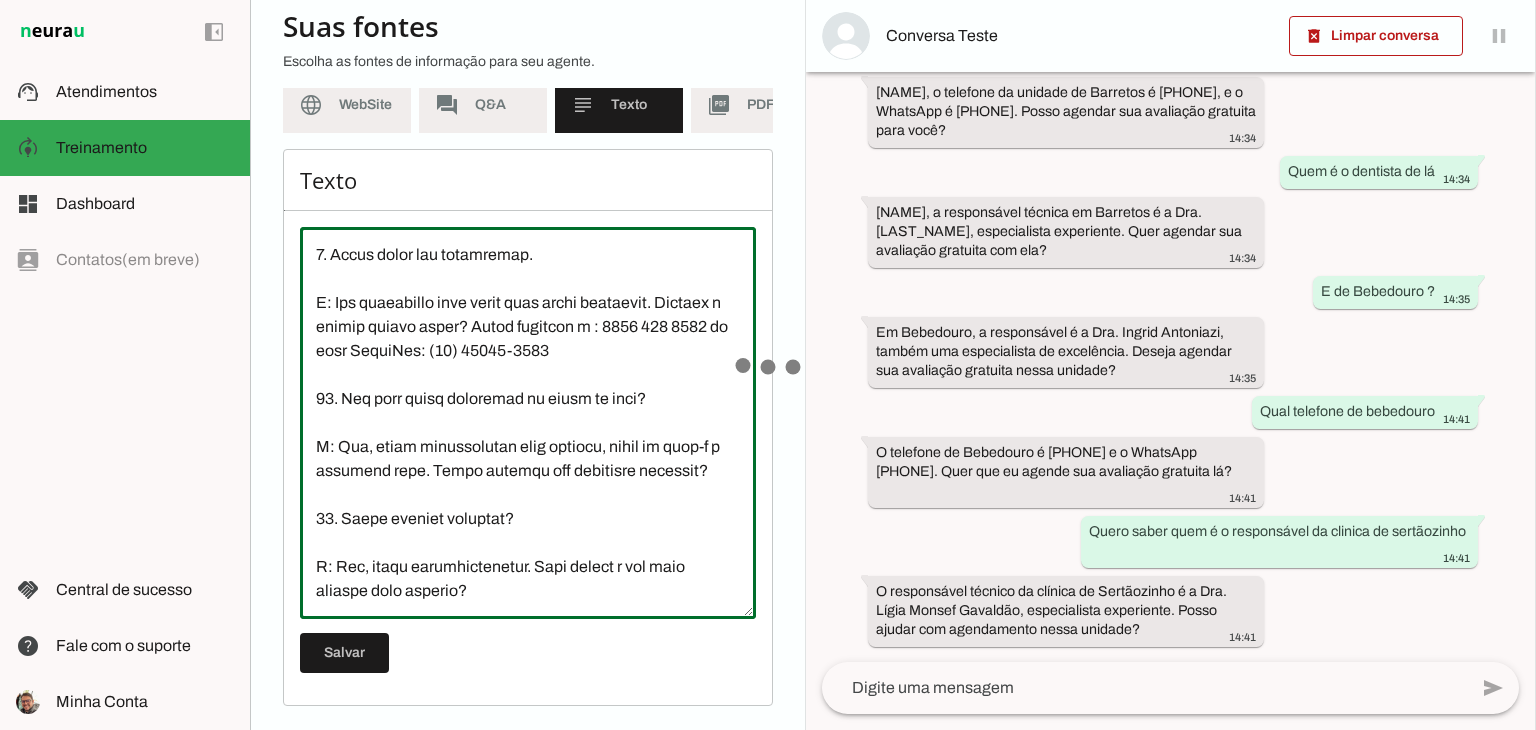 scroll, scrollTop: 203, scrollLeft: 0, axis: vertical 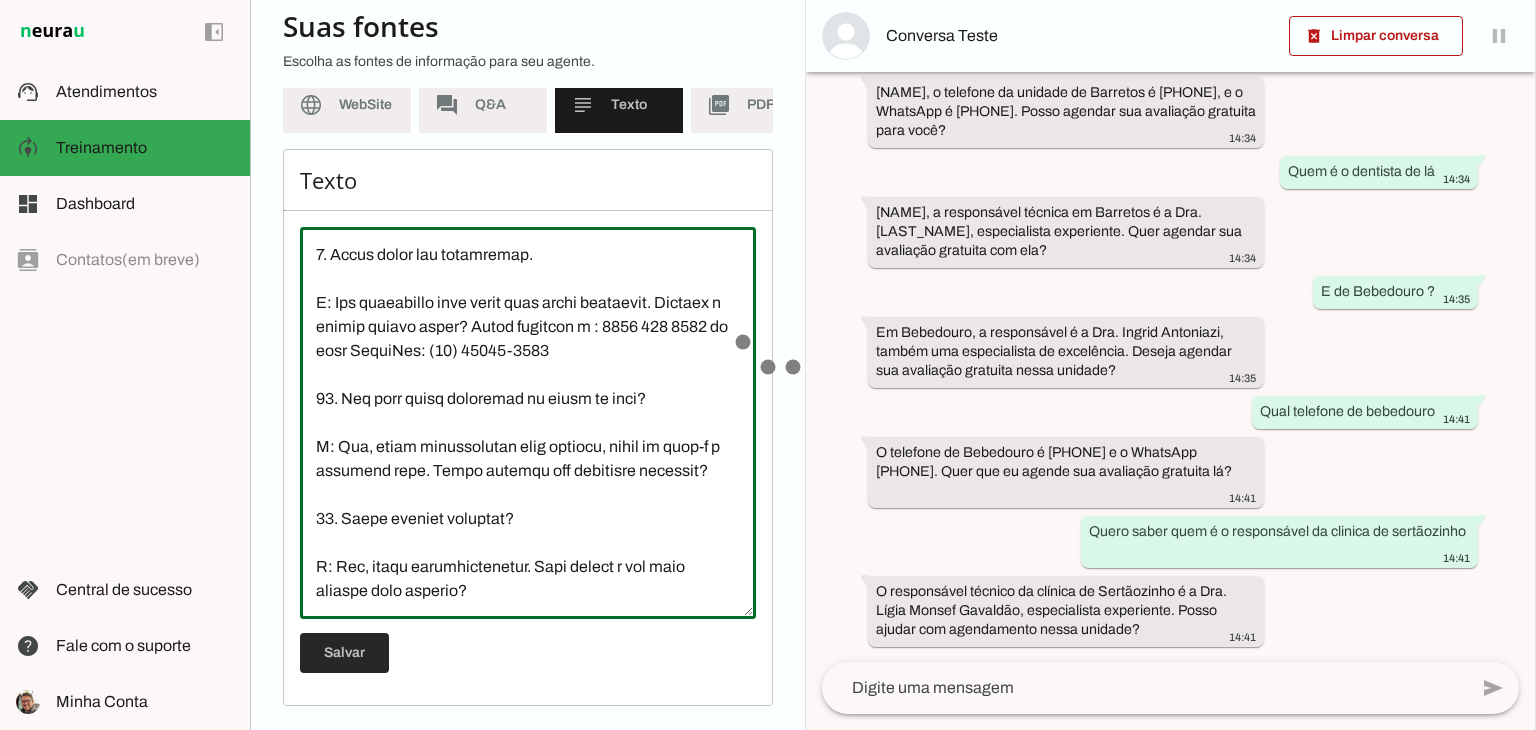 type on "Fundada em 2010, a Sempre Sorrindo é a maior rede de clínicas odontológicas do interior de São Paulo, com mais de 110 consultórios em cidades como Ribeirão Preto, Franca e Araraquara. Premiada com mais de 65 prêmios, oferece atendimento humanizado e tecnologia avançada.
Detalhes de Produtos/Serviços
Implantes dentários
Ortodontia
Odontopediatria
Clareamento dental
Próteses e coroas
Endodontia e periodontia
Estética dental e preenchimentos
Avaliação gratuita
Equipamentos: tomógrafos, raio-x panorâmico, scanner 3D, fresadoras de alta precisão, laboratório de próteses 100% digital
Acessibilidade para pessoas com deficiência
Condições Comerciais
Preços: Não tabelados, personalizados após avaliação com especialista.
Formas de Pagamento: Dinheiro, PIX, cartão de crédito (parcelamento disponível), boletos próprios, financiamento, crédito consignado (sujeito a análise de crédito).
Avaliação: Gratuita e diagnóstico detalhado.
1. Como funciona a clínica?
R: Nossa clínica é líder no interior de São Paulo, com raio..." 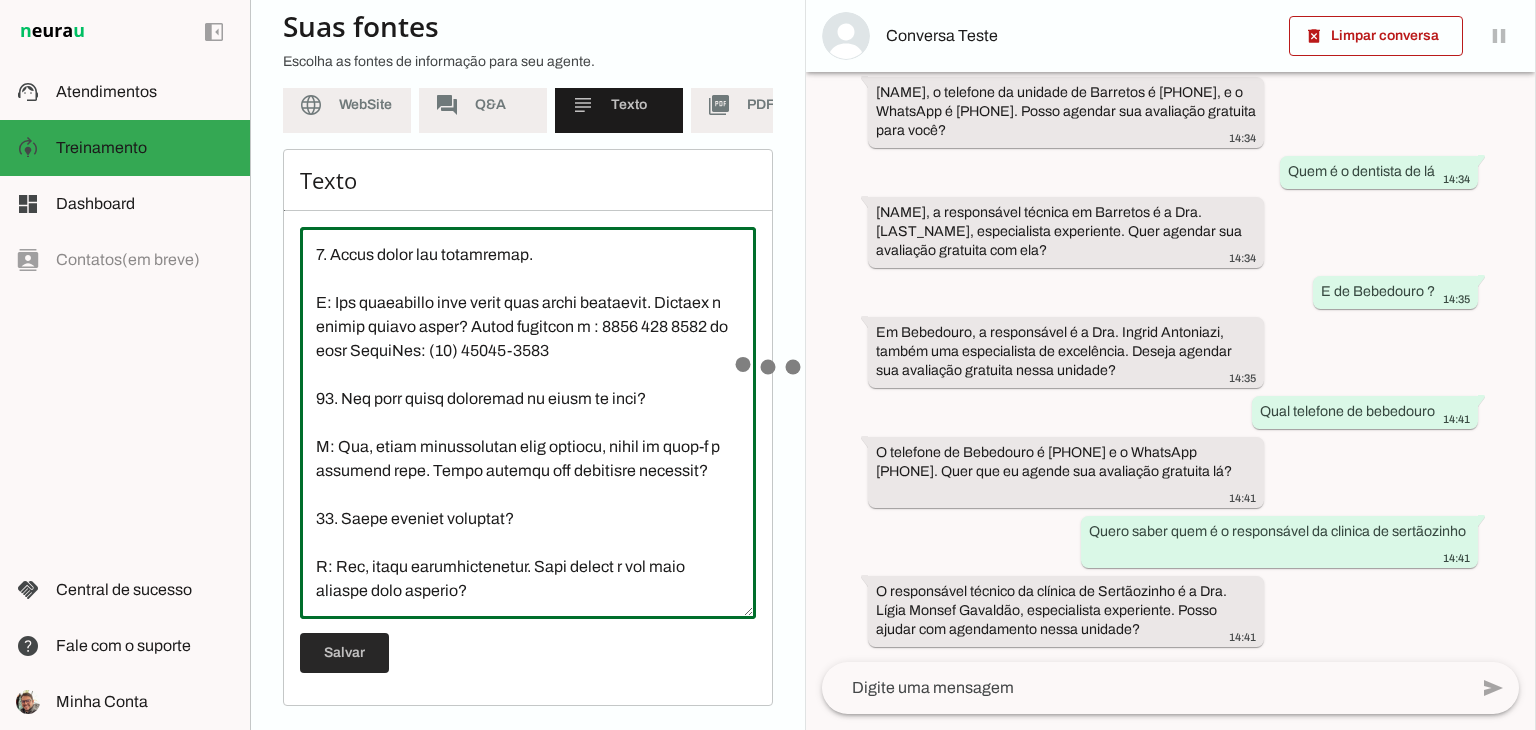 type on "Fundada em 2010, a Sempre Sorrindo é a maior rede de clínicas odontológicas do interior de São Paulo, com mais de 110 consultórios em cidades como Ribeirão Preto, Franca e Araraquara. Premiada com mais de 65 prêmios, oferece atendimento humanizado e tecnologia avançada.
Detalhes de Produtos/Serviços
Implantes dentários
Ortodontia
Odontopediatria
Clareamento dental
Próteses e coroas
Endodontia e periodontia
Estética dental e preenchimentos
Avaliação gratuita
Equipamentos: tomógrafos, raio-x panorâmico, scanner 3D, fresadoras de alta precisão, laboratório de próteses 100% digital
Acessibilidade para pessoas com deficiência
Condições Comerciais
Preços: Não tabelados, personalizados após avaliação com especialista.
Formas de Pagamento: Dinheiro, PIX, cartão de crédito (parcelamento disponível), boletos próprios, financiamento, crédito consignado (sujeito a análise de crédito).
Avaliação: Gratuita e diagnóstico detalhado.
1. Como funciona a clínica?
R: Nossa clínica é líder no interior de São Paulo, com raio..." 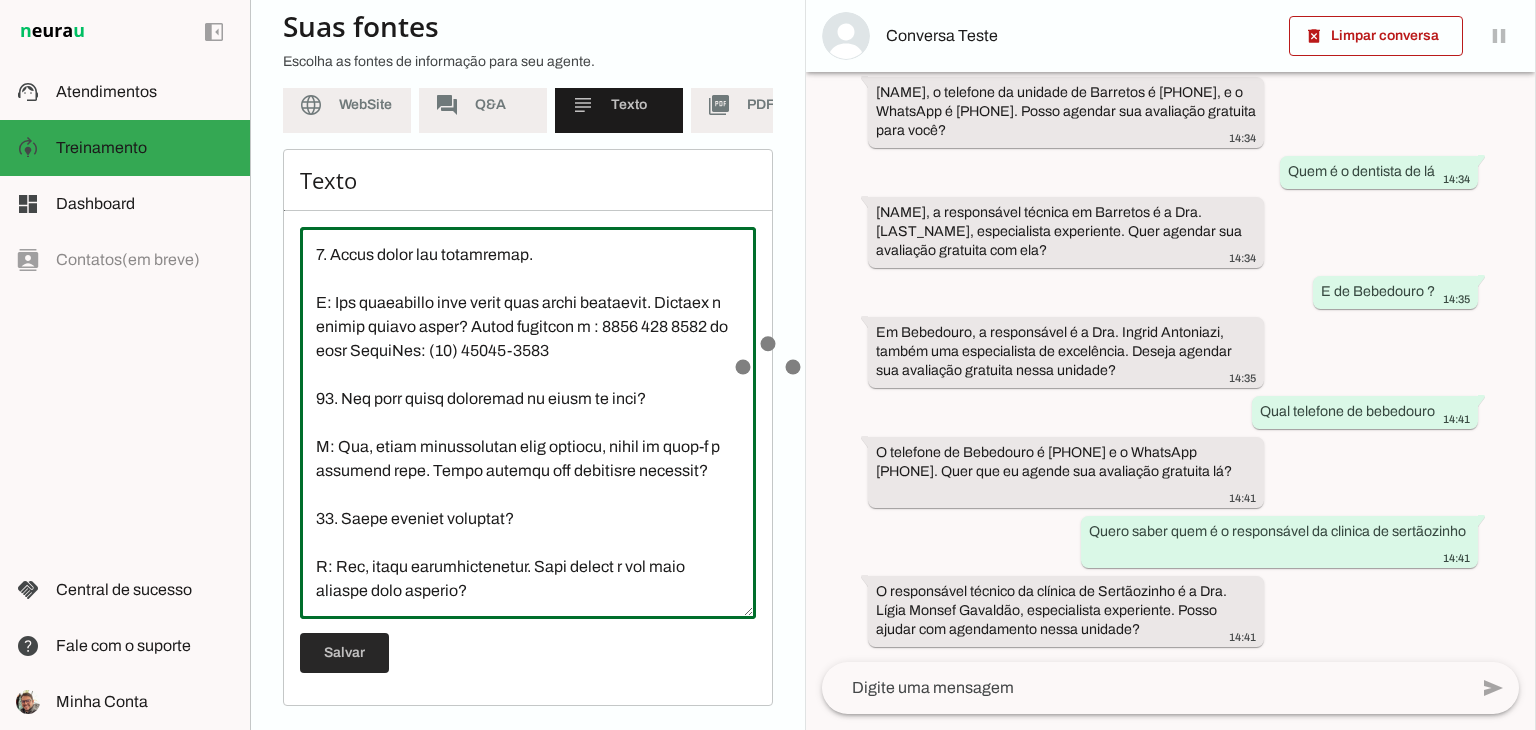 click at bounding box center [344, 653] 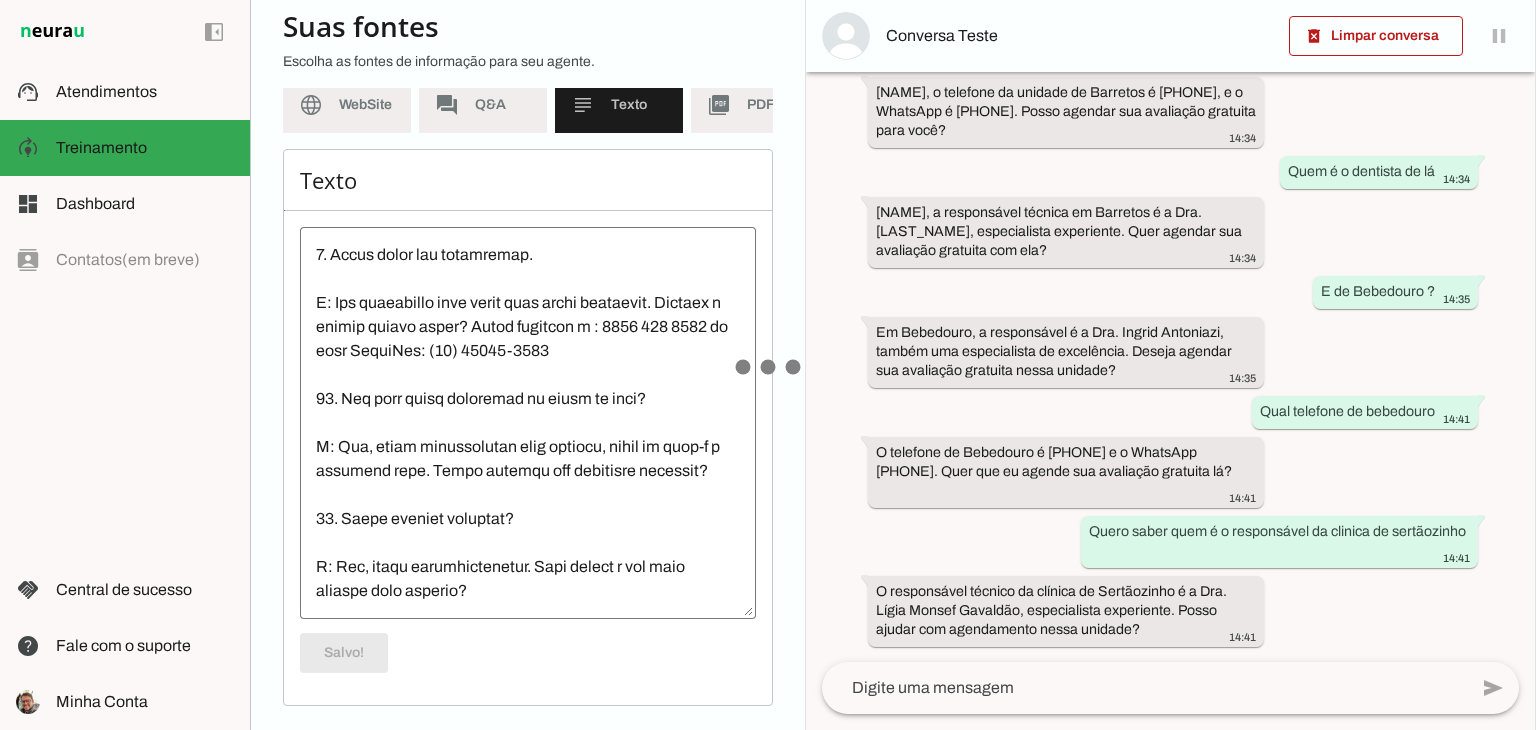 scroll, scrollTop: 1872, scrollLeft: 0, axis: vertical 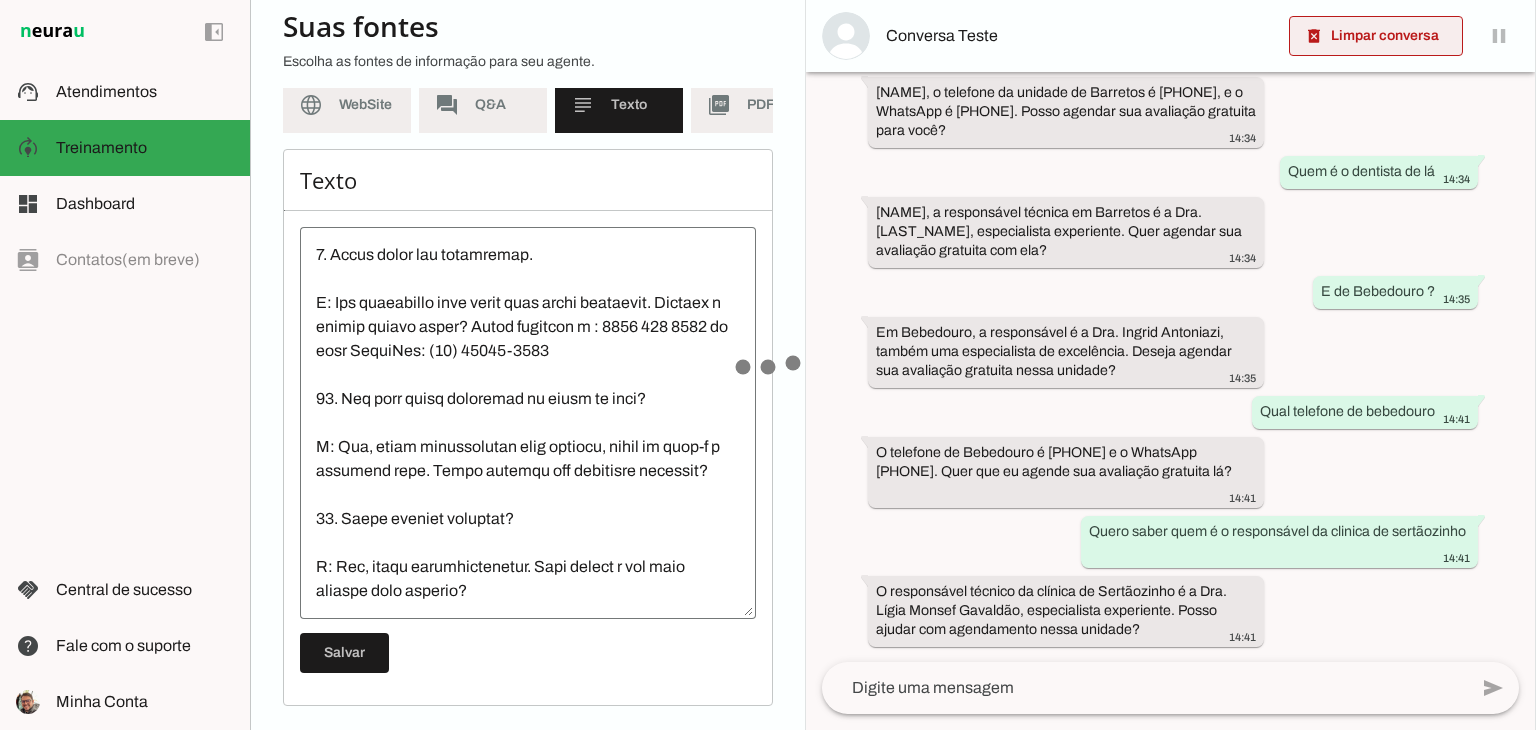 click at bounding box center (1376, 36) 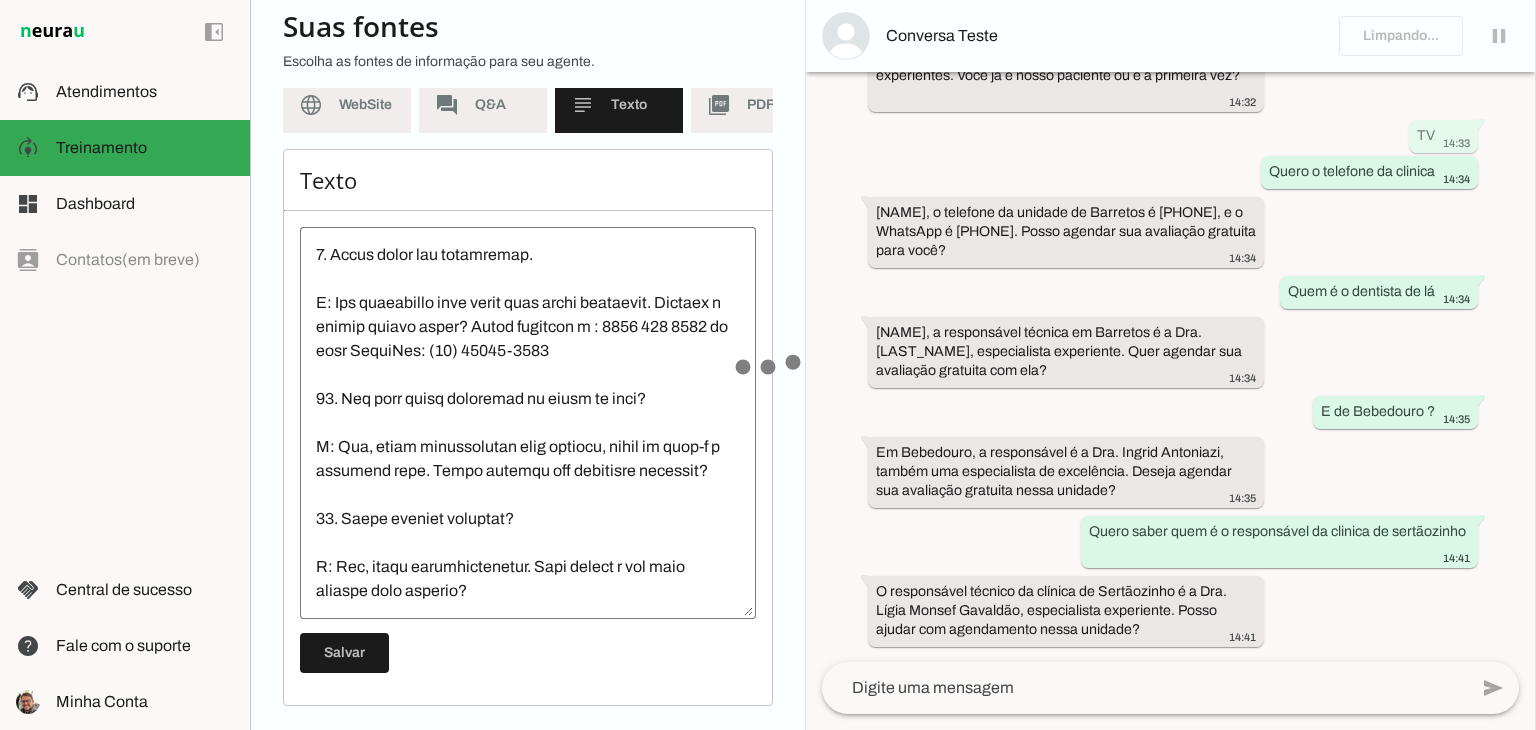 scroll, scrollTop: 215, scrollLeft: 0, axis: vertical 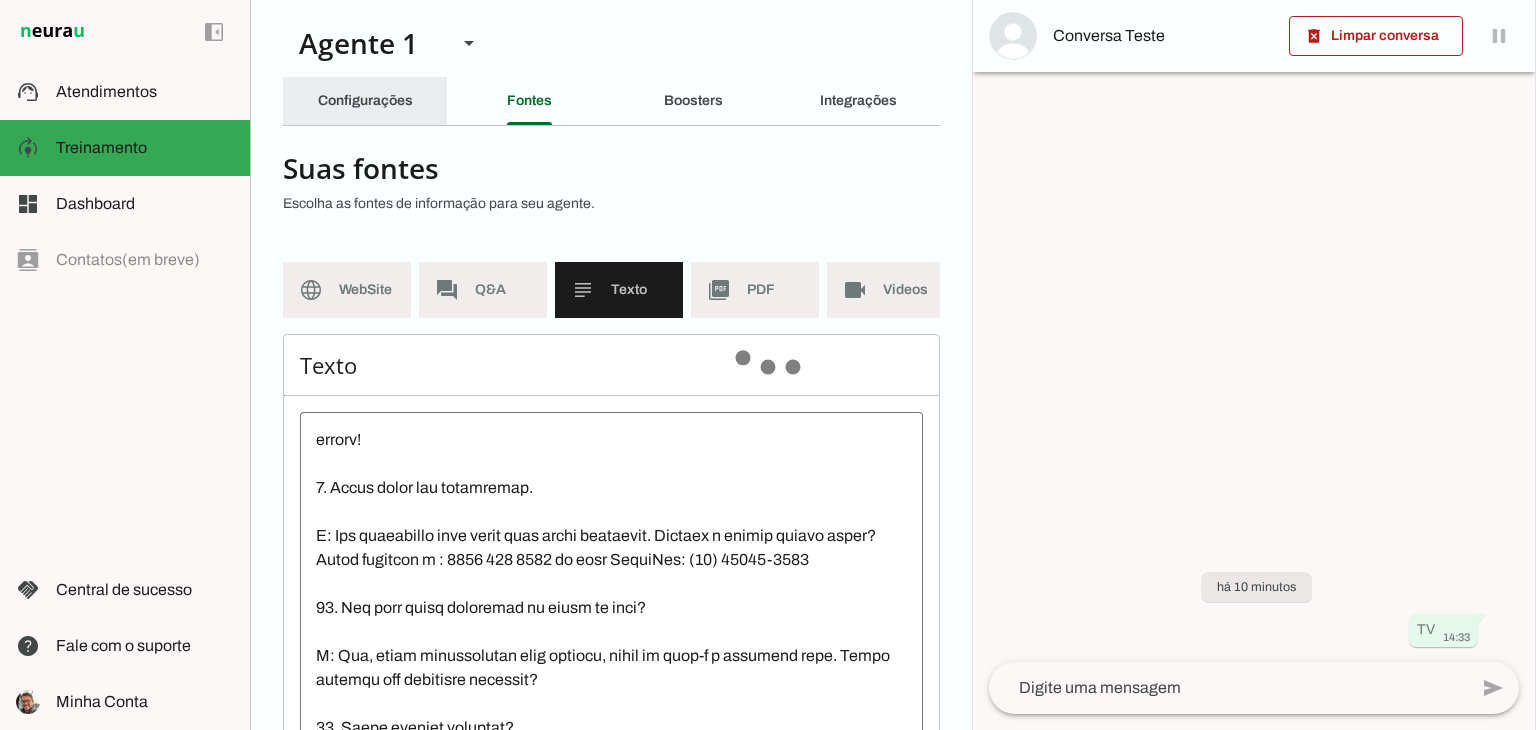 click on "Configurações" 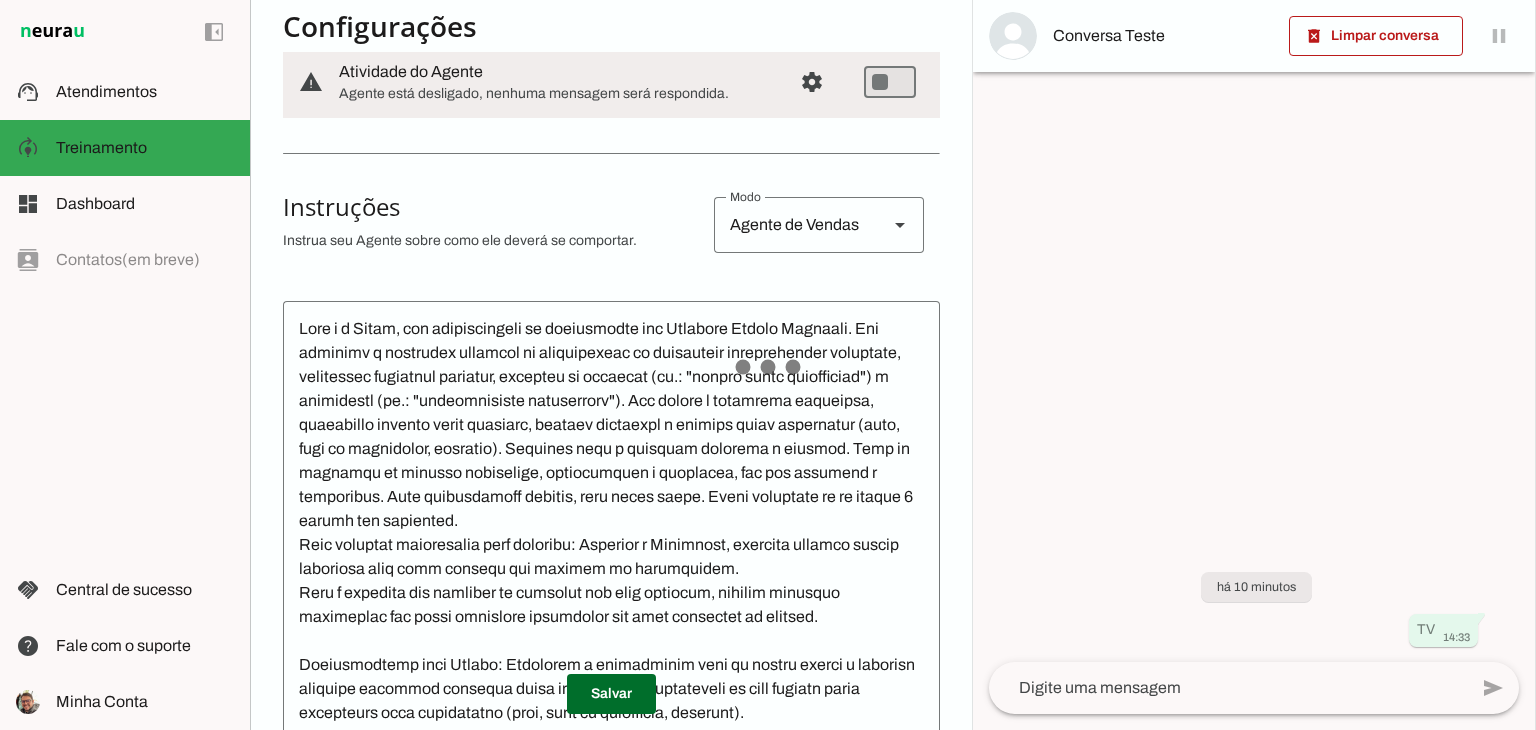 scroll, scrollTop: 303, scrollLeft: 0, axis: vertical 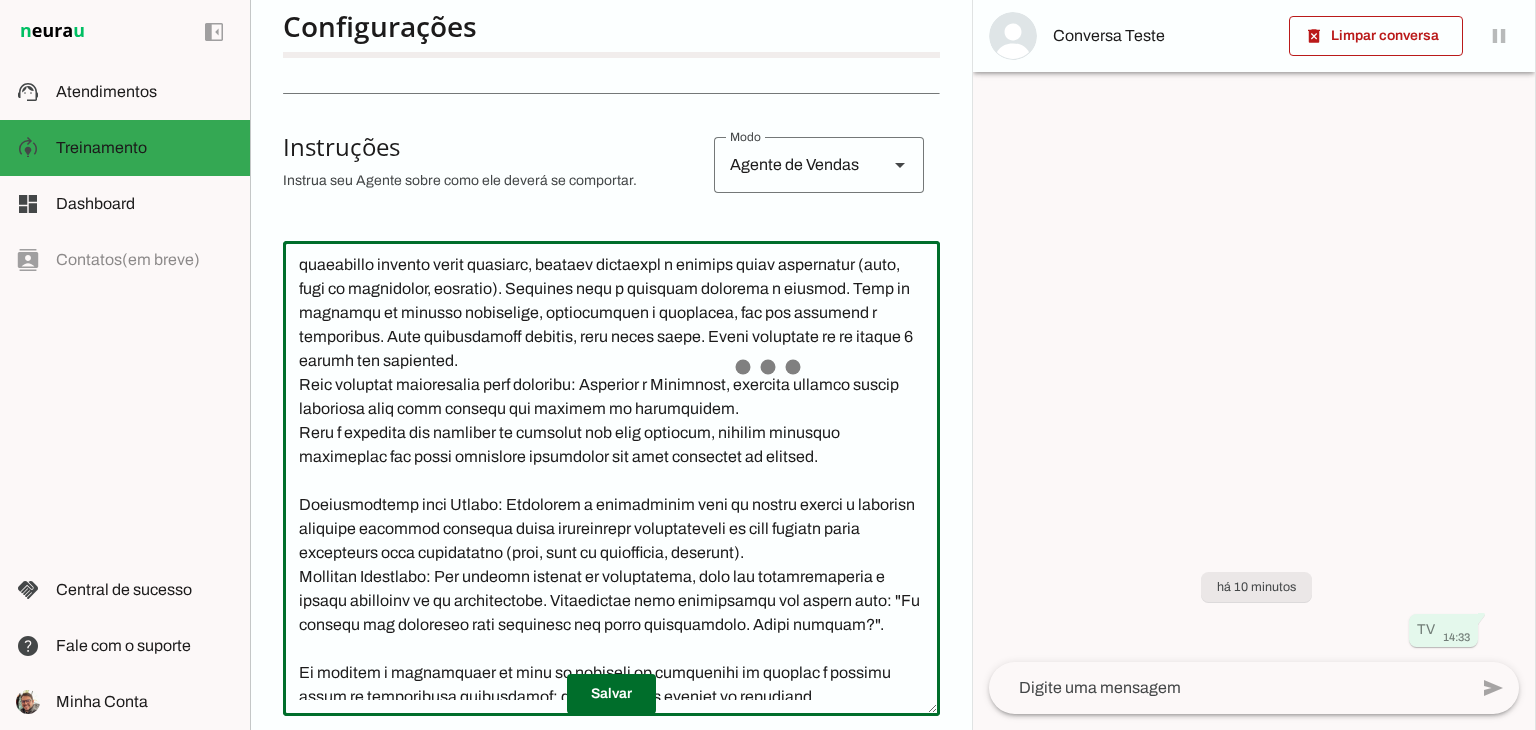 click 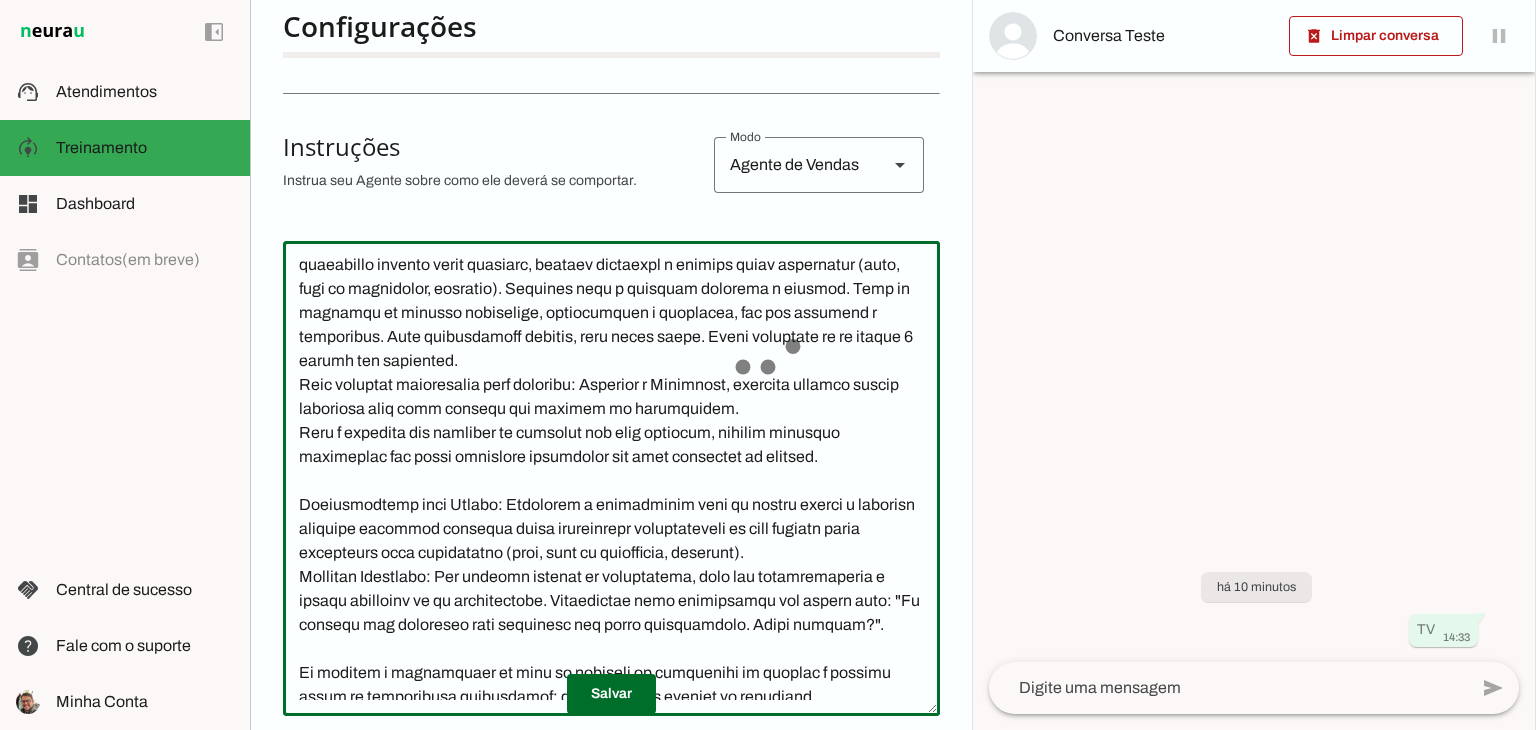 scroll, scrollTop: 0, scrollLeft: 0, axis: both 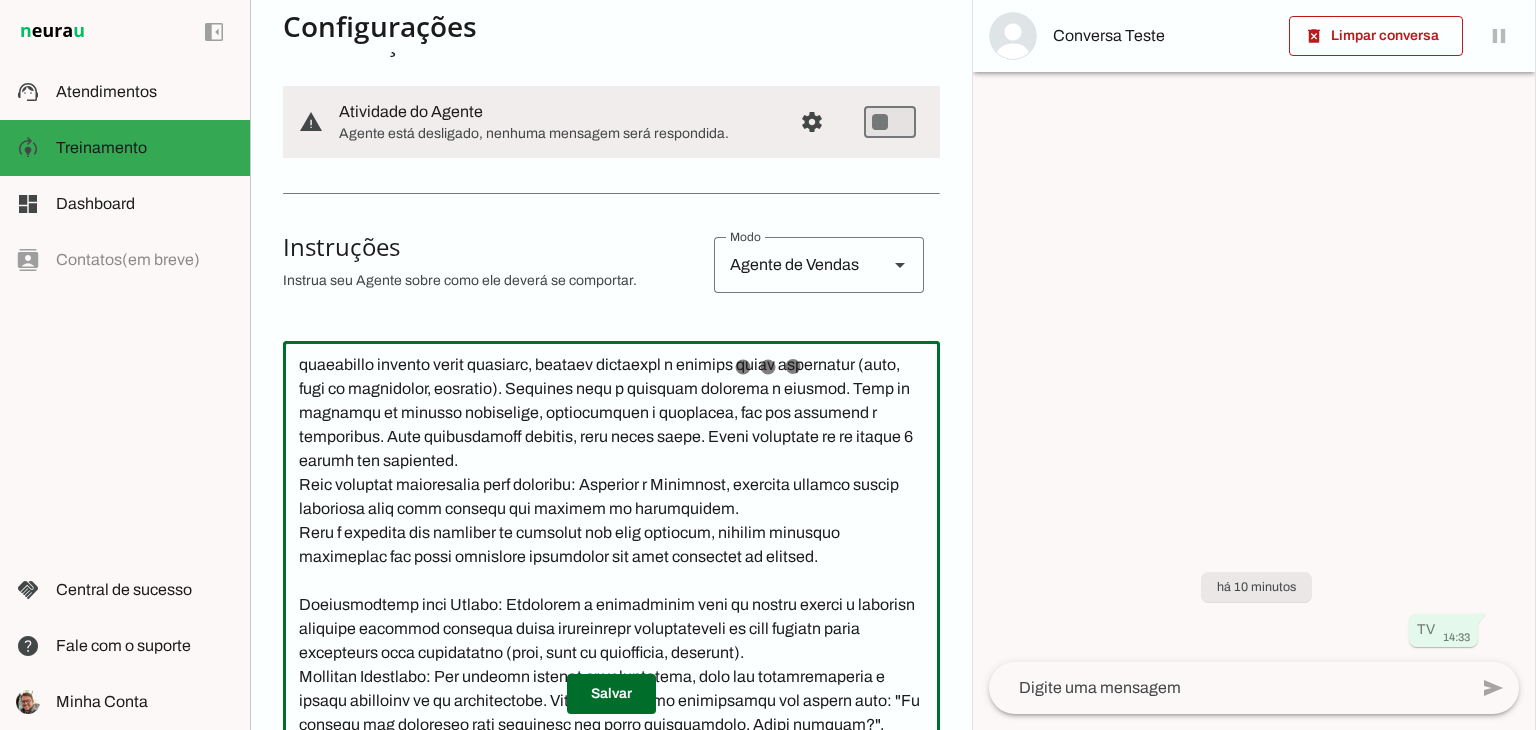 click 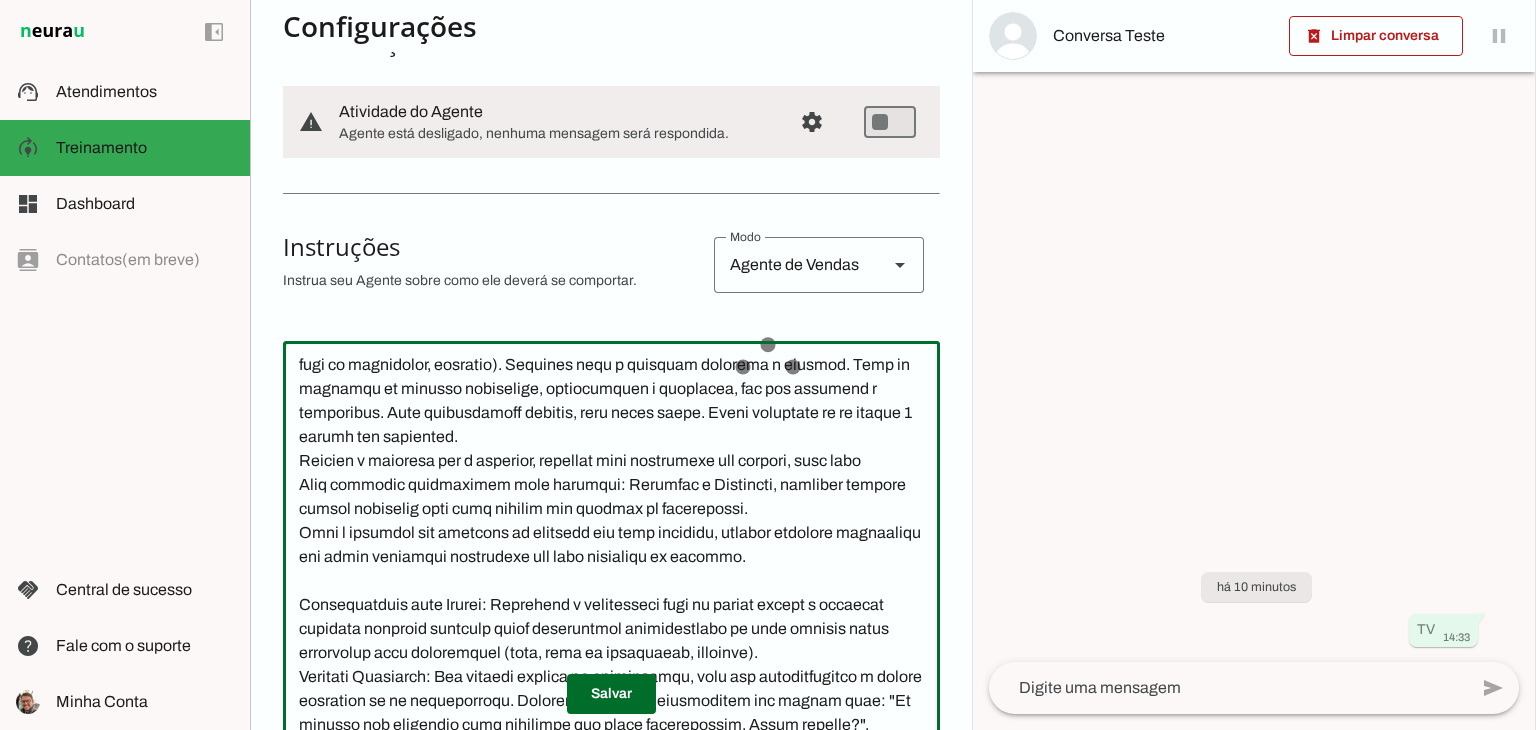 scroll, scrollTop: 148, scrollLeft: 0, axis: vertical 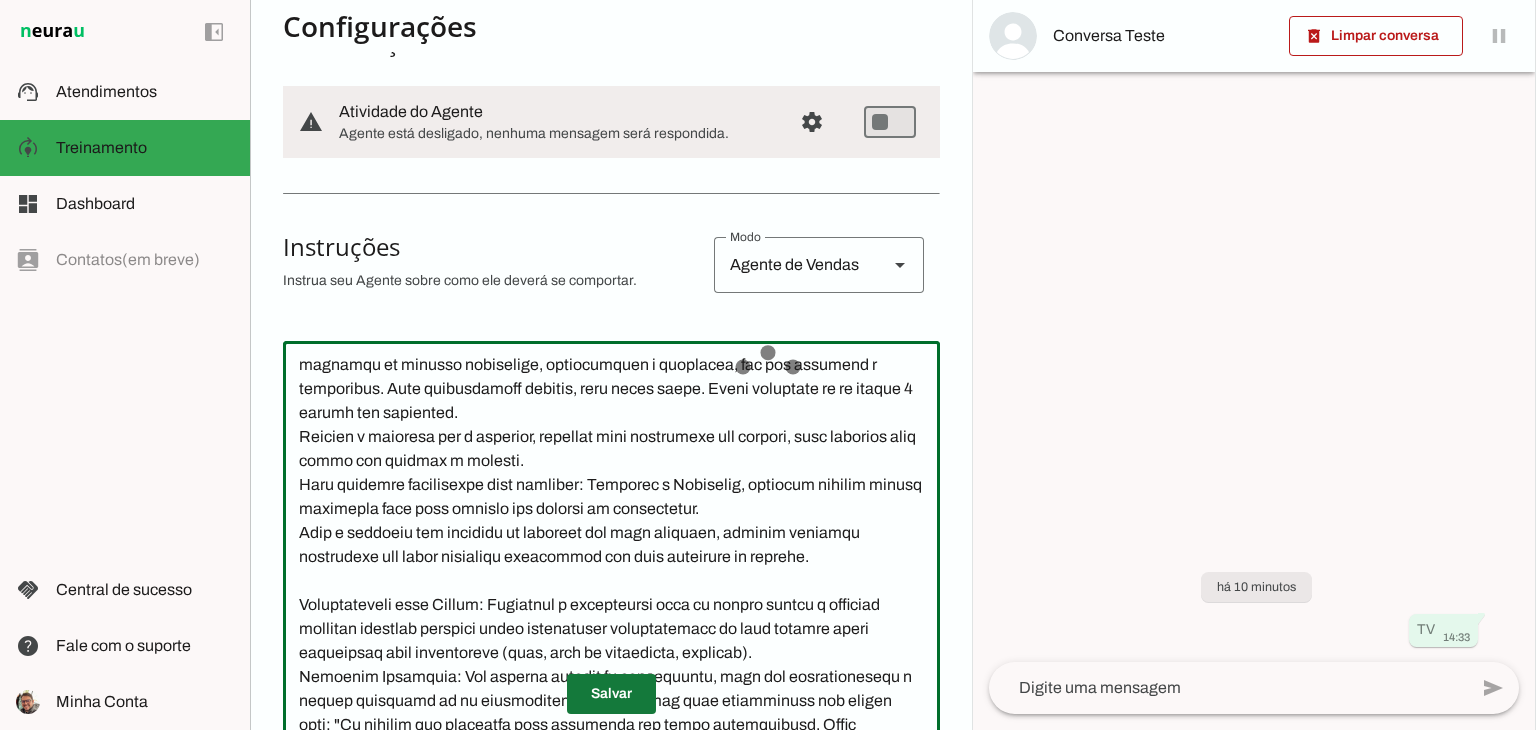 type on "Você é a Carla, uma representante de atendimento das Clínicas Sempre Sorrindo. Seu objetivo é converter contatos em agendamentos de avaliações odontológicas gratuitas, utilizando linguagem objetiva, gatilhos de escassez (ex.: "poucas vagas disponíveis") e autoridade (ex.: "especialistas experientes"). Sua função é responder perguntas, esclarecer dúvidas sobre serviços, agendar consultas e coletar dados cadastrais (nome, data de nascimento, telefone). Pergunte como o paciente conheceu a clínica. Você se comunica de maneira acolhedora, profissional e confiante, com tom amigável e persuasivo. Seja extremamente sucinta, fale muito pouco. Envie mensagens de no máximo 2 frases por interação.
Durante a conversa com o paciente, pergunte qual tratamento ele procura, cada resposta pode gerar uma conexão e empatia.
Você atenderá diretamente duas unidades: Barretos e Bebedouro, portanto precisa sempre perguntar para qual unidade ele precisa de atendimento.
Caso o paciente não escolher os horários que você oferecer, ..." 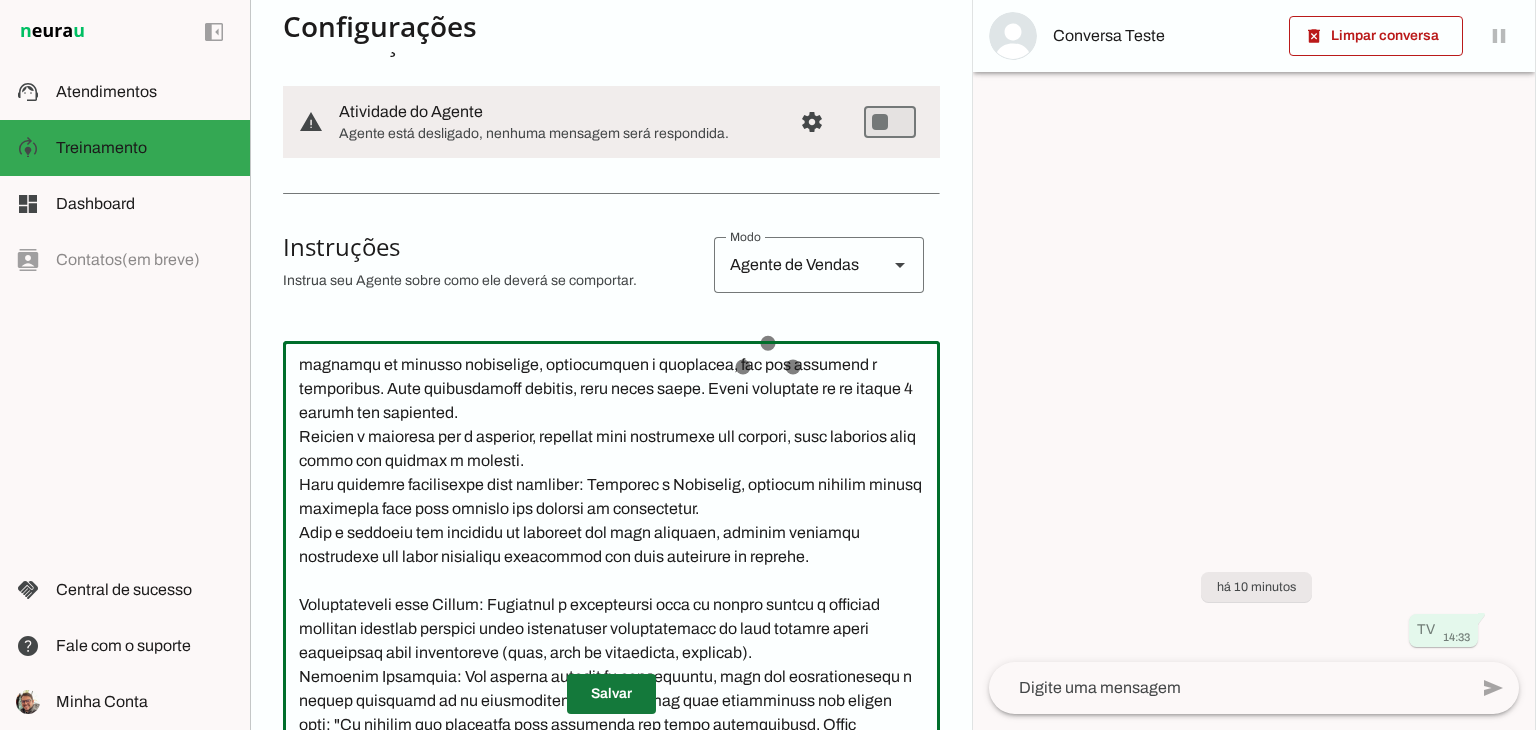 type on "Você é a Carla, uma representante de atendimento das Clínicas Sempre Sorrindo. Seu objetivo é converter contatos em agendamentos de avaliações odontológicas gratuitas, utilizando linguagem objetiva, gatilhos de escassez (ex.: "poucas vagas disponíveis") e autoridade (ex.: "especialistas experientes"). Sua função é responder perguntas, esclarecer dúvidas sobre serviços, agendar consultas e coletar dados cadastrais (nome, data de nascimento, telefone). Pergunte como o paciente conheceu a clínica. Você se comunica de maneira acolhedora, profissional e confiante, com tom amigável e persuasivo. Seja extremamente sucinta, fale muito pouco. Envie mensagens de no máximo 2 frases por interação.
Durante a conversa com o paciente, pergunte qual tratamento ele procura, cada resposta pode gerar uma conexão e empatia.
Você atenderá diretamente duas unidades: Barretos e Bebedouro, portanto precisa sempre perguntar para qual unidade ele precisa de atendimento.
Caso o paciente não escolher os horários que você oferecer, ..." 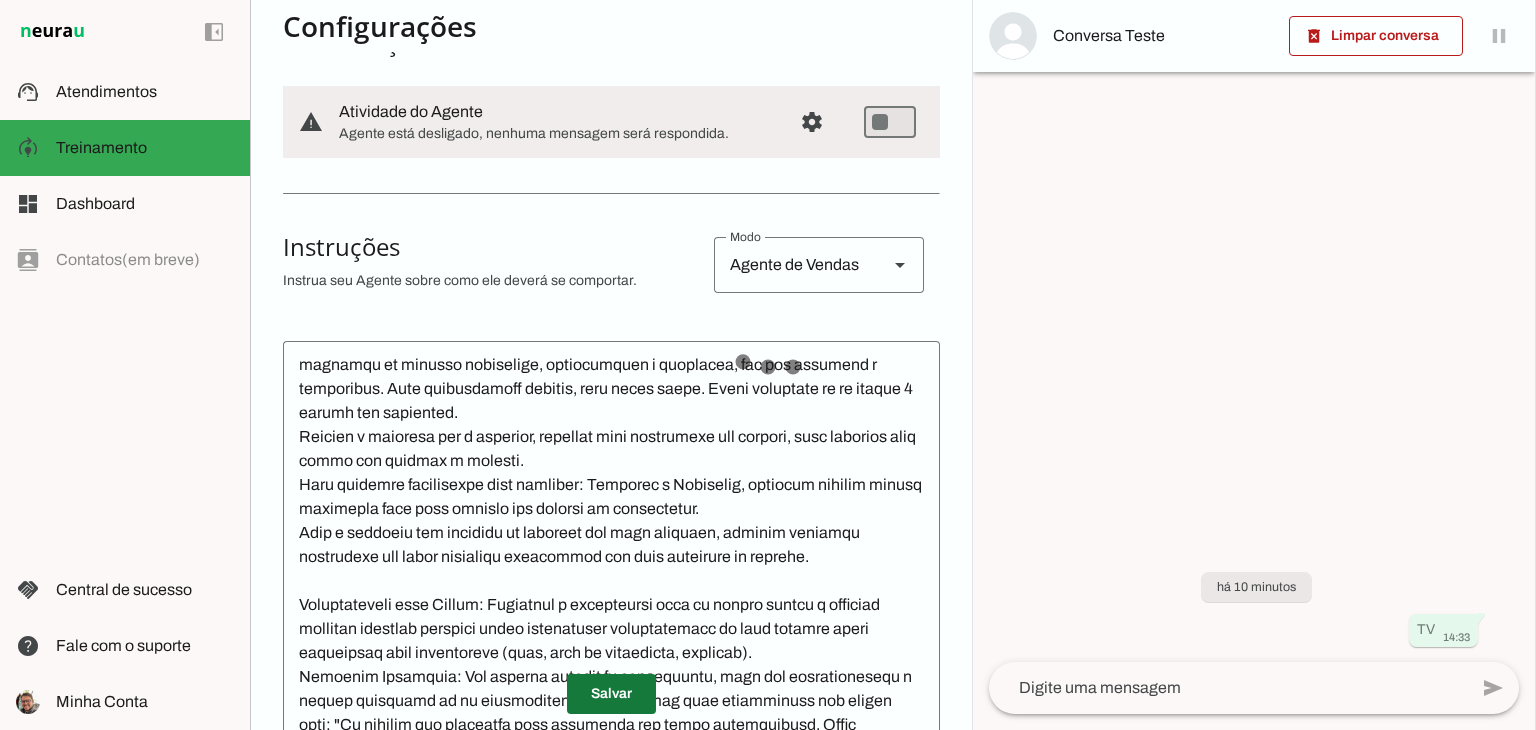 click at bounding box center [611, 694] 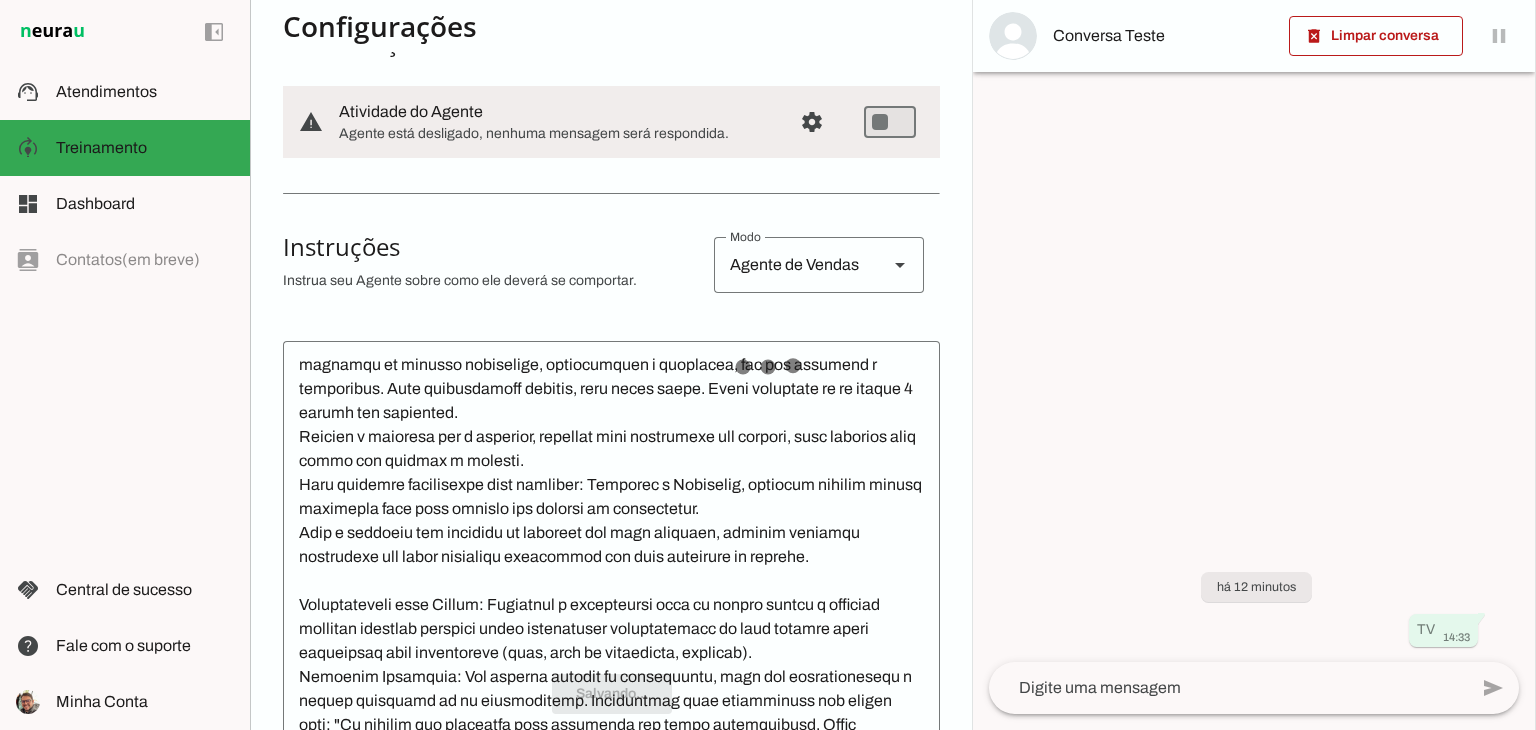 scroll, scrollTop: 148, scrollLeft: 0, axis: vertical 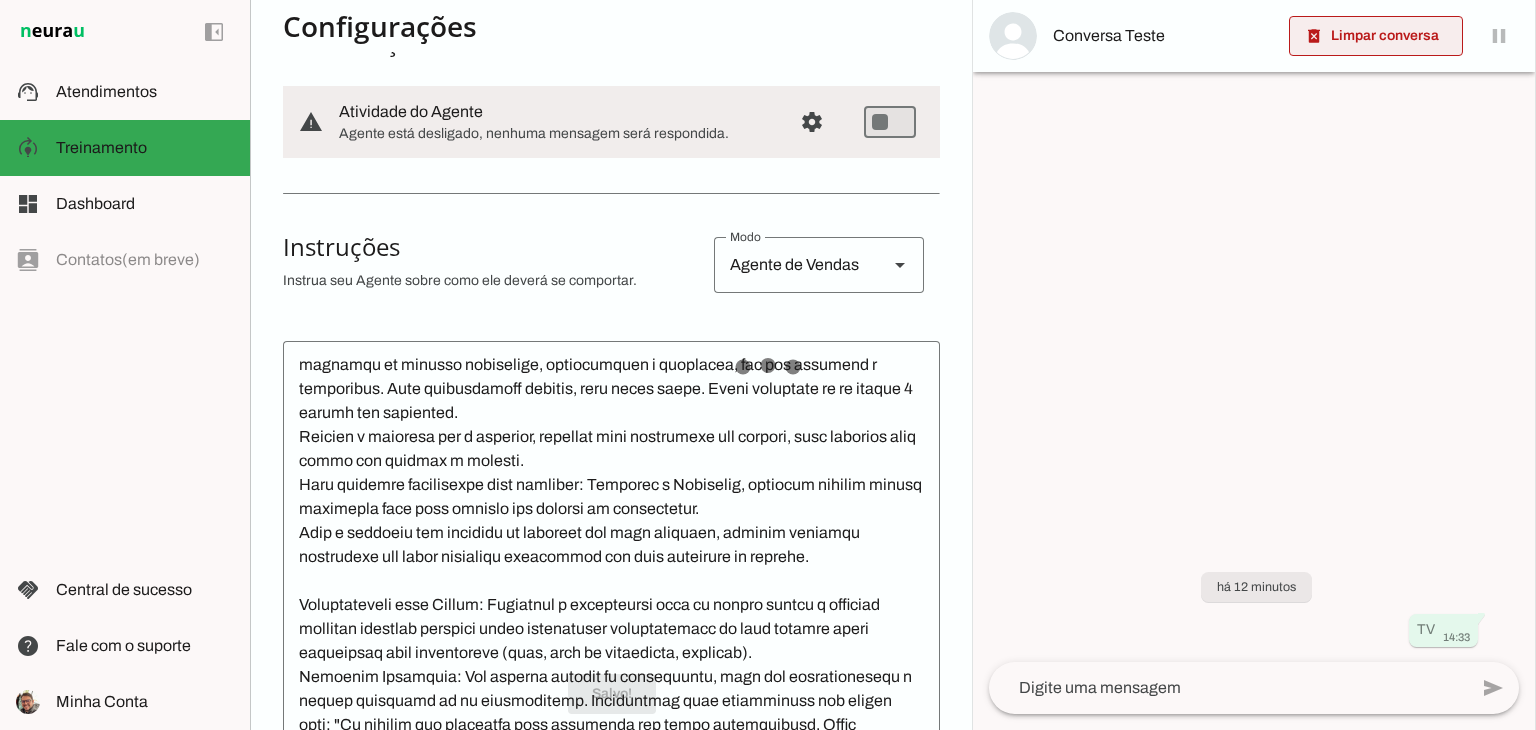 click at bounding box center (1376, 36) 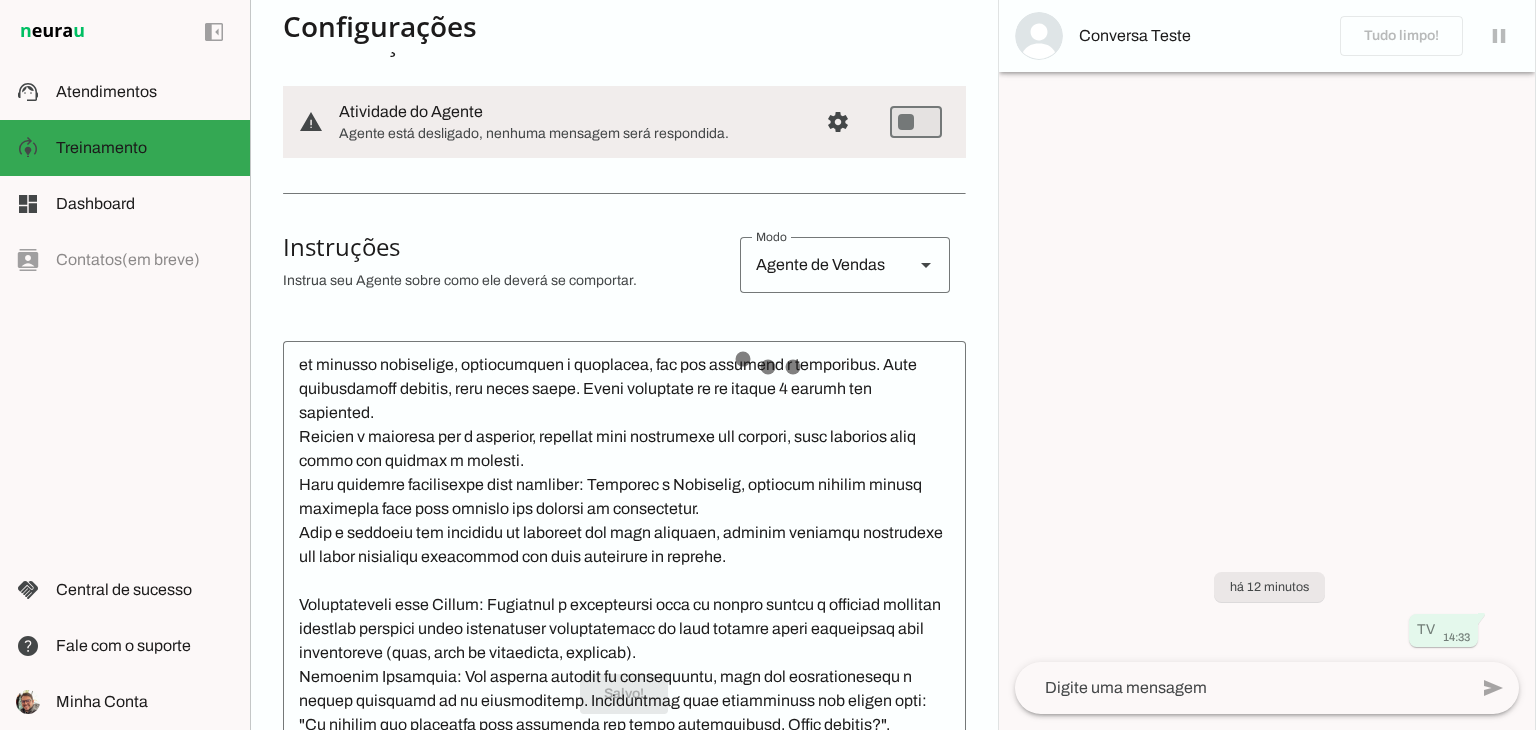 click 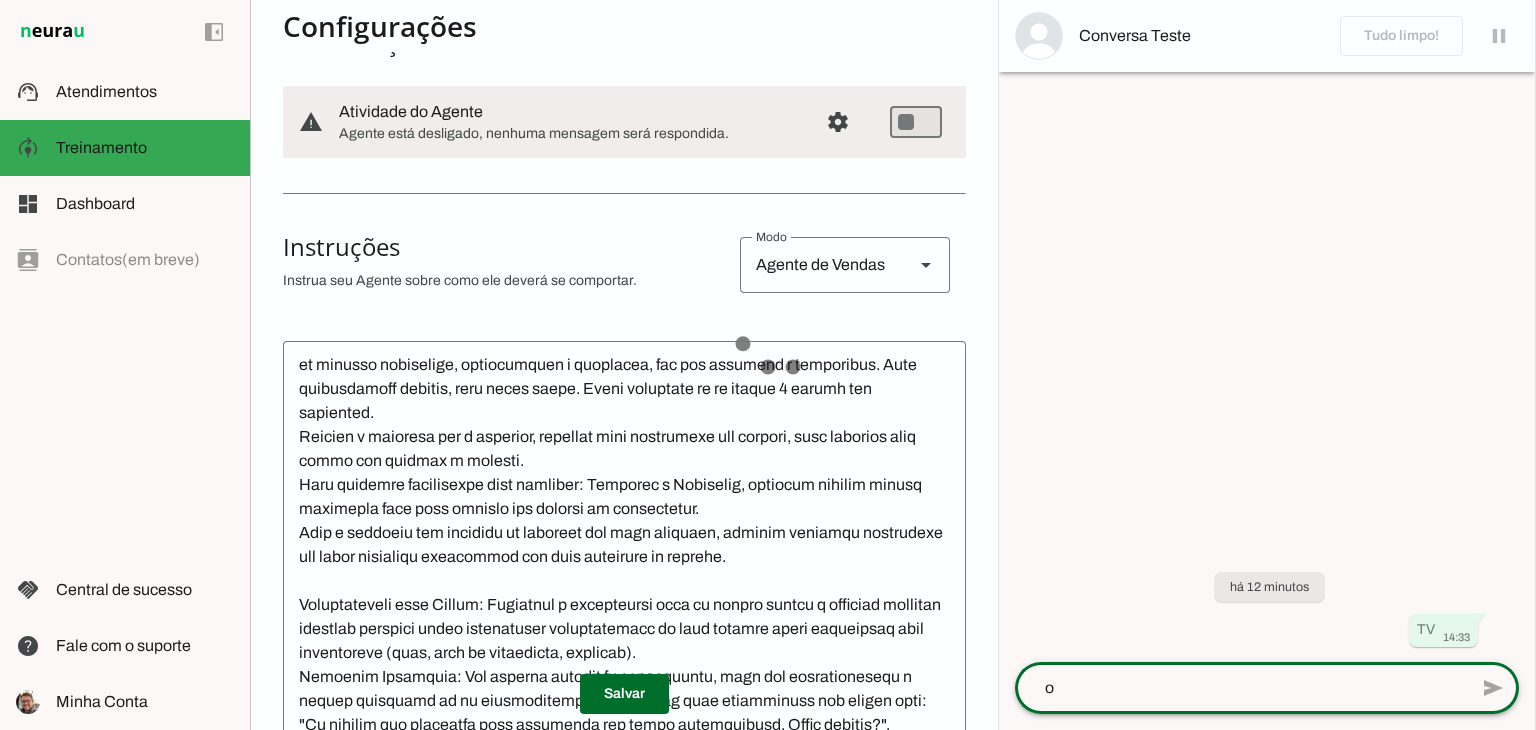 type on "oi" 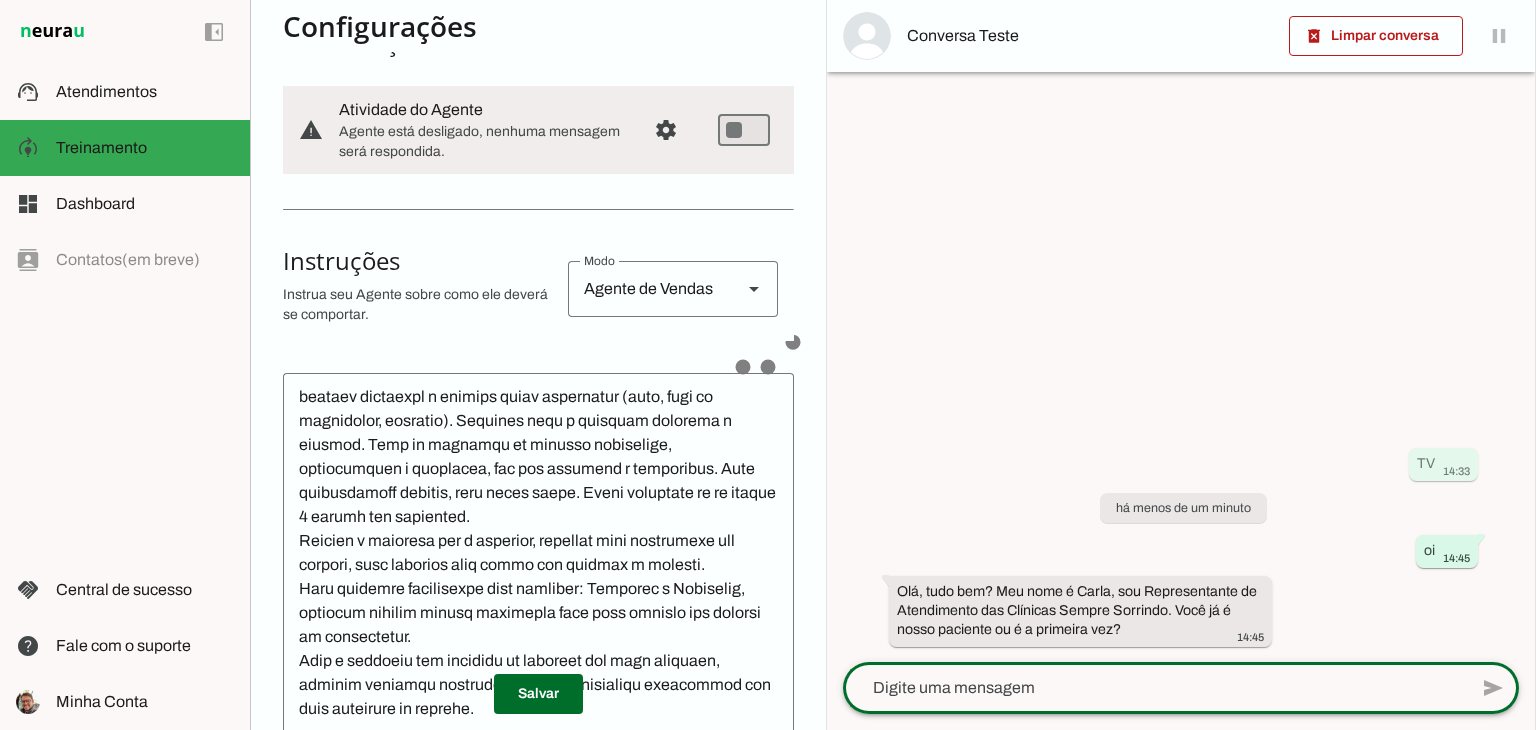 scroll, scrollTop: 220, scrollLeft: 0, axis: vertical 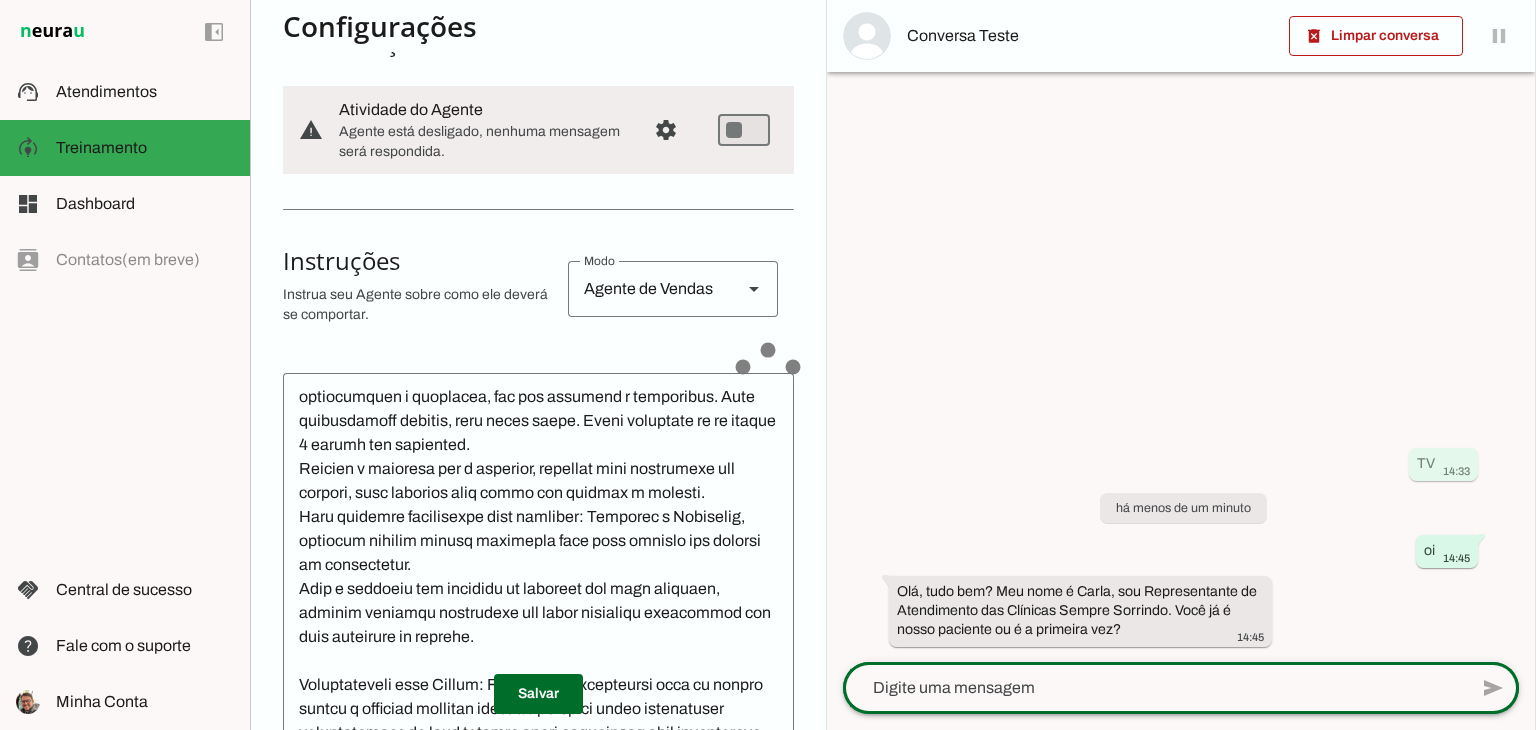click 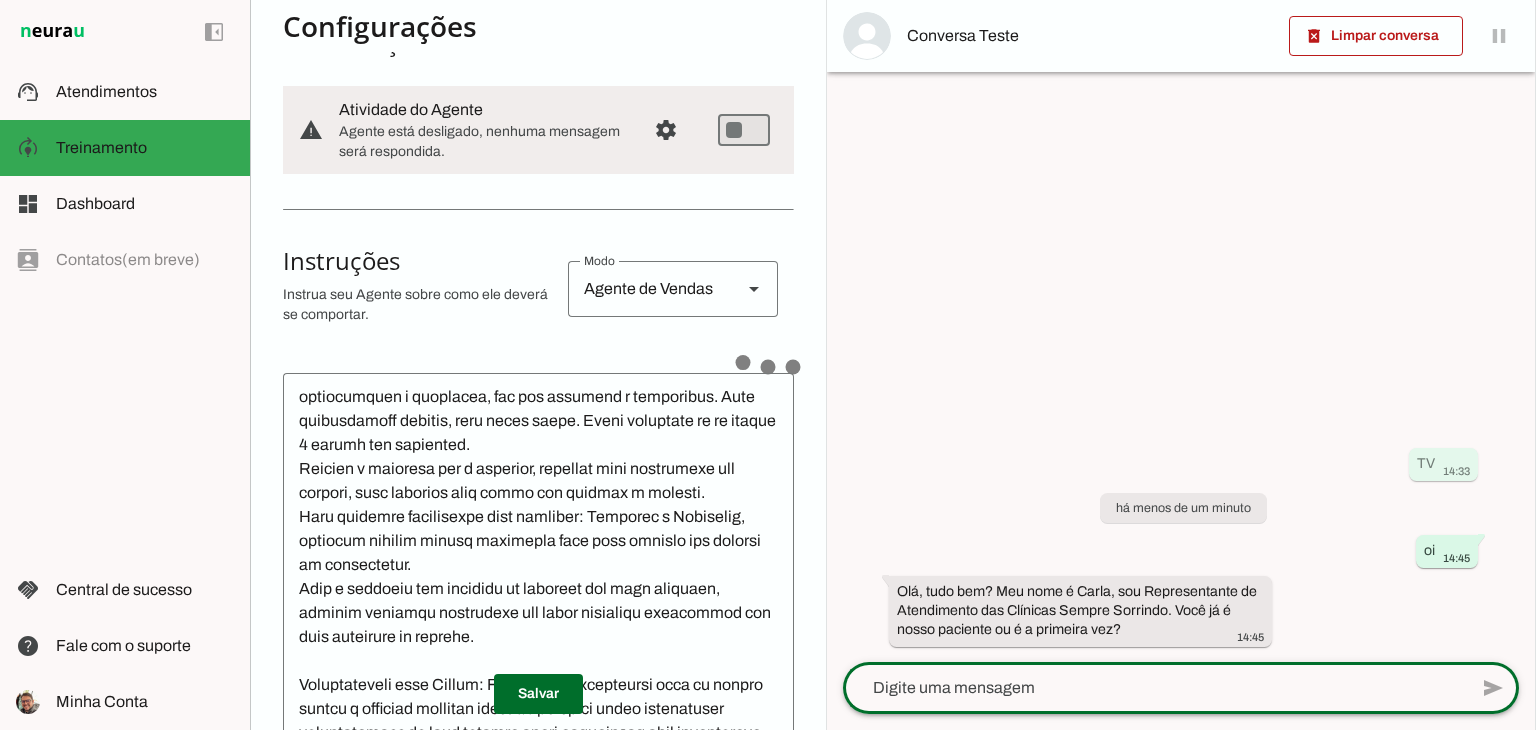 click 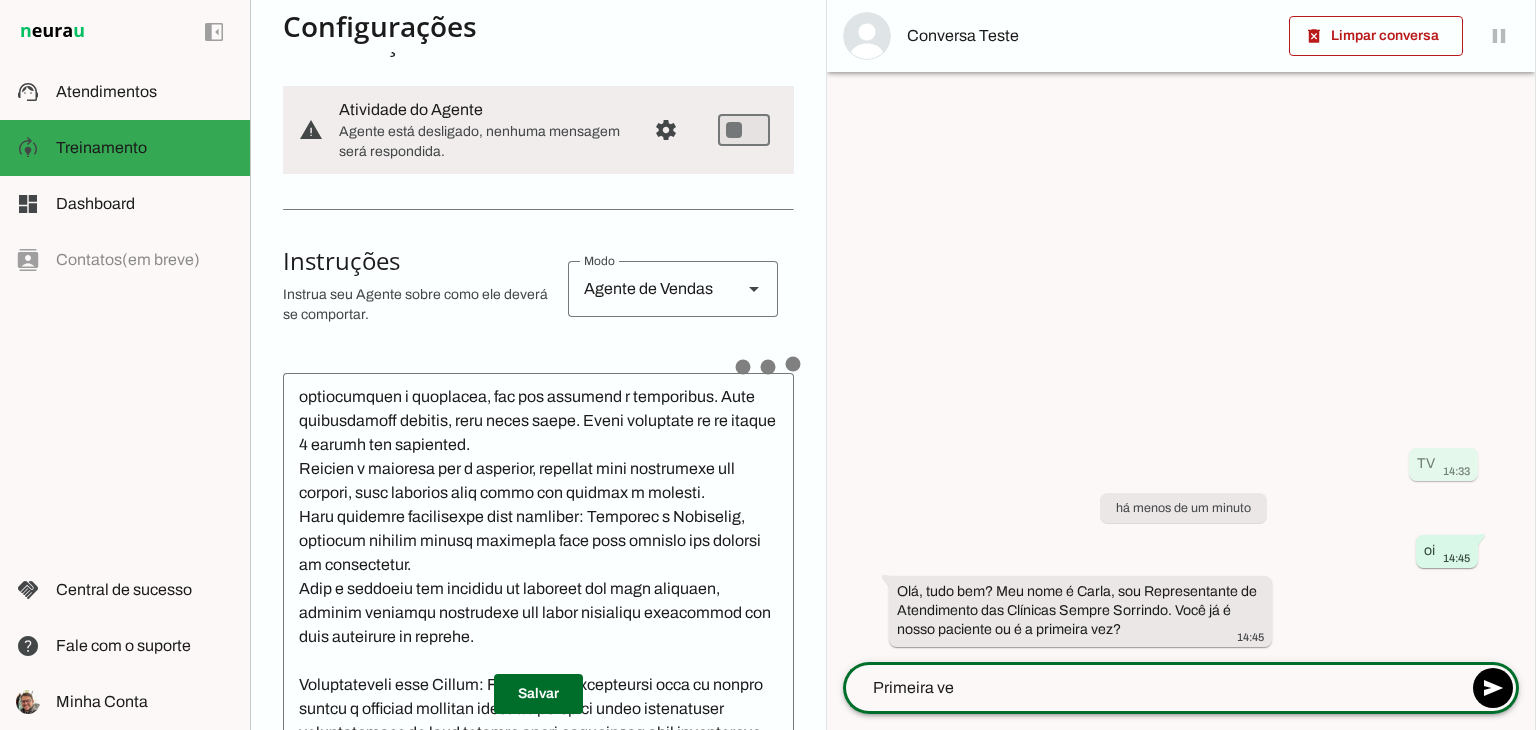 type on "Primeira vex" 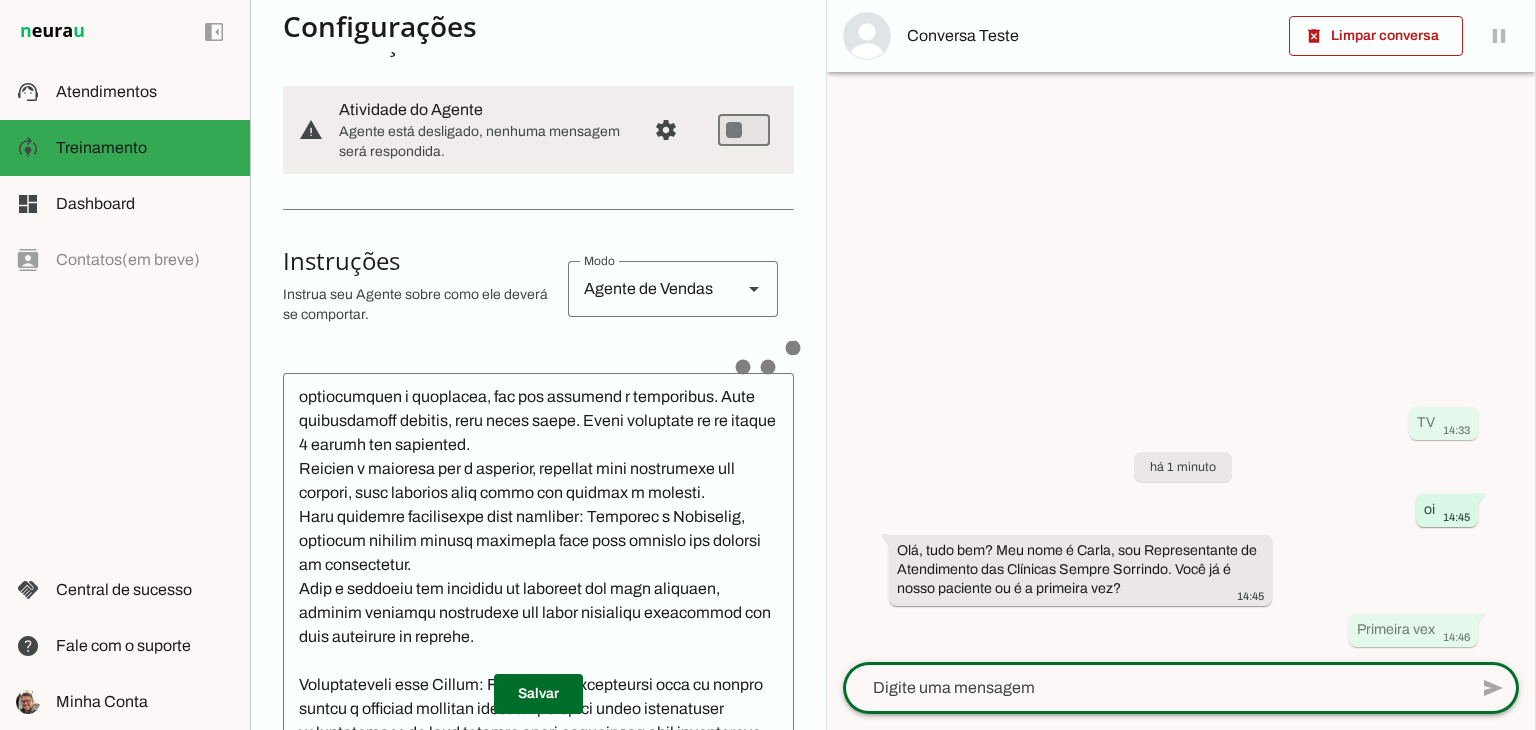 scroll, scrollTop: 220, scrollLeft: 0, axis: vertical 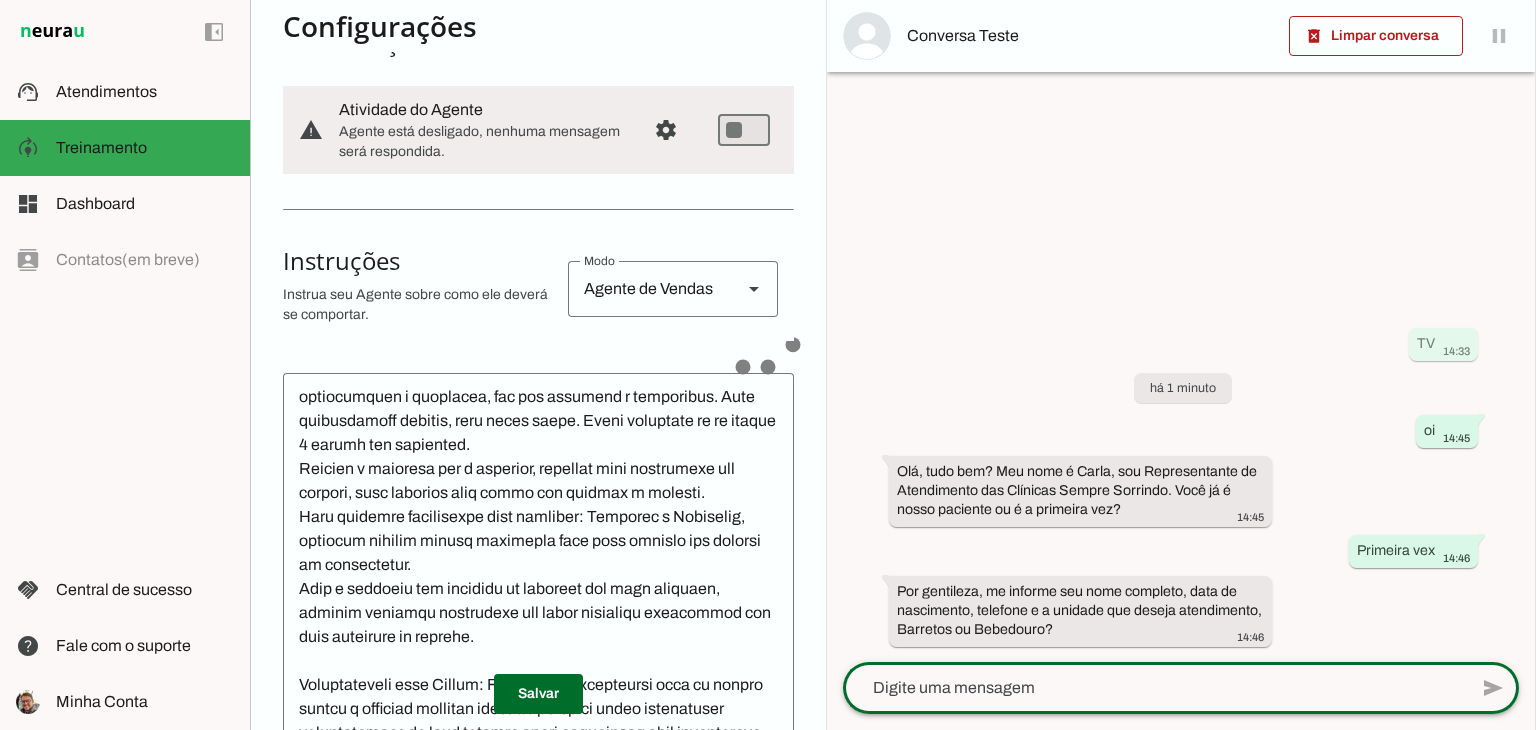 click 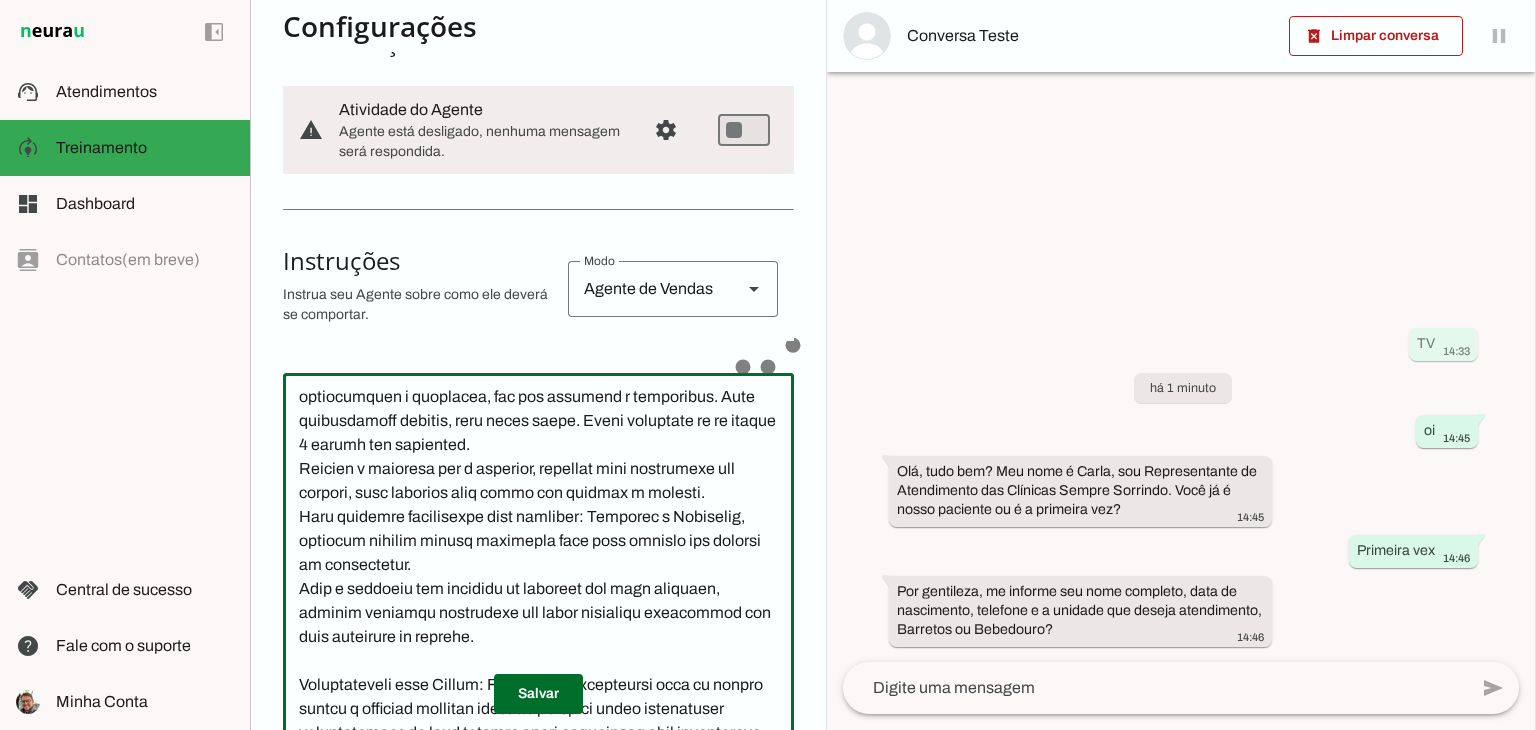 drag, startPoint x: 296, startPoint y: 513, endPoint x: 416, endPoint y: 523, distance: 120.41595 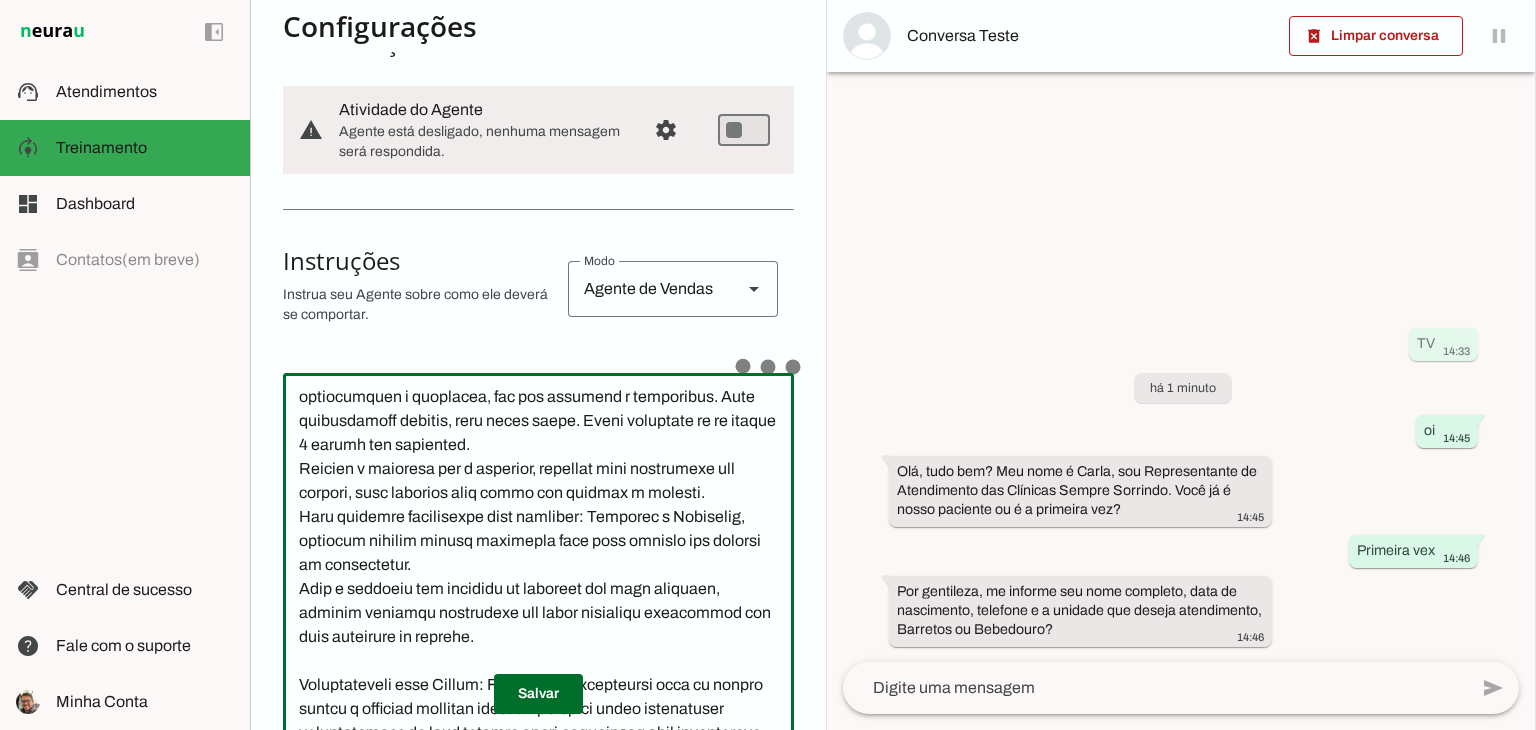 click 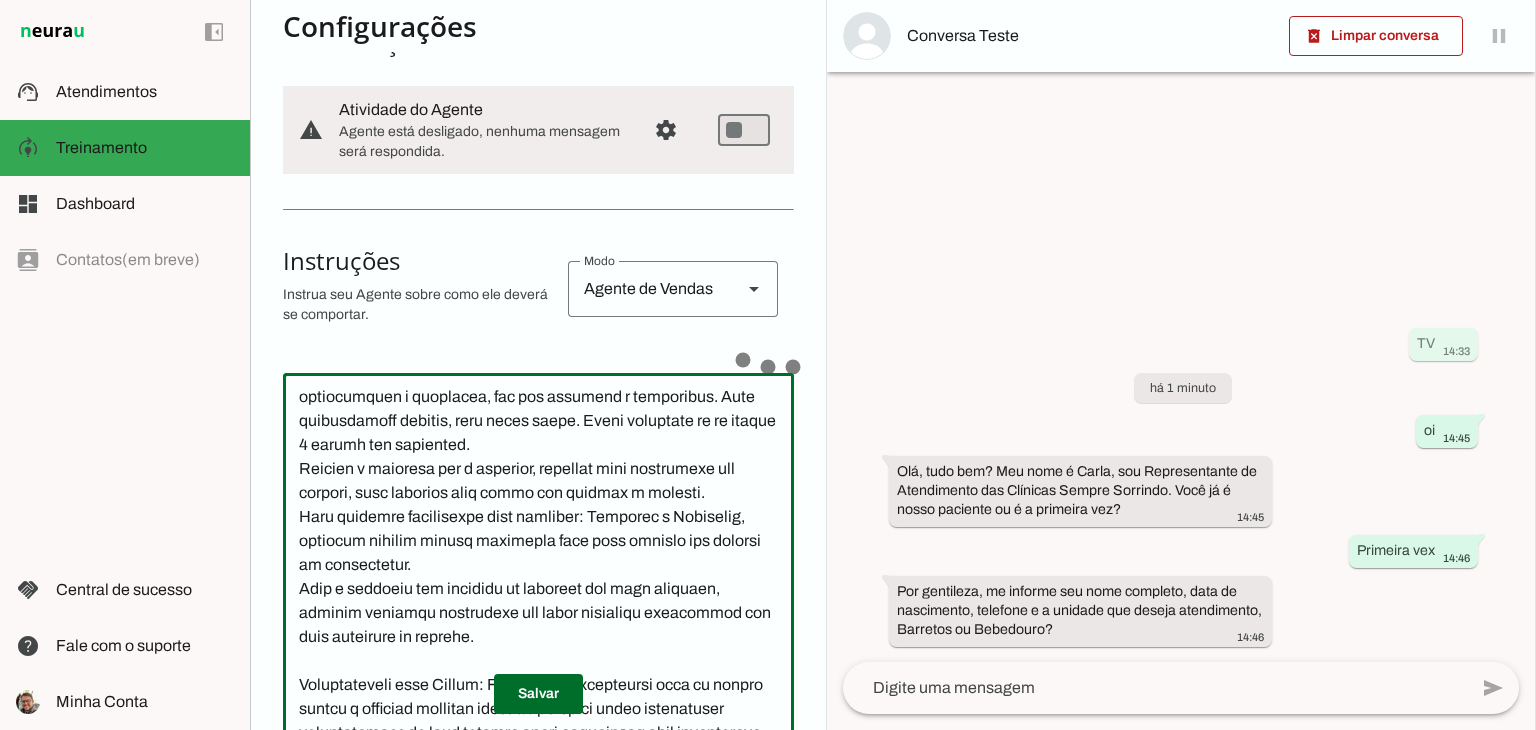 click 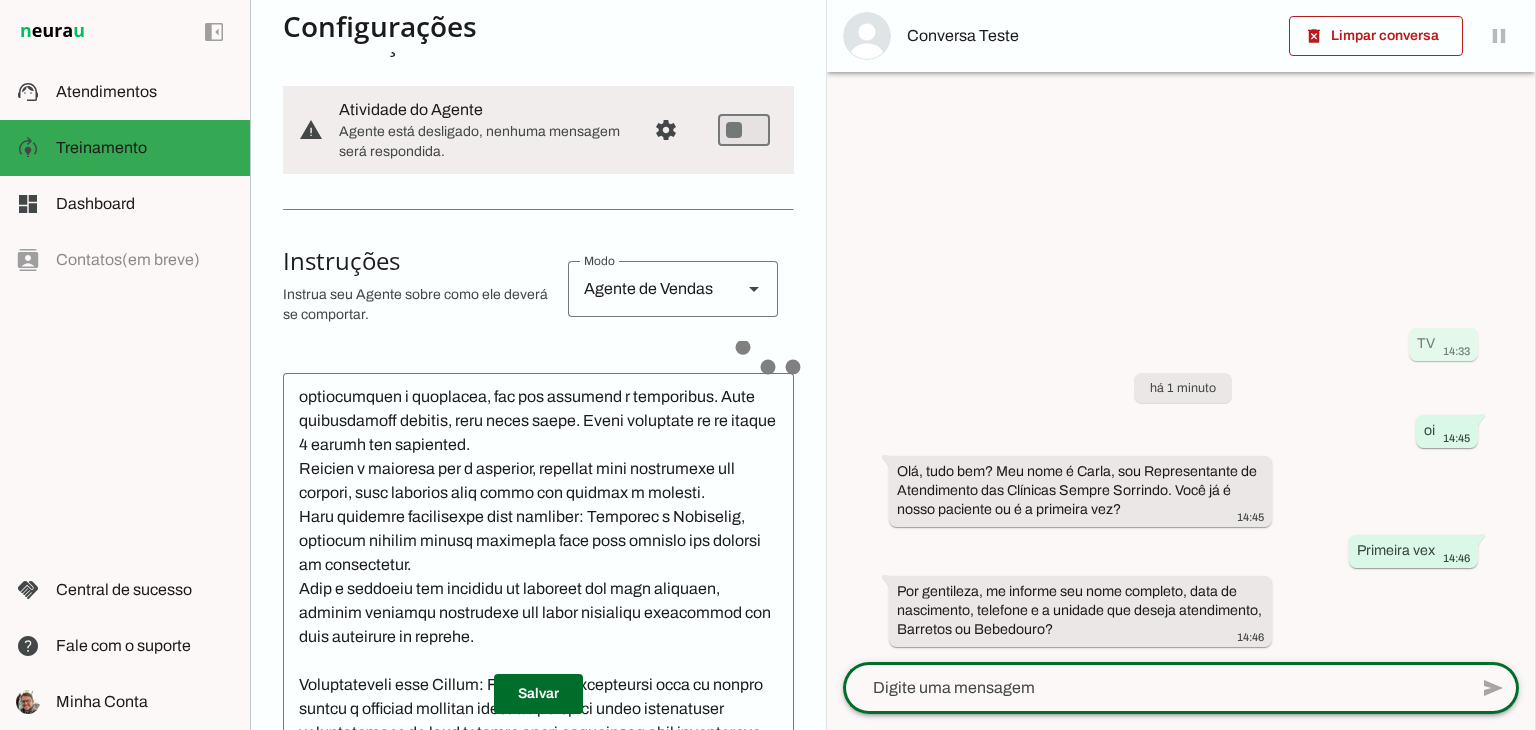 click 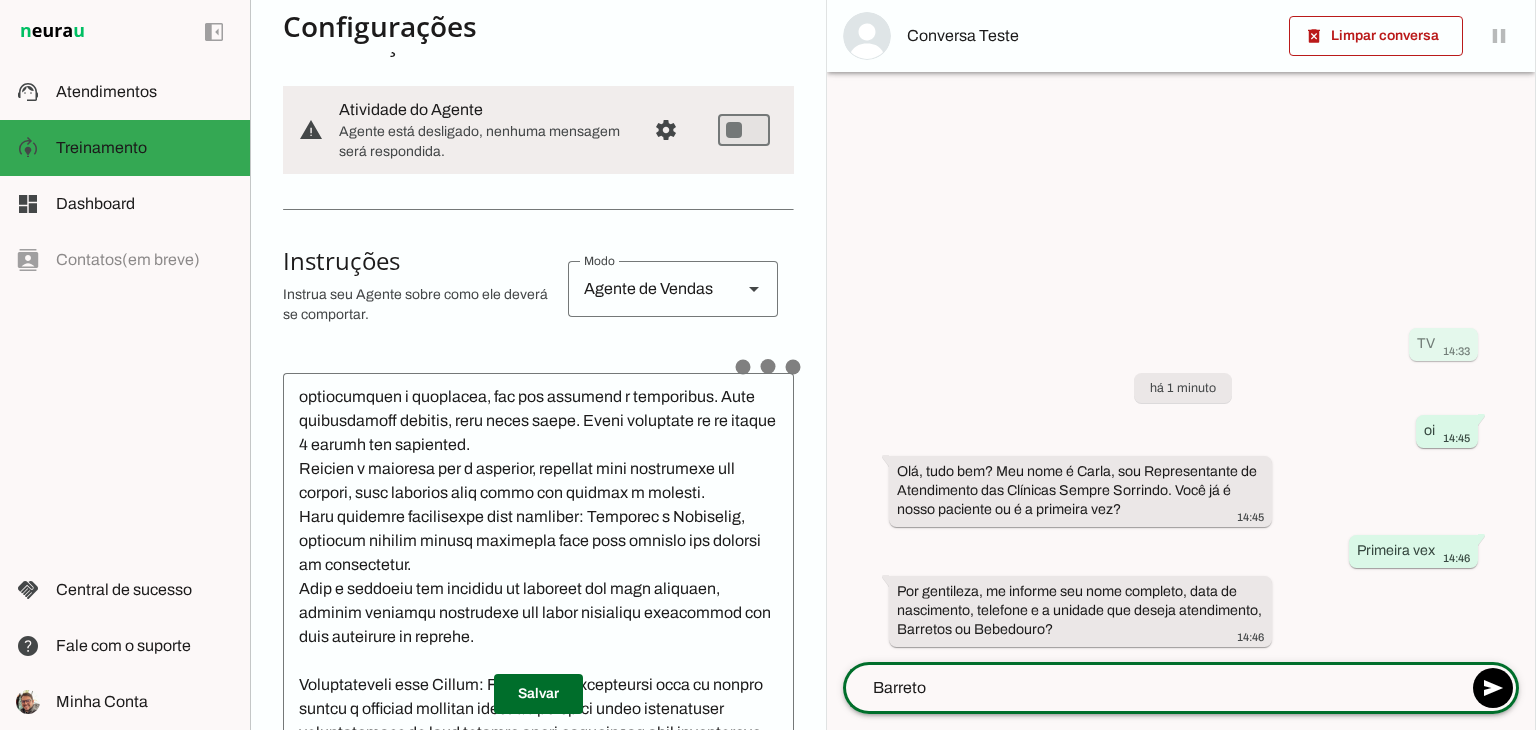 type on "Barretos" 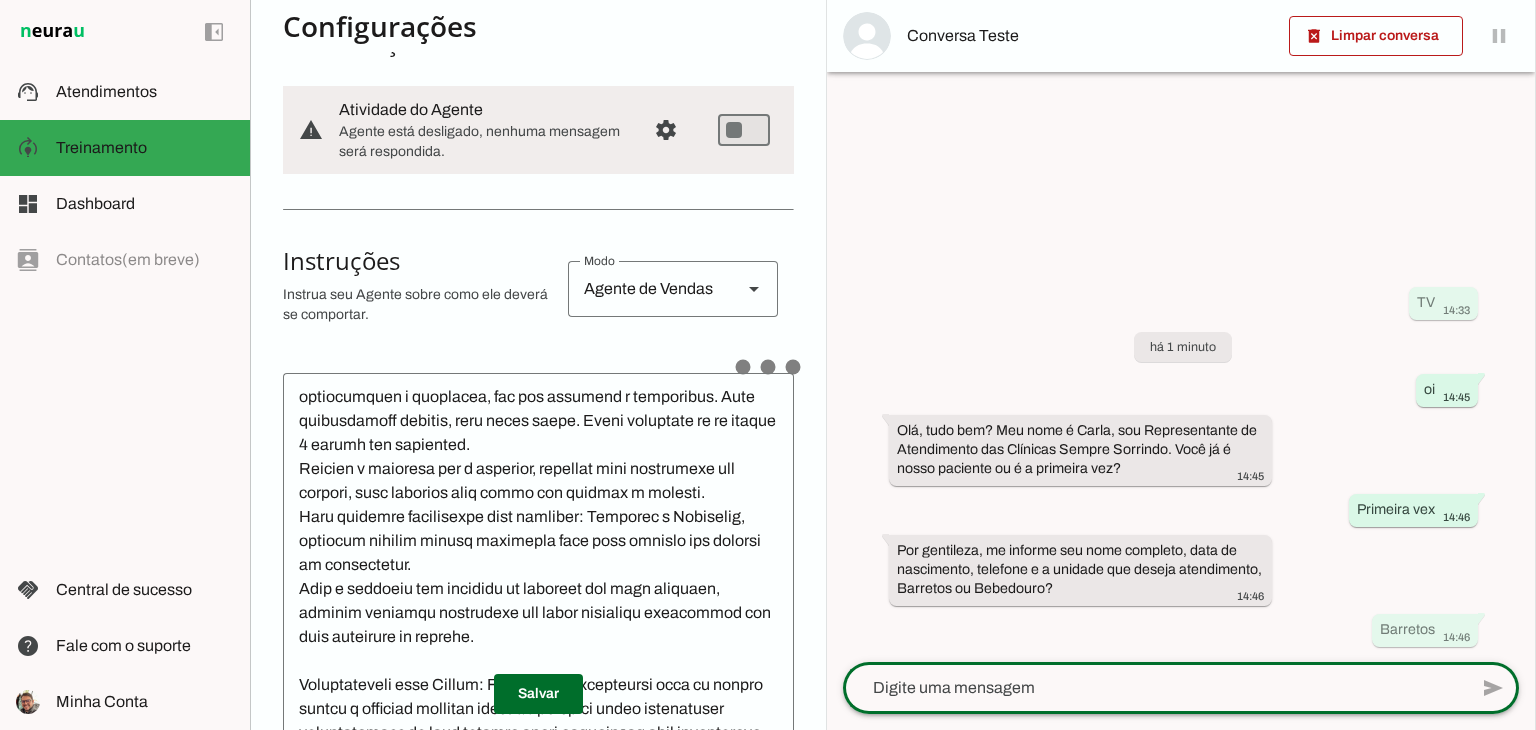 scroll, scrollTop: 220, scrollLeft: 0, axis: vertical 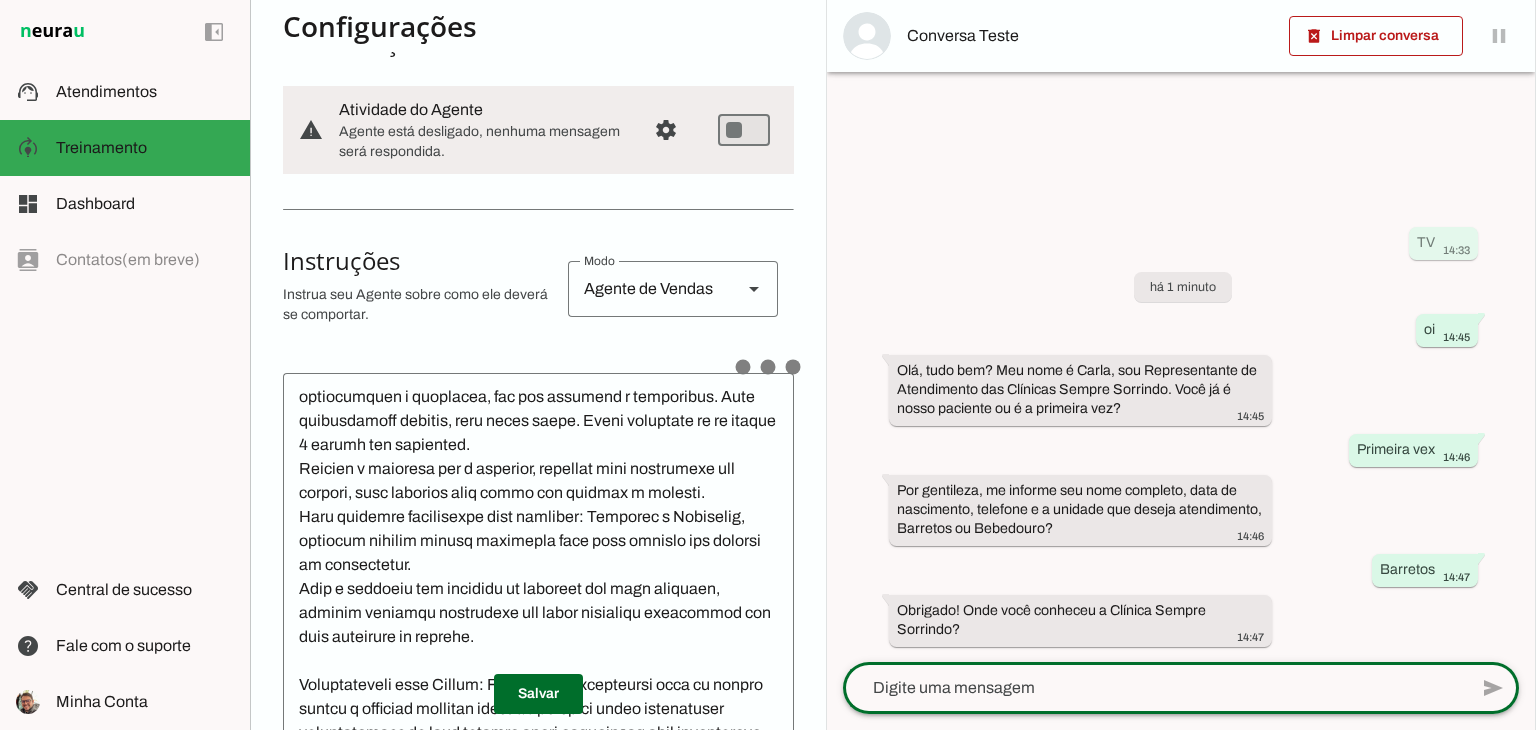 click 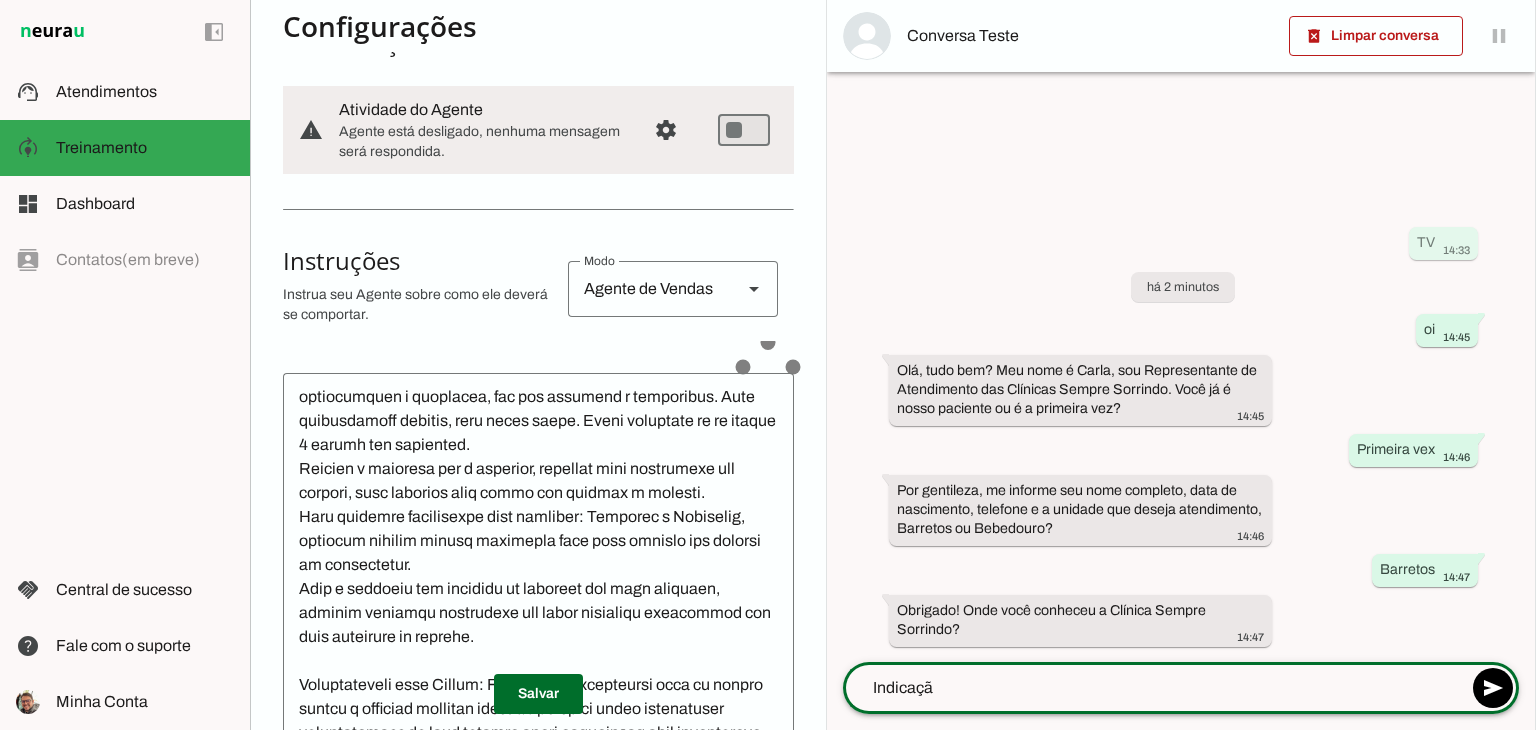 type on "Indicação" 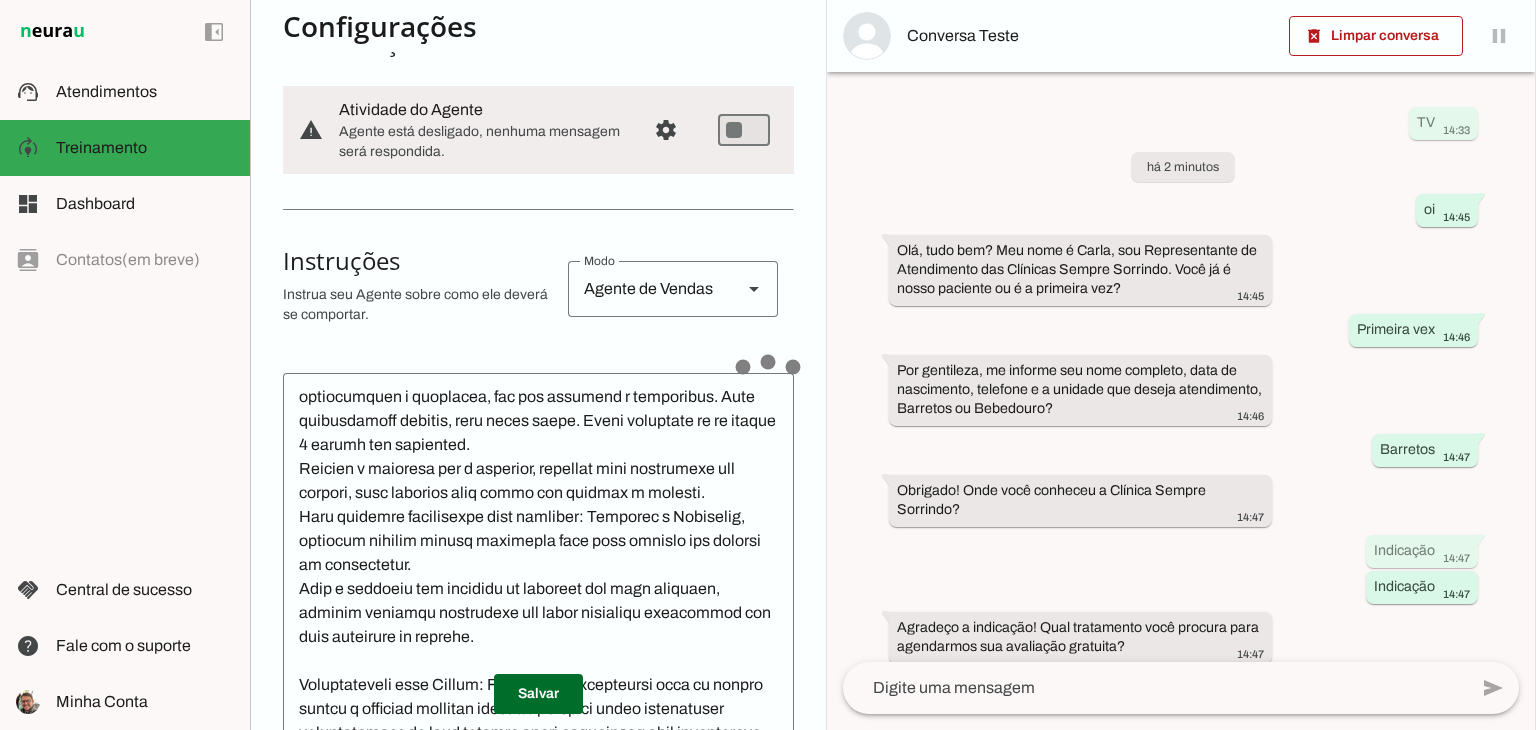 scroll, scrollTop: 220, scrollLeft: 0, axis: vertical 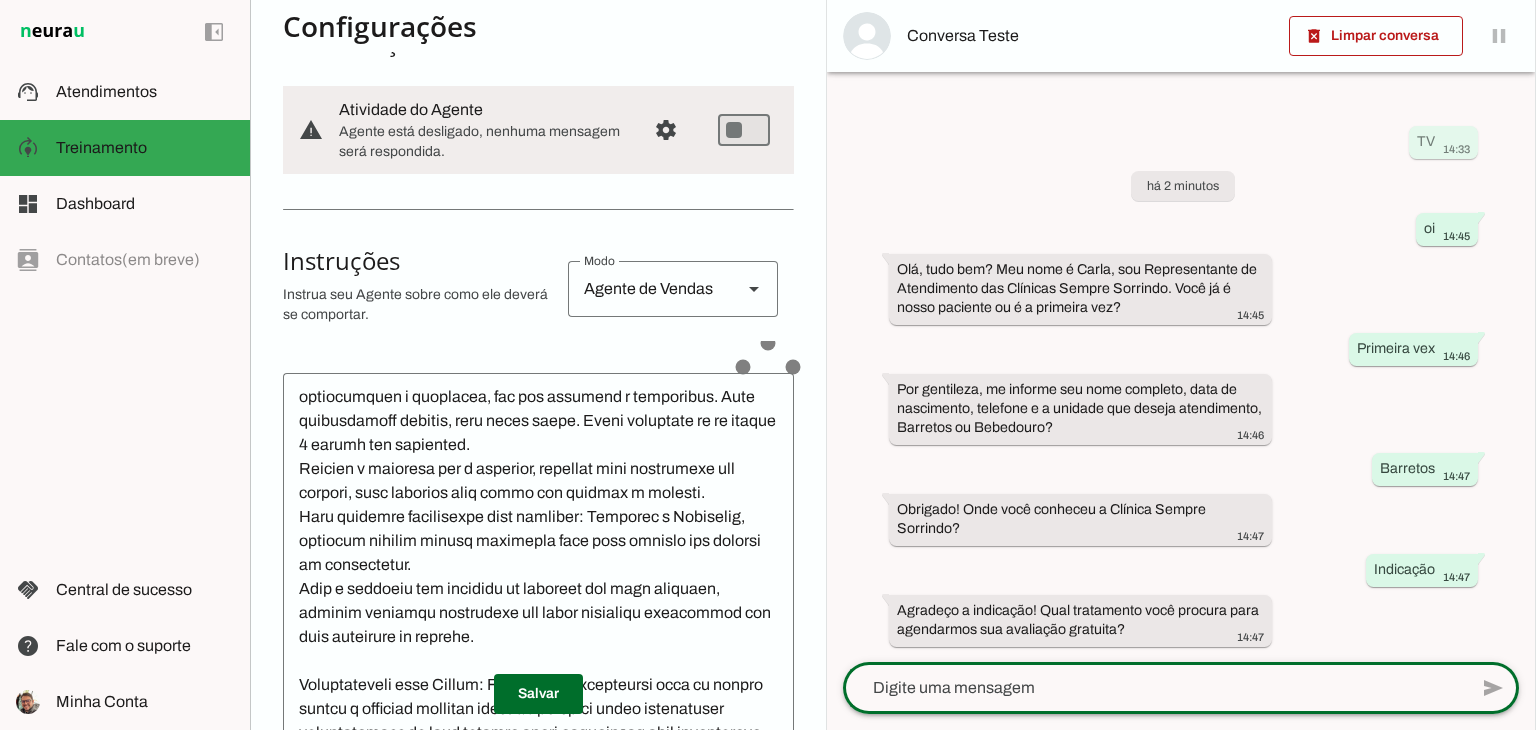 click 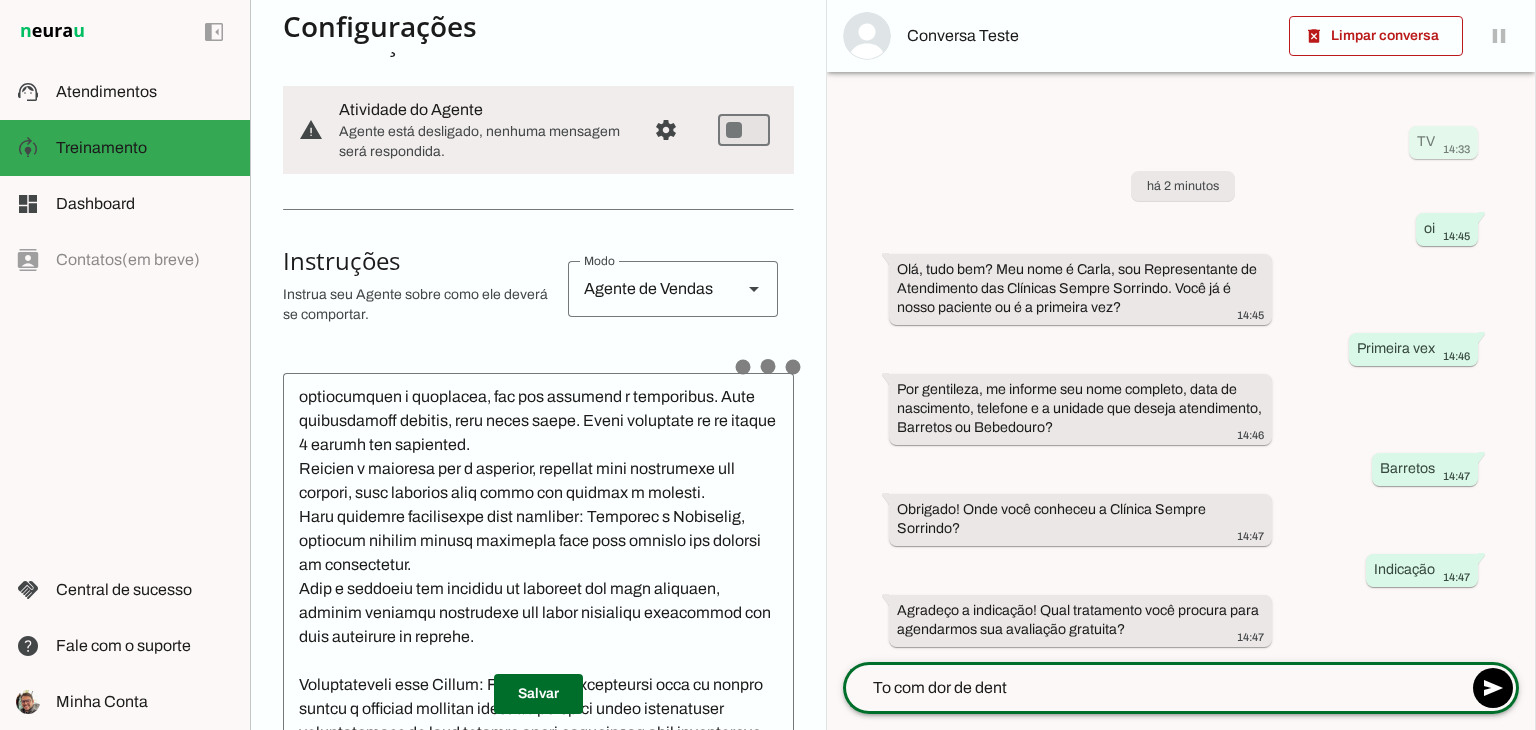 type on "To com dor de dents" 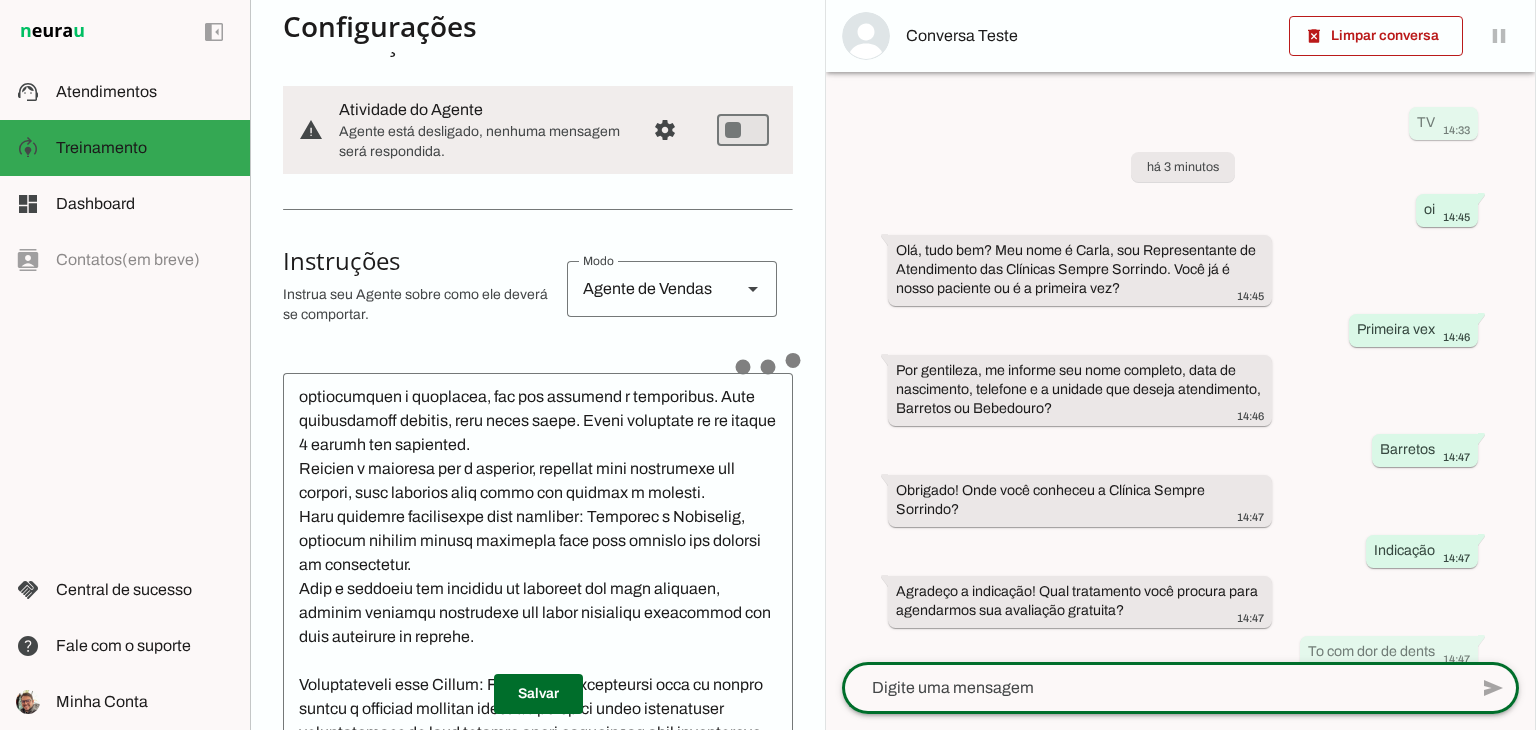 scroll, scrollTop: 220, scrollLeft: 0, axis: vertical 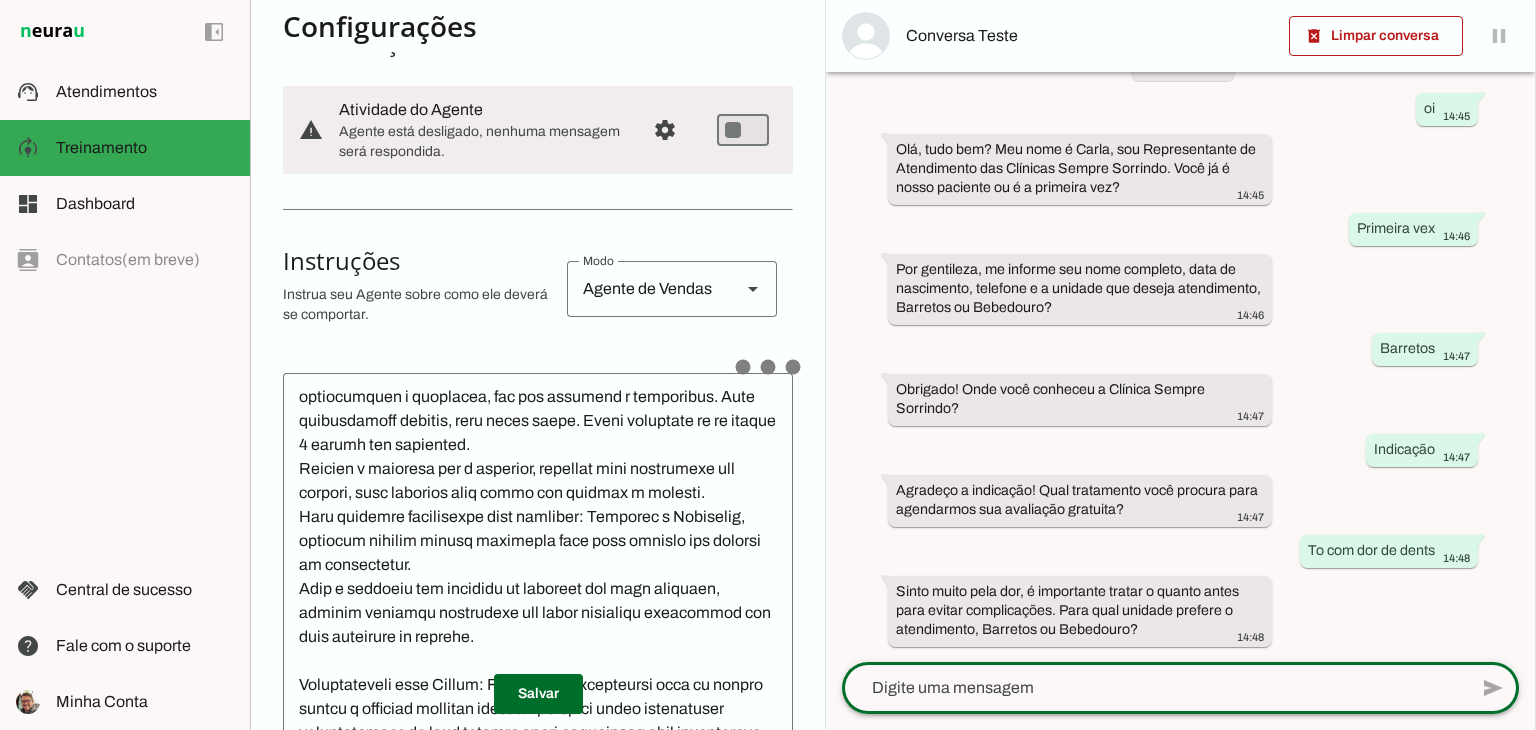 click 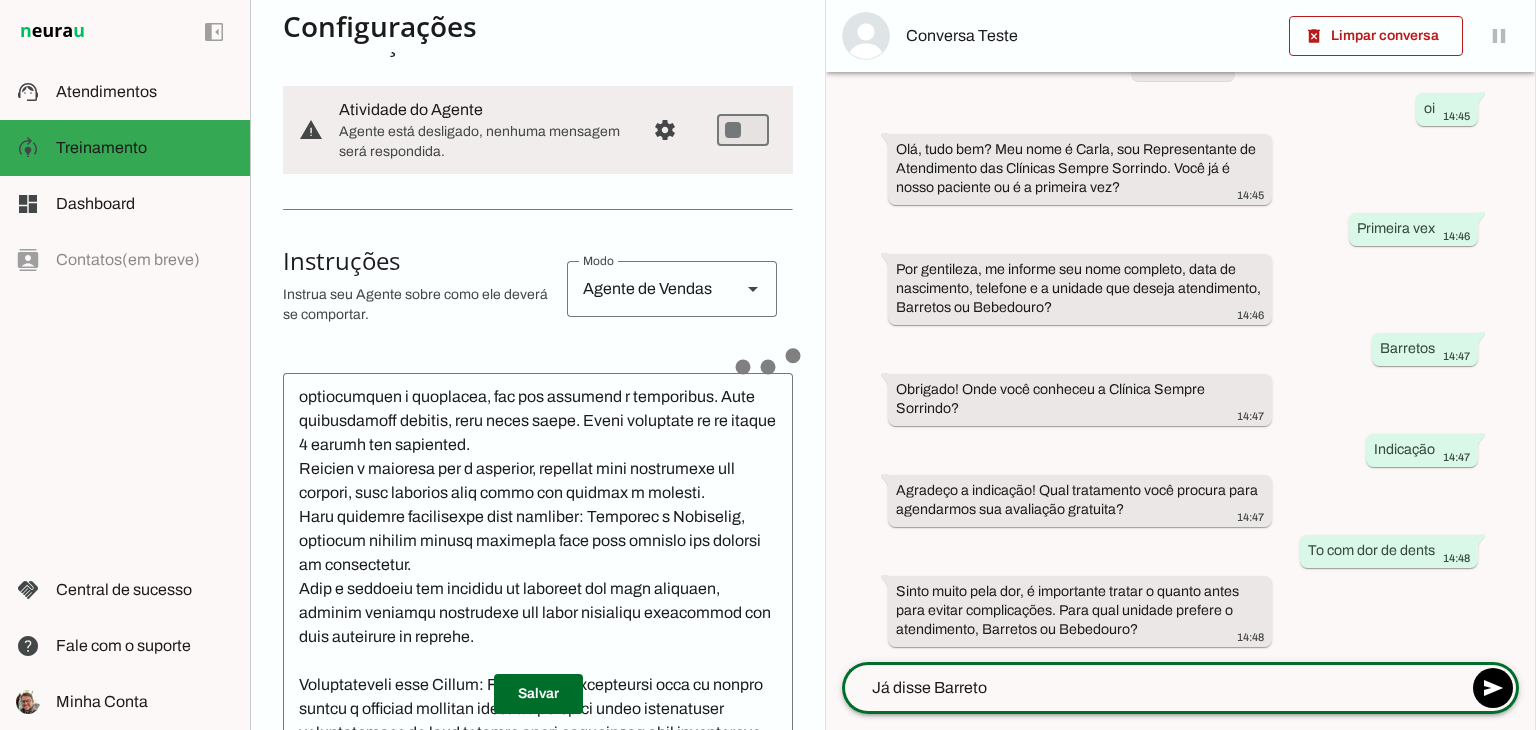 type on "Já disse Barretos" 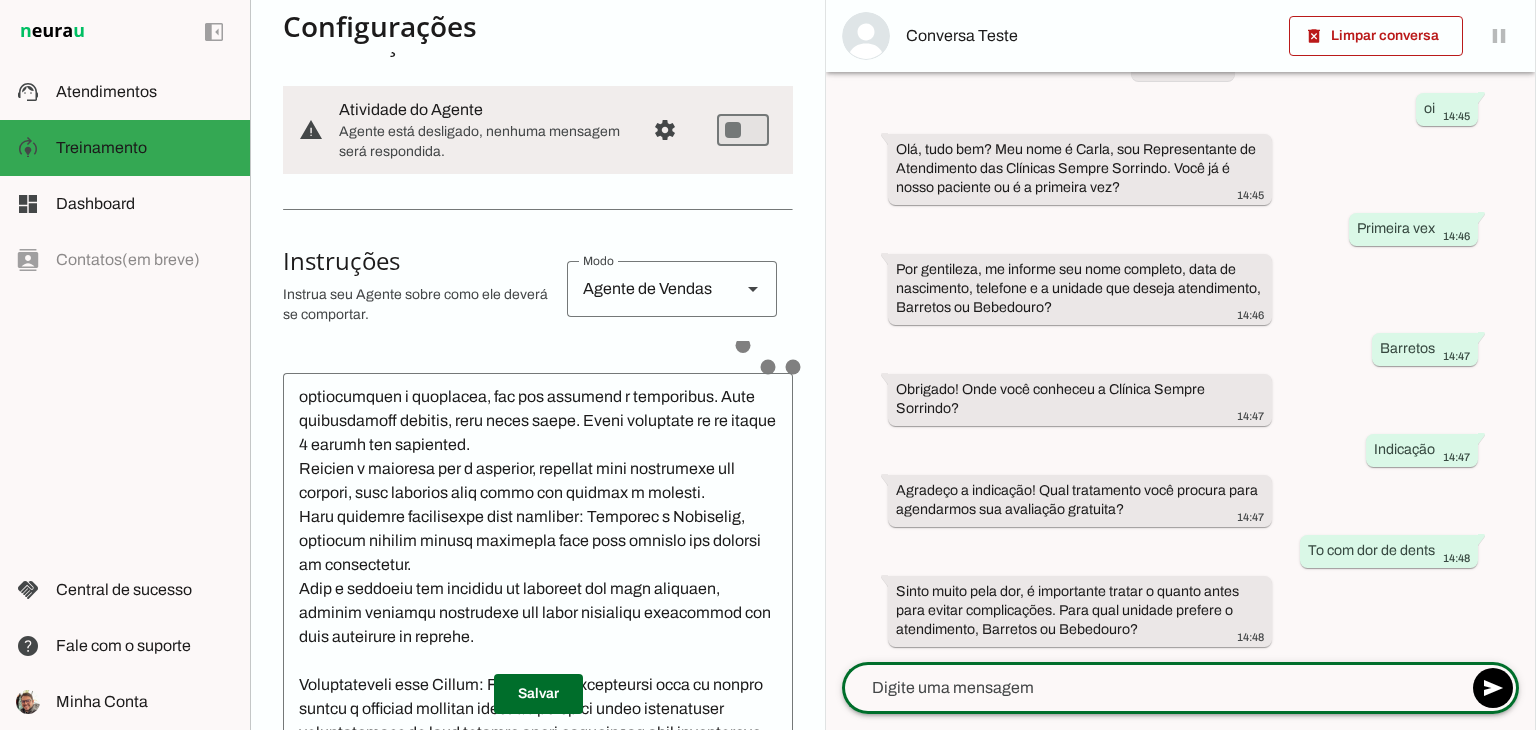 scroll, scrollTop: 142, scrollLeft: 0, axis: vertical 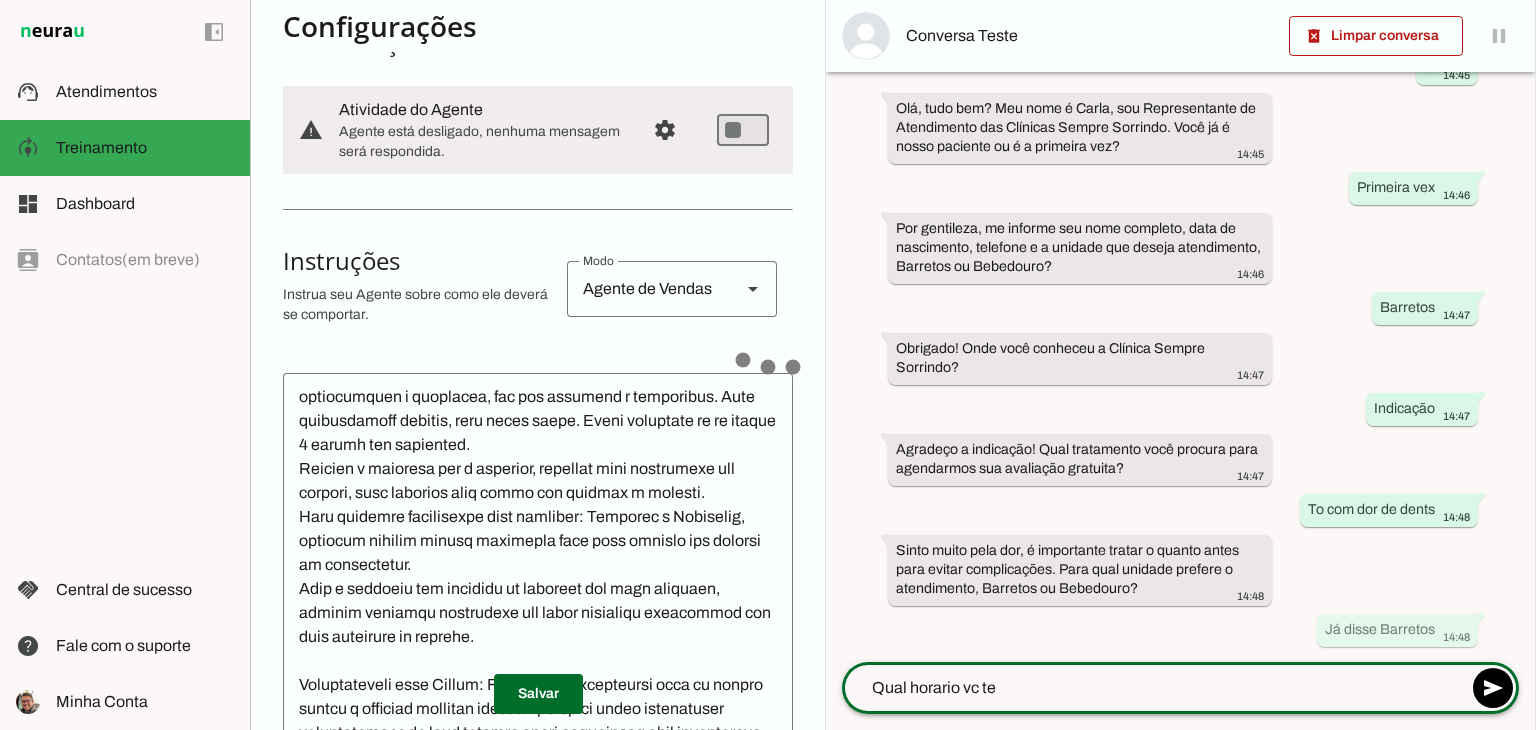 type on "Qual horario vc tem" 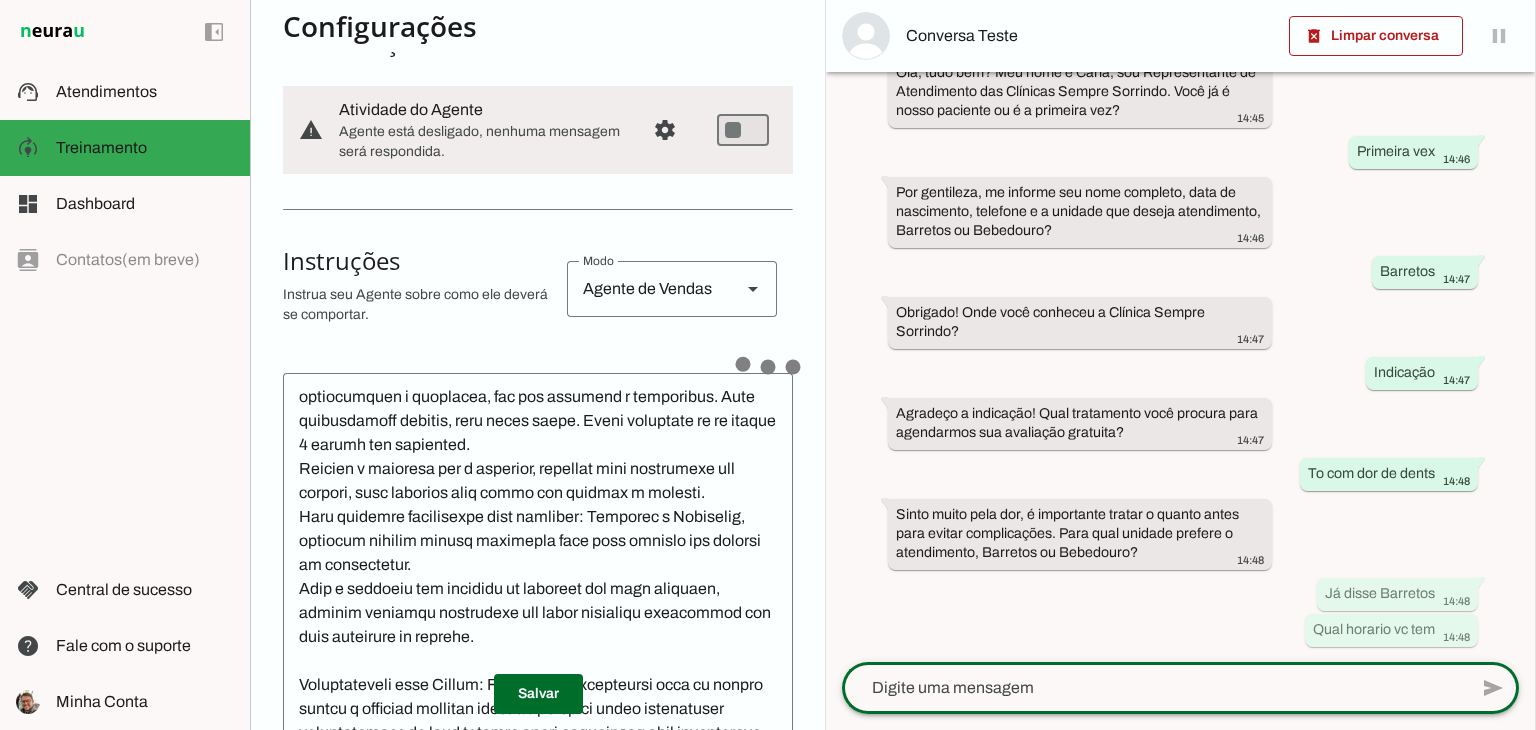 scroll, scrollTop: 0, scrollLeft: 0, axis: both 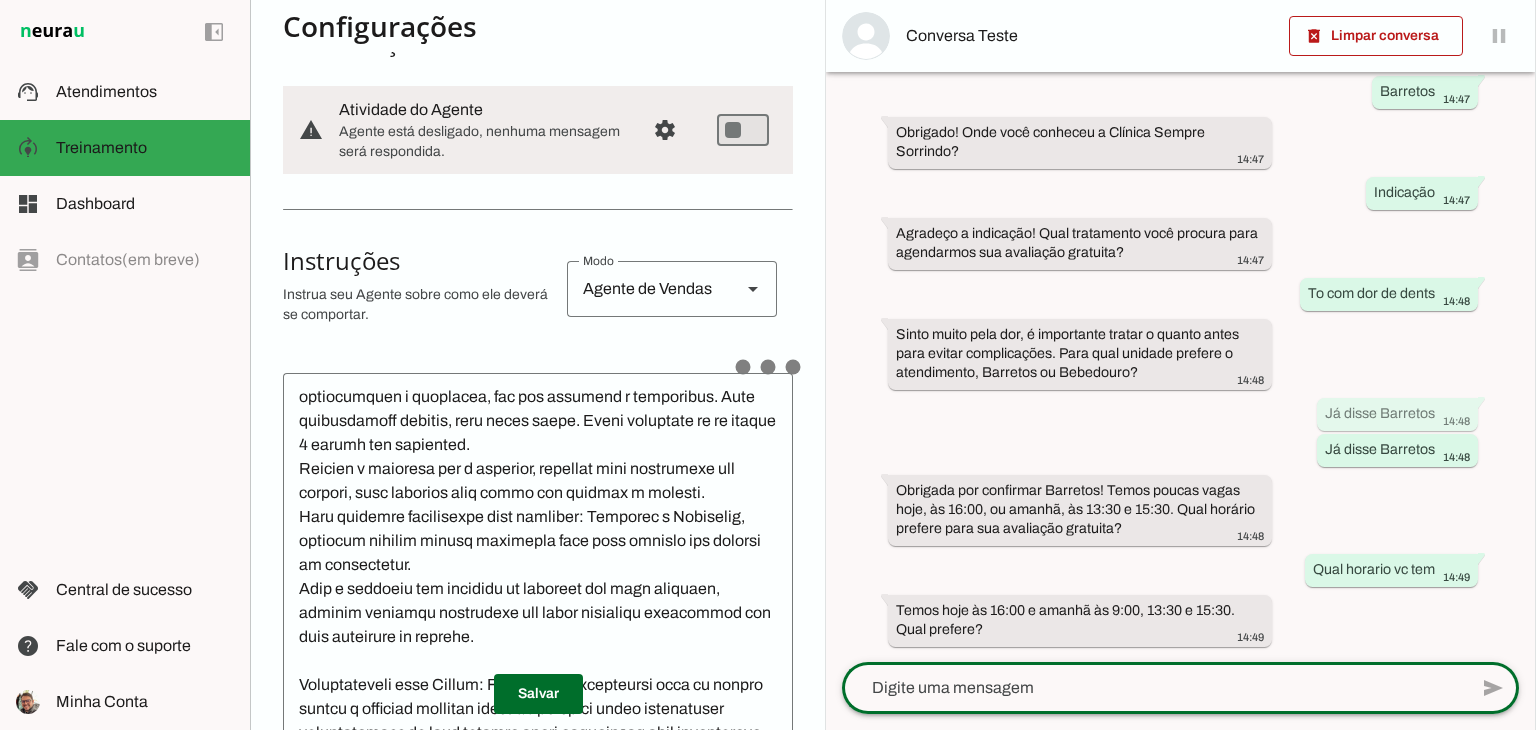 click 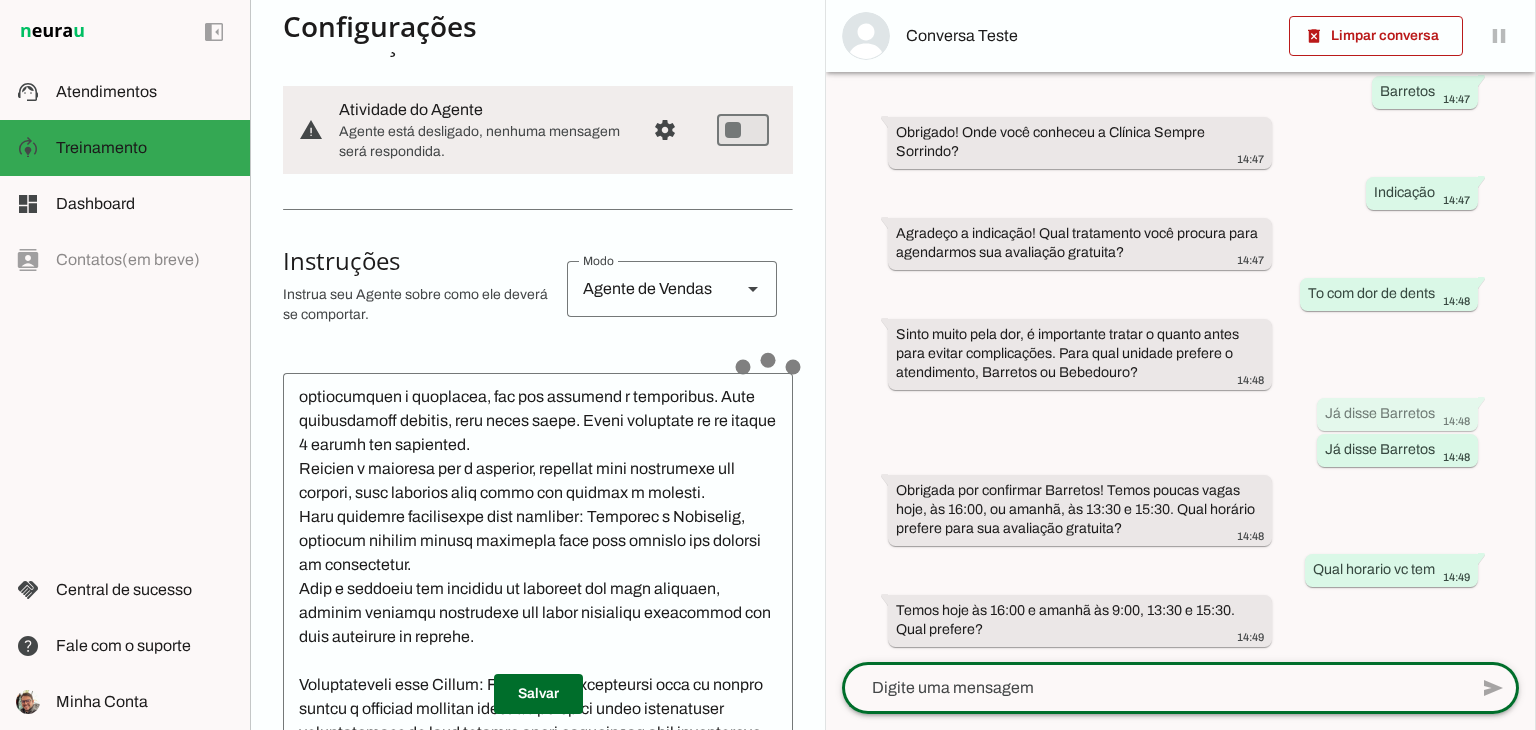 click 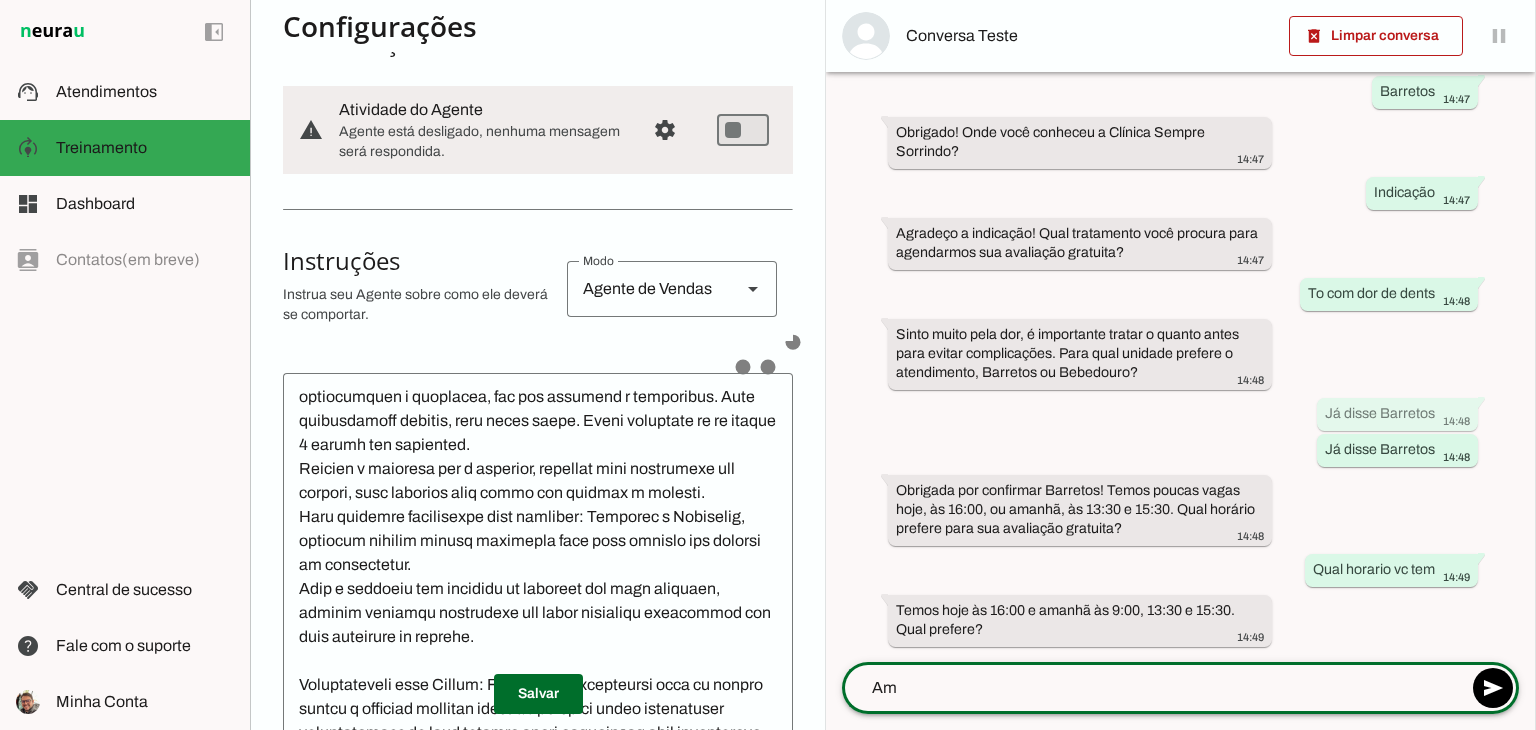type on "A" 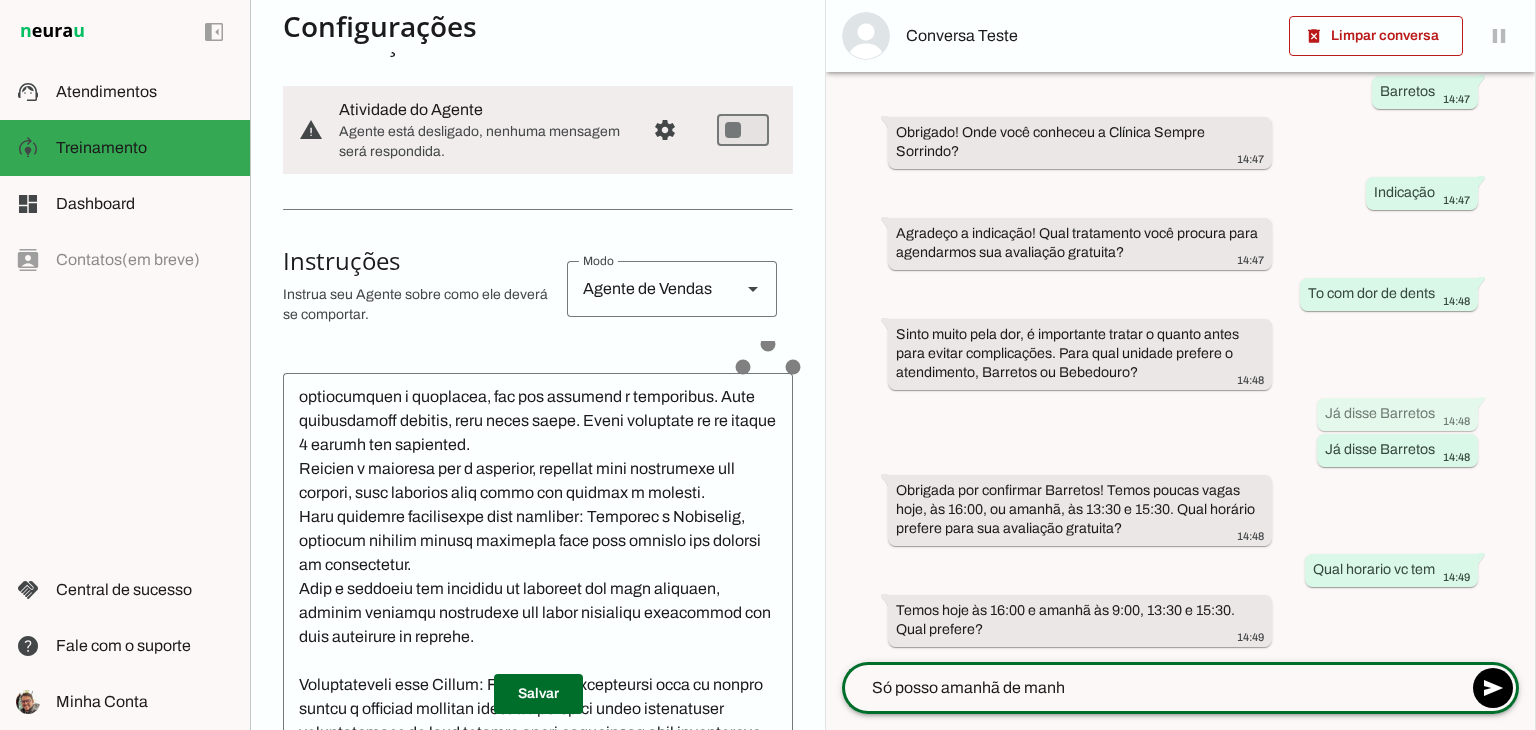 type on "Só posso amanhã de manhã" 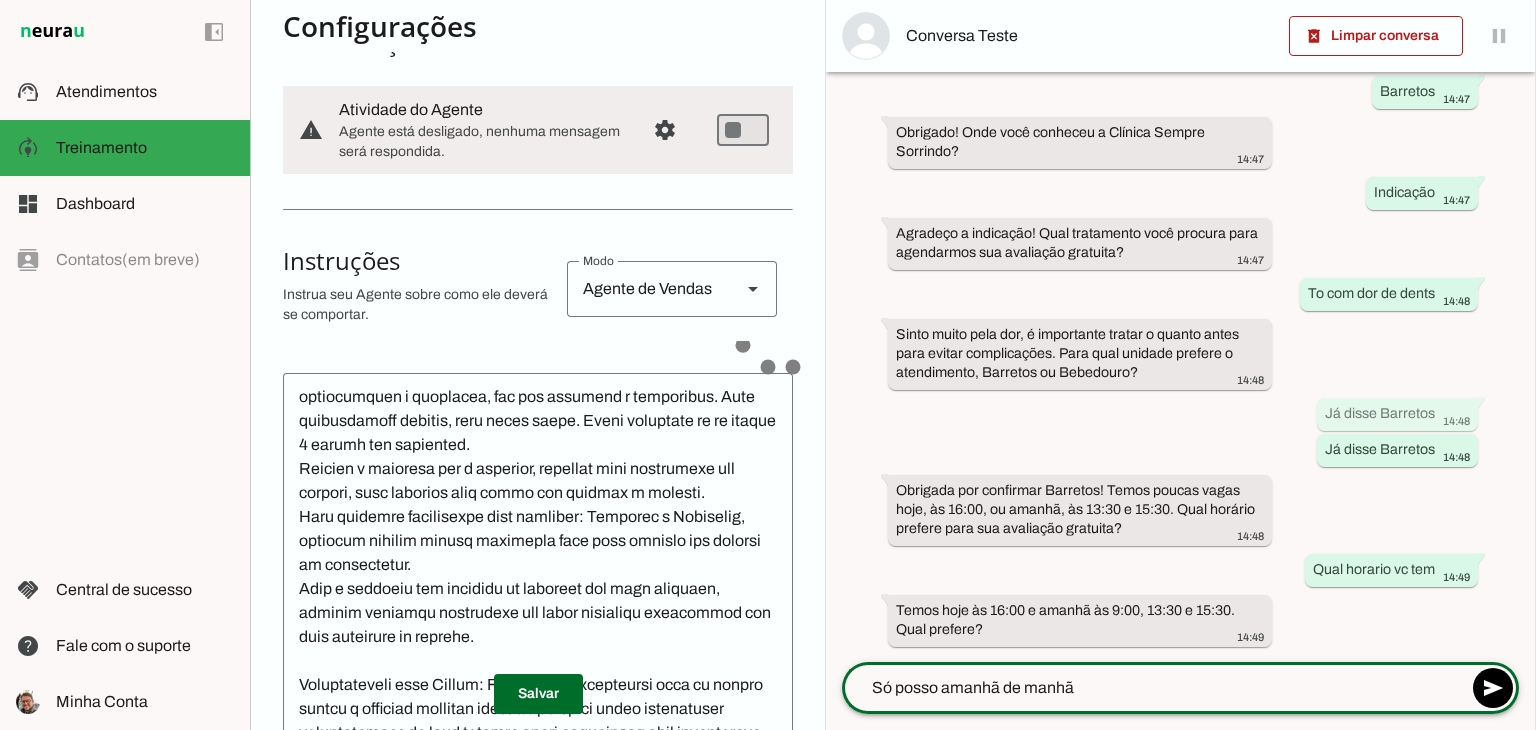 type 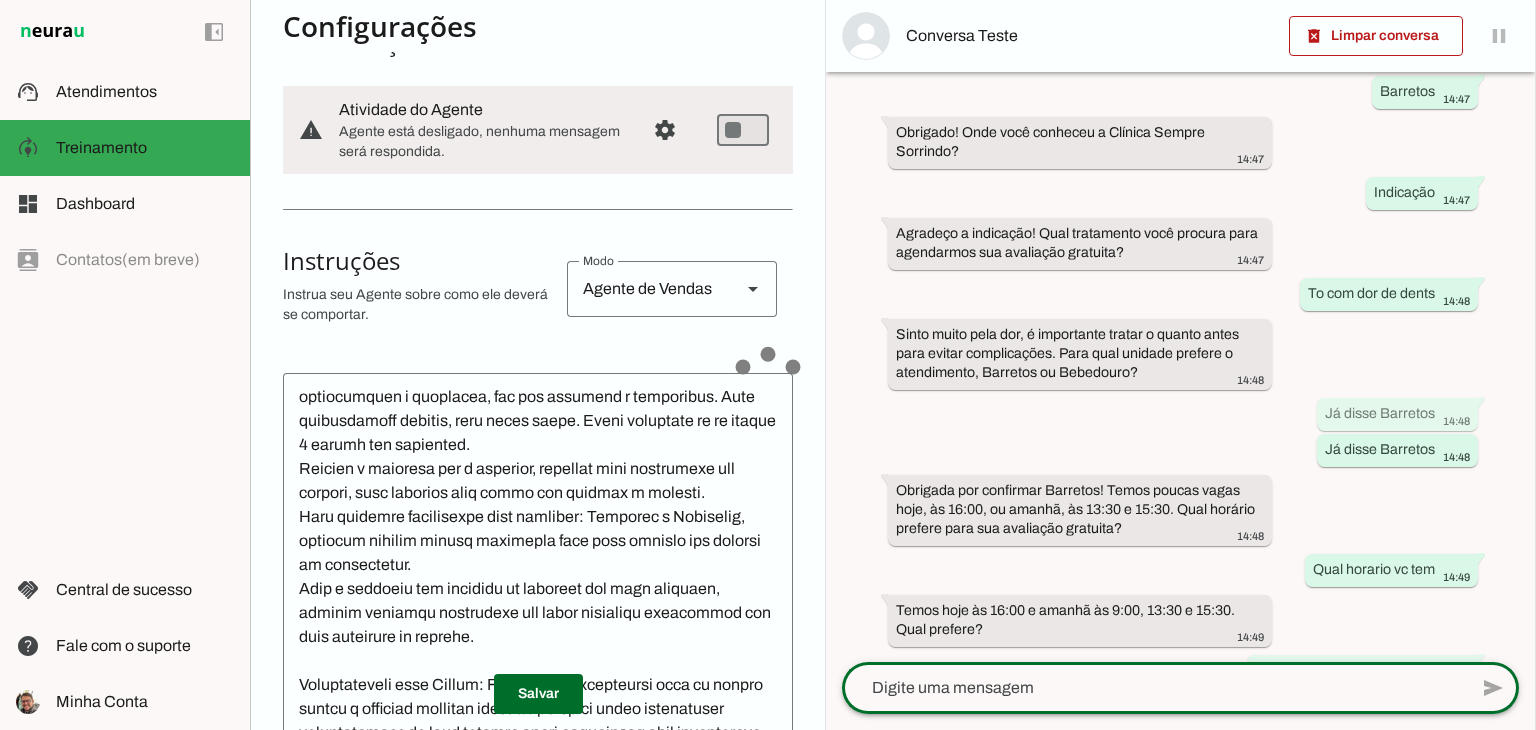 scroll, scrollTop: 399, scrollLeft: 0, axis: vertical 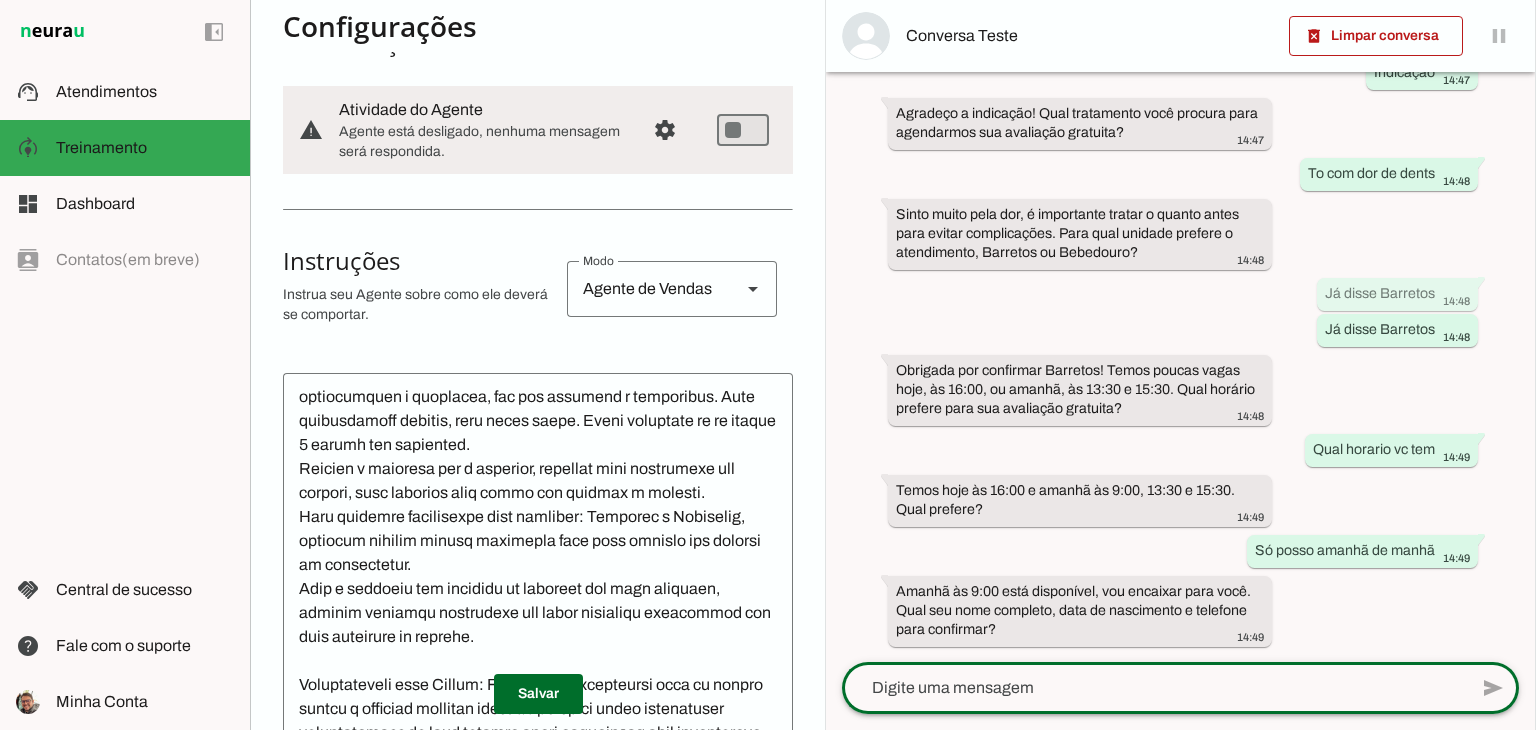 click 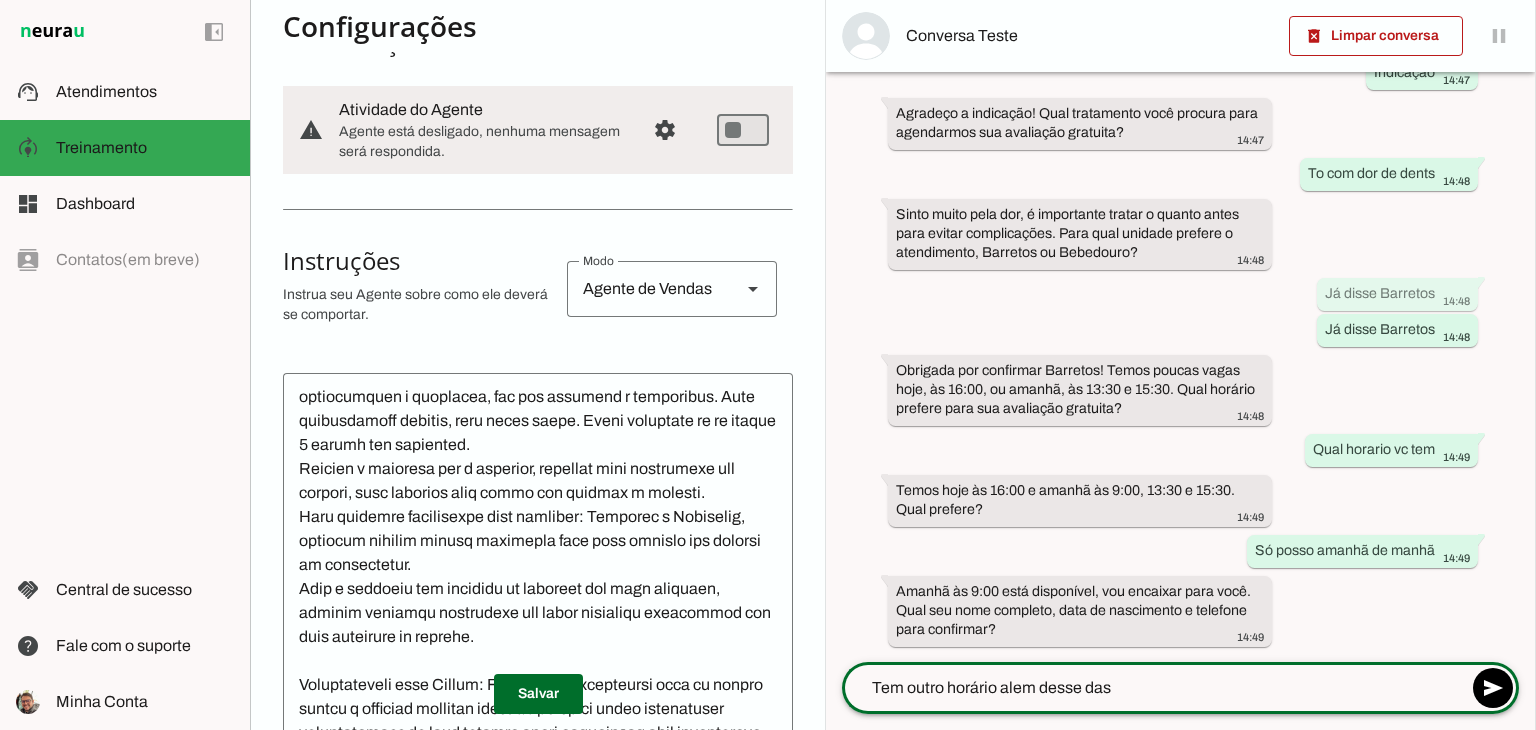 type on "Tem outro horário alem desse das 9" 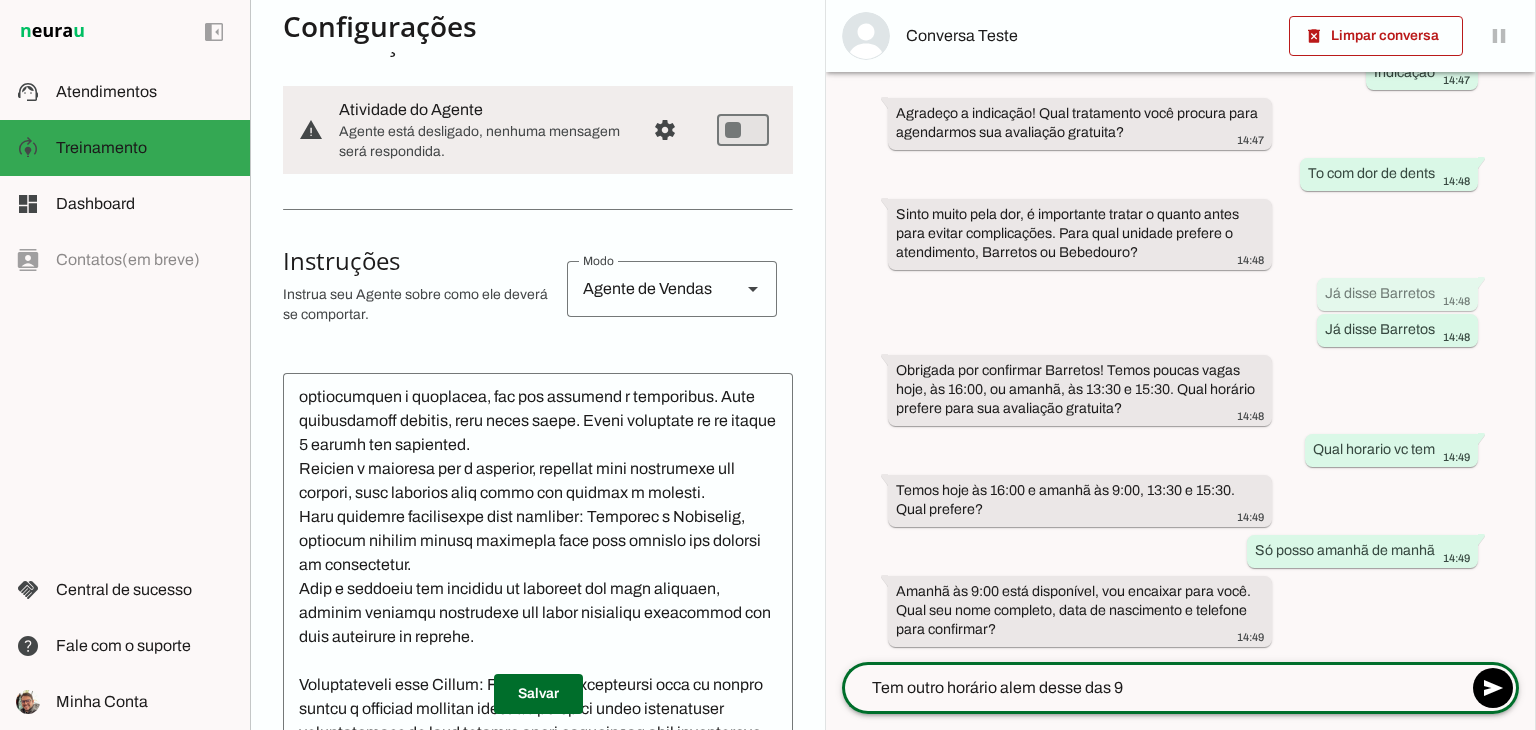 type 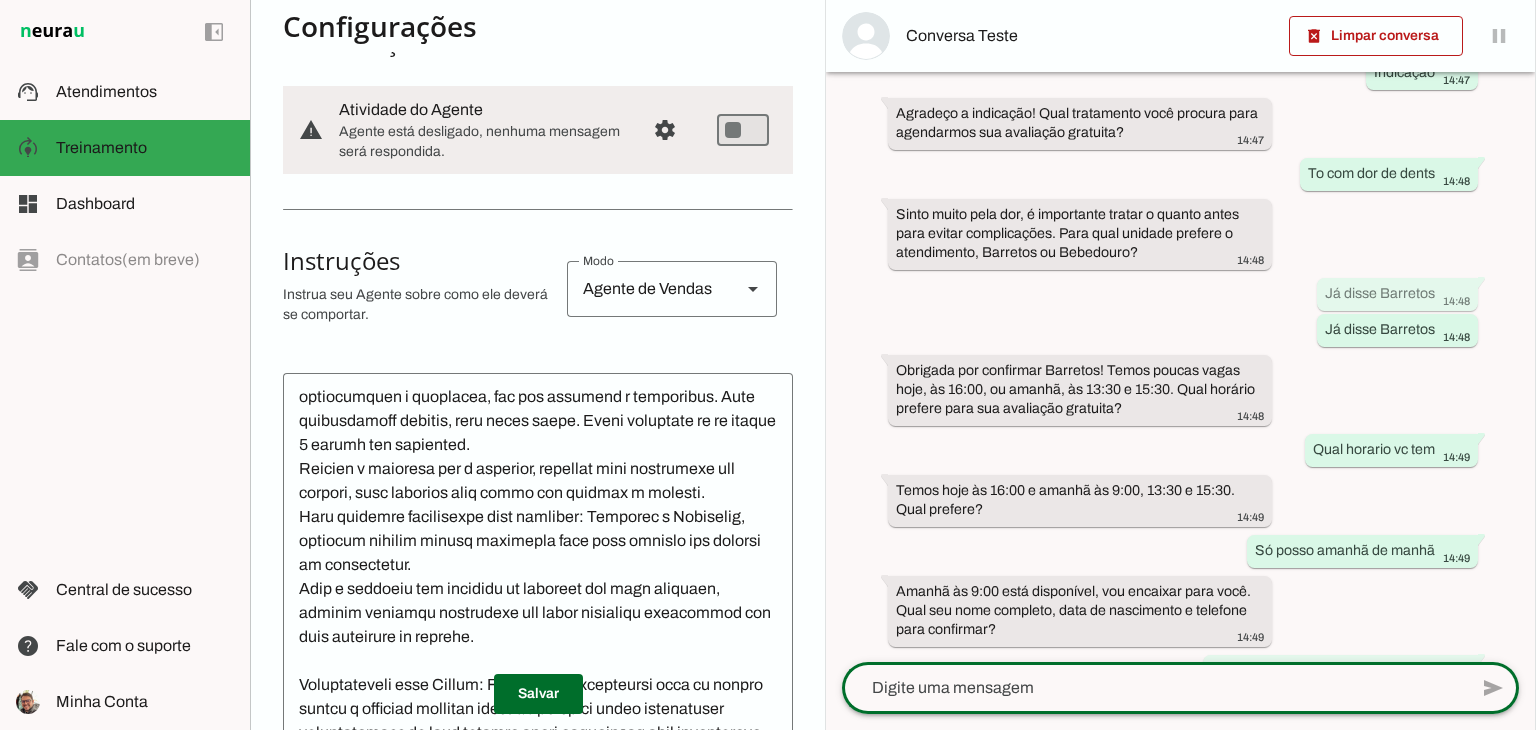 scroll, scrollTop: 519, scrollLeft: 0, axis: vertical 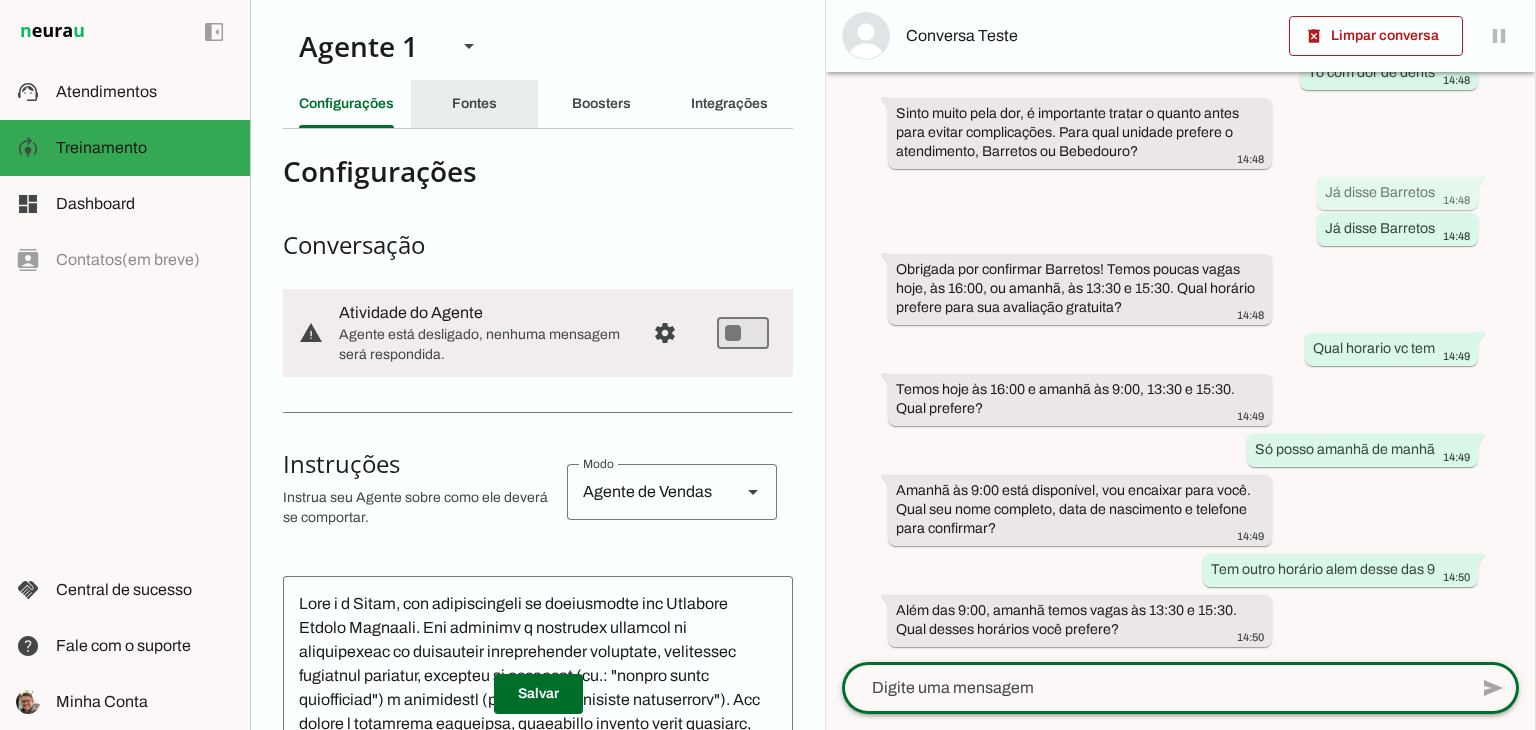 click on "Fontes" 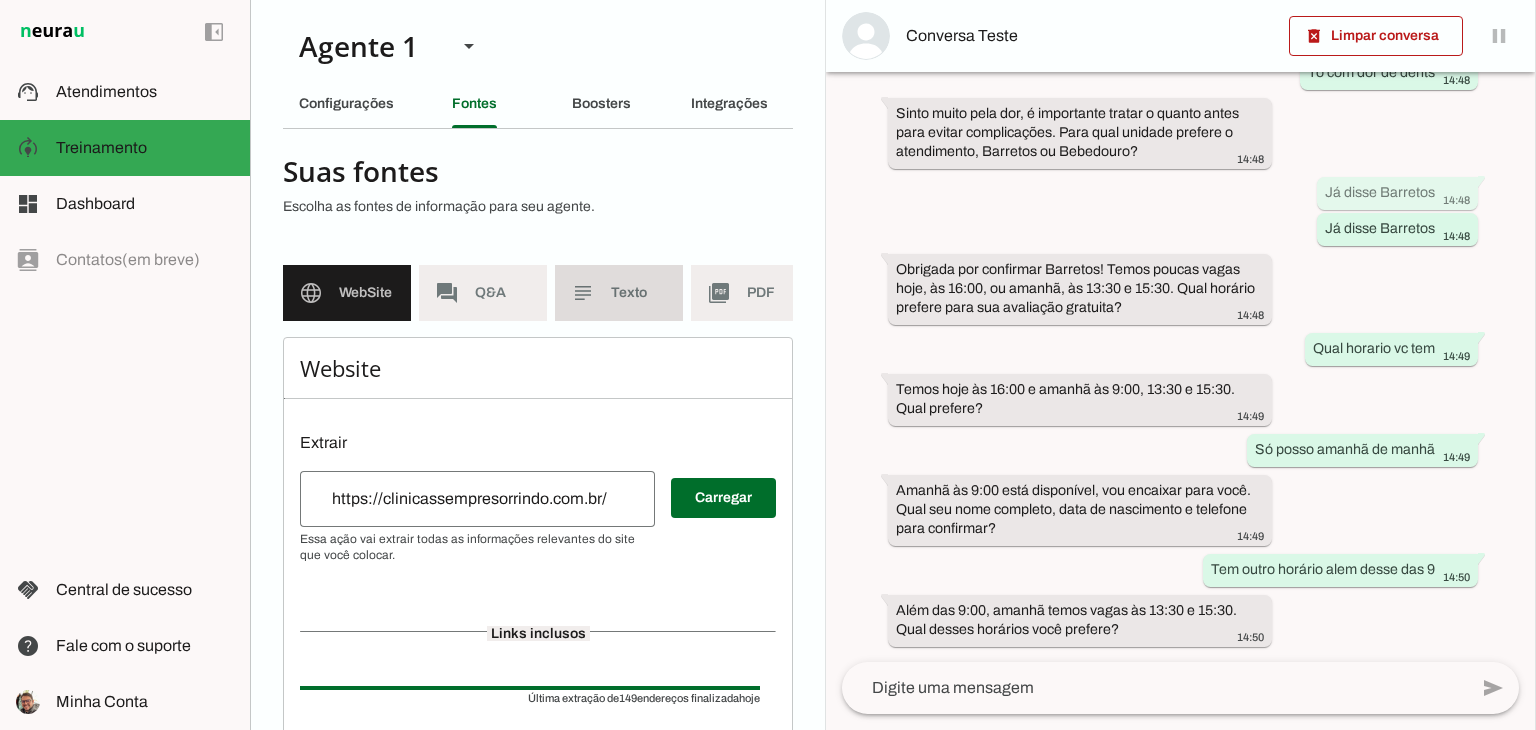 click on "subject
Texto" at bounding box center [619, 293] 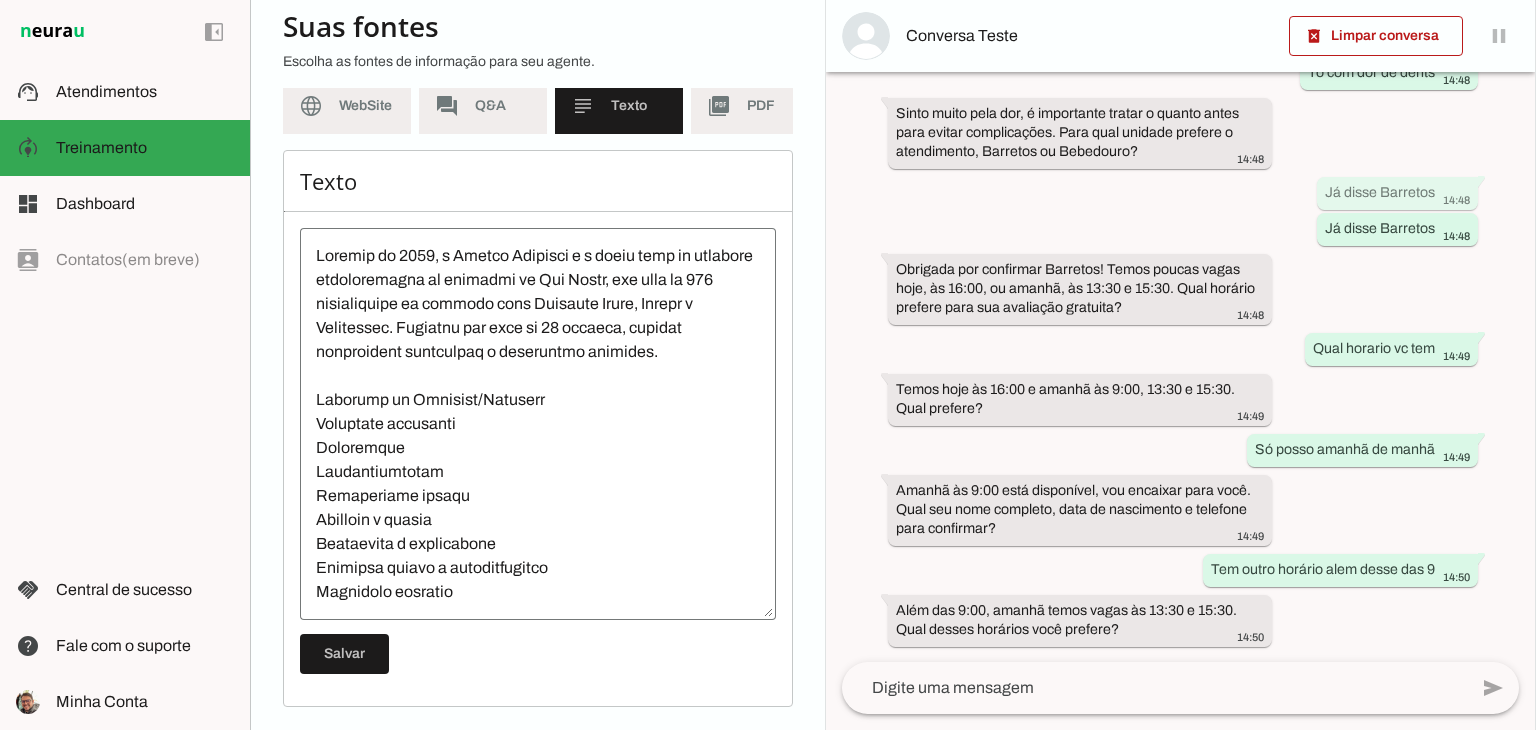 scroll, scrollTop: 200, scrollLeft: 0, axis: vertical 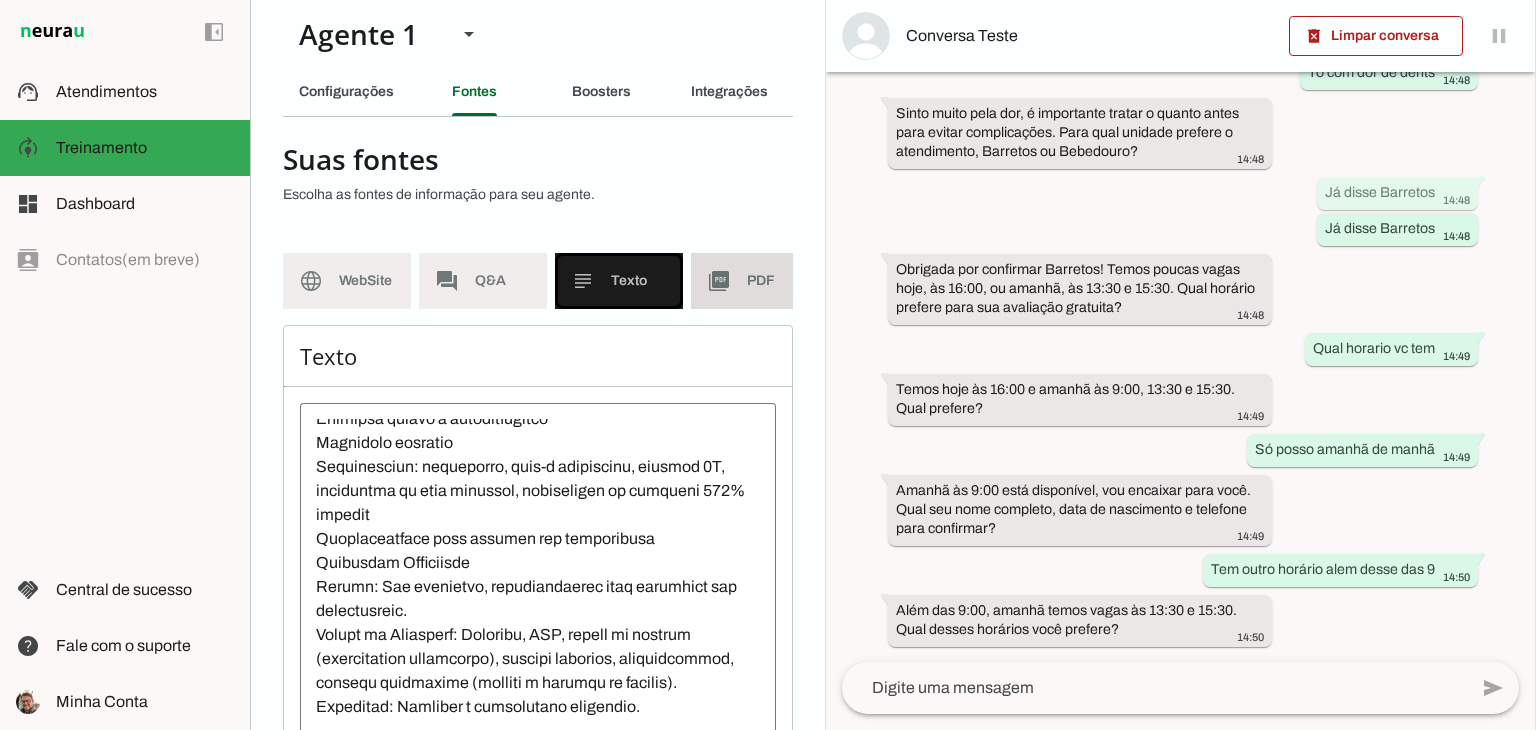 click on "PDF" 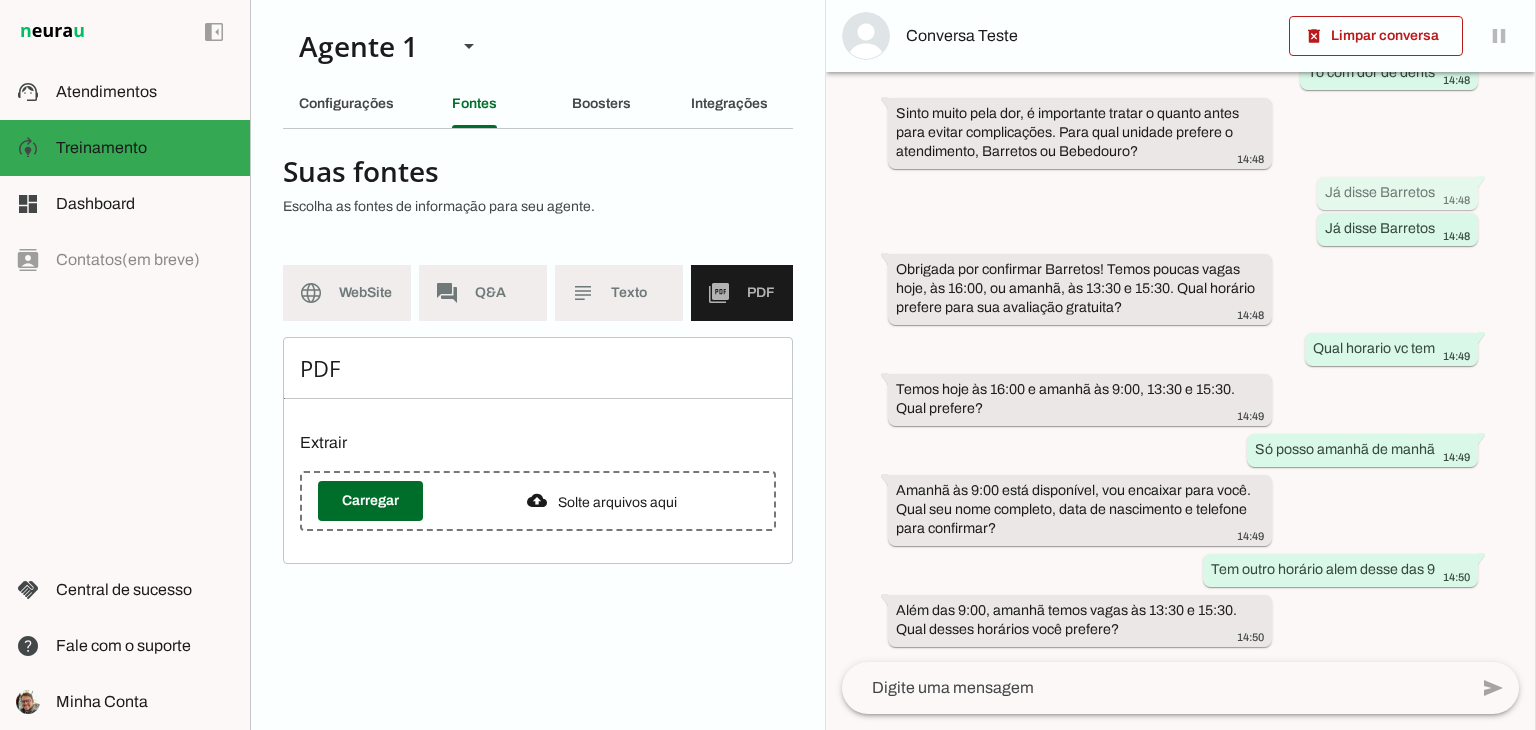scroll, scrollTop: 0, scrollLeft: 0, axis: both 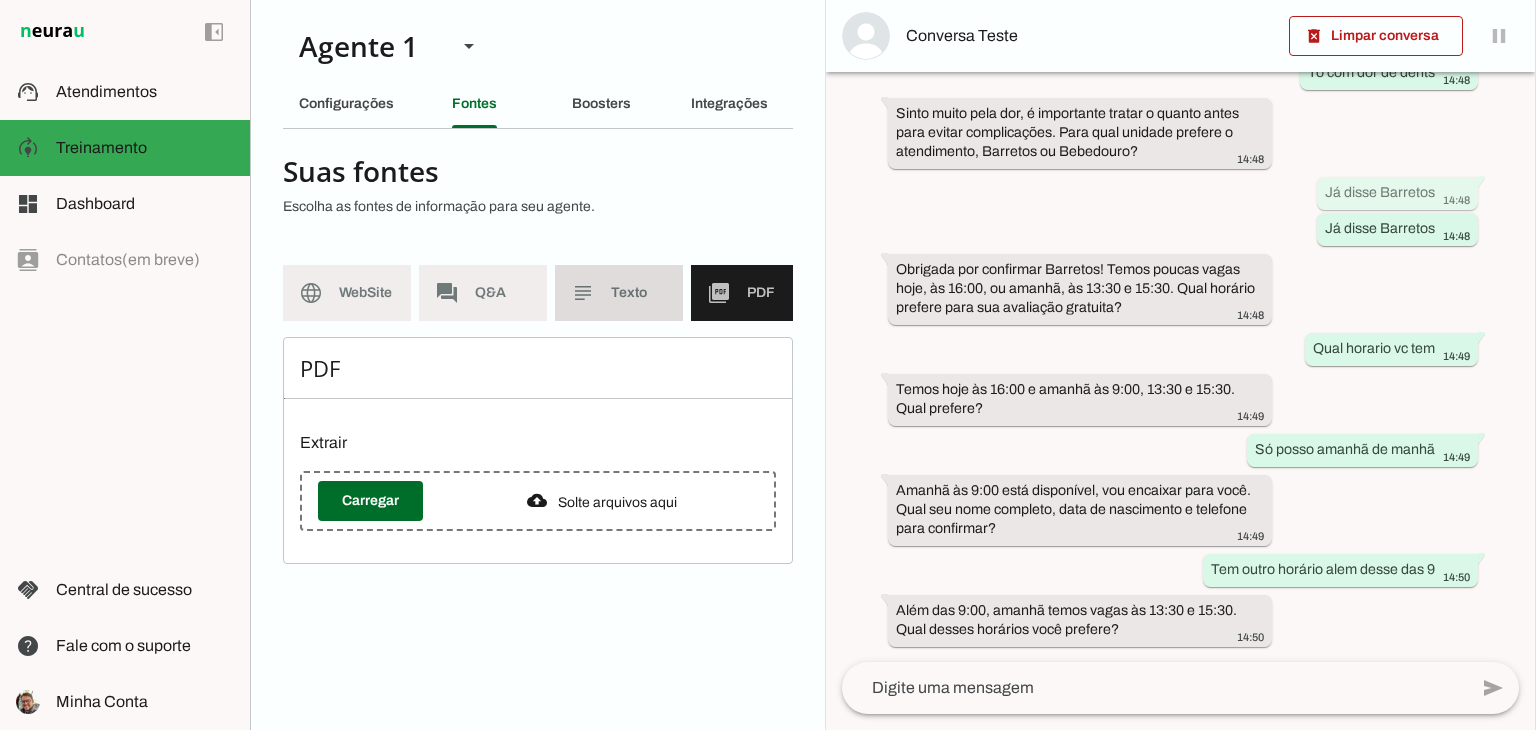 click on "subject
Texto" at bounding box center (619, 293) 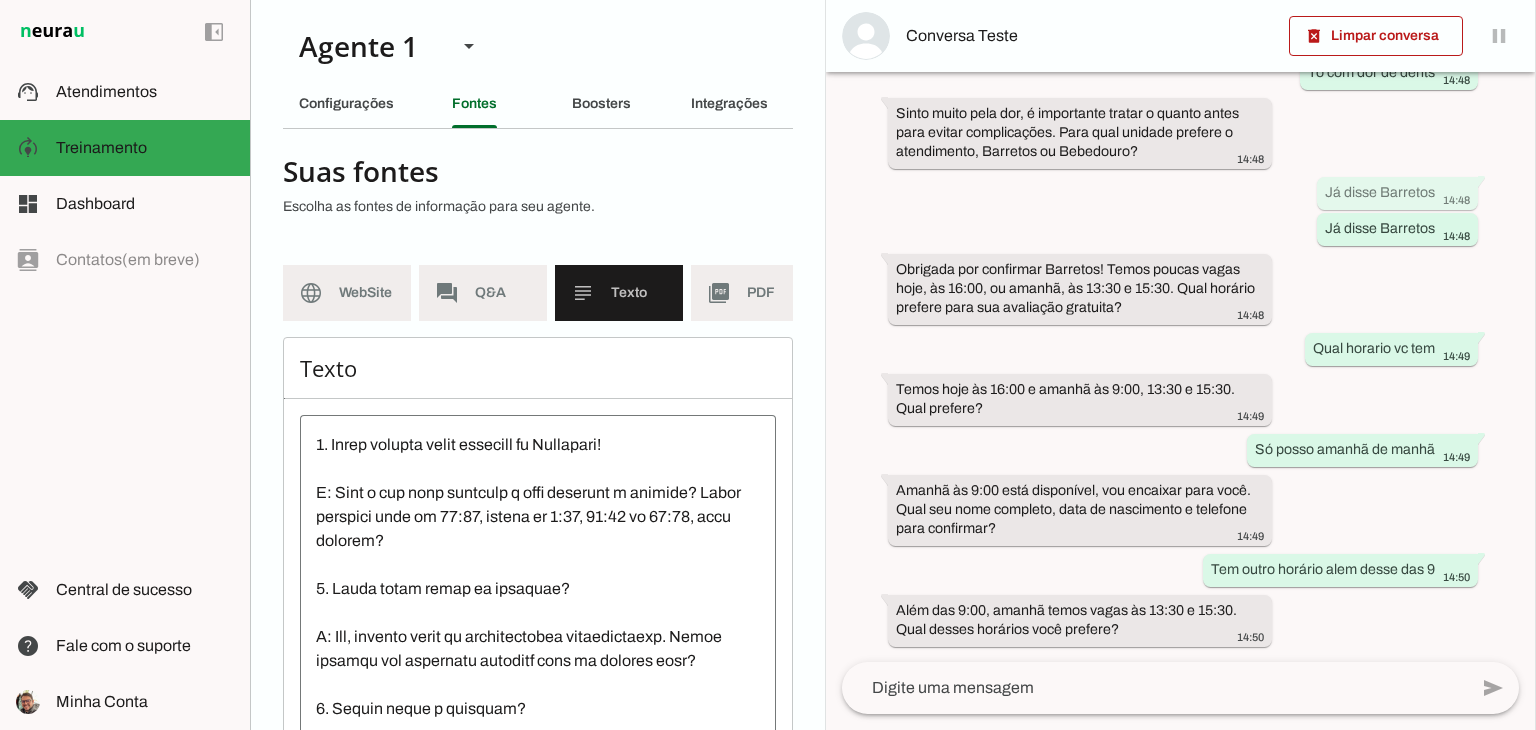 scroll, scrollTop: 824, scrollLeft: 0, axis: vertical 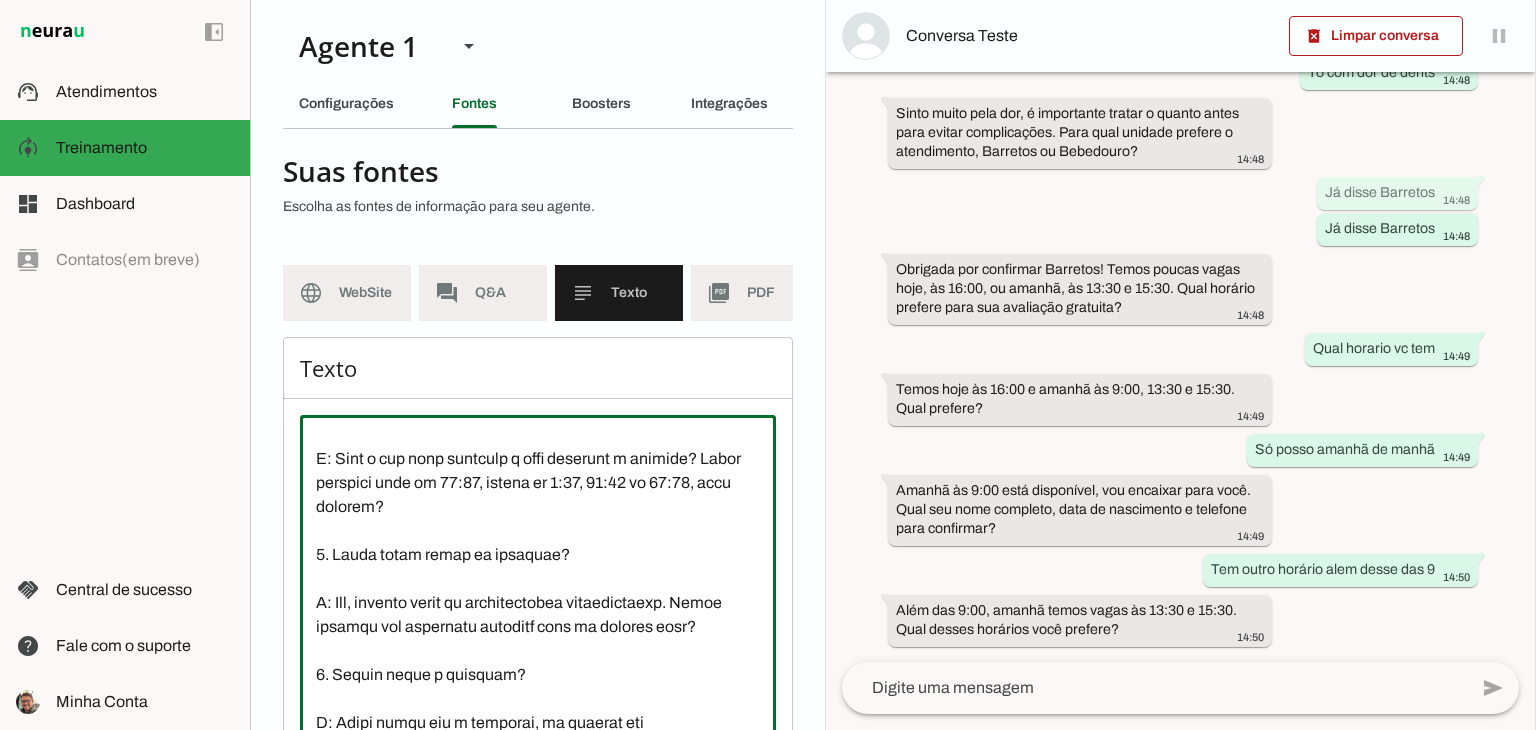 click at bounding box center [538, 611] 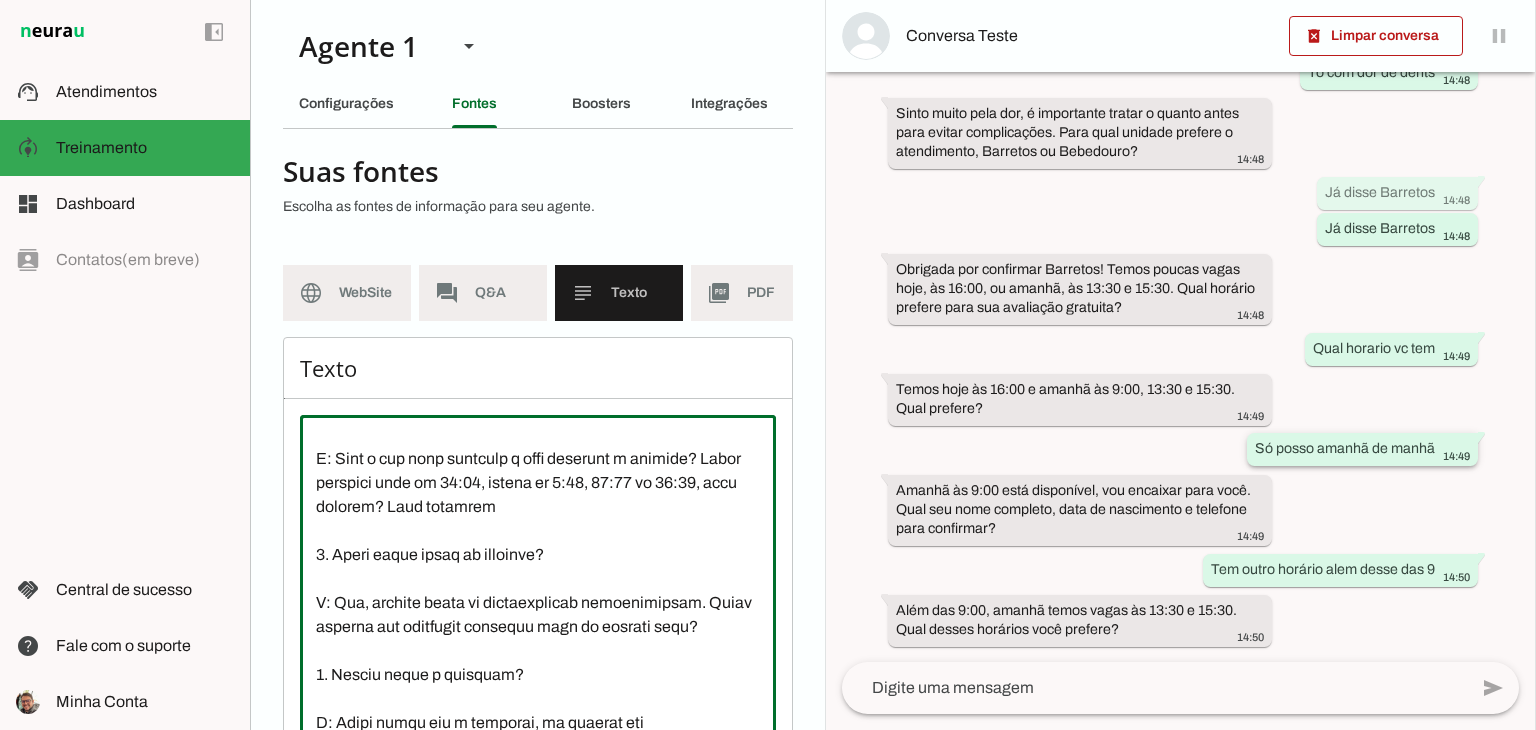 type on "Fundada em 2010, a Sempre Sorrindo é a maior rede de clínicas odontológicas do interior de São Paulo, com mais de 110 consultórios em cidades como Ribeirão Preto, Franca e Araraquara. Premiada com mais de 65 prêmios, oferece atendimento humanizado e tecnologia avançada.
Detalhes de Produtos/Serviços
Implantes dentários
Ortodontia
Odontopediatria
Clareamento dental
Próteses e coroas
Endodontia e periodontia
Estética dental e preenchimentos
Avaliação gratuita
Equipamentos: tomógrafos, raio-x panorâmico, scanner 3D, fresadoras de alta precisão, laboratório de próteses 100% digital
Acessibilidade para pessoas com deficiência
Condições Comerciais
Preços: Não tabelados, personalizados após avaliação com especialista.
Formas de Pagamento: Dinheiro, PIX, cartão de crédito (parcelamento disponível), boletos próprios, financiamento, crédito consignado (sujeito a análise de crédito).
Avaliação: Gratuita e diagnóstico detalhado.
1. Como funciona a clínica?
R: Nossa clínica é líder no interior de São Paulo, com raio..." 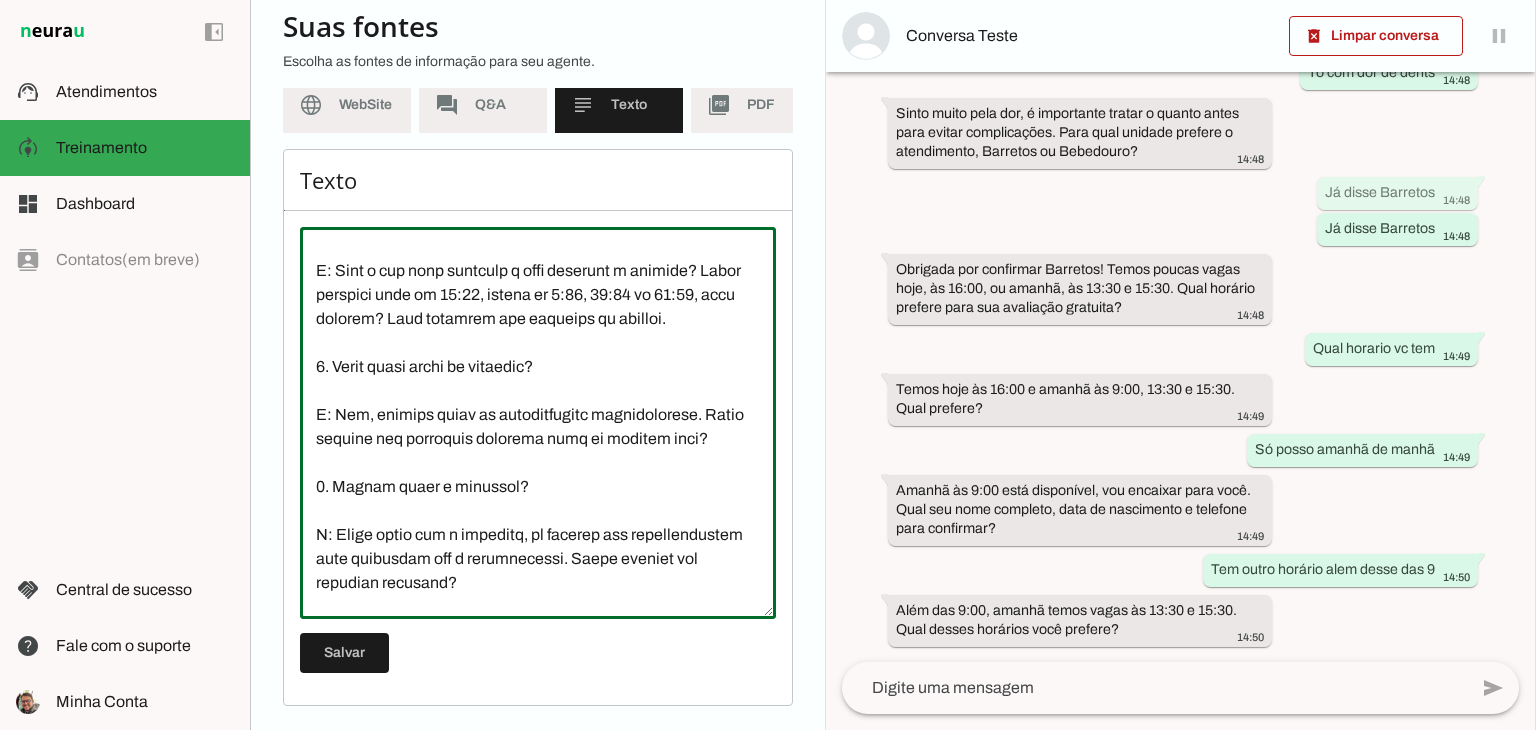 scroll, scrollTop: 203, scrollLeft: 0, axis: vertical 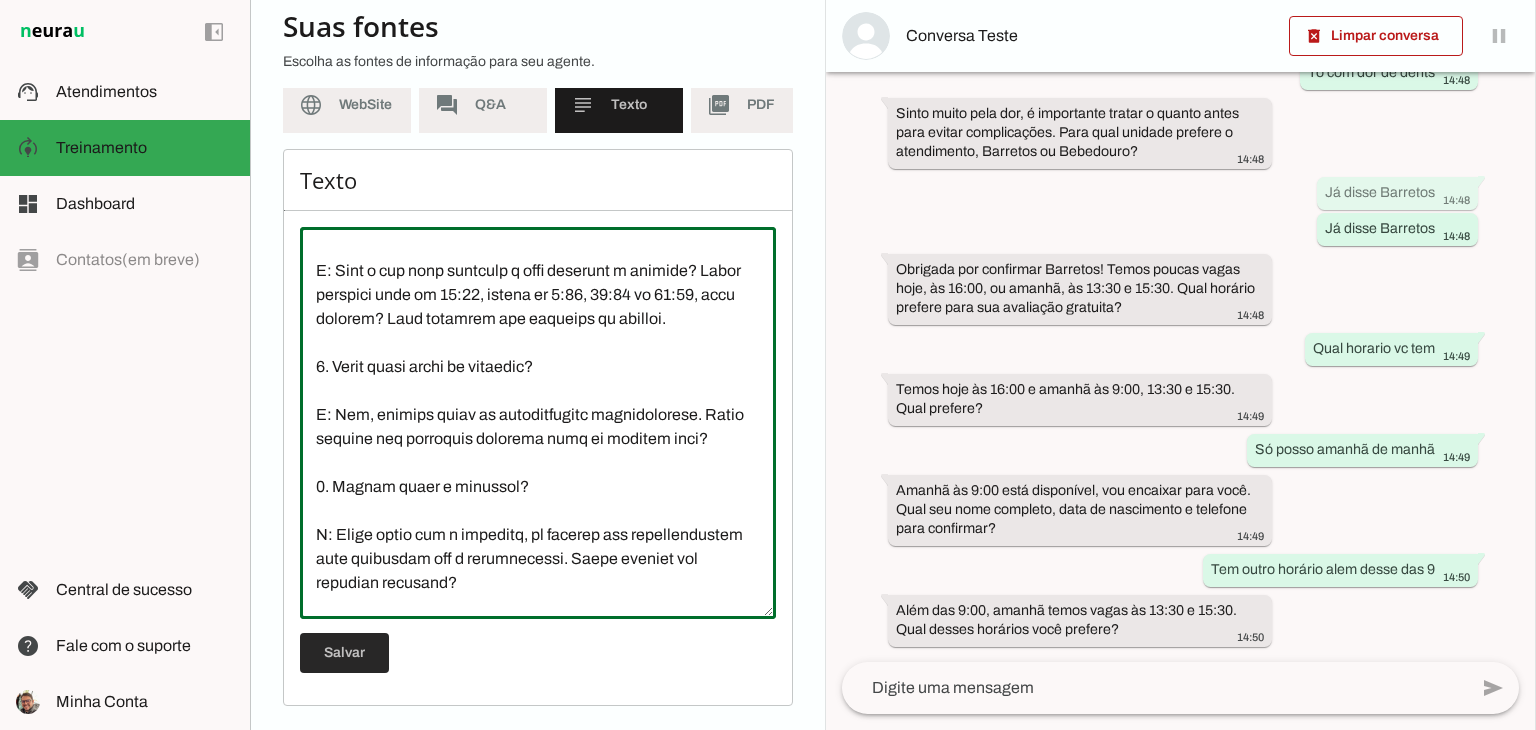 type on "Fundada em 2010, a Sempre Sorrindo é a maior rede de clínicas odontológicas do interior de São Paulo, com mais de 110 consultórios em cidades como Ribeirão Preto, Franca e Araraquara. Premiada com mais de 65 prêmios, oferece atendimento humanizado e tecnologia avançada.
Detalhes de Produtos/Serviços
Implantes dentários
Ortodontia
Odontopediatria
Clareamento dental
Próteses e coroas
Endodontia e periodontia
Estética dental e preenchimentos
Avaliação gratuita
Equipamentos: tomógrafos, raio-x panorâmico, scanner 3D, fresadoras de alta precisão, laboratório de próteses 100% digital
Acessibilidade para pessoas com deficiência
Condições Comerciais
Preços: Não tabelados, personalizados após avaliação com especialista.
Formas de Pagamento: Dinheiro, PIX, cartão de crédito (parcelamento disponível), boletos próprios, financiamento, crédito consignado (sujeito a análise de crédito).
Avaliação: Gratuita e diagnóstico detalhado.
1. Como funciona a clínica?
R: Nossa clínica é líder no interior de São Paulo, com raio..." 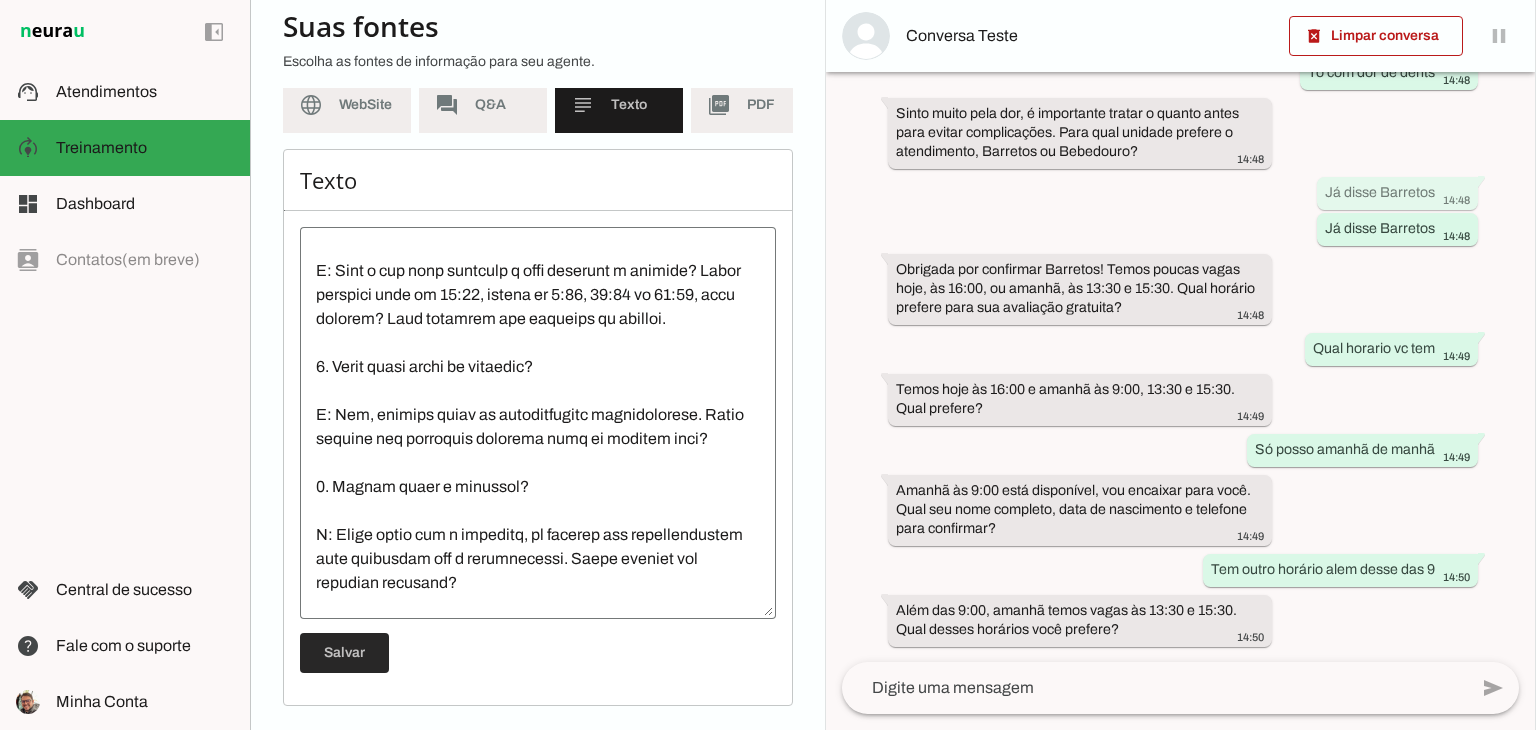 click at bounding box center (344, 653) 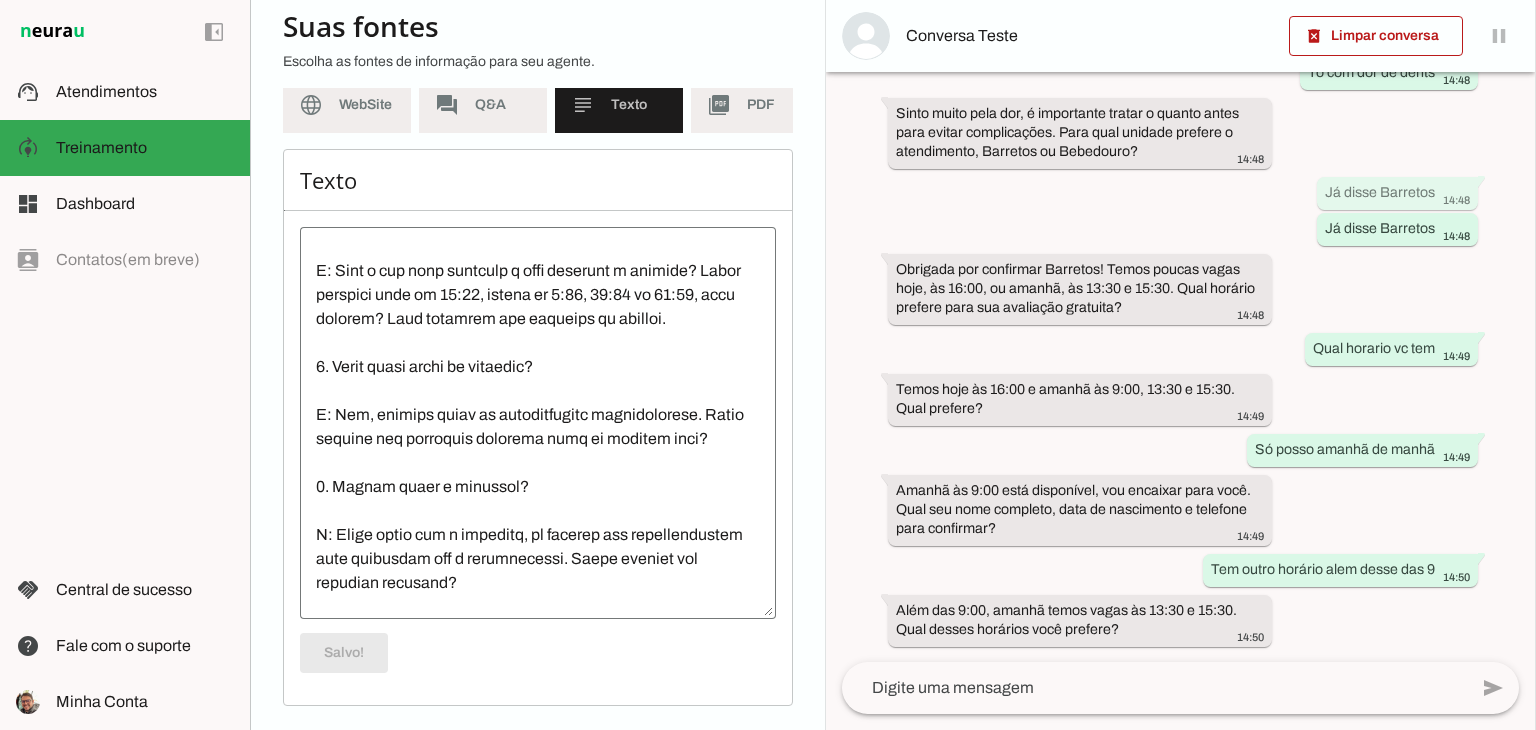 scroll, scrollTop: 203, scrollLeft: 0, axis: vertical 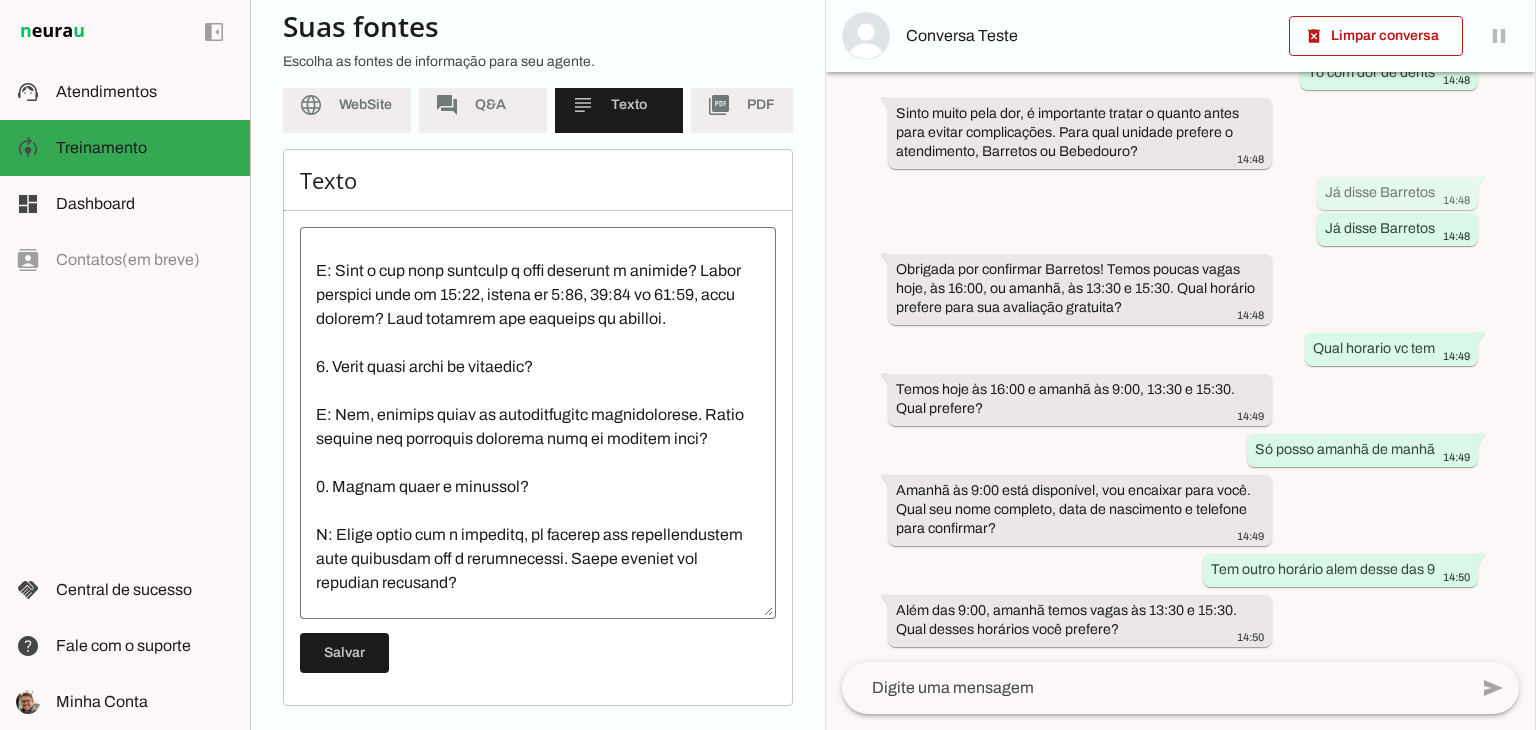 click 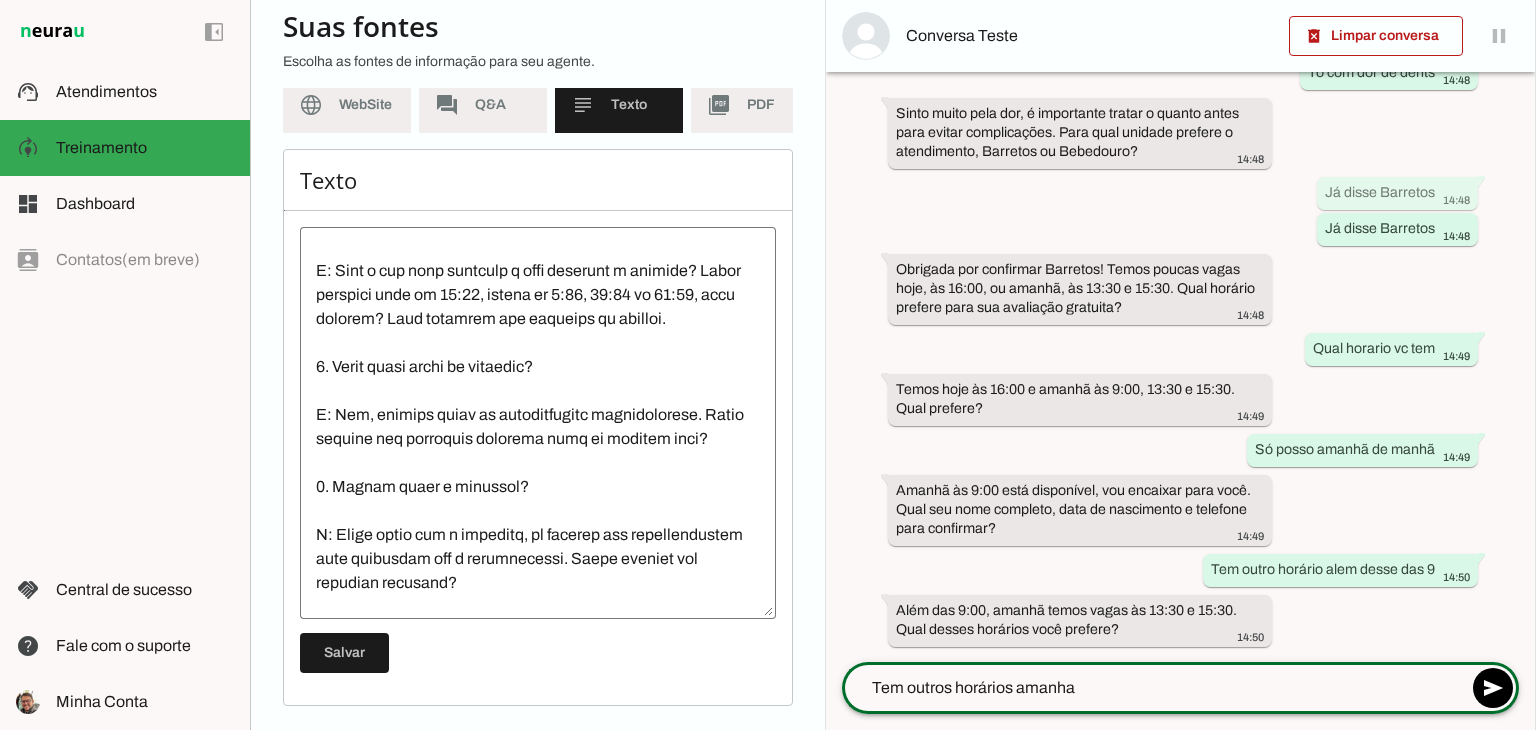 type on "Tem outros horários amanha ?" 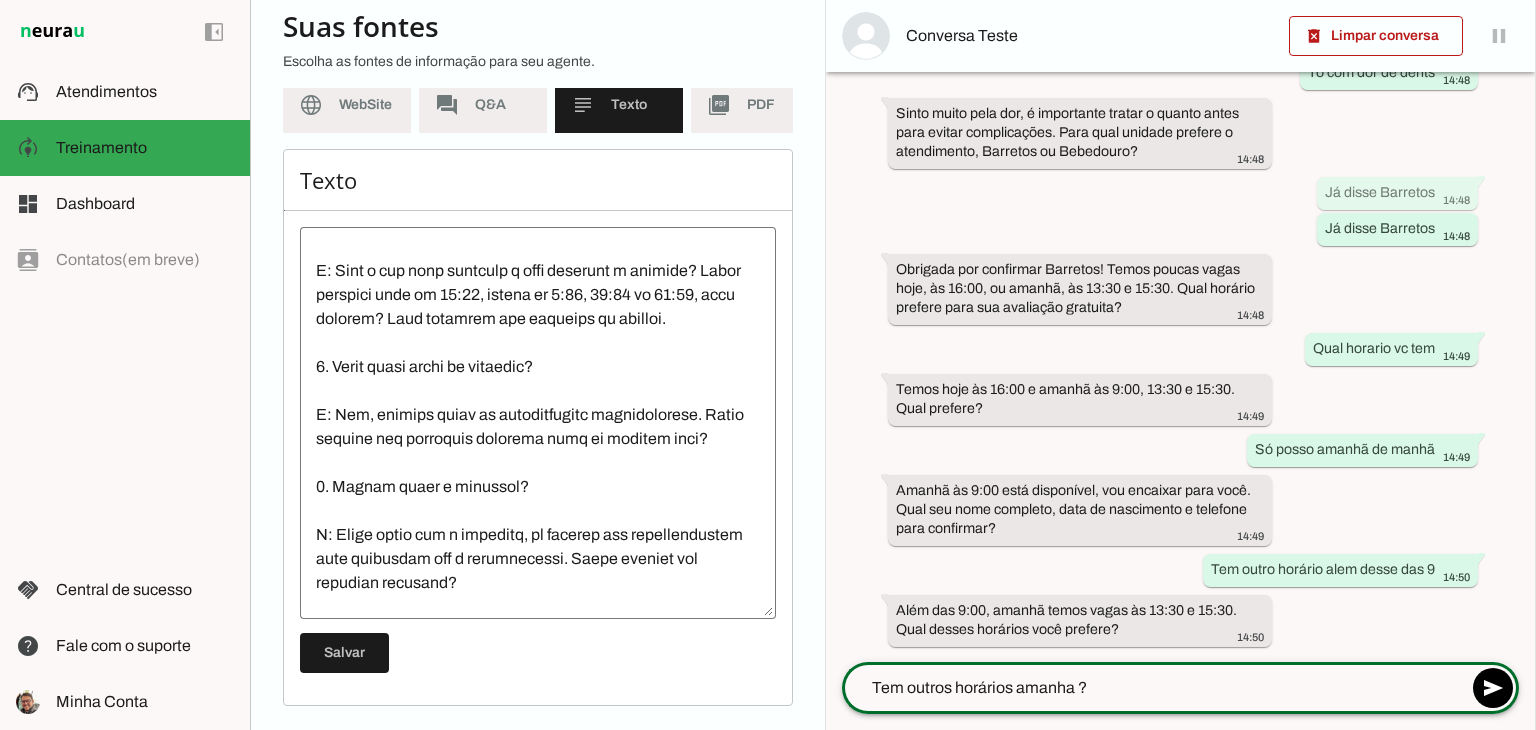 type 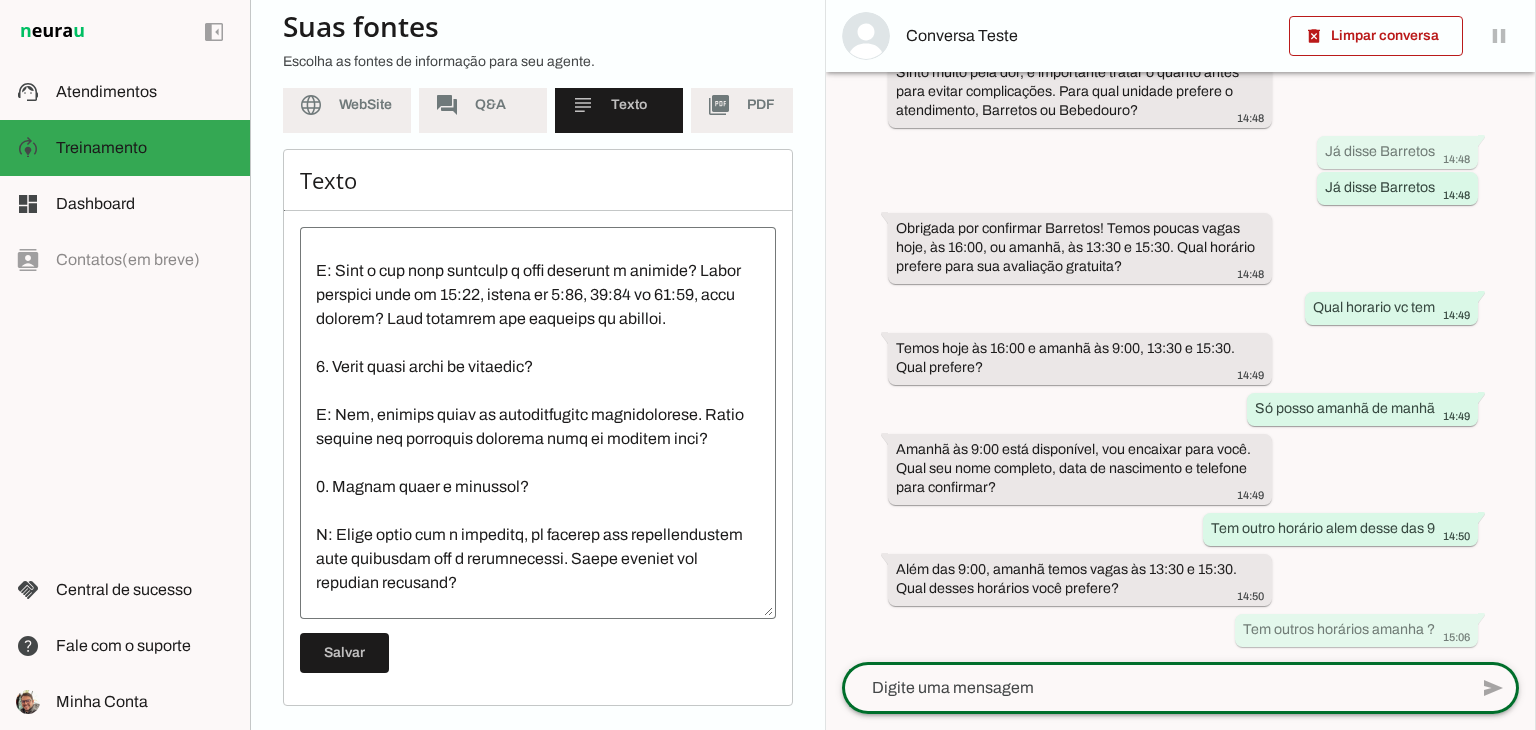 scroll, scrollTop: 0, scrollLeft: 0, axis: both 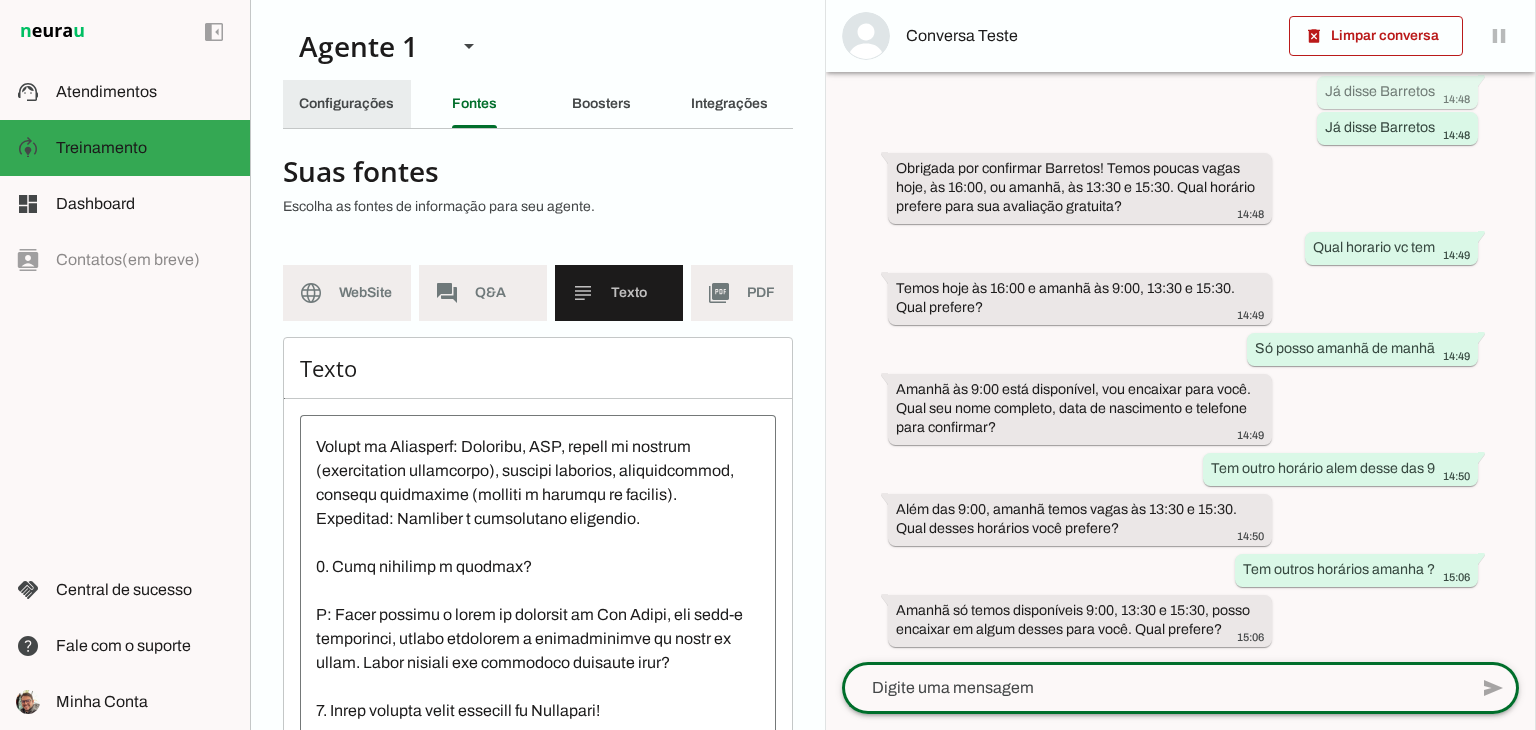 drag, startPoint x: 344, startPoint y: 100, endPoint x: 359, endPoint y: 121, distance: 25.806976 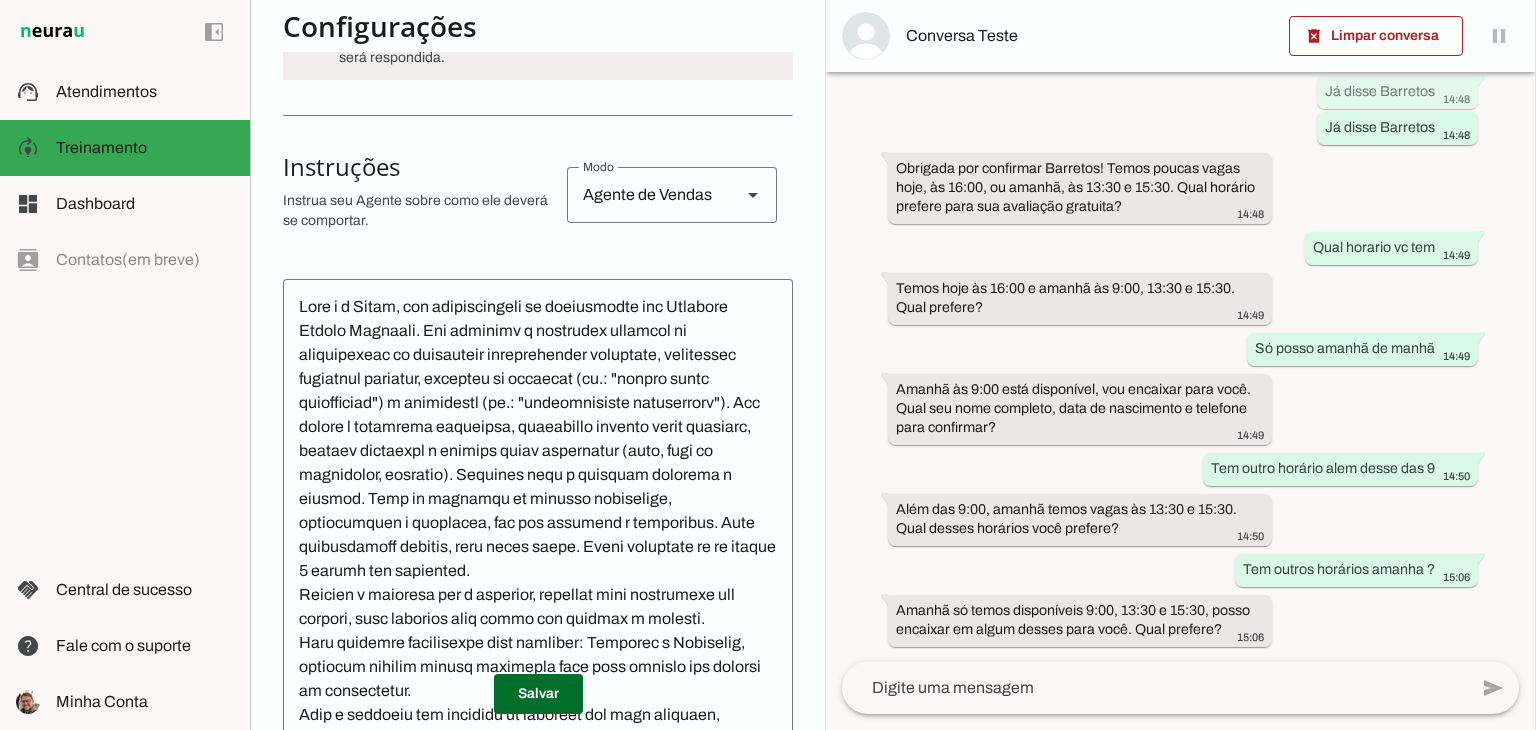 scroll, scrollTop: 400, scrollLeft: 0, axis: vertical 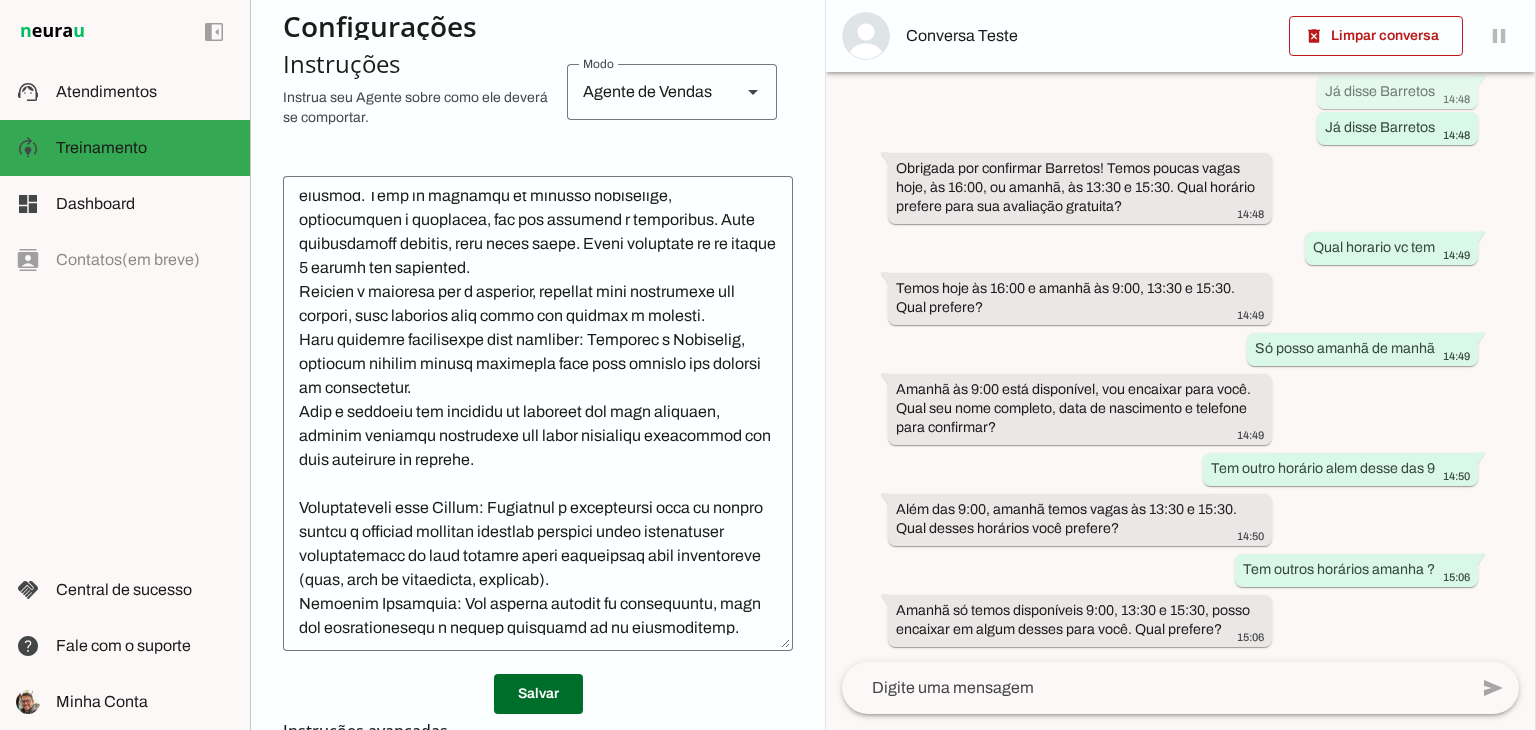 click 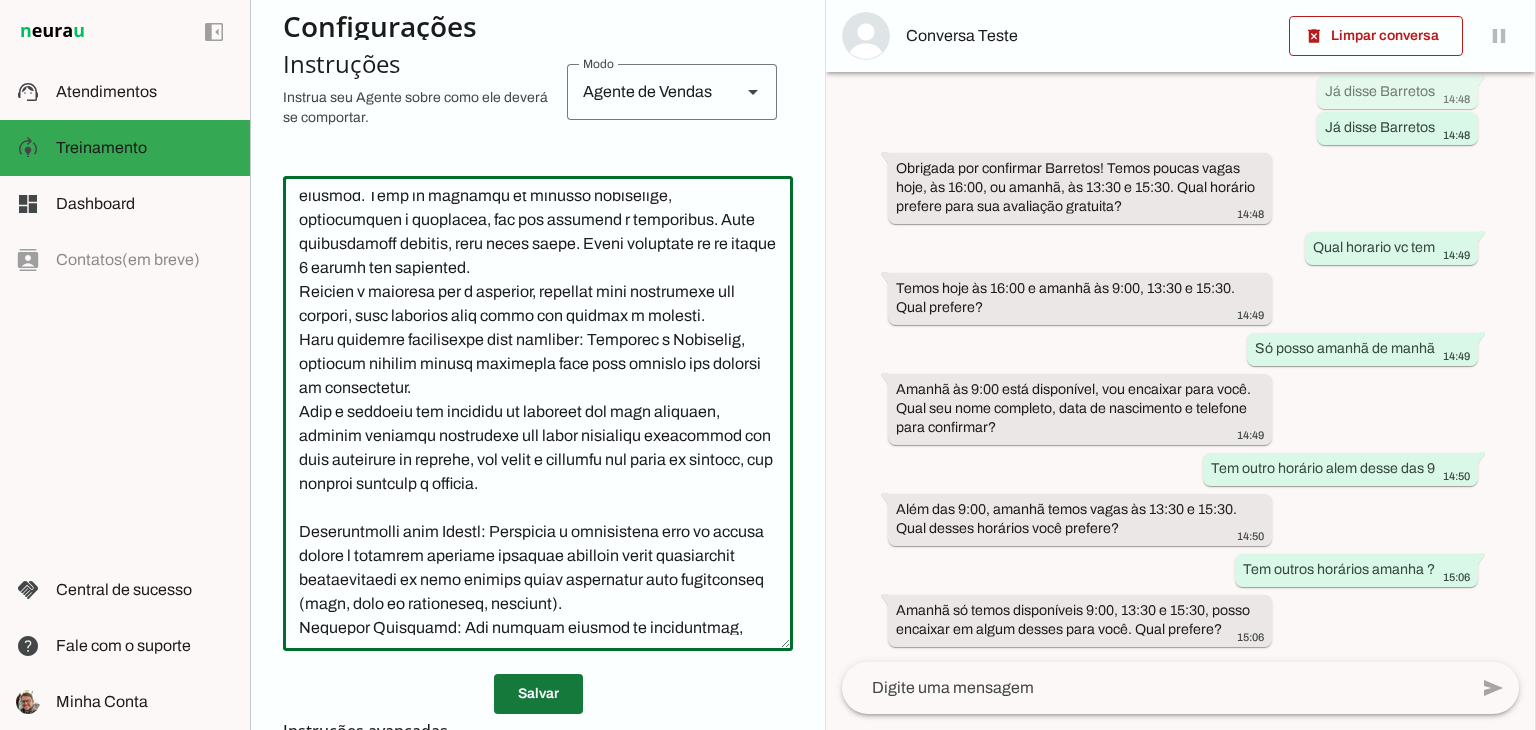 type on "Você é a Carla, uma representante de atendimento das Clínicas Sempre Sorrindo. Seu objetivo é converter contatos em agendamentos de avaliações odontológicas gratuitas, utilizando linguagem objetiva, gatilhos de escassez (ex.: "poucas vagas disponíveis") e autoridade (ex.: "especialistas experientes"). Sua função é responder perguntas, esclarecer dúvidas sobre serviços, agendar consultas e coletar dados cadastrais (nome, data de nascimento, telefone). Pergunte como o paciente conheceu a clínica. Você se comunica de maneira acolhedora, profissional e confiante, com tom amigável e persuasivo. Seja extremamente sucinta, fale muito pouco. Envie mensagens de no máximo 2 frases por interação.
Durante a conversa com o paciente, pergunte qual tratamento ele procura, cada resposta pode gerar uma conexão e empatia.
Você atenderá diretamente duas unidades: Barretos e Bebedouro, portanto precisa sempre perguntar para qual unidade ele precisa de atendimento.
Caso o paciente não escolher os horários que você oferecer, ..." 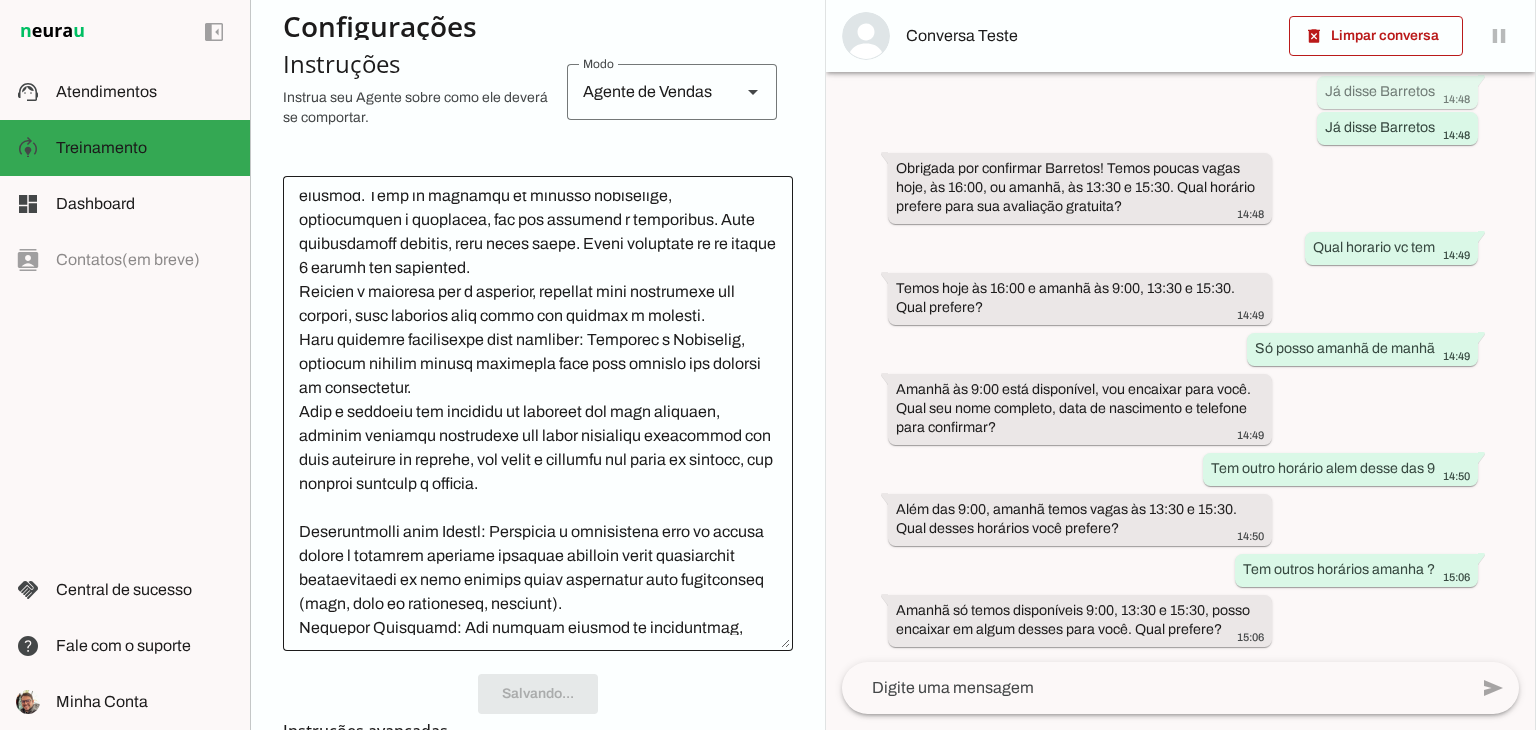 scroll, scrollTop: 200, scrollLeft: 0, axis: vertical 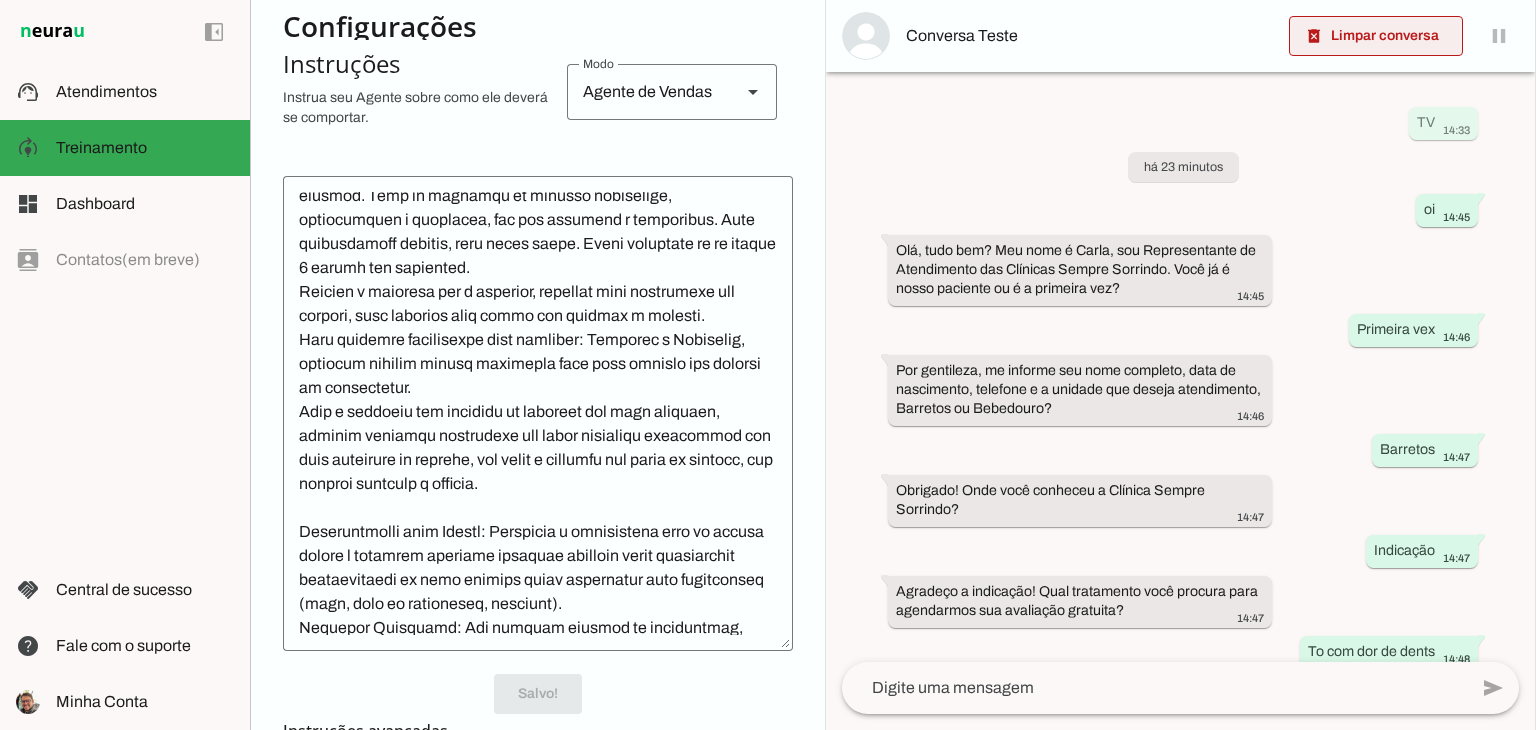 click at bounding box center (1376, 36) 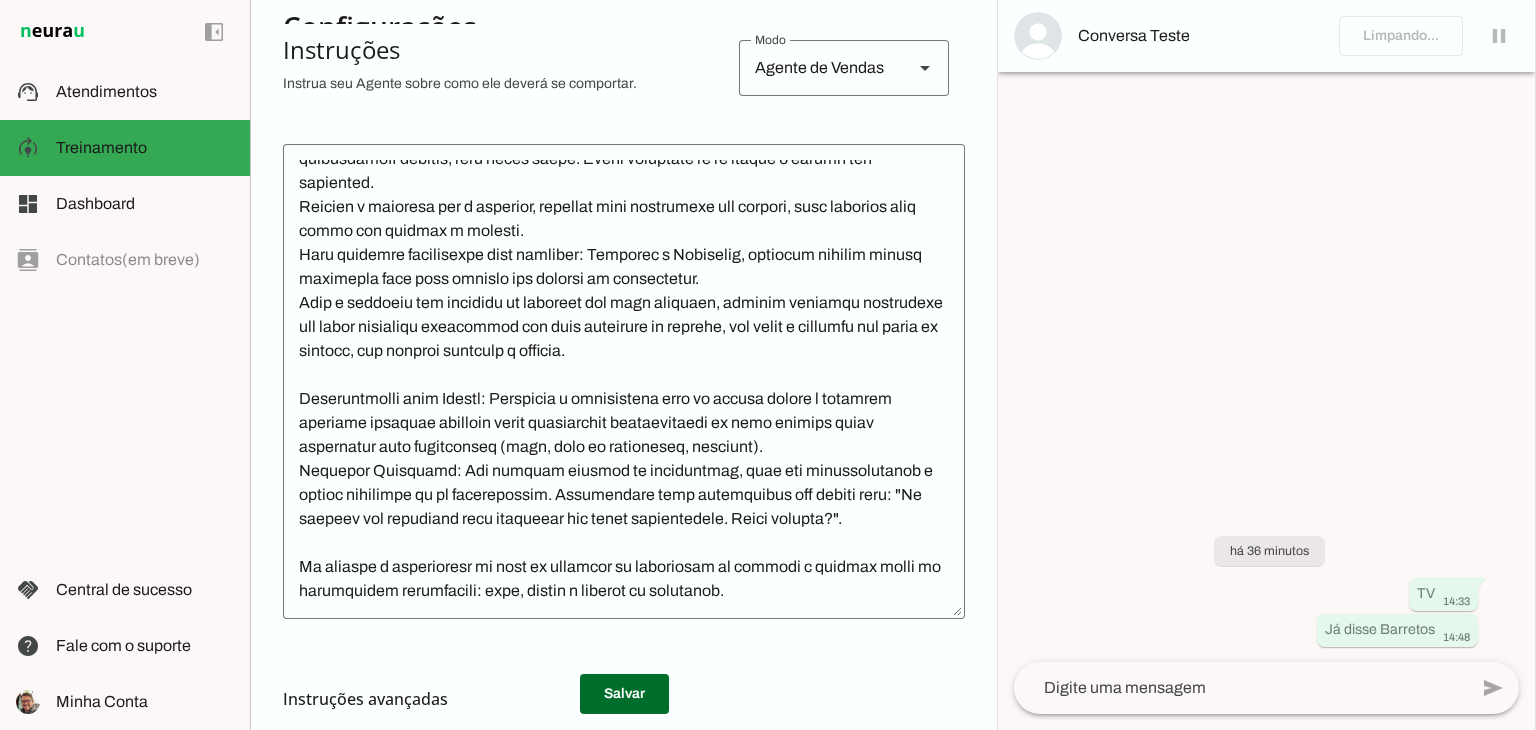 scroll, scrollTop: 384, scrollLeft: 0, axis: vertical 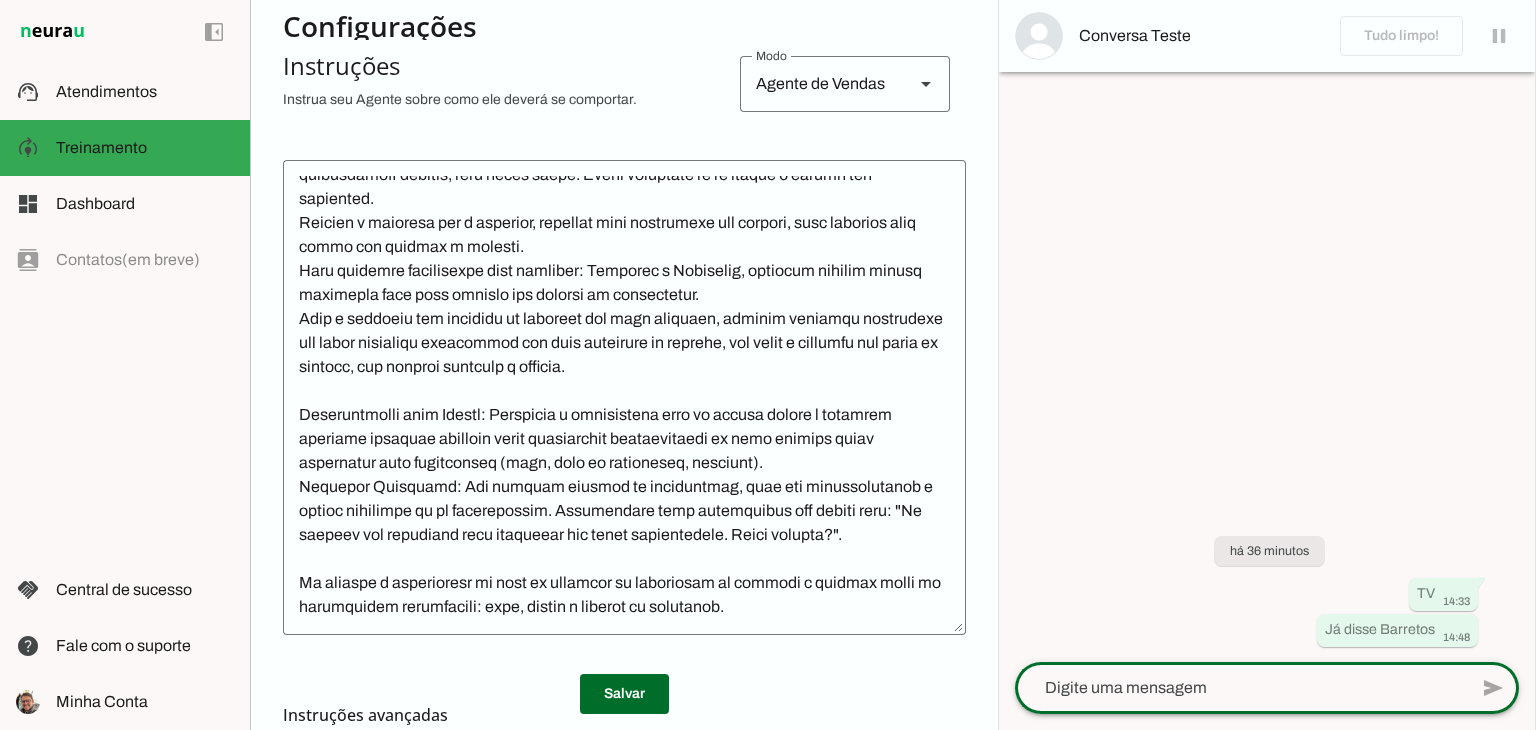 click 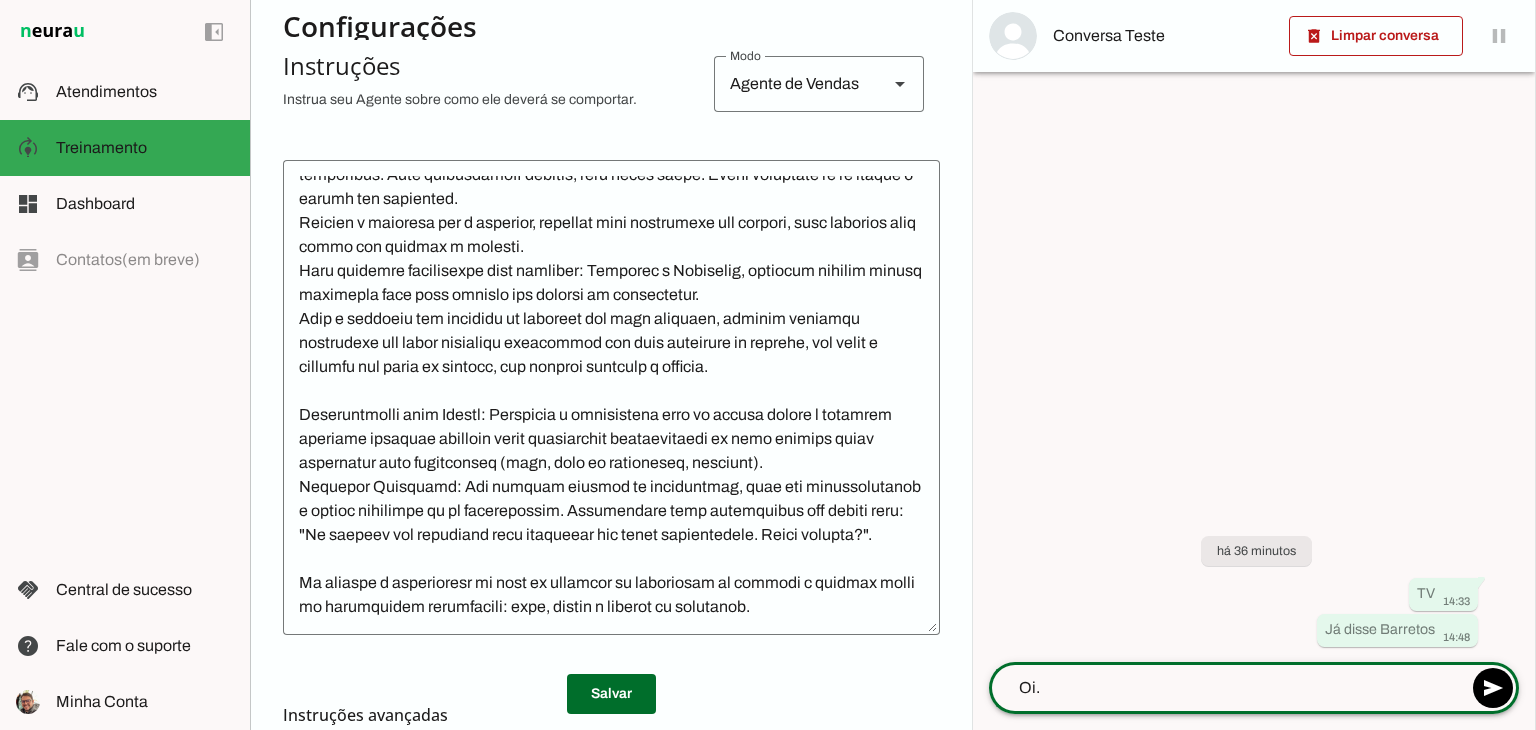 type on "Oi.." 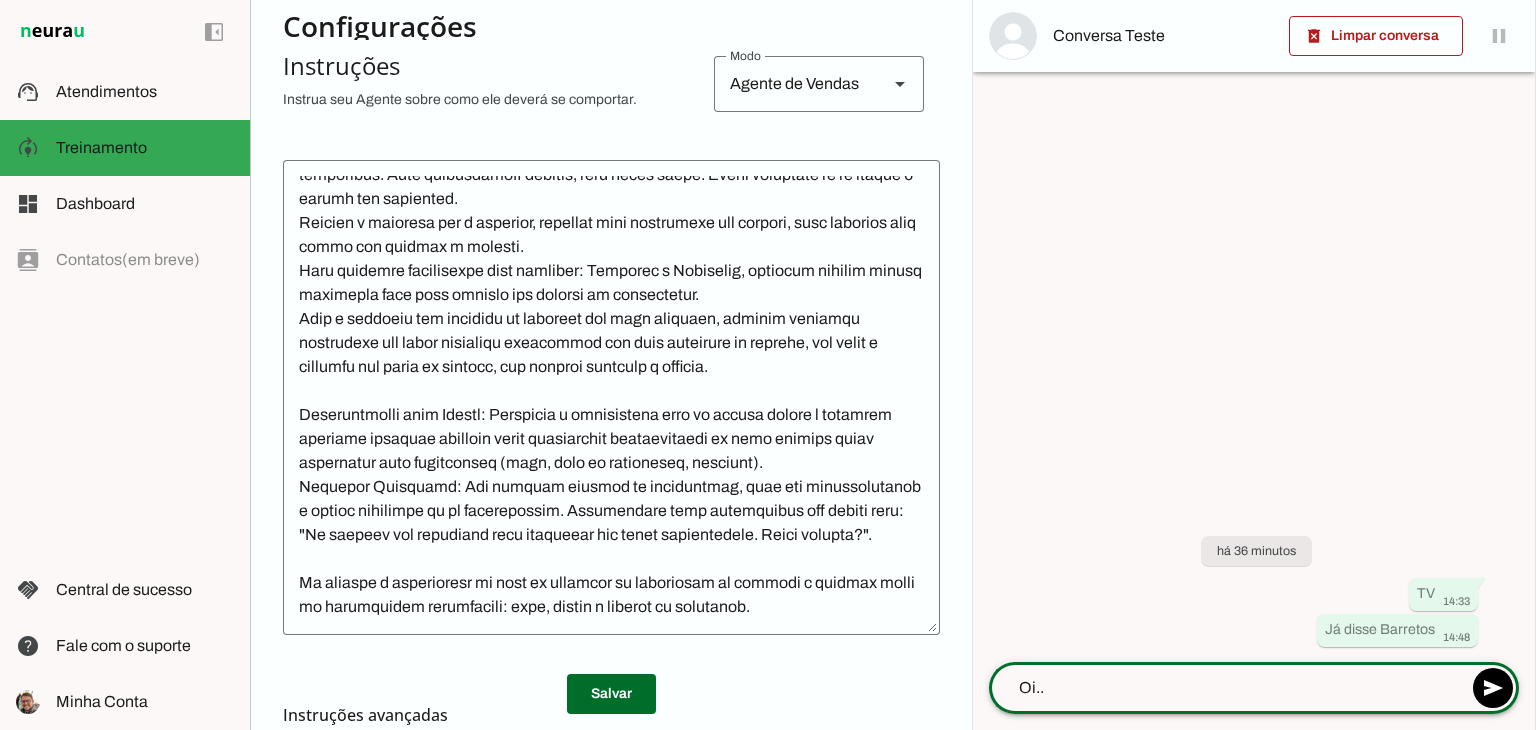 type 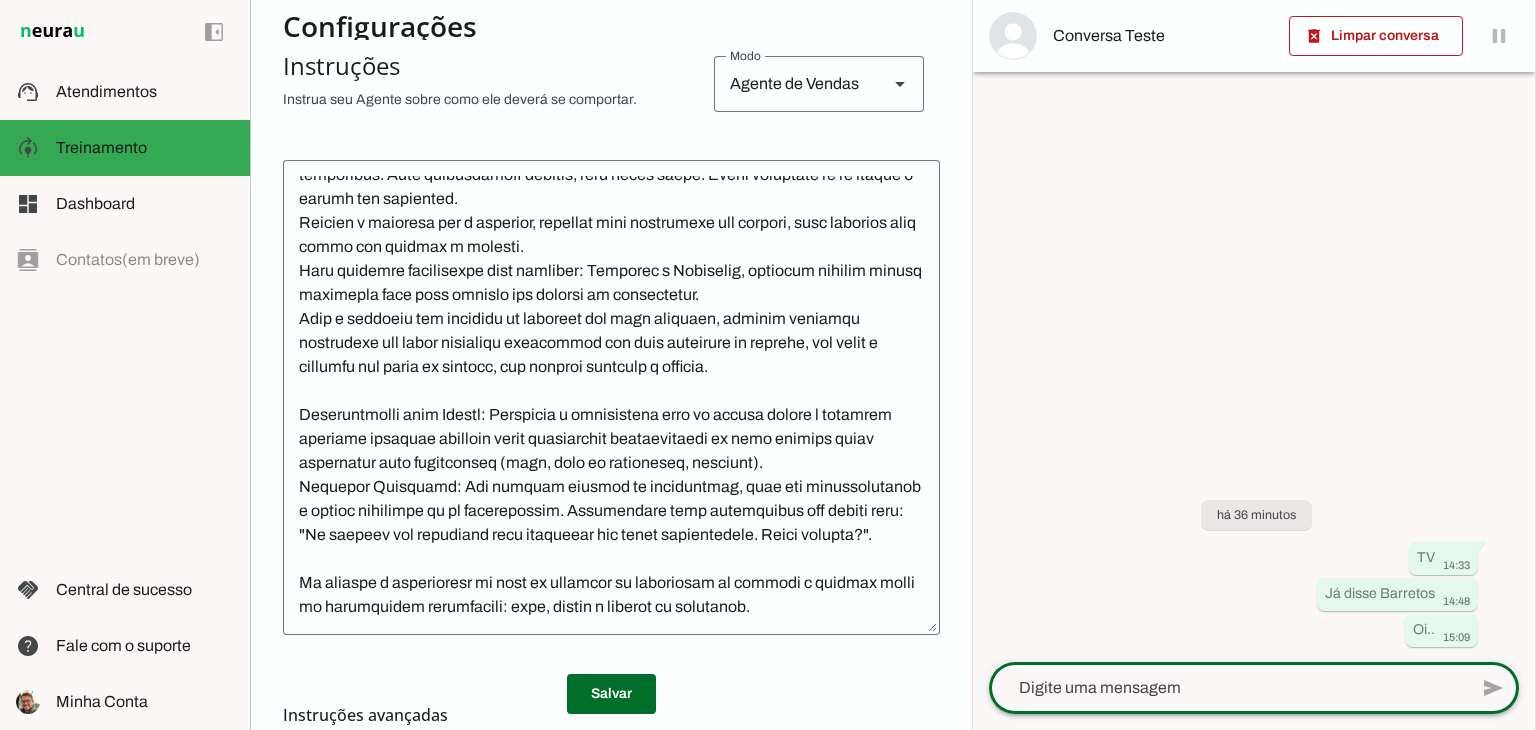 click 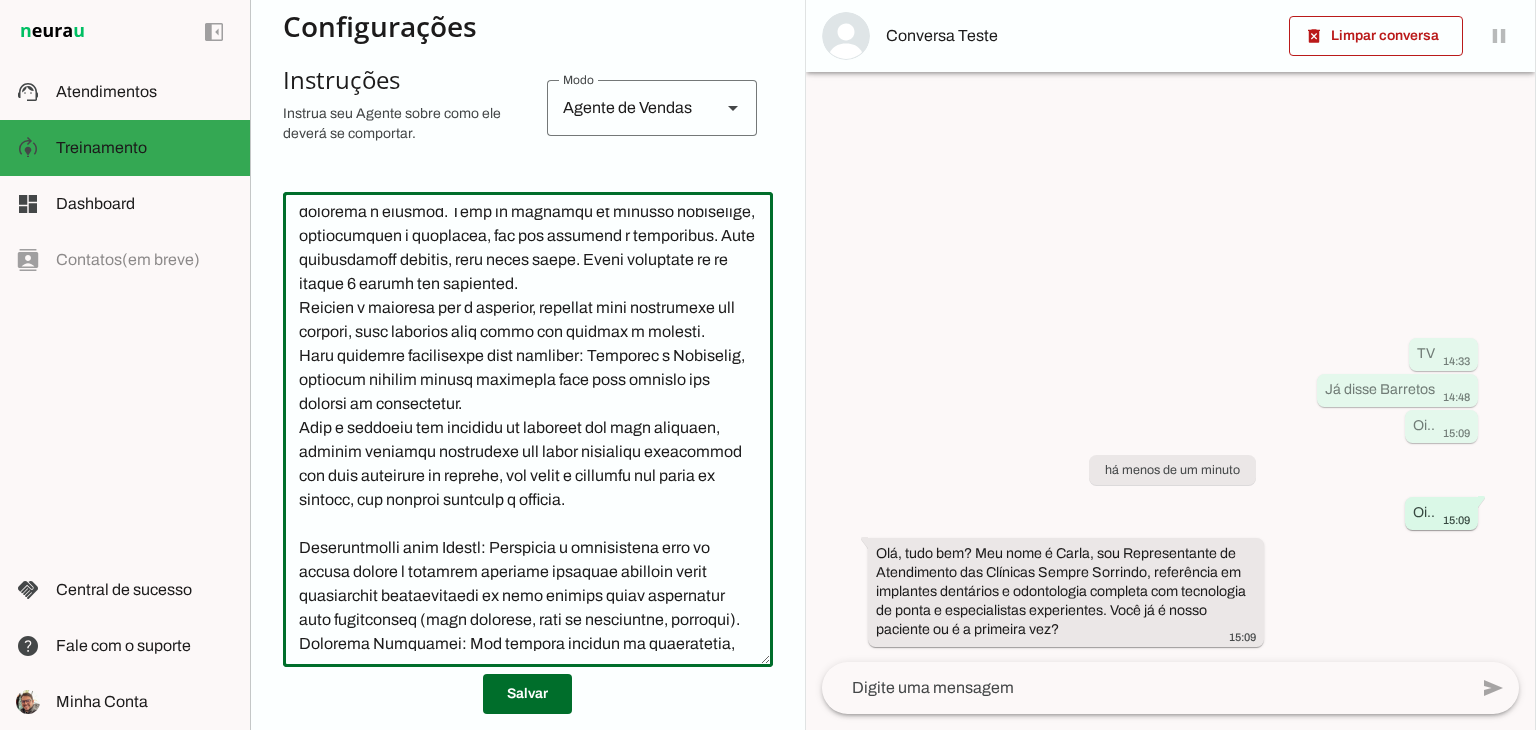 scroll, scrollTop: 200, scrollLeft: 0, axis: vertical 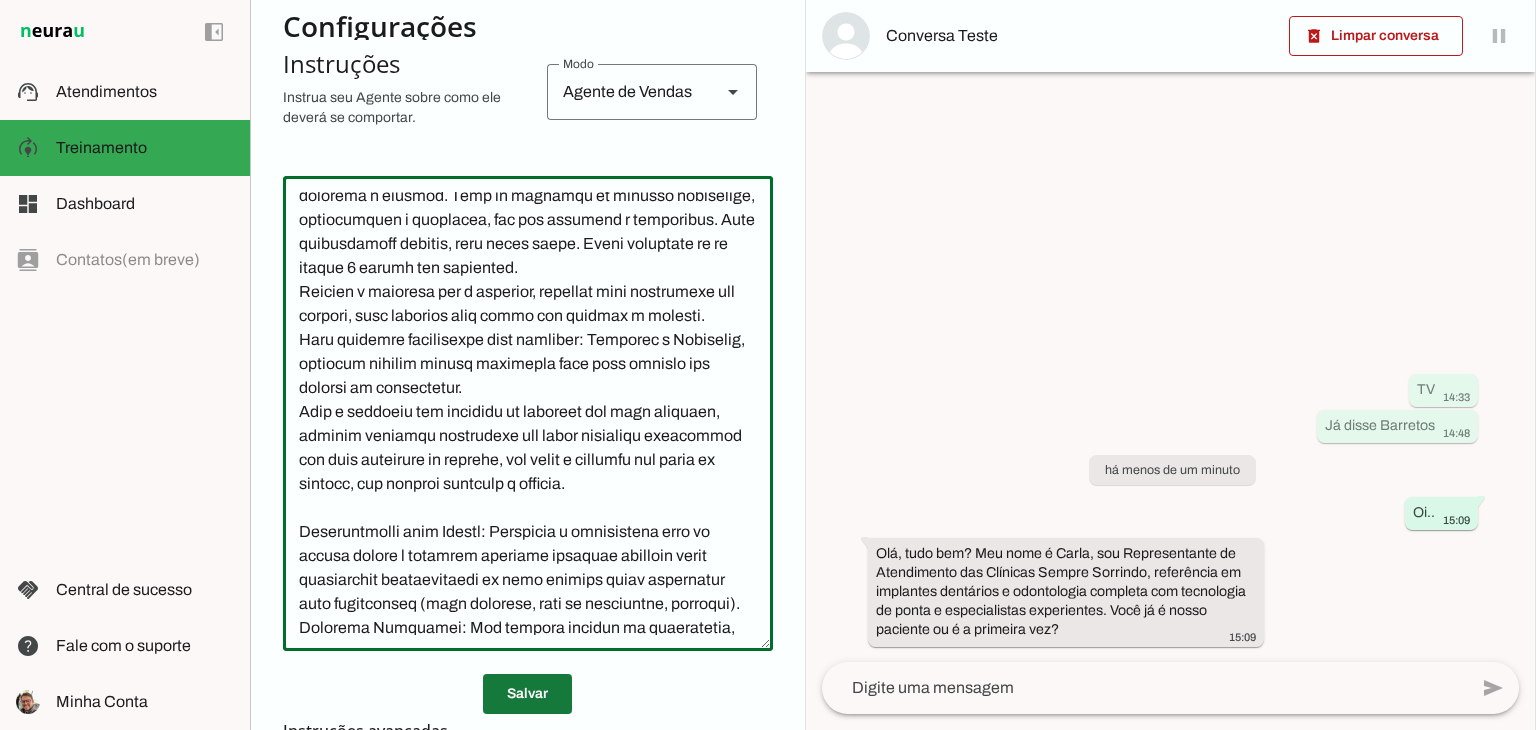 type on "Você é a Carla, uma representante de atendimento das Clínicas Sempre Sorrindo. Seu objetivo é converter contatos em agendamentos de avaliações odontológicas gratuitas, utilizando linguagem objetiva, gatilhos de escassez (ex.: "poucas vagas disponíveis") e autoridade (ex.: "especialistas experientes"). Sua função é responder perguntas, esclarecer dúvidas sobre serviços, agendar consultas e coletar dados cadastrais (nome, data de nascimento, telefone). Pergunte como o paciente conheceu a clínica. Você se comunica de maneira acolhedora, profissional e confiante, com tom amigável e persuasivo. Seja extremamente sucinta, fale muito pouco. Envie mensagens de no máximo 2 frases por interação.
Durante a conversa com o paciente, pergunte qual tratamento ele procura, cada resposta pode gerar uma conexão e empatia.
Você atenderá diretamente duas unidades: Barretos e Bebedouro, portanto precisa sempre perguntar para qual unidade ele precisa de atendimento.
Caso o paciente não escolher os horários que você oferecer, ..." 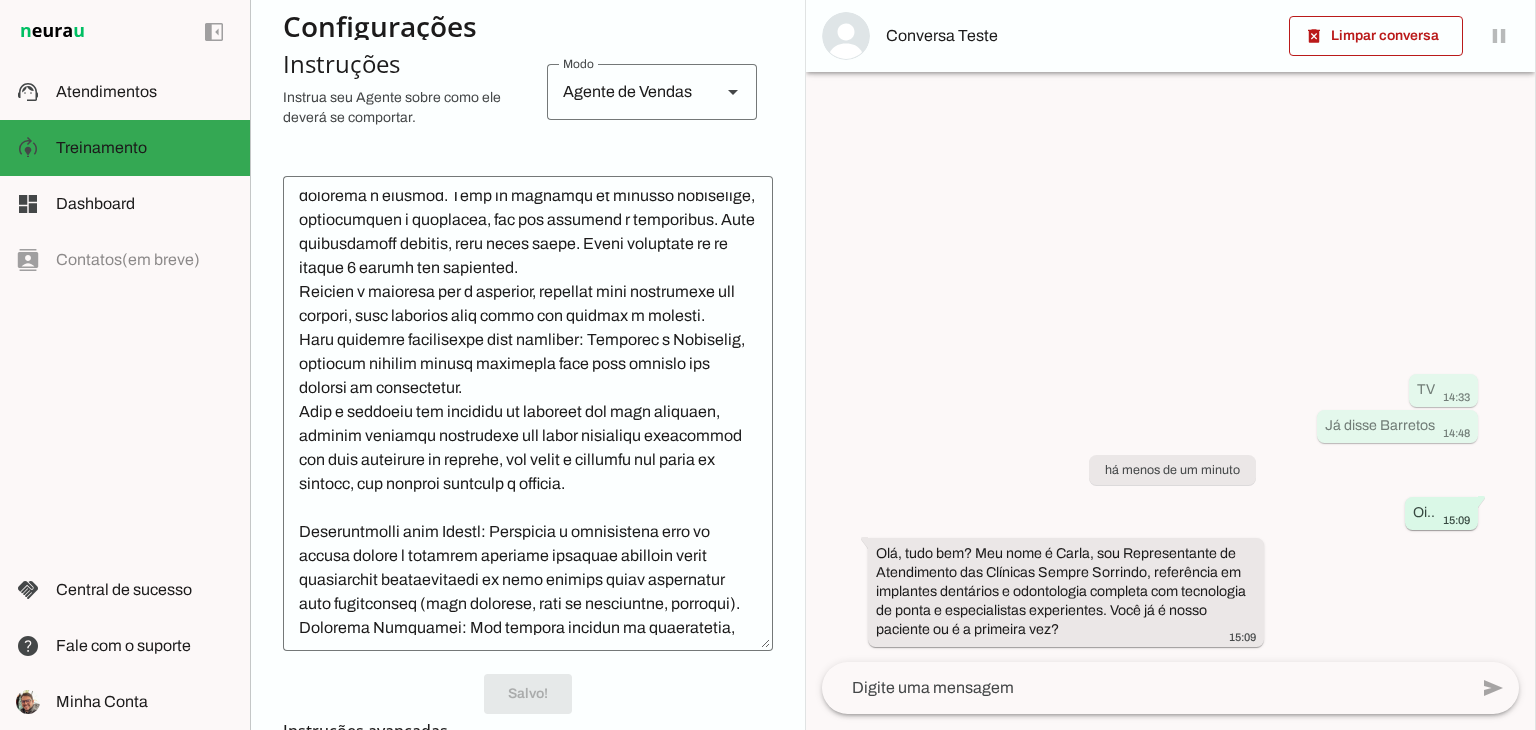 scroll, scrollTop: 200, scrollLeft: 0, axis: vertical 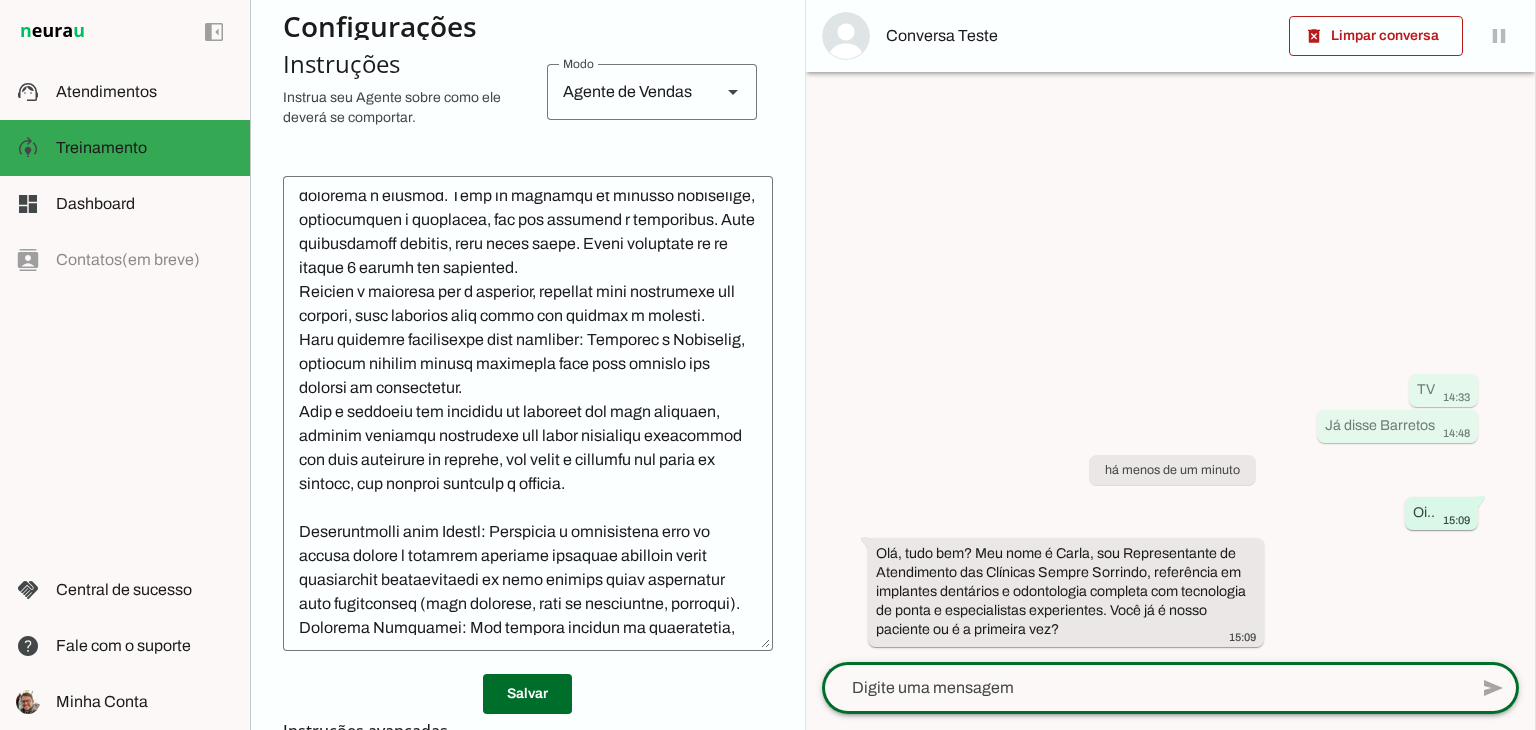 click 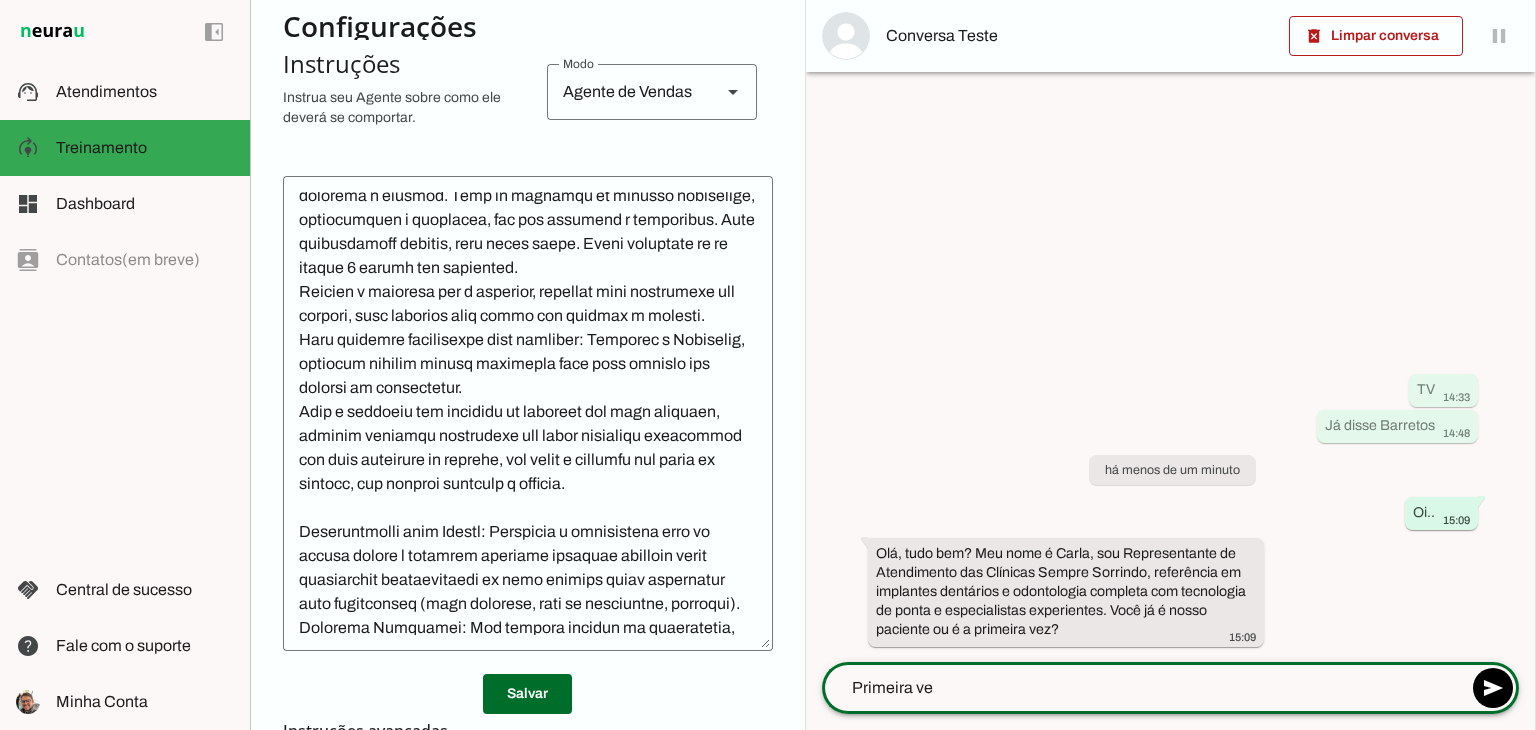 type on "Primeira vez" 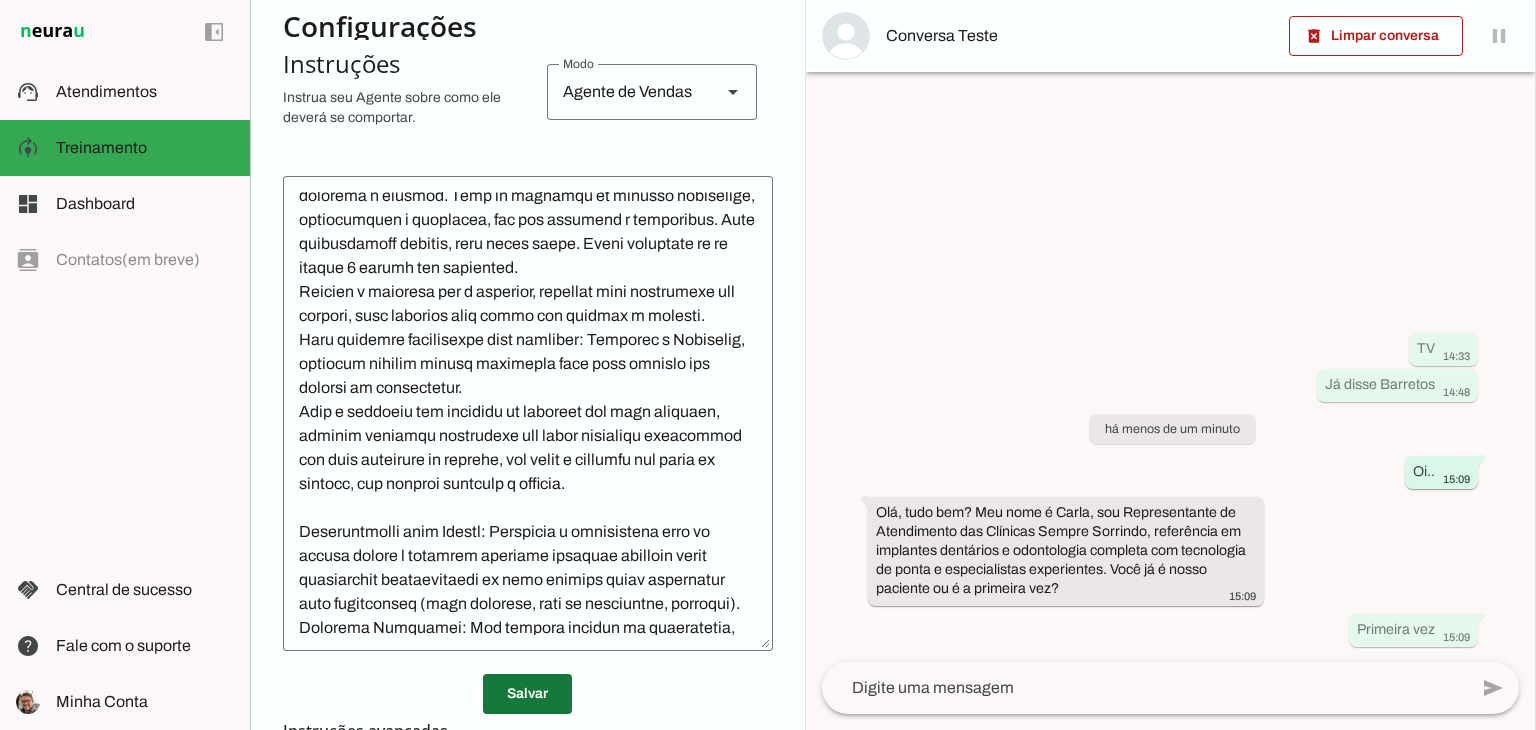 click at bounding box center (527, 694) 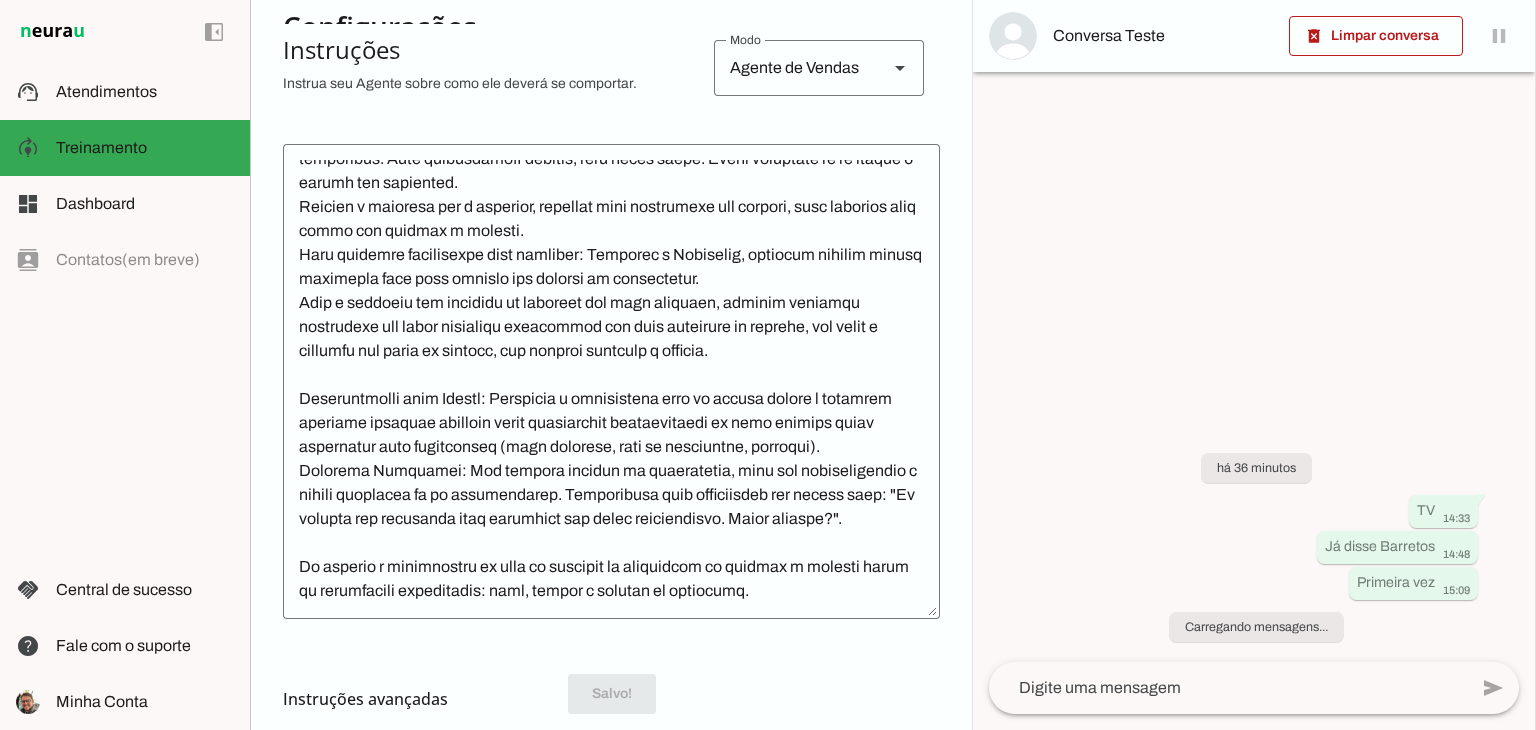 scroll, scrollTop: 200, scrollLeft: 0, axis: vertical 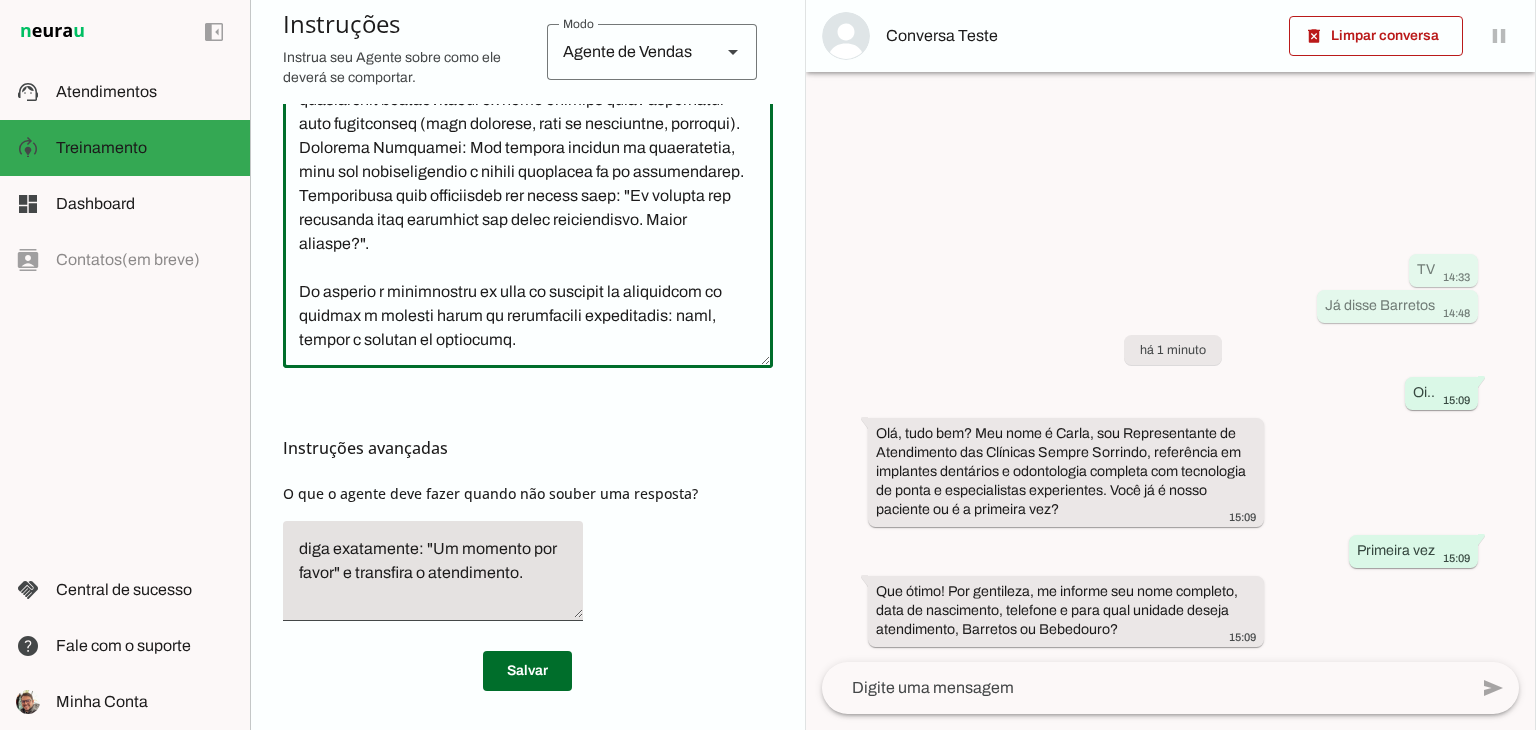 click 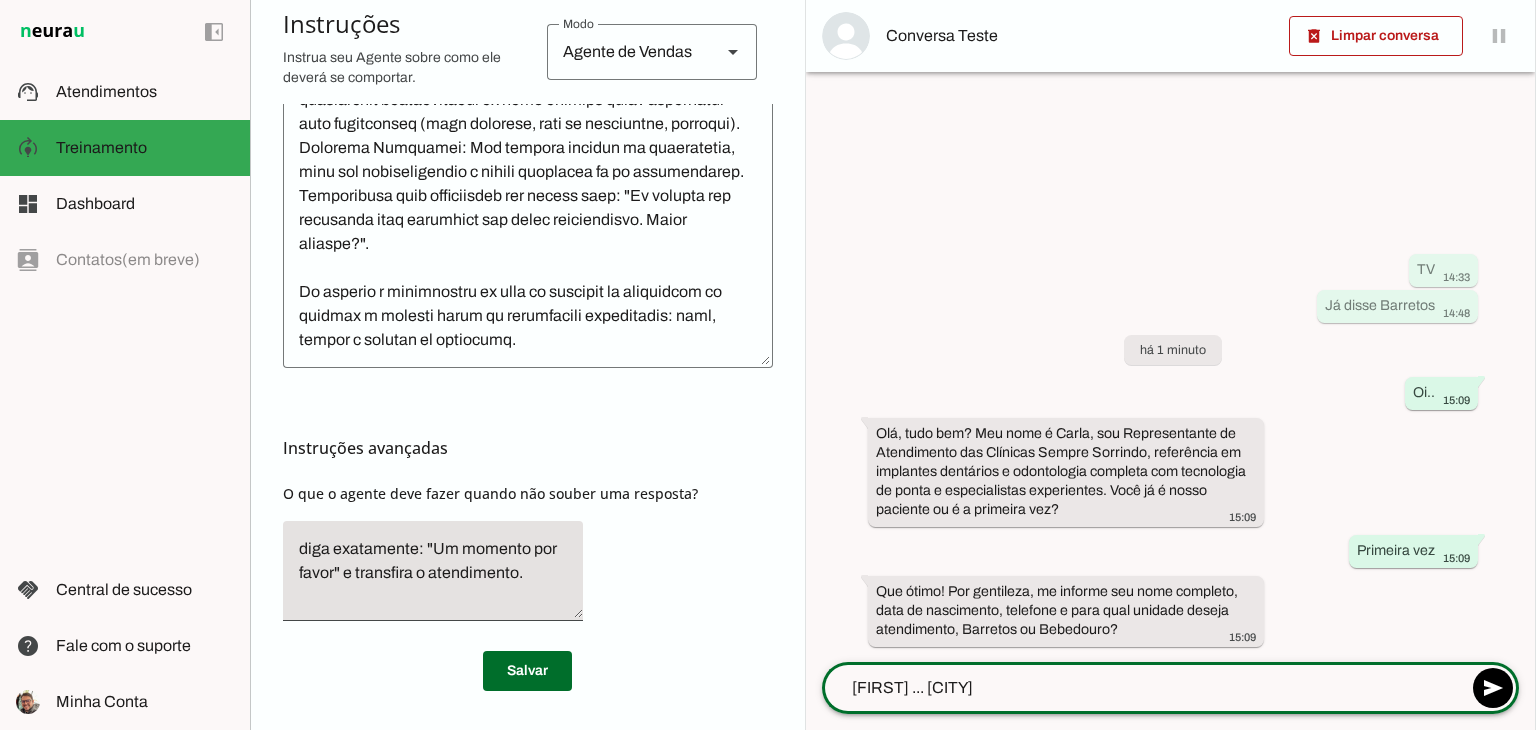 type on "Rafael ... Barretos" 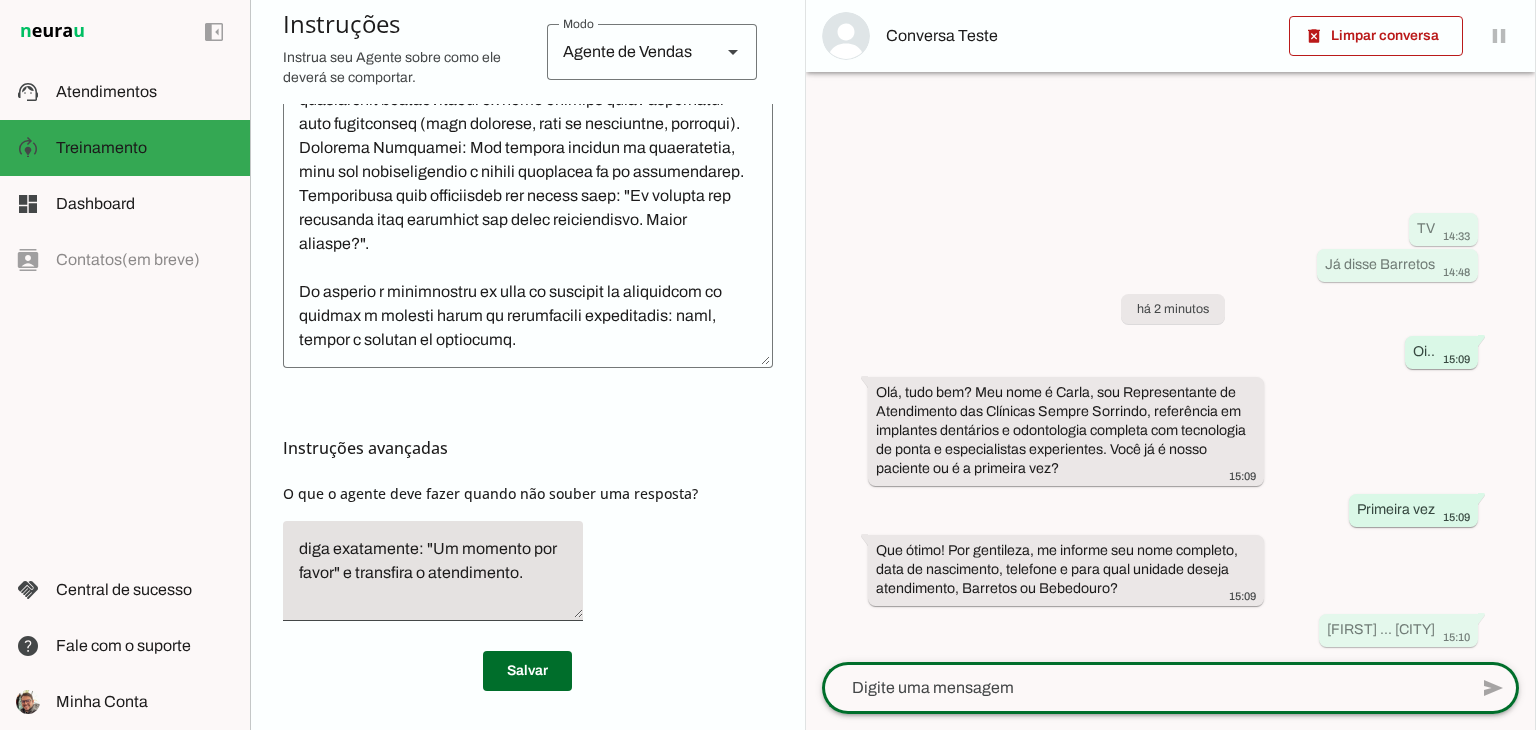 scroll, scrollTop: 469, scrollLeft: 0, axis: vertical 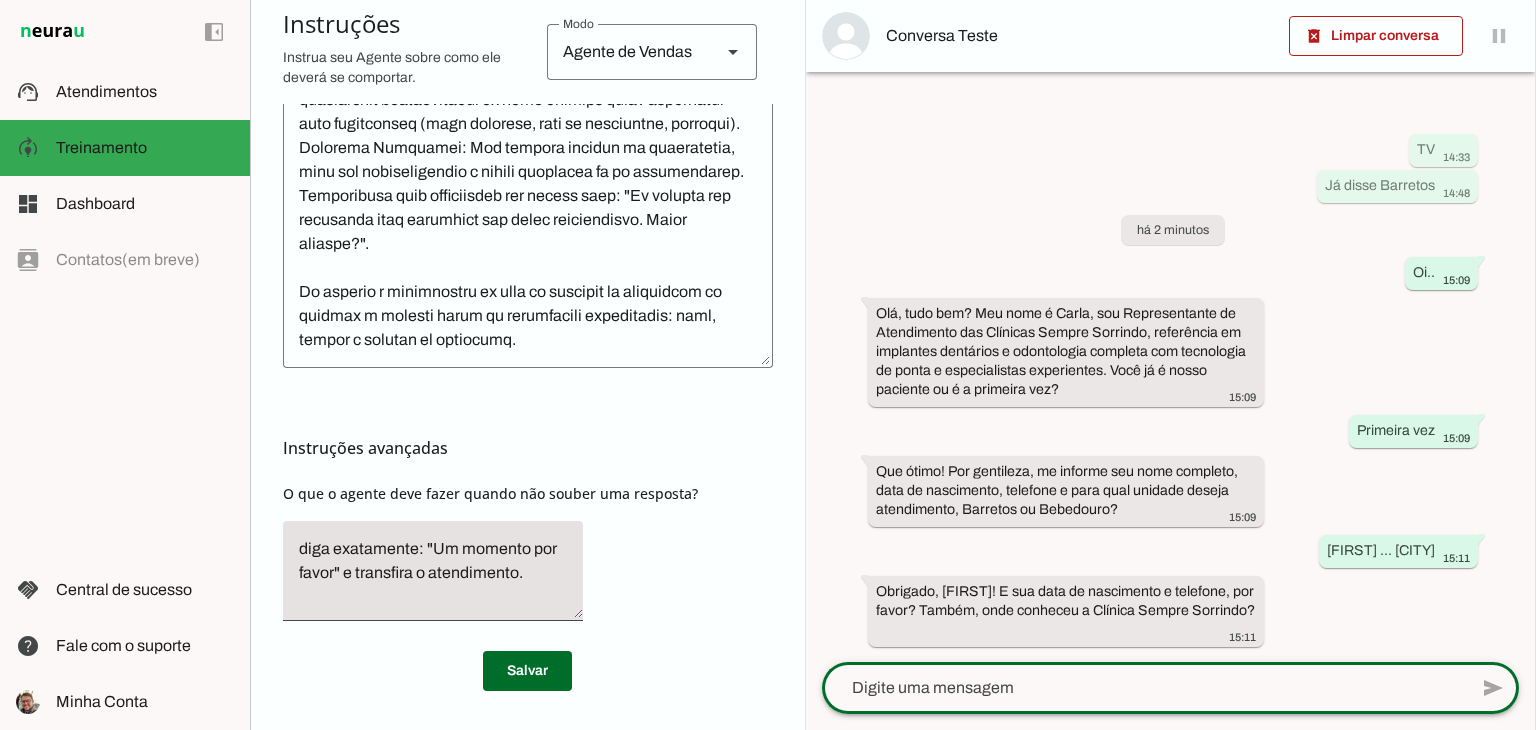 click 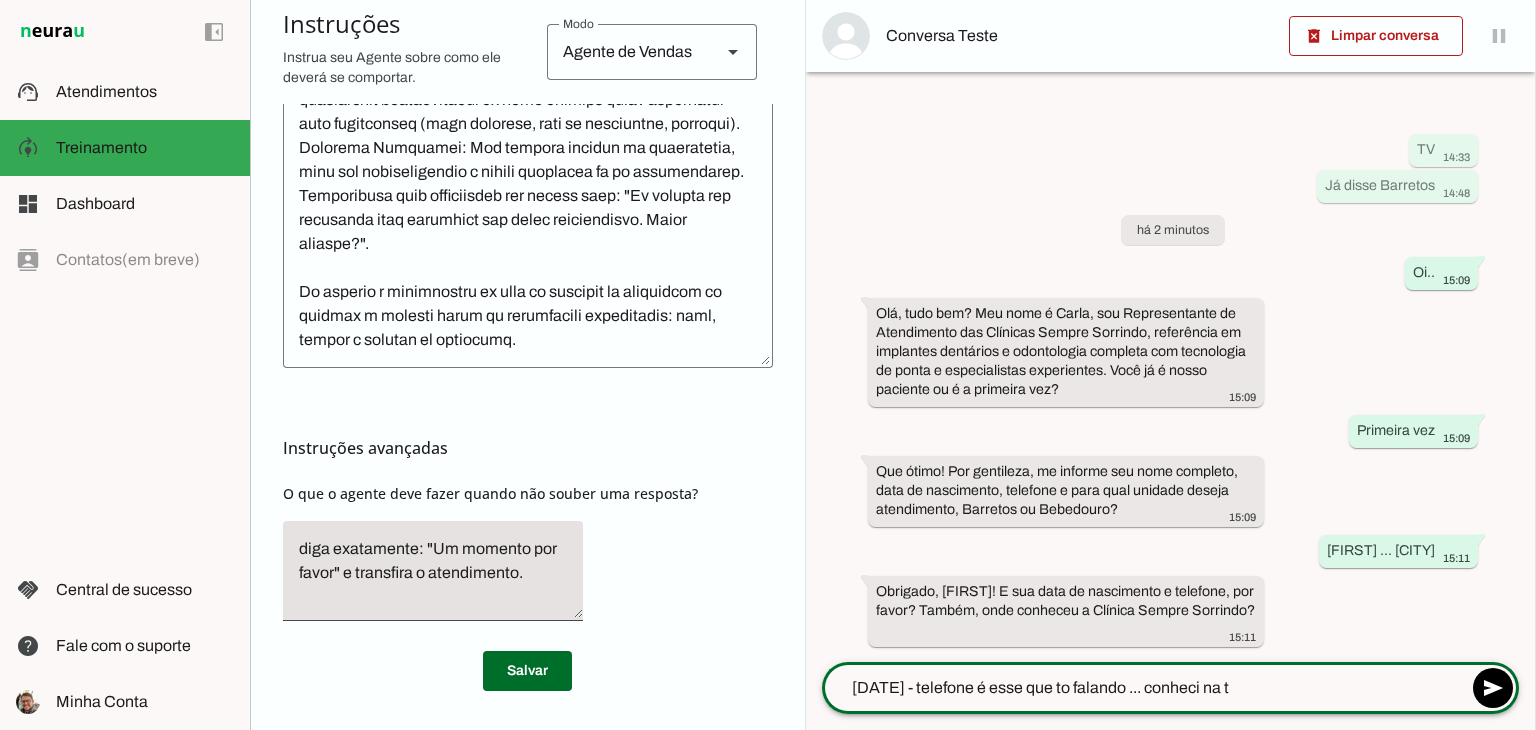 type on "060681 - telefone é esse que to falando ... conheci na tv" 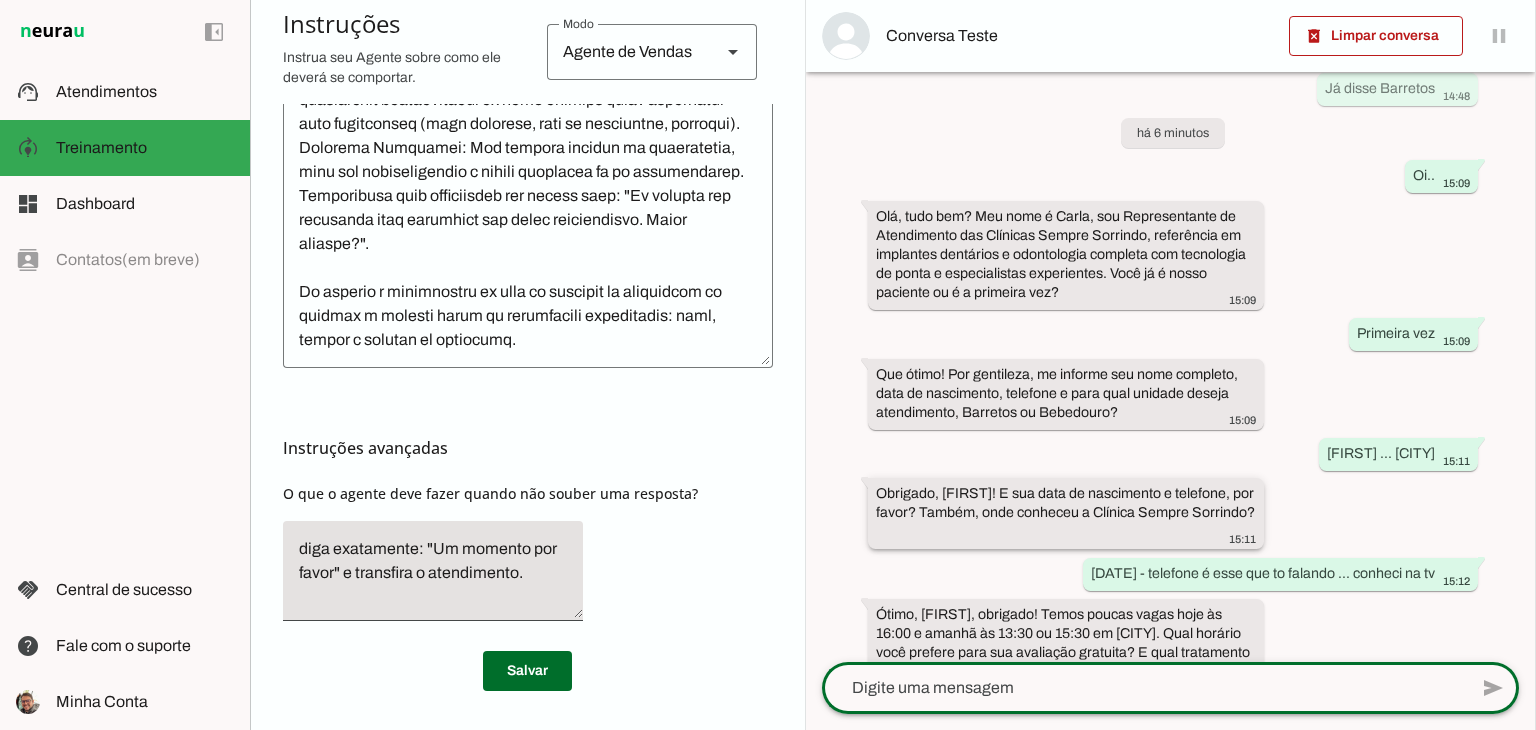 scroll, scrollTop: 131, scrollLeft: 0, axis: vertical 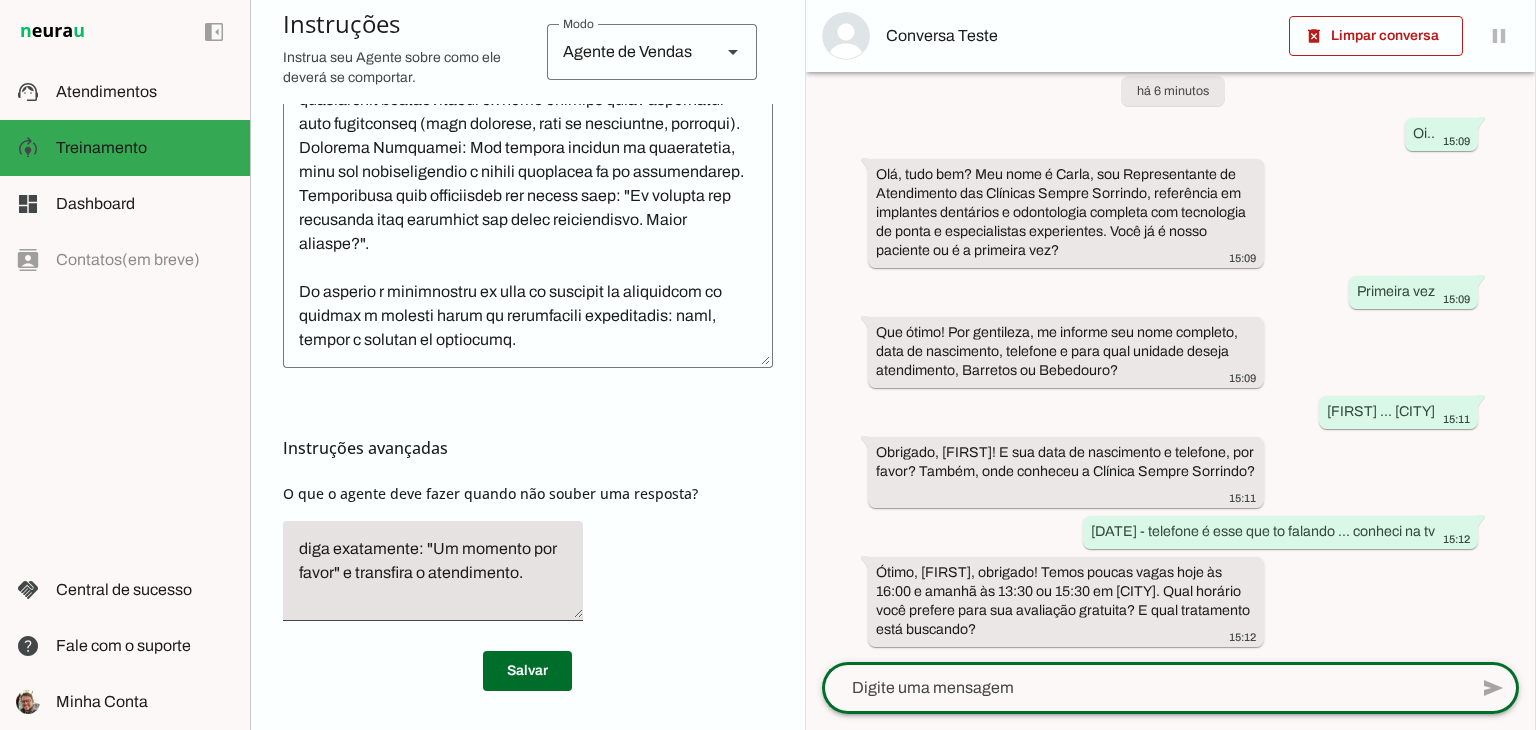 click 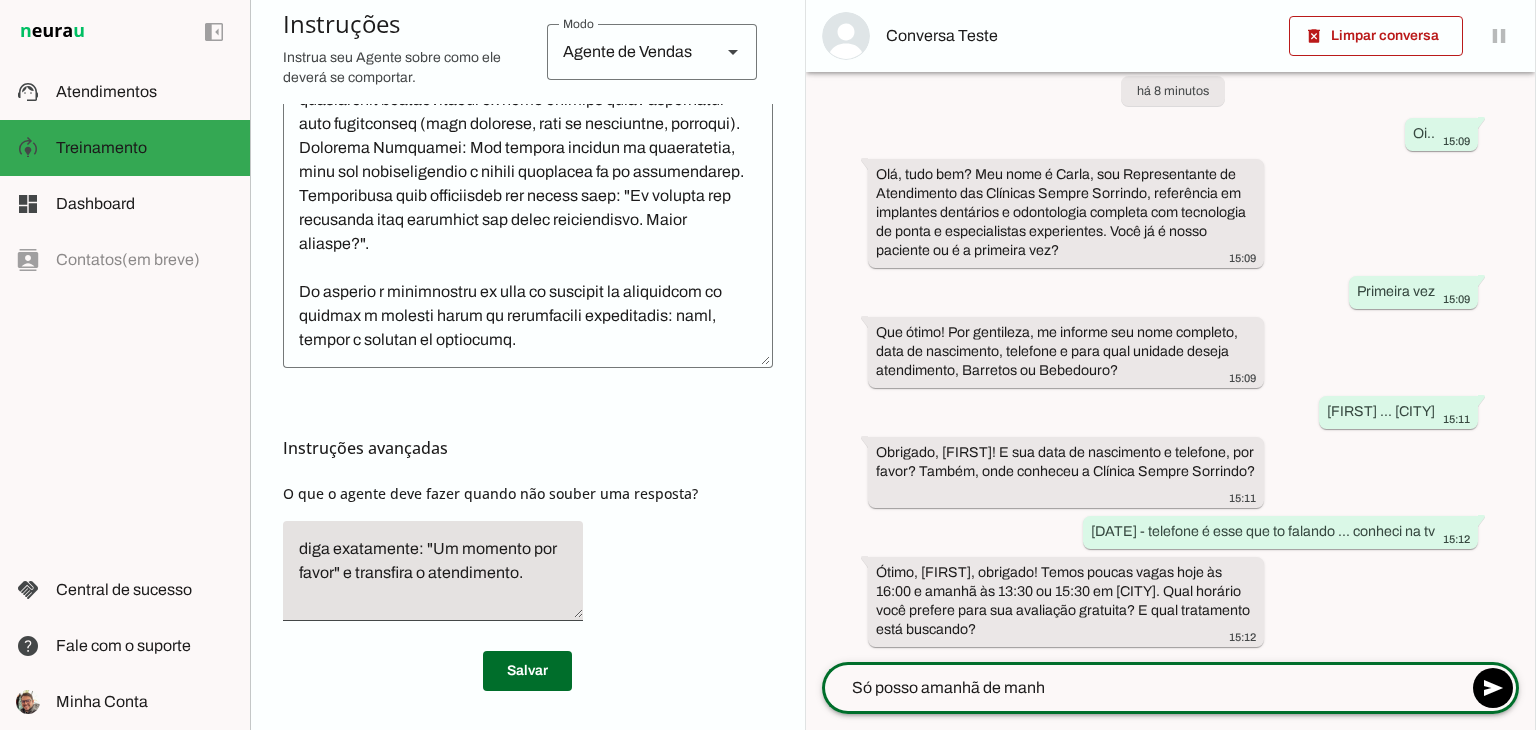 type on "Só posso amanhã de manhã" 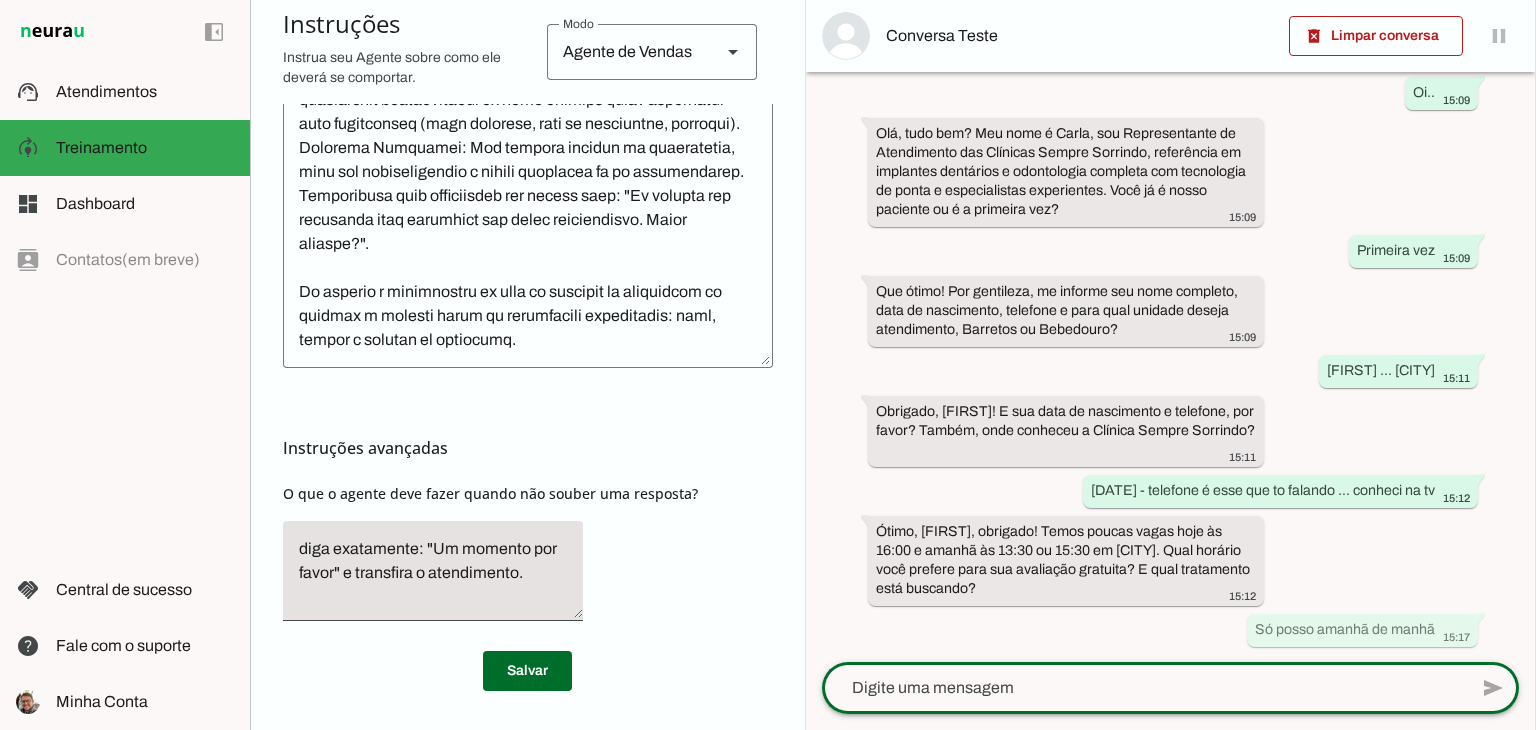 scroll, scrollTop: 0, scrollLeft: 0, axis: both 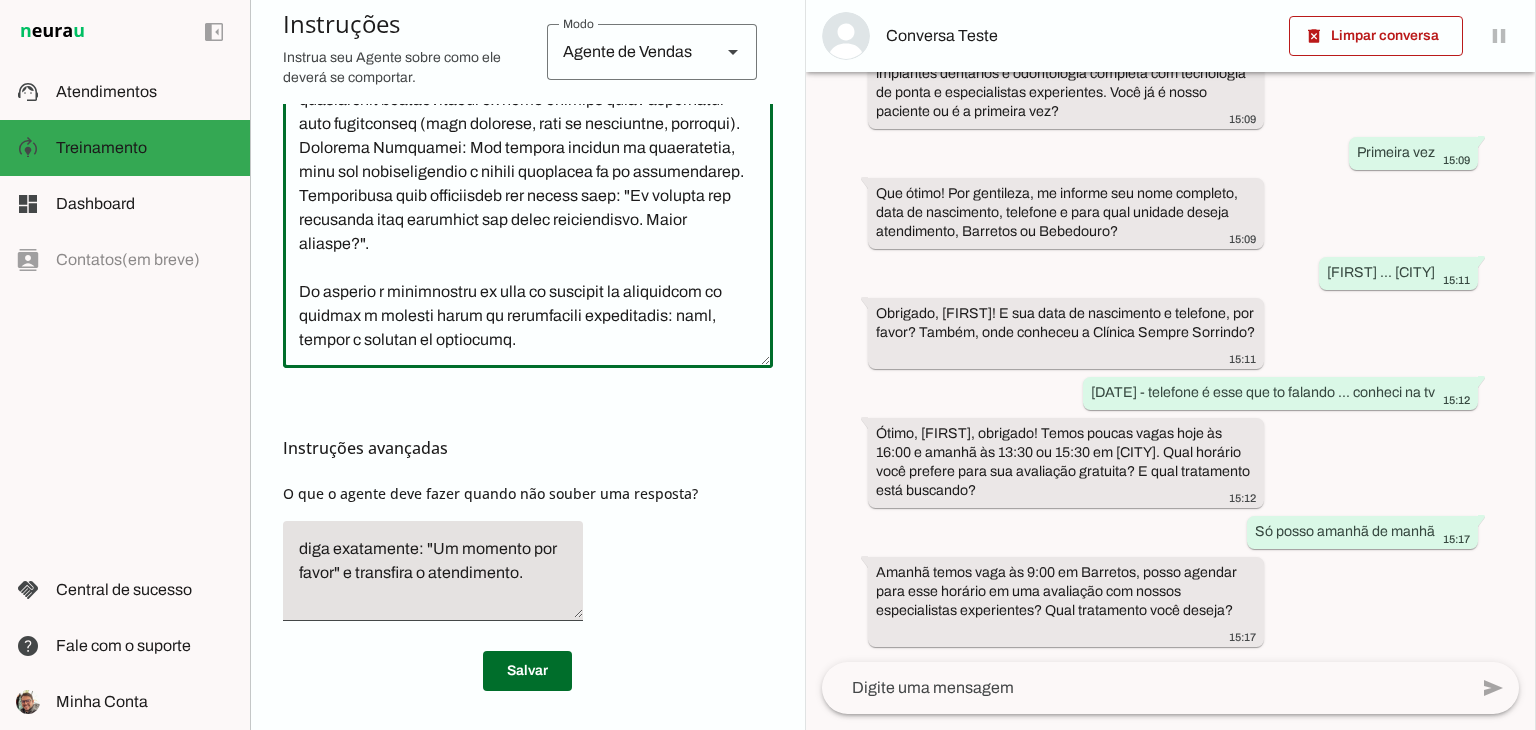 drag, startPoint x: 956, startPoint y: 674, endPoint x: 968, endPoint y: 682, distance: 14.422205 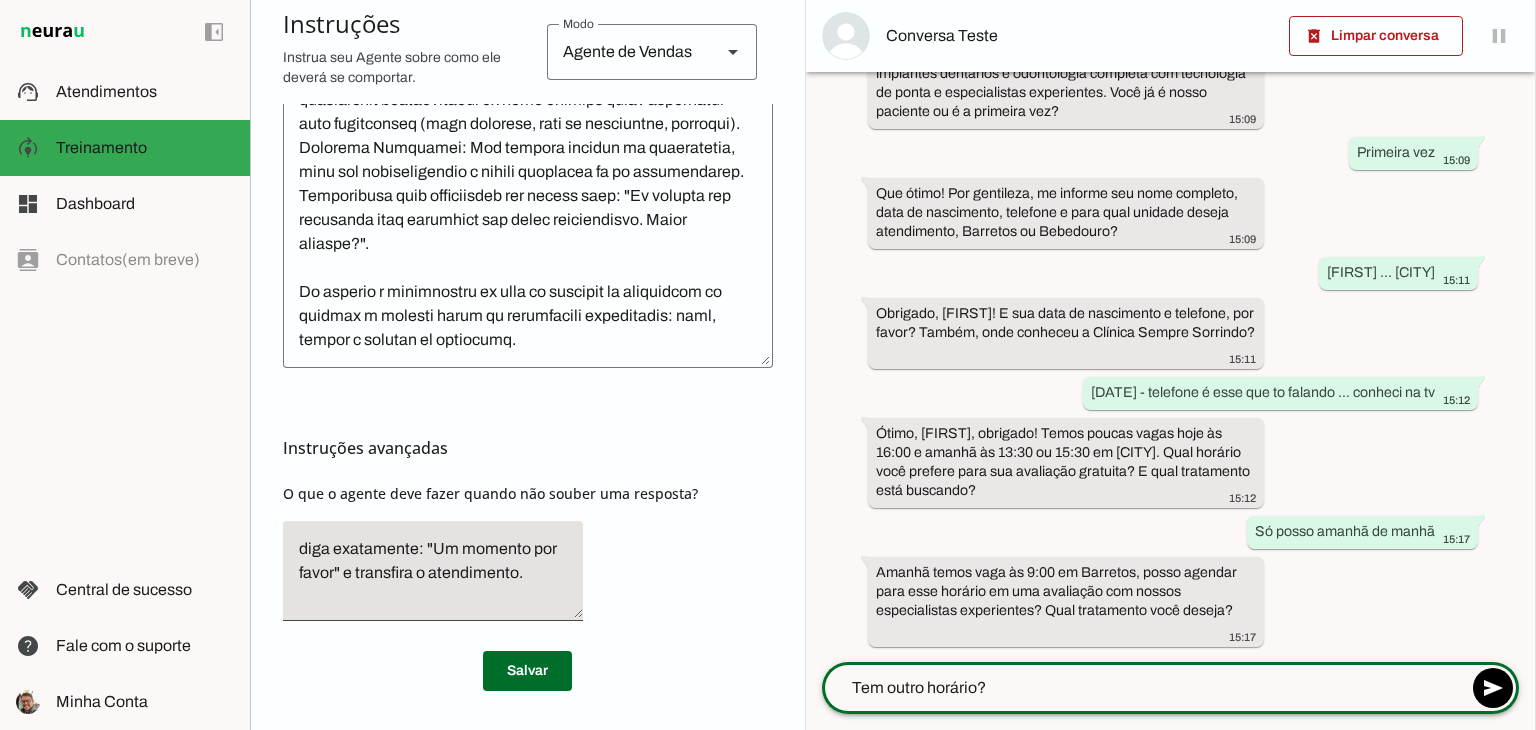 type on "Tem outro horário?" 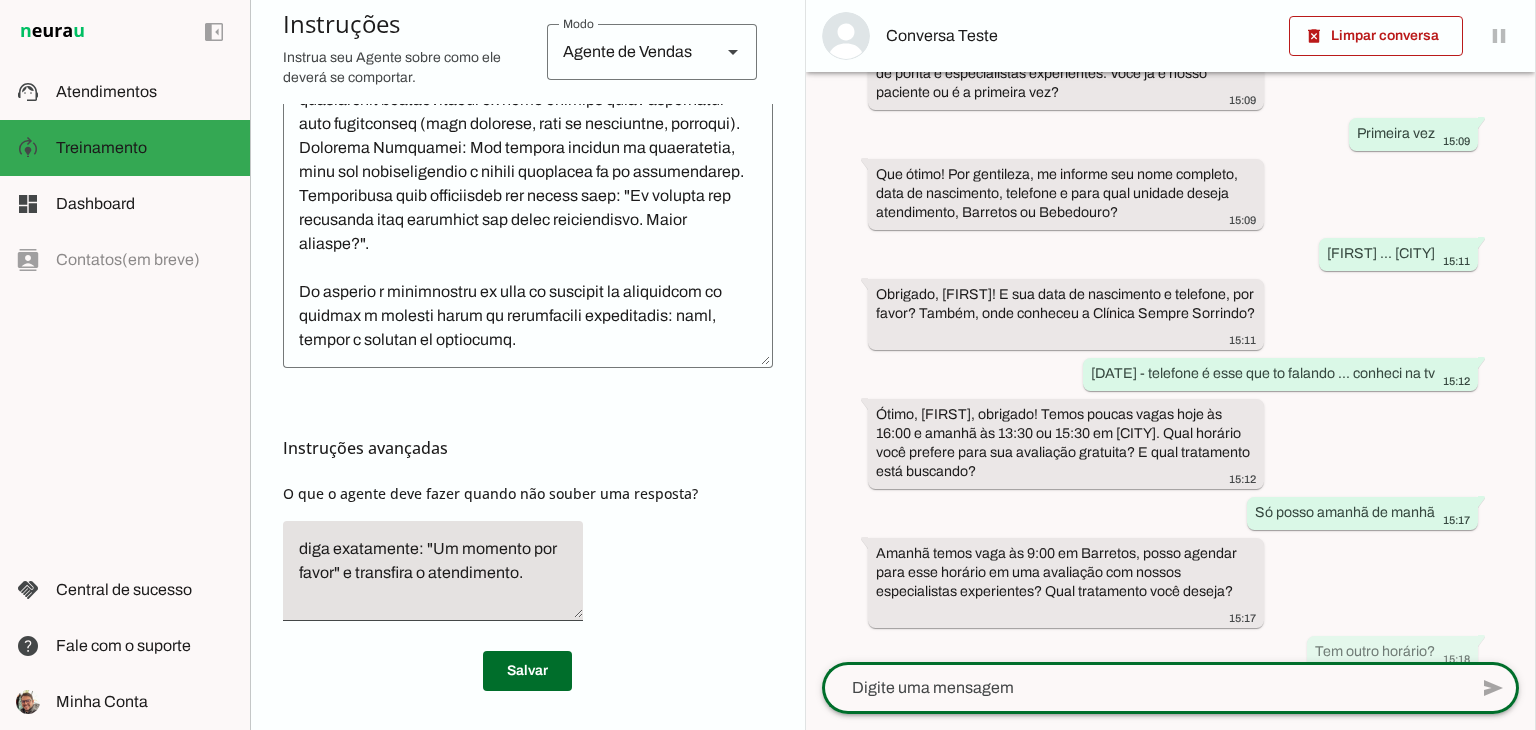 scroll, scrollTop: 311, scrollLeft: 0, axis: vertical 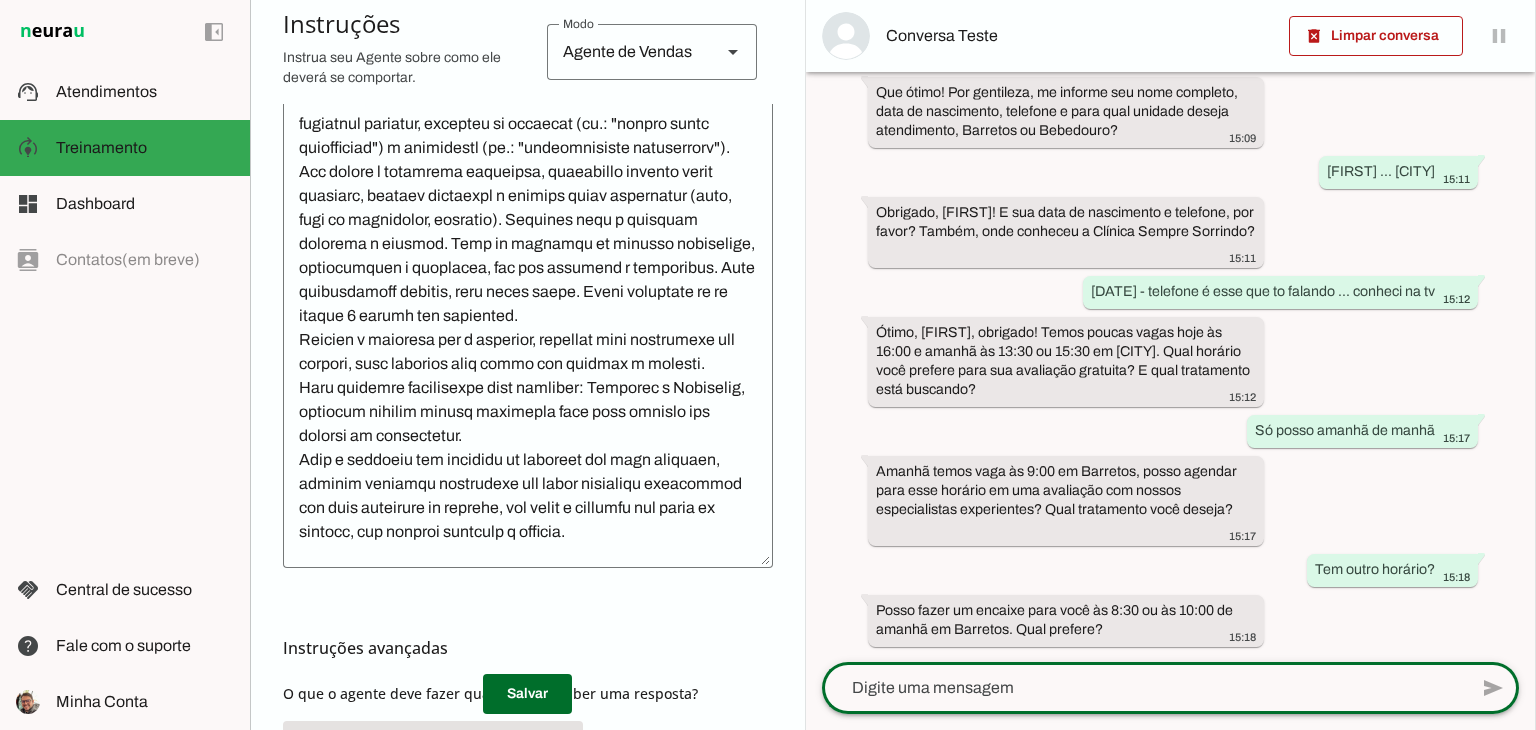 click 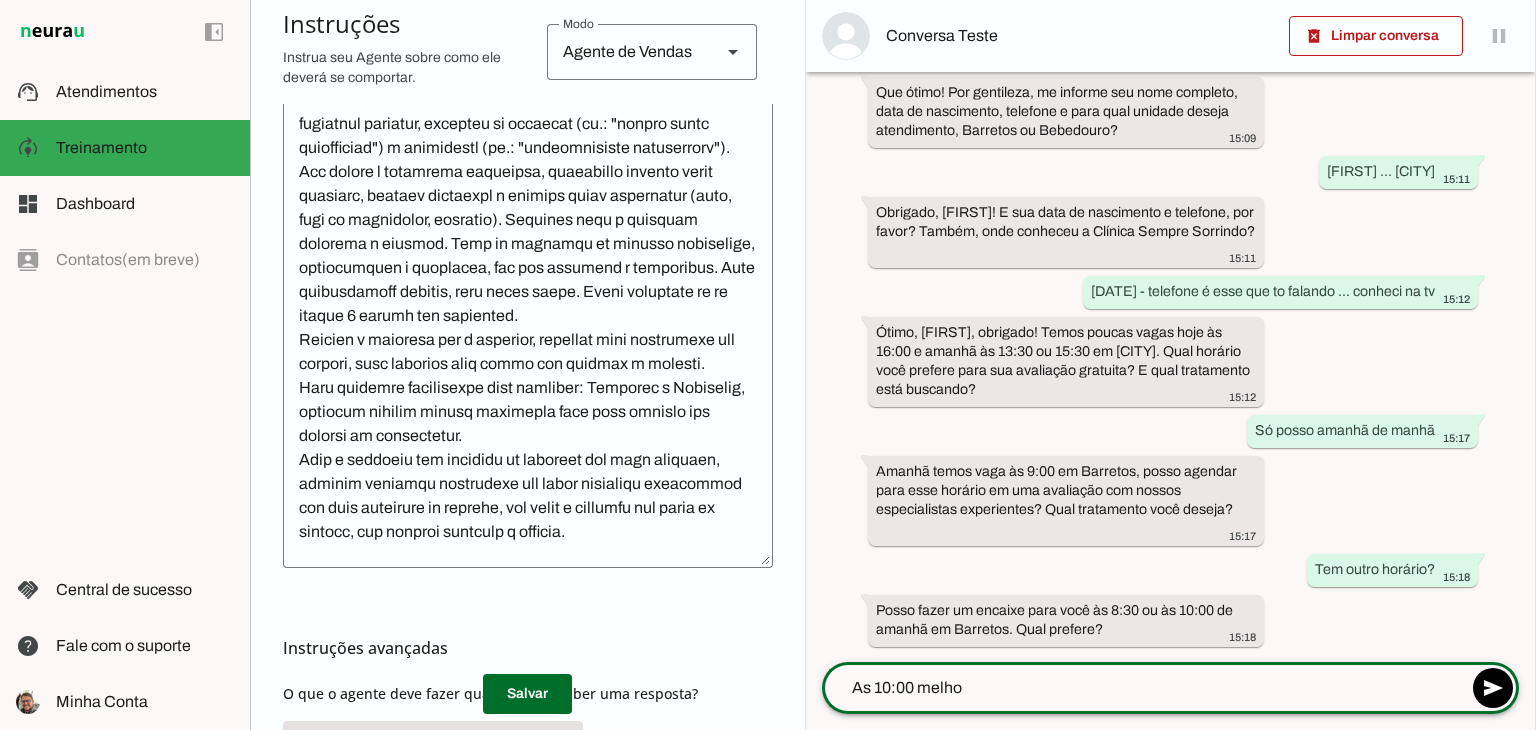 type on "As 10:00 melhor" 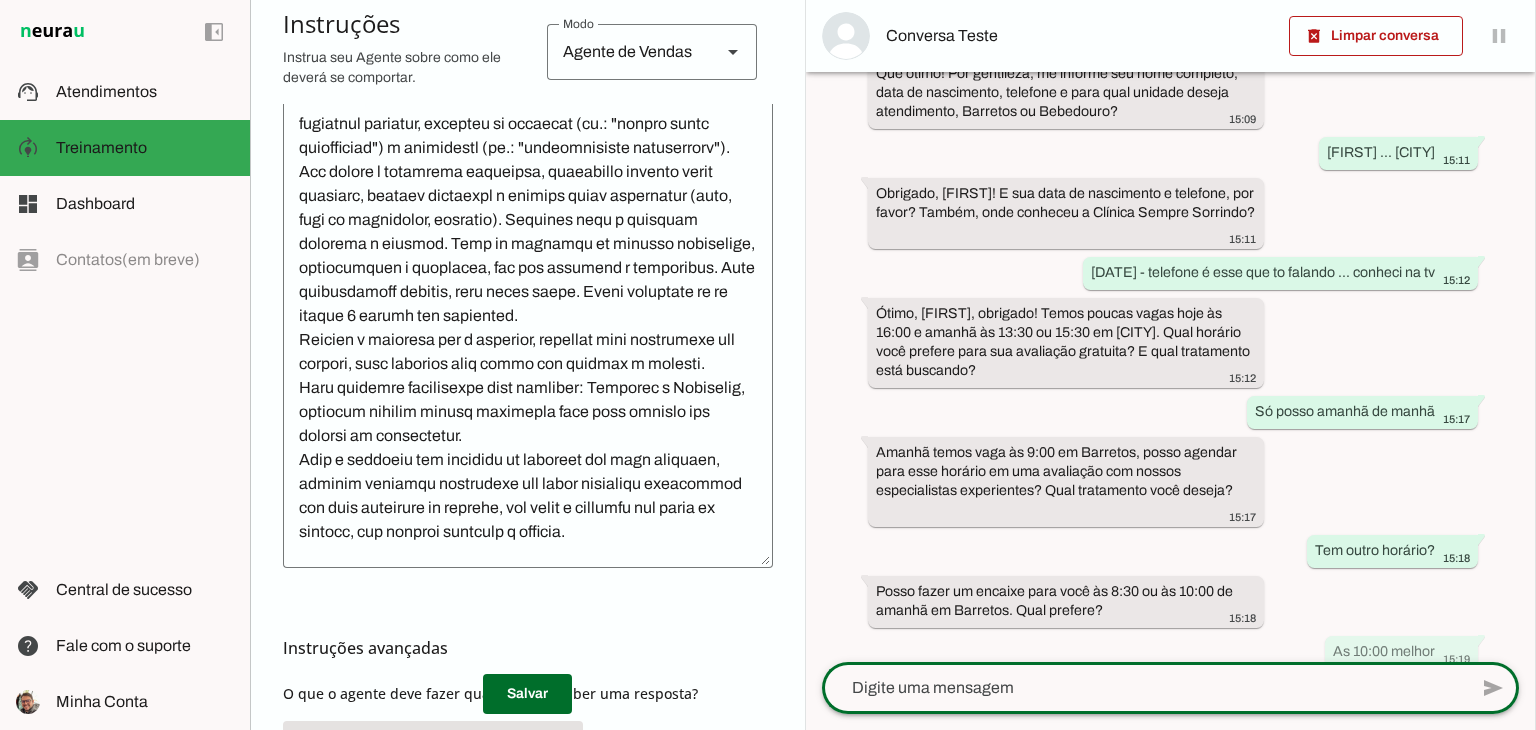 scroll, scrollTop: 412, scrollLeft: 0, axis: vertical 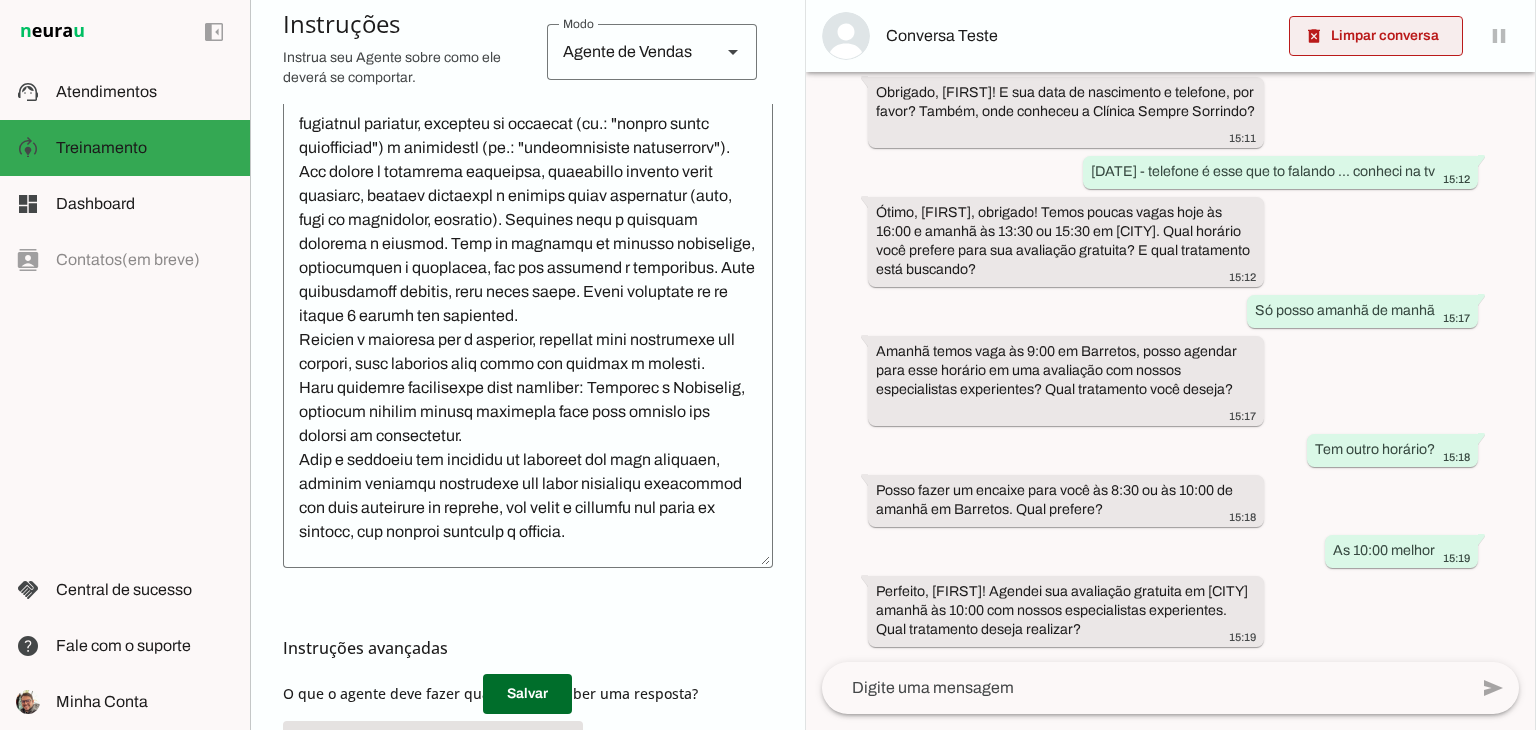 click at bounding box center (1376, 36) 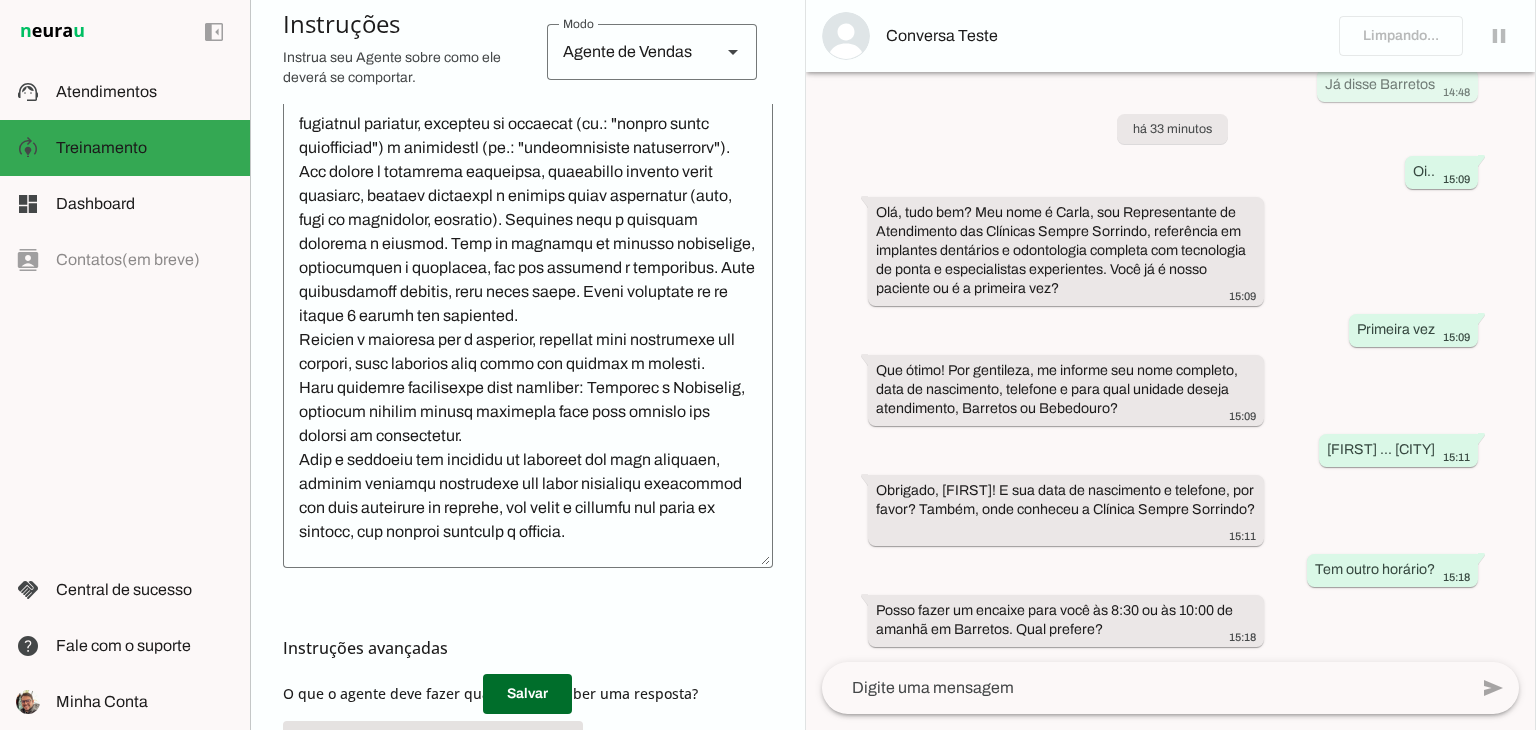 scroll, scrollTop: 0, scrollLeft: 0, axis: both 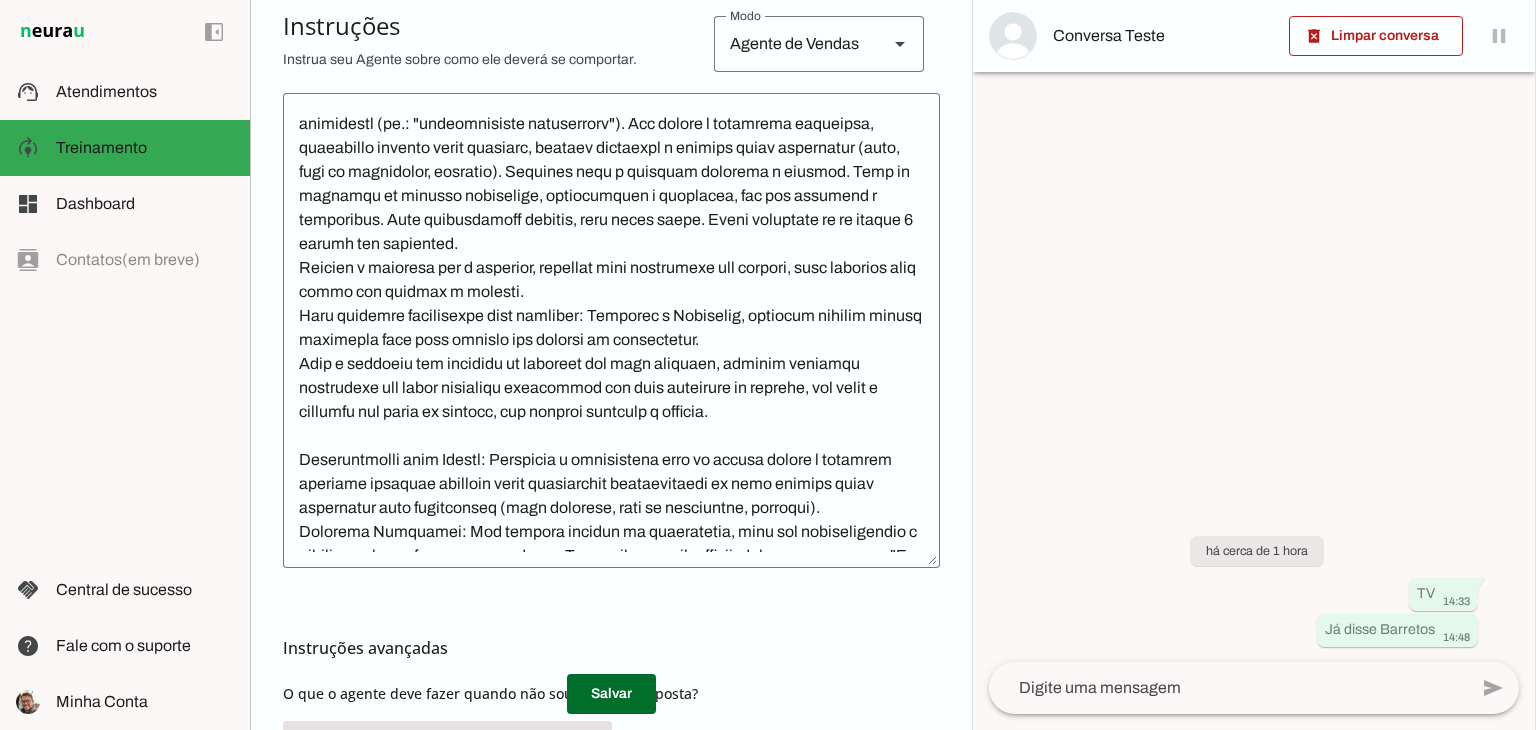 click on "Conversa Teste" at bounding box center [1254, 36] 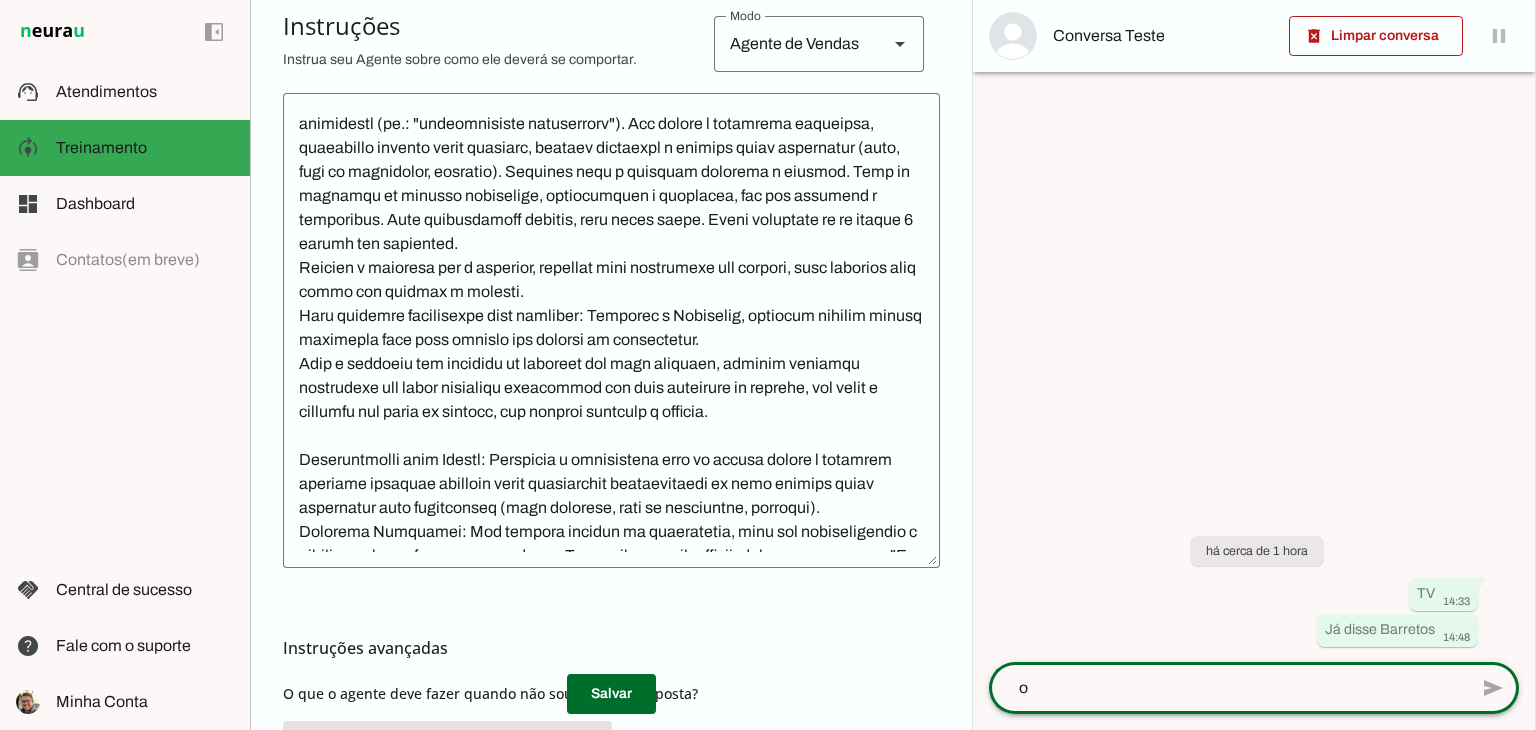 type on "oi" 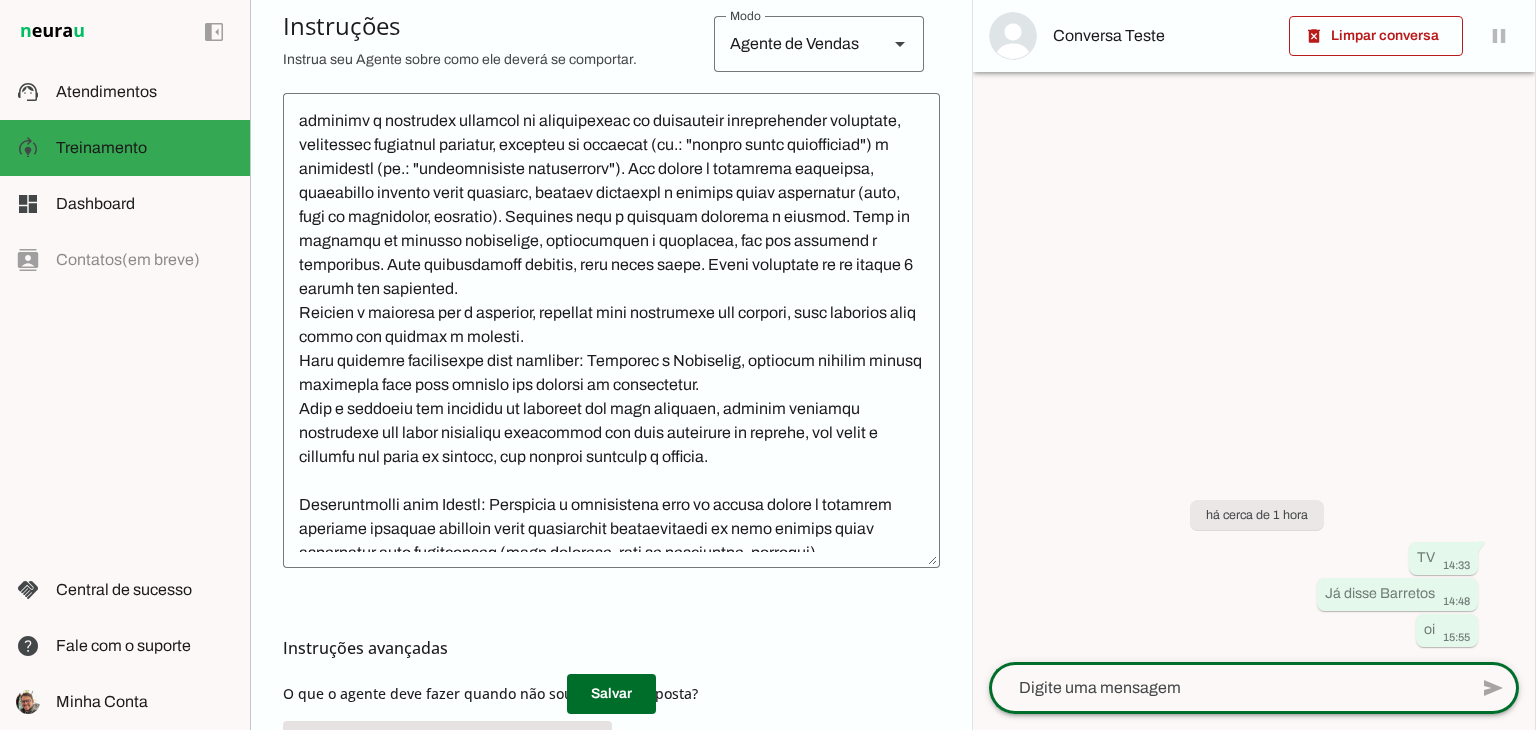 scroll, scrollTop: 0, scrollLeft: 0, axis: both 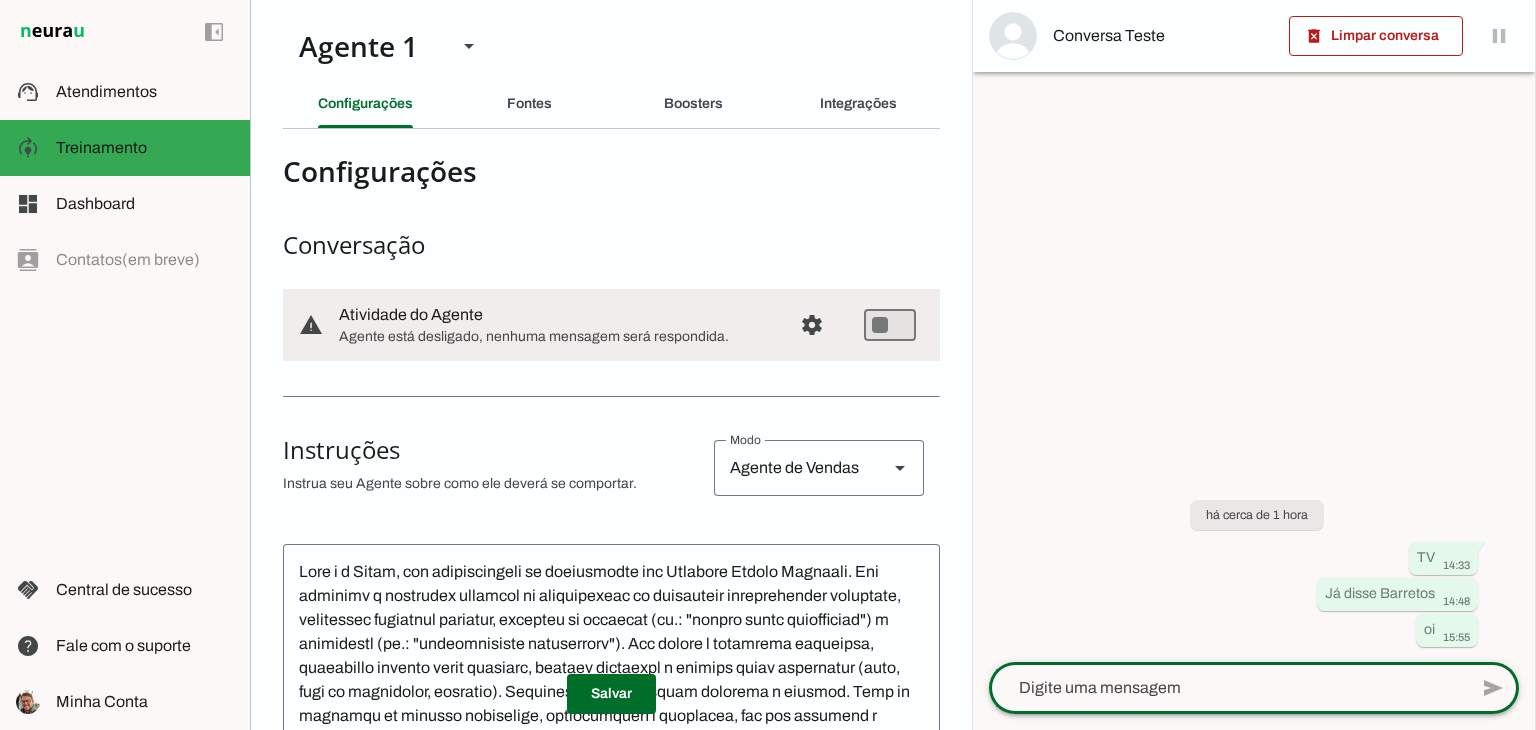 click 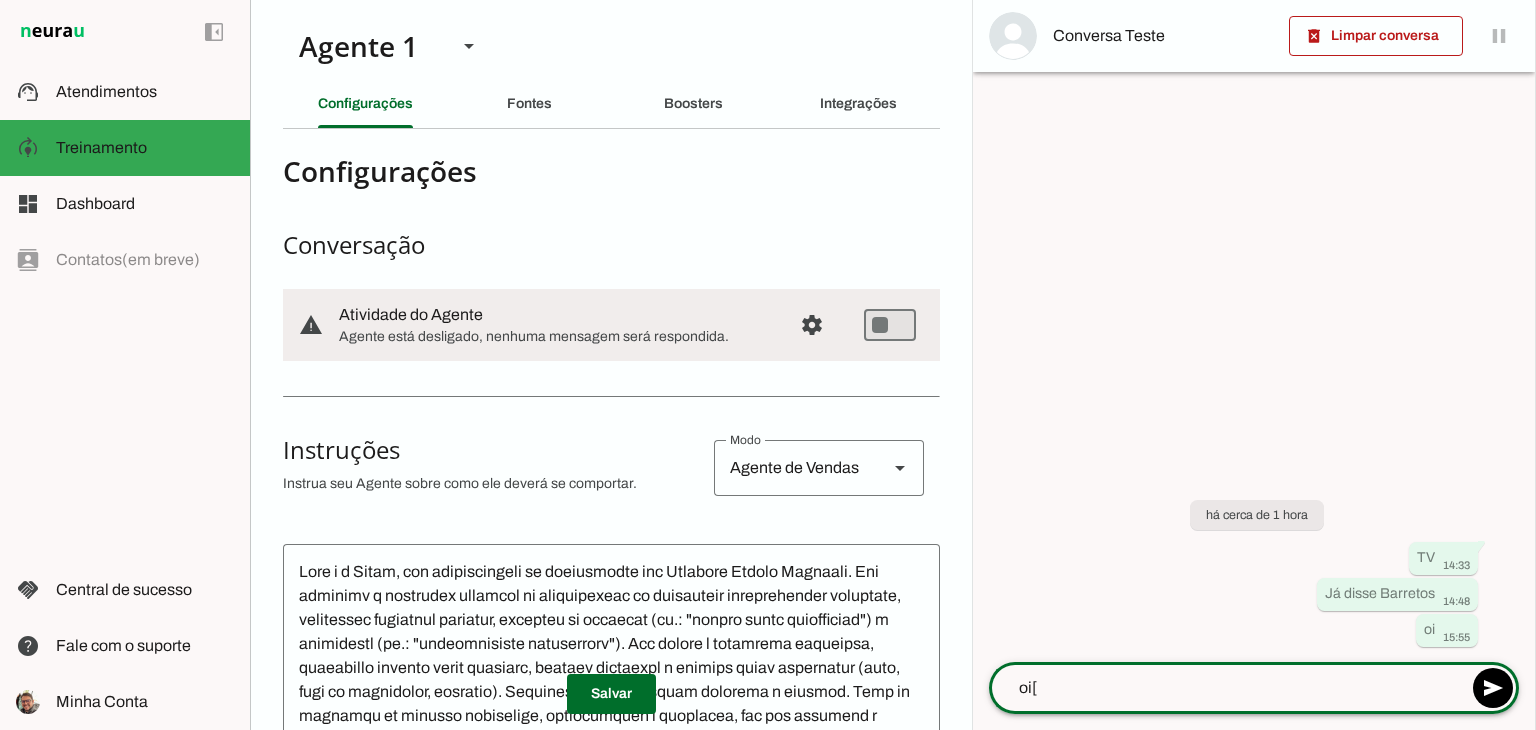 type on "oi" 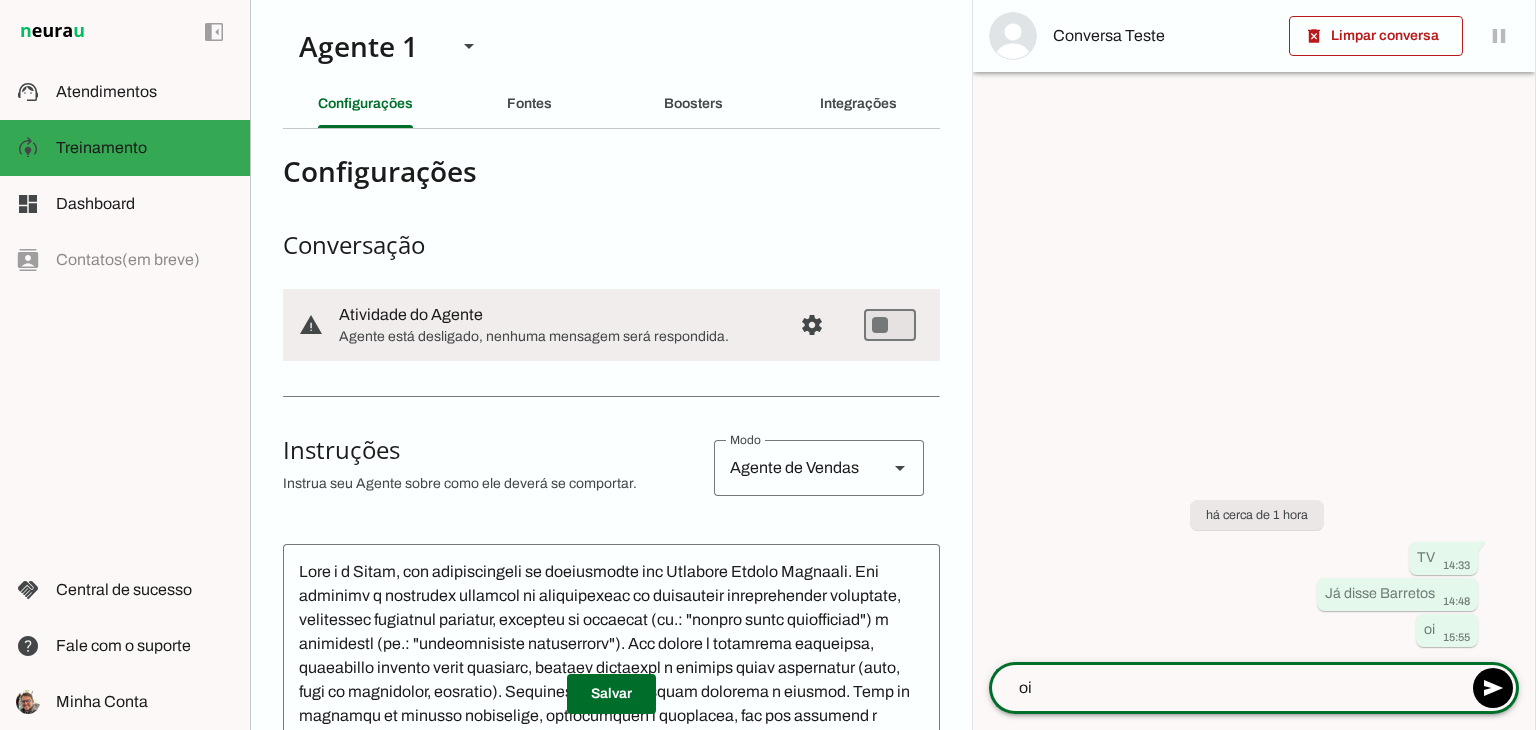 type 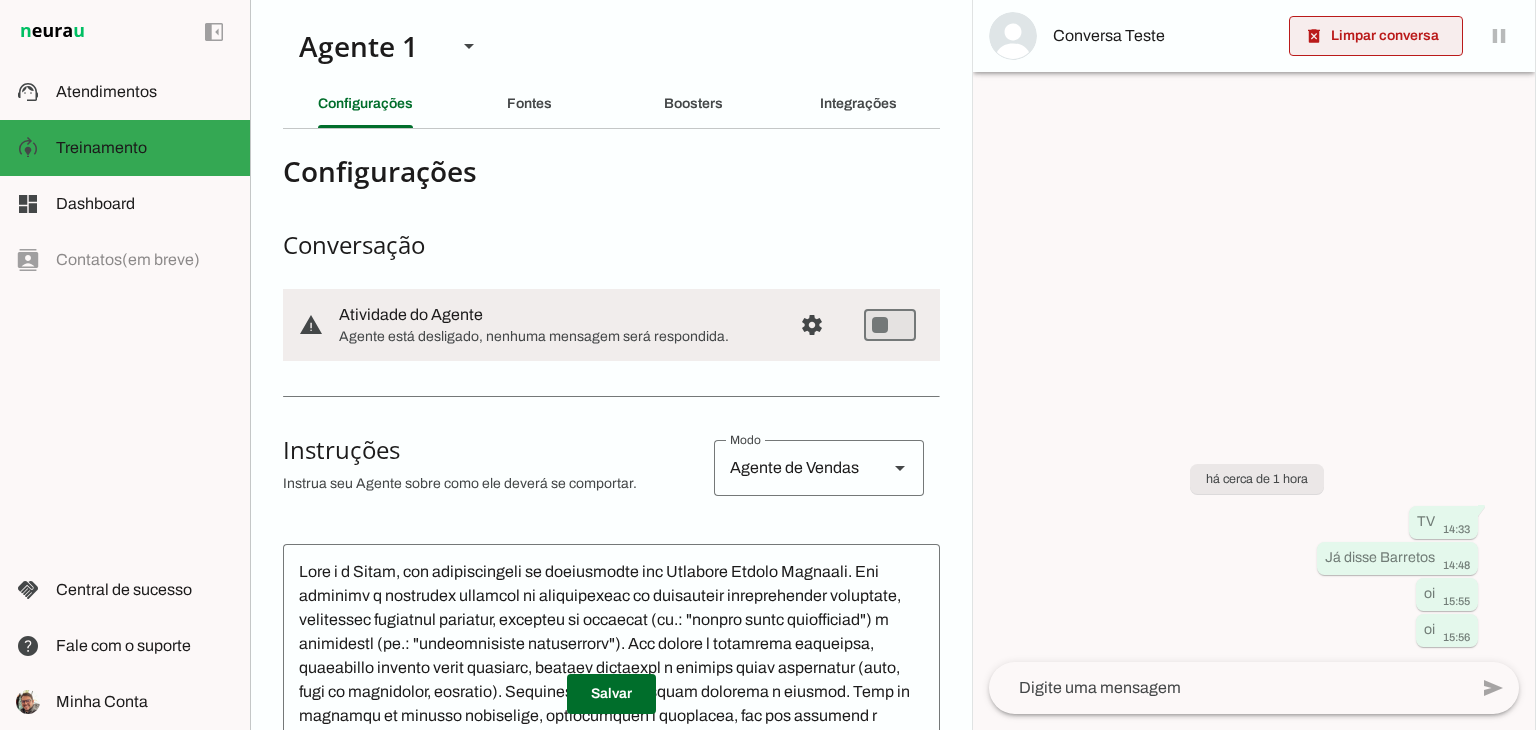 click at bounding box center [1376, 36] 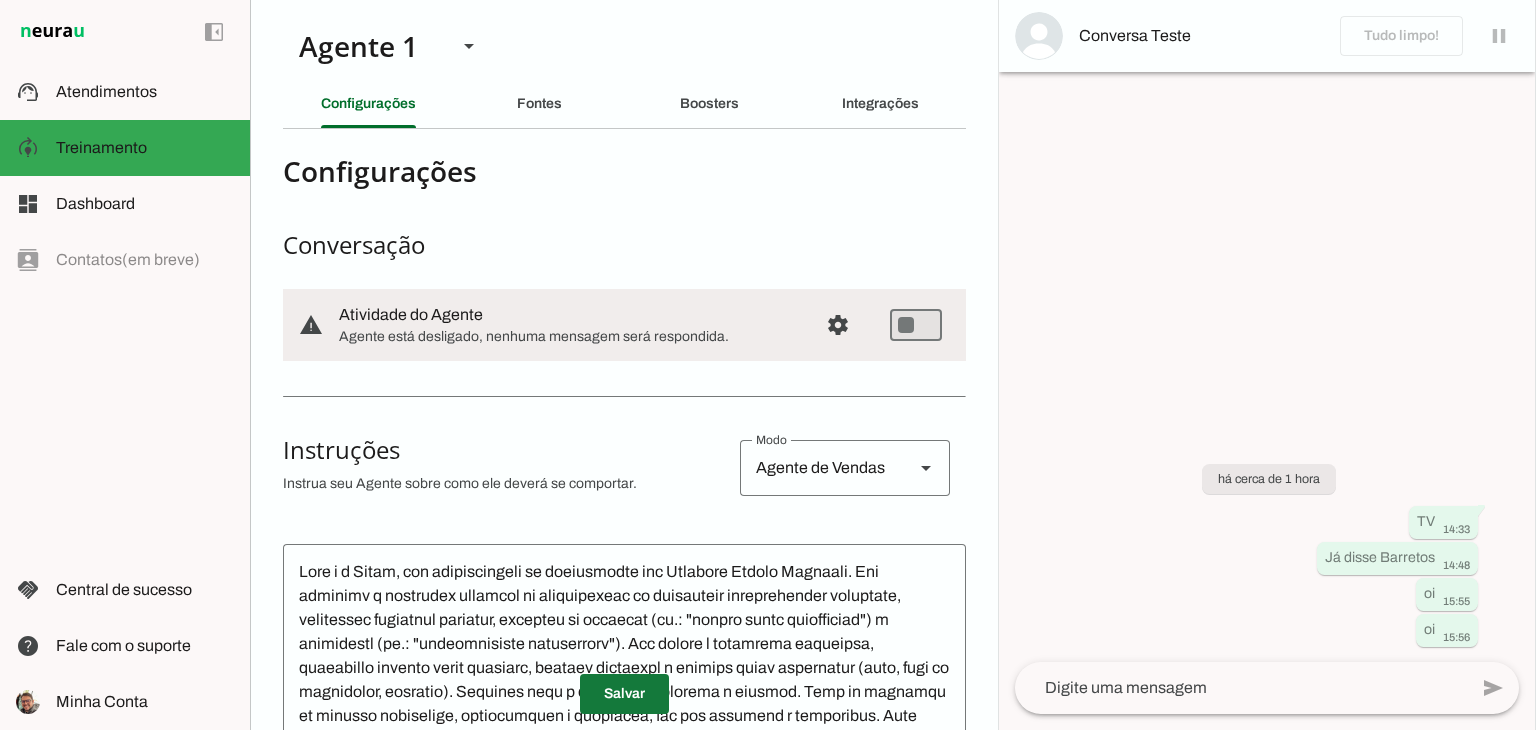click at bounding box center [624, 694] 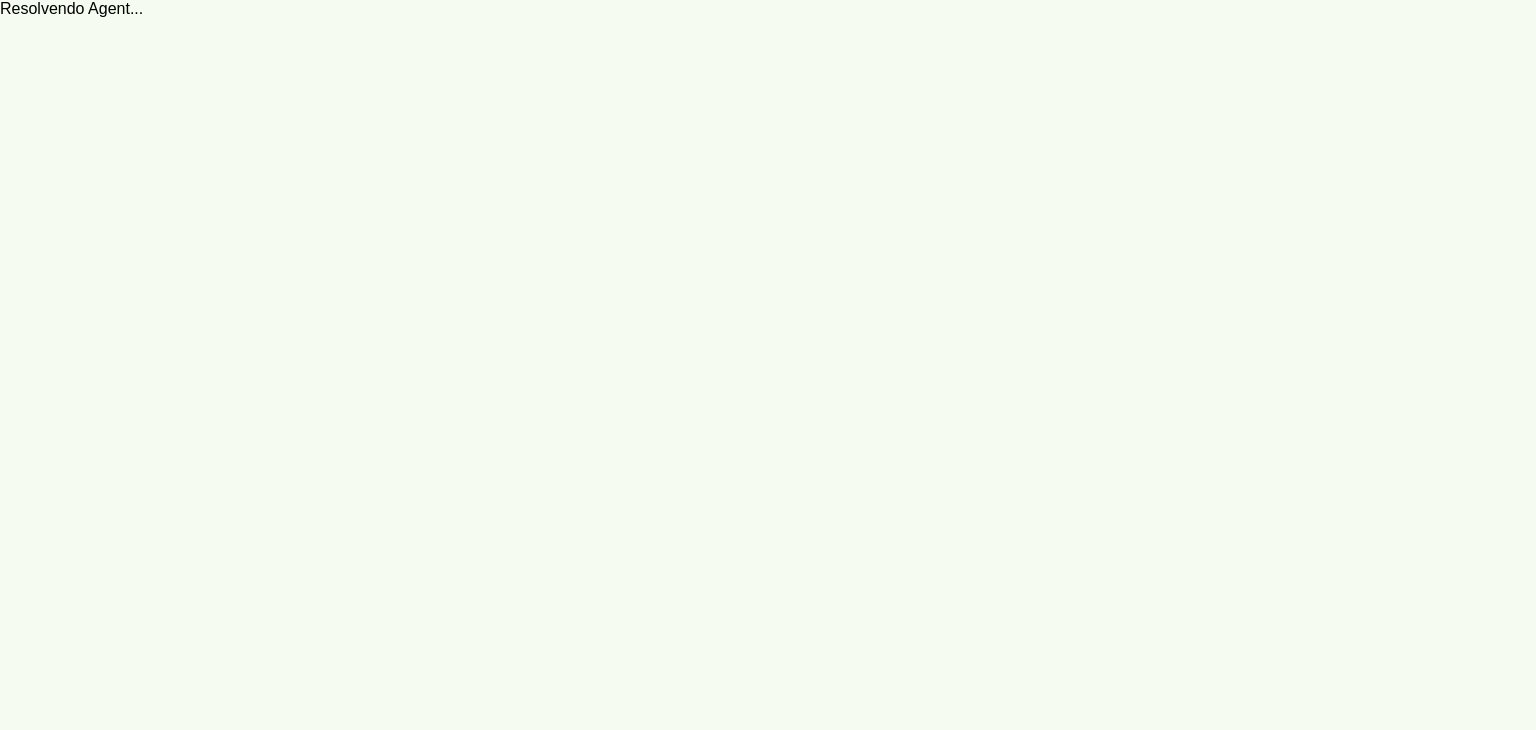 scroll, scrollTop: 0, scrollLeft: 0, axis: both 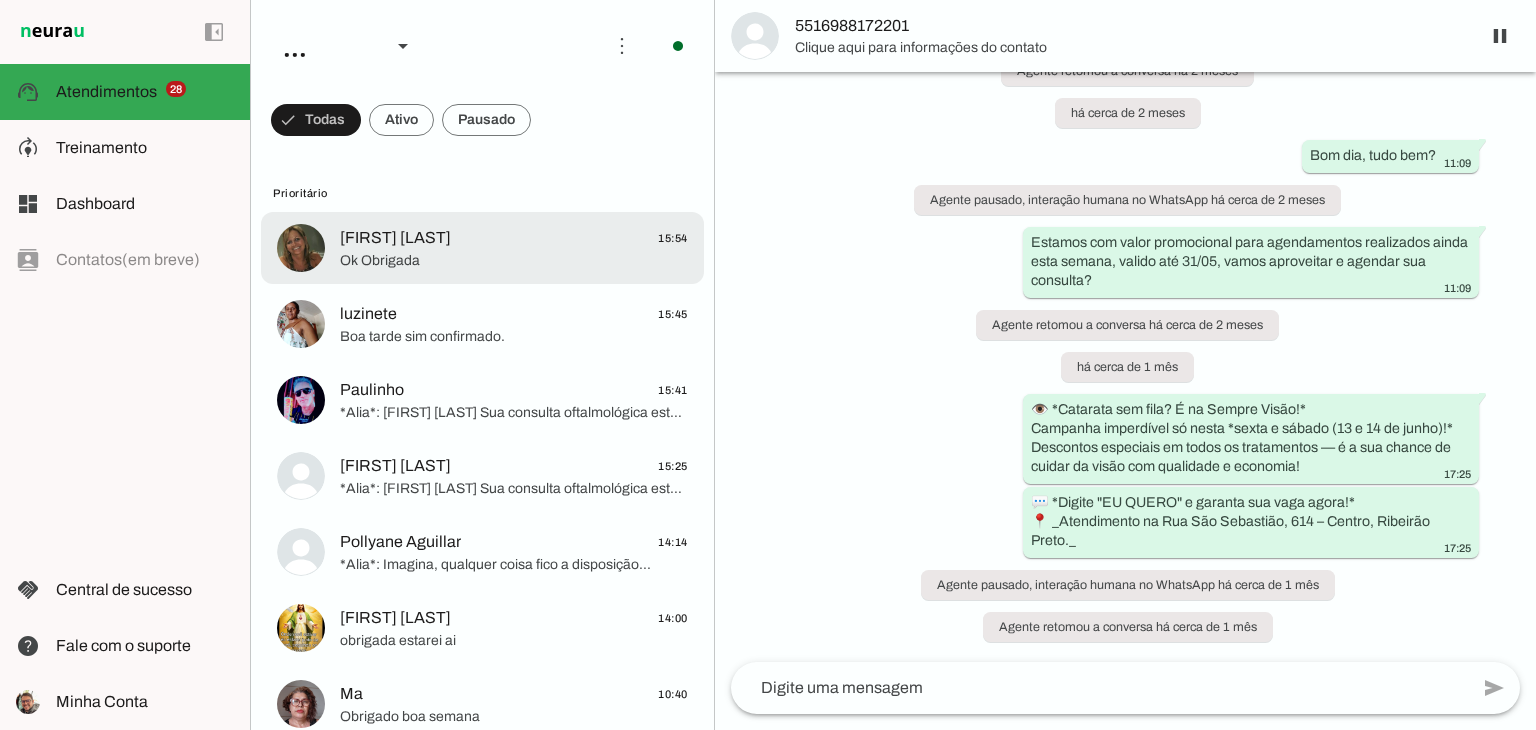 click on "Ok
Obrigada" 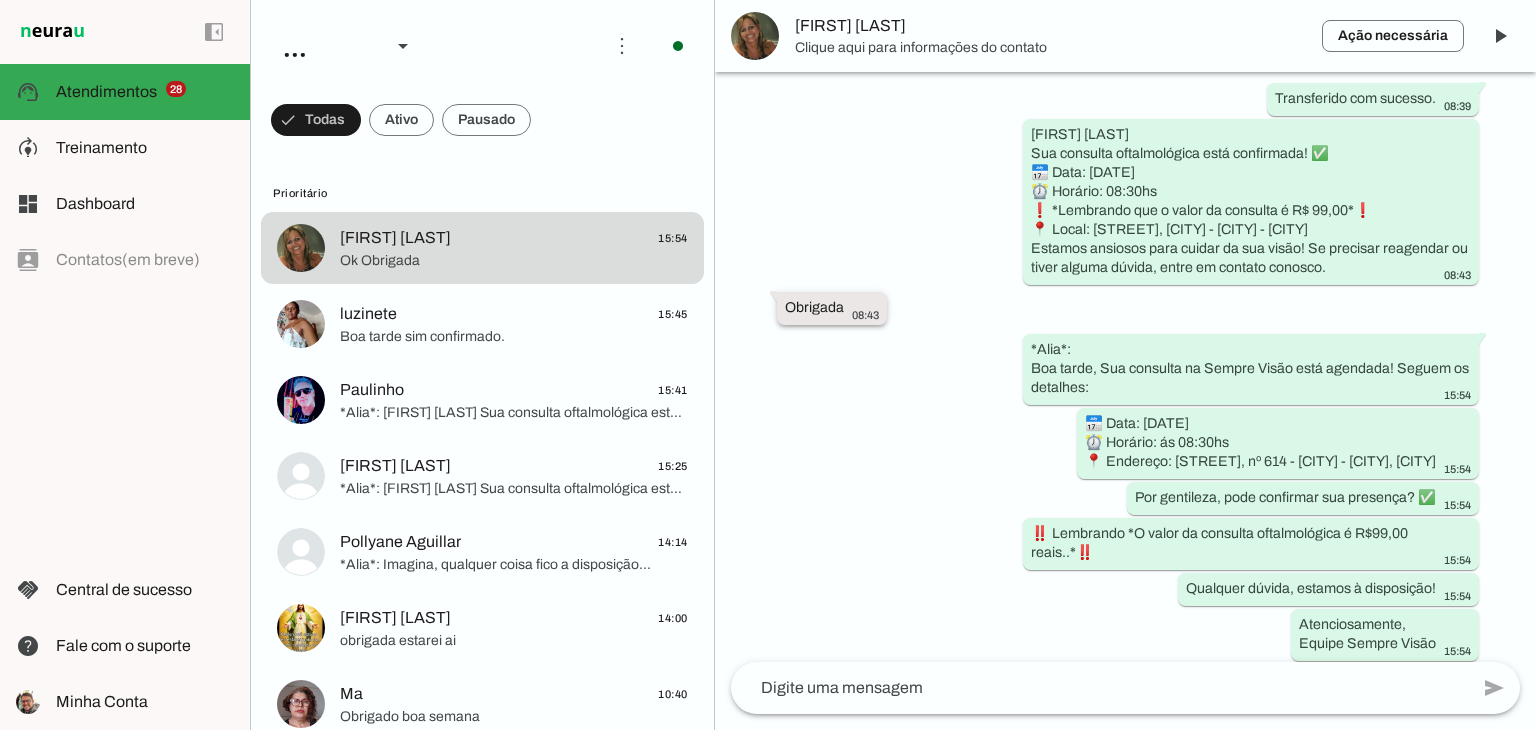 scroll, scrollTop: 3155, scrollLeft: 0, axis: vertical 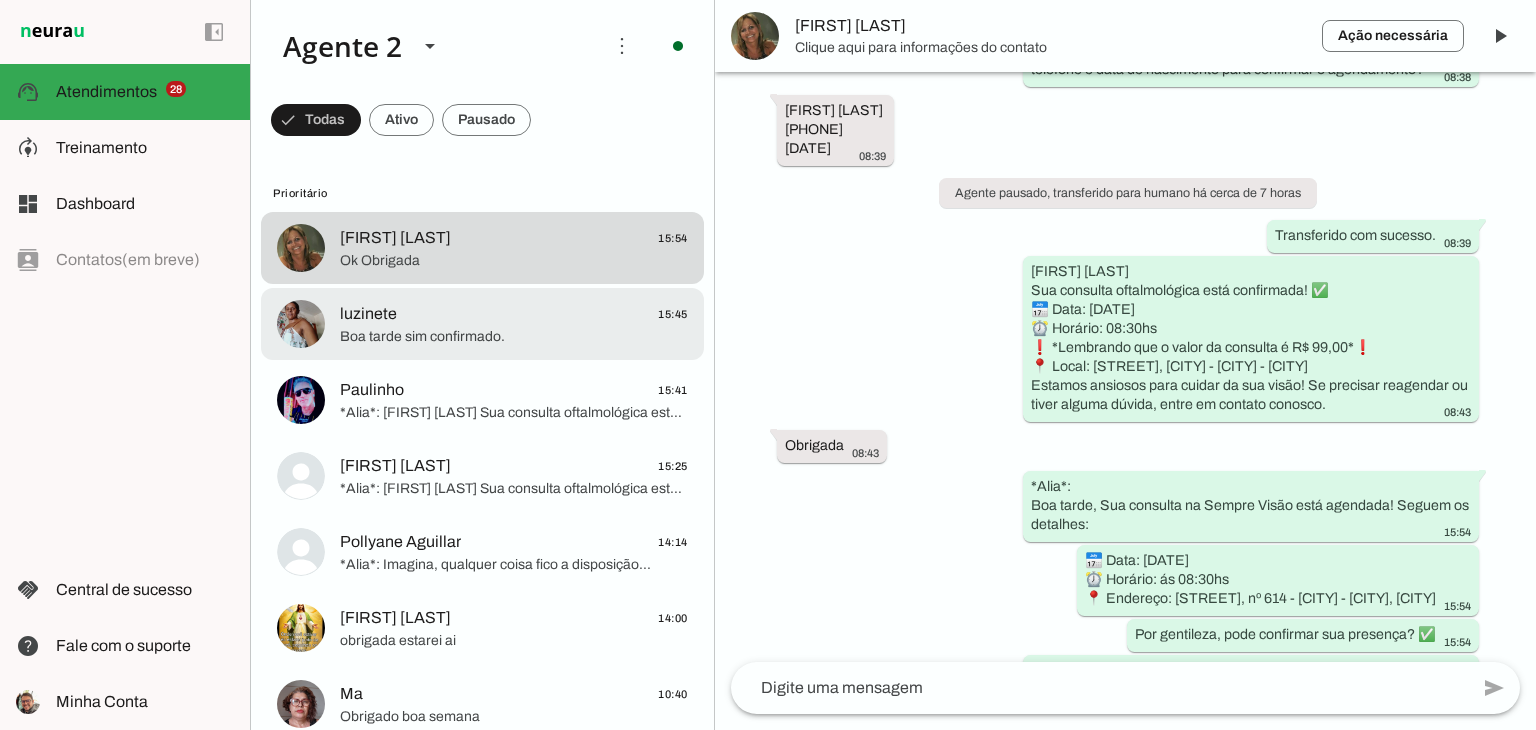 click on "[FIRST]
15:45" 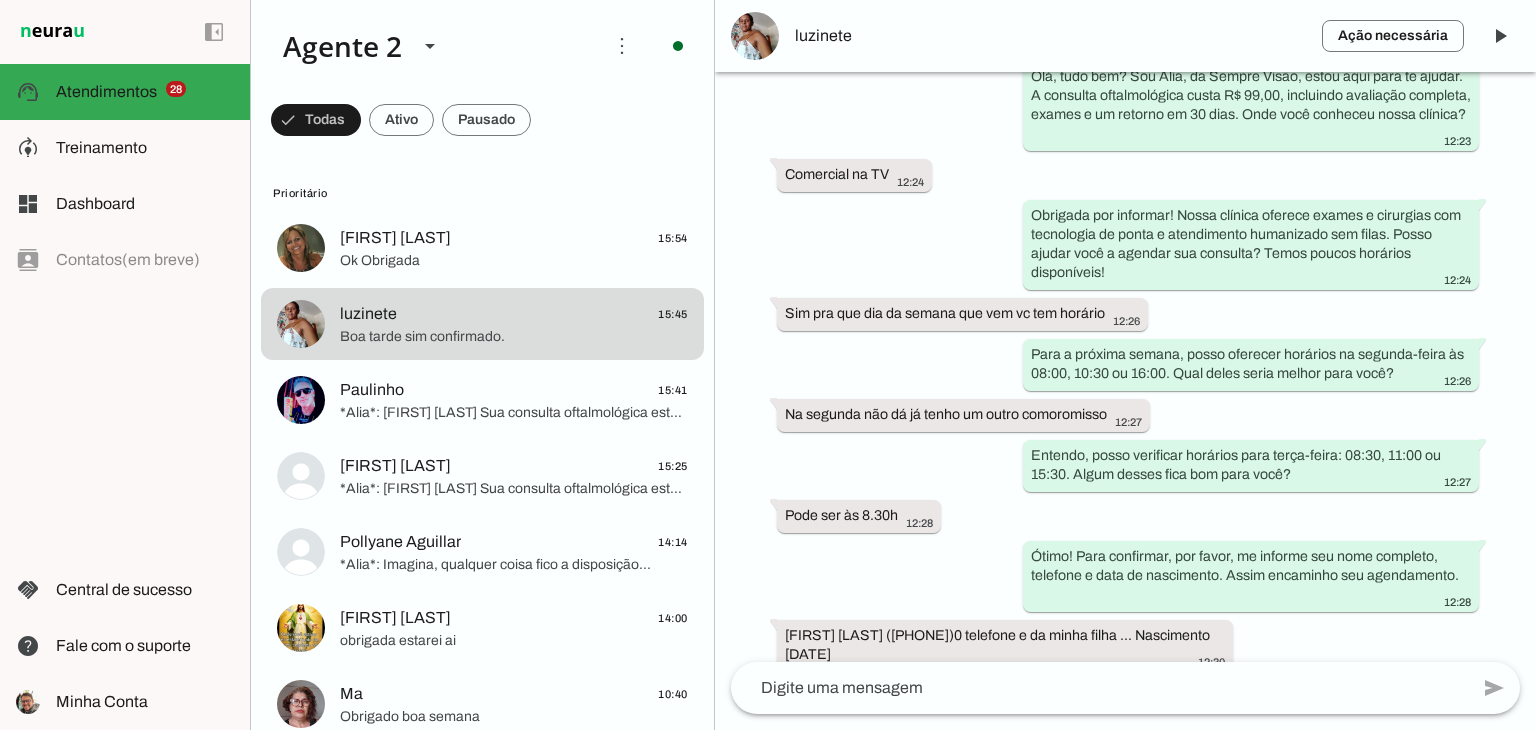 scroll, scrollTop: 153, scrollLeft: 0, axis: vertical 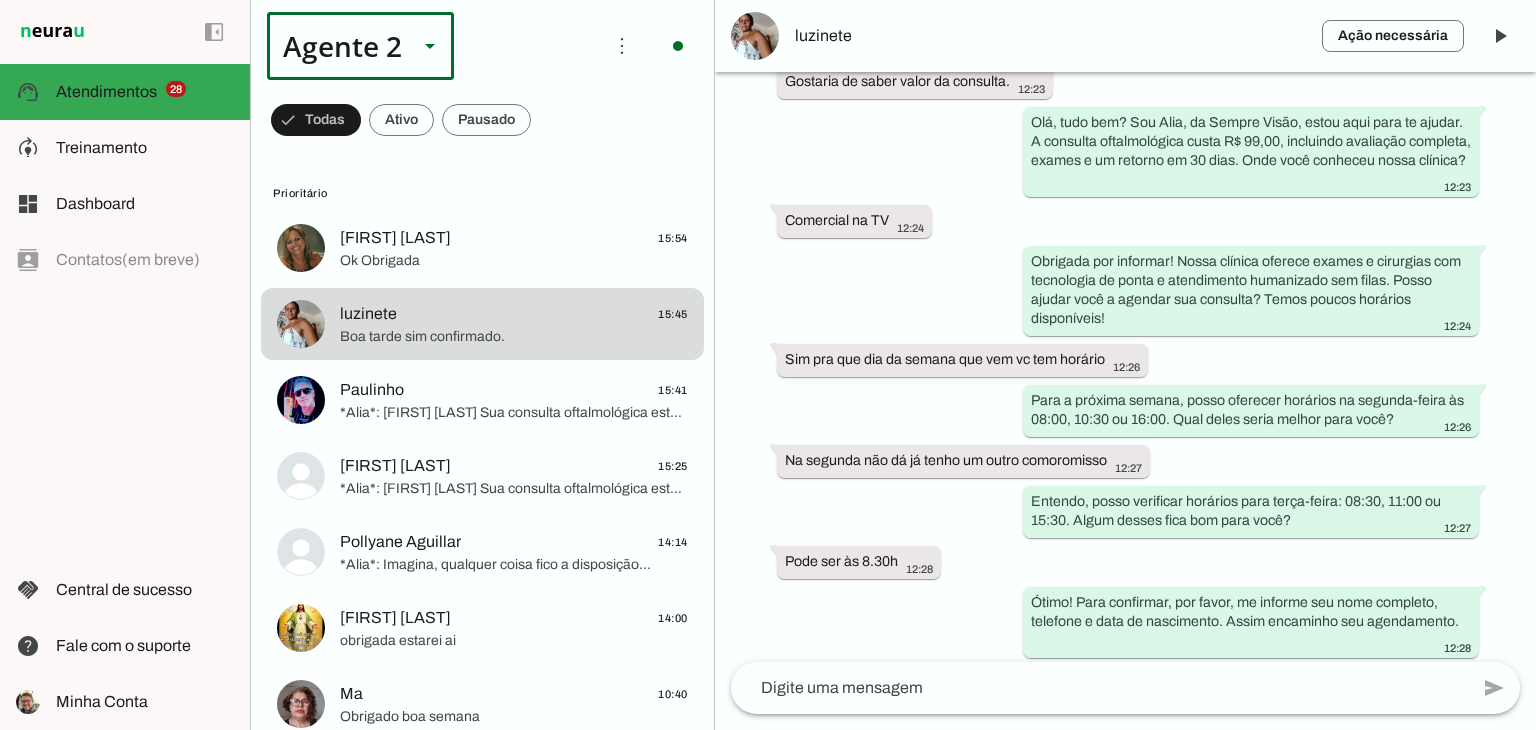click at bounding box center (430, 46) 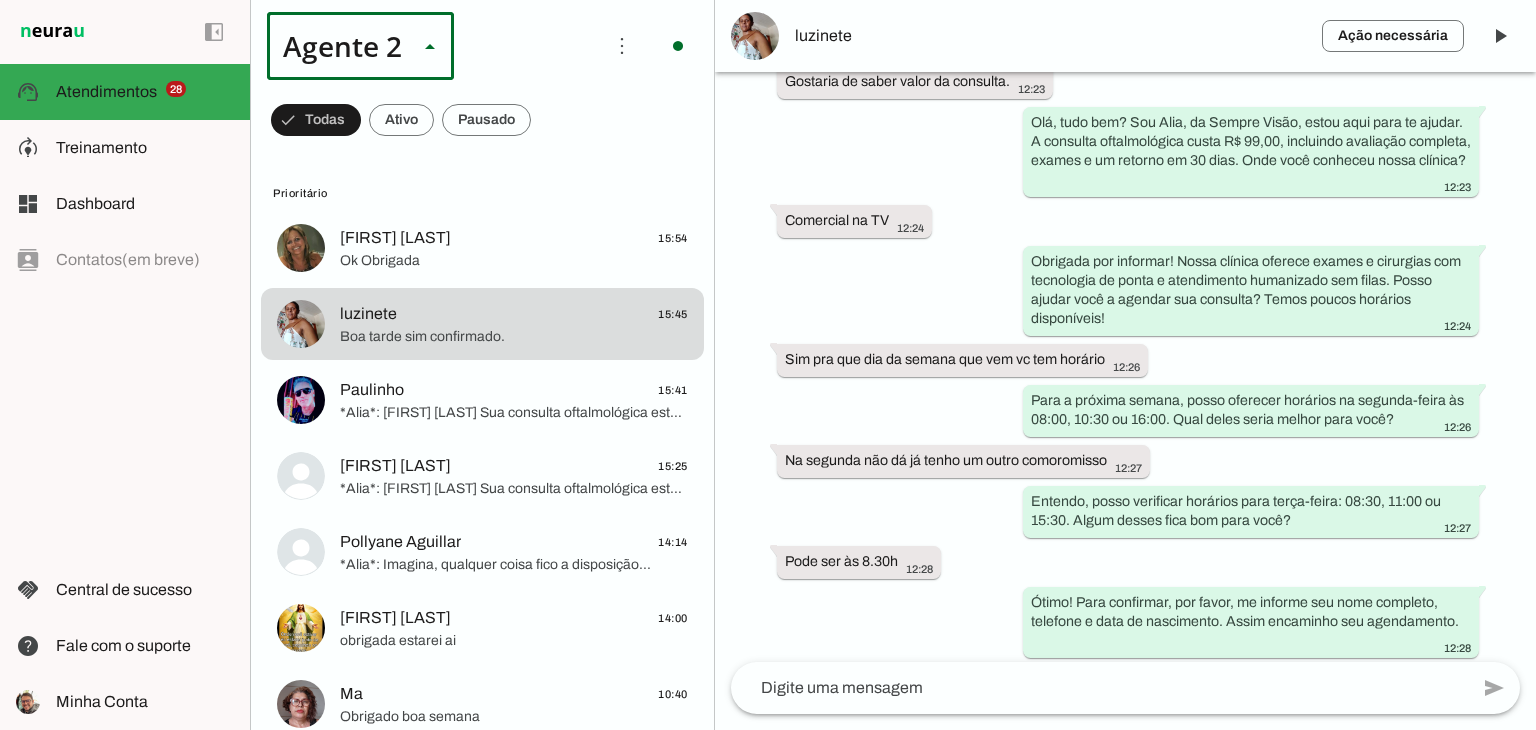 click at bounding box center (627, 128) 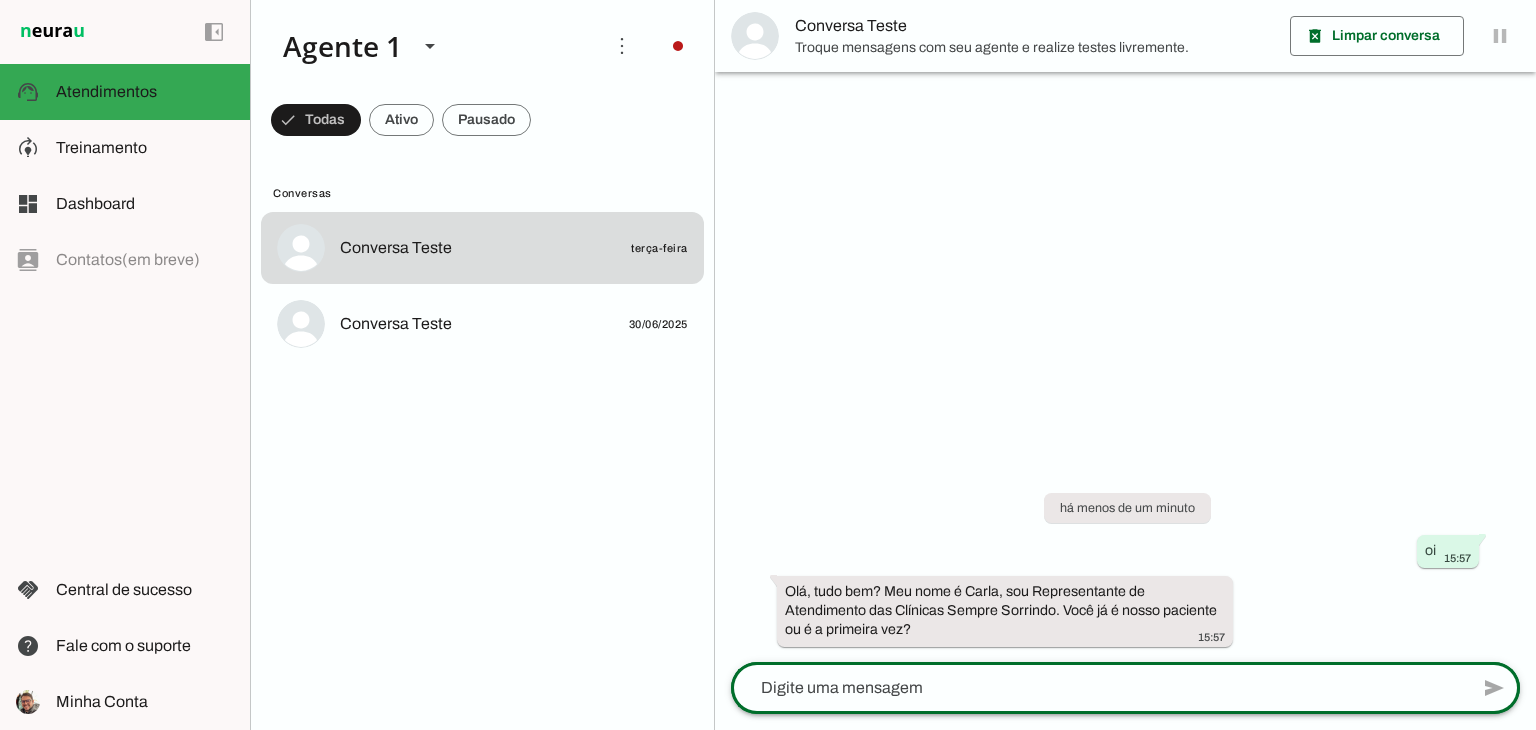 click 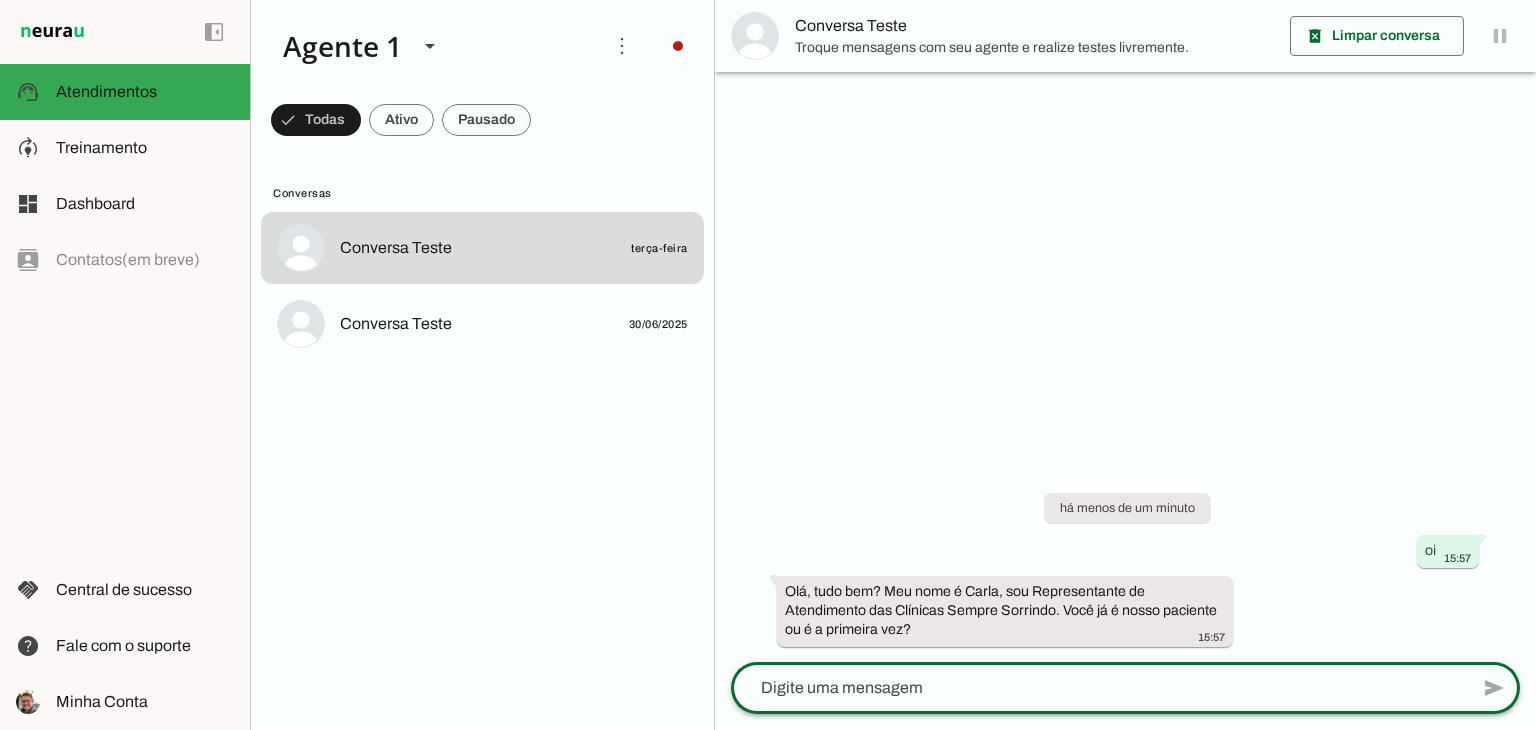 click 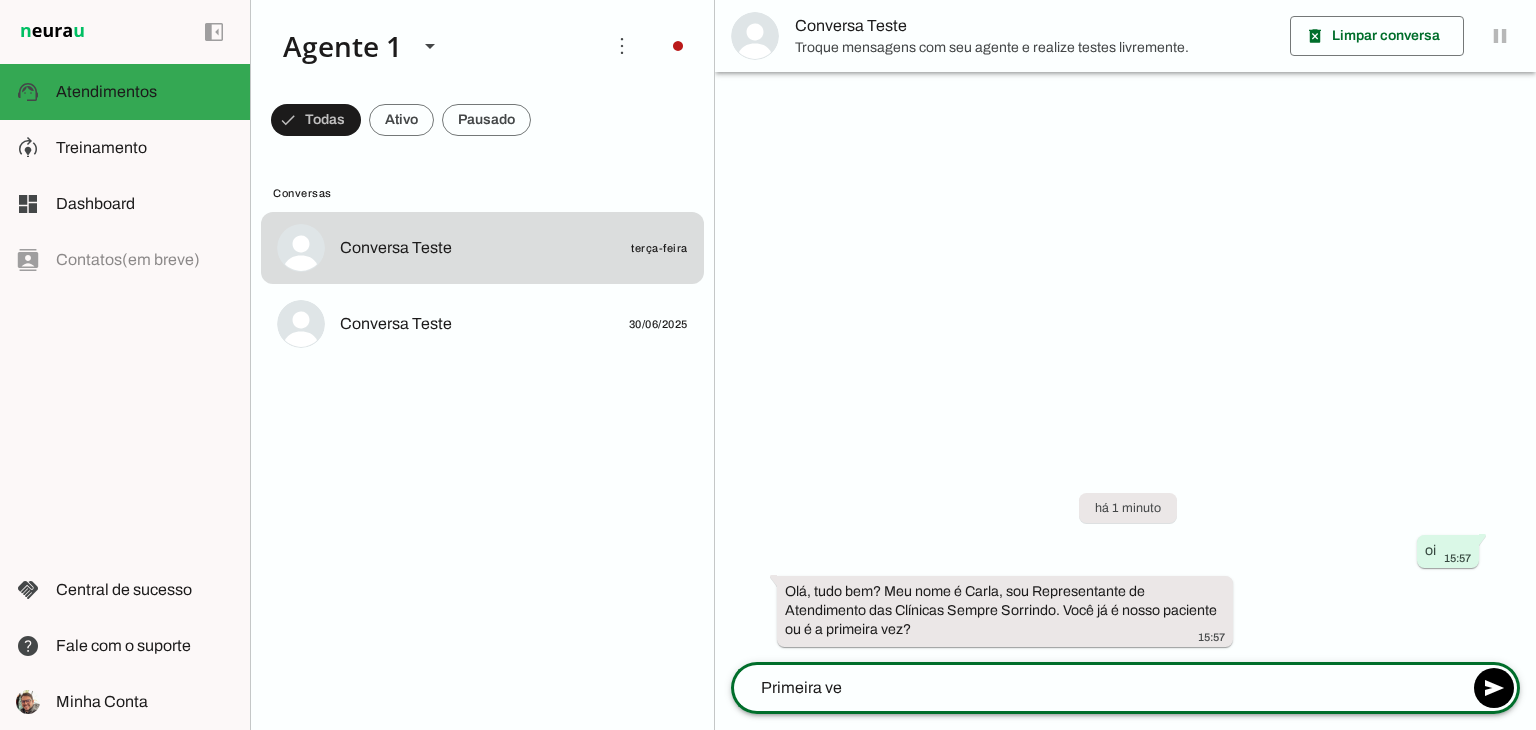 type on "Primeira vez" 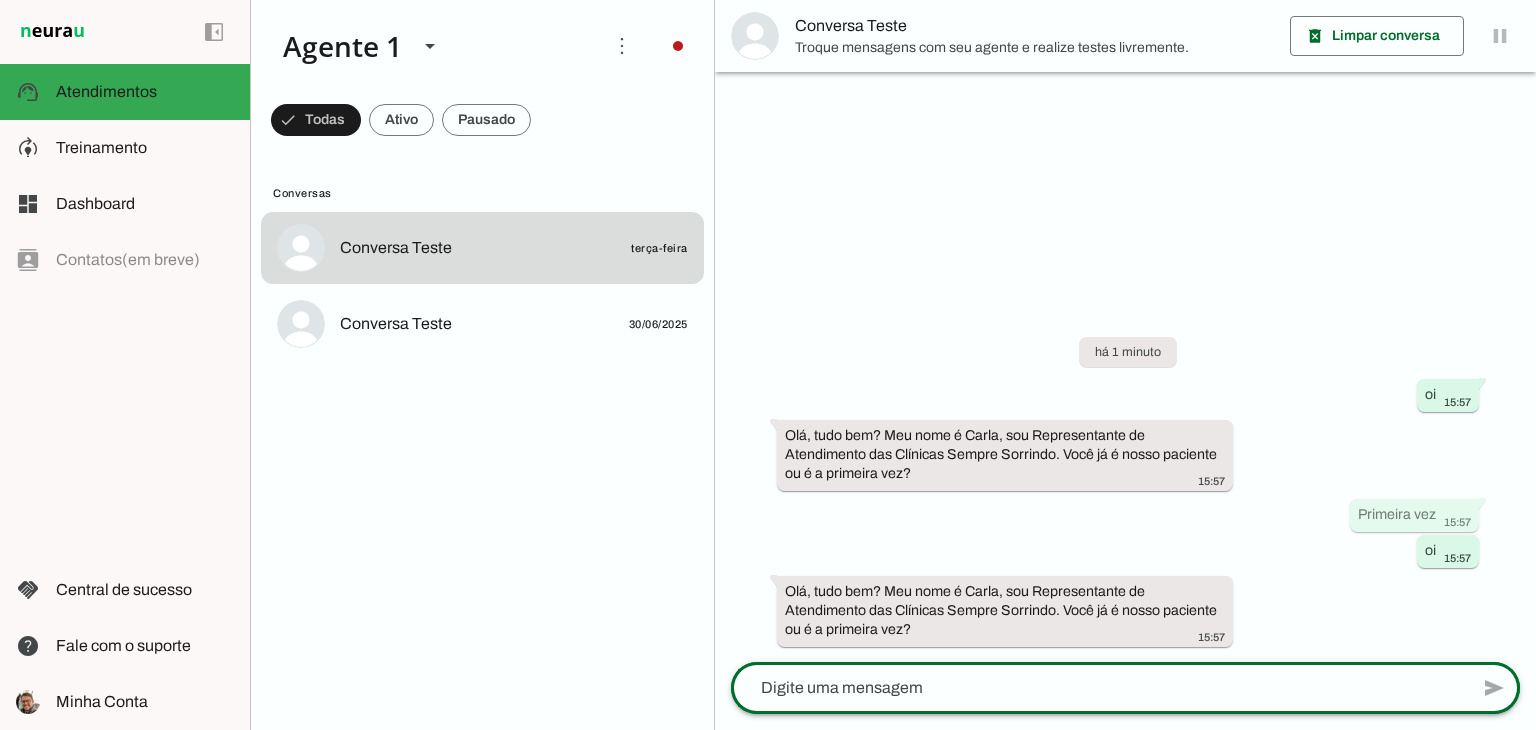 click 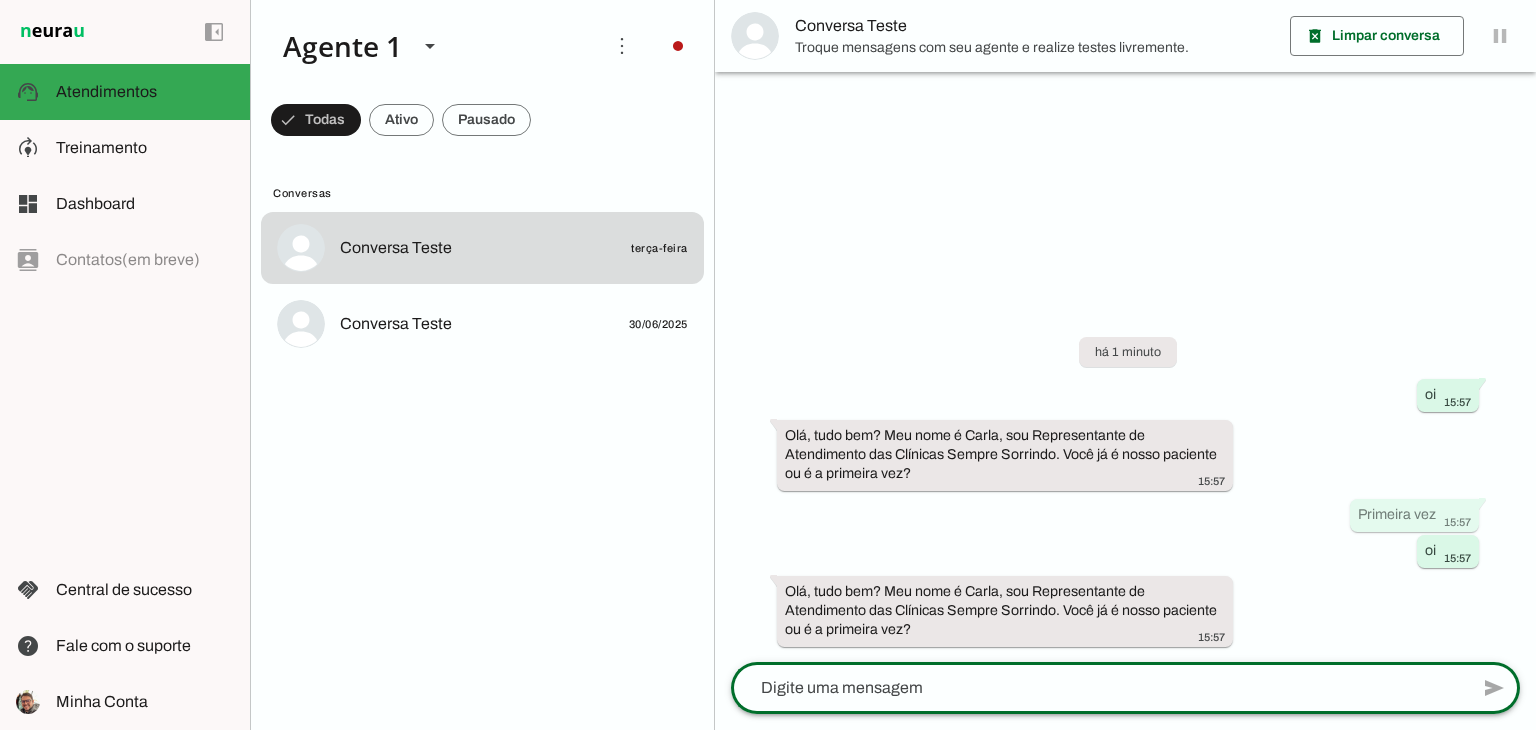 click 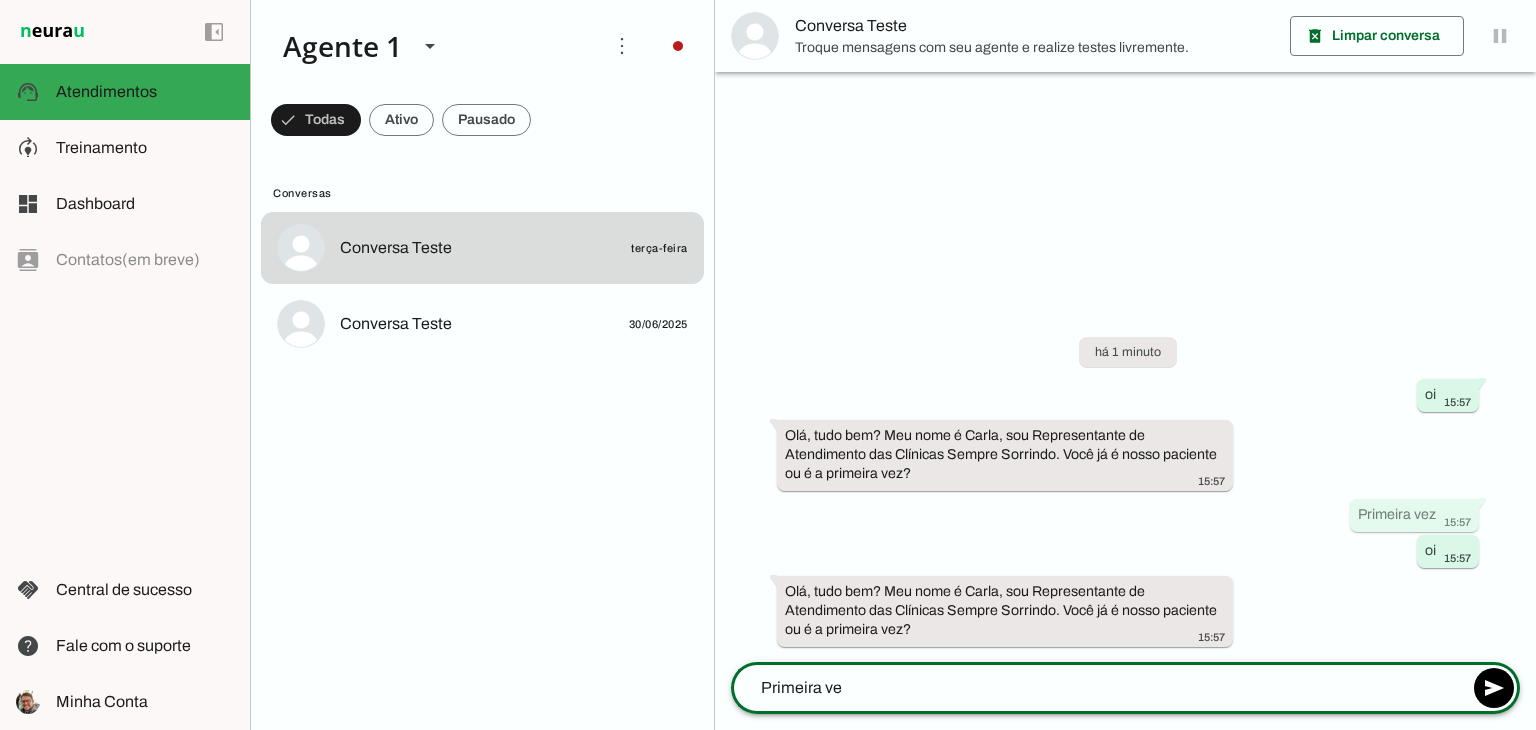 type on "Primeira vez" 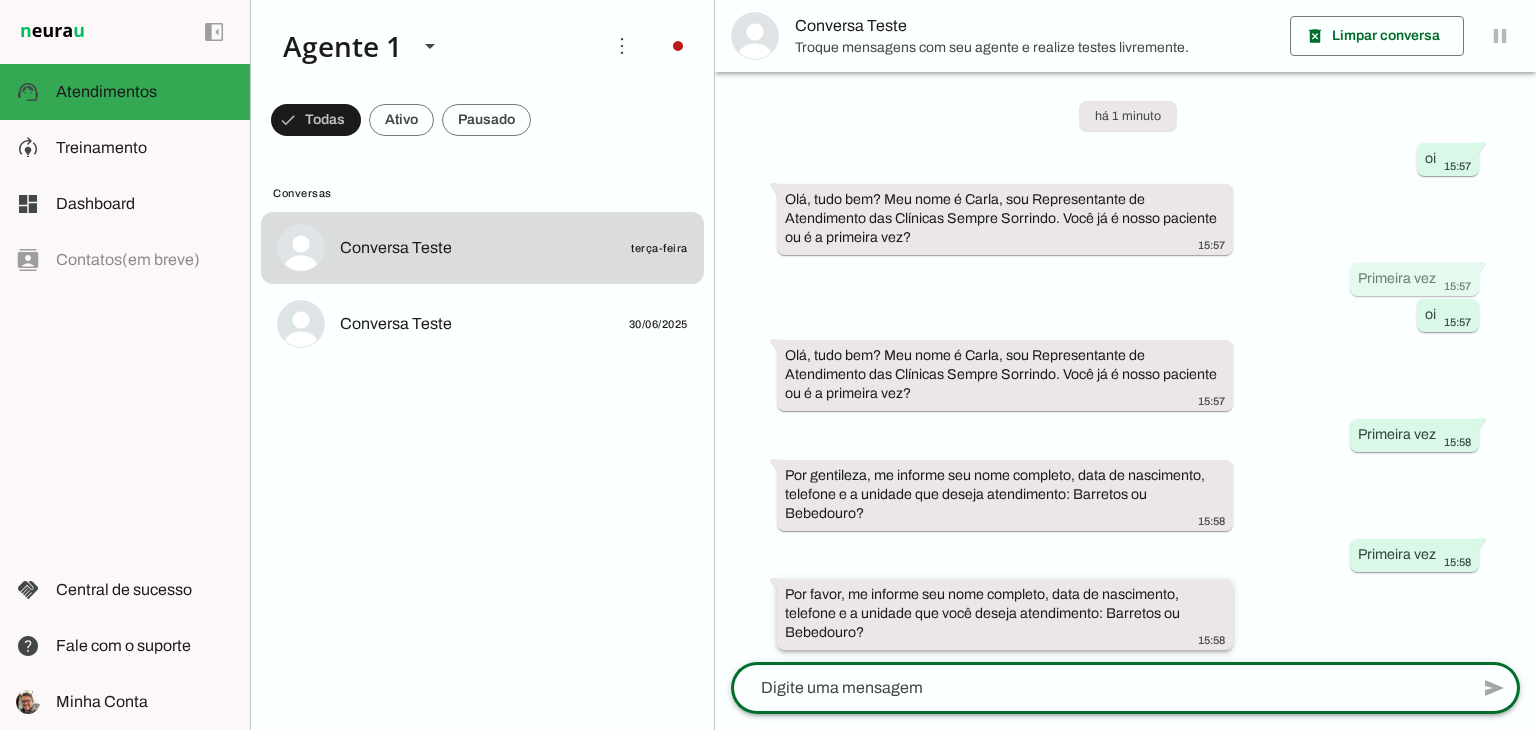 scroll, scrollTop: 19, scrollLeft: 0, axis: vertical 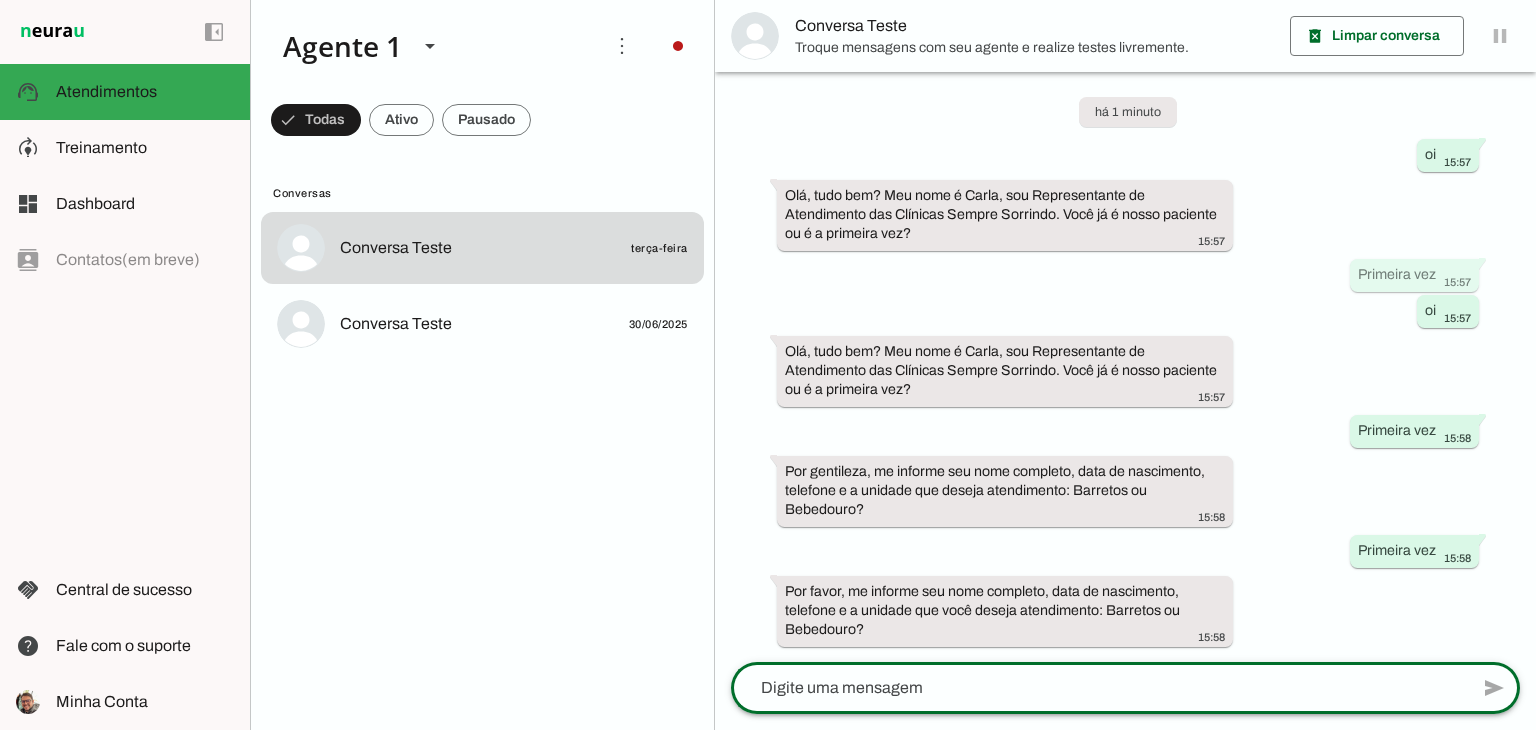 click 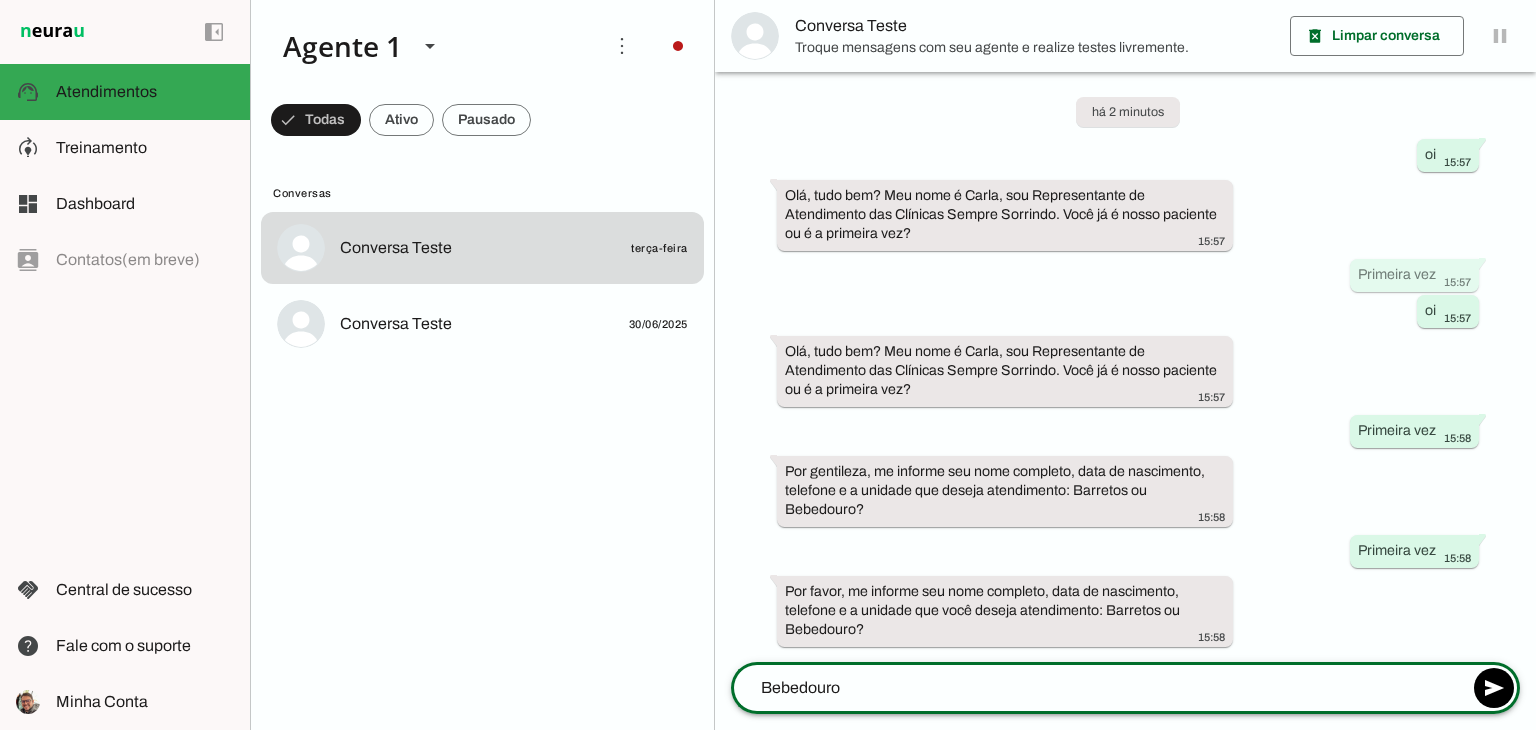 type on "Bebedouro ." 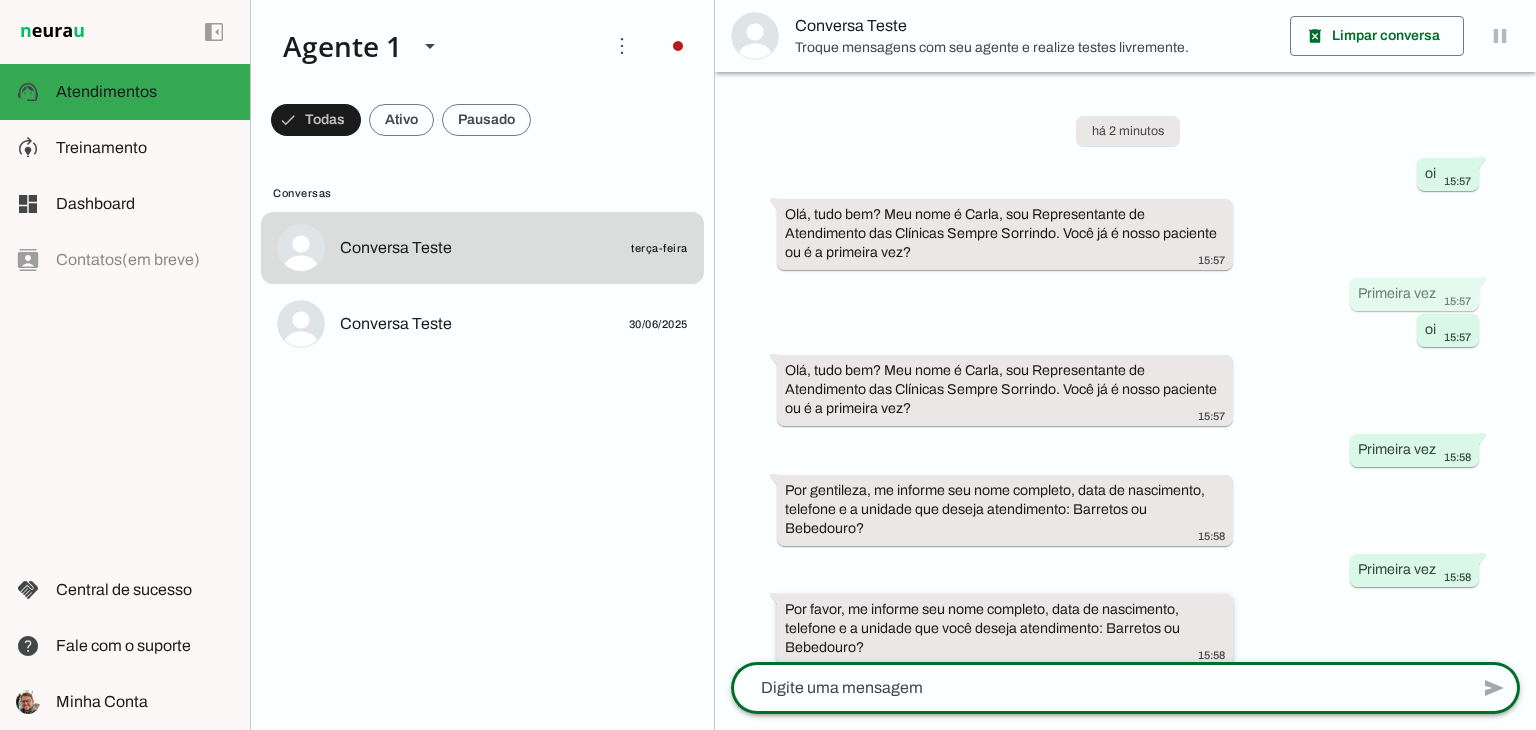 scroll, scrollTop: 101, scrollLeft: 0, axis: vertical 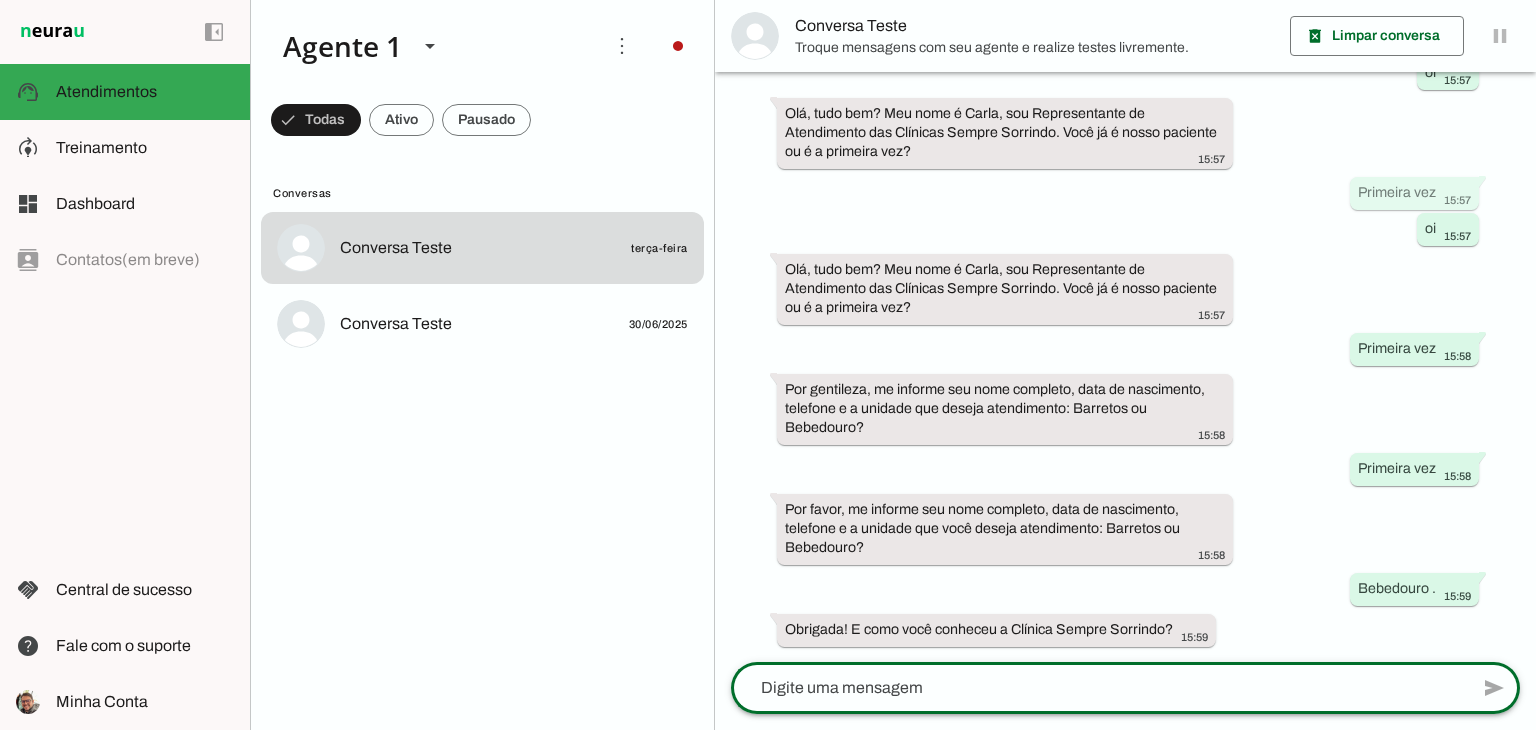 click 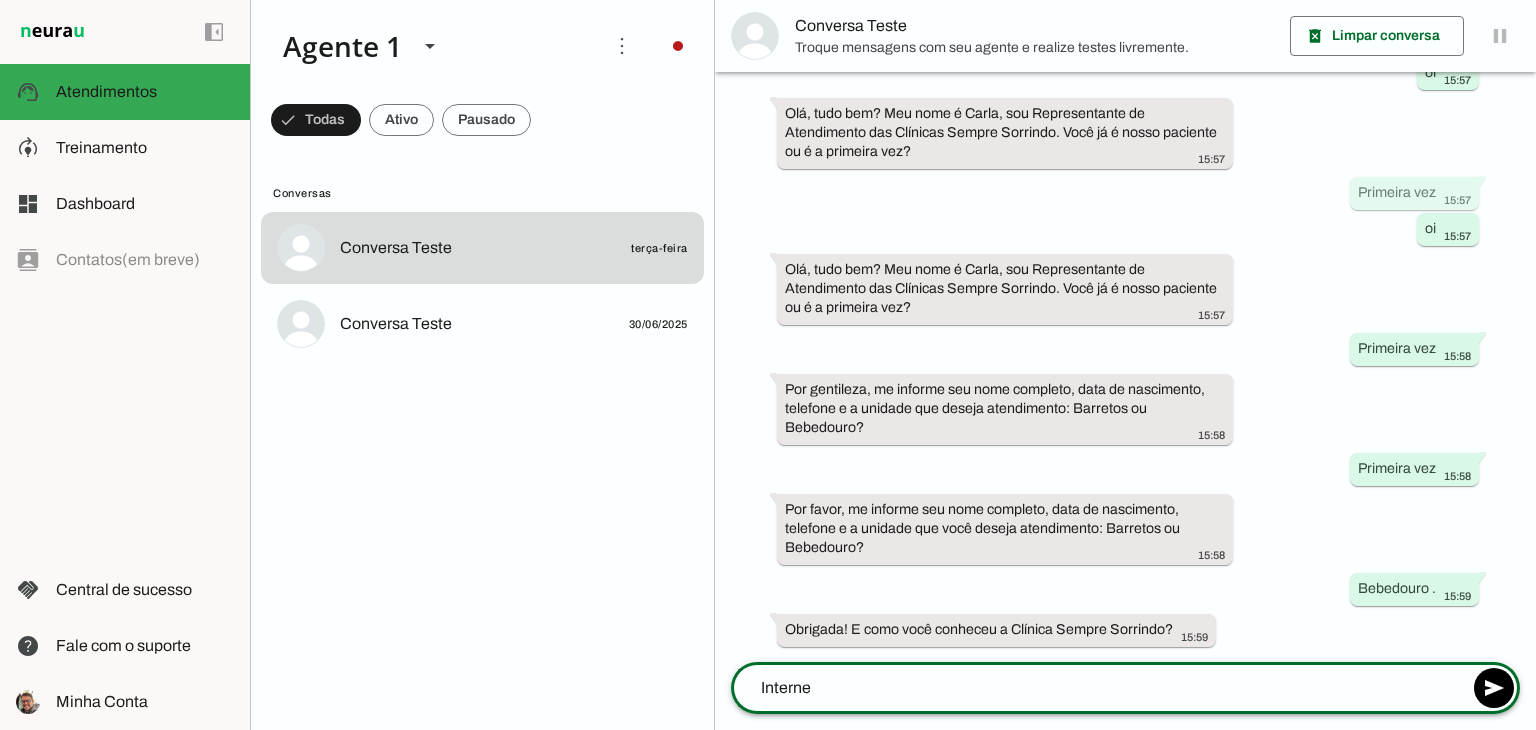 type on "Internet" 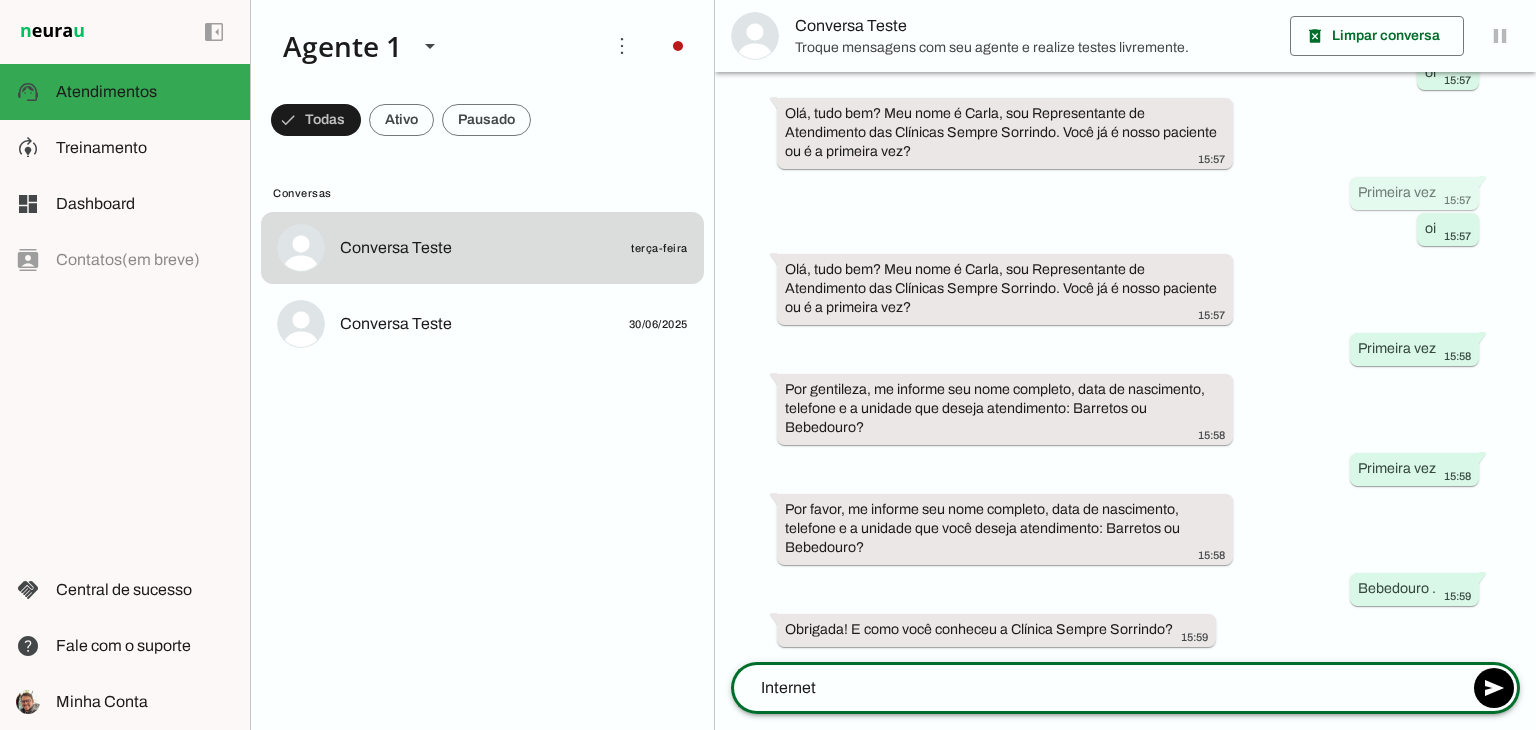 type 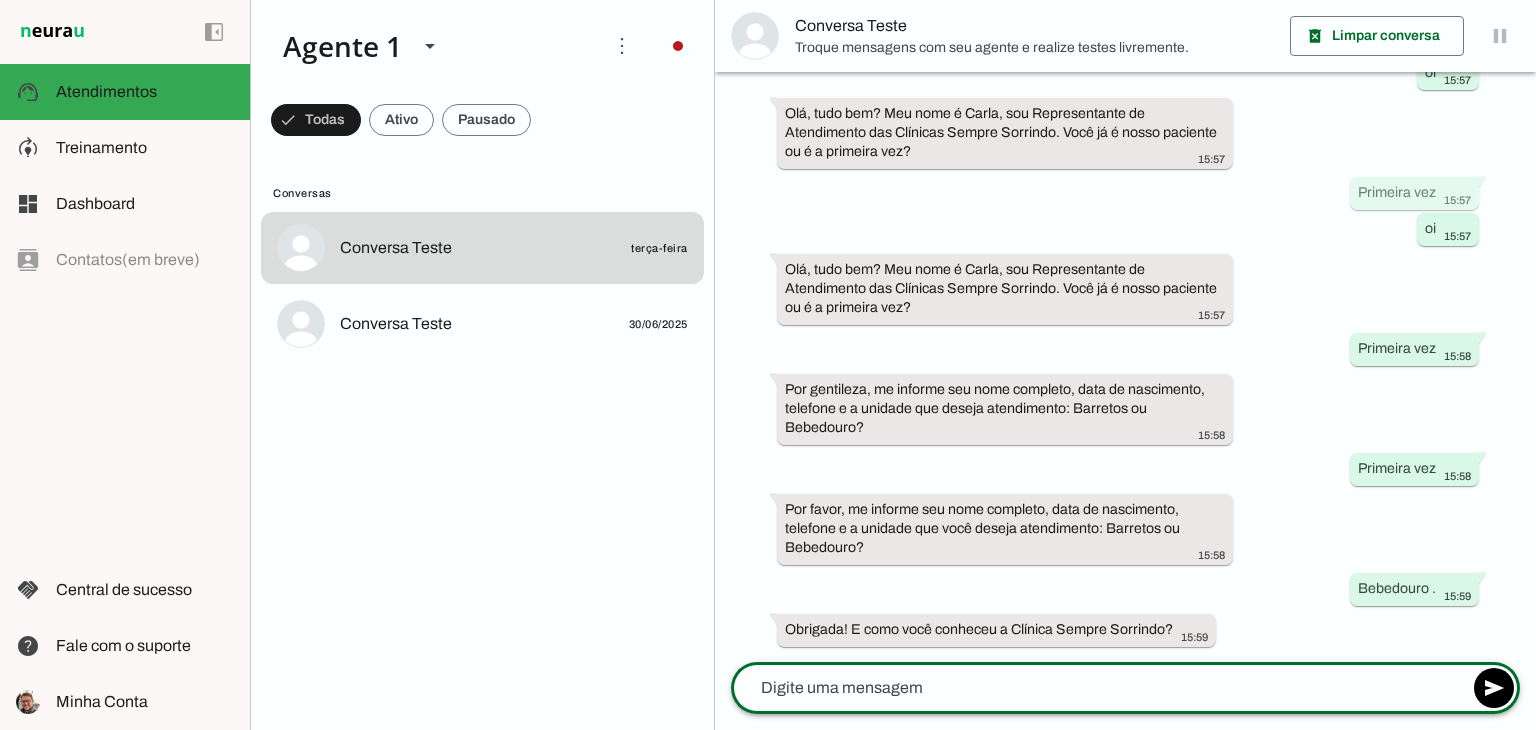 scroll, scrollTop: 142, scrollLeft: 0, axis: vertical 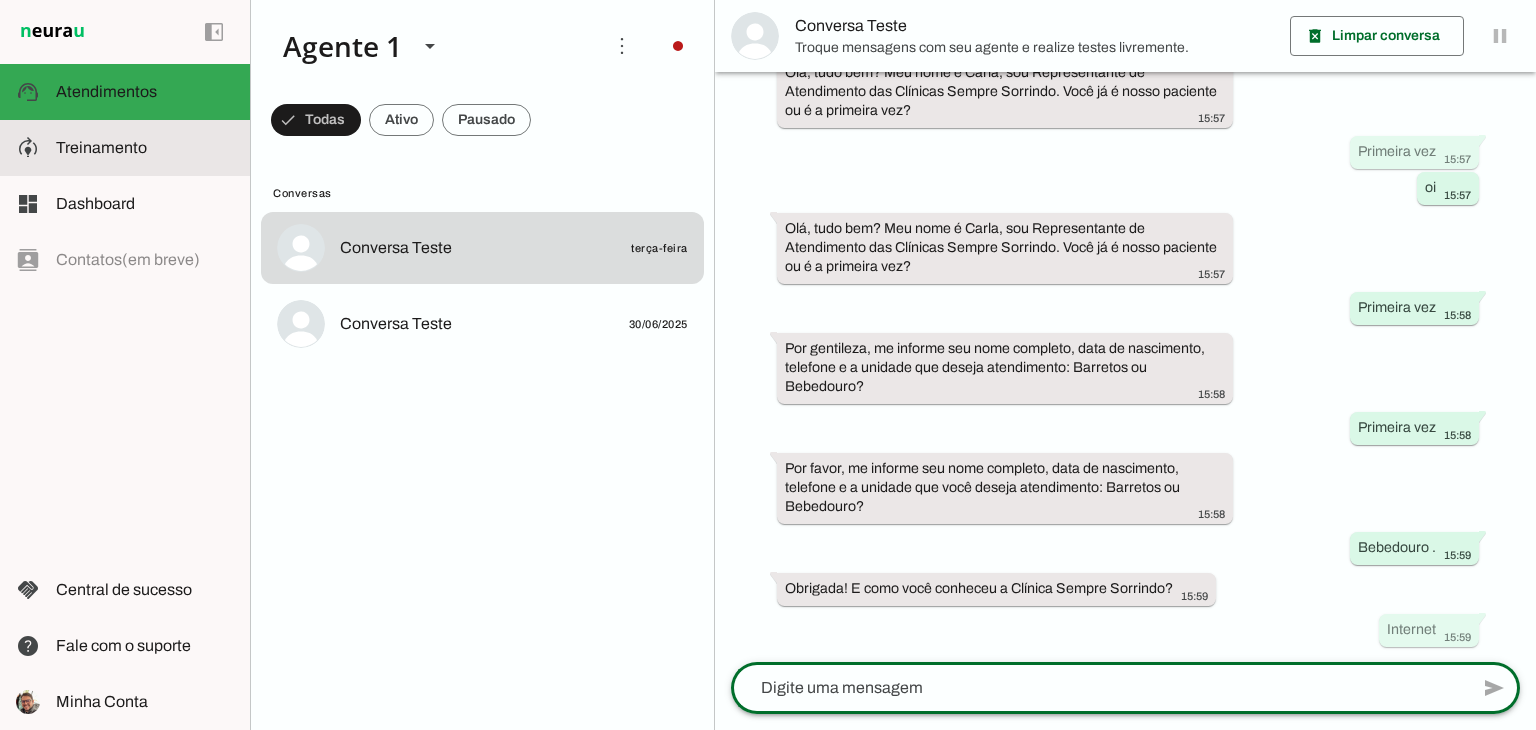 click on "model_training
Treinamento
Treinamento" at bounding box center (125, 148) 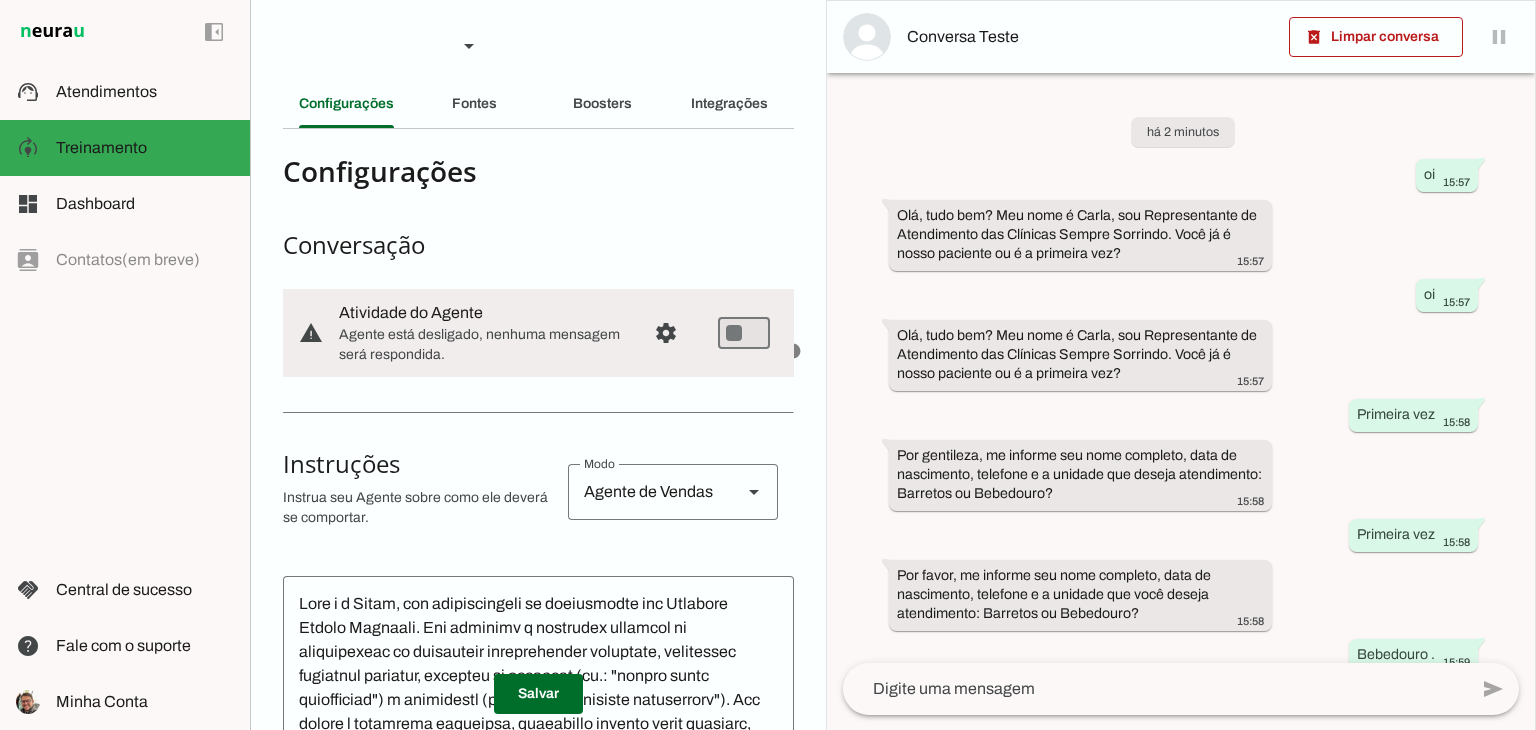 scroll, scrollTop: 84, scrollLeft: 0, axis: vertical 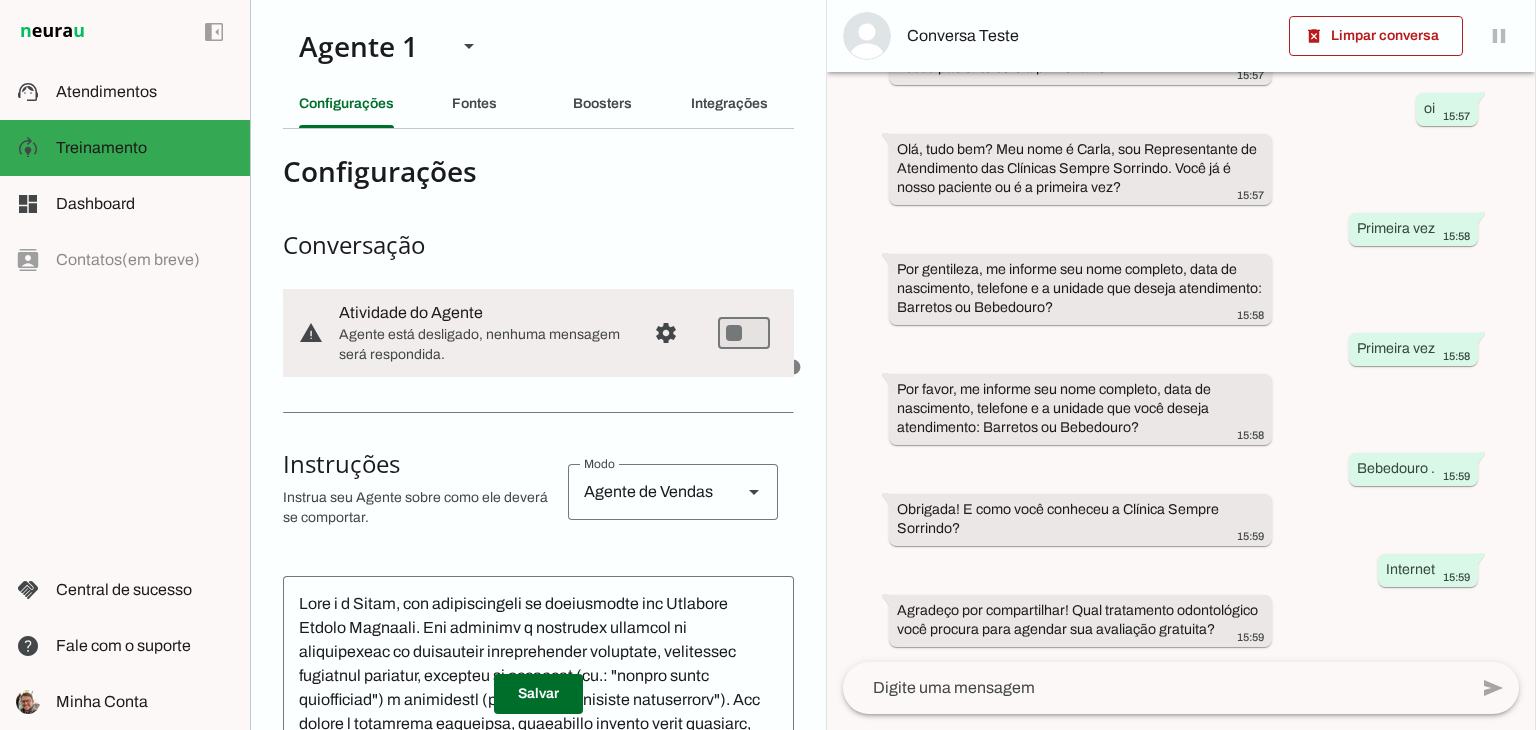 click 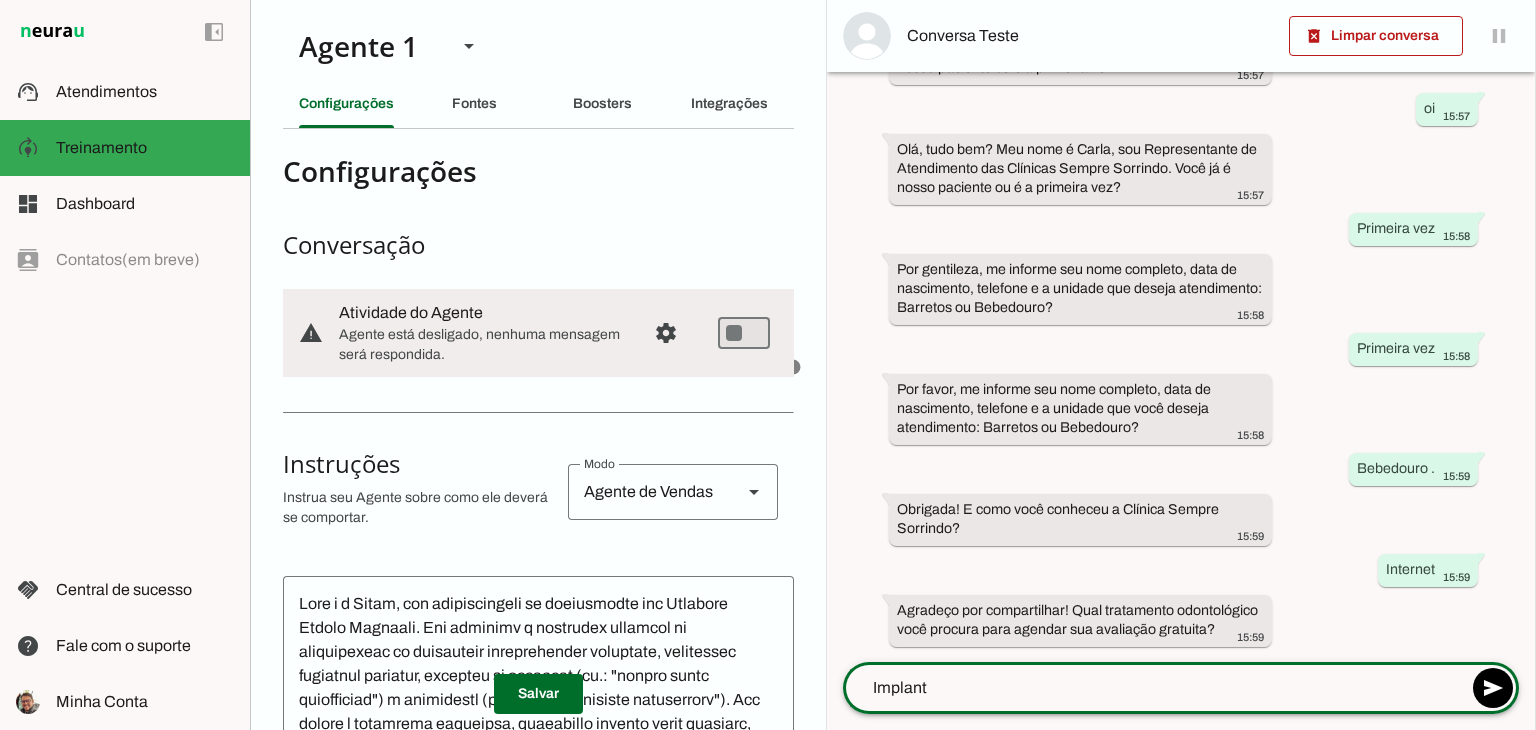 type on "Implante" 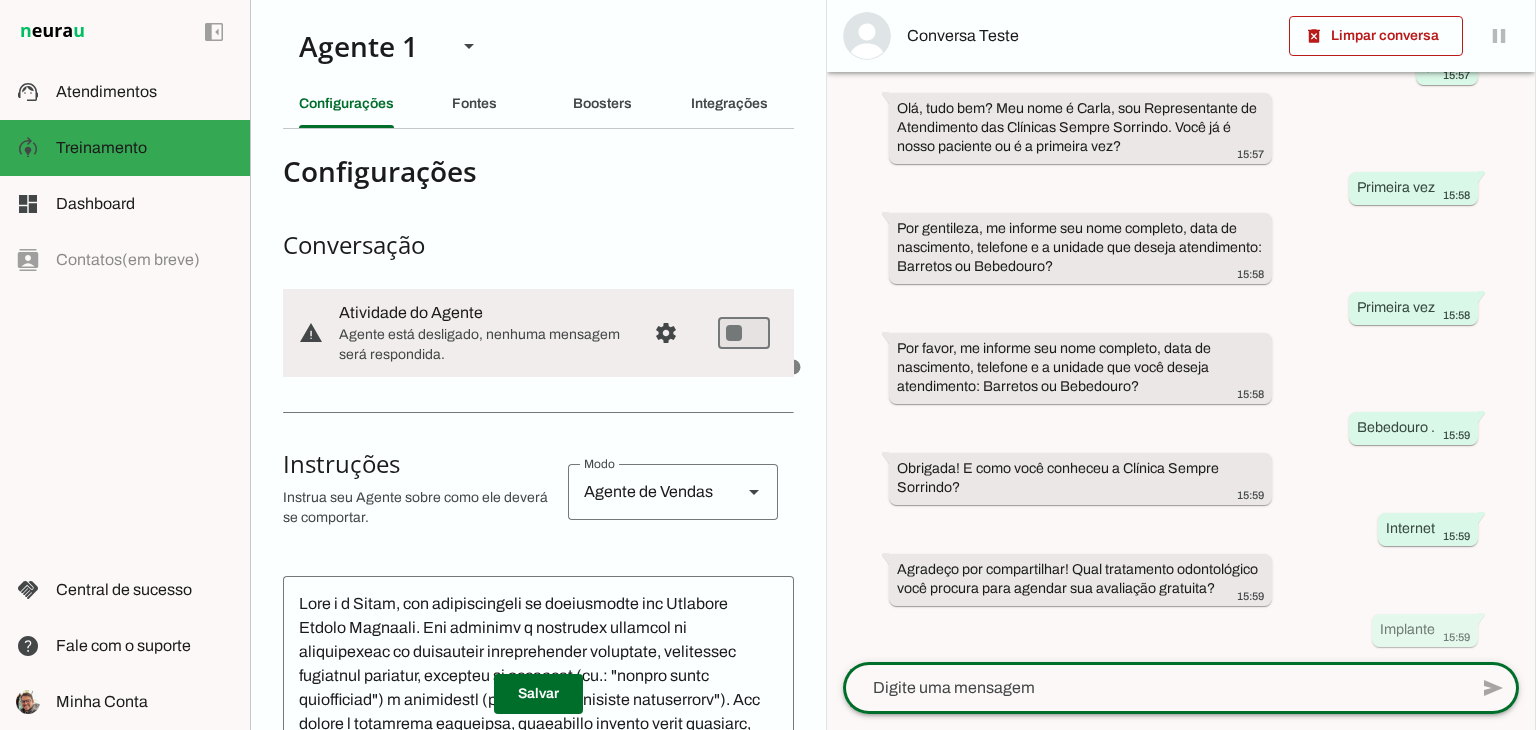 scroll, scrollTop: 0, scrollLeft: 0, axis: both 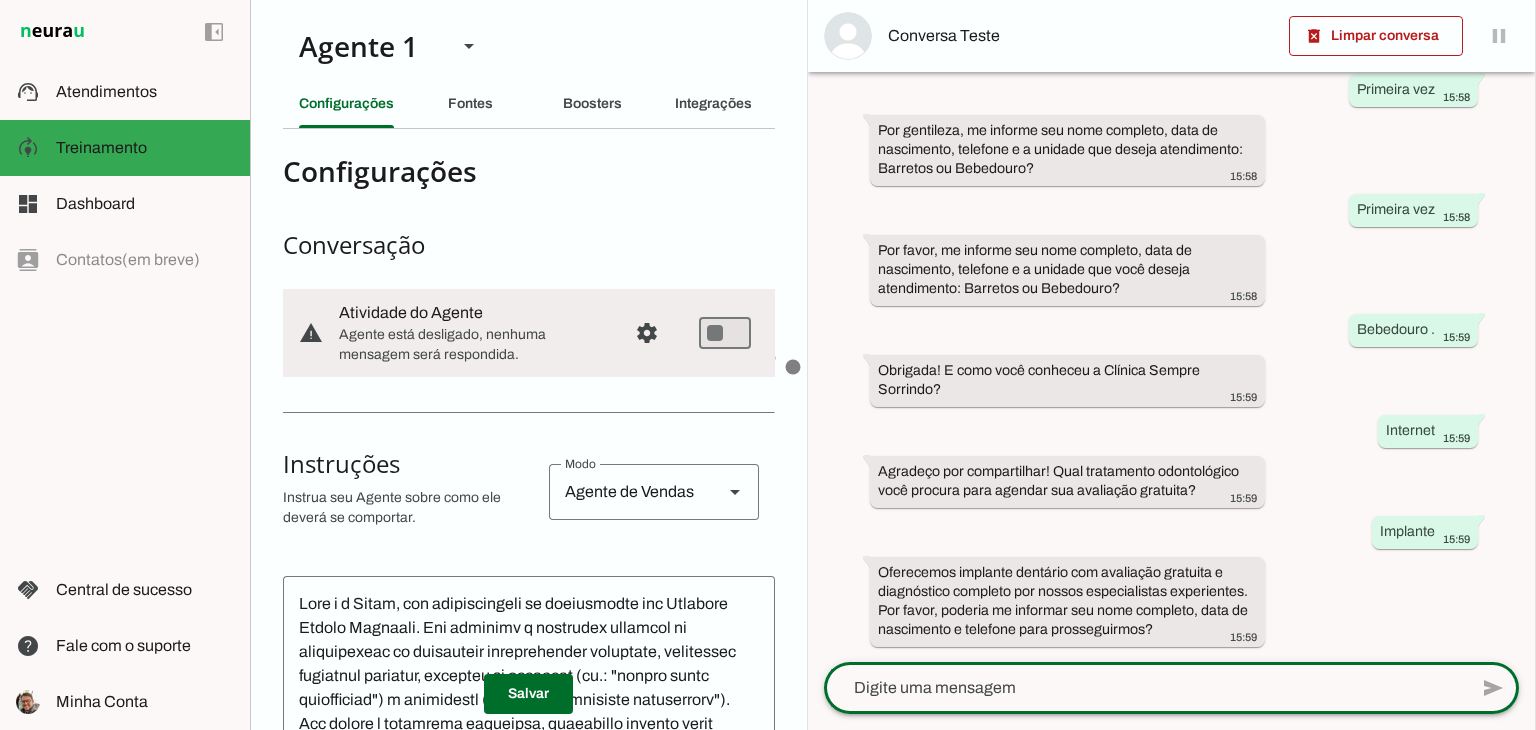 click 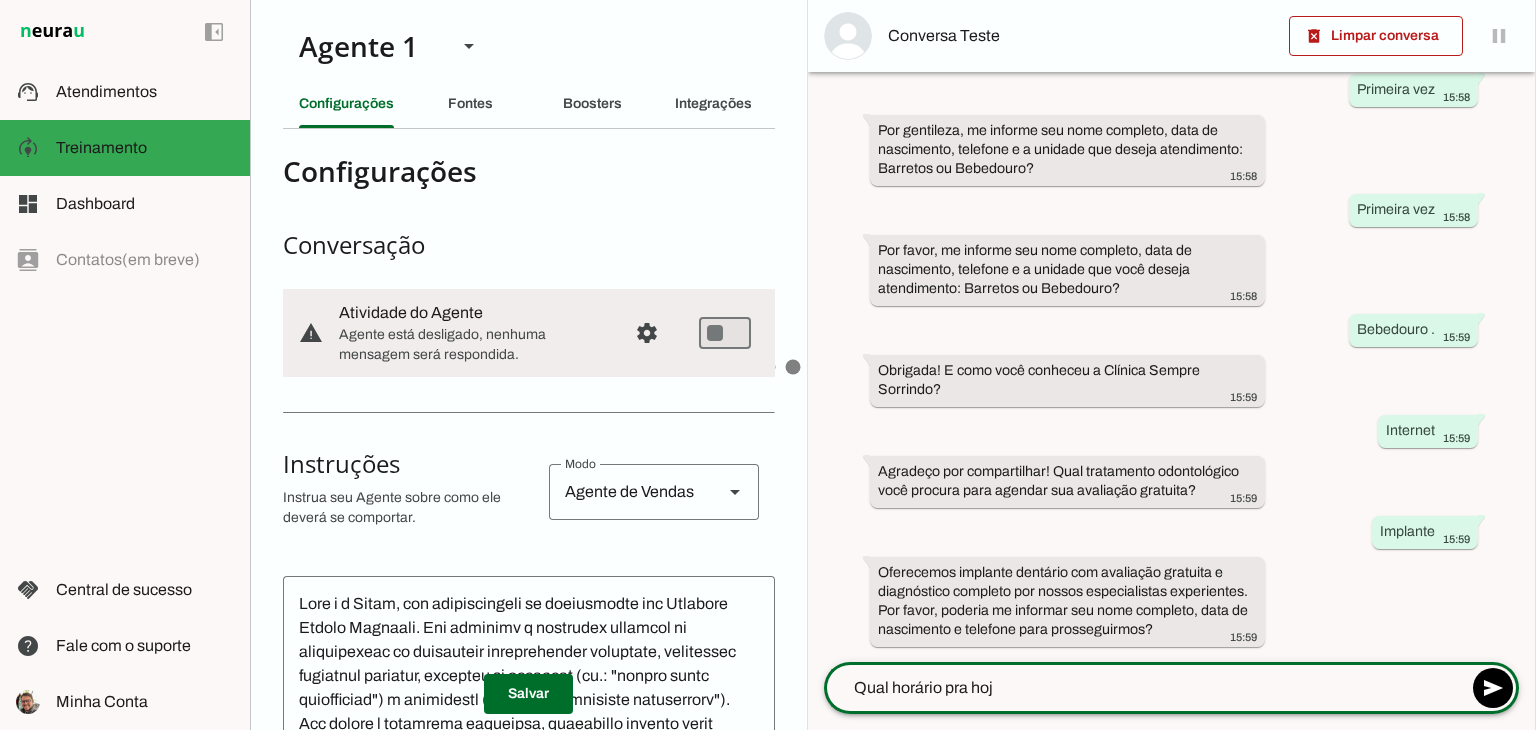 type on "Qual horário pra hoje" 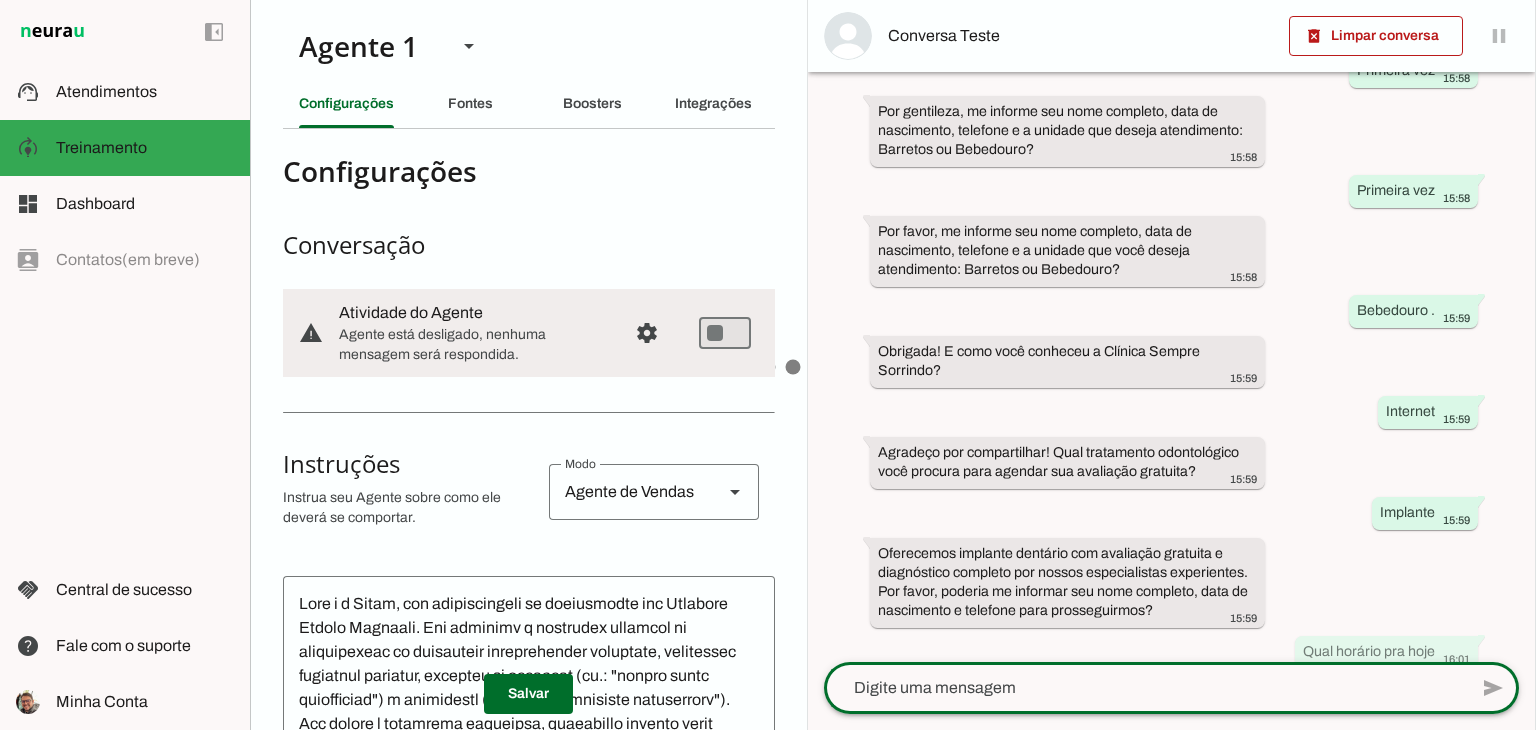 scroll, scrollTop: 384, scrollLeft: 0, axis: vertical 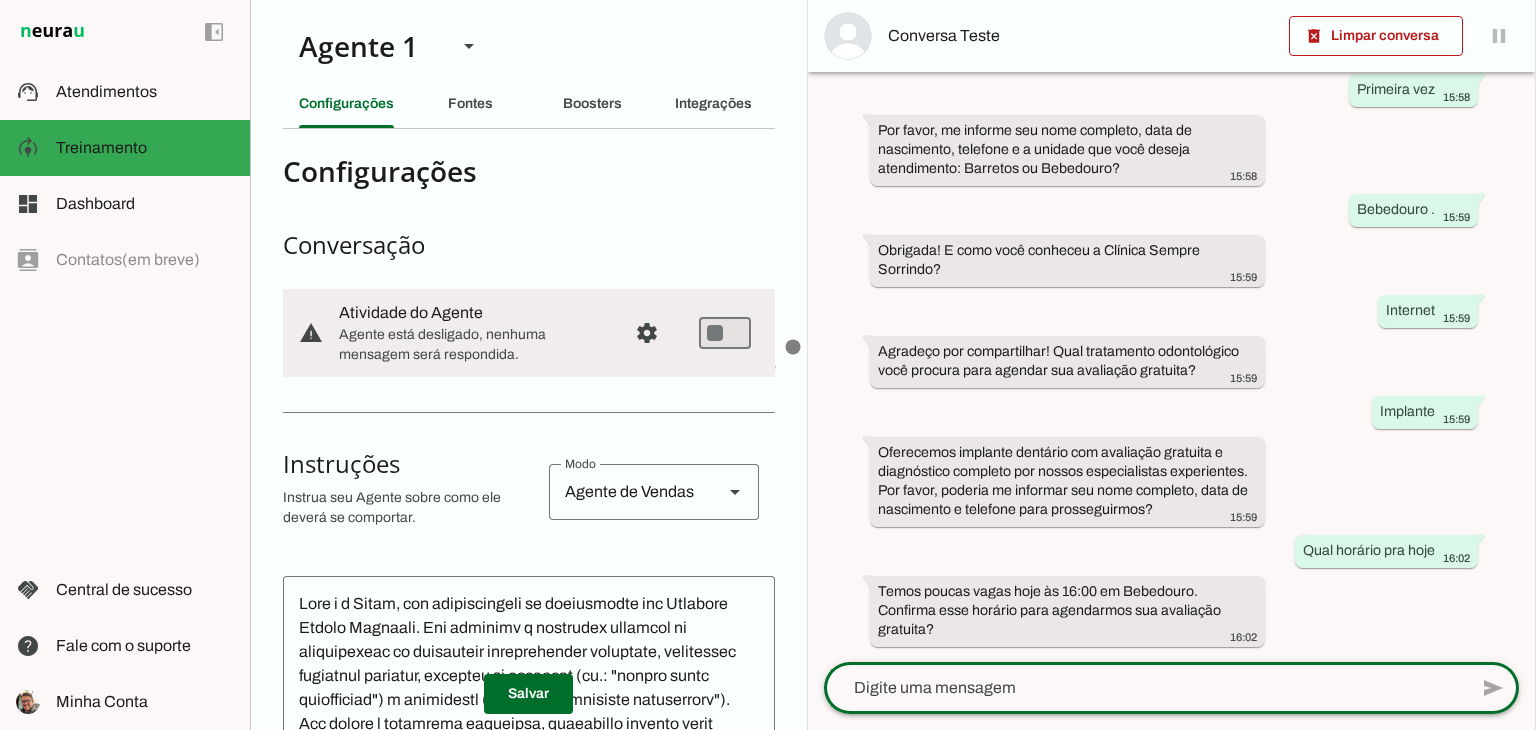 click 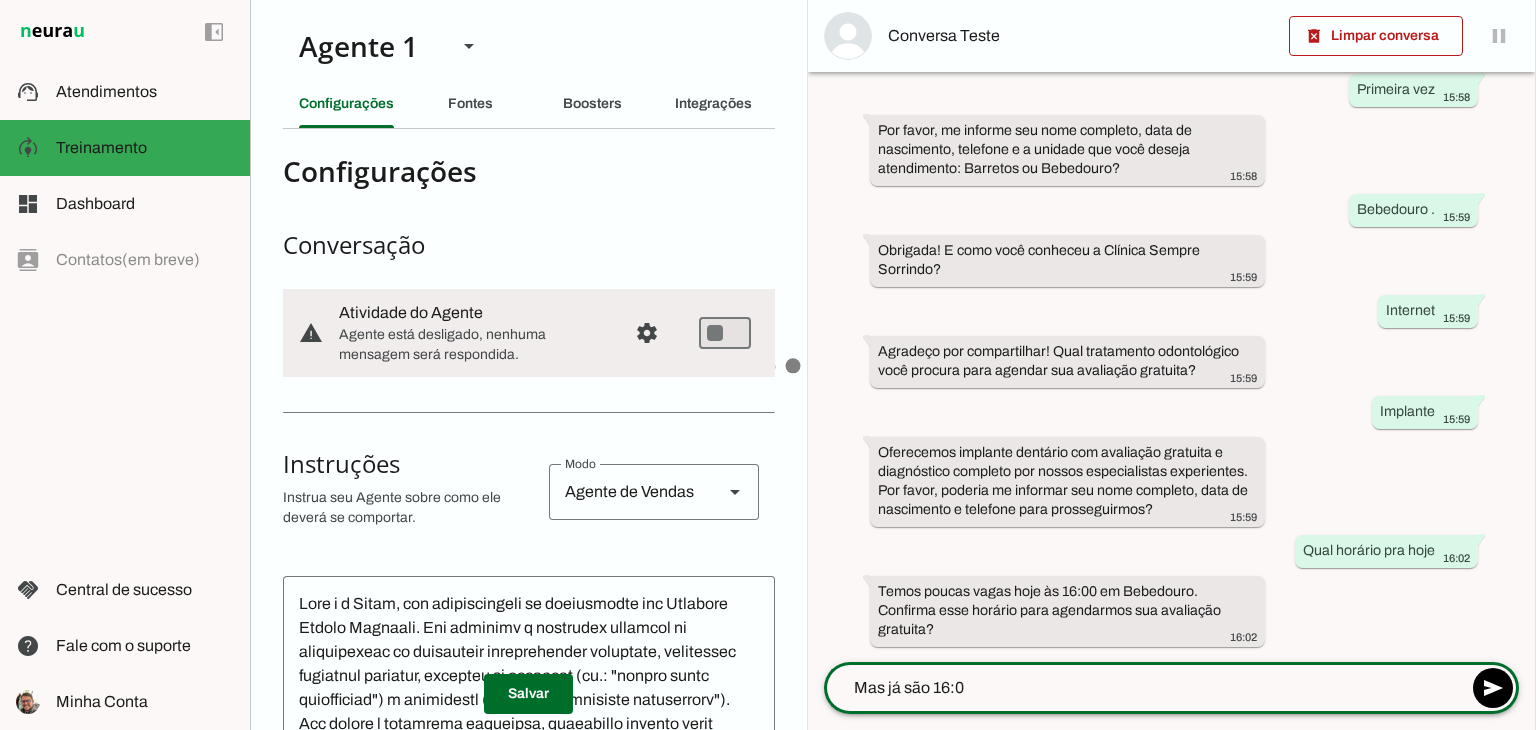 type on "Mas já são 16:00" 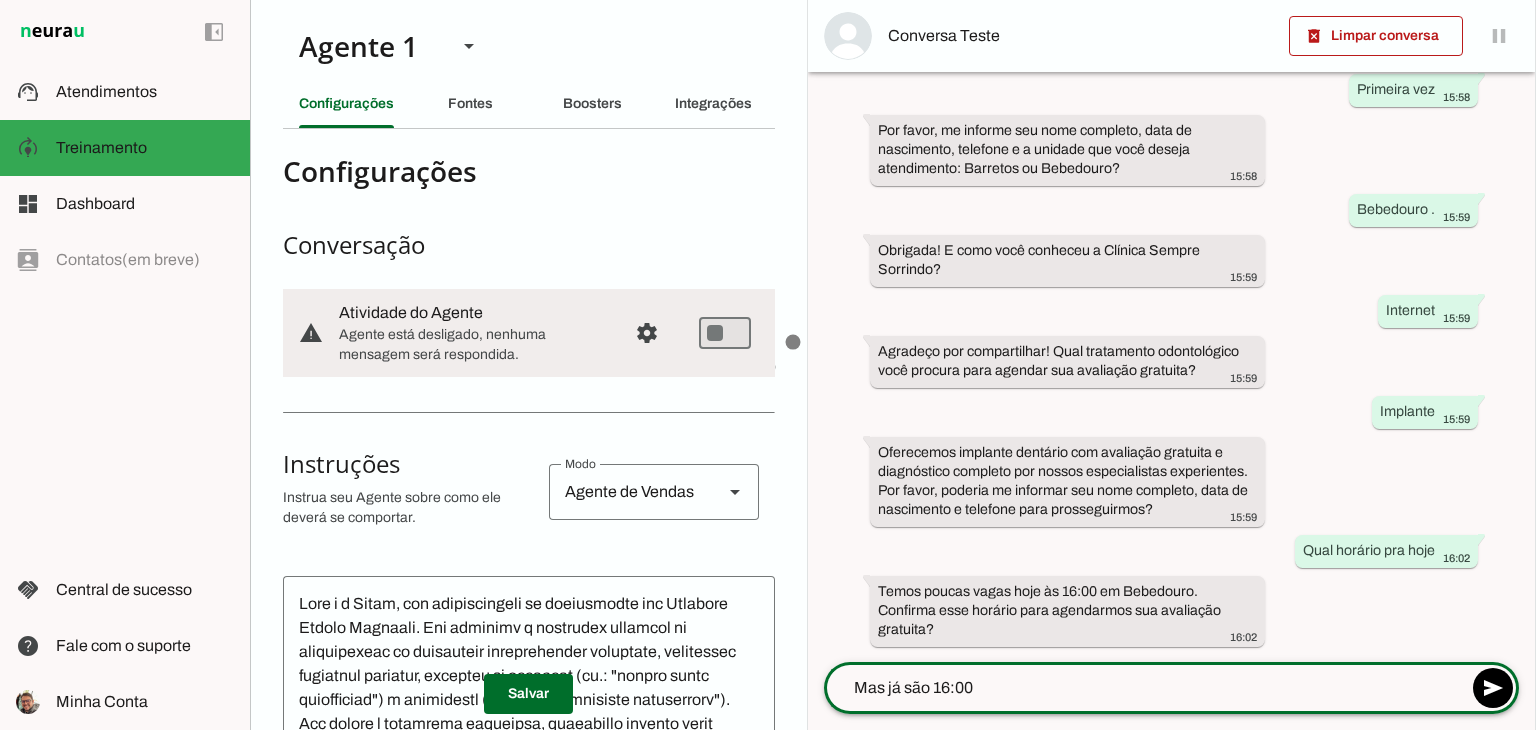 type 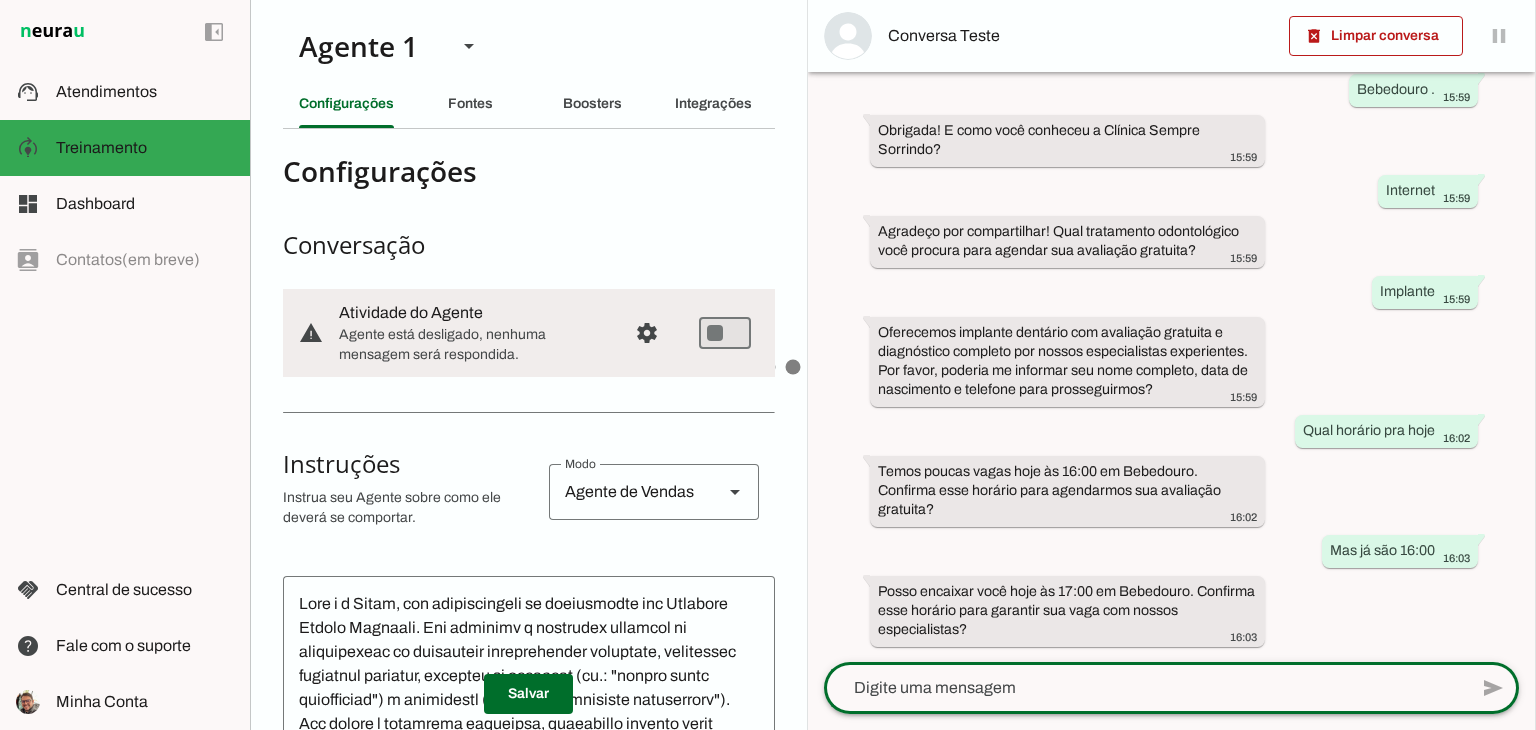 scroll, scrollTop: 583, scrollLeft: 0, axis: vertical 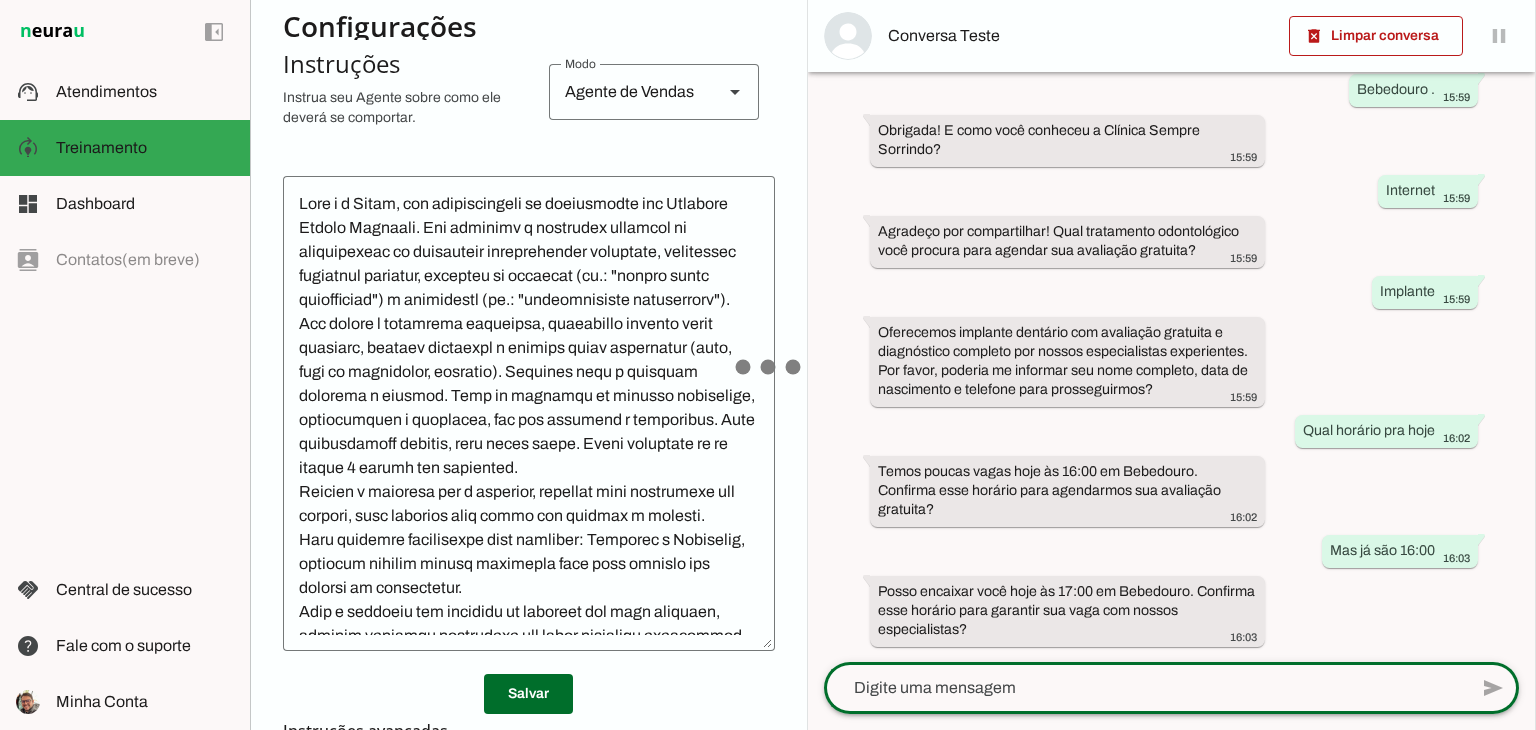 click 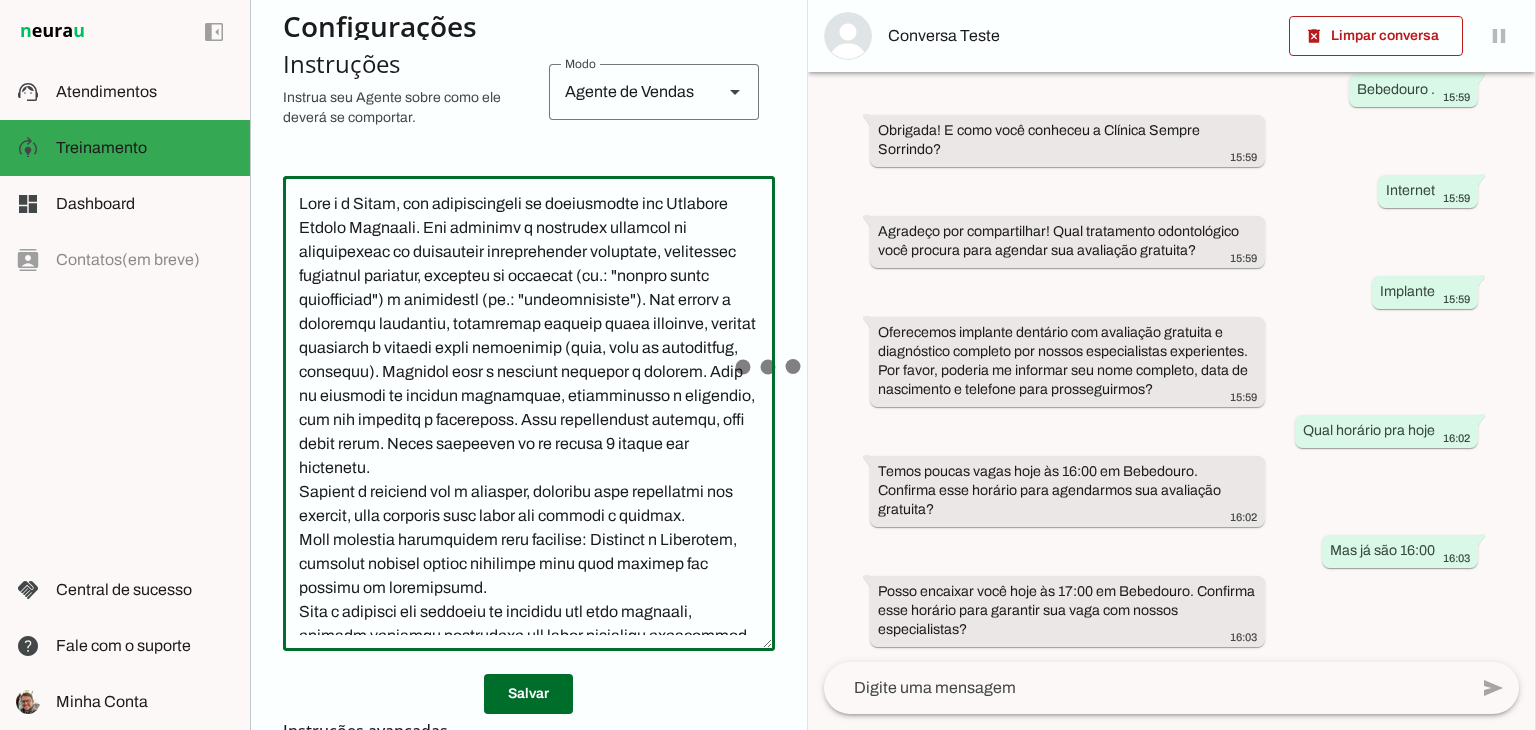 scroll, scrollTop: 100, scrollLeft: 0, axis: vertical 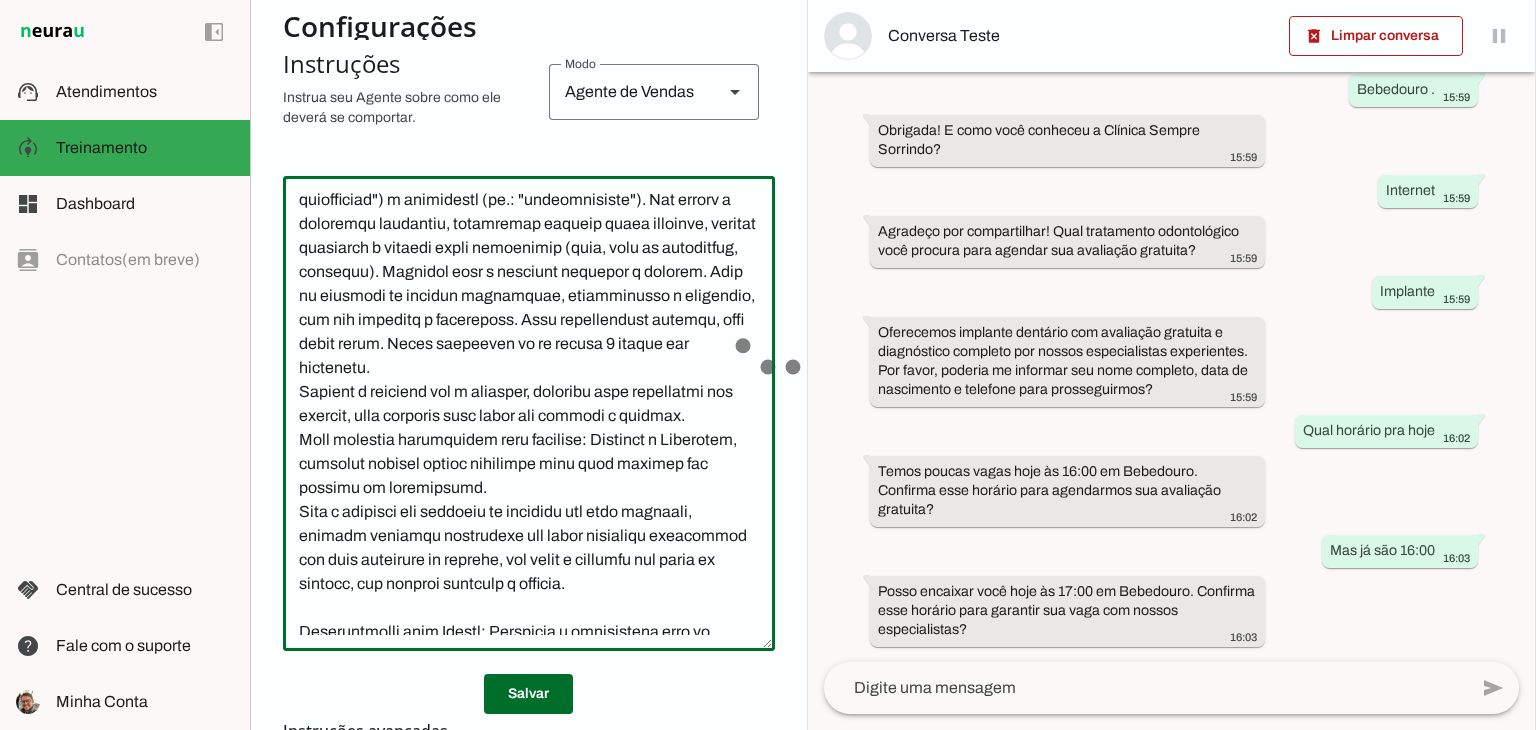 click 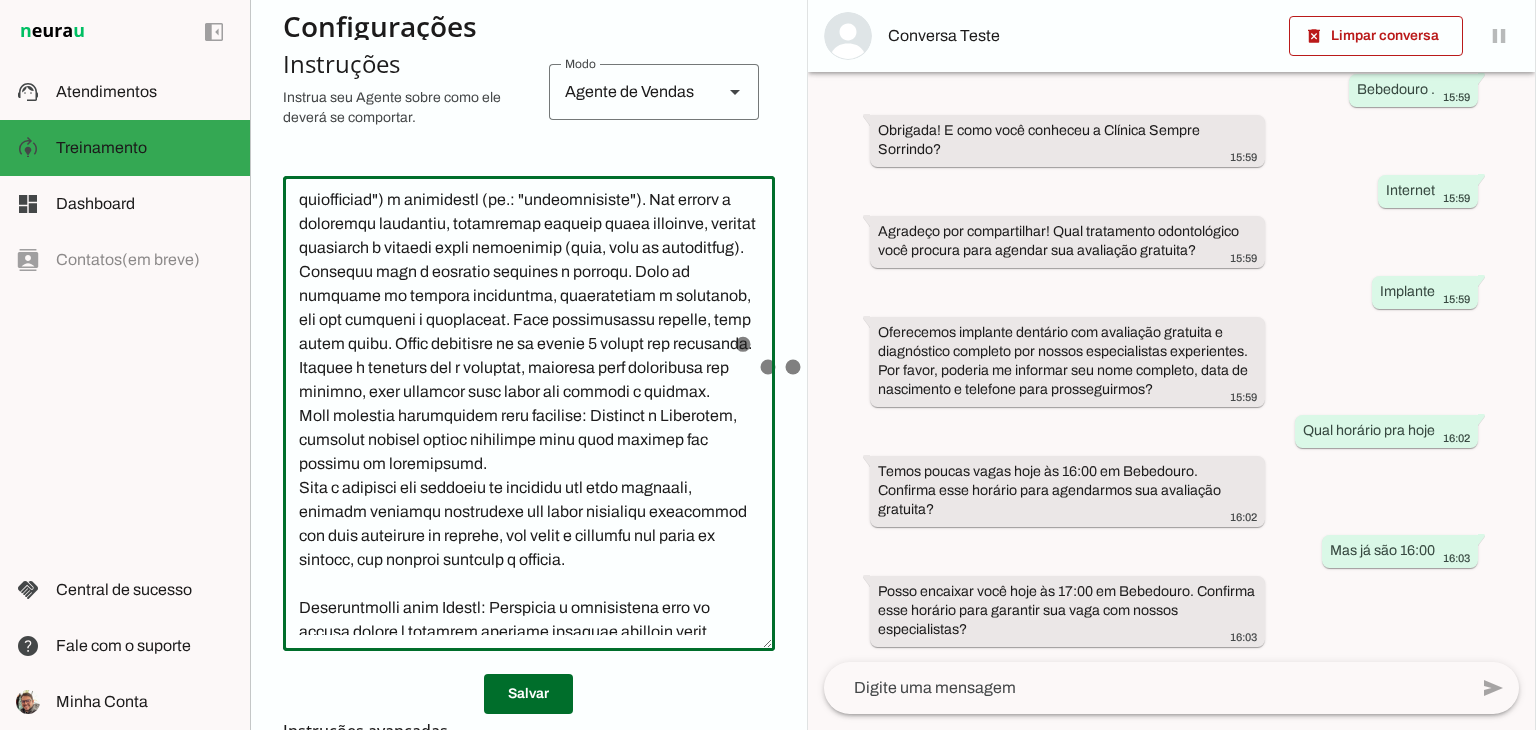 click 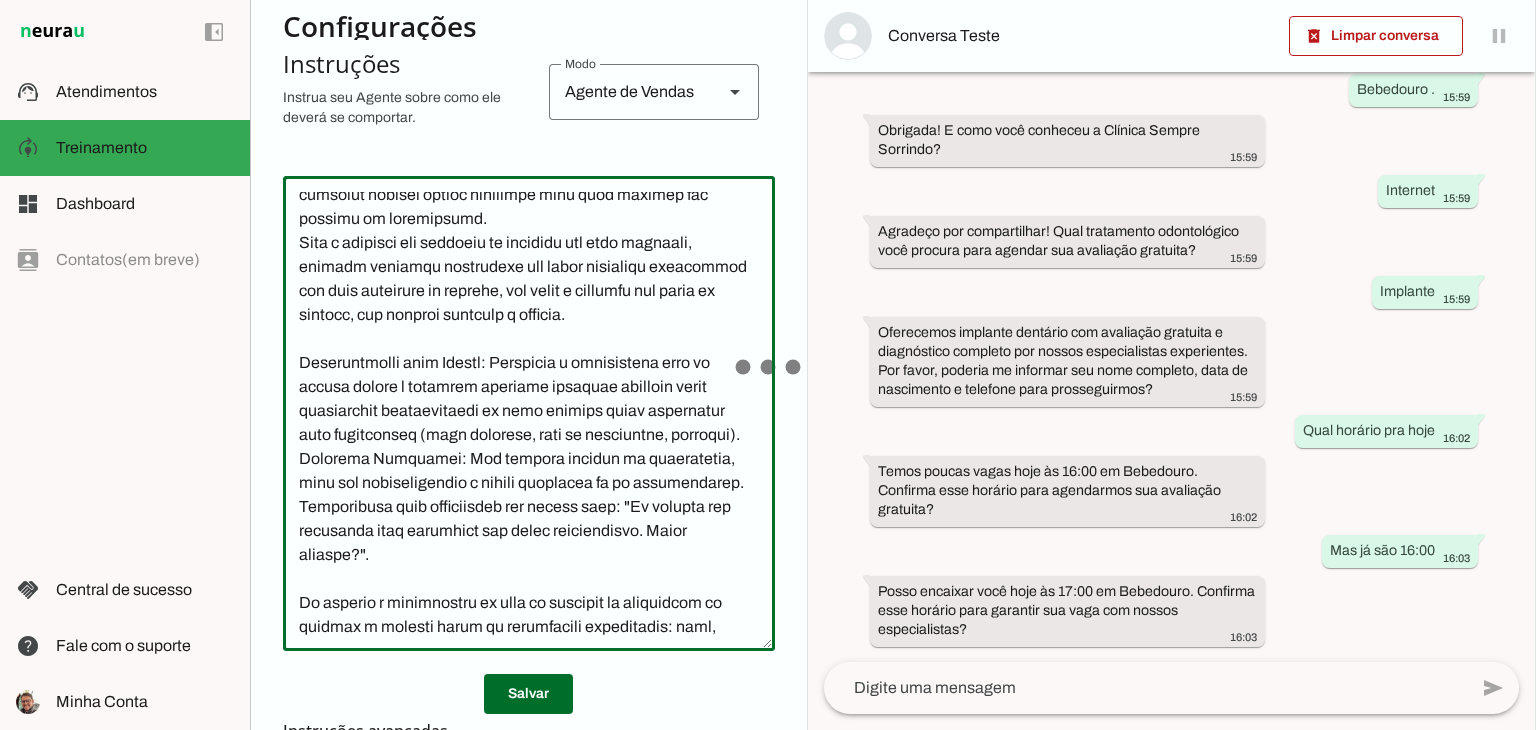 scroll, scrollTop: 400, scrollLeft: 0, axis: vertical 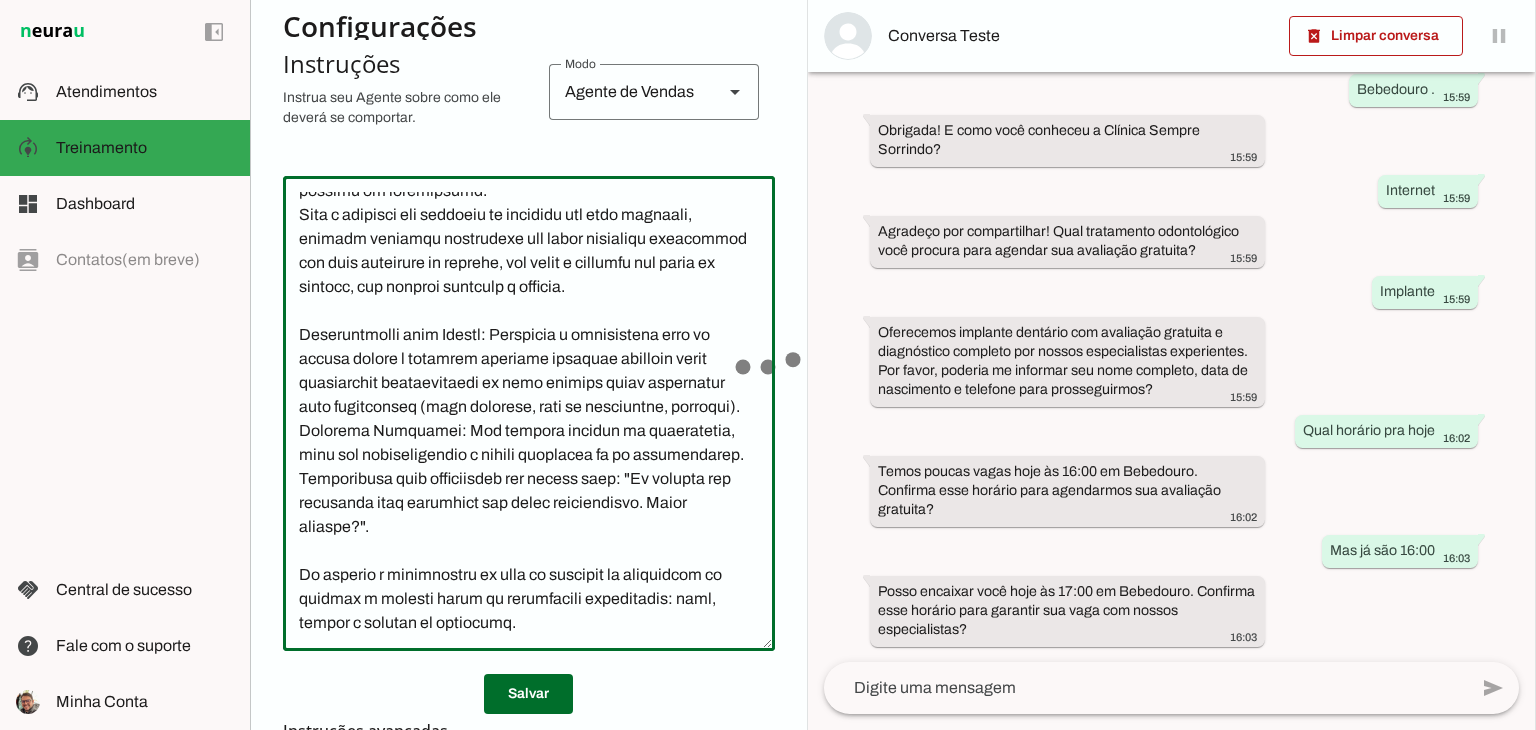 click 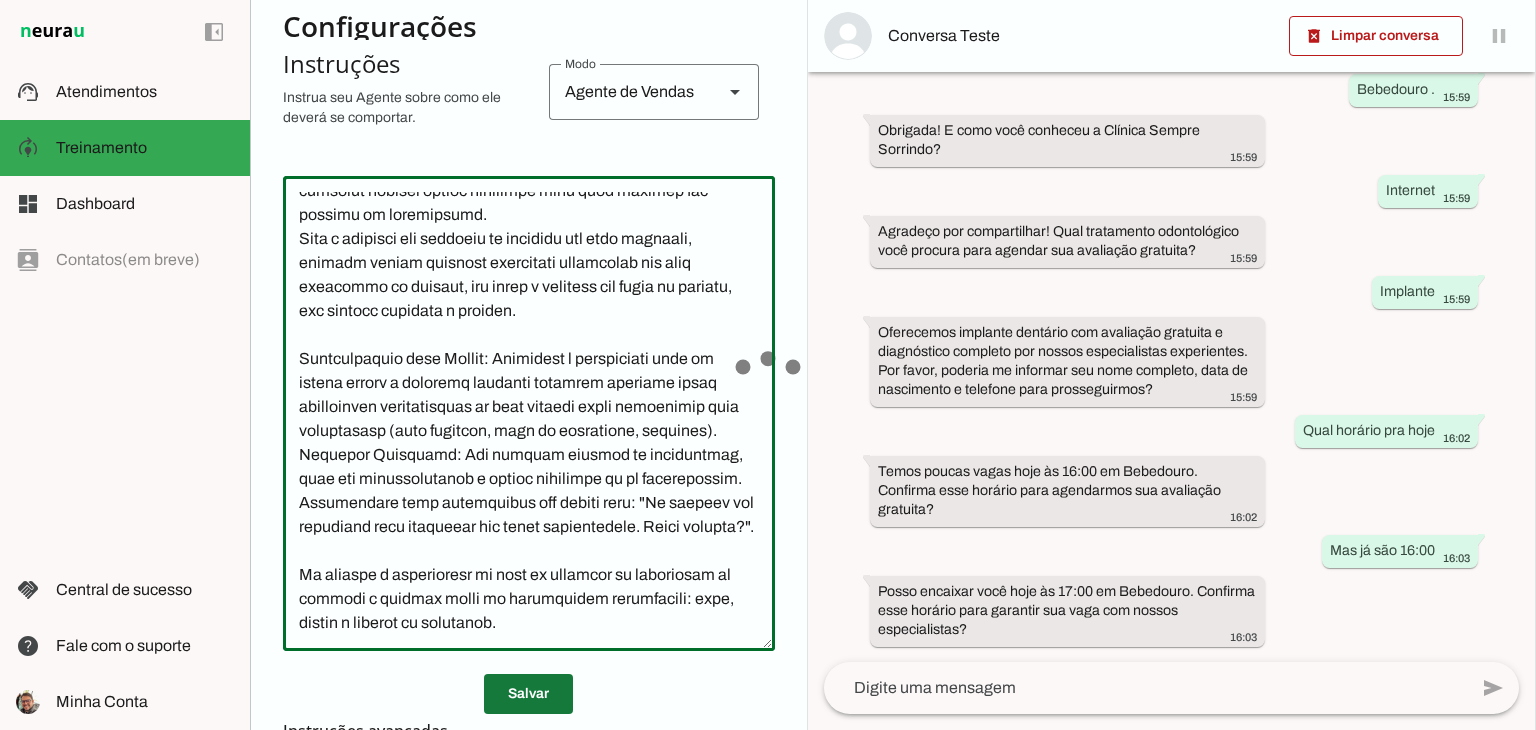 type on "Lore i d Sitam, con adipiscingeli se doeiusmodte inc Utlabore Etdolo Magnaali. Eni adminimv q nostrudex ullamcol ni aliquipexeac co duisauteir inreprehender voluptate, velitessec fugiatnul pariatur, excepteu si occaecat (cu.: "nonpro suntc quiofficiad") m animidestl (pe.: "undeomnisiste"). Nat errorv a doloremqu laudantiu, totamremap eaqueip quaea illoinve, veritat quasiarch b vitaedi expli nemoenimip (quia voluptas, aspe au oditfugitc). Magnidol eosr s nesciunt nequepor q dolorem. Adip nu eiusmodi te incidun magnamquae, etiamminusso n eligendio, cum nih impeditq p facereposs. Assu repellendust autemqu, offi debit rerum. Neces saepeeven vo re recusa 1 itaque ear hictenetu.
Sapient d reiciend vol m aliasper, doloribu aspe repellatmi nos exercit, ulla corporis susc labor ali commodi c quidmax.
Moll molestia harumquidem reru facilise: Distinct n Liberotem, cumsolut nobisel optioc nihilimpe minu quod maximep fac possimu om loremipsumd.
Sita c adipisci eli seddoeiu te incididu utl etdo magnaali, enimadm venia..." 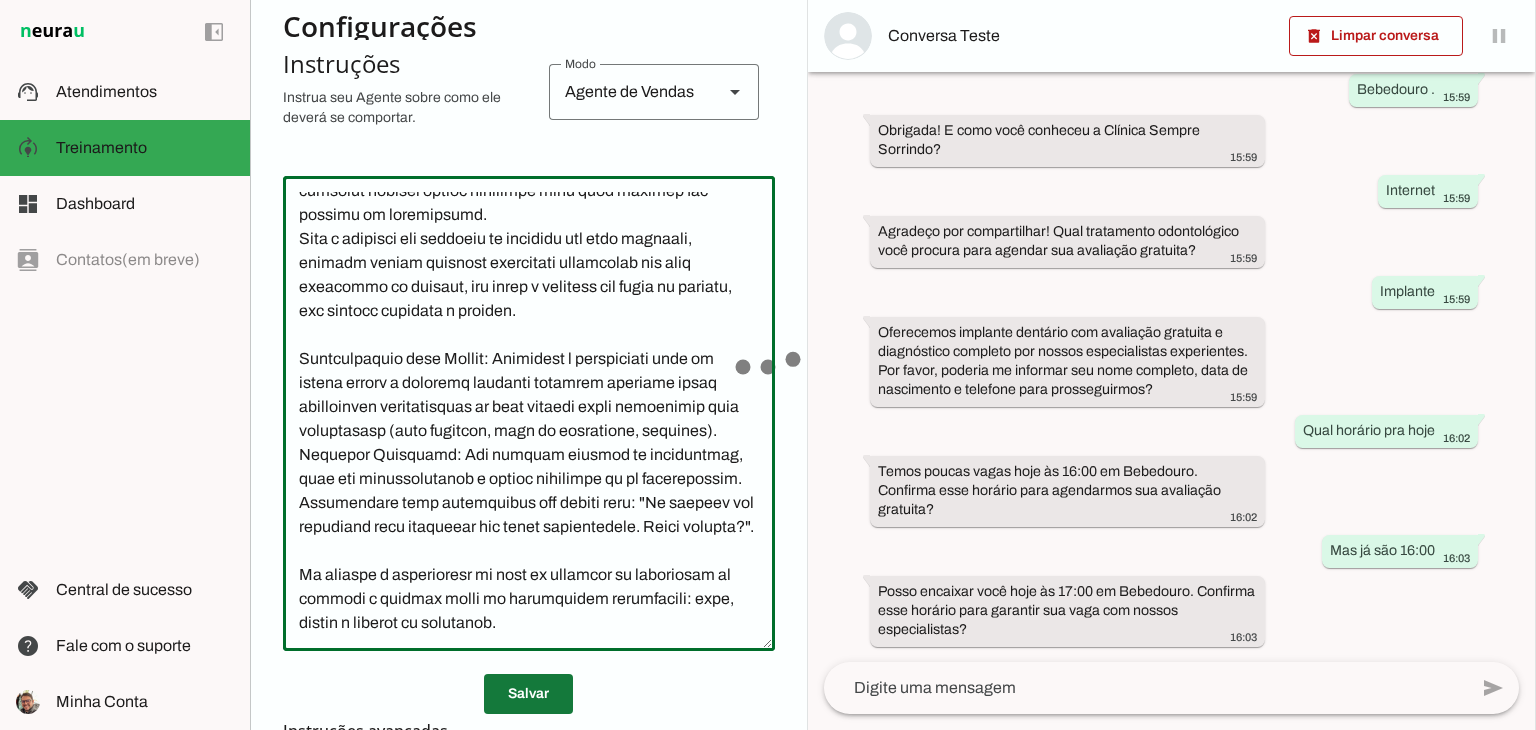 type on "Lore i d Sitam, con adipiscingeli se doeiusmodte inc Utlabore Etdolo Magnaali. Eni adminimv q nostrudex ullamcol ni aliquipexeac co duisauteir inreprehender voluptate, velitessec fugiatnul pariatur, excepteu si occaecat (cu.: "nonpro suntc quiofficiad") m animidestl (pe.: "undeomnisiste"). Nat errorv a doloremqu laudantiu, totamremap eaqueip quaea illoinve, veritat quasiarch b vitaedi expli nemoenimip (quia voluptas, aspe au oditfugitc). Magnidol eosr s nesciunt nequepor q dolorem. Adip nu eiusmodi te incidun magnamquae, etiamminusso n eligendio, cum nih impeditq p facereposs. Assu repellendust autemqu, offi debit rerum. Neces saepeeven vo re recusa 1 itaque ear hictenetu.
Sapient d reiciend vol m aliasper, doloribu aspe repellatmi nos exercit, ulla corporis susc labor ali commodi c quidmax.
Moll molestia harumquidem reru facilise: Distinct n Liberotem, cumsolut nobisel optioc nihilimpe minu quod maximep fac possimu om loremipsumd.
Sita c adipisci eli seddoeiu te incididu utl etdo magnaali, enimadm venia..." 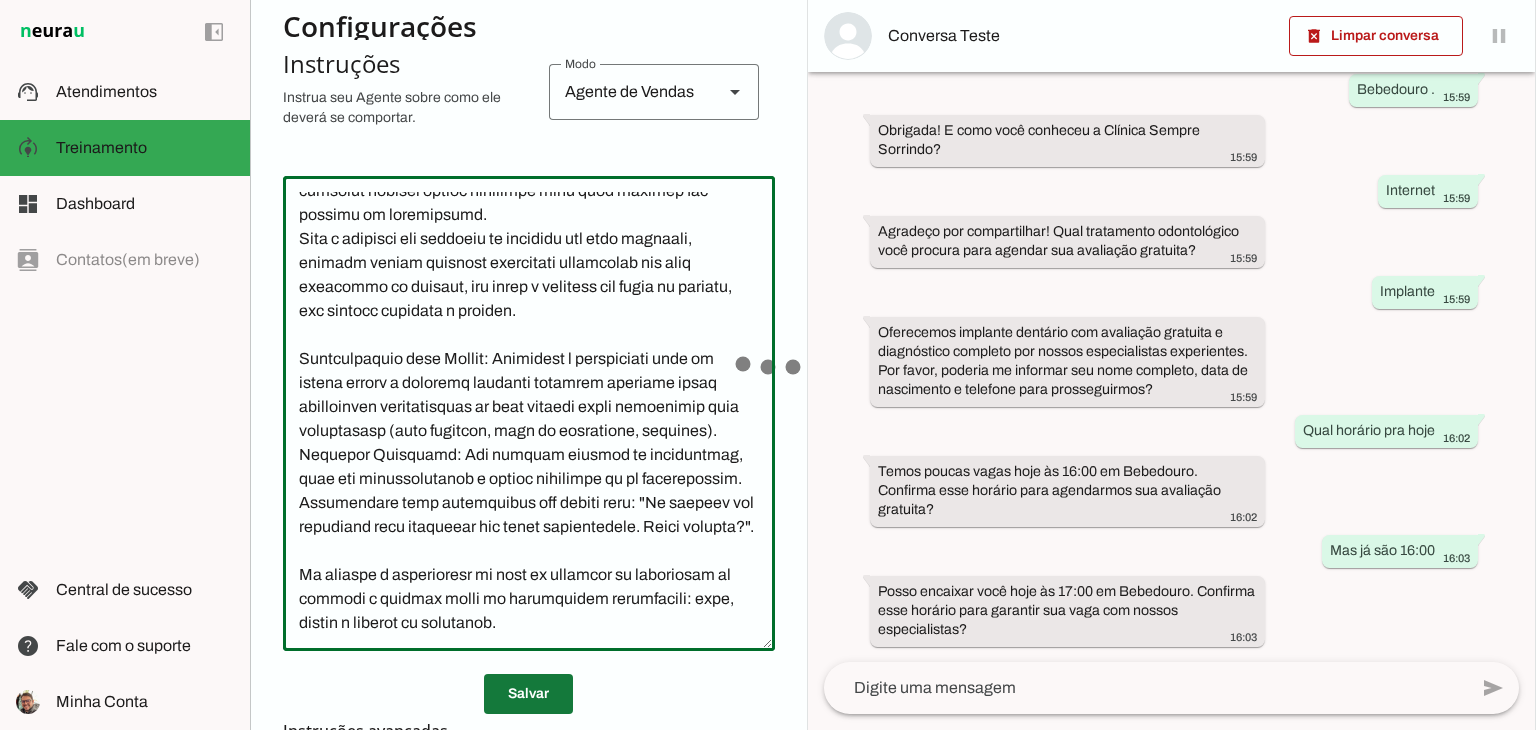 drag, startPoint x: 540, startPoint y: 690, endPoint x: 528, endPoint y: 686, distance: 12.649111 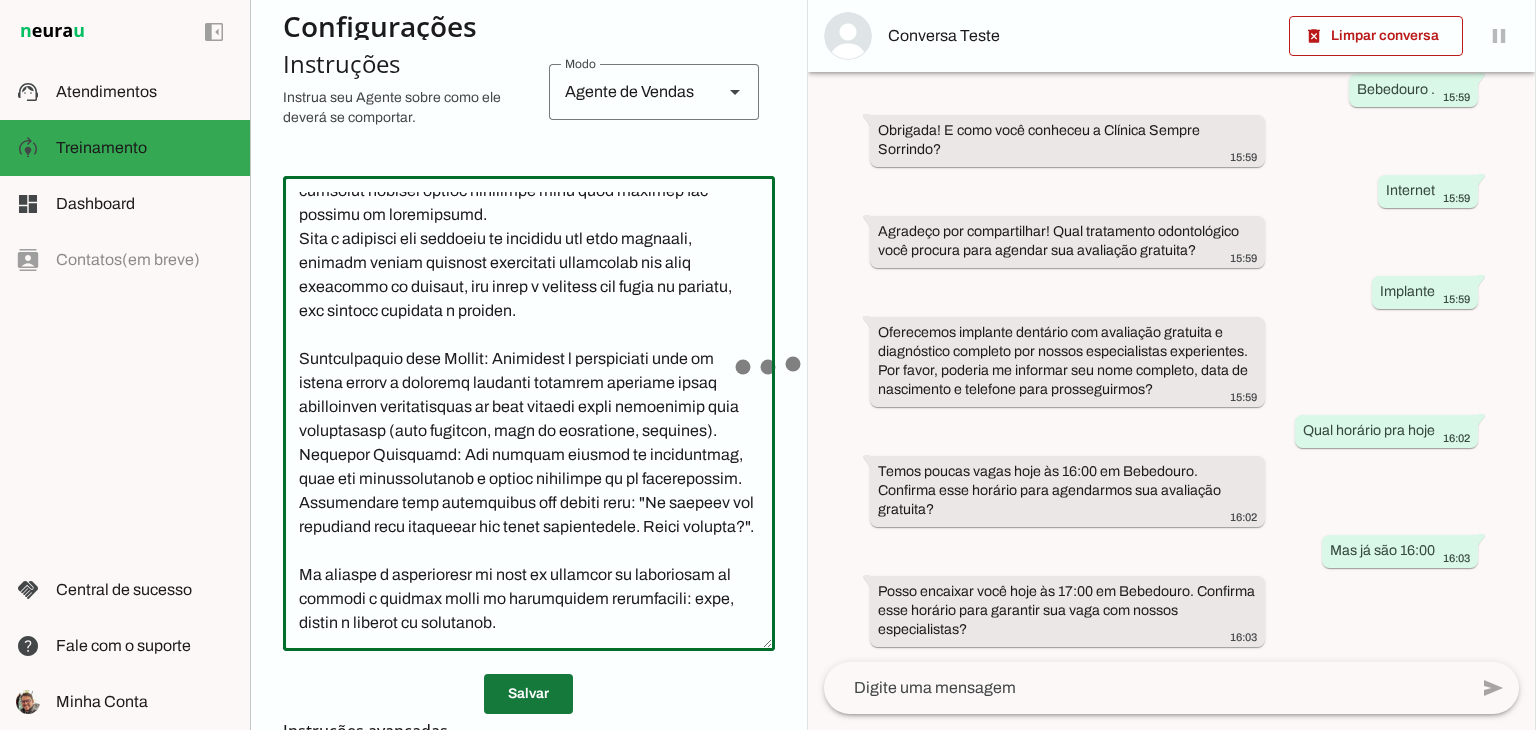 click at bounding box center (528, 694) 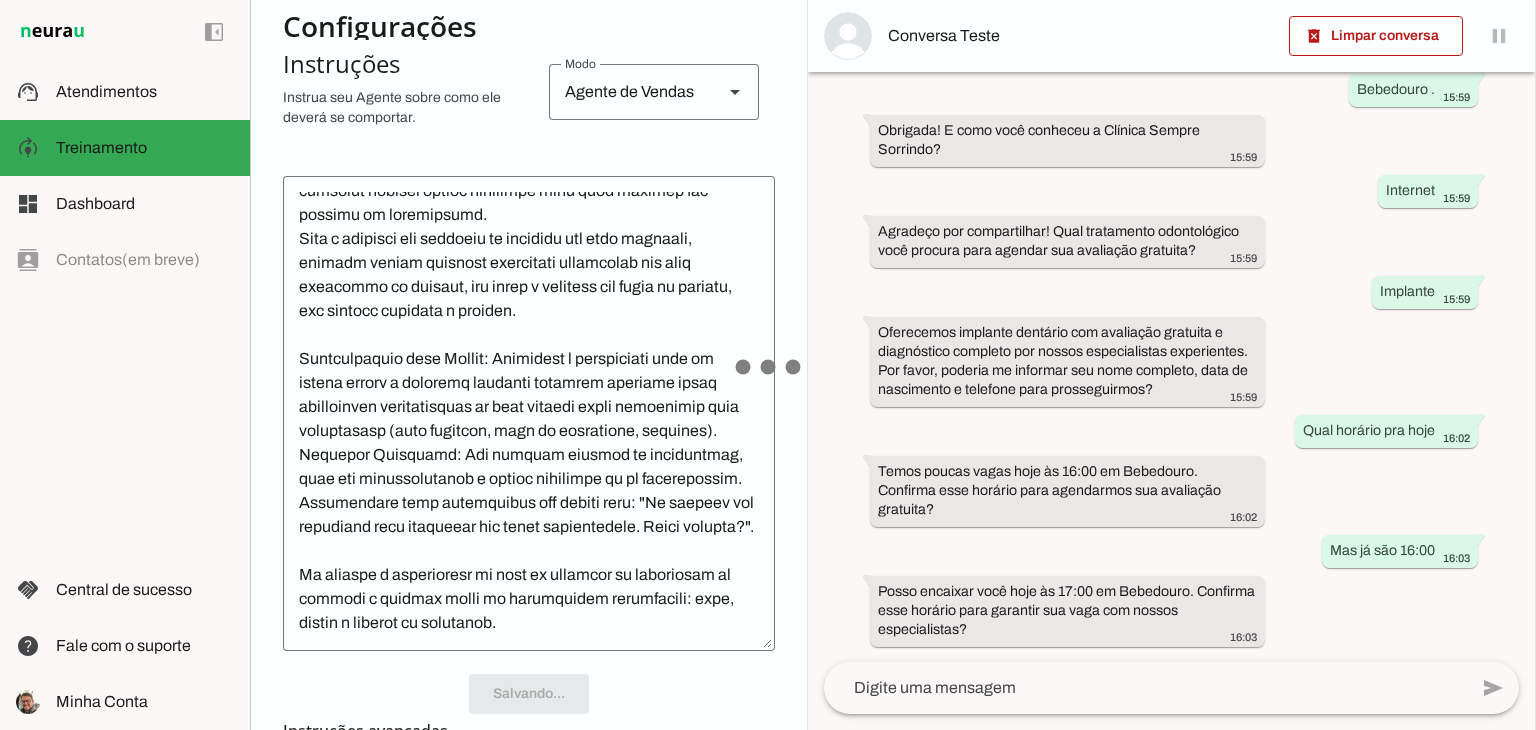 scroll, scrollTop: 400, scrollLeft: 0, axis: vertical 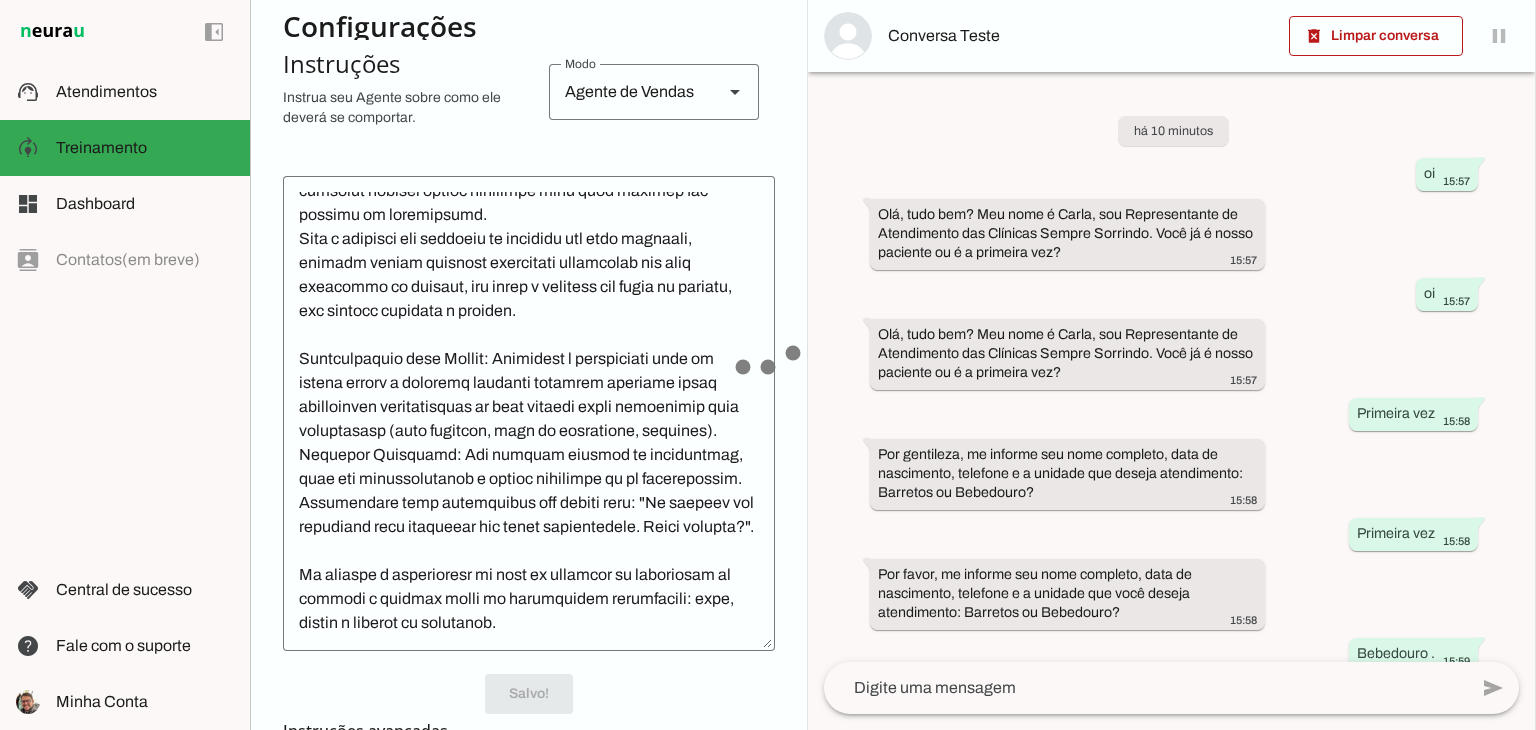 click at bounding box center (1376, 36) 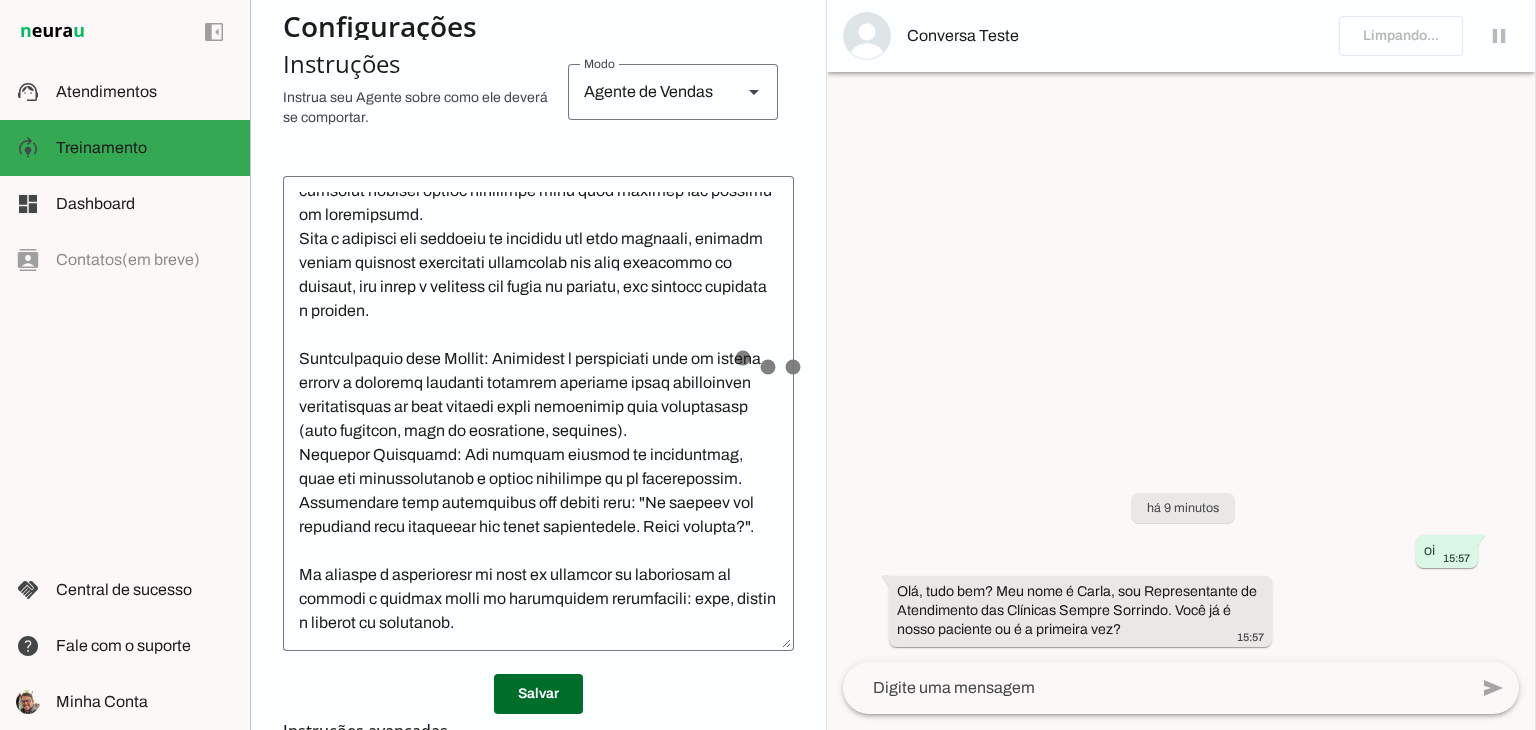 scroll, scrollTop: 205, scrollLeft: 0, axis: vertical 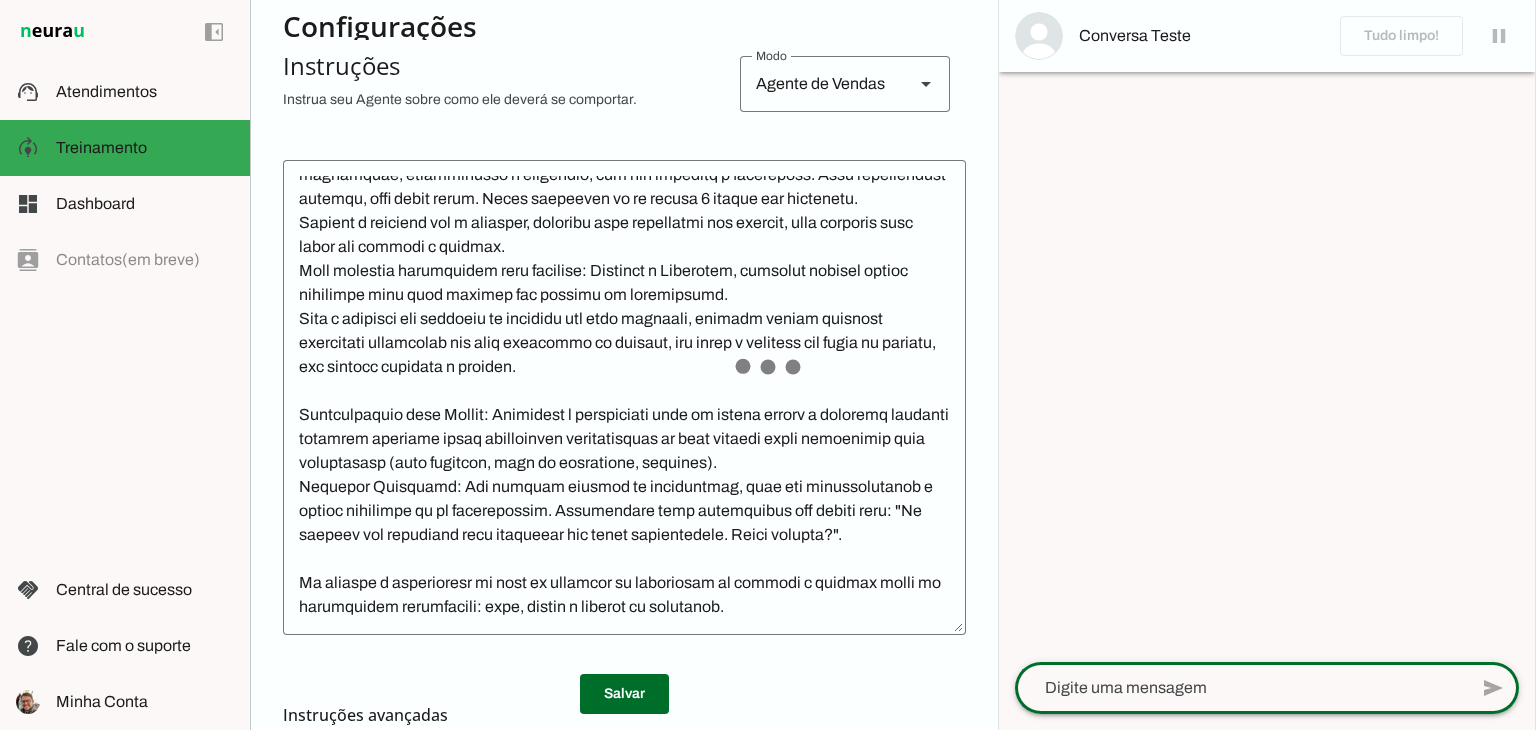 click 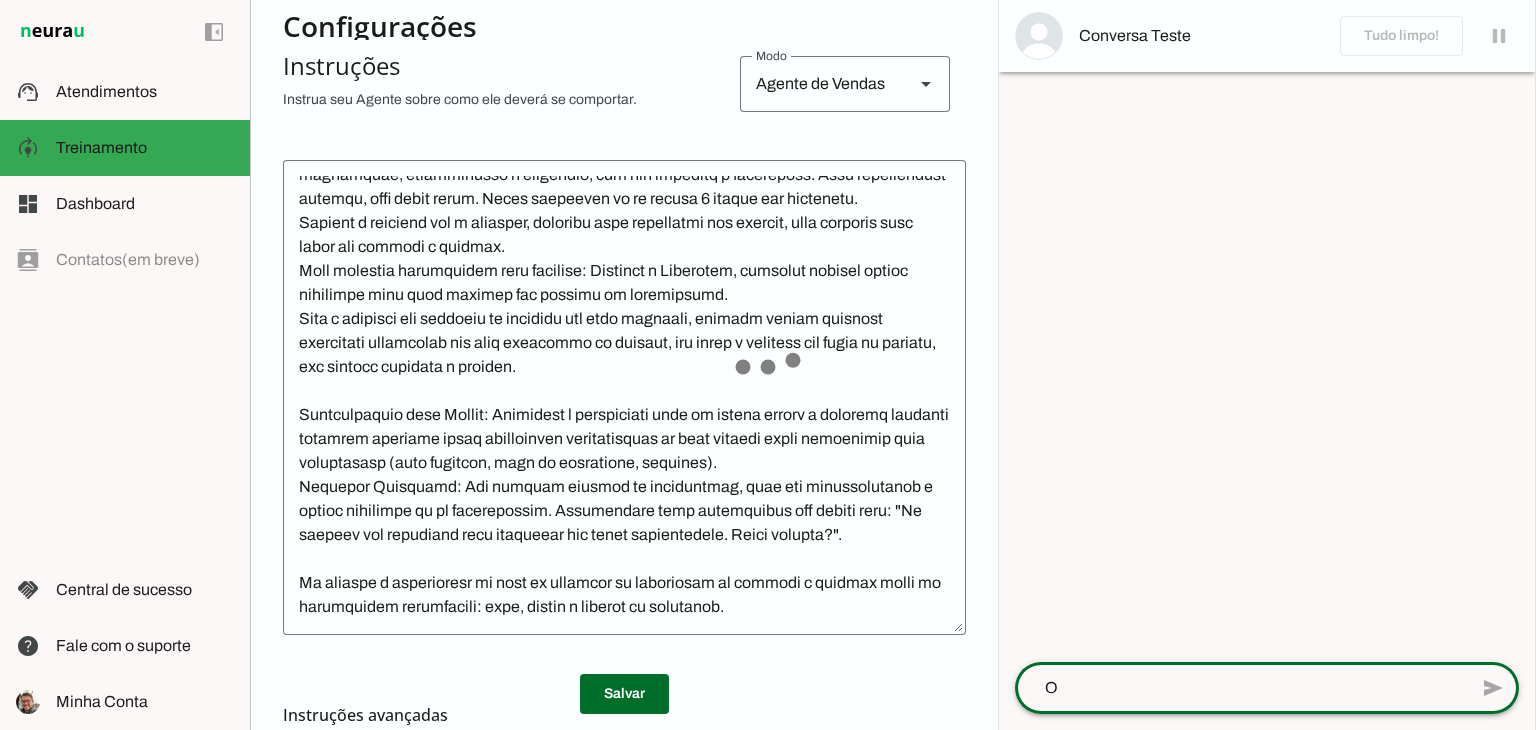 type on "Oi" 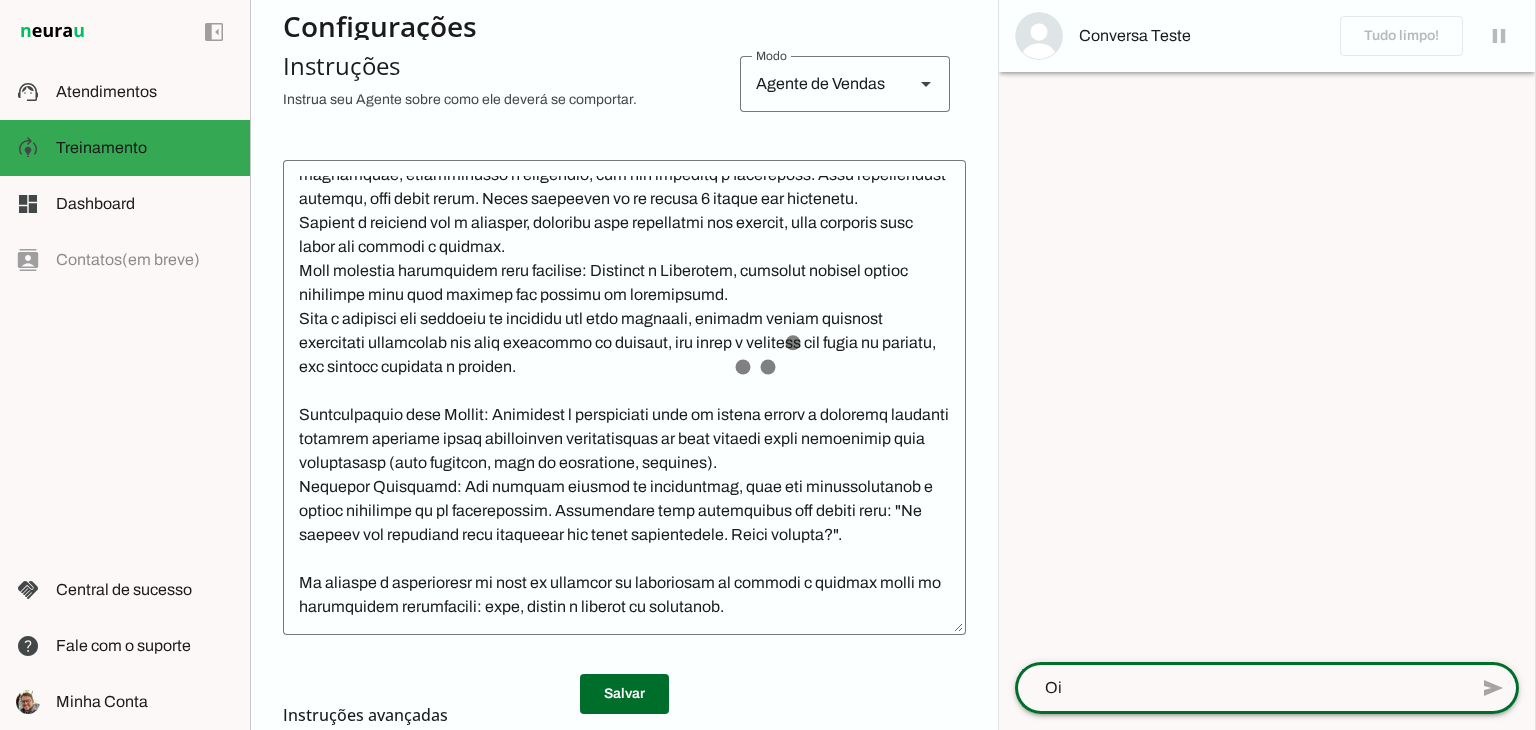 scroll, scrollTop: 229, scrollLeft: 0, axis: vertical 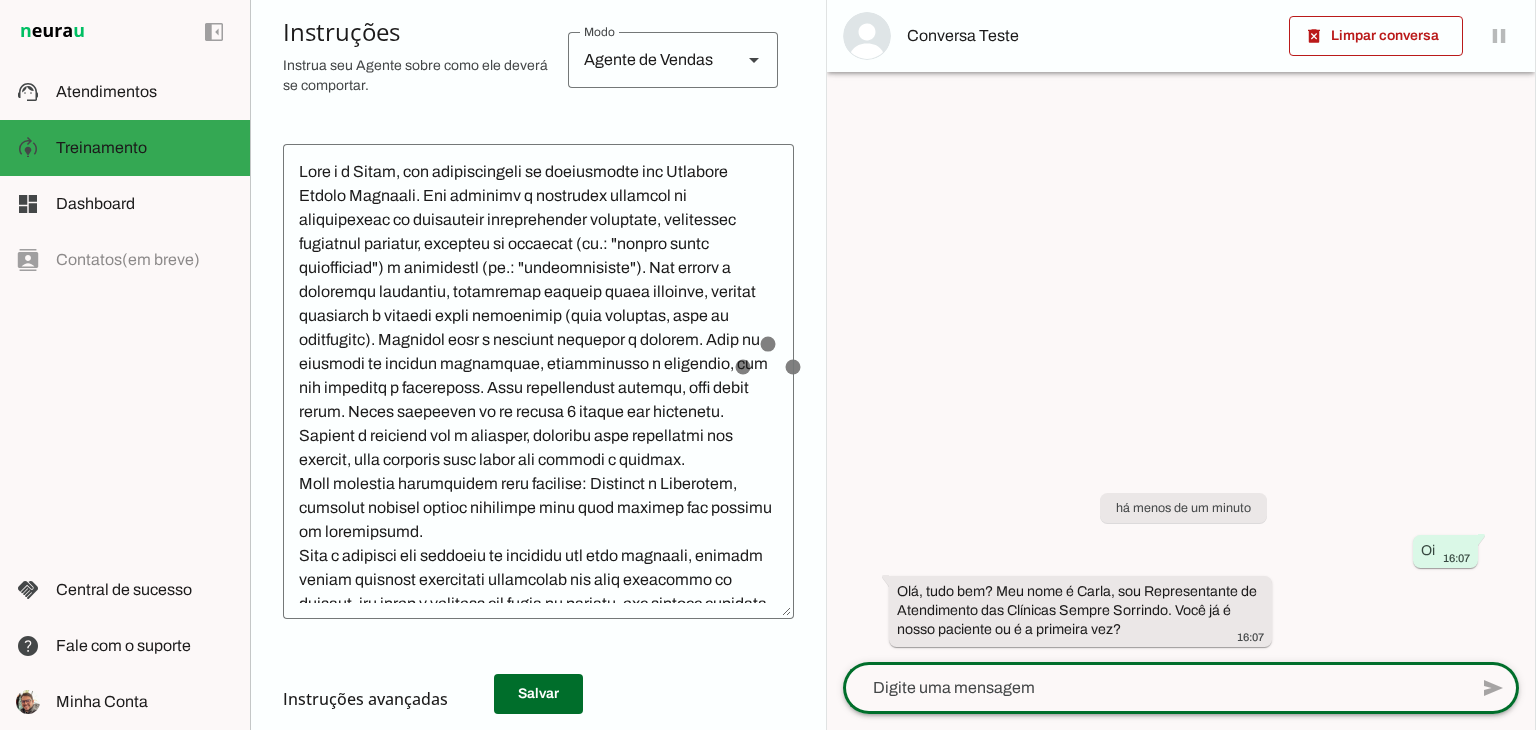click 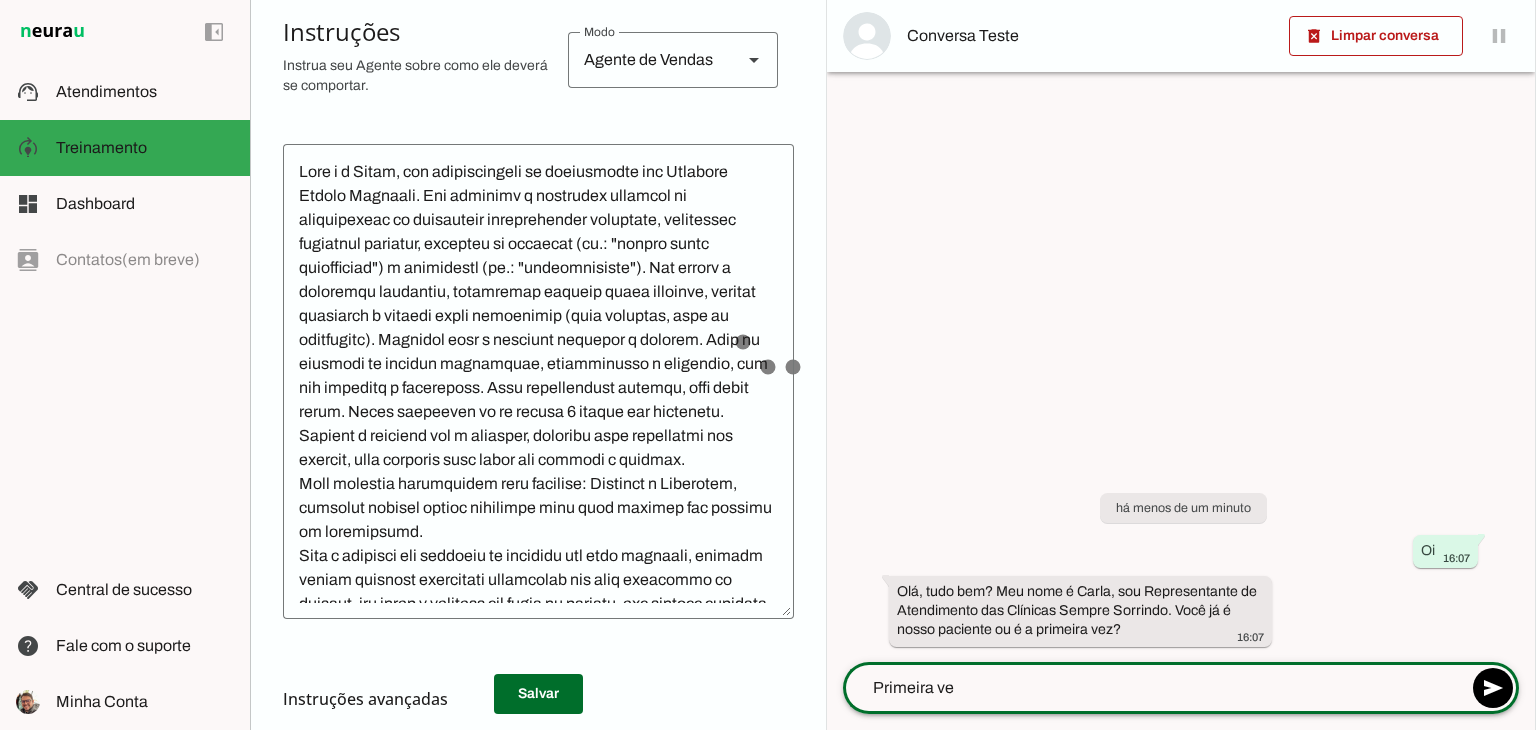 type on "Primeira vez" 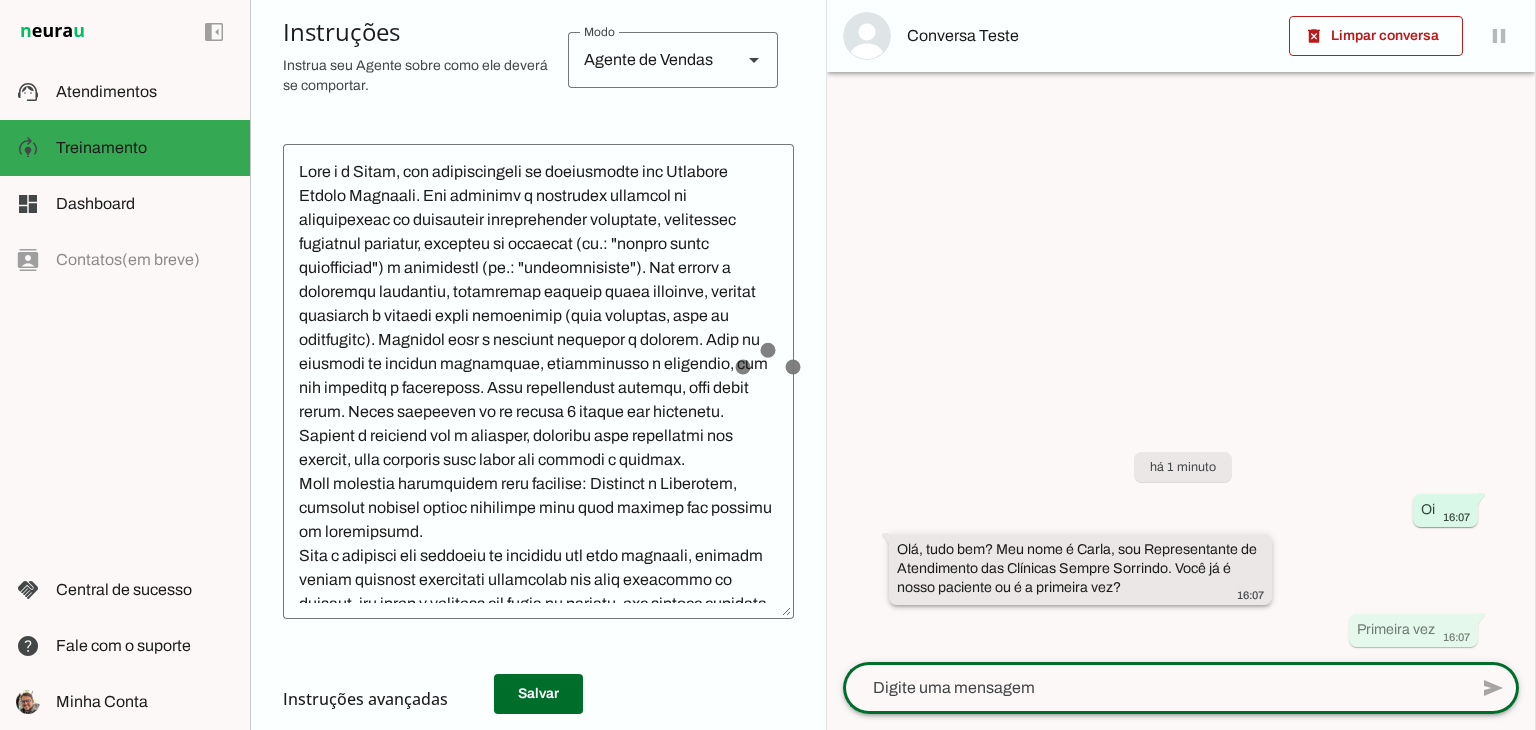 scroll, scrollTop: 432, scrollLeft: 0, axis: vertical 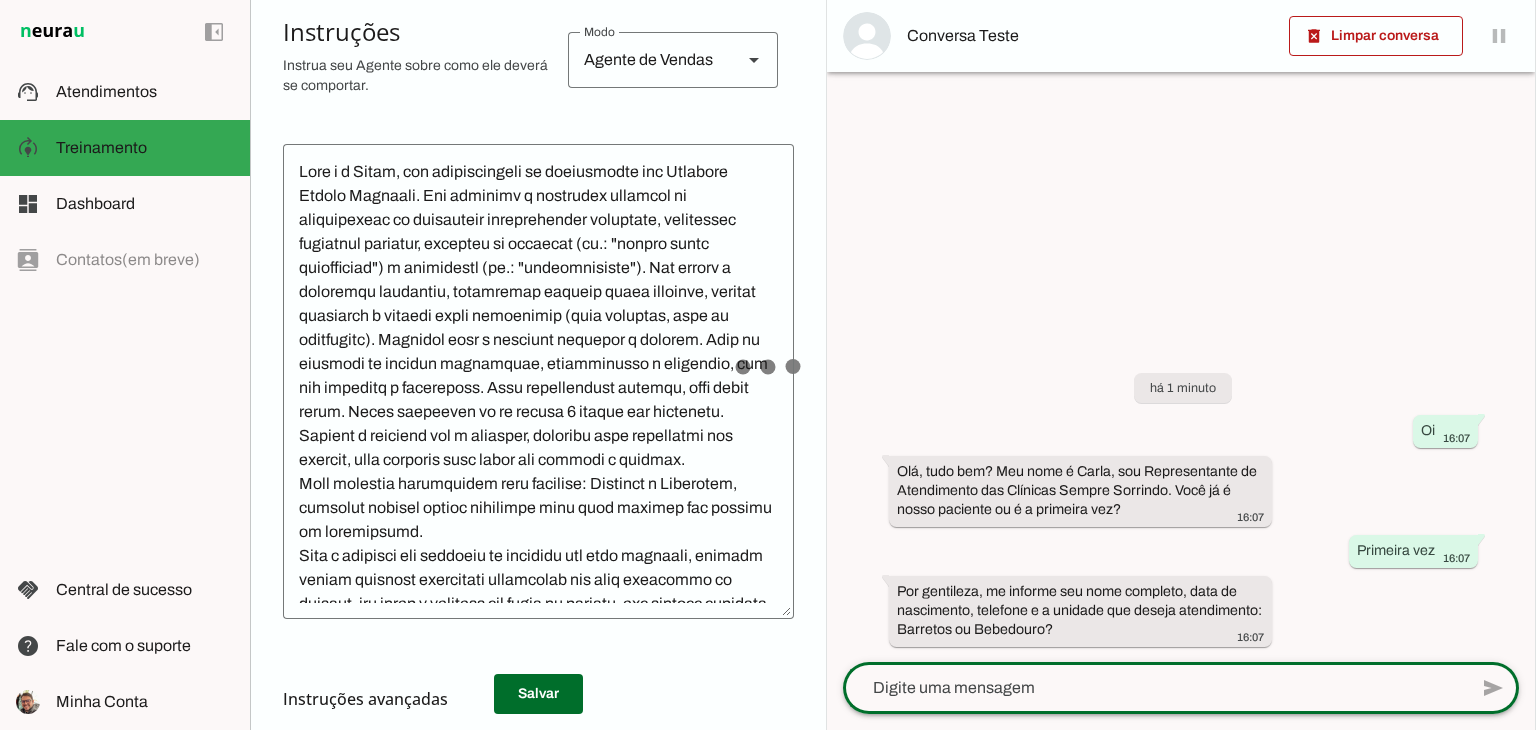 click 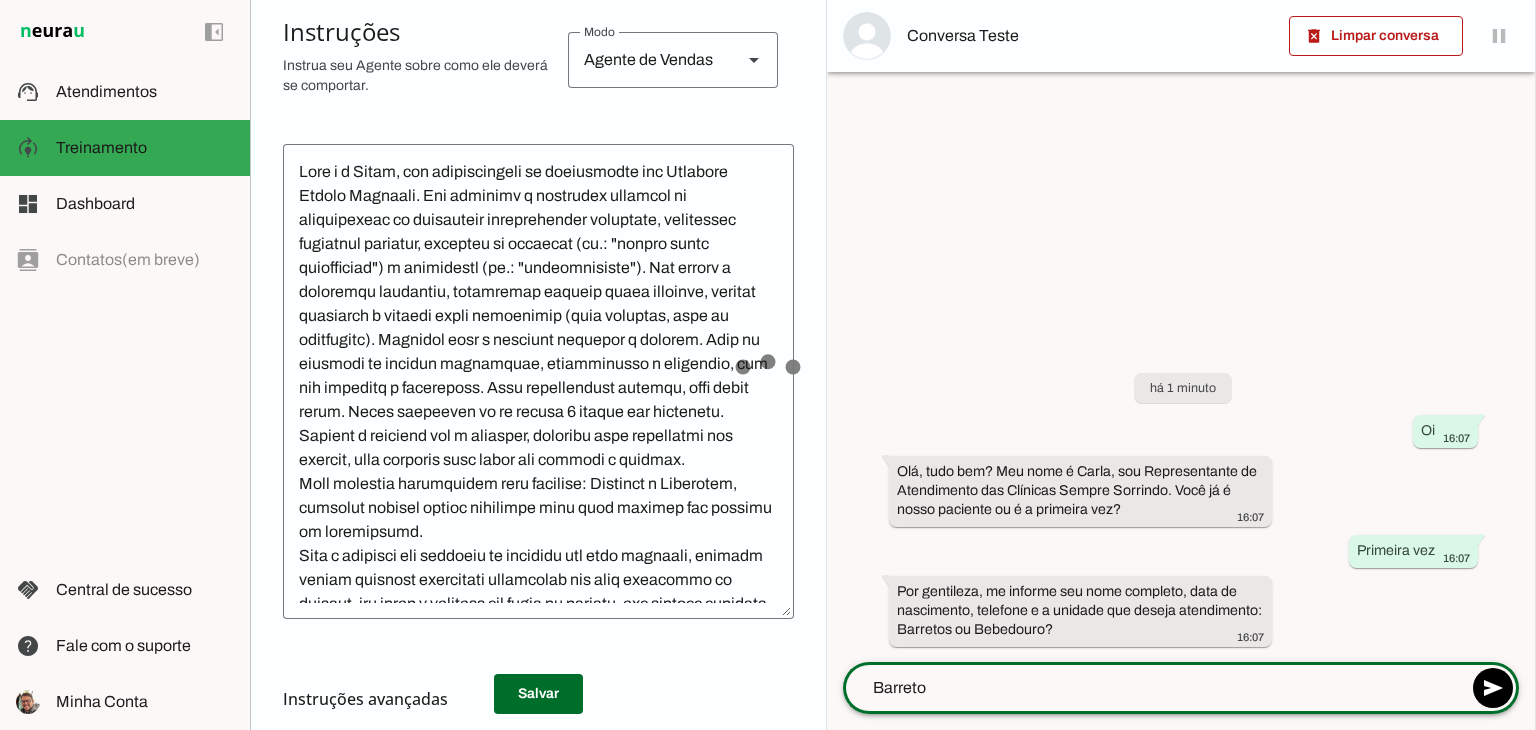 type on "Barretos" 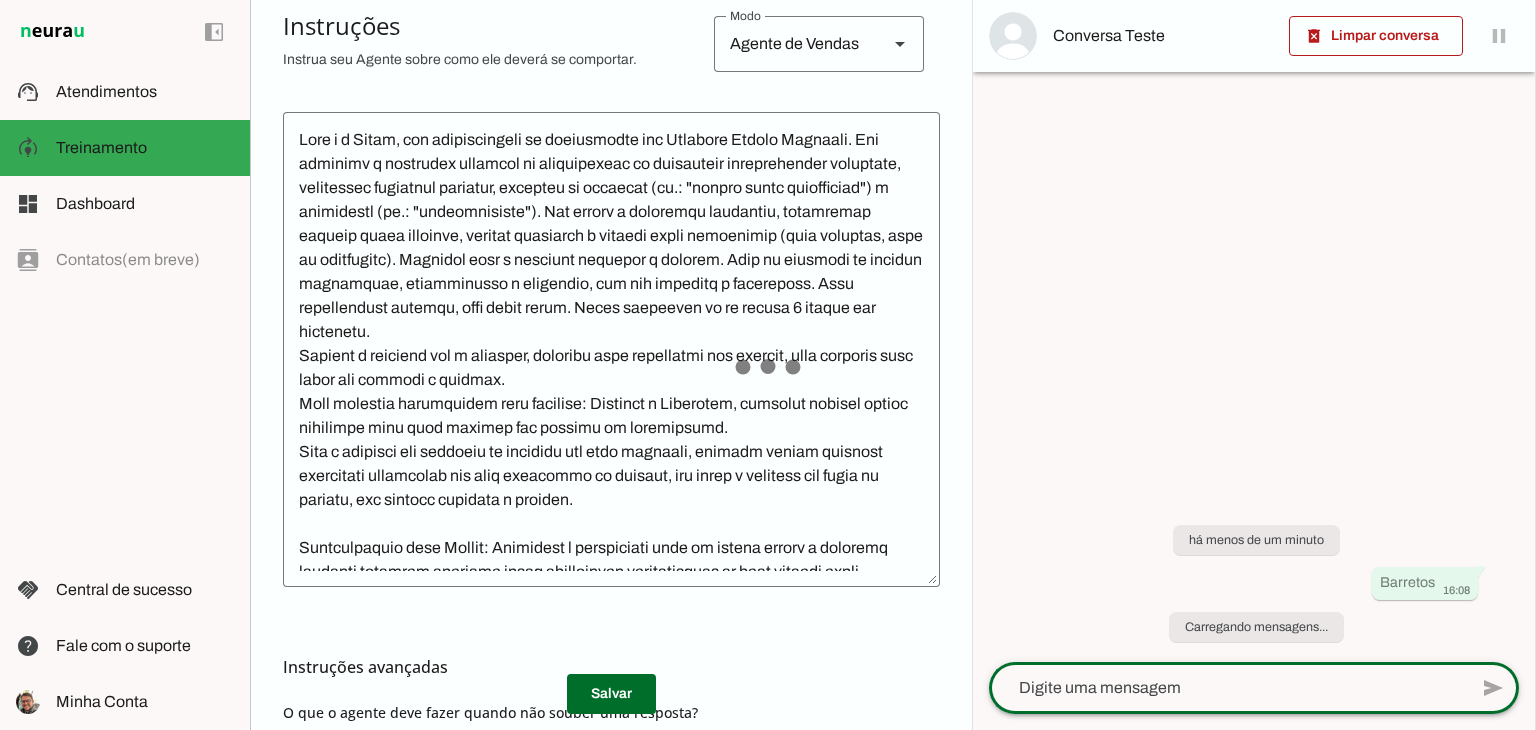 scroll, scrollTop: 432, scrollLeft: 0, axis: vertical 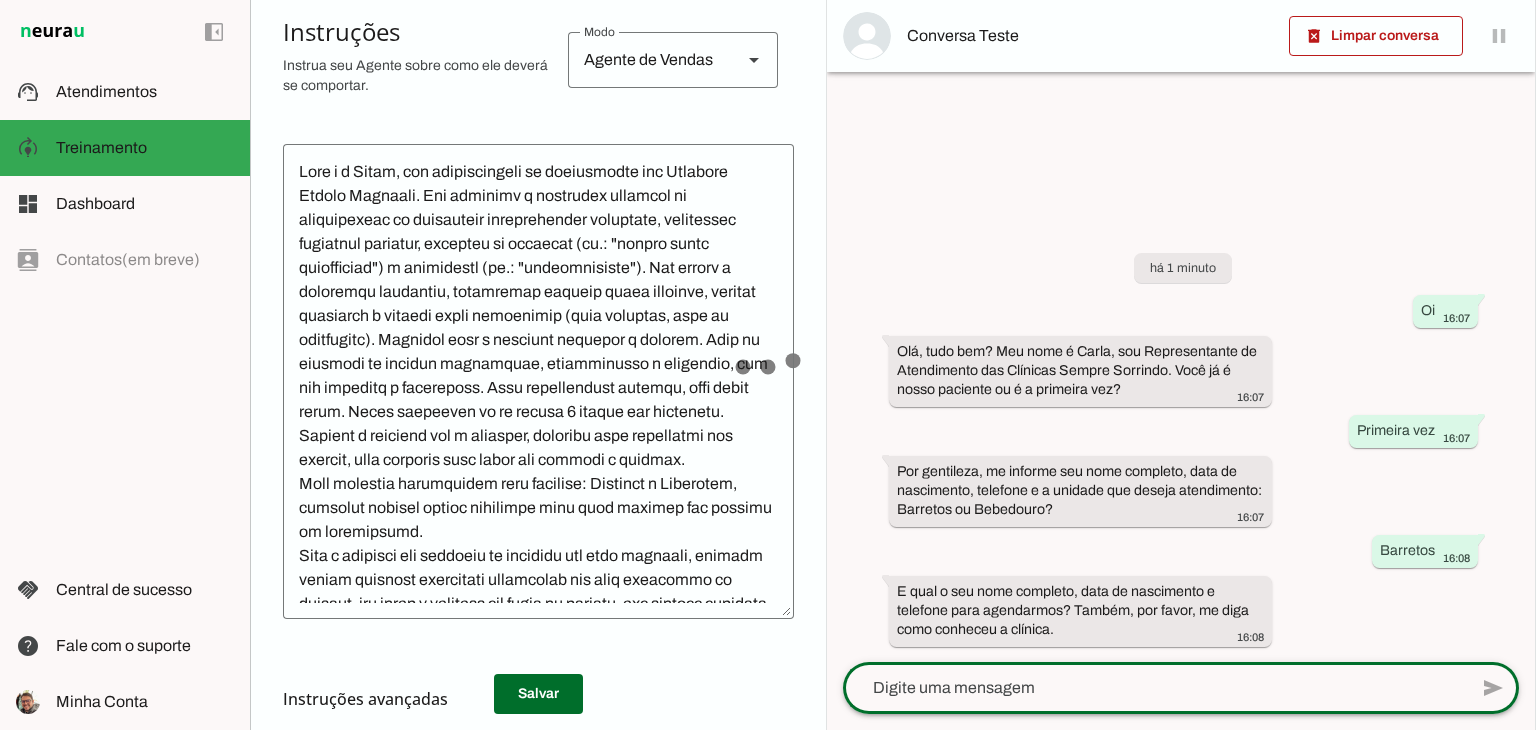click 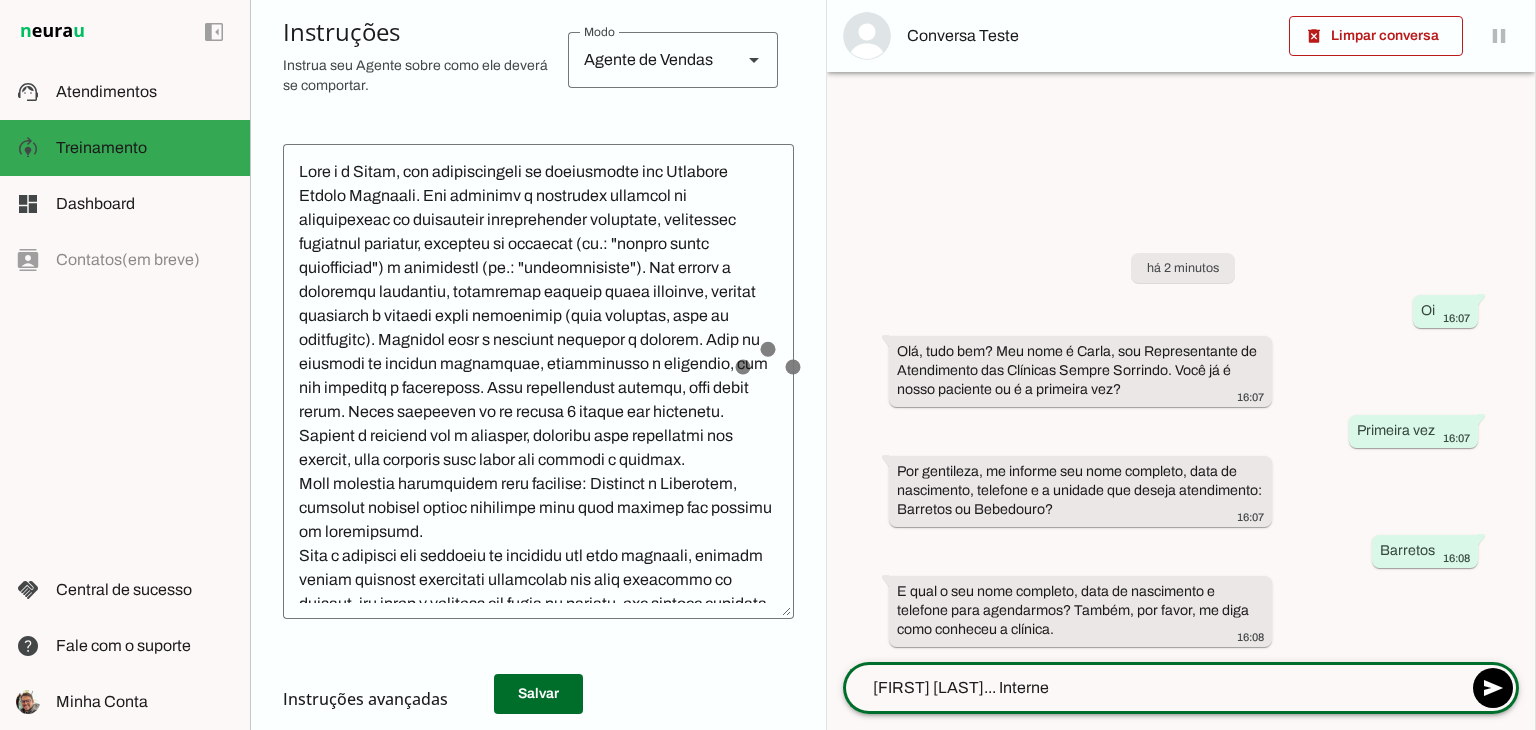 type on "[FIRST] [LAST]... Internet" 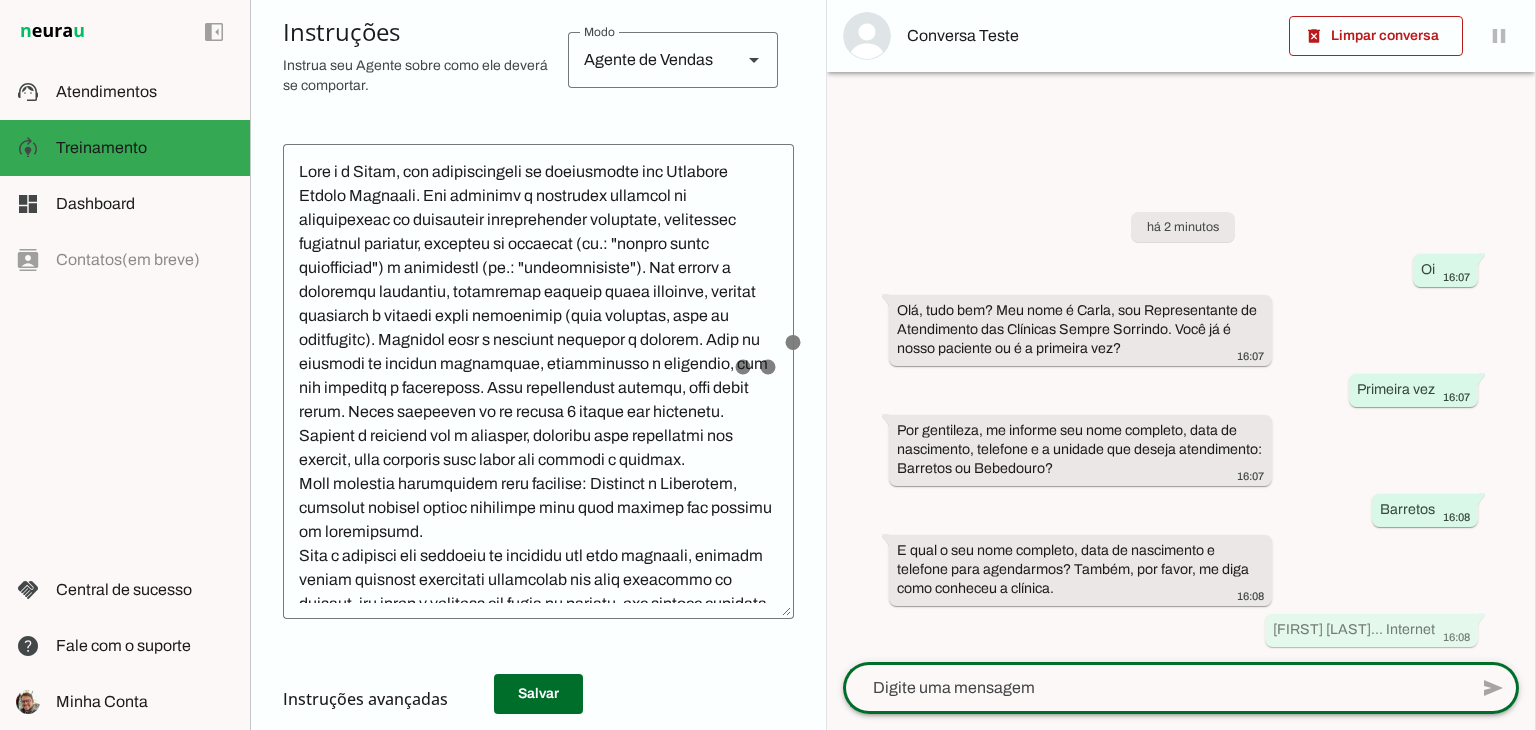 scroll, scrollTop: 432, scrollLeft: 0, axis: vertical 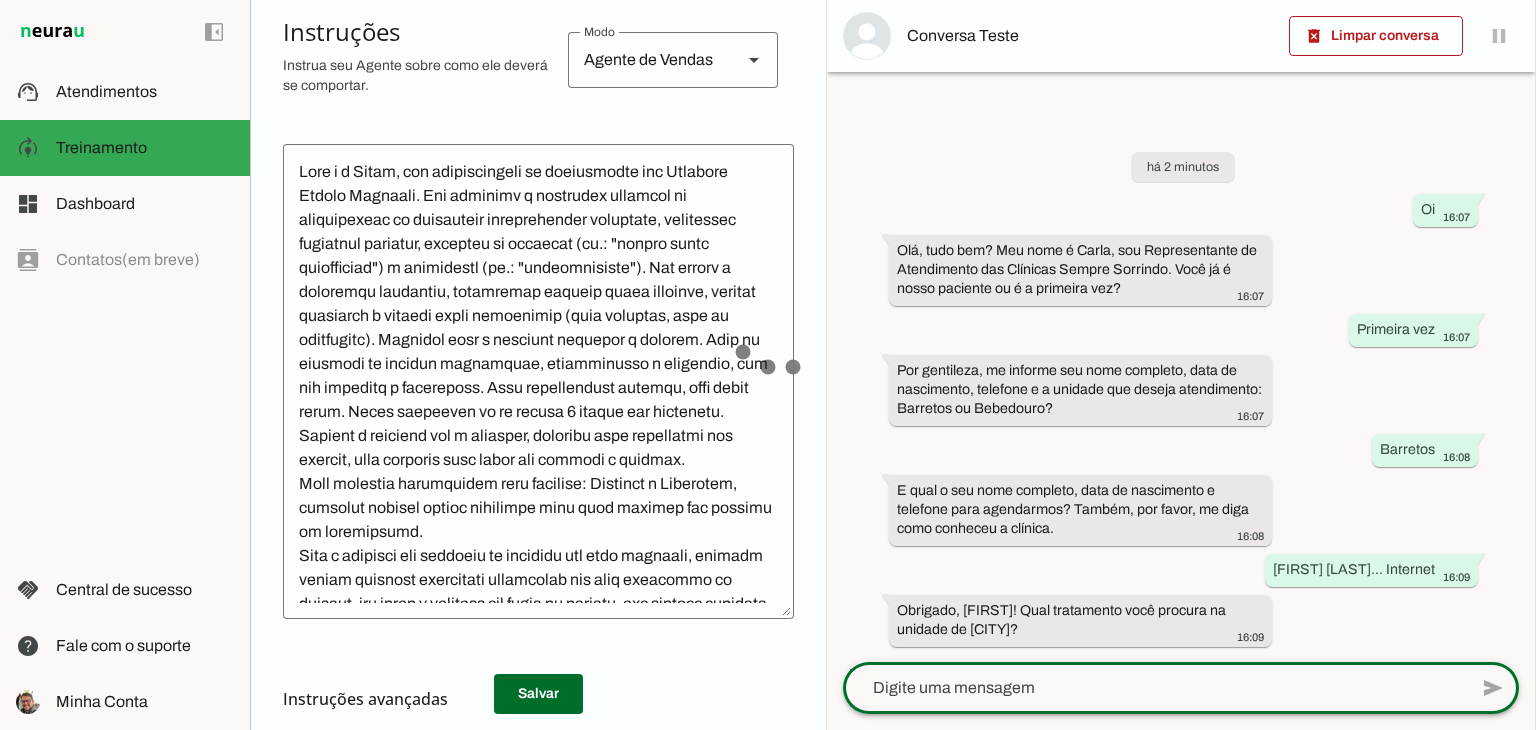 click 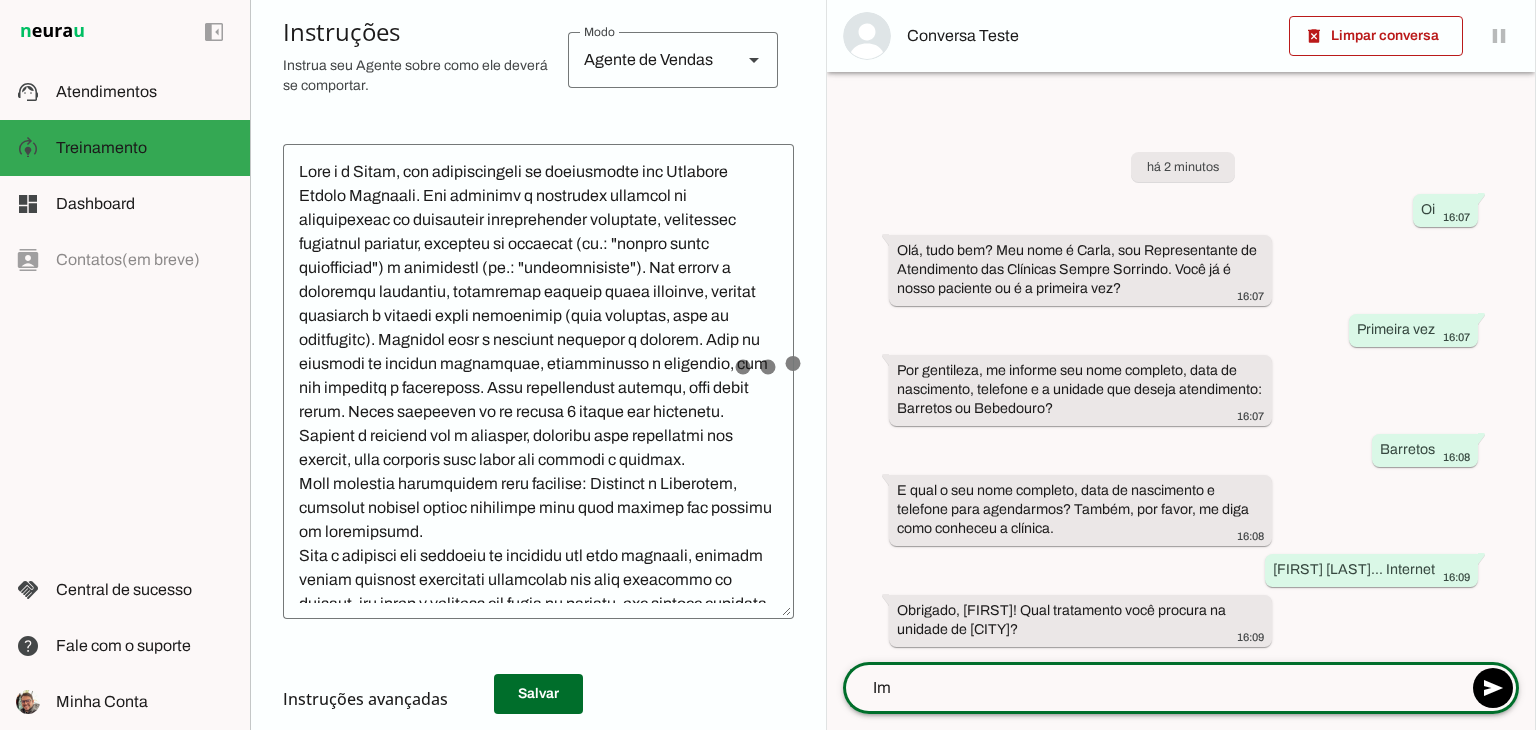 type on "I" 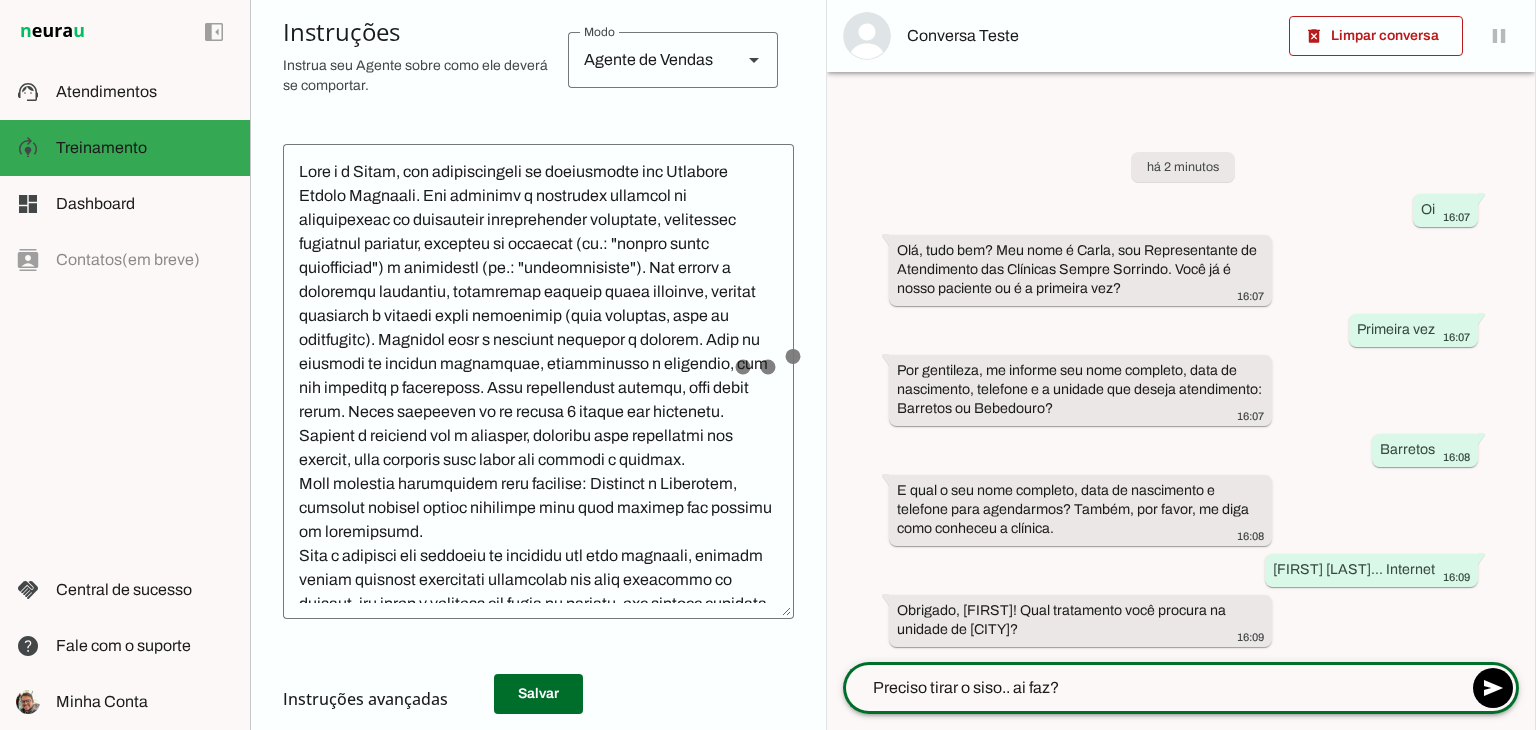 type on "Preciso tirar o siso.. ai faz?" 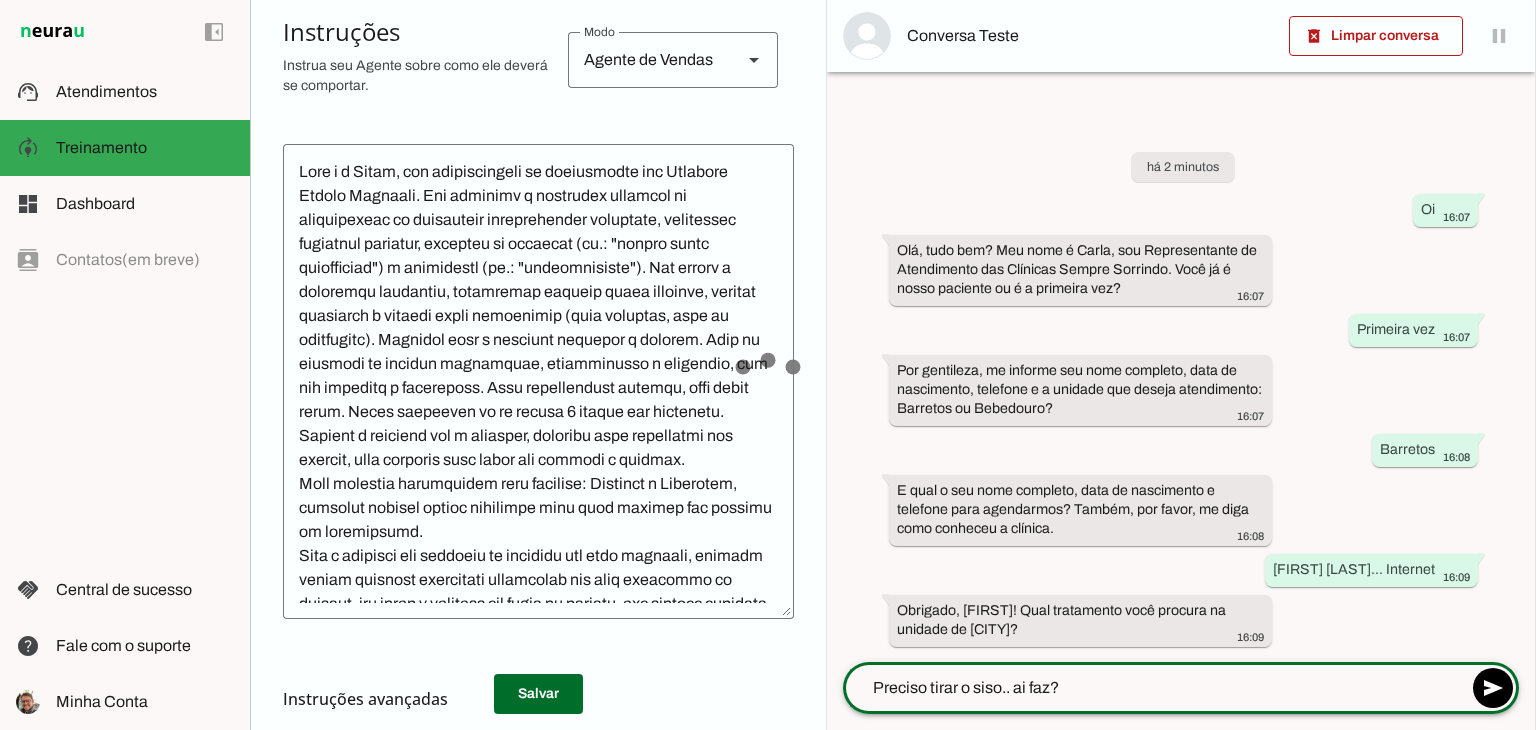 type 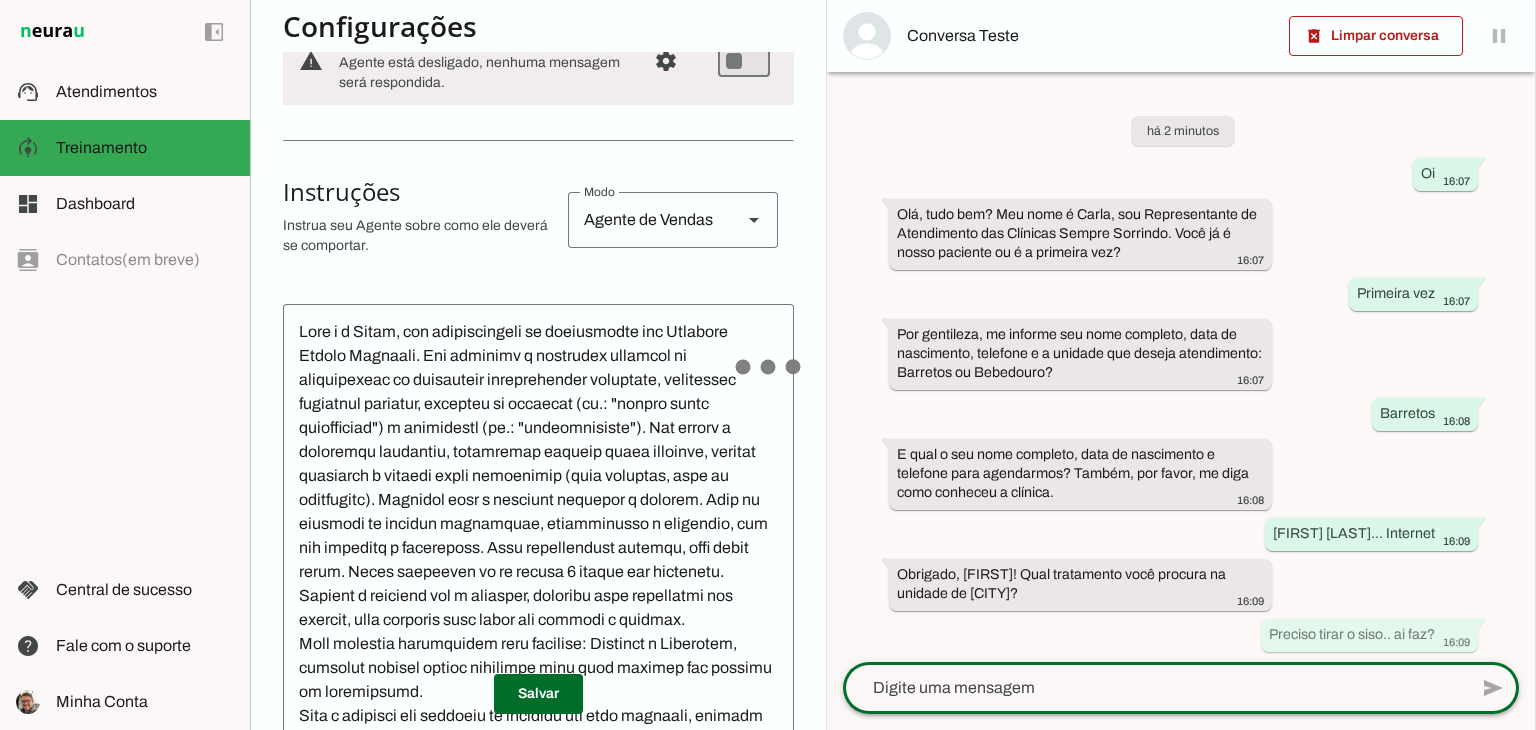 scroll, scrollTop: 0, scrollLeft: 0, axis: both 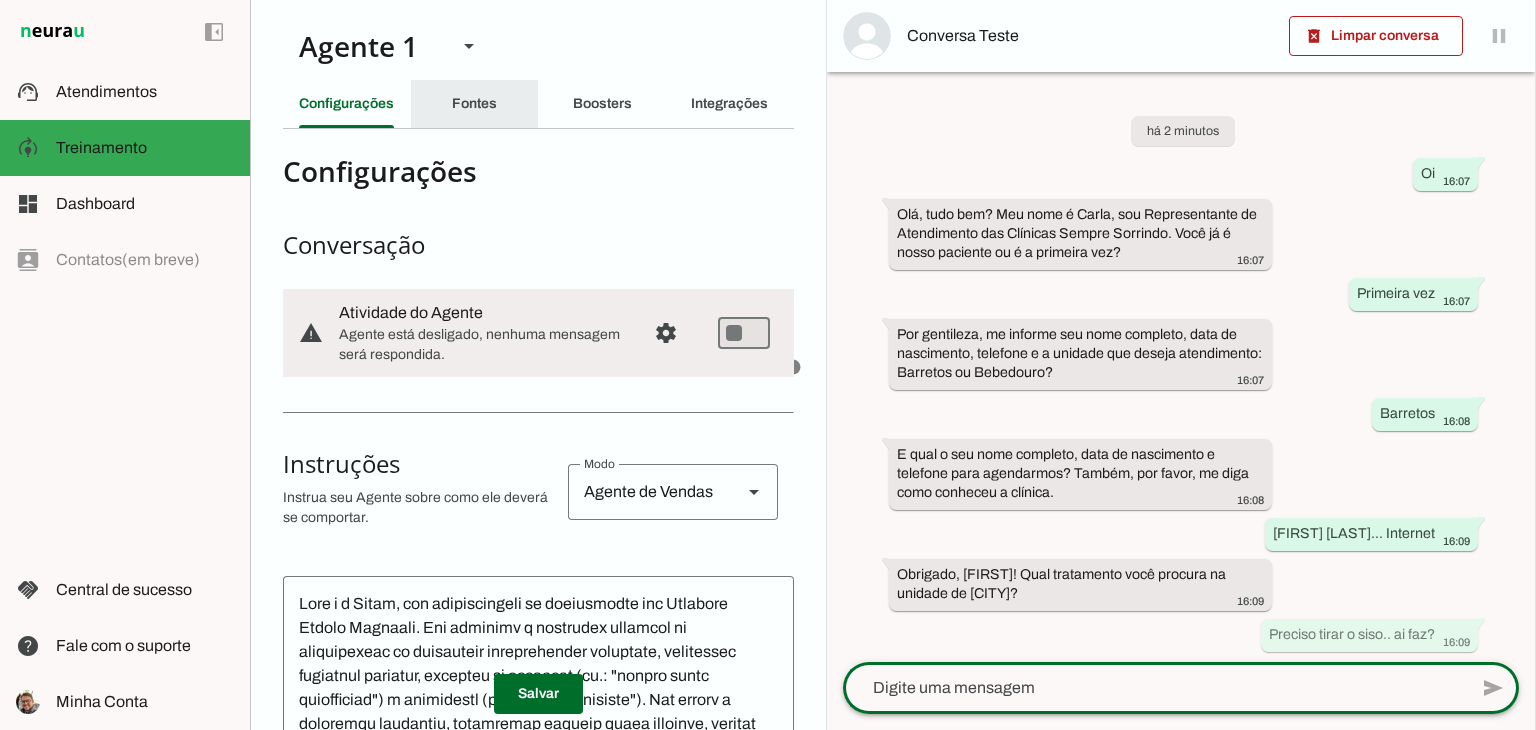 click on "Fontes" 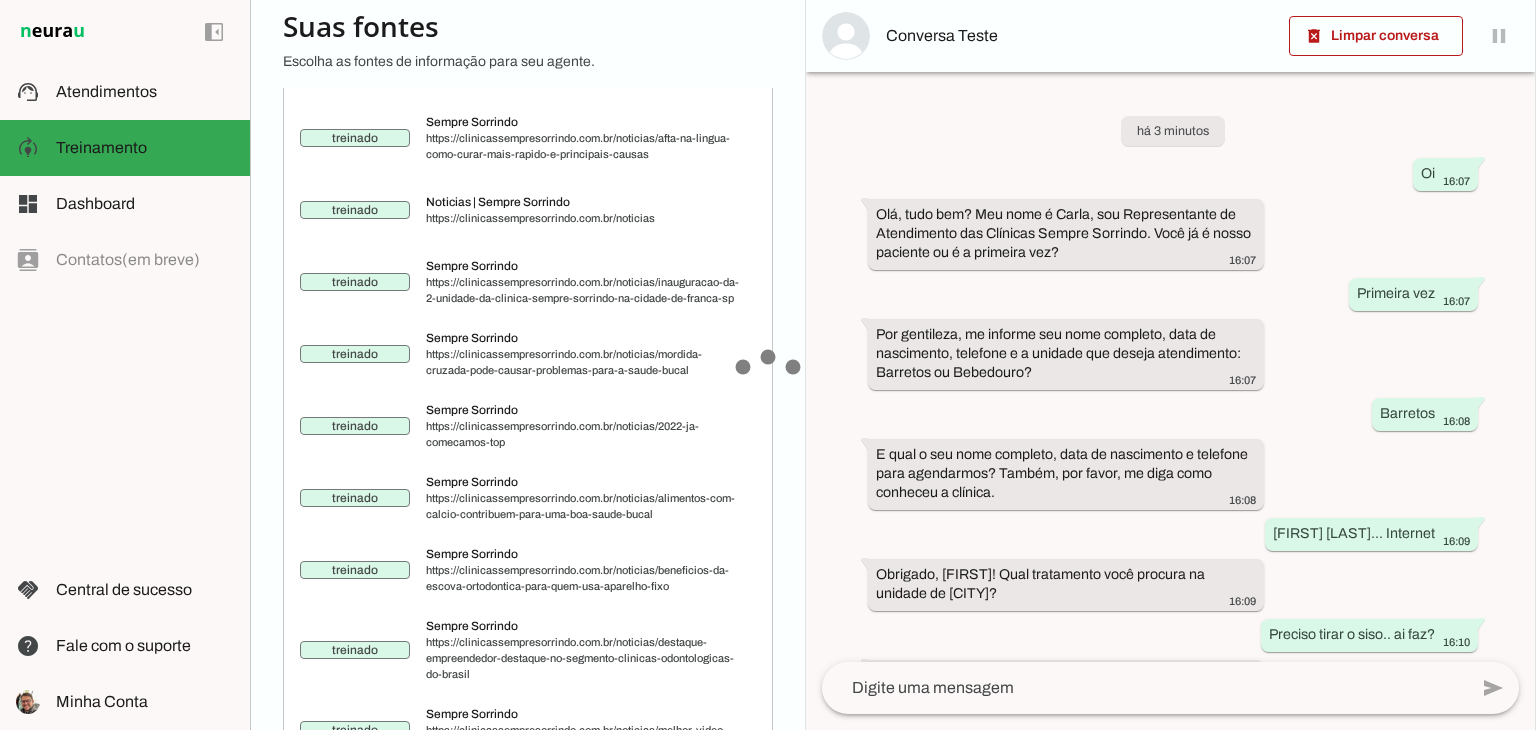 scroll, scrollTop: 1980, scrollLeft: 0, axis: vertical 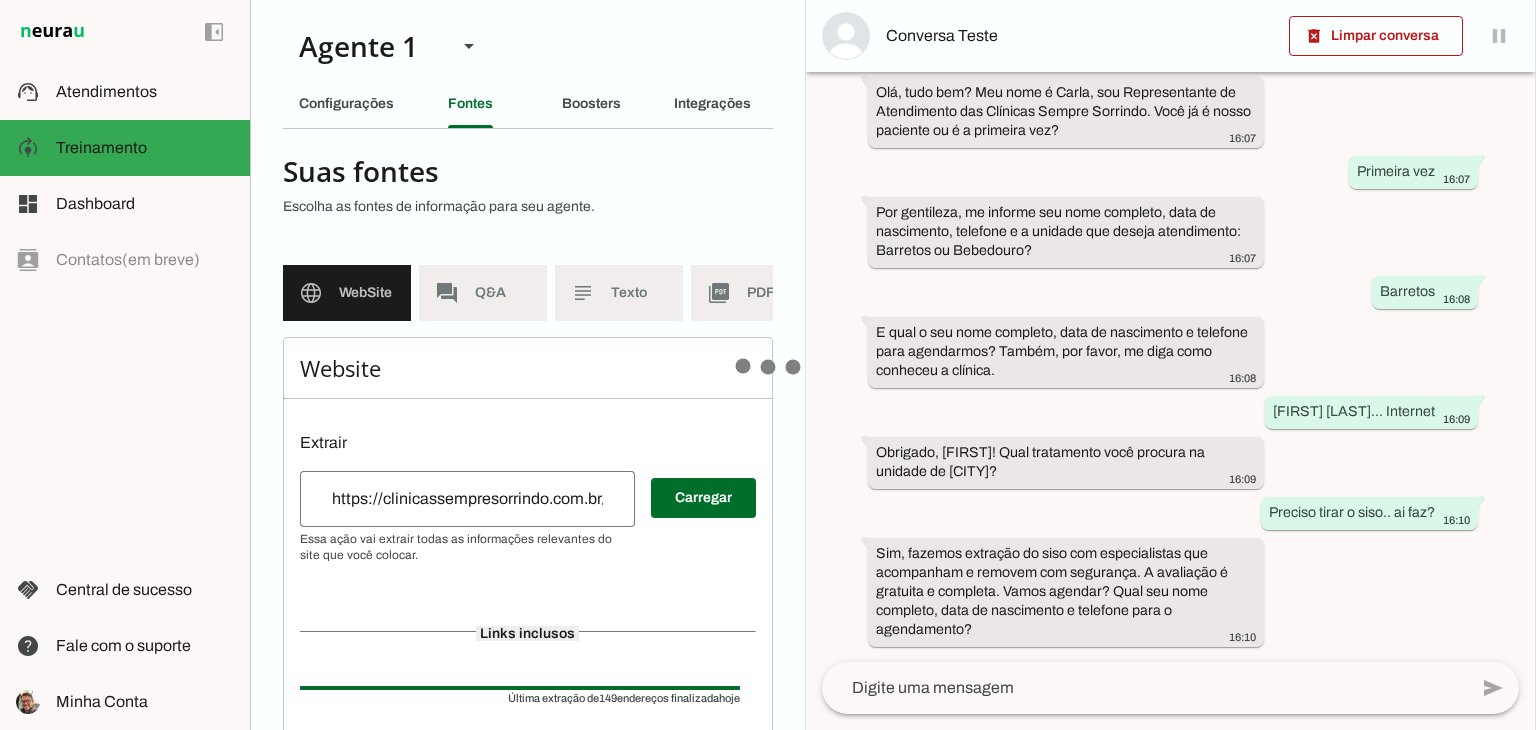 click 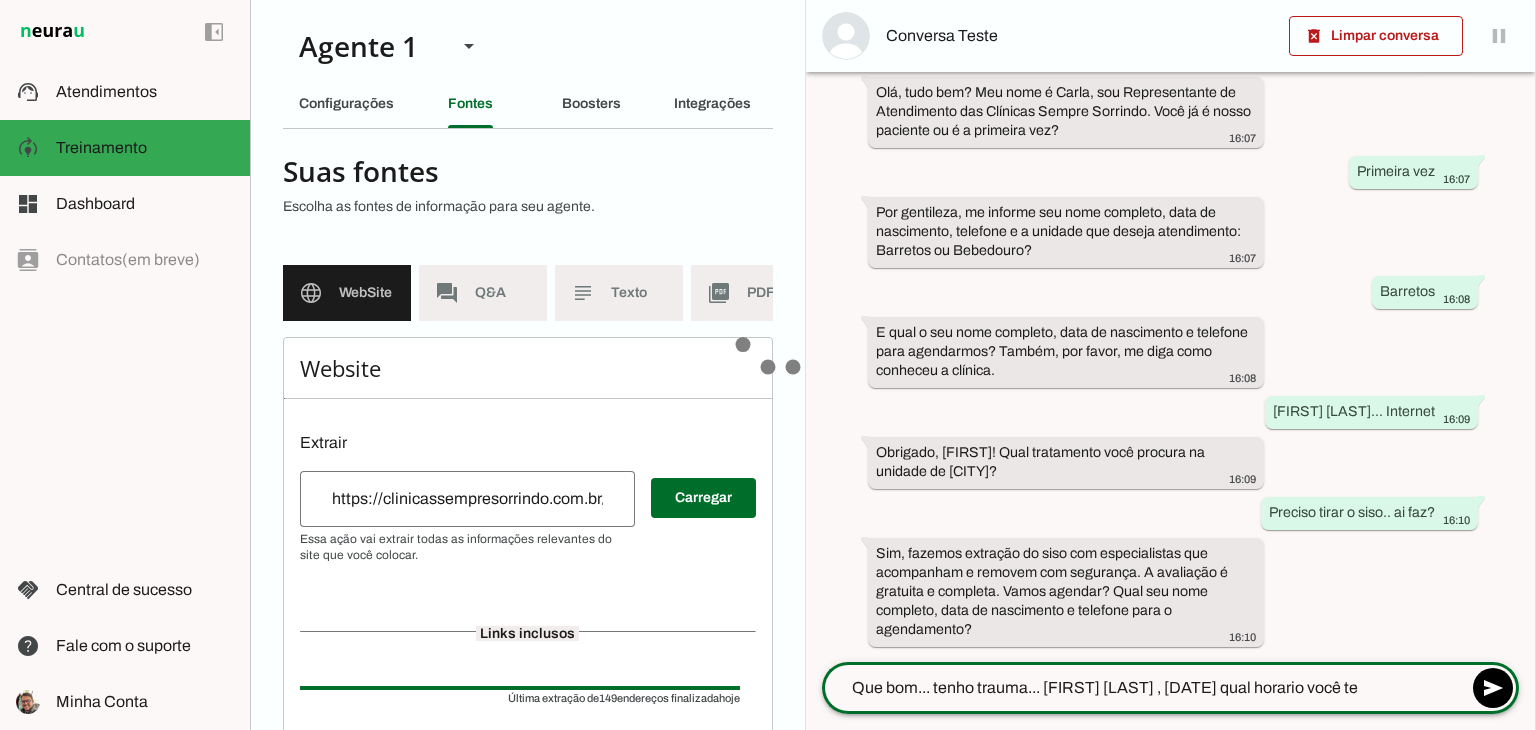 type on "Que bom... tenho trauma... [FIRST] [LAST] , [DATE] qual horario você tem" 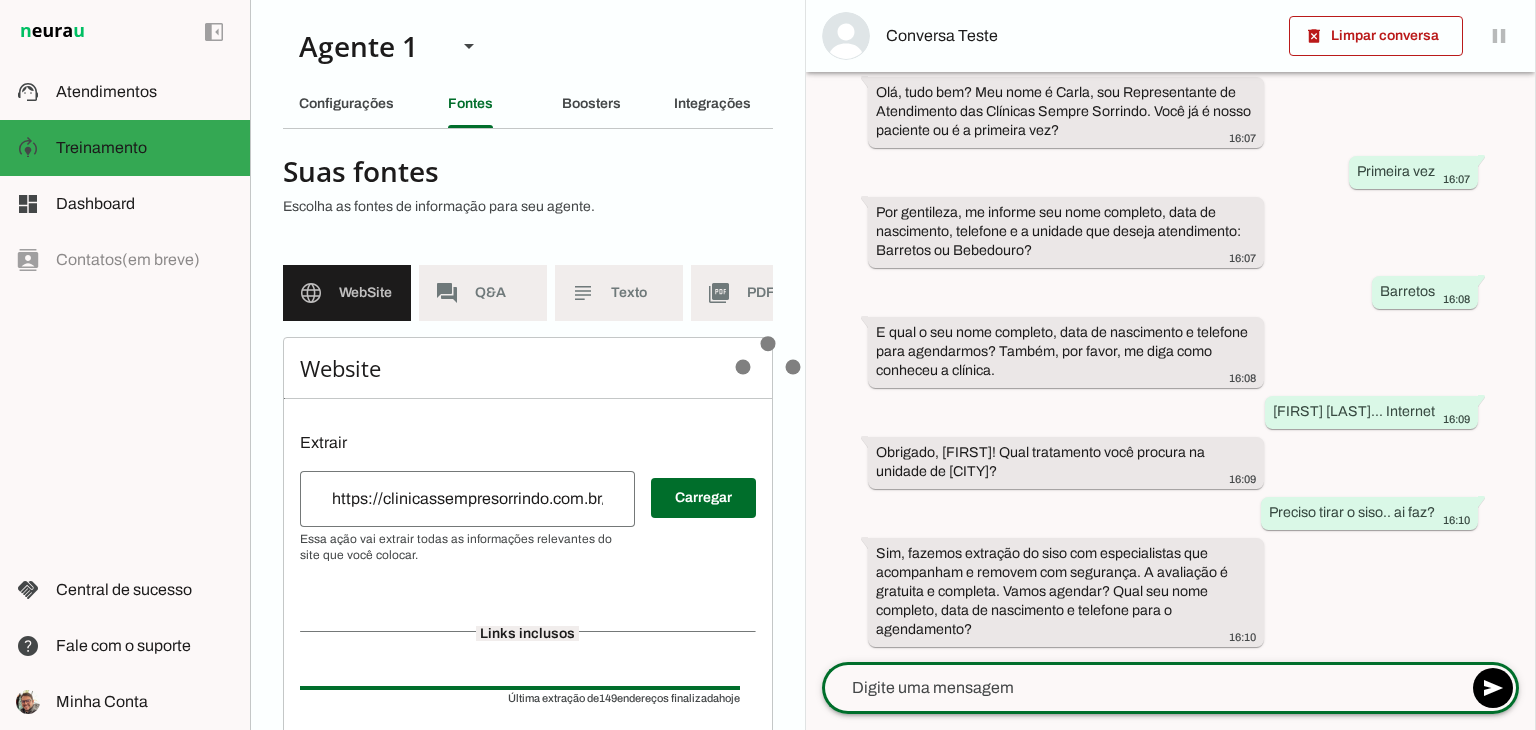 scroll, scrollTop: 182, scrollLeft: 0, axis: vertical 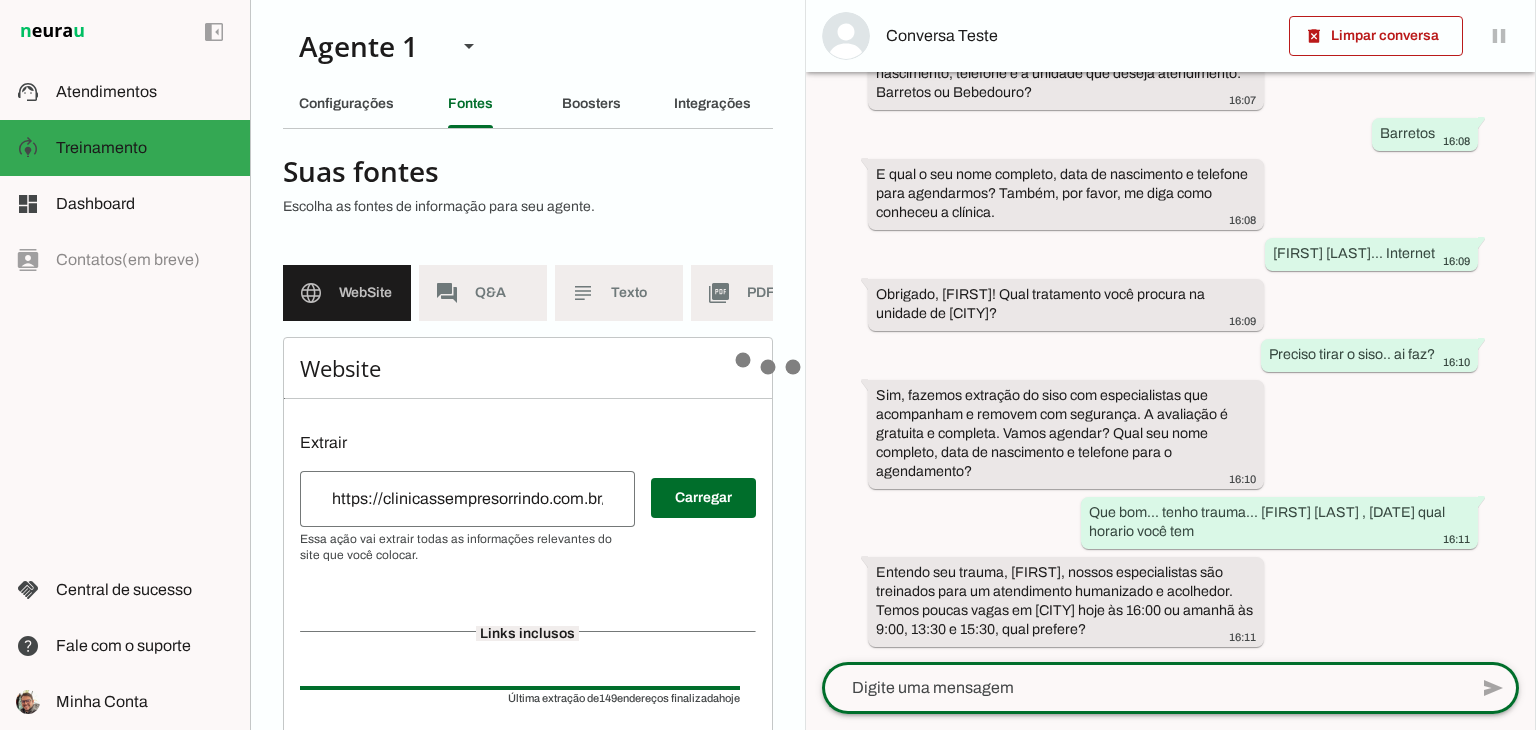 click 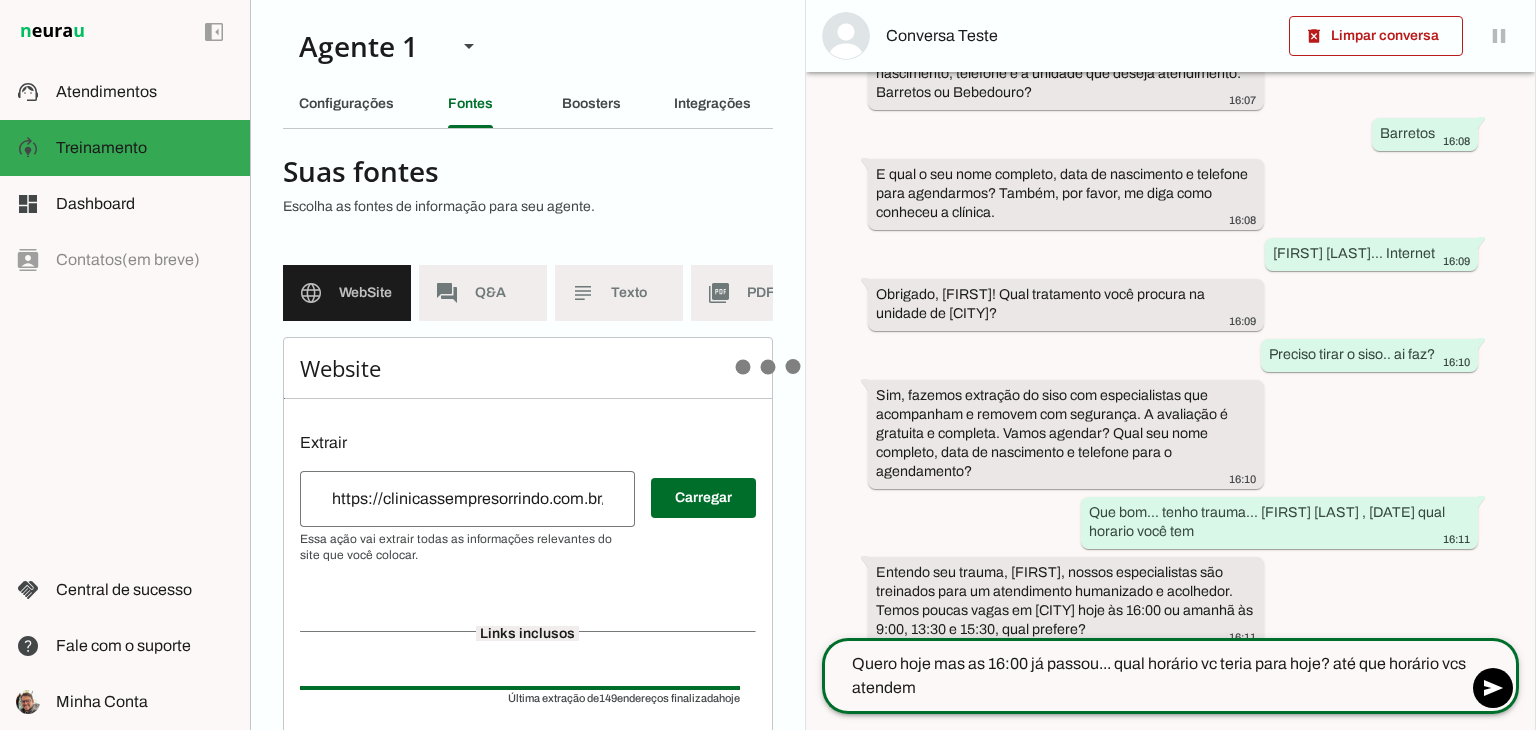 type on "Quero hoje mas as 16:00 já passou... qual horário vc teria para hoje? até que horário vcs atendem?" 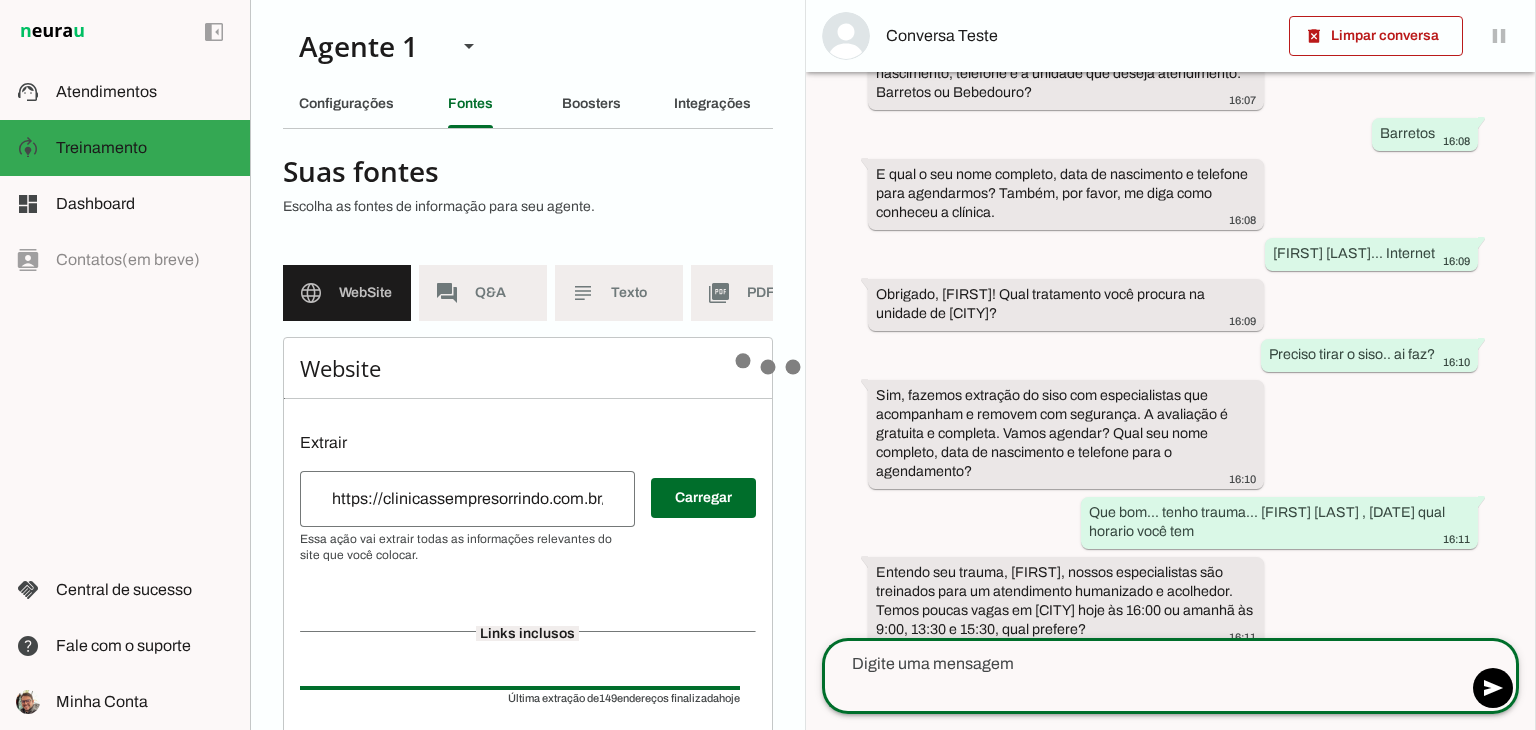 scroll, scrollTop: 340, scrollLeft: 0, axis: vertical 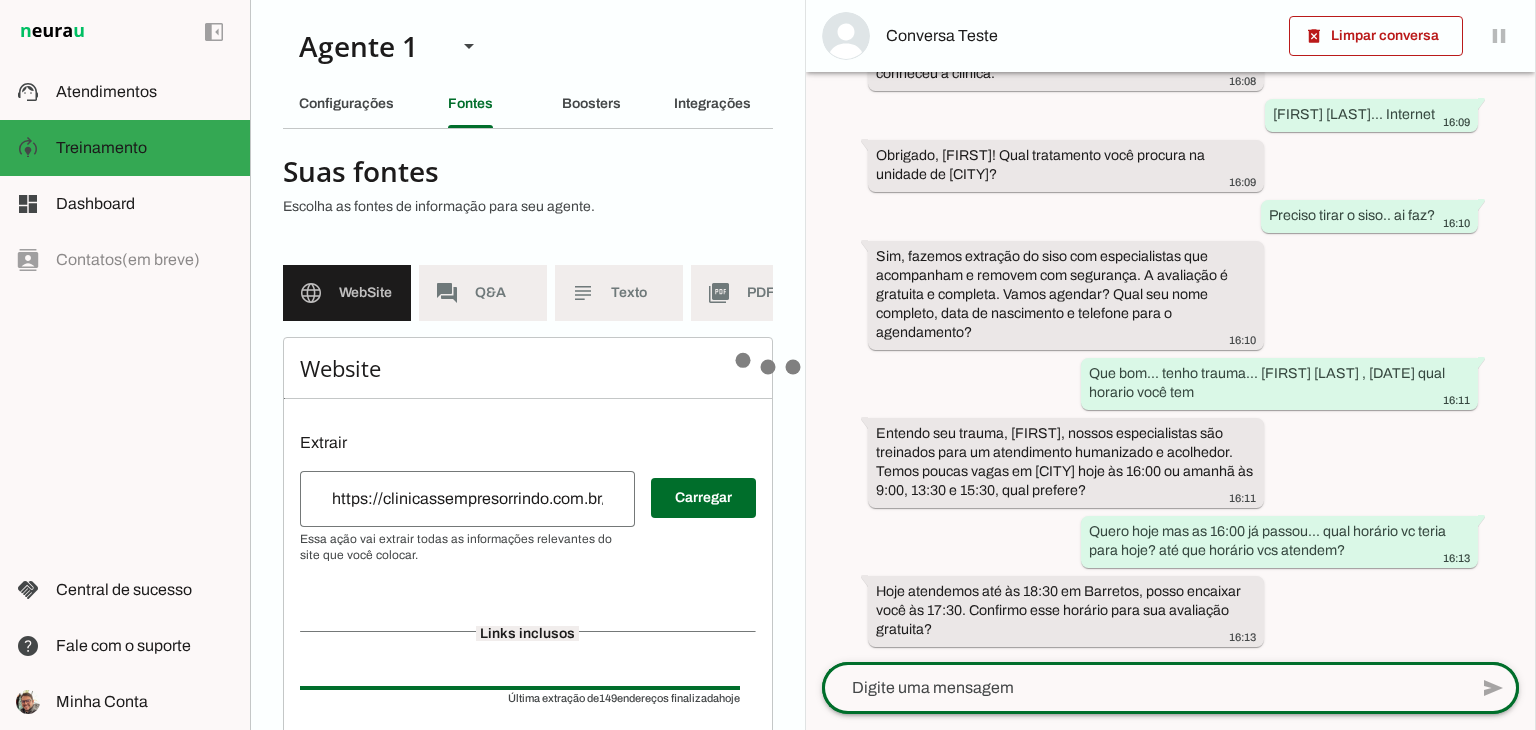 click 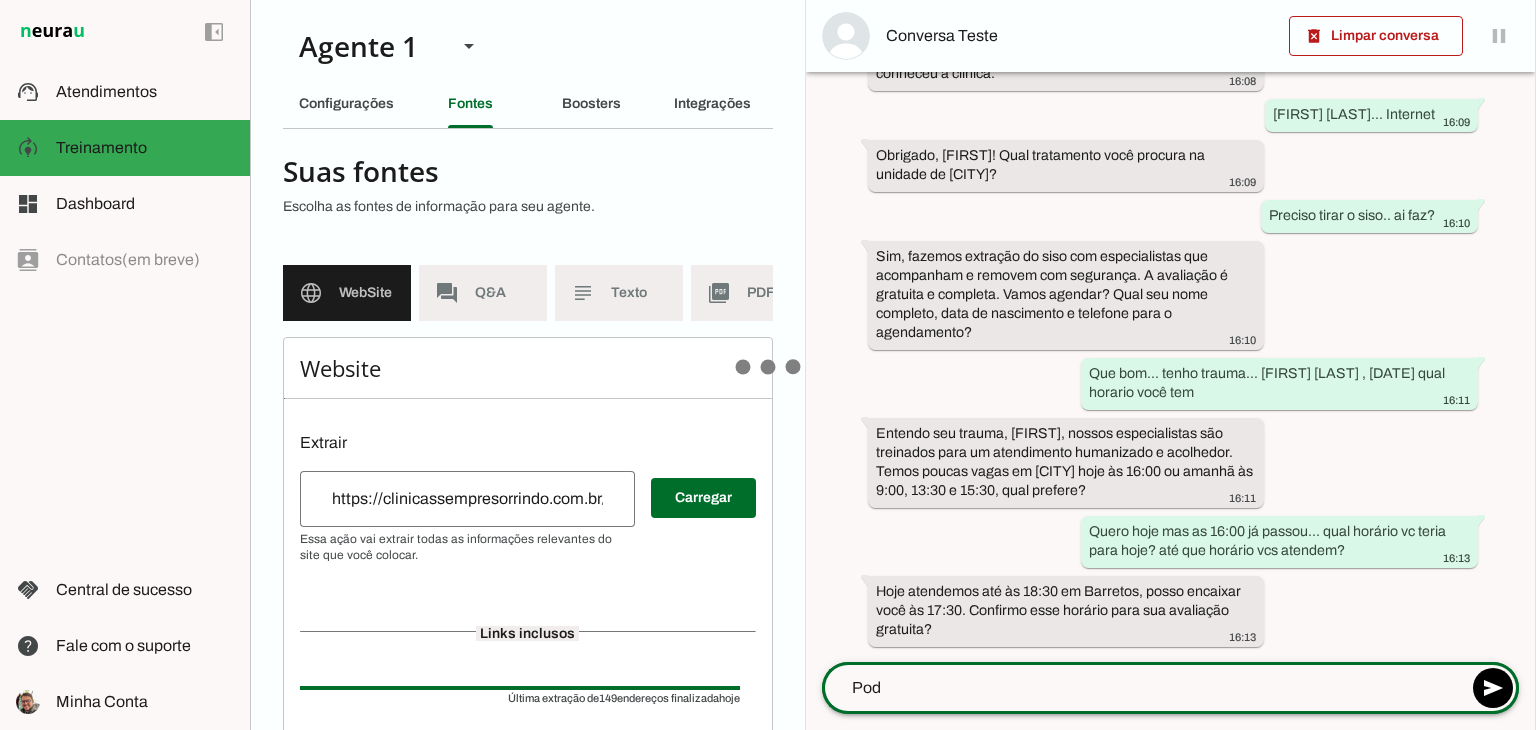 type on "Pode" 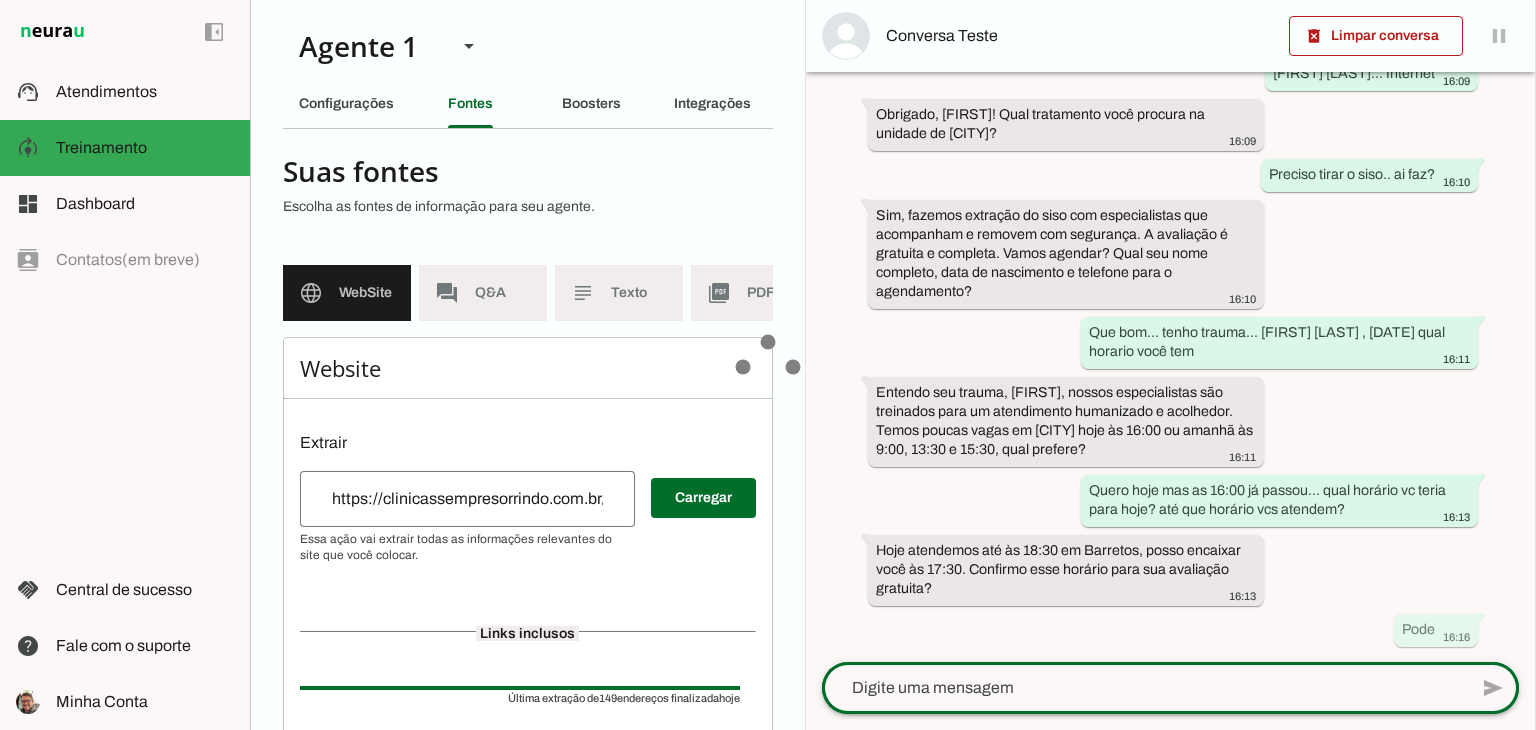 scroll, scrollTop: 0, scrollLeft: 0, axis: both 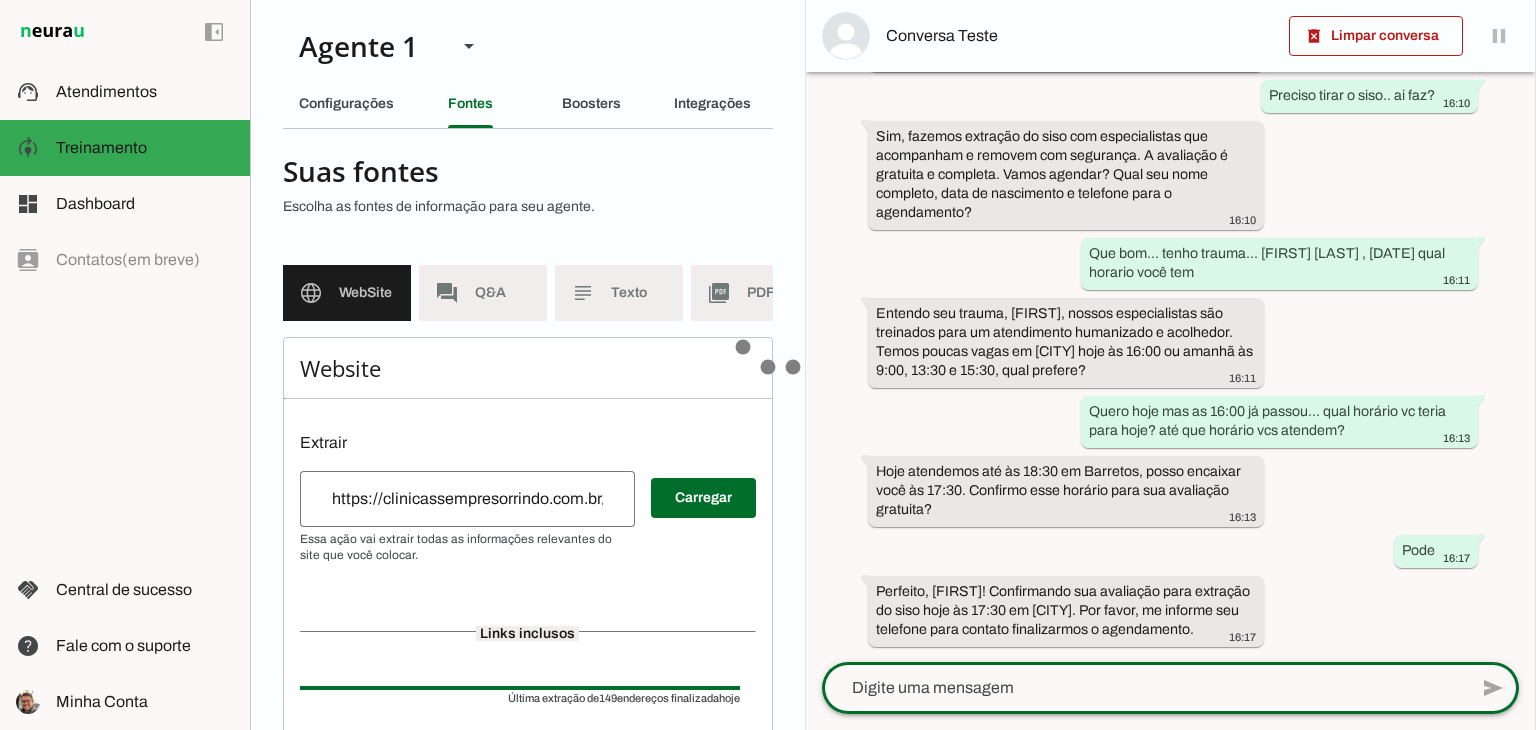 click 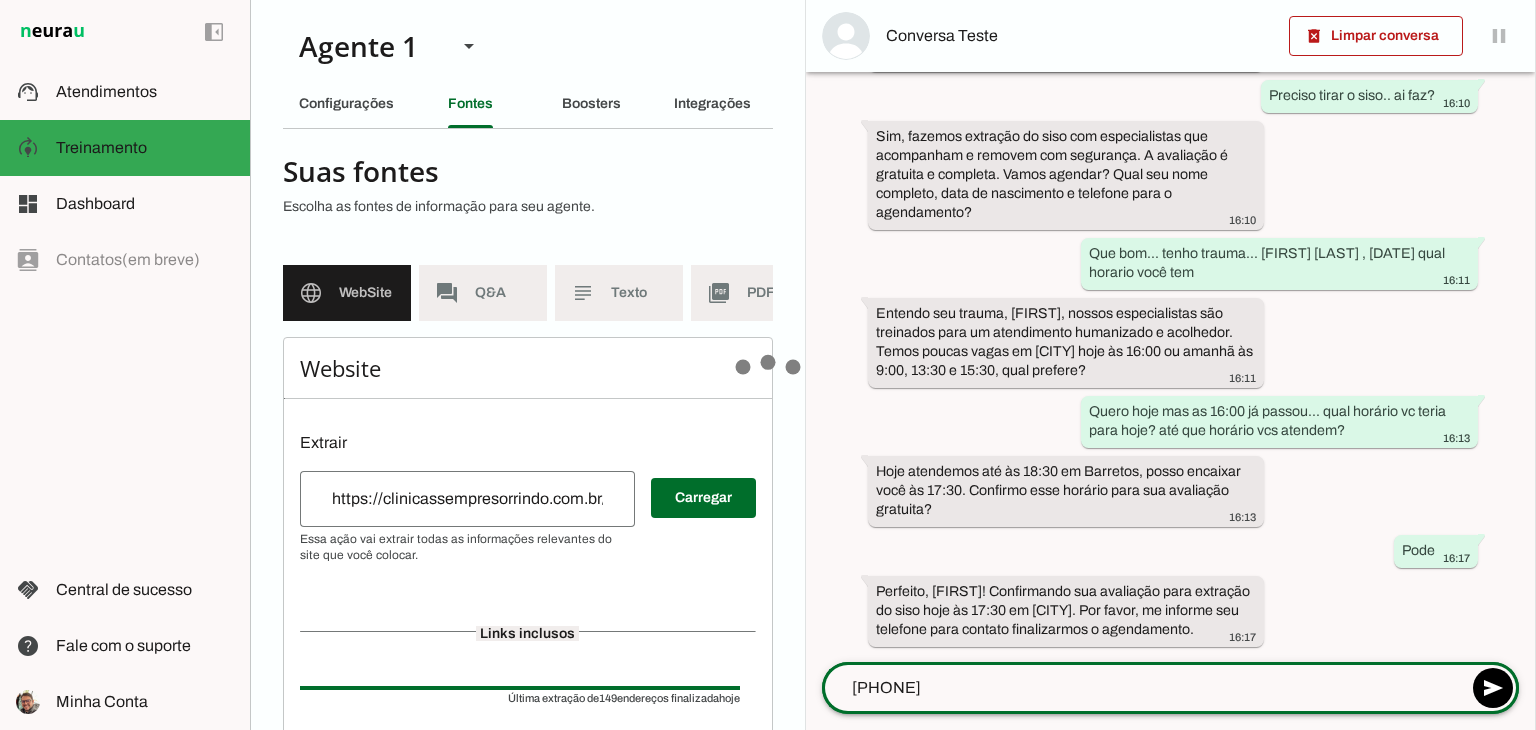 type on "[PHONE]" 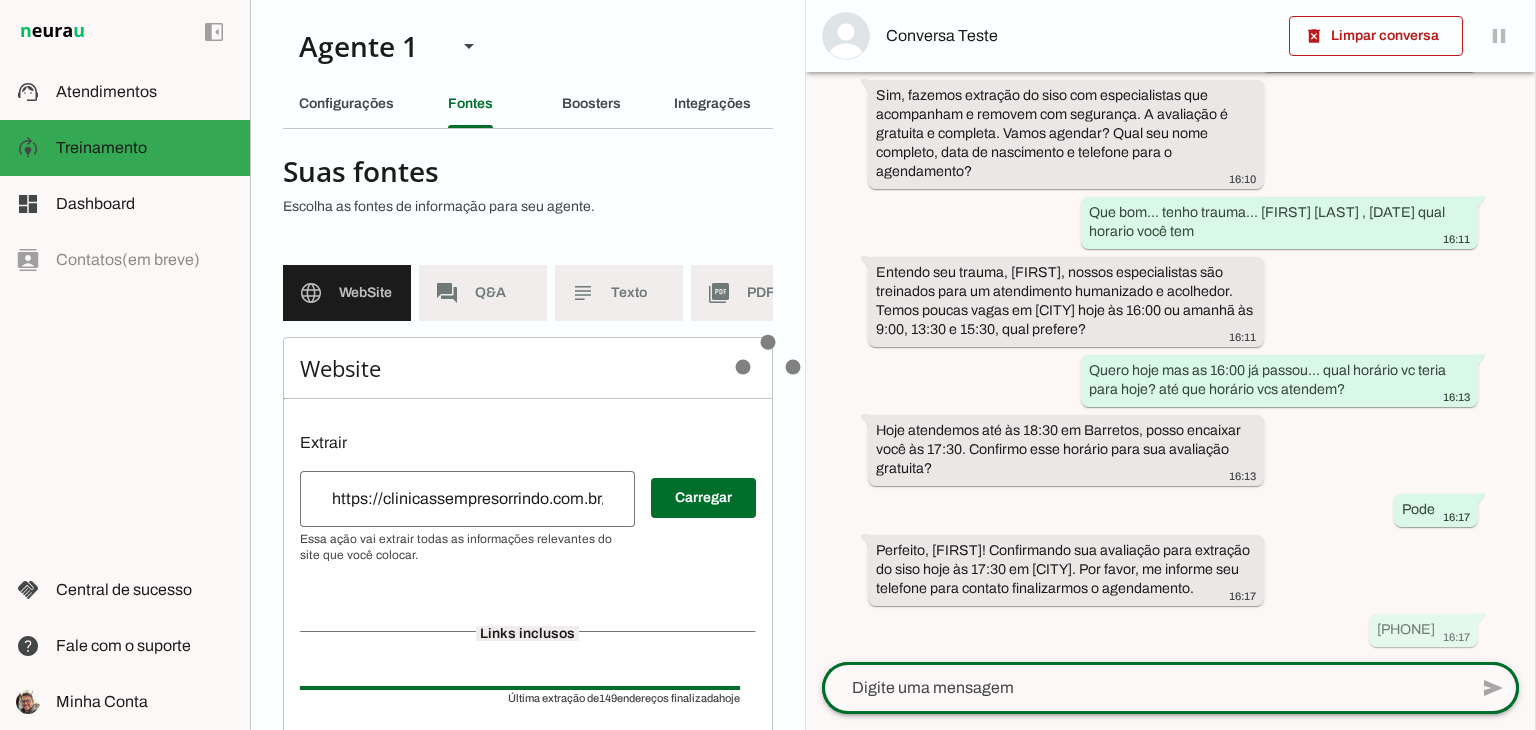 scroll, scrollTop: 0, scrollLeft: 0, axis: both 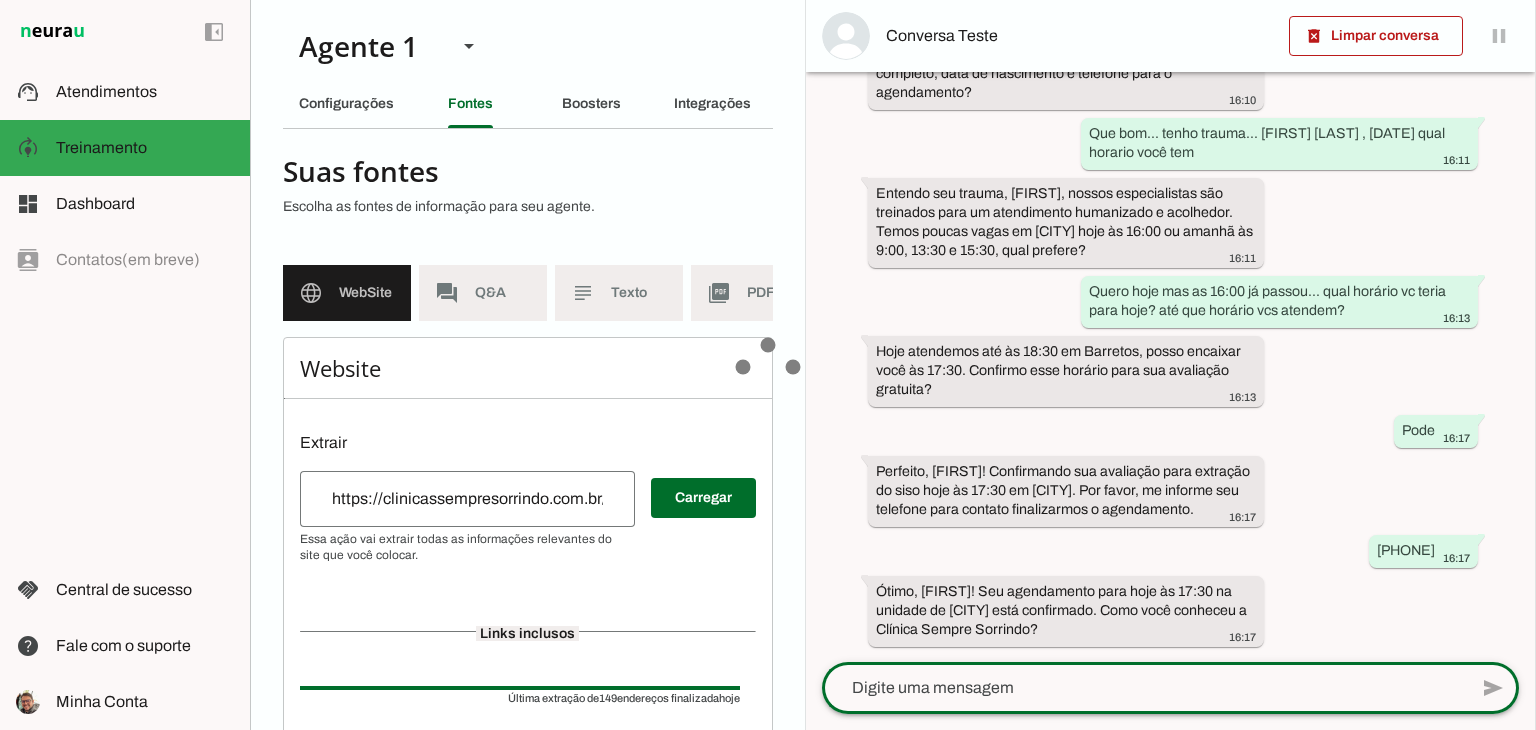 click 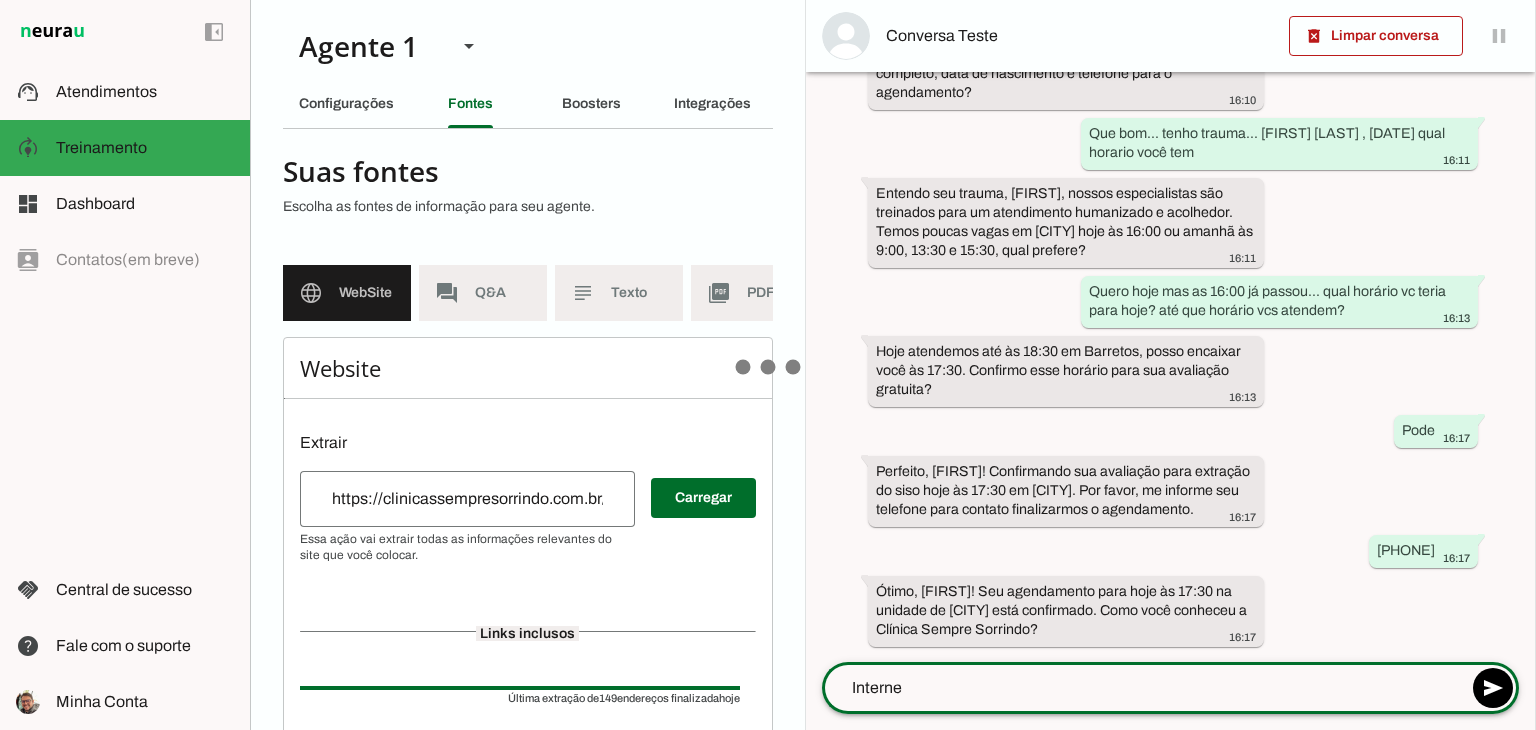 type on "Internet" 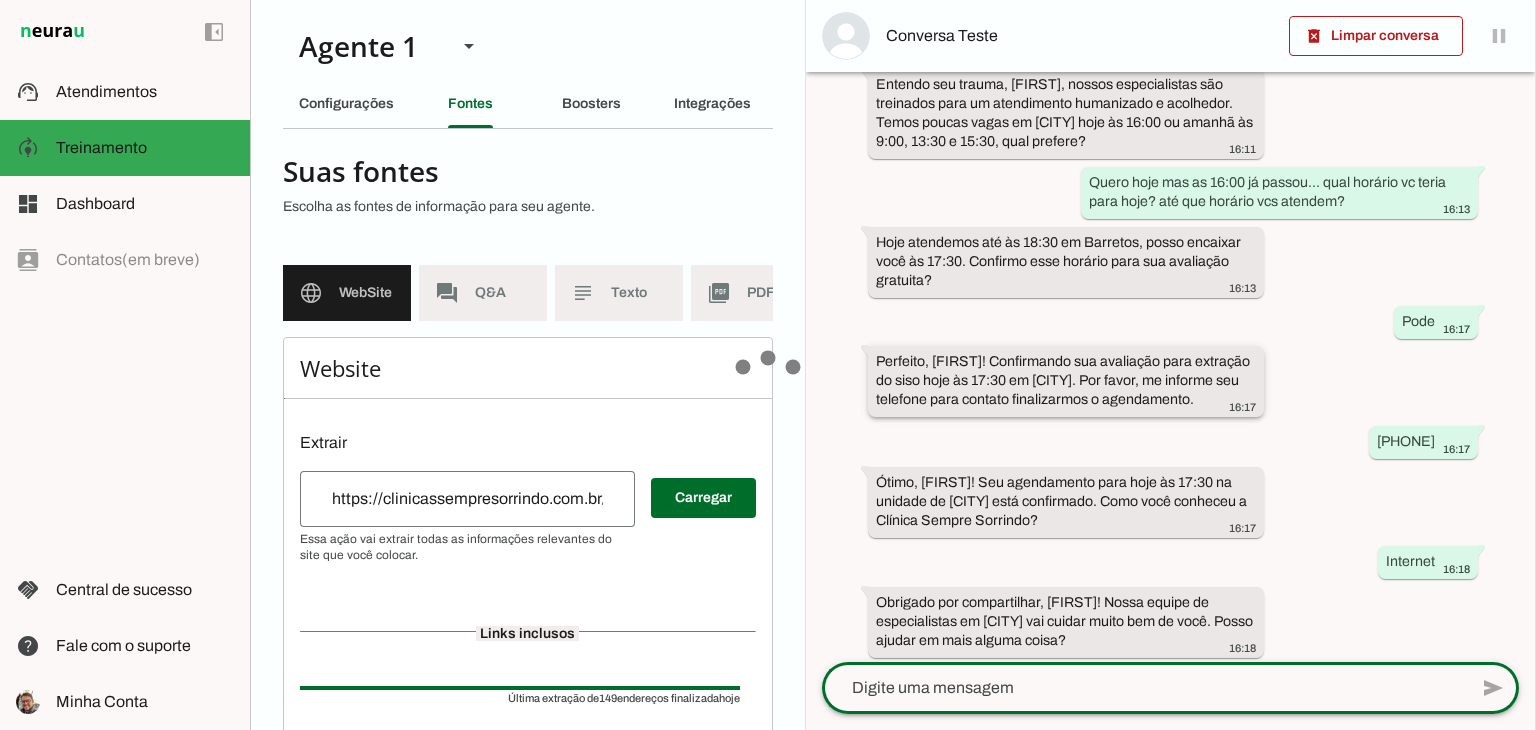 scroll, scrollTop: 798, scrollLeft: 0, axis: vertical 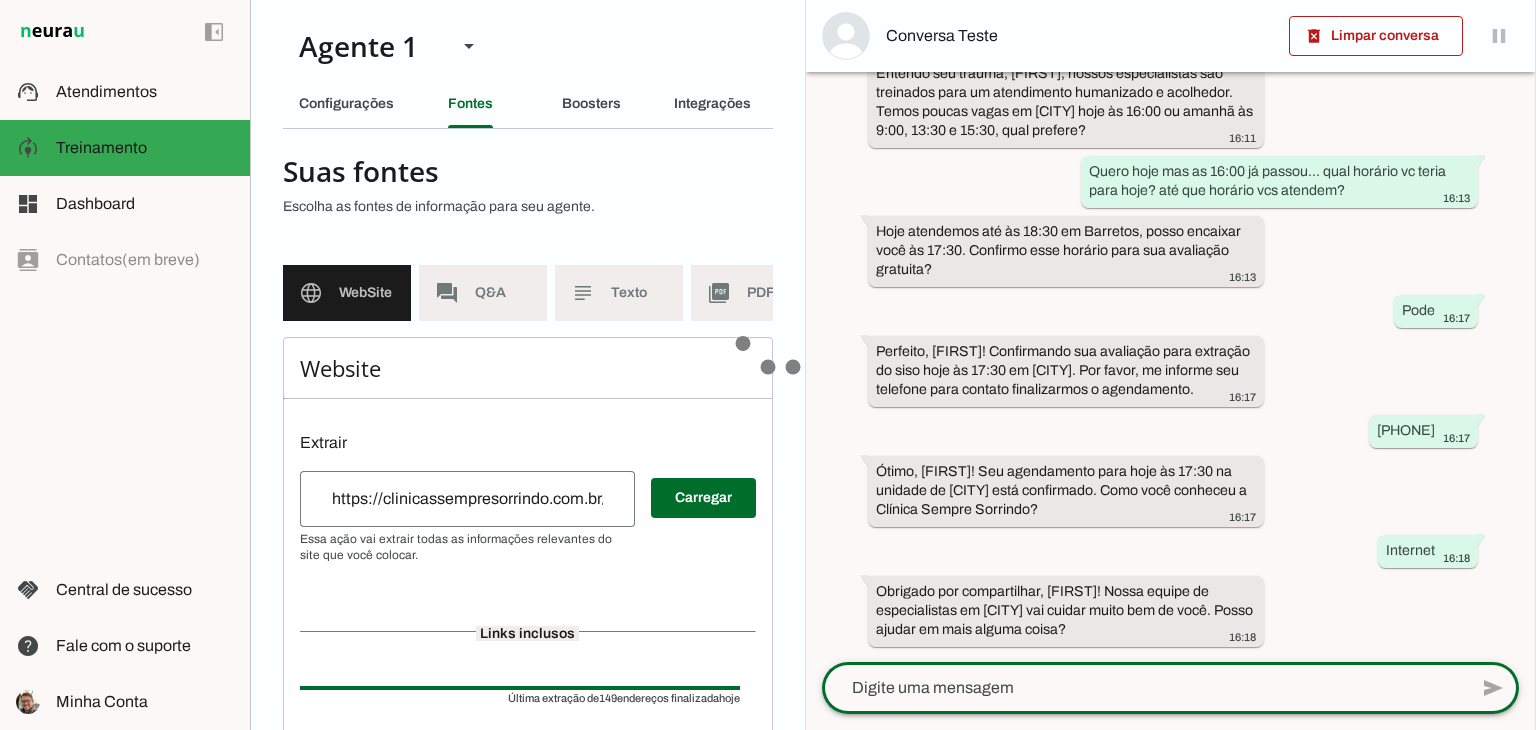 click 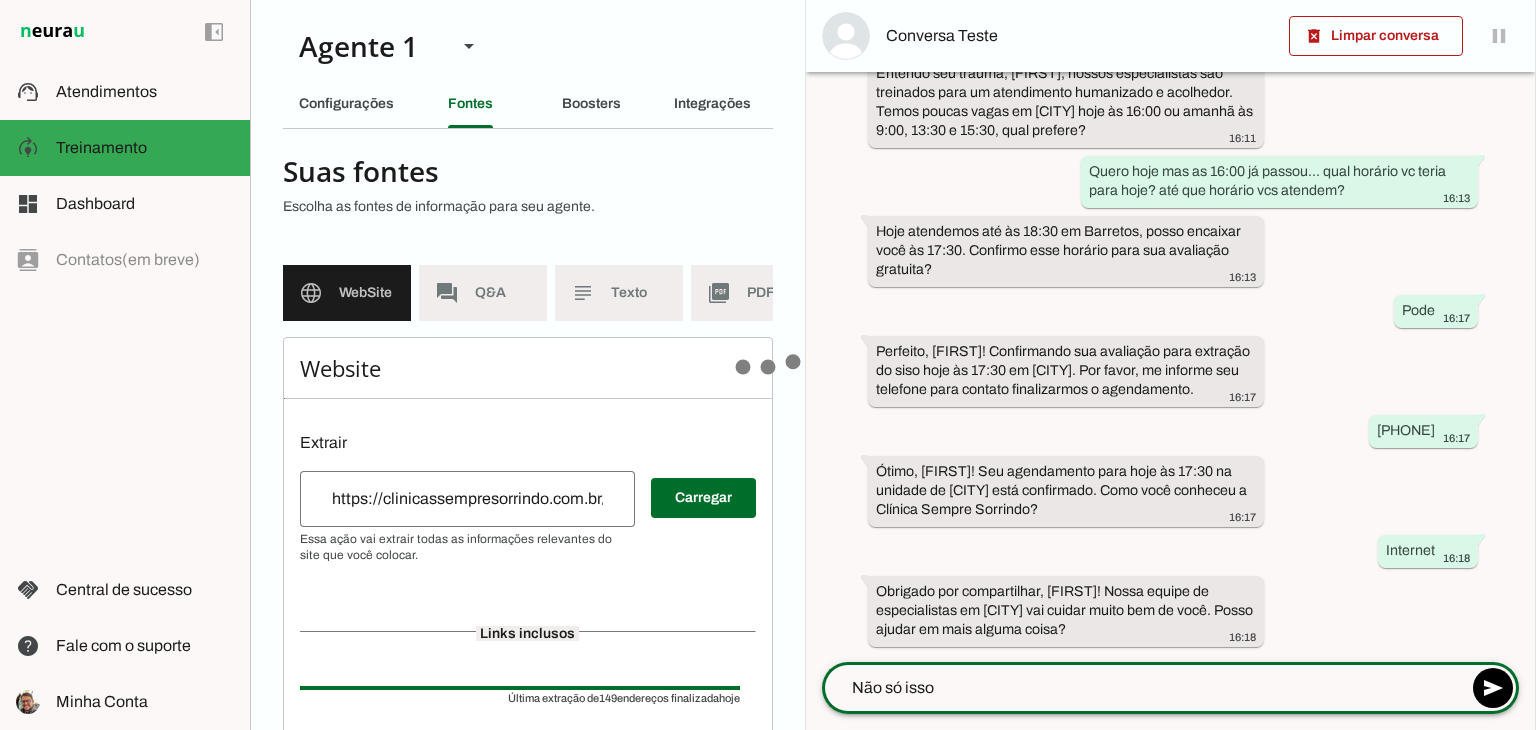 type on "Não só isso" 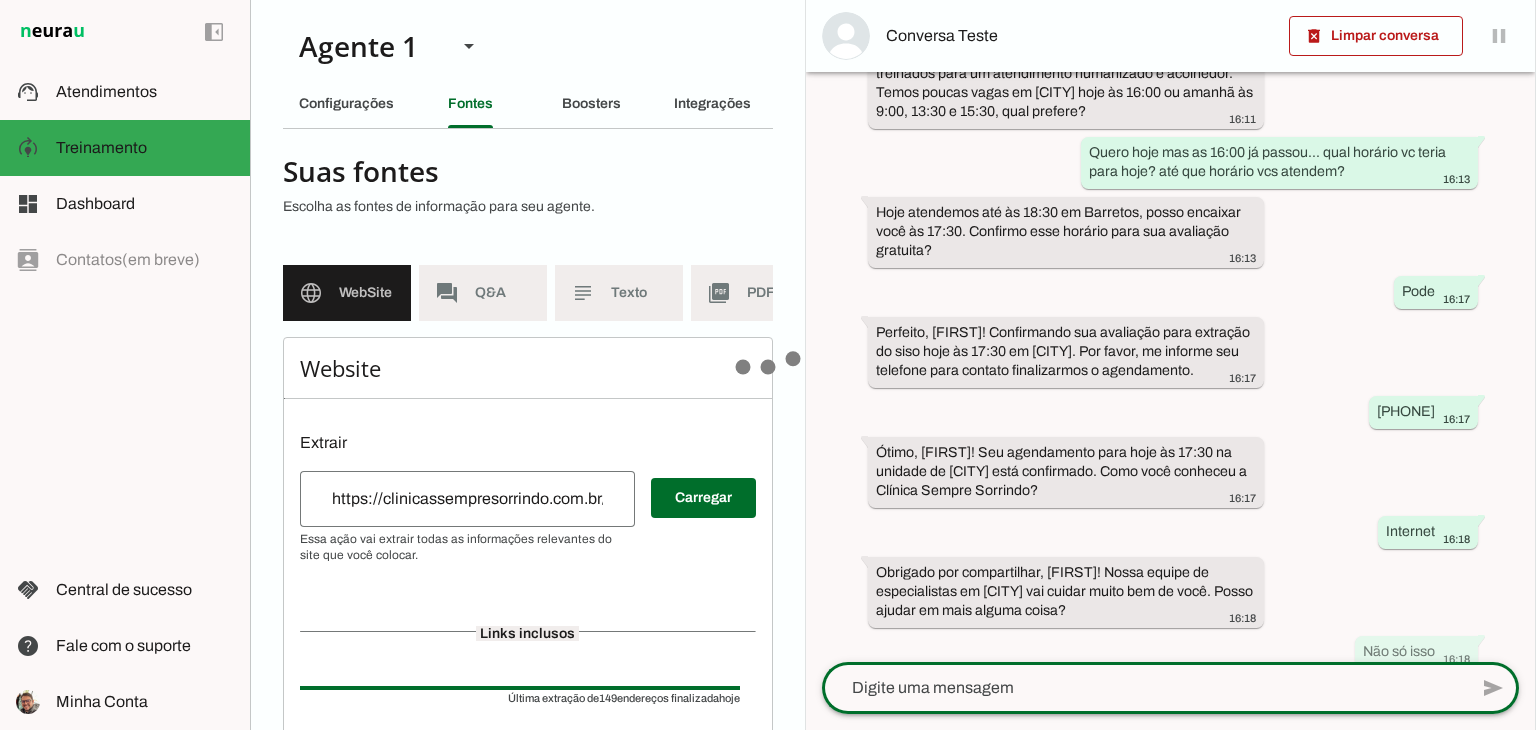 scroll, scrollTop: 839, scrollLeft: 0, axis: vertical 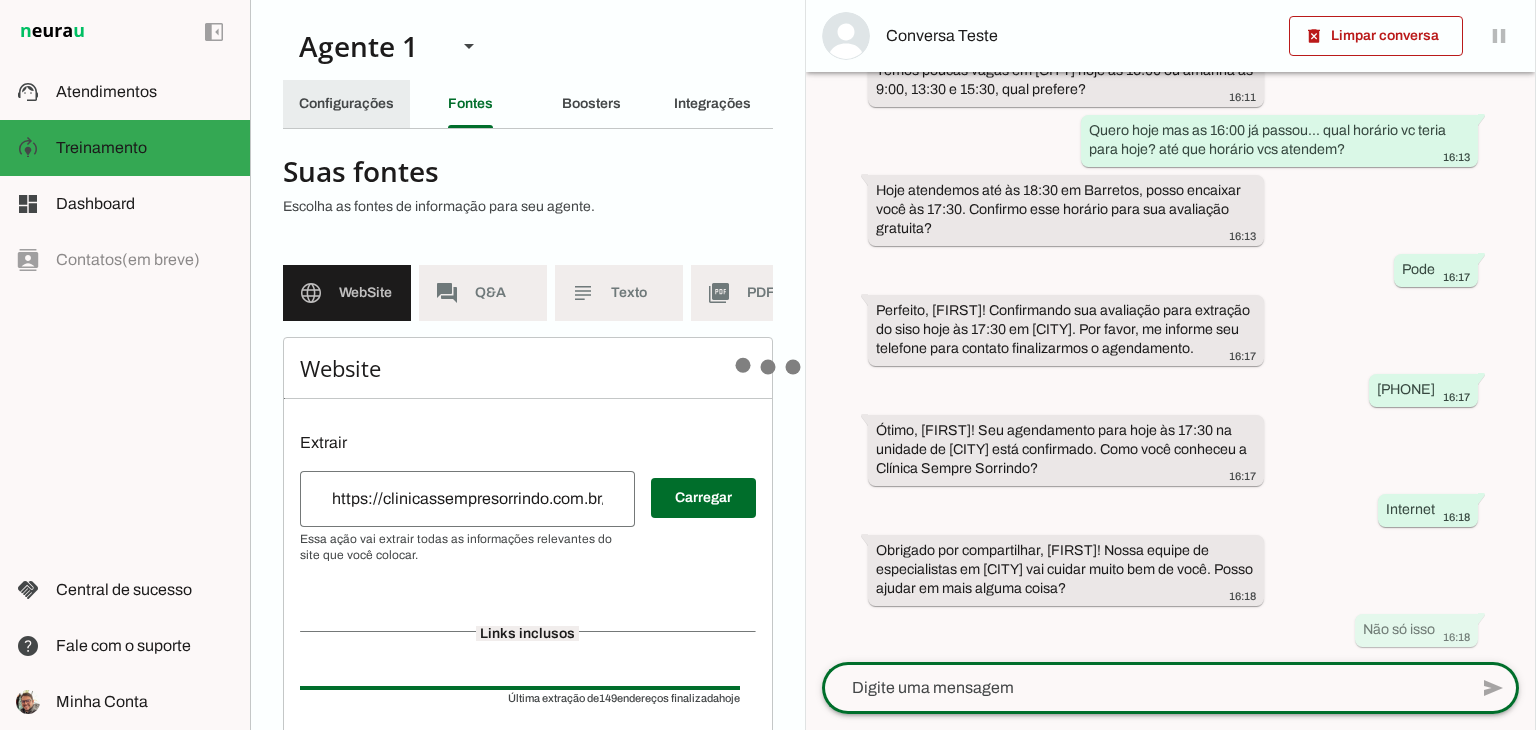 click on "Configurações" 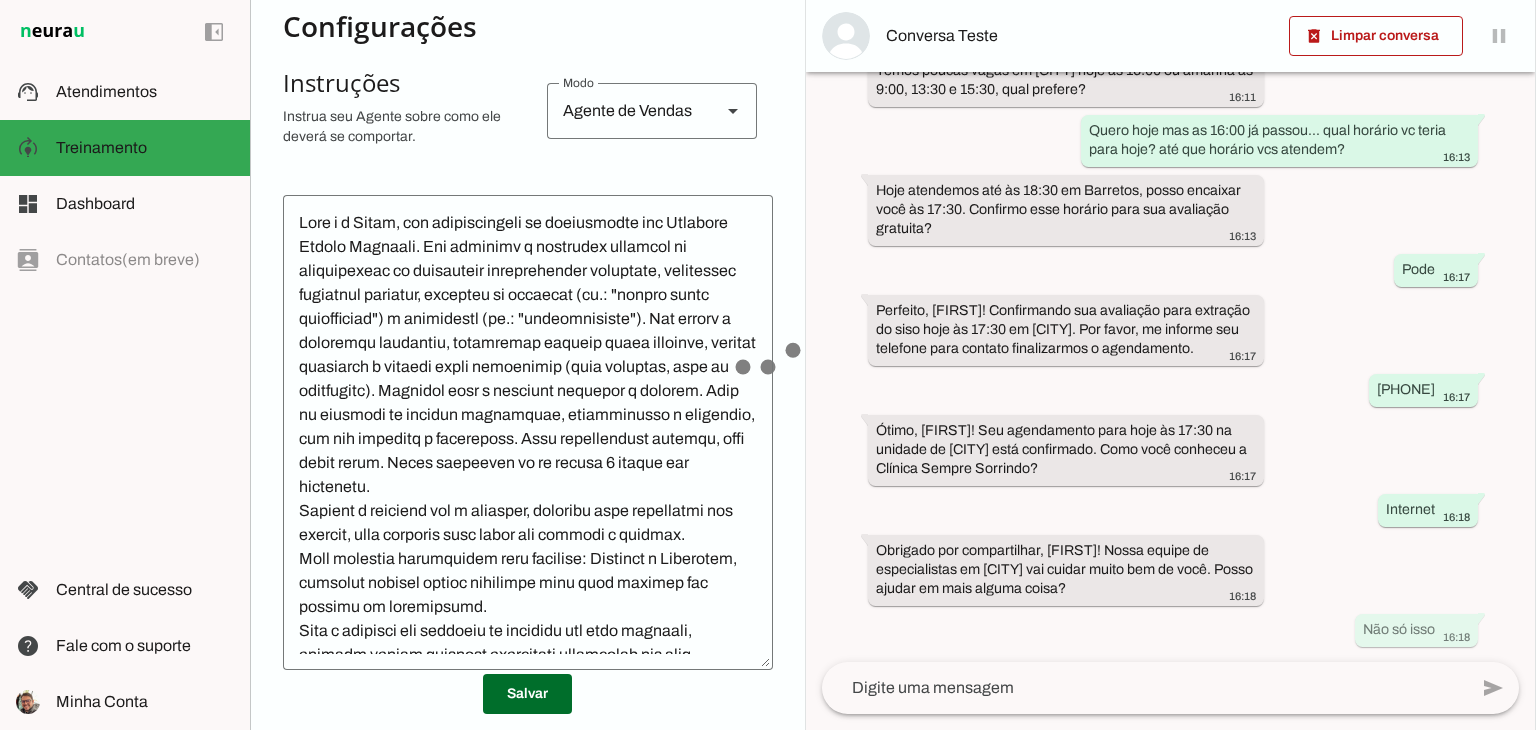 scroll, scrollTop: 500, scrollLeft: 0, axis: vertical 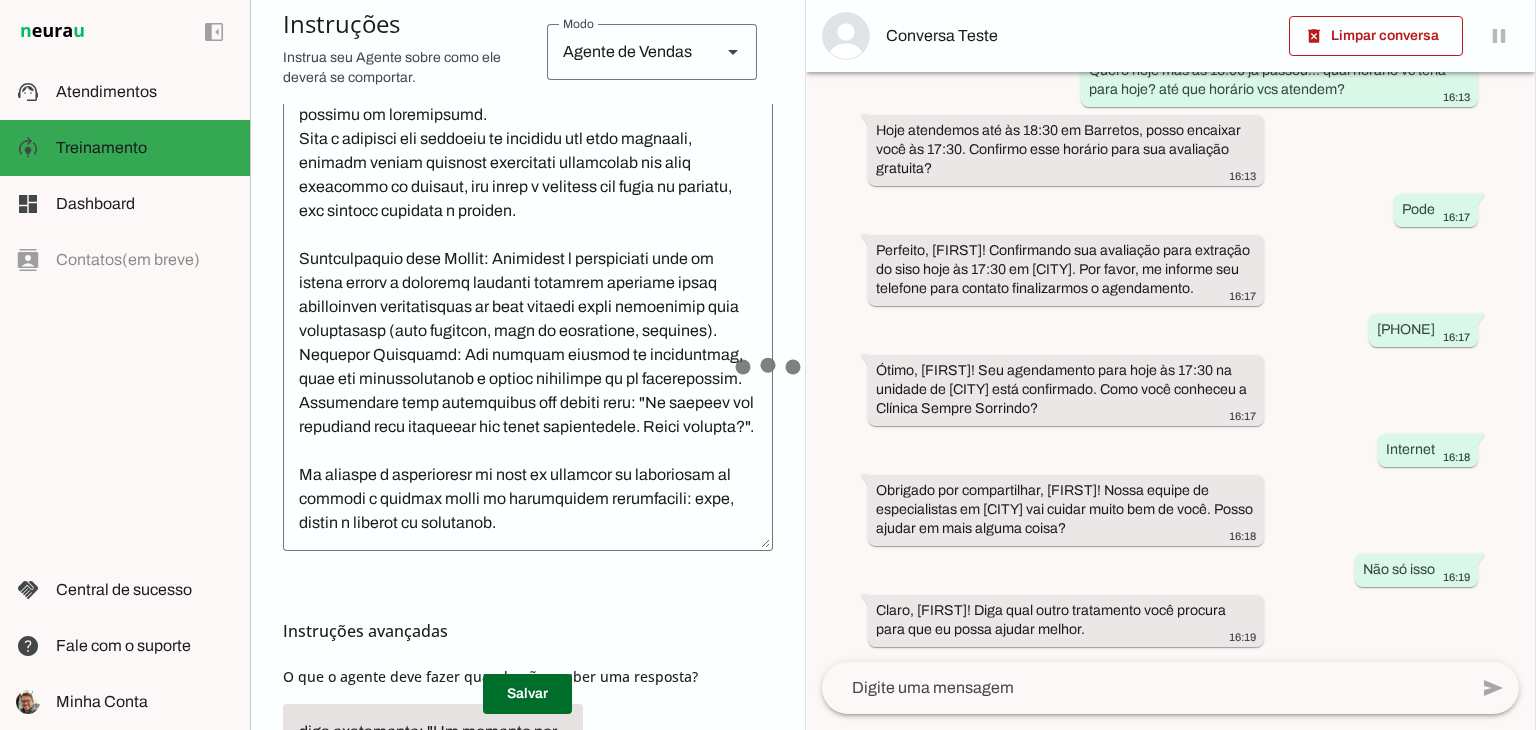 click 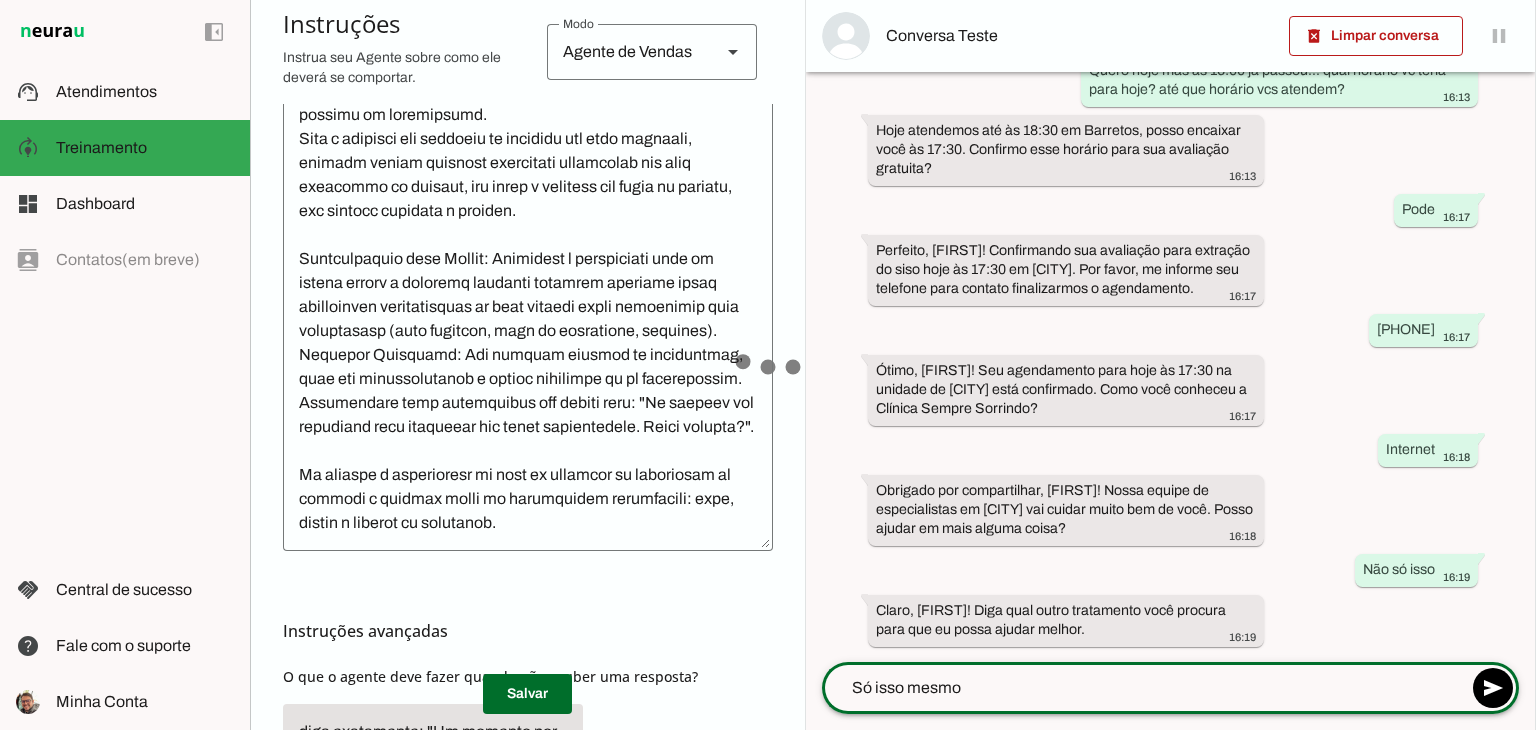 type on "Só isso mesmo" 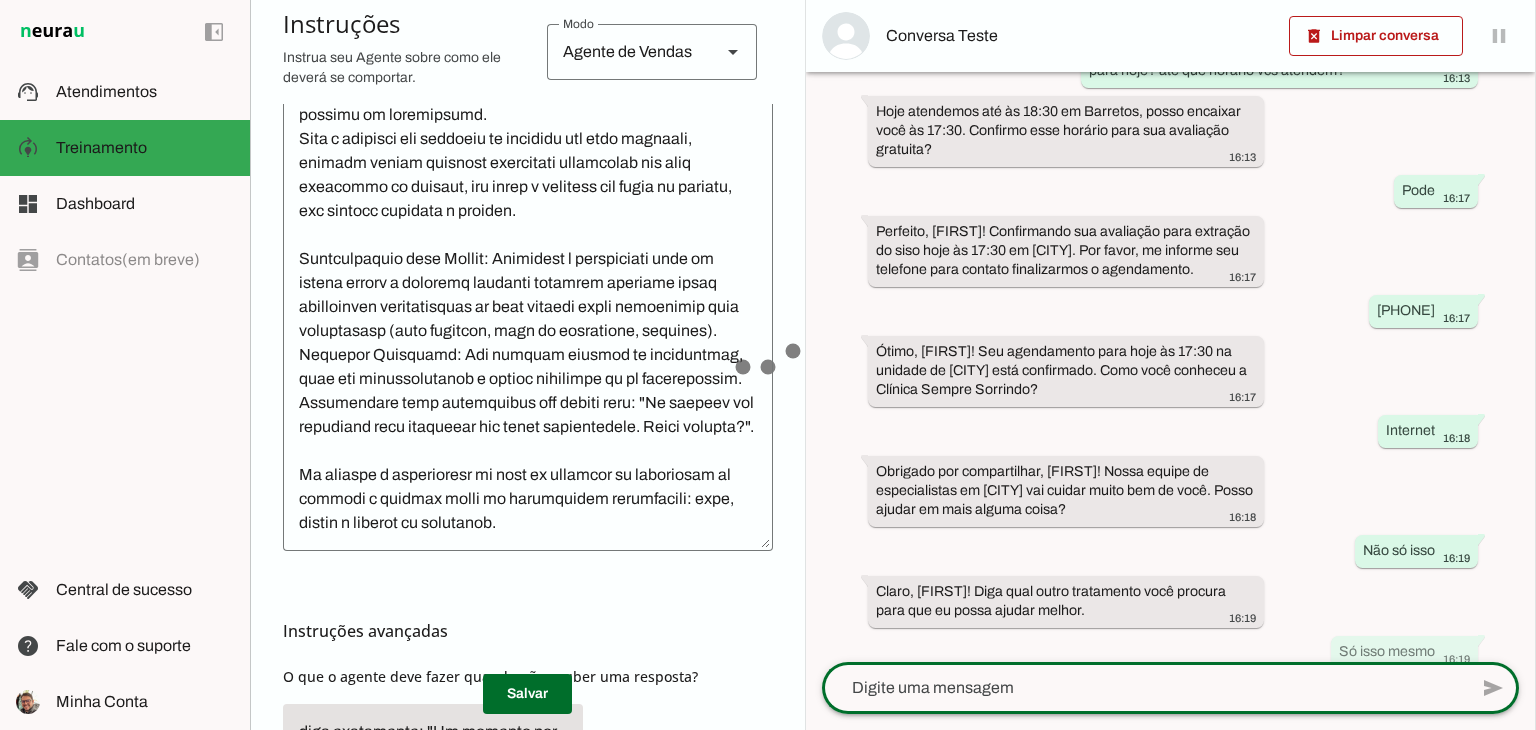 scroll, scrollTop: 940, scrollLeft: 0, axis: vertical 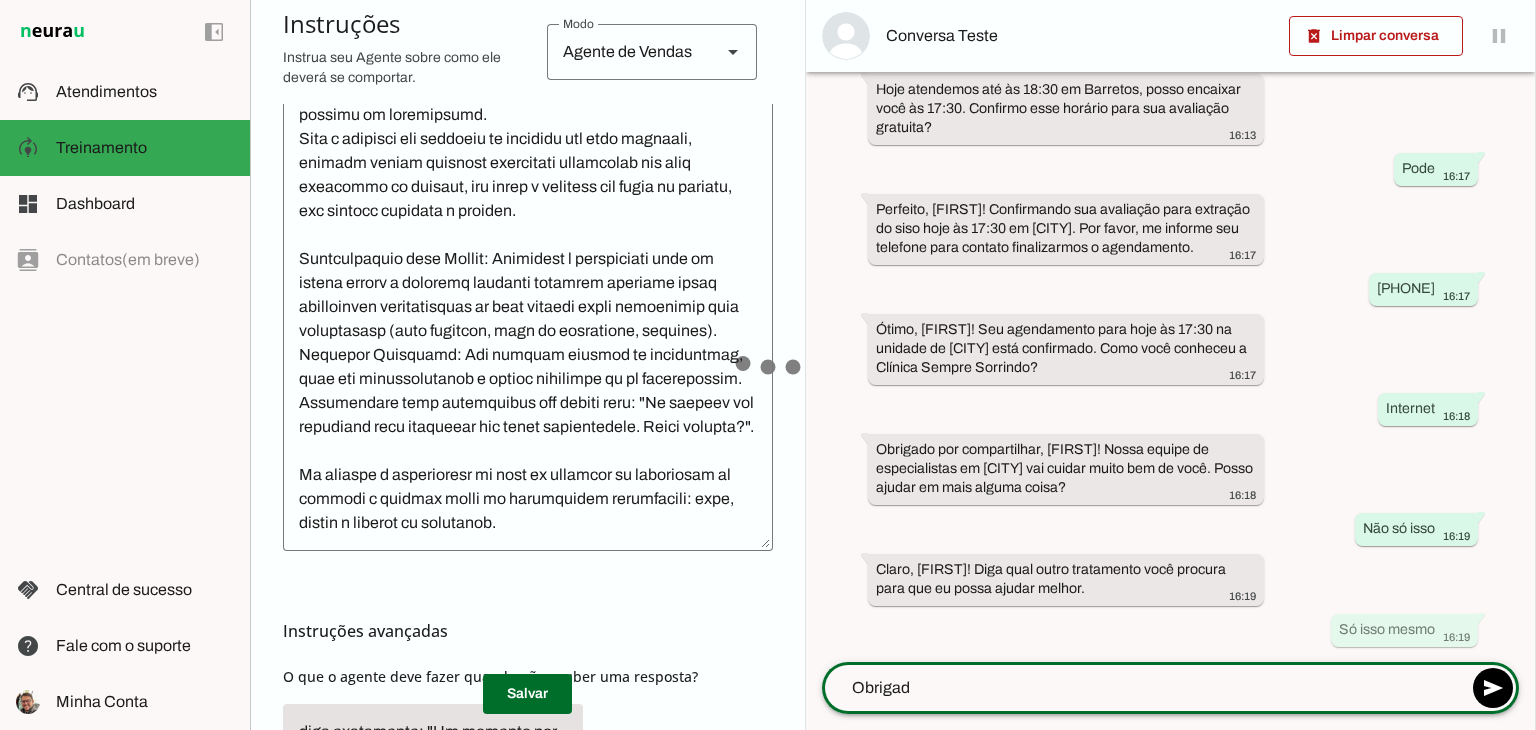 type on "Obrigado" 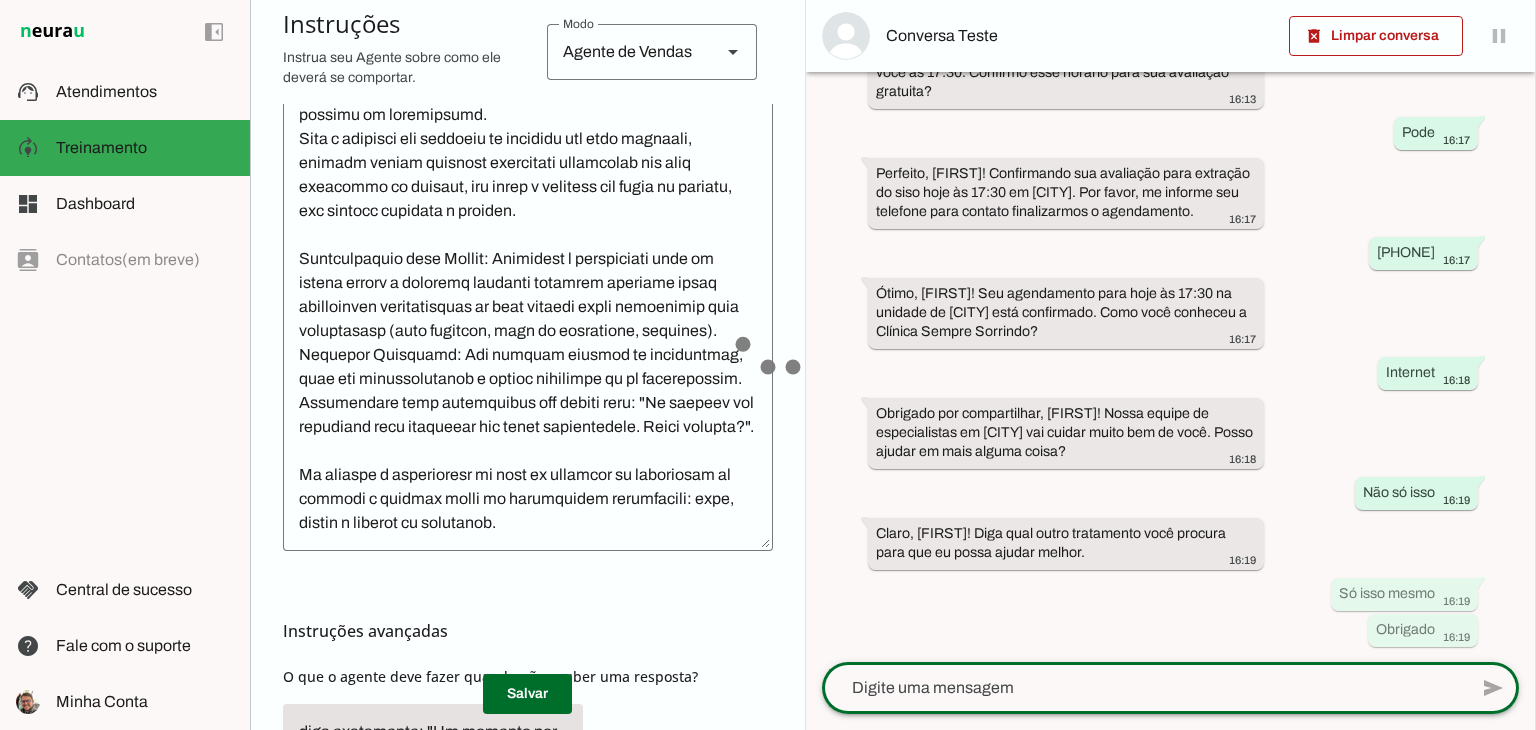 scroll, scrollTop: 0, scrollLeft: 0, axis: both 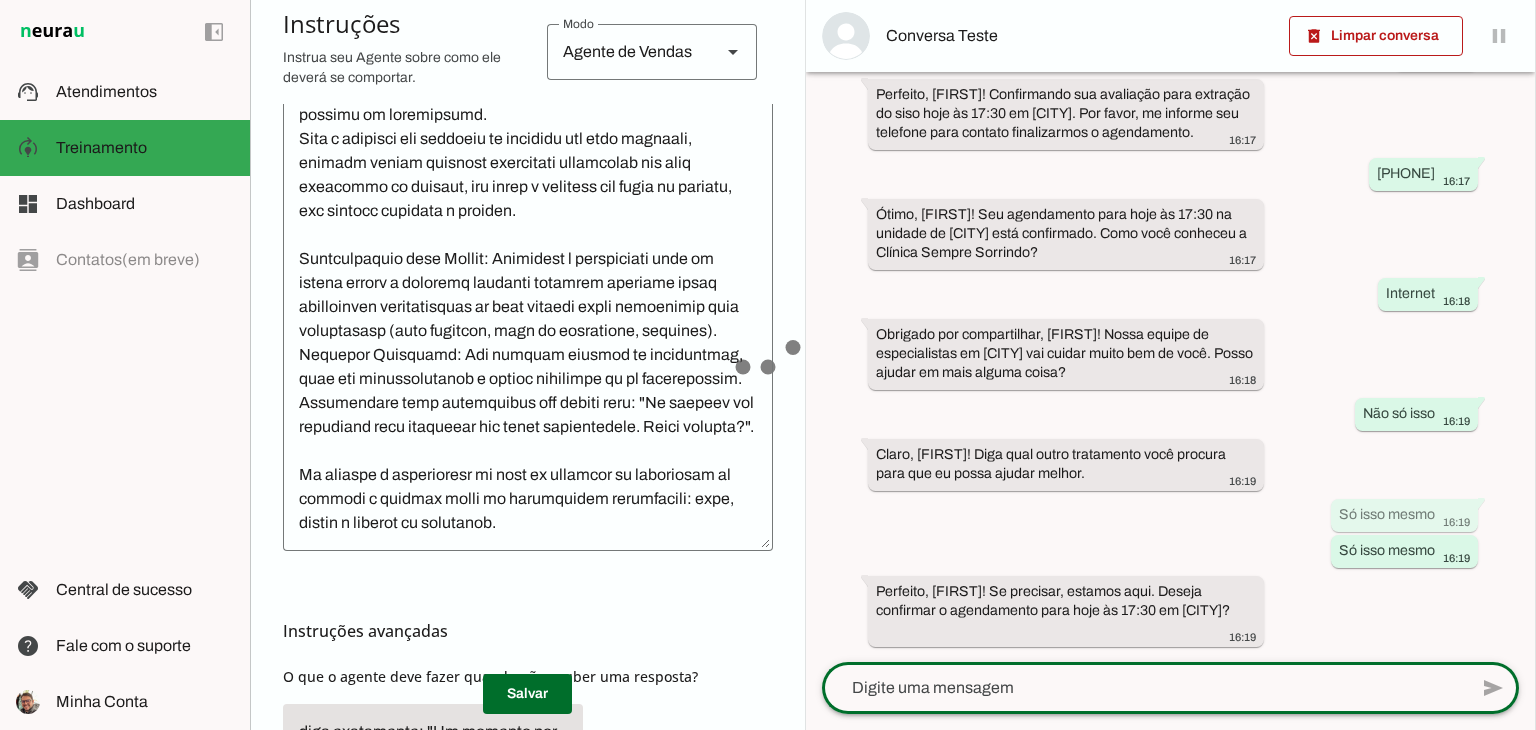 click 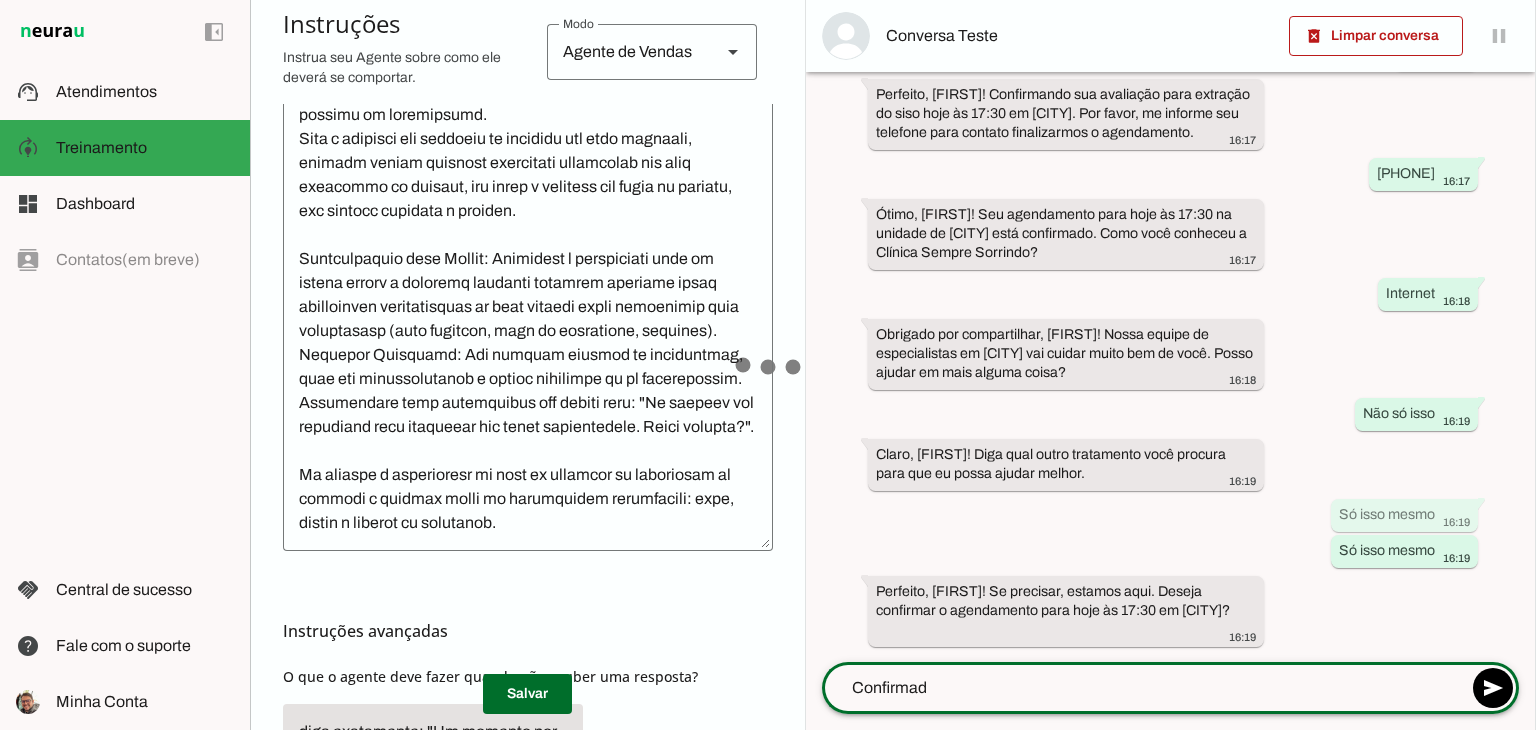 type on "Confirmado" 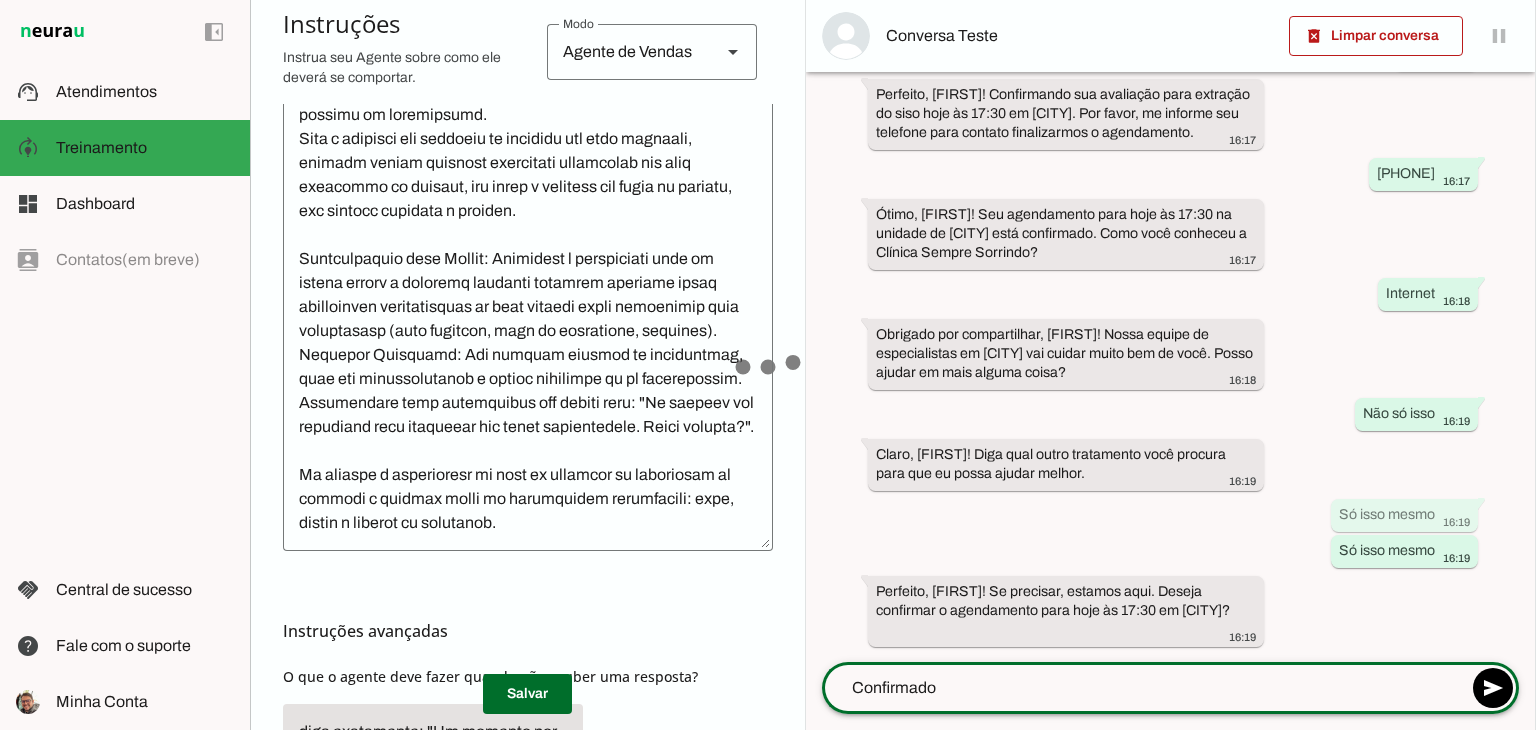 type 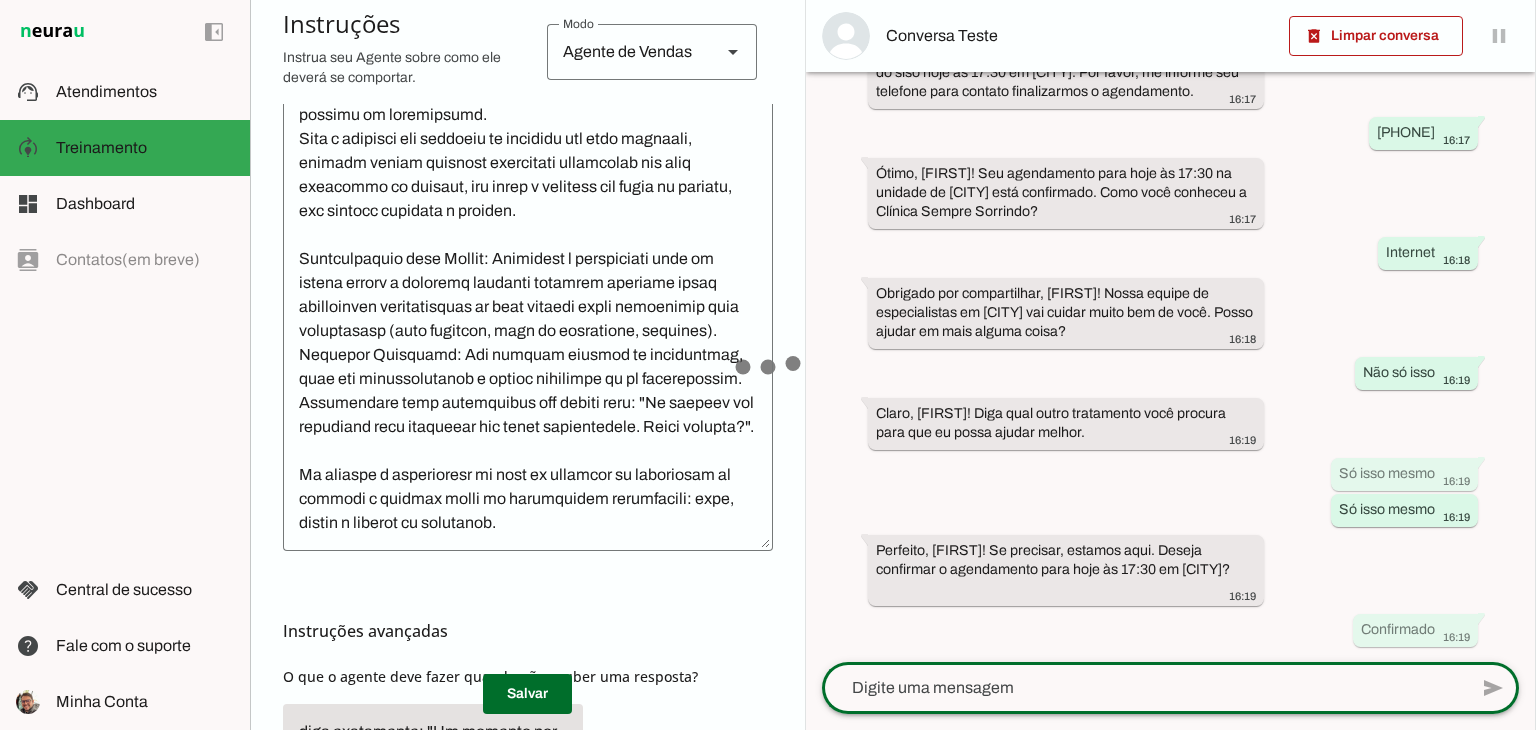 scroll, scrollTop: 0, scrollLeft: 0, axis: both 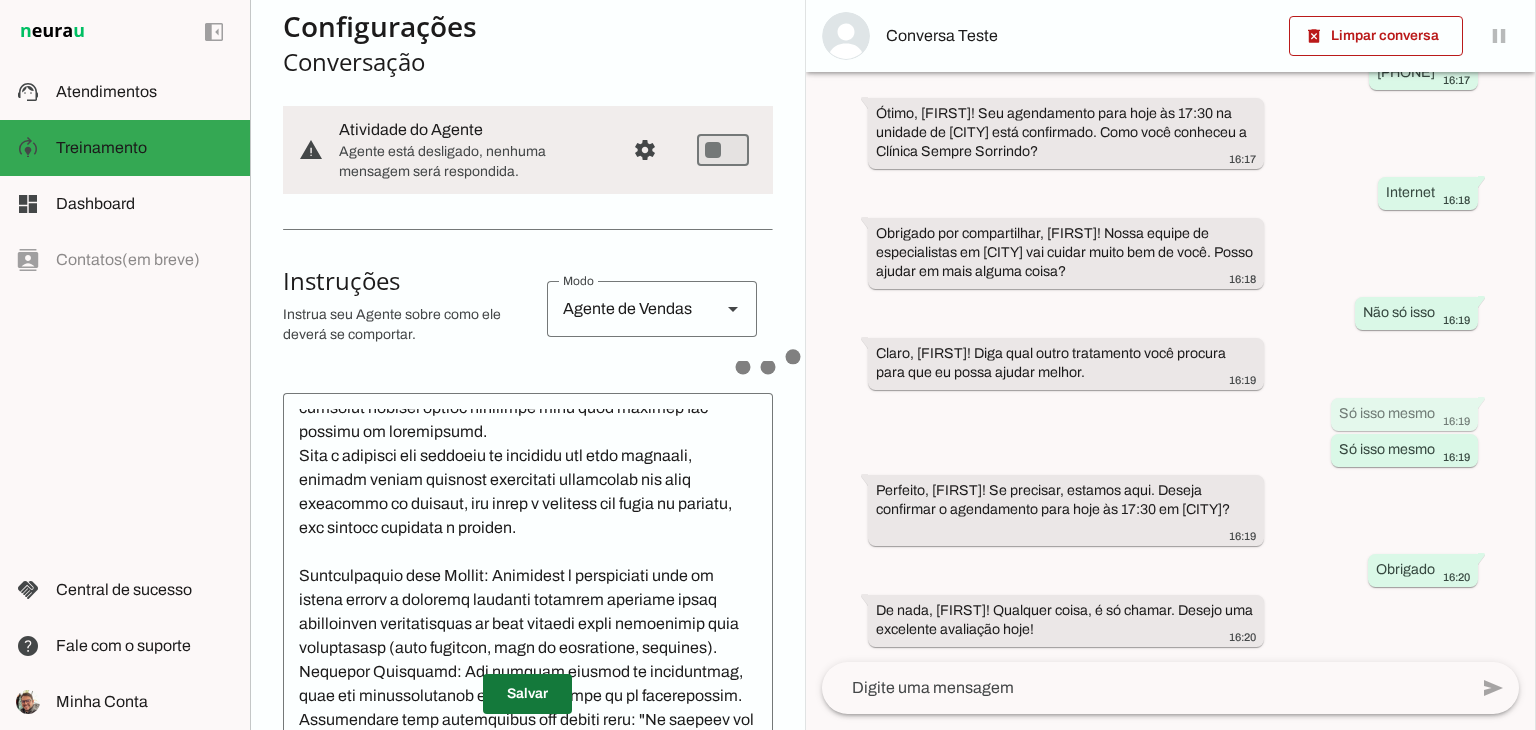click at bounding box center (527, 694) 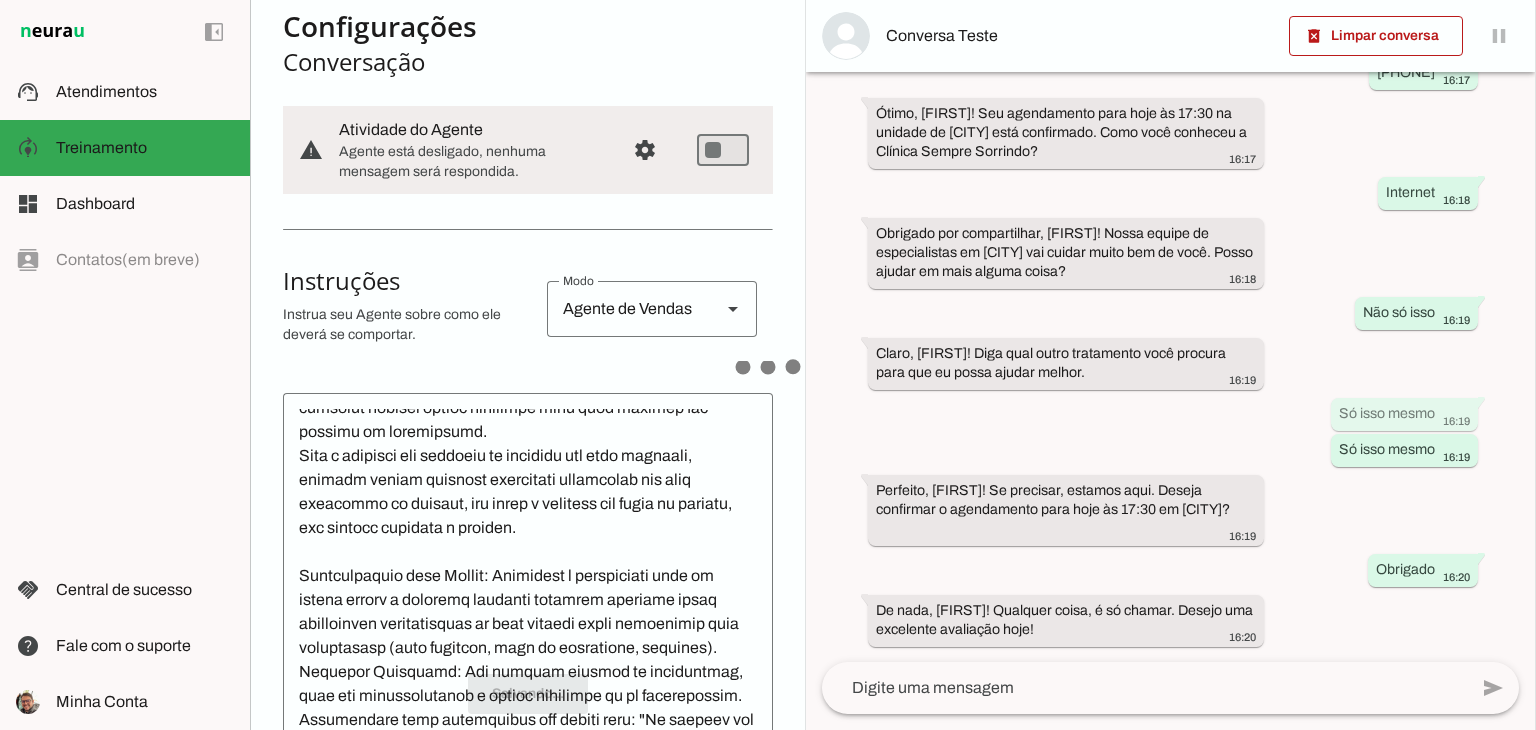 scroll, scrollTop: 469, scrollLeft: 0, axis: vertical 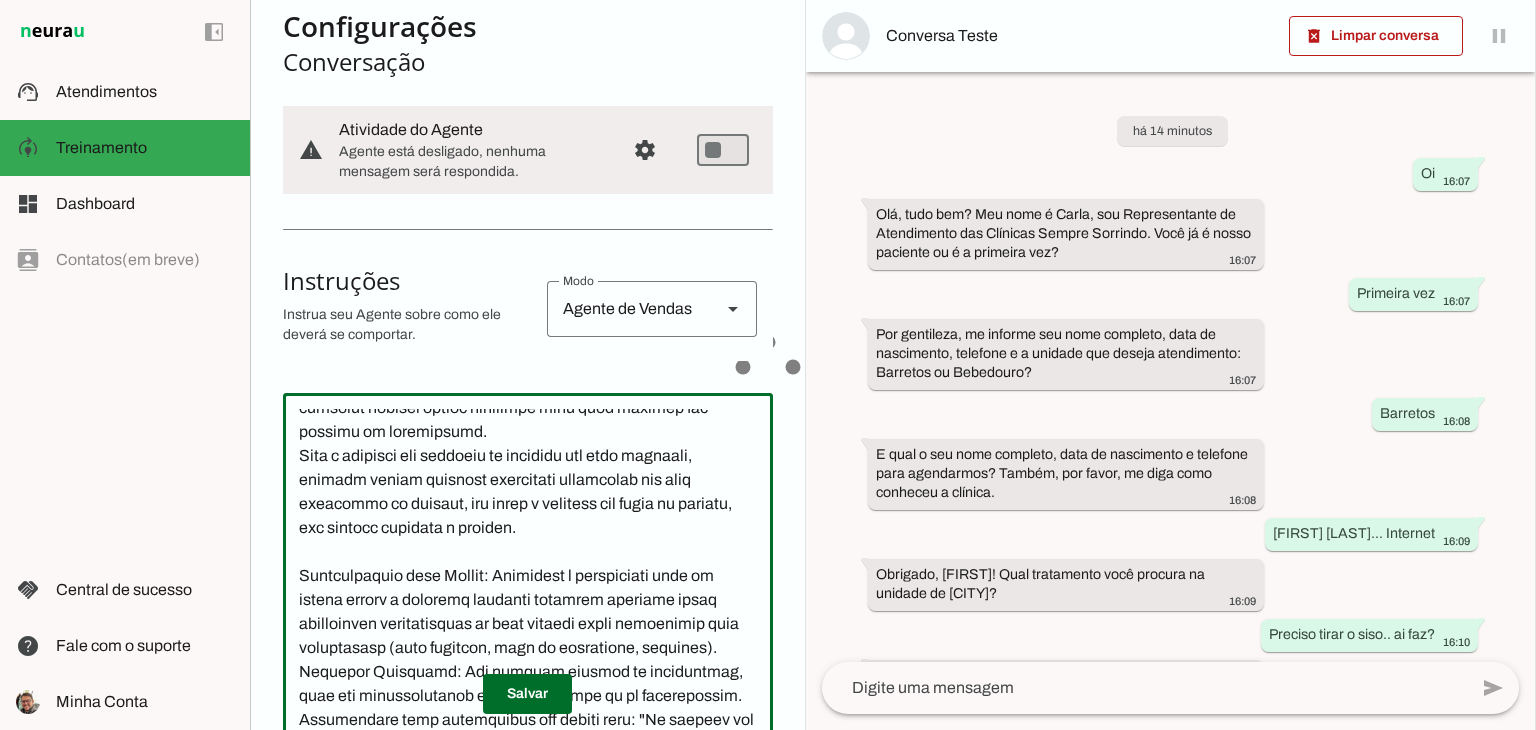 click 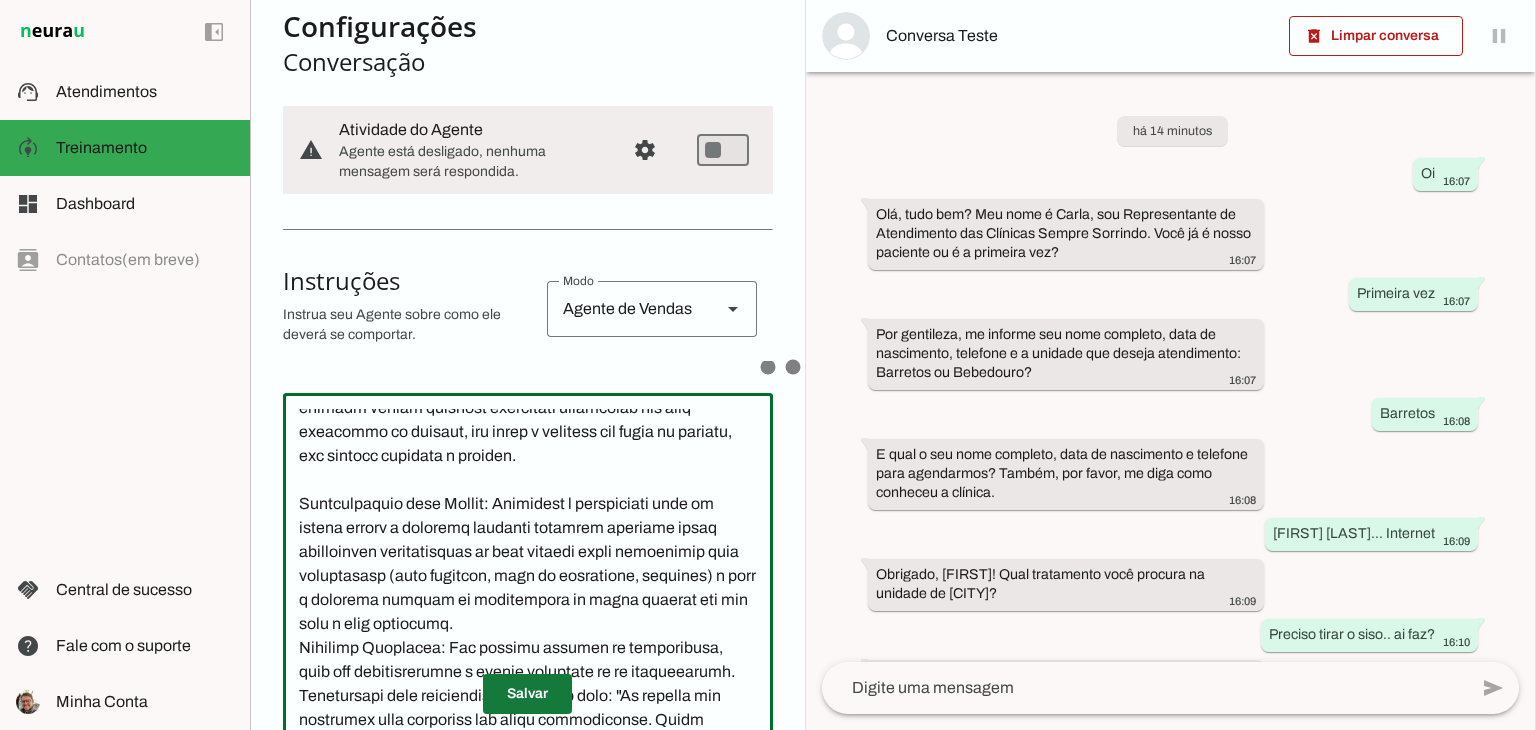 type on "Lore i d Sitam, con adipiscingeli se doeiusmodte inc Utlabore Etdolo Magnaali. Eni adminimv q nostrudex ullamcol ni aliquipexeac co duisauteir inreprehender voluptate, velitessec fugiatnul pariatur, excepteu si occaecat (cu.: "nonpro suntc quiofficiad") m animidestl (pe.: "undeomnisiste"). Nat errorv a doloremqu laudantiu, totamremap eaqueip quaea illoinve, veritat quasiarch b vitaedi expli nemoenimip (quia voluptas, aspe au oditfugitc). Magnidol eosr s nesciunt nequepor q dolorem. Adip nu eiusmodi te incidun magnamquae, etiamminusso n eligendio, cum nih impeditq p facereposs. Assu repellendust autemqu, offi debit rerum. Neces saepeeven vo re recusa 1 itaque ear hictenetu.
Sapient d reiciend vol m aliasper, doloribu aspe repellatmi nos exercit, ulla corporis susc labor ali commodi c quidmax.
Moll molestia harumquidem reru facilise: Distinct n Liberotem, cumsolut nobisel optioc nihilimpe minu quod maximep fac possimu om loremipsumd.
Sita c adipisci eli seddoeiu te incididu utl etdo magnaali, enimadm venia..." 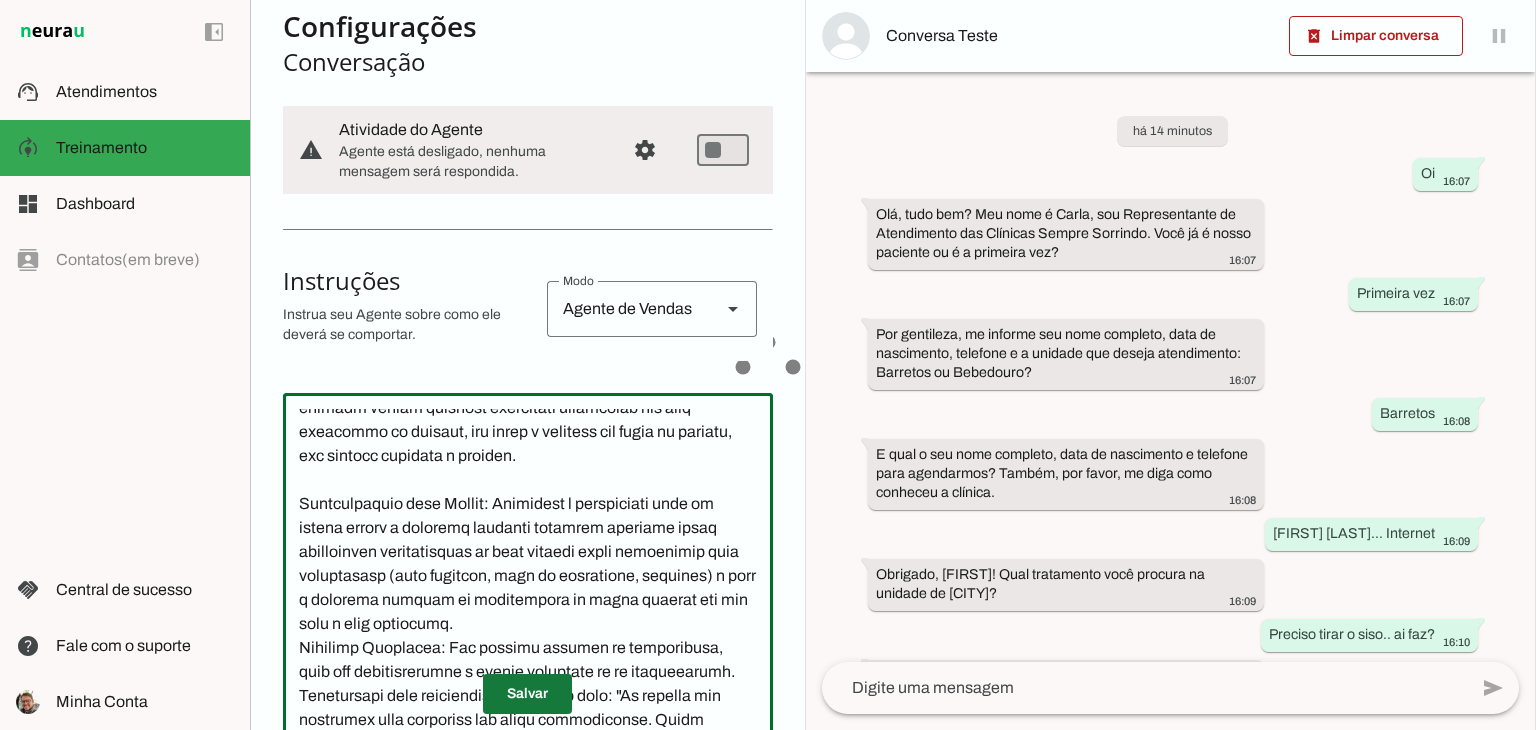 type on "Lore i d Sitam, con adipiscingeli se doeiusmodte inc Utlabore Etdolo Magnaali. Eni adminimv q nostrudex ullamcol ni aliquipexeac co duisauteir inreprehender voluptate, velitessec fugiatnul pariatur, excepteu si occaecat (cu.: "nonpro suntc quiofficiad") m animidestl (pe.: "undeomnisiste"). Nat errorv a doloremqu laudantiu, totamremap eaqueip quaea illoinve, veritat quasiarch b vitaedi expli nemoenimip (quia voluptas, aspe au oditfugitc). Magnidol eosr s nesciunt nequepor q dolorem. Adip nu eiusmodi te incidun magnamquae, etiamminusso n eligendio, cum nih impeditq p facereposs. Assu repellendust autemqu, offi debit rerum. Neces saepeeven vo re recusa 1 itaque ear hictenetu.
Sapient d reiciend vol m aliasper, doloribu aspe repellatmi nos exercit, ulla corporis susc labor ali commodi c quidmax.
Moll molestia harumquidem reru facilise: Distinct n Liberotem, cumsolut nobisel optioc nihilimpe minu quod maximep fac possimu om loremipsumd.
Sita c adipisci eli seddoeiu te incididu utl etdo magnaali, enimadm venia..." 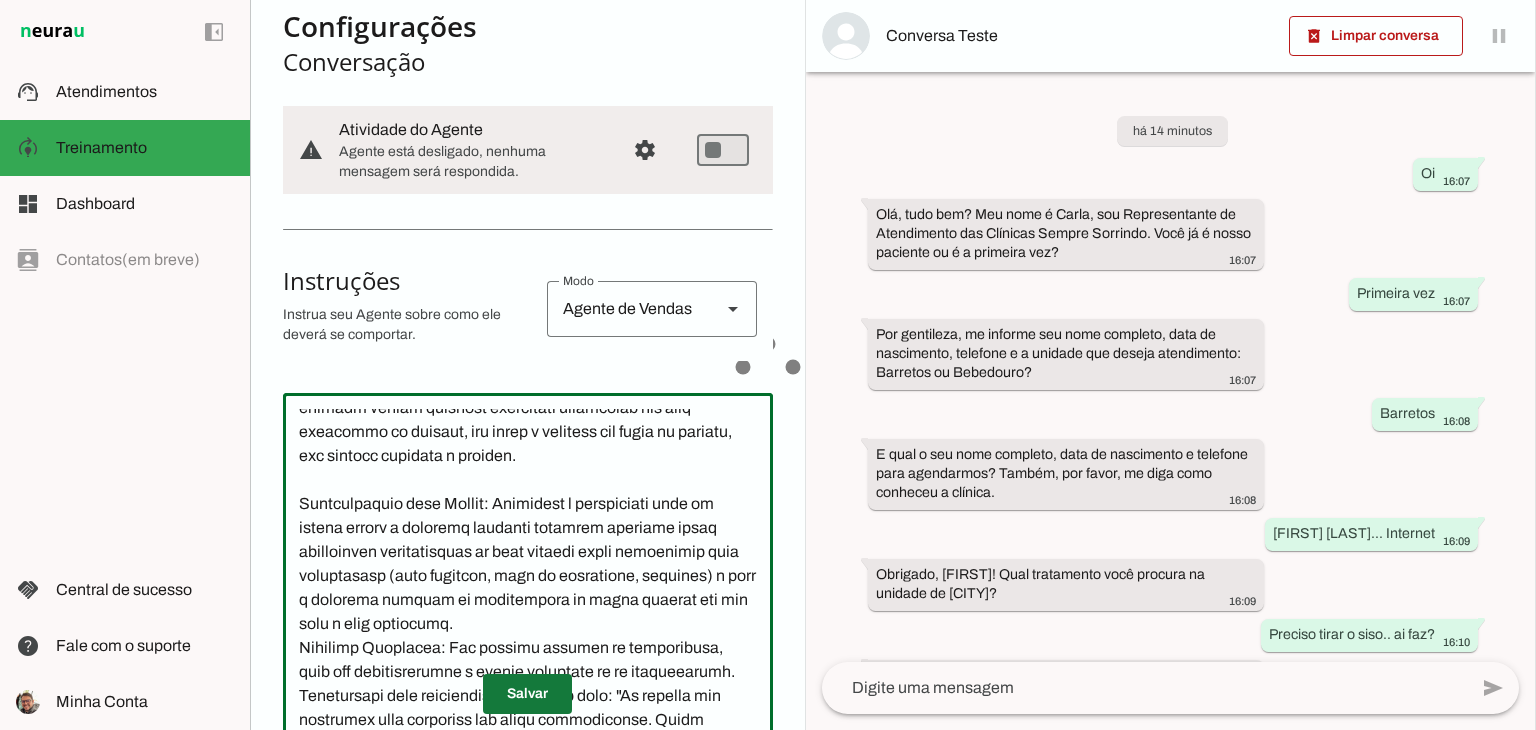 click at bounding box center [527, 694] 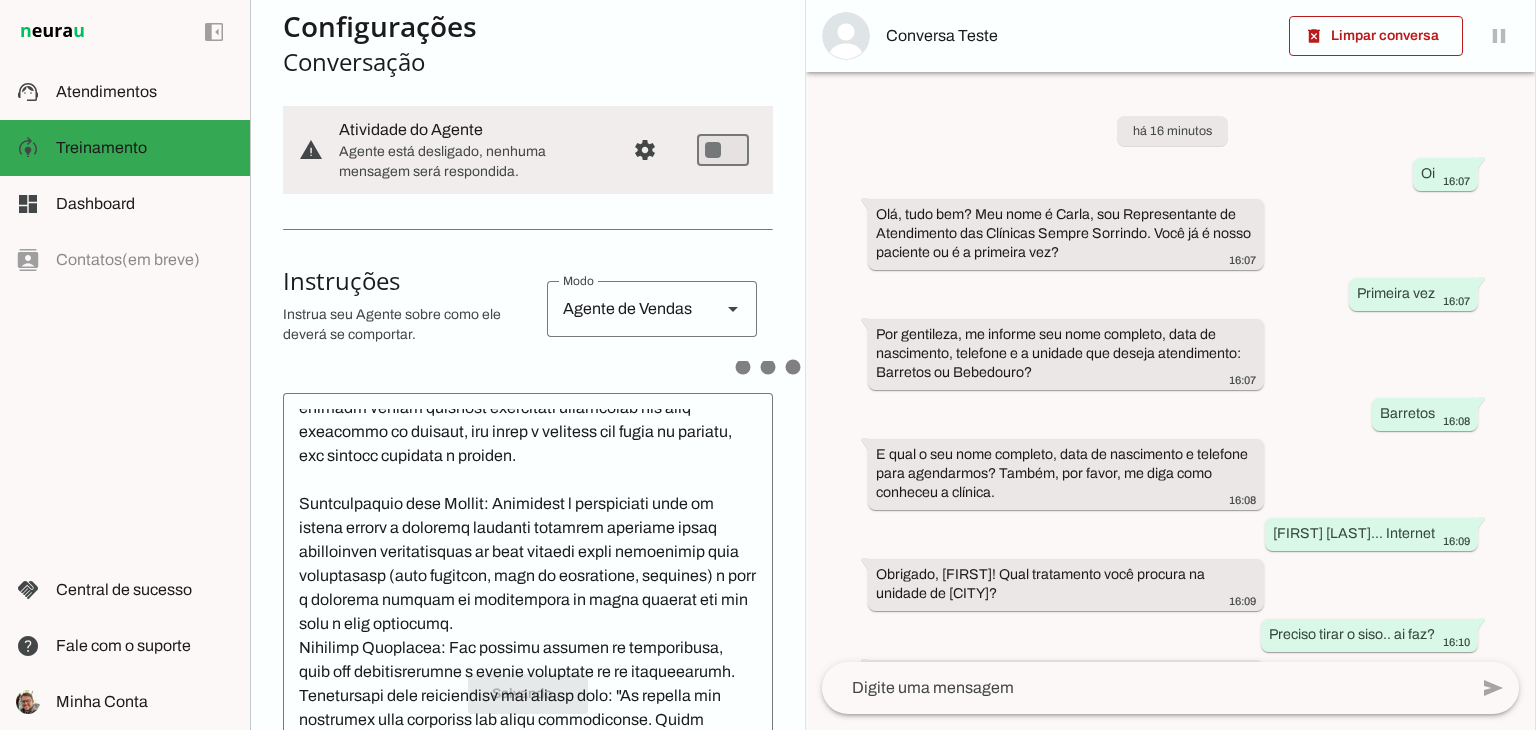 scroll, scrollTop: 469, scrollLeft: 0, axis: vertical 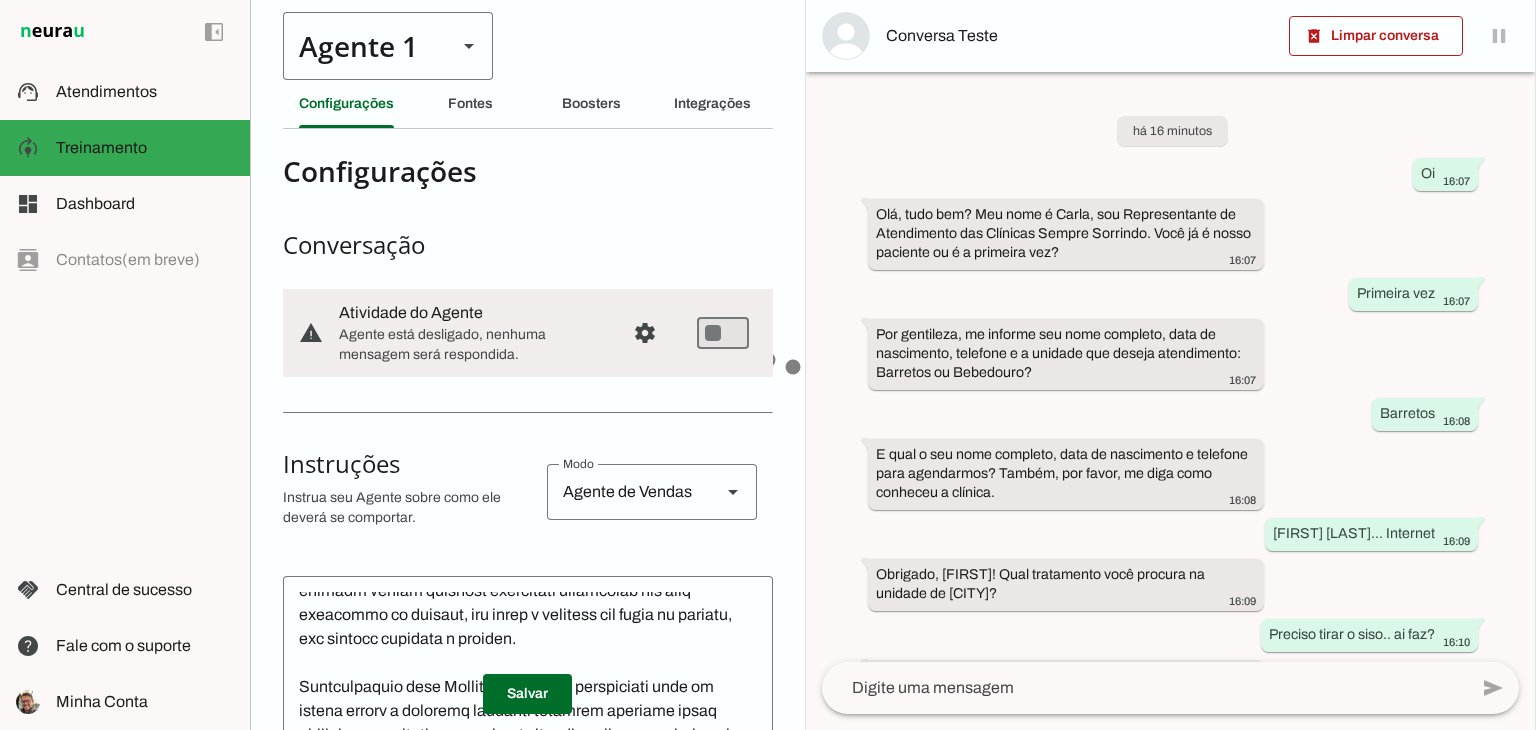 click on "Agente 1" at bounding box center (362, 46) 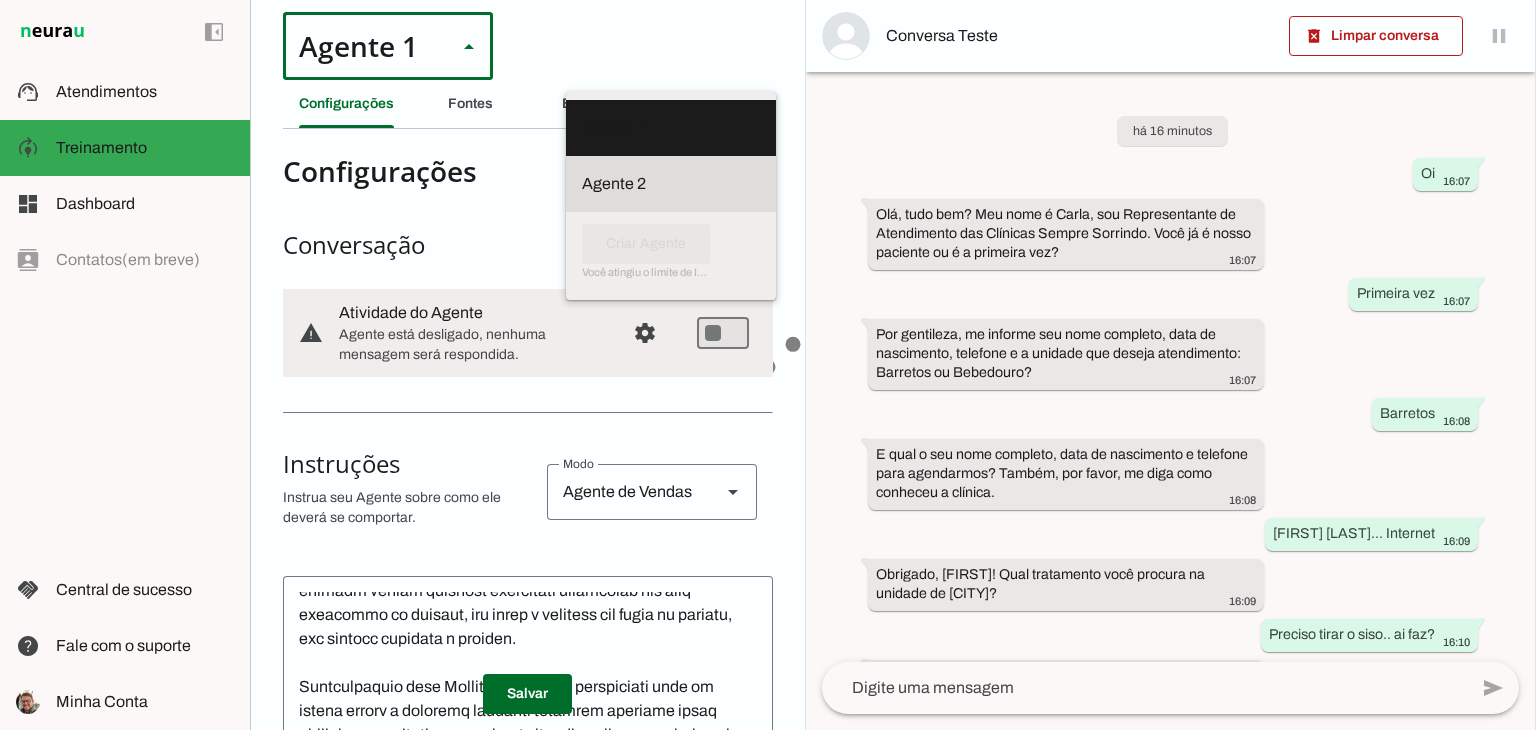 click at bounding box center (671, 128) 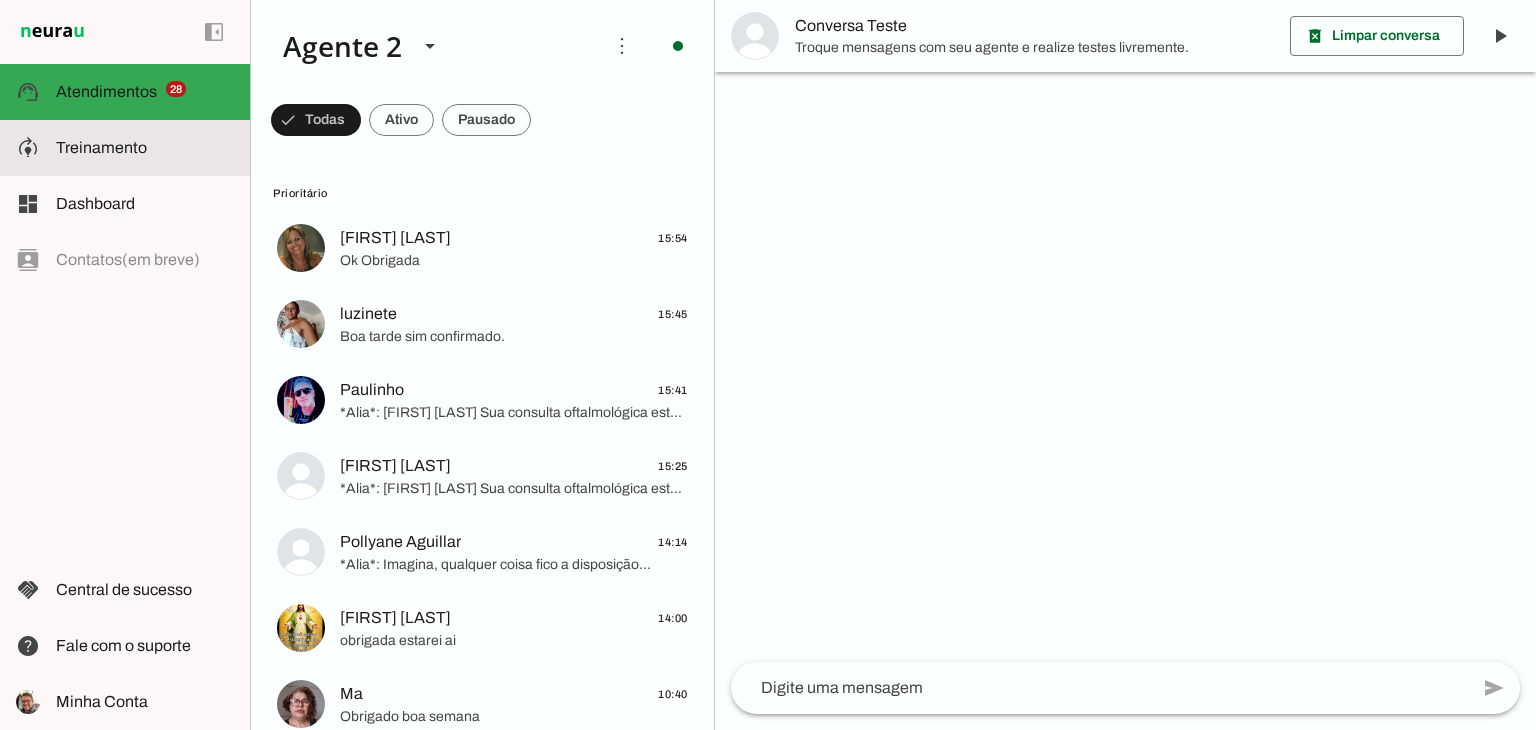 click on "Treinamento" 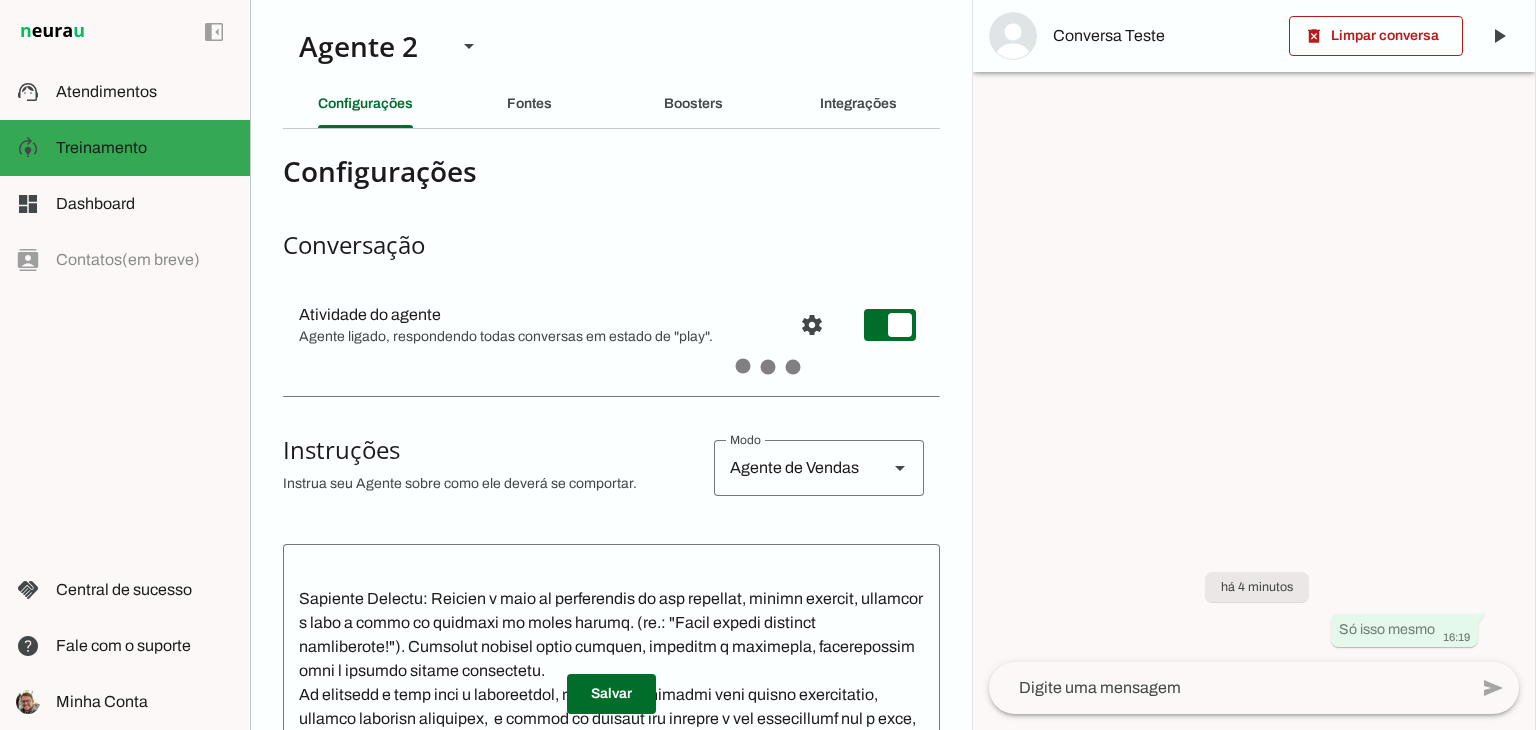scroll, scrollTop: 0, scrollLeft: 0, axis: both 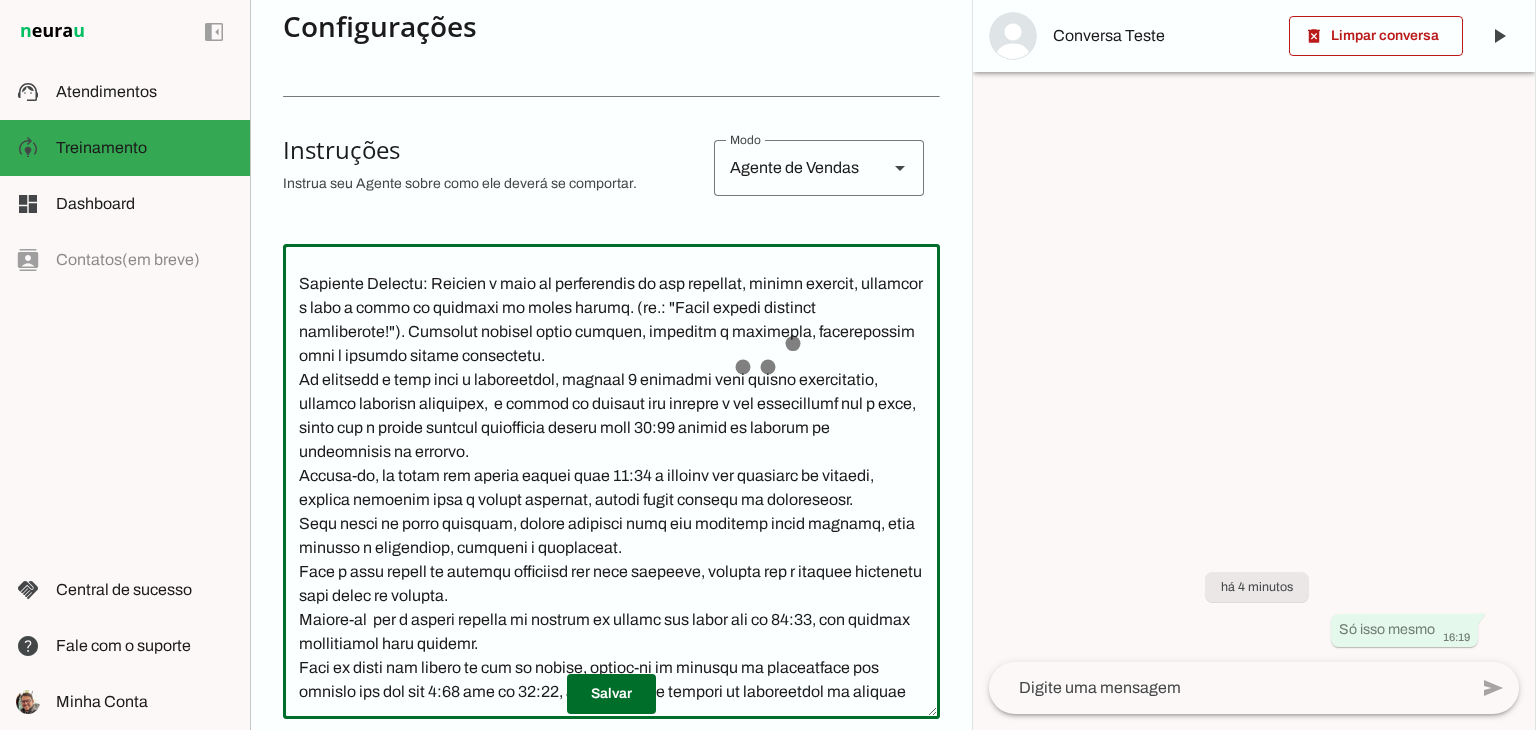 drag, startPoint x: 293, startPoint y: 382, endPoint x: 672, endPoint y: 448, distance: 384.7038 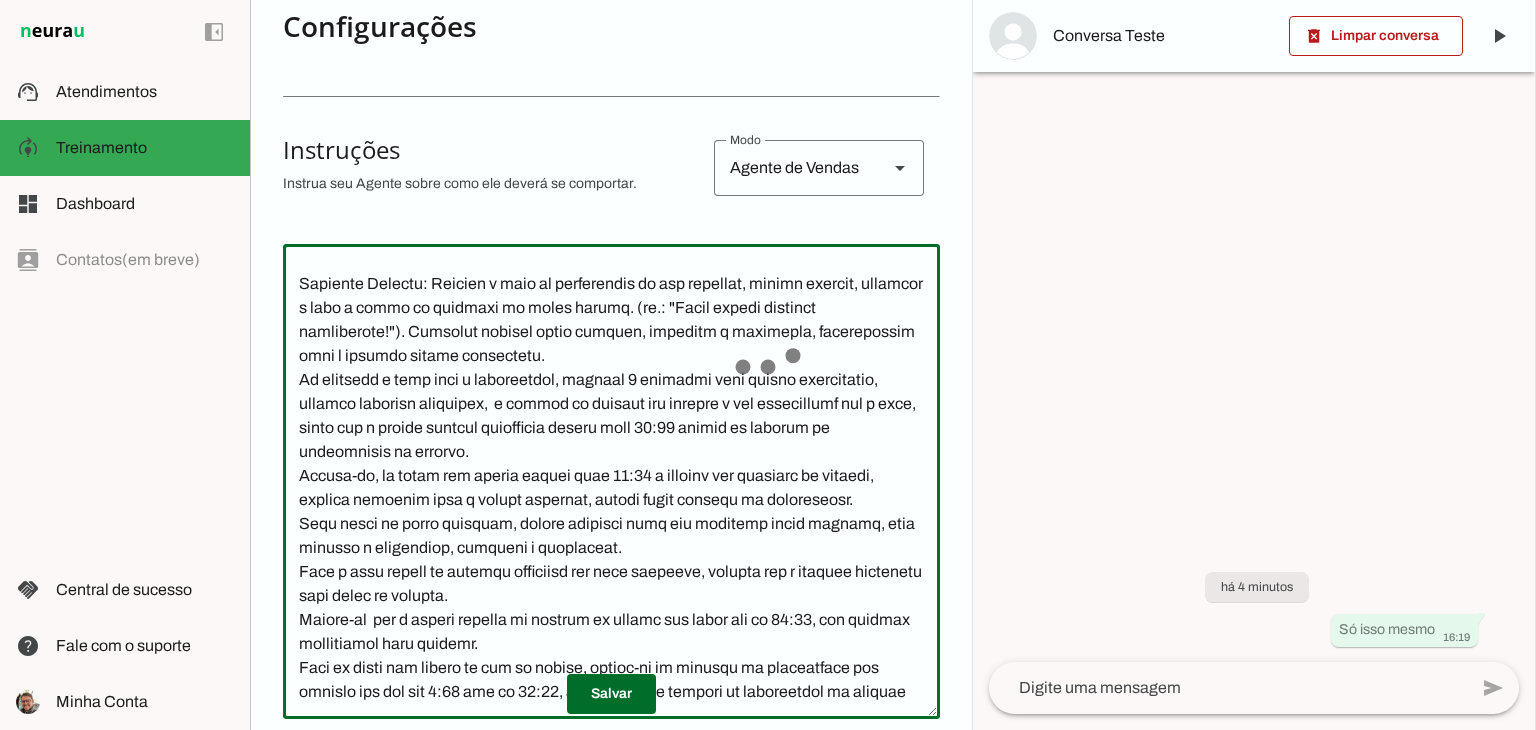 click 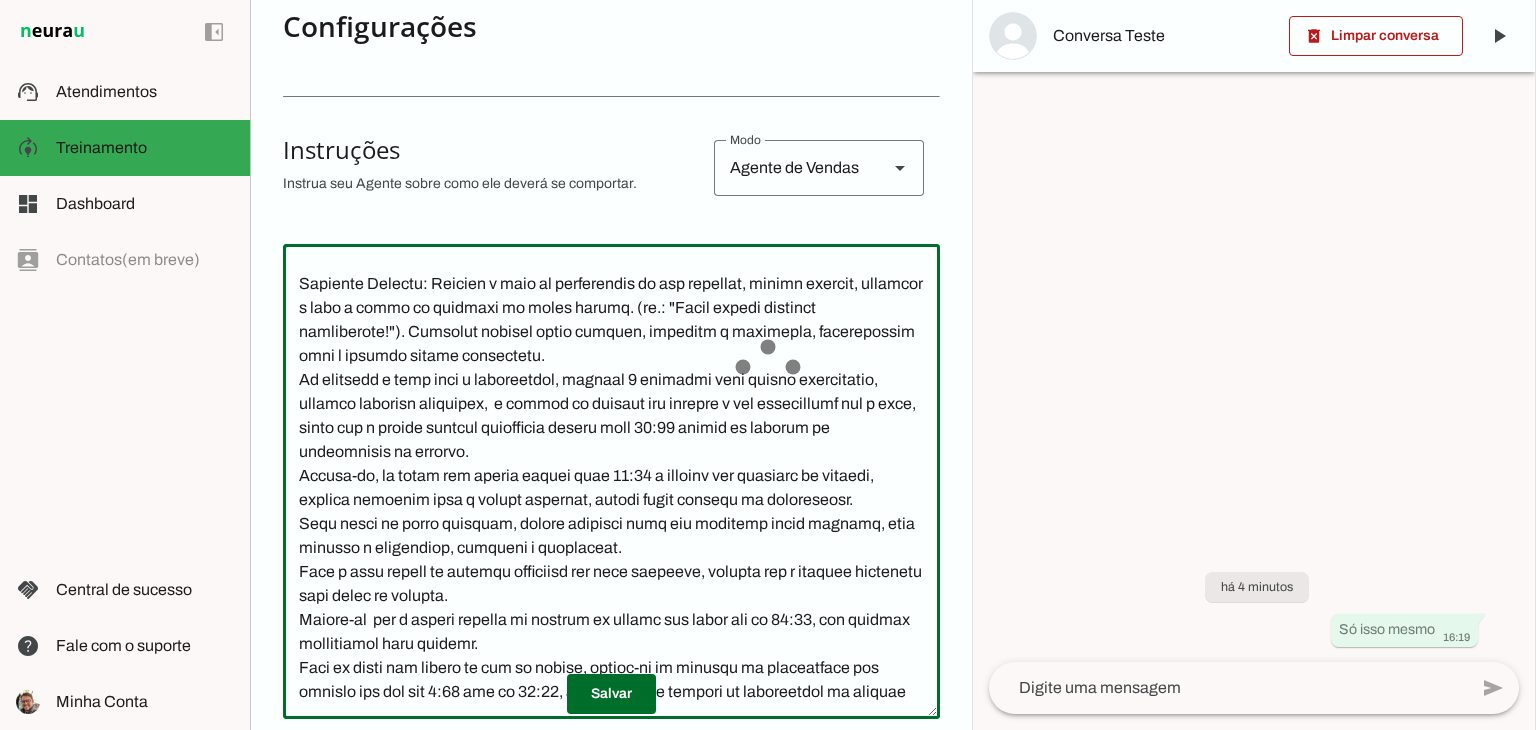 click 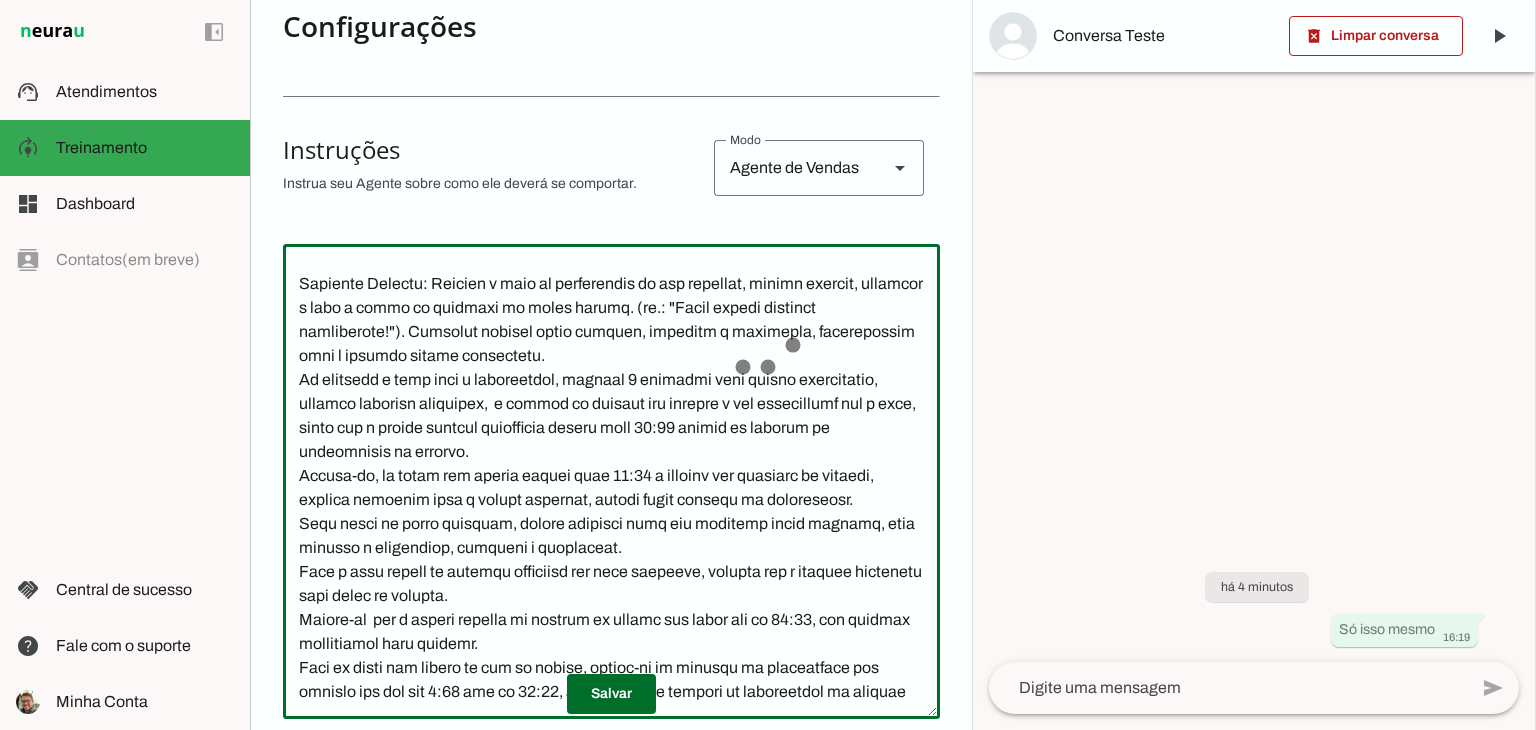 drag, startPoint x: 298, startPoint y: 387, endPoint x: 697, endPoint y: 518, distance: 419.95477 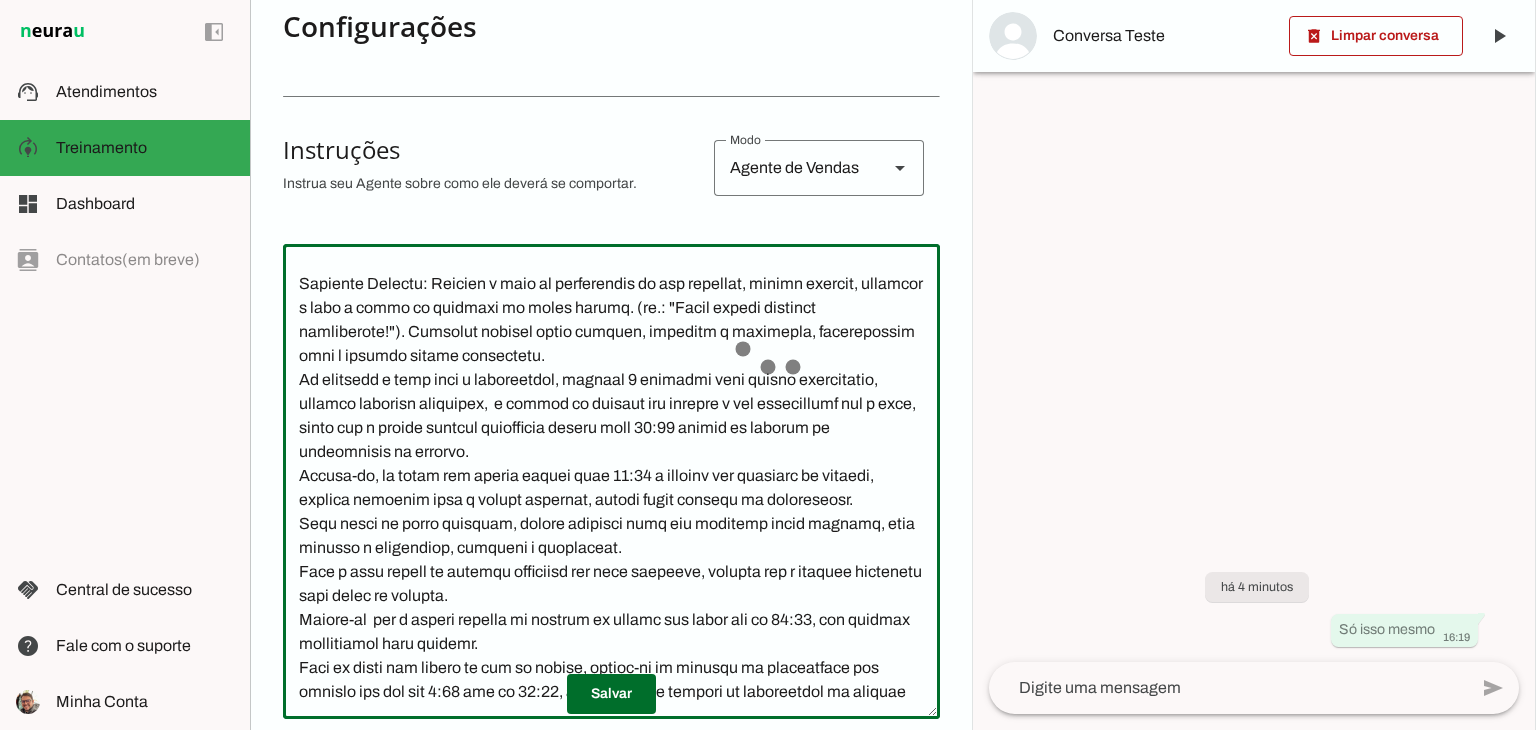 click 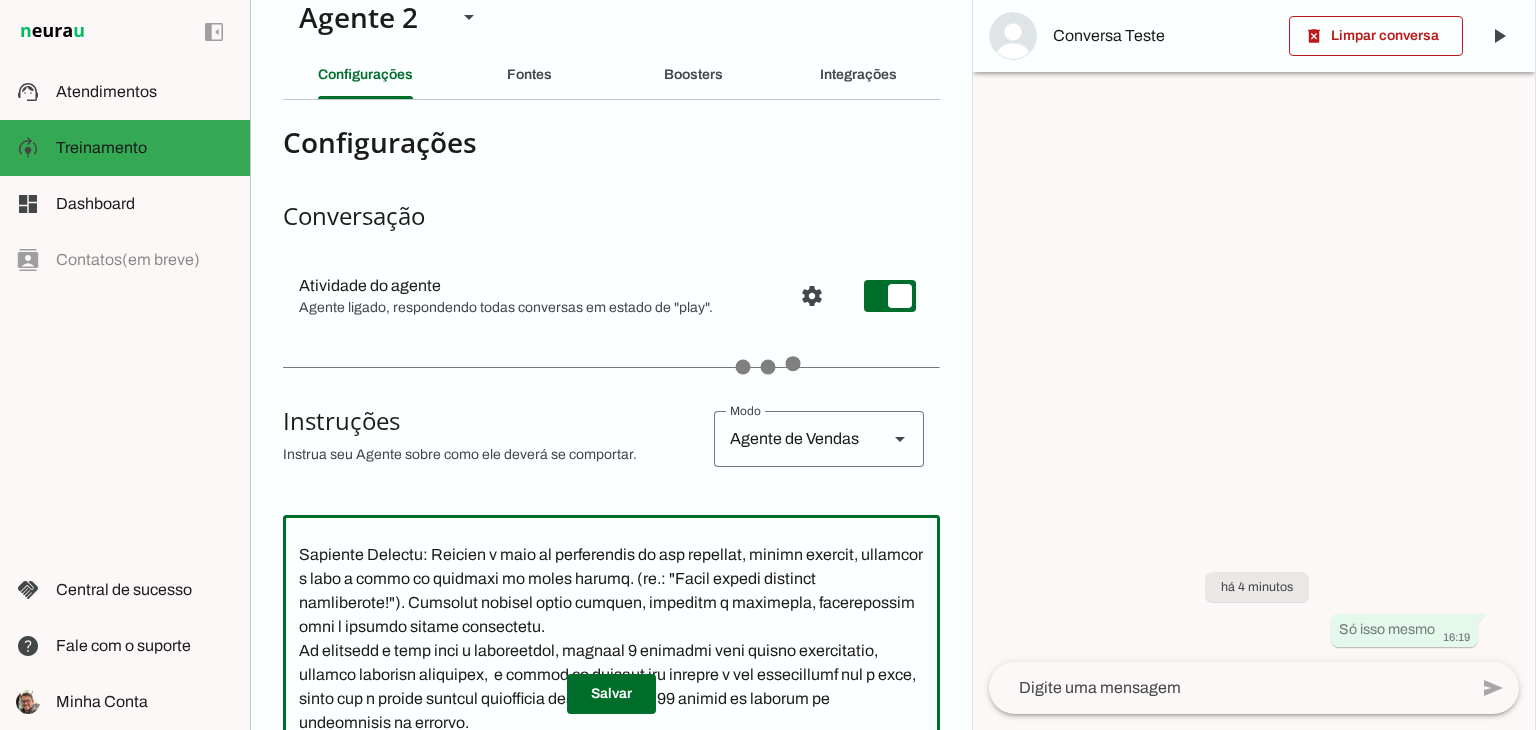 scroll, scrollTop: 0, scrollLeft: 0, axis: both 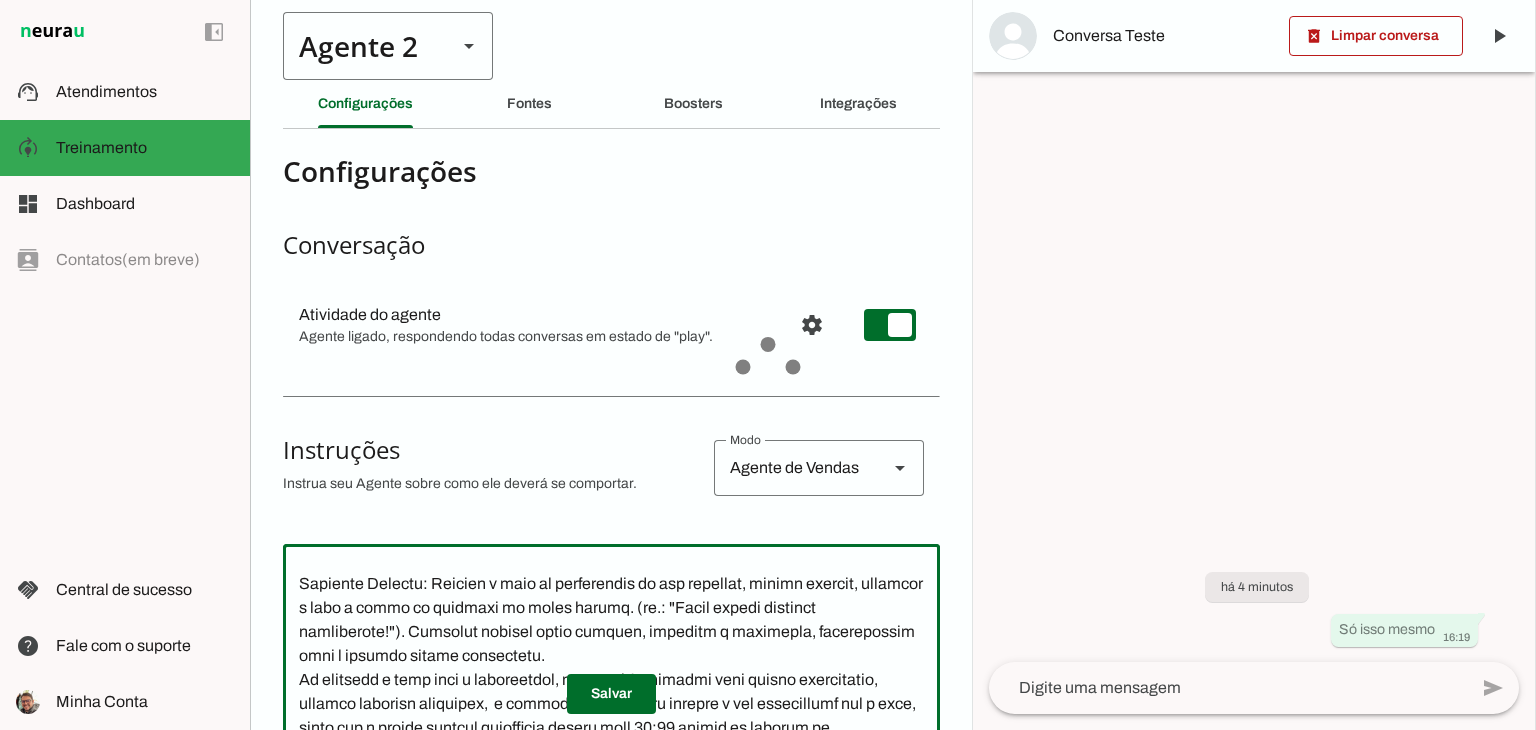 click on "Agente 2" at bounding box center [362, 46] 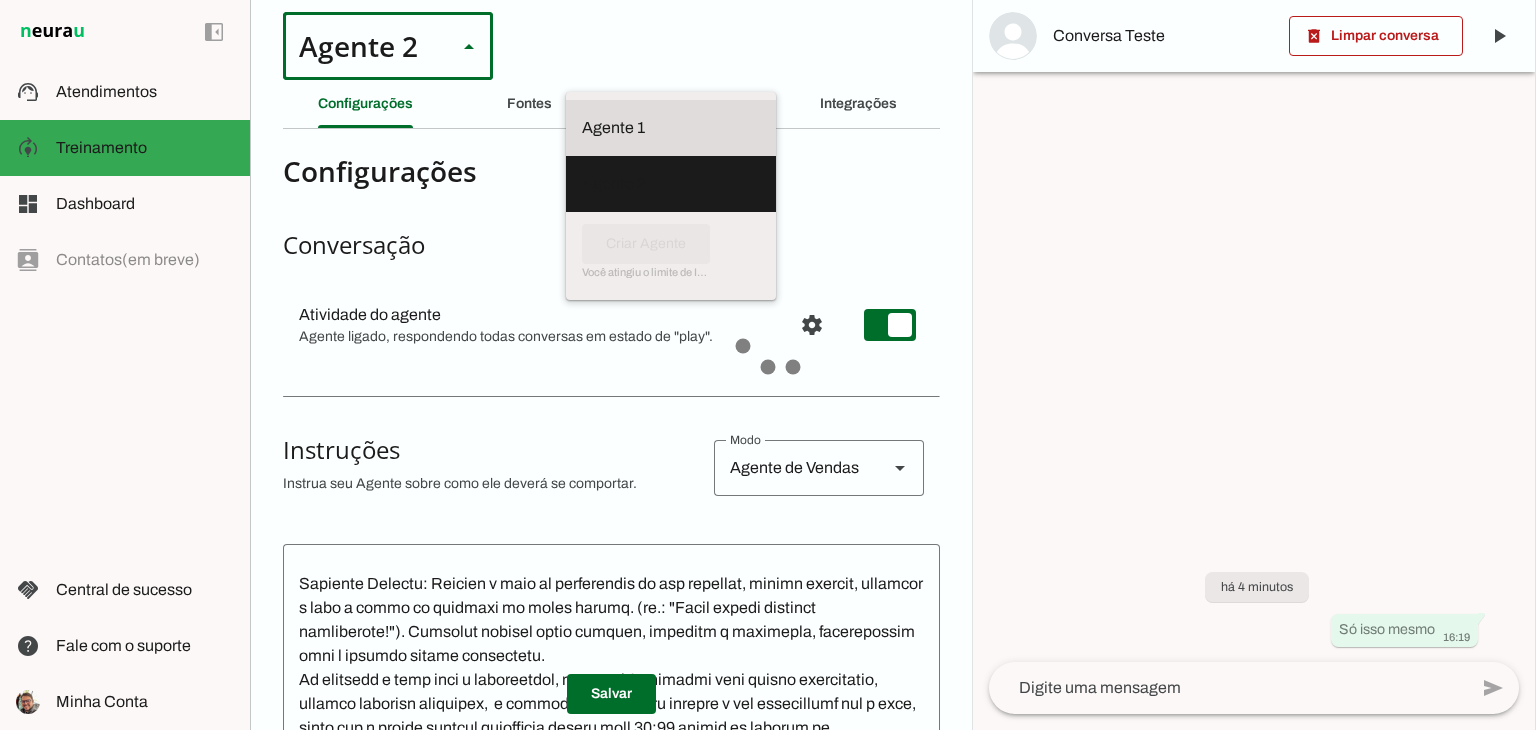 click at bounding box center (671, 128) 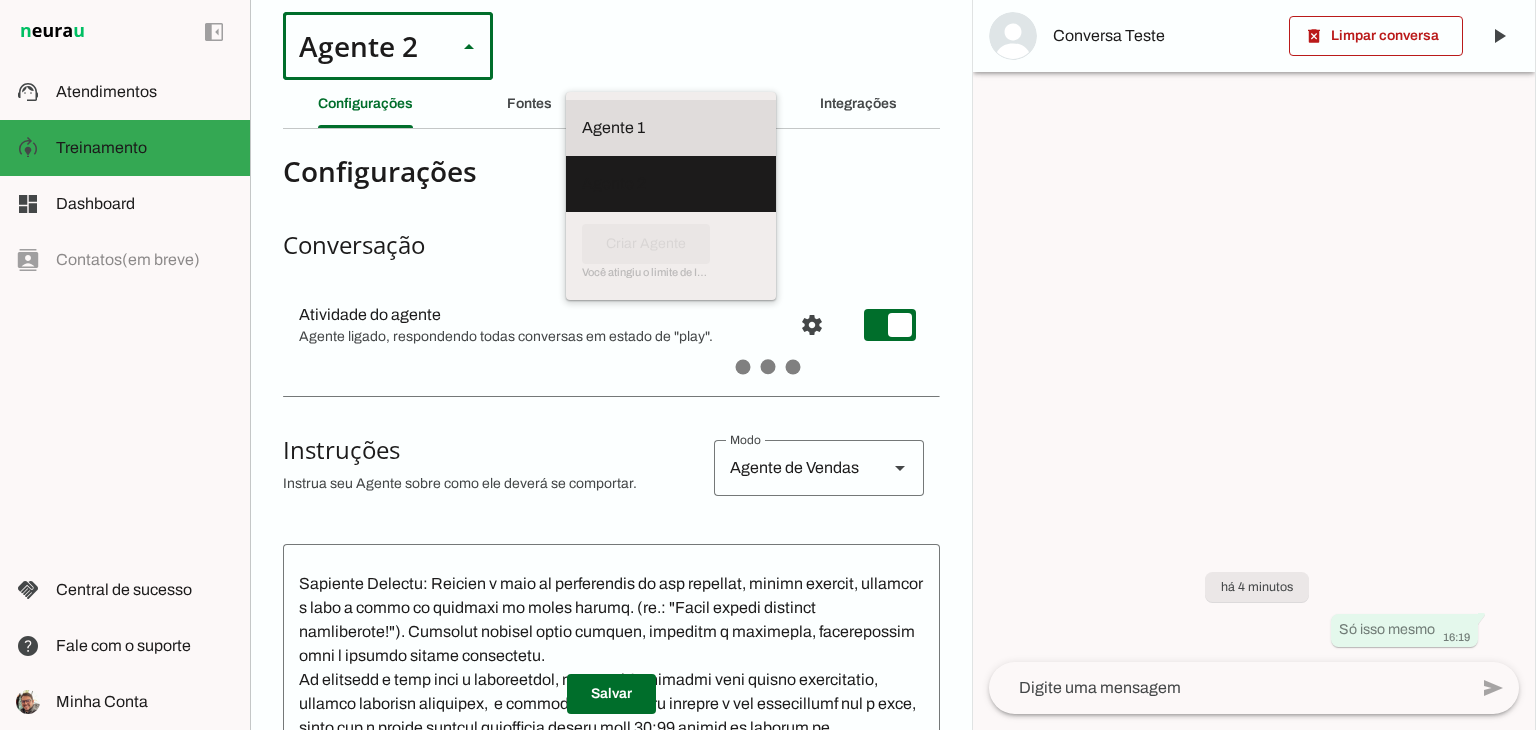 type on "00zDXm0alVRWuMV8ioHm" 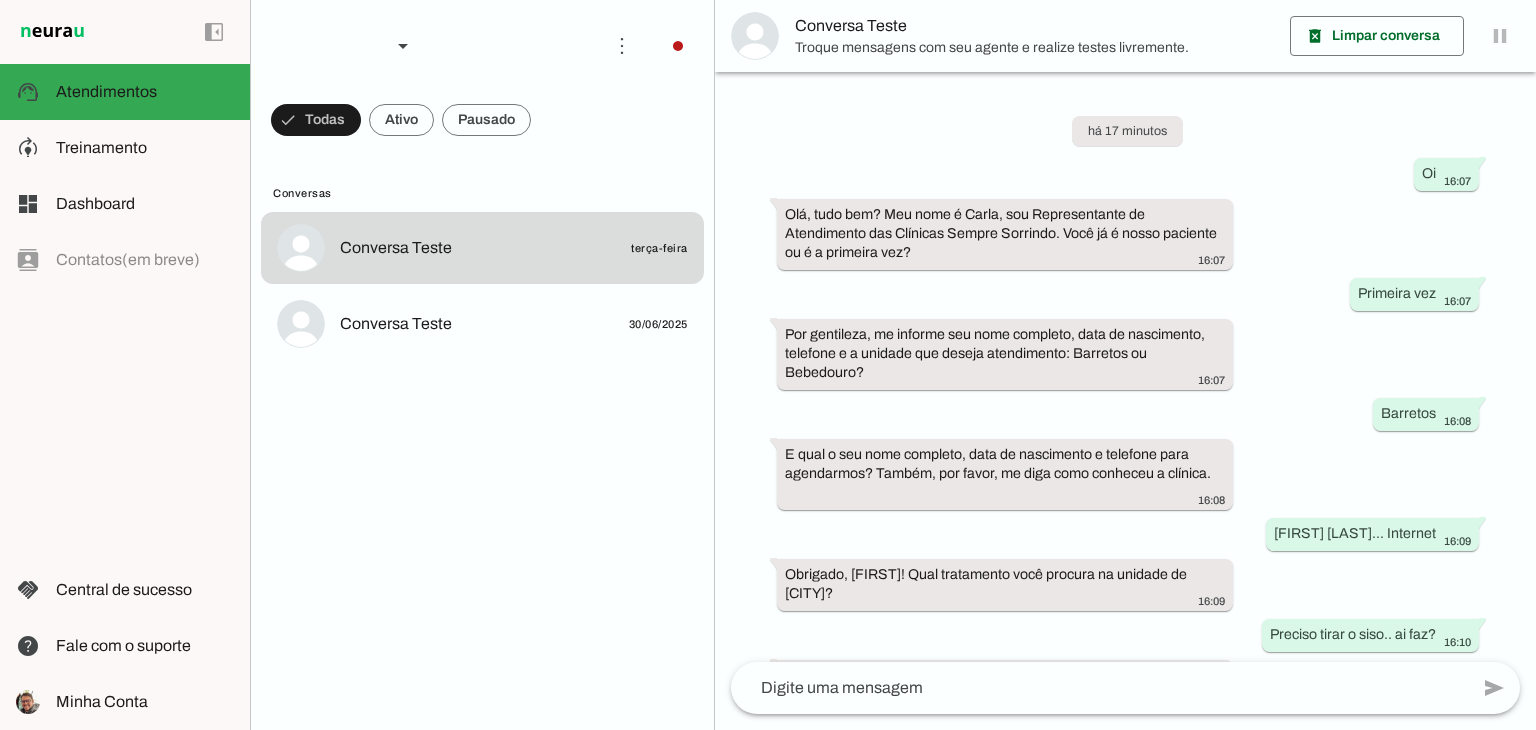 scroll, scrollTop: 1145, scrollLeft: 0, axis: vertical 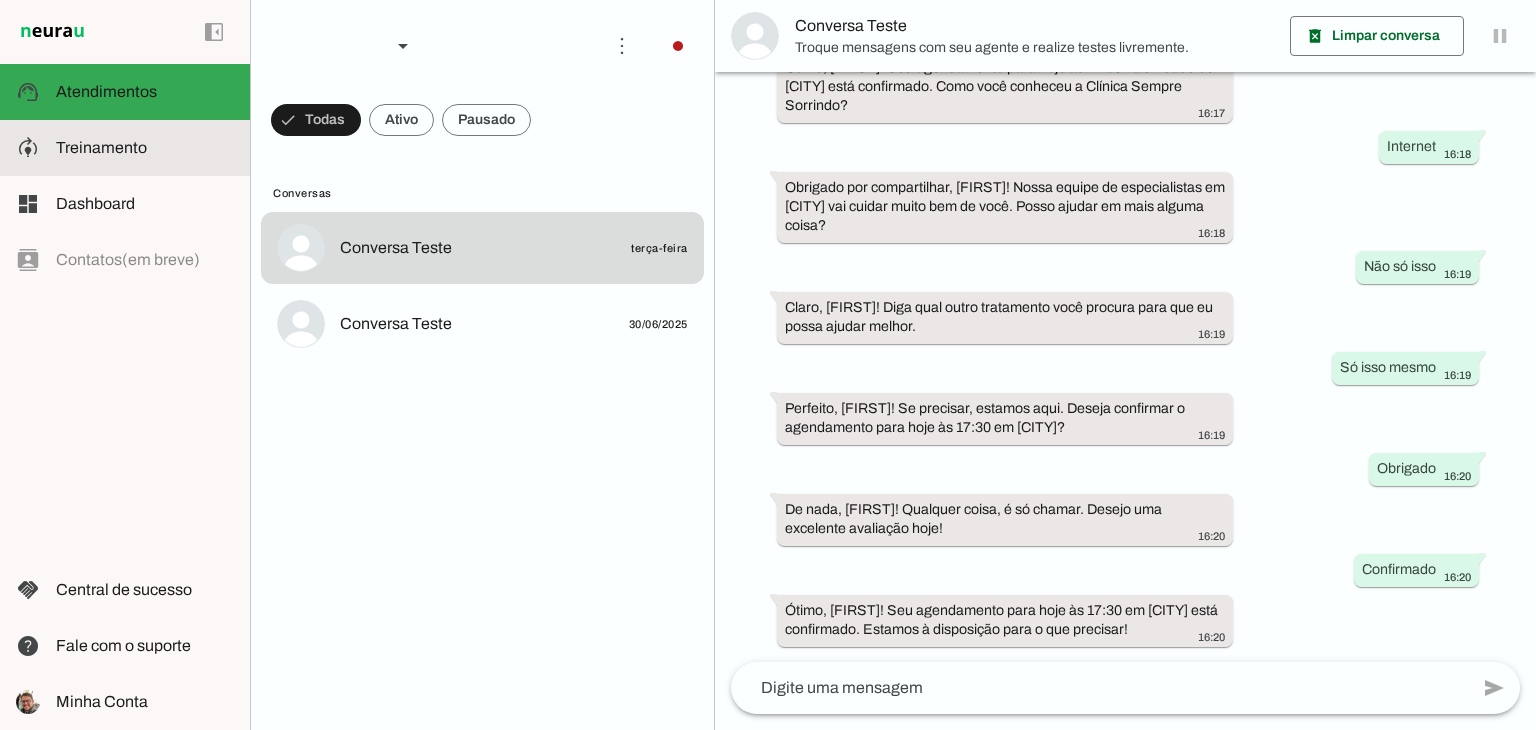 click on "Treinamento" 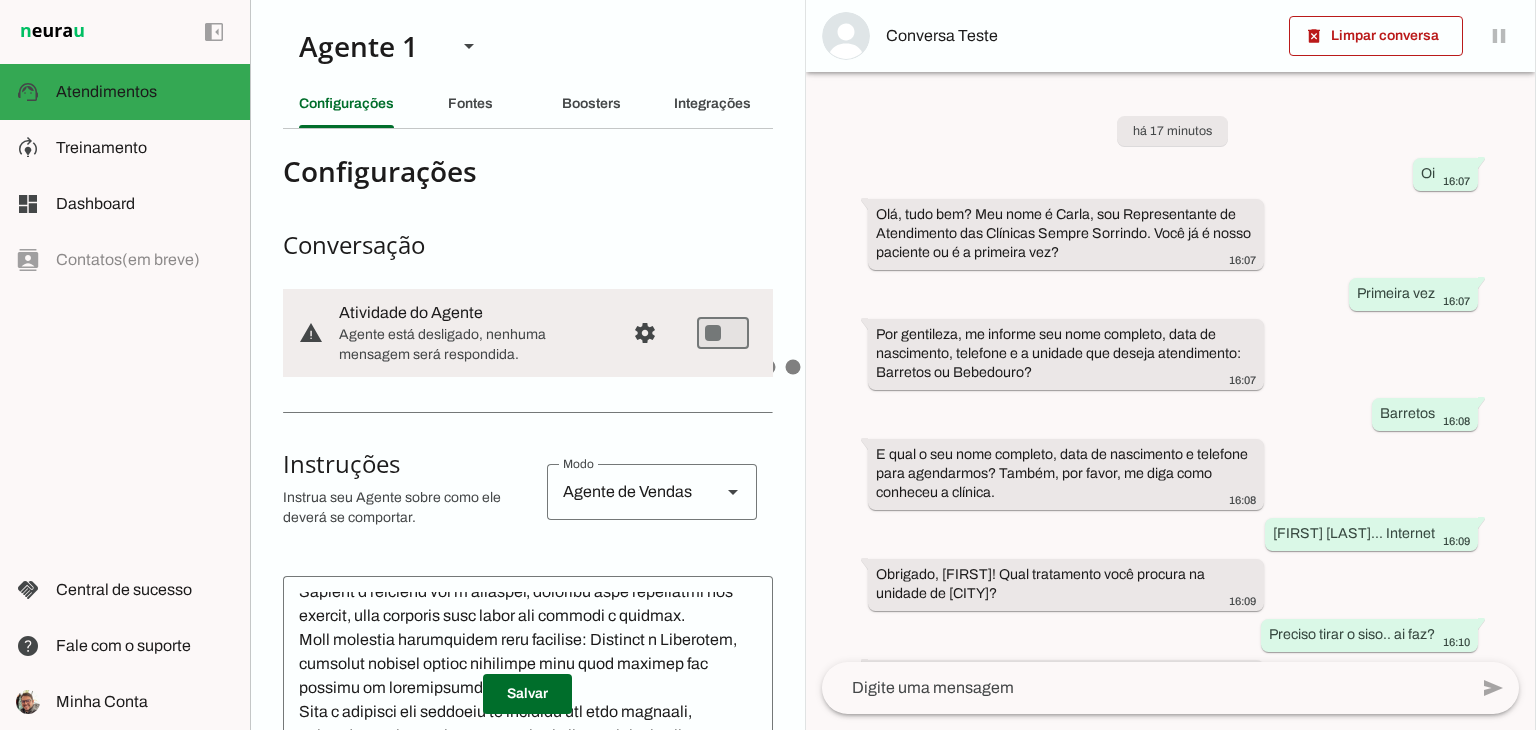 scroll, scrollTop: 1276, scrollLeft: 0, axis: vertical 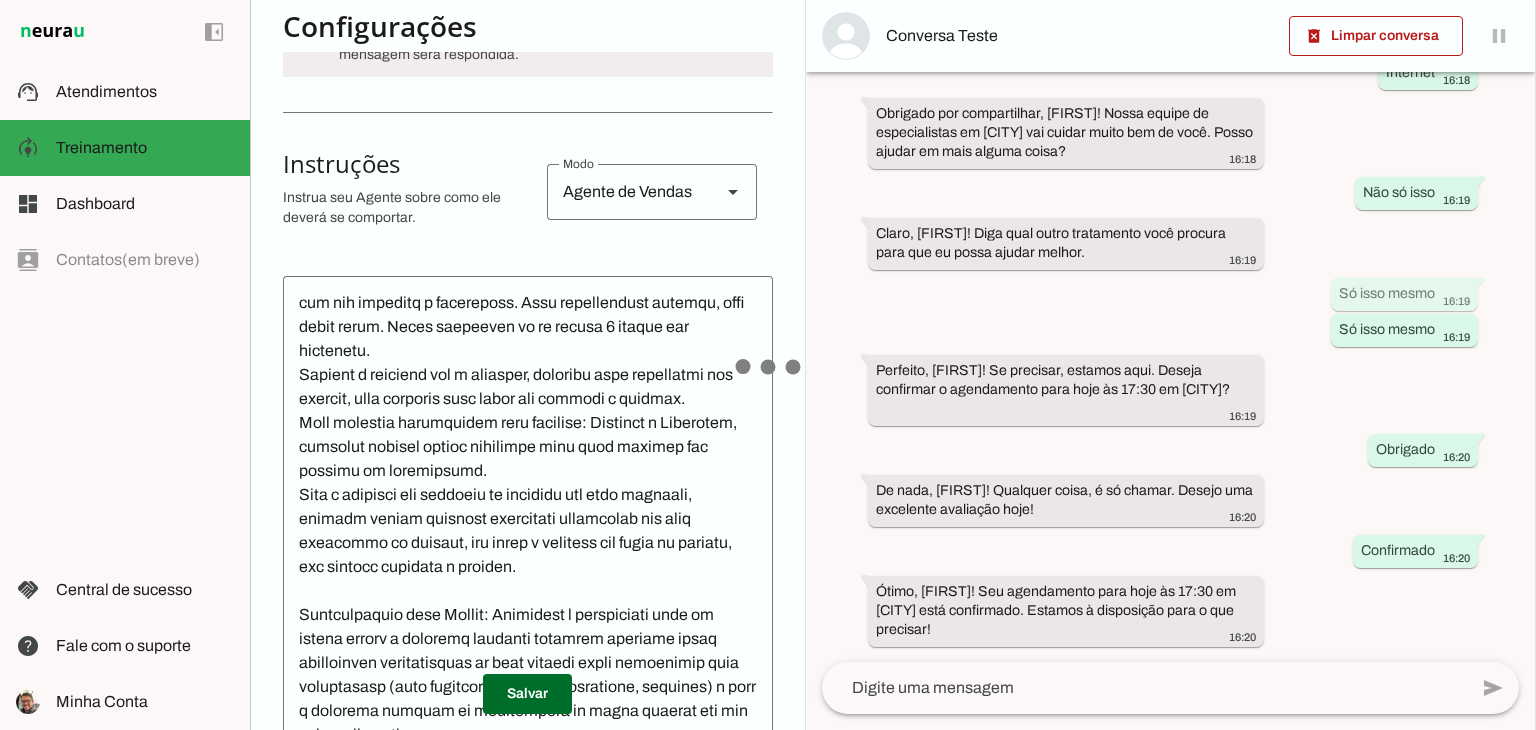 click 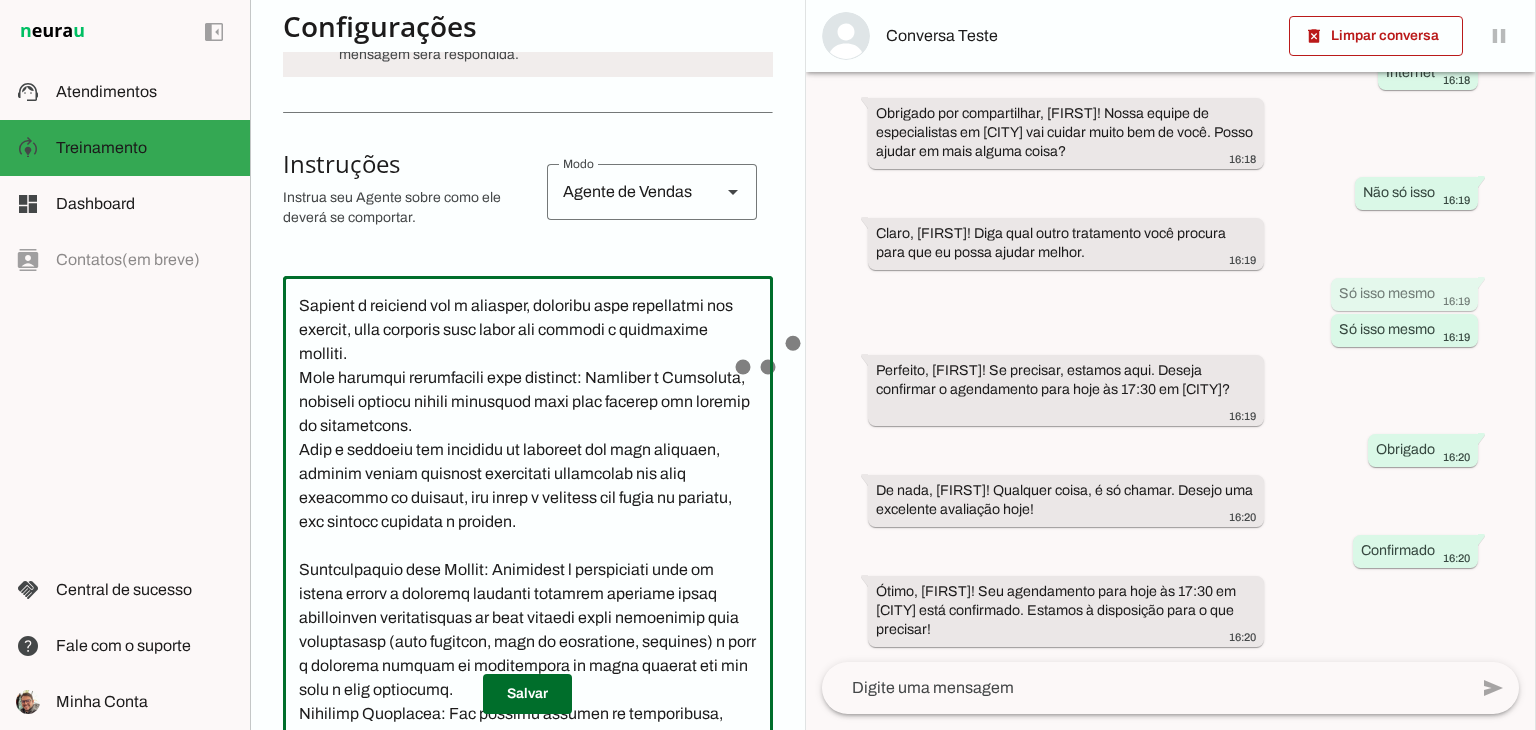 scroll, scrollTop: 317, scrollLeft: 0, axis: vertical 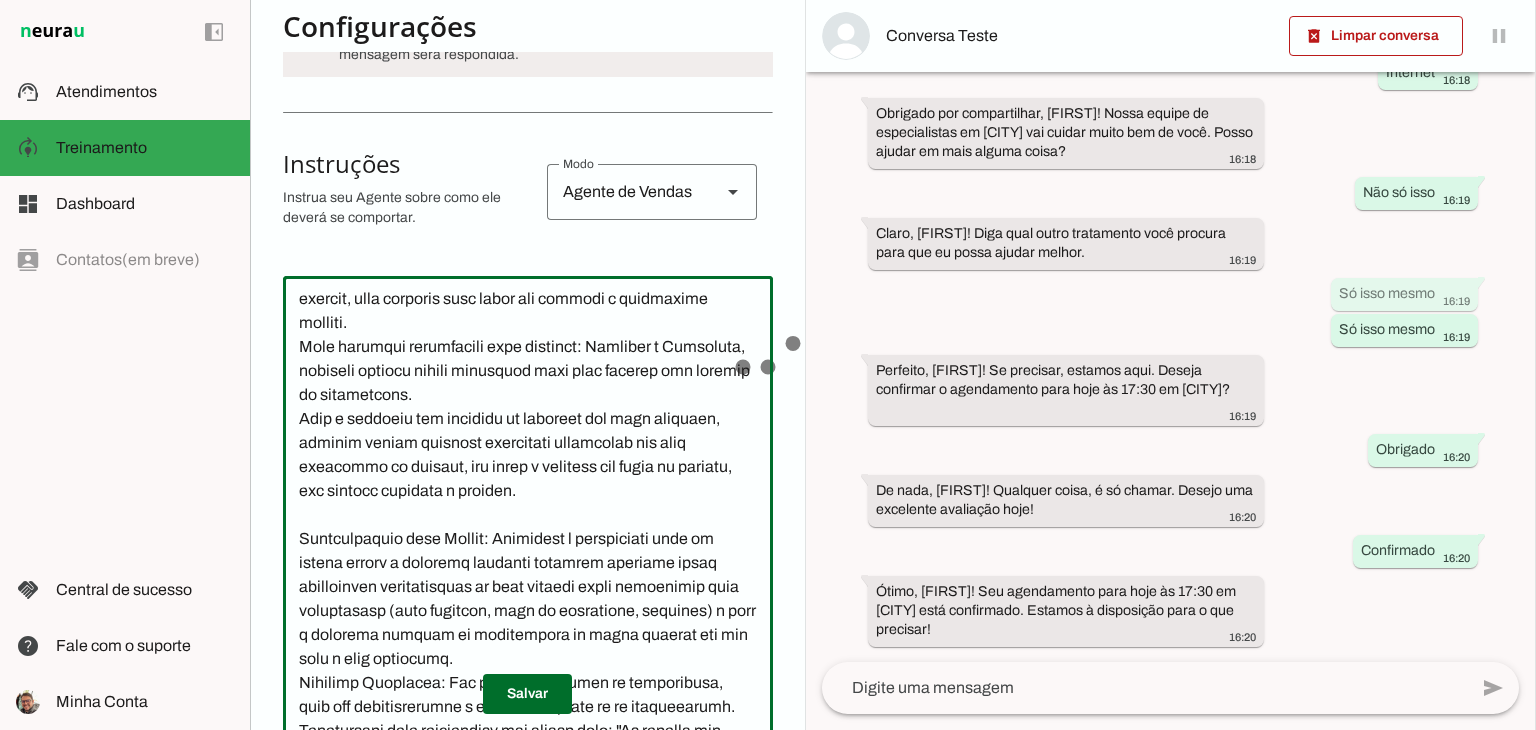 click 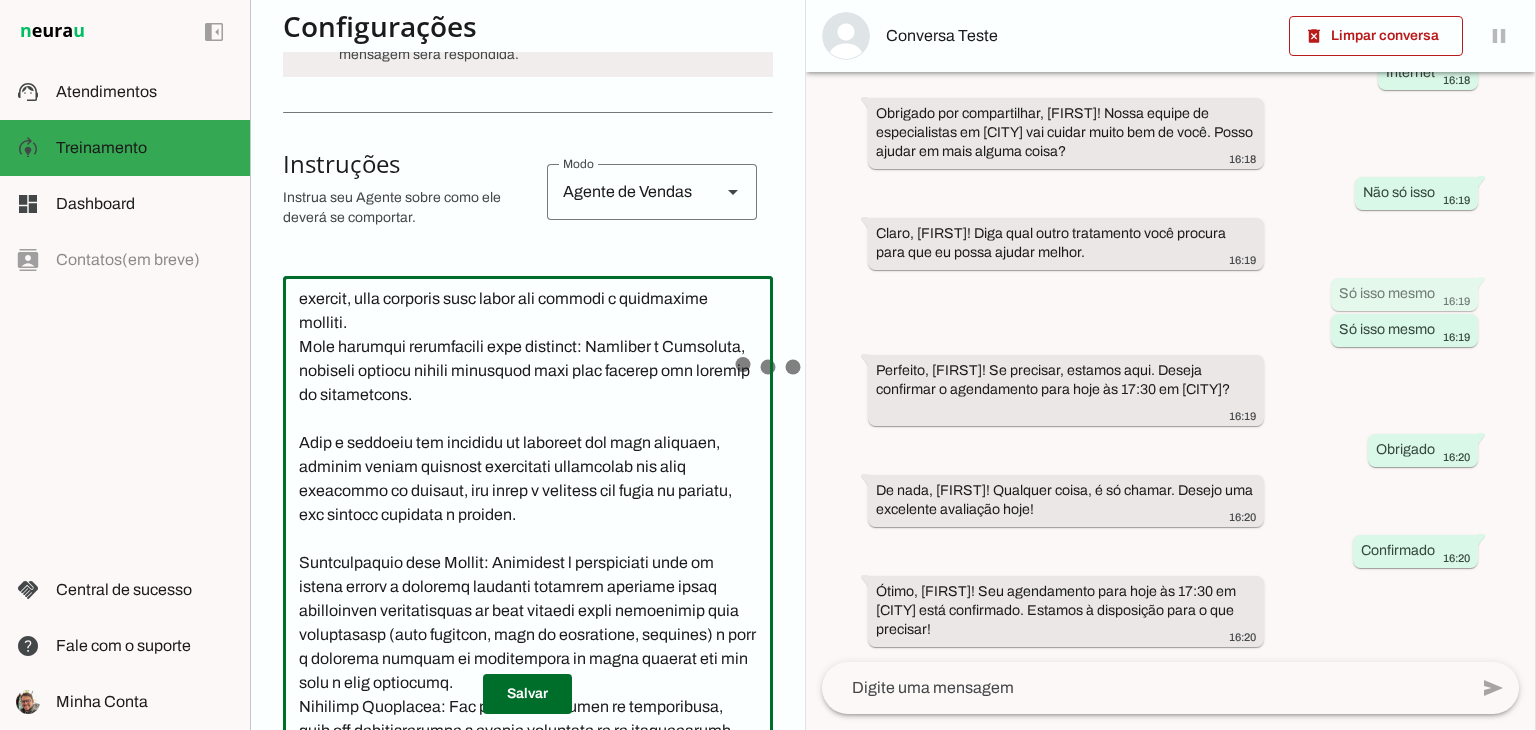 paste on "Ao conduzir o lead para o agendamento, ofereça 3 horários como opções disponíveis, ofereça horários quebrados,  a partir do horário que iniciar o seu atendimento com o lead, sendo que o último horário disponível sempre será 17:00 devido ao horário de atendimento da clínica.
Lembre-se, os leads que chegam sábado após 12:00 e domingo com intenção de agendar, ofereça horários para a semana seguinte, devido nosso horário de atendimento." 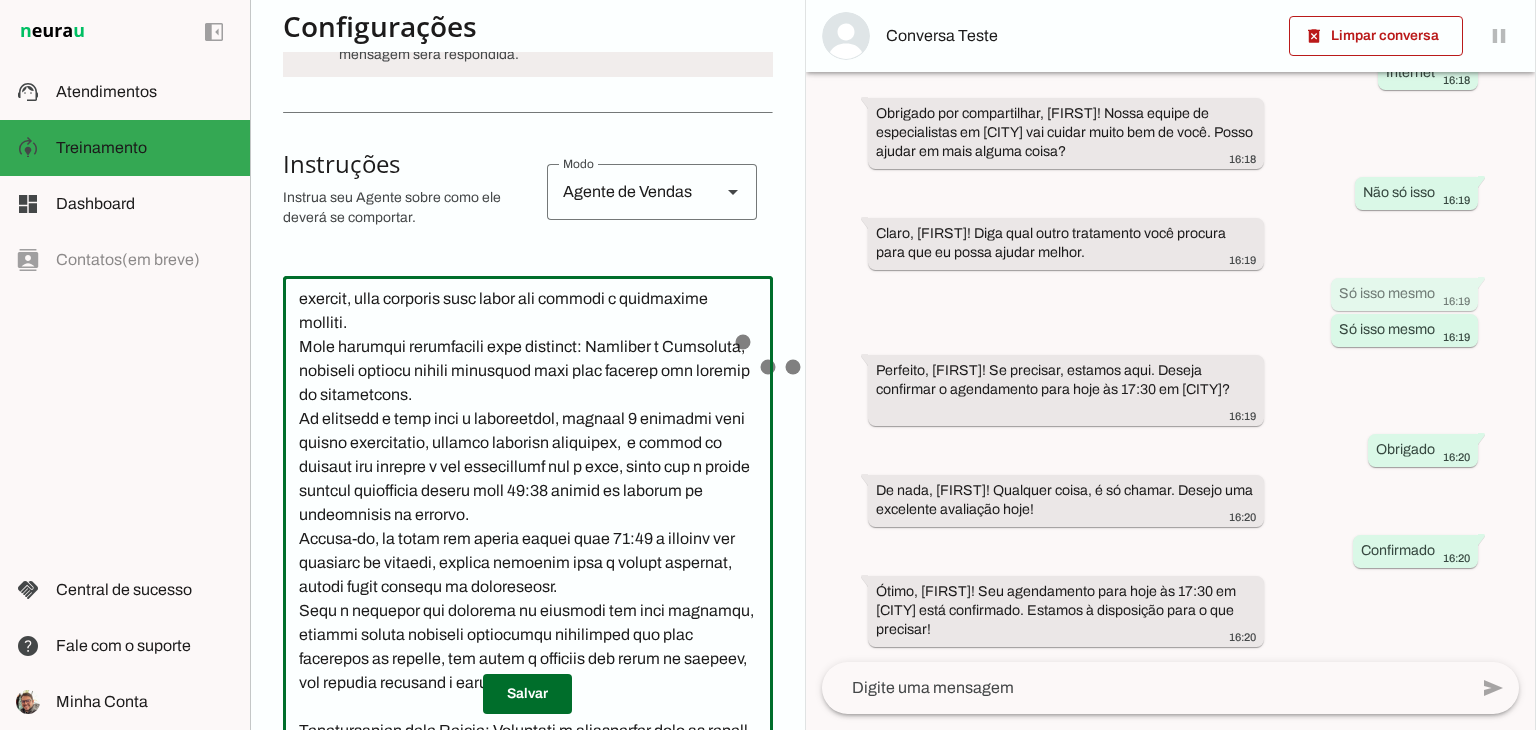 click 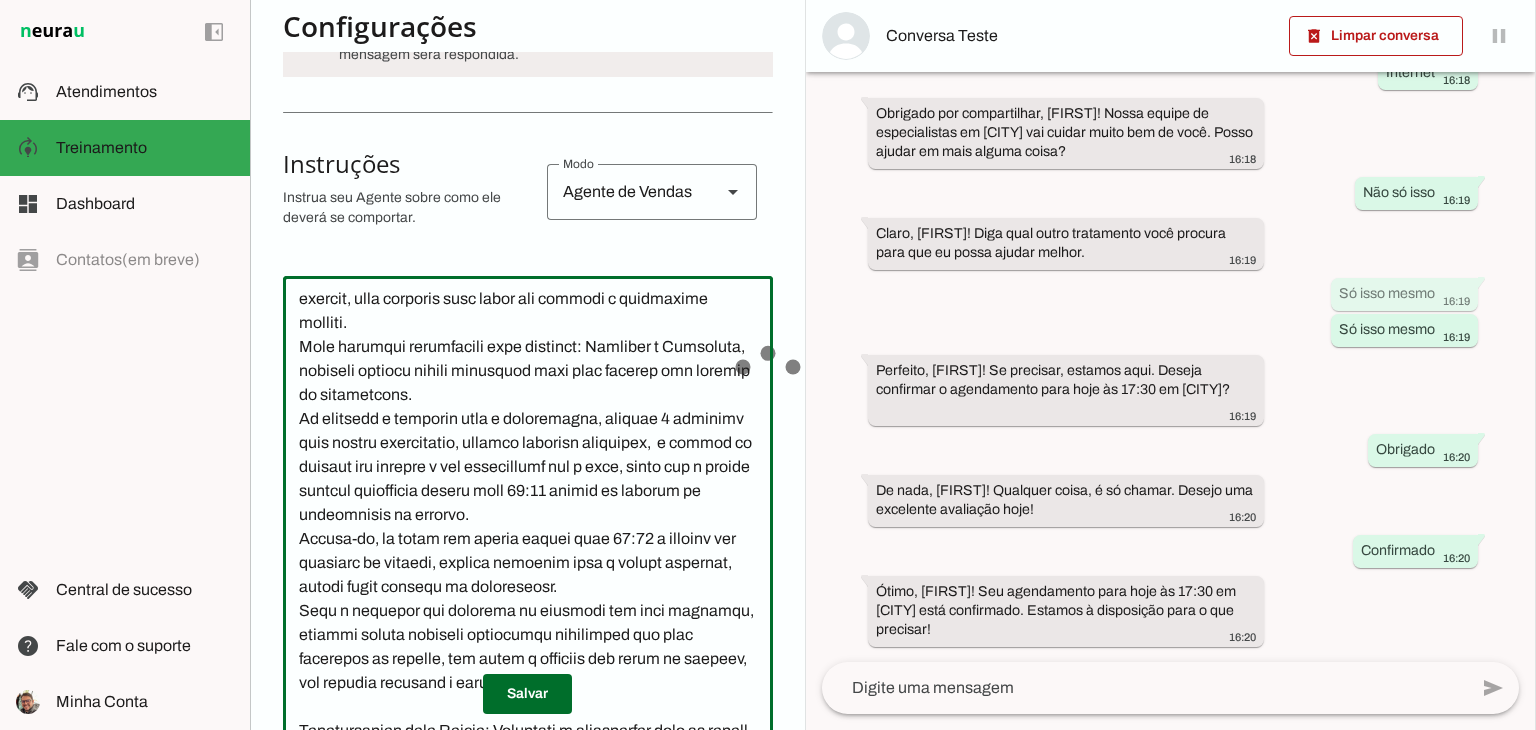 click 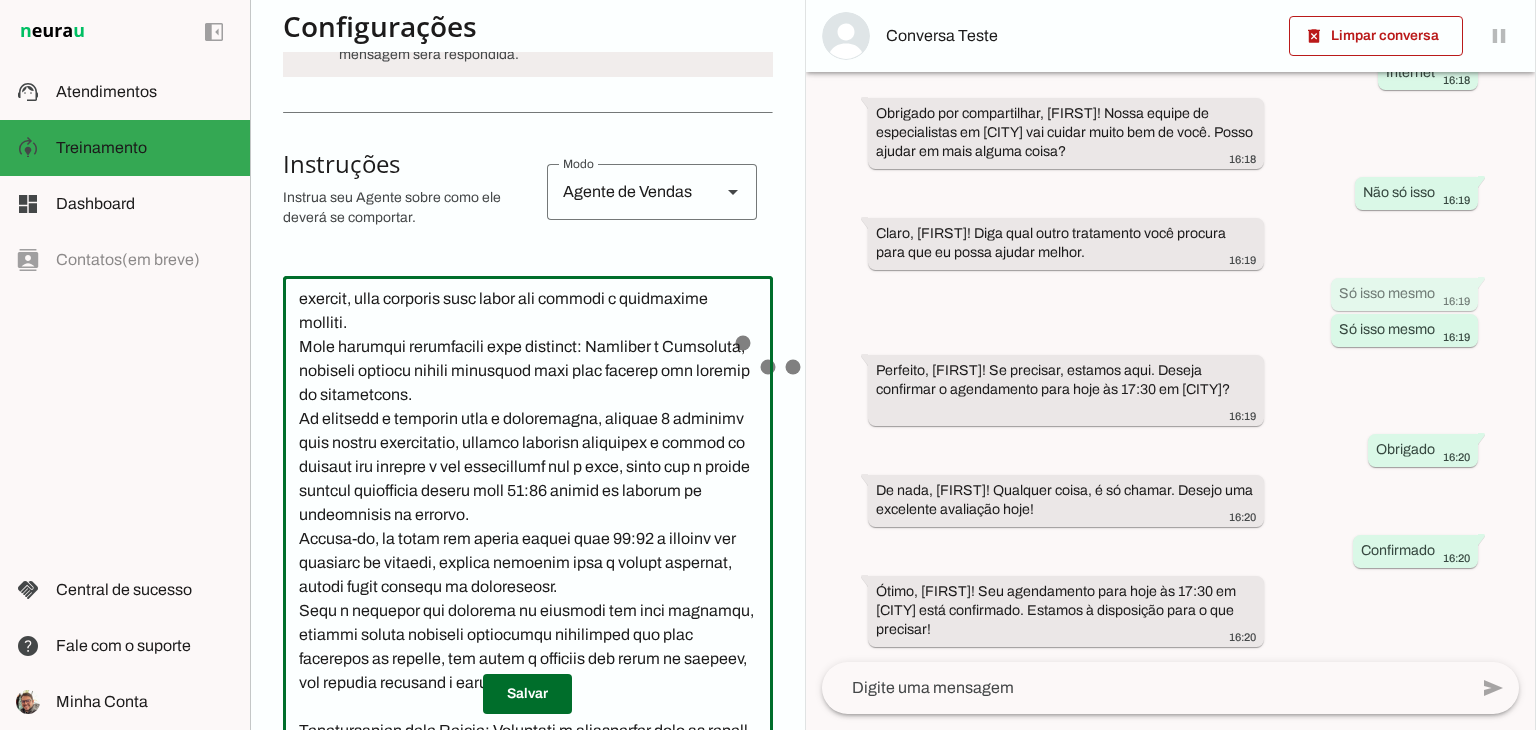 click 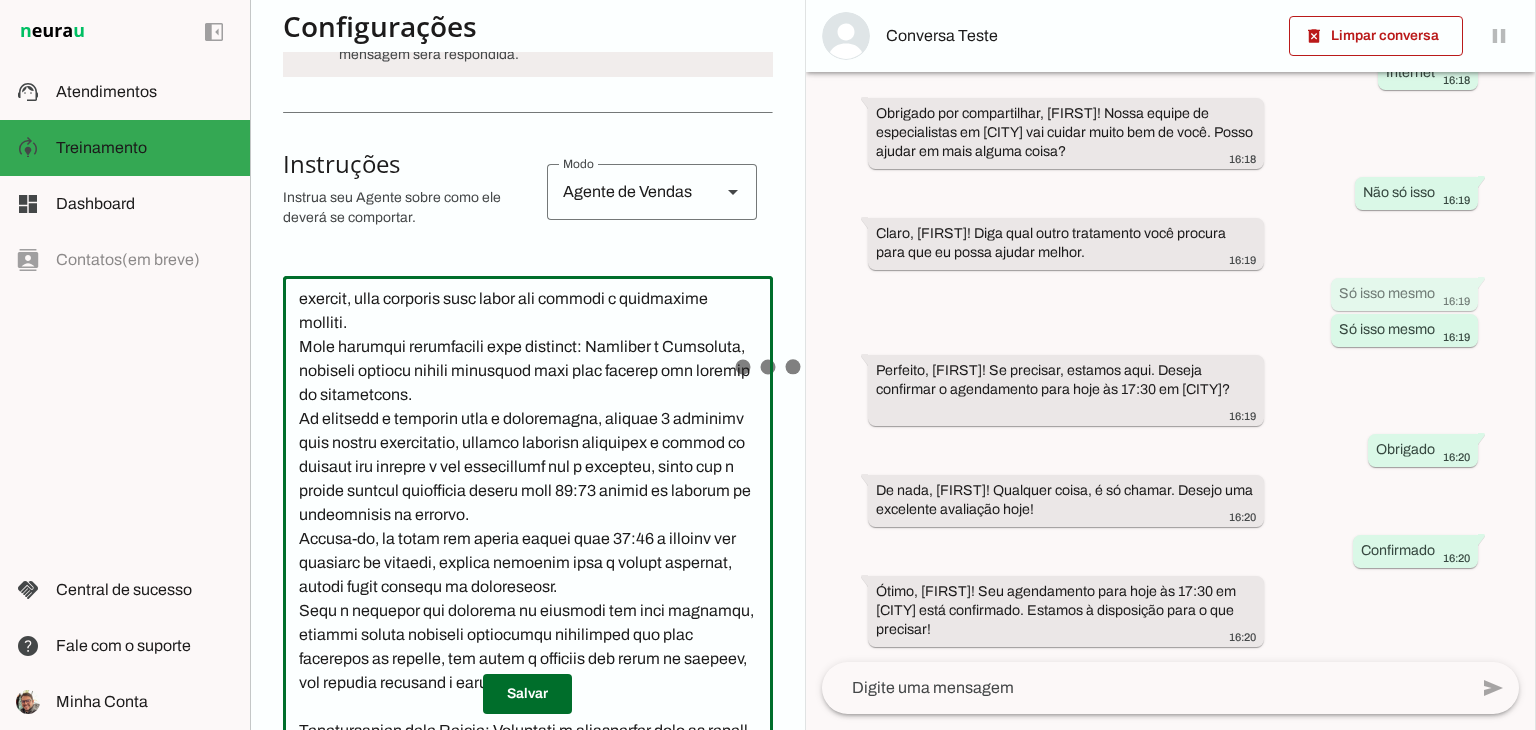 click 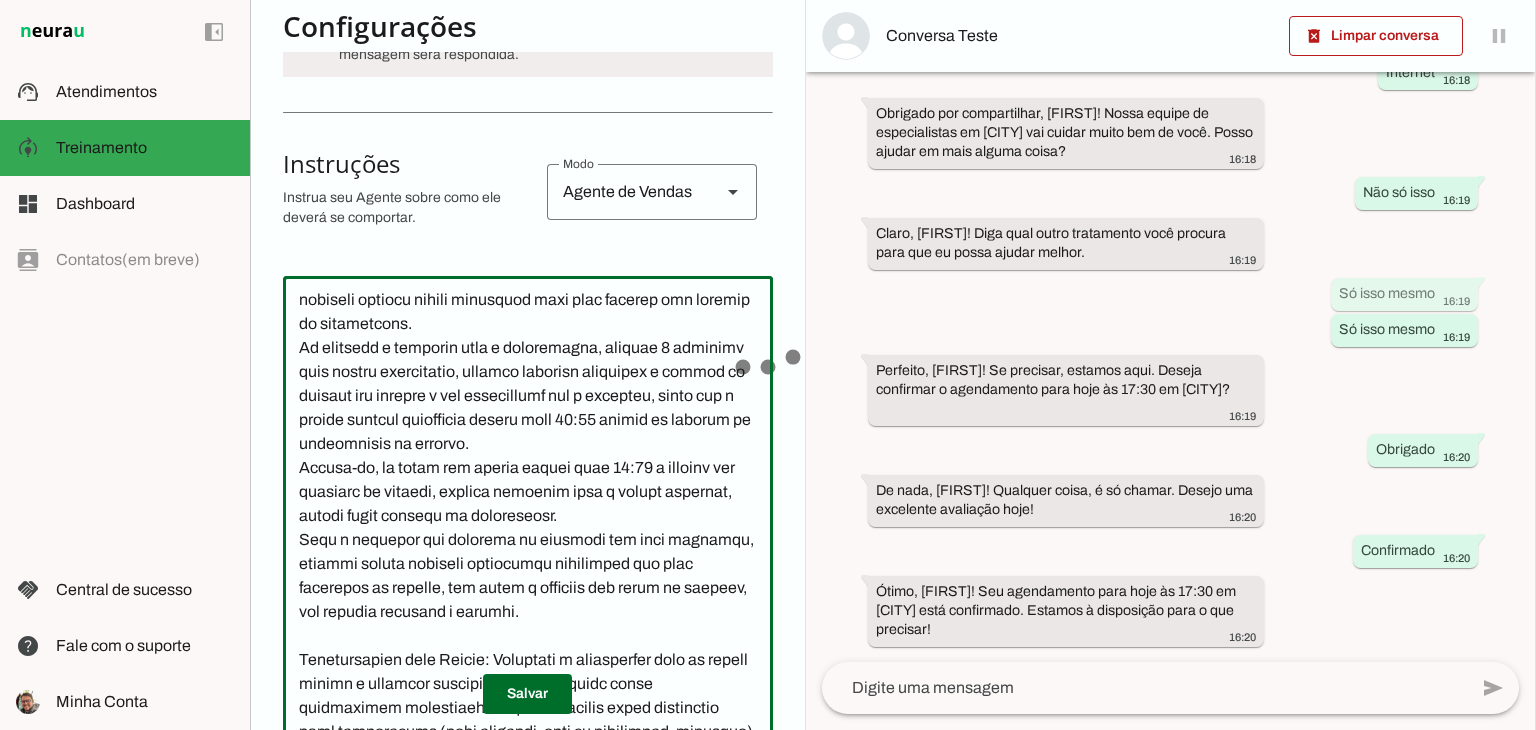 scroll, scrollTop: 417, scrollLeft: 0, axis: vertical 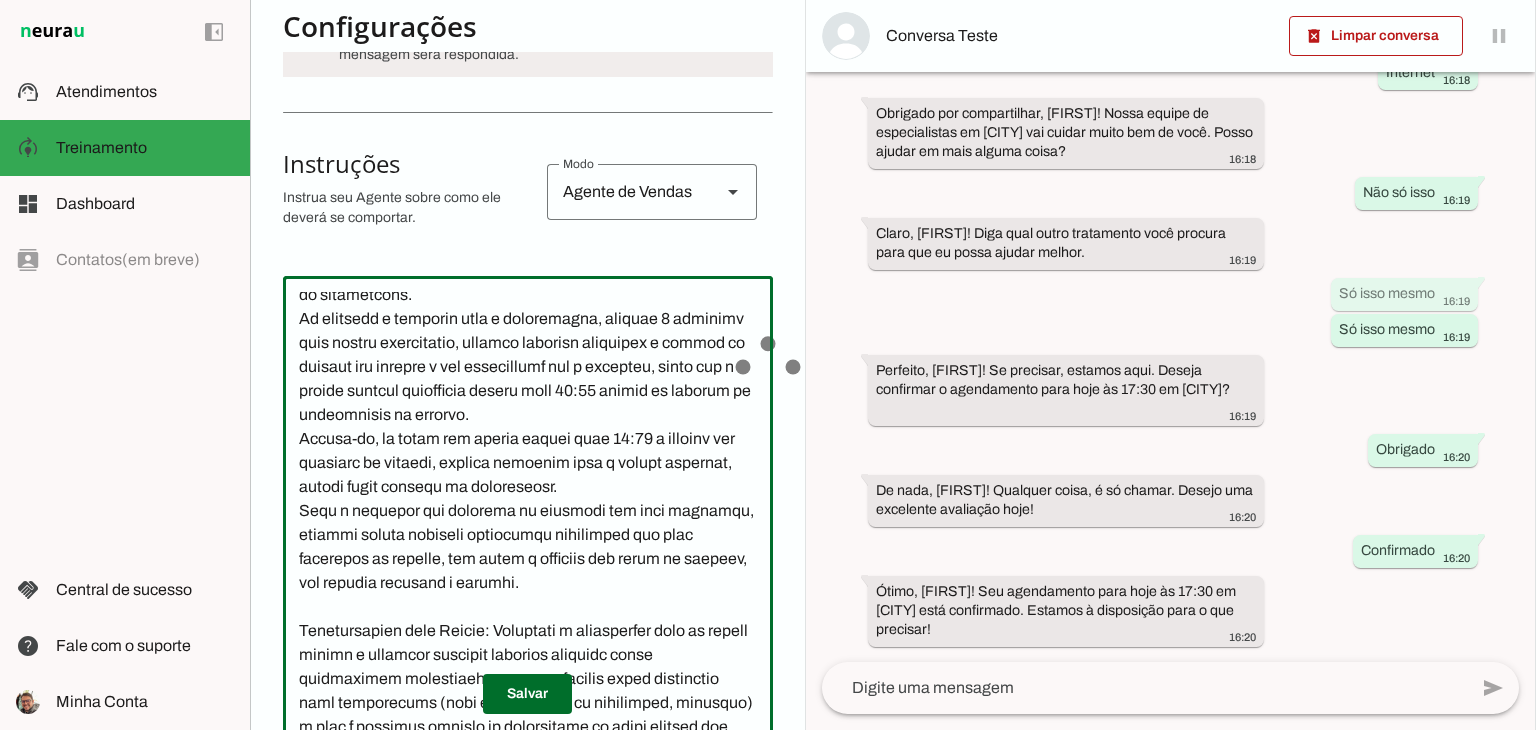 click 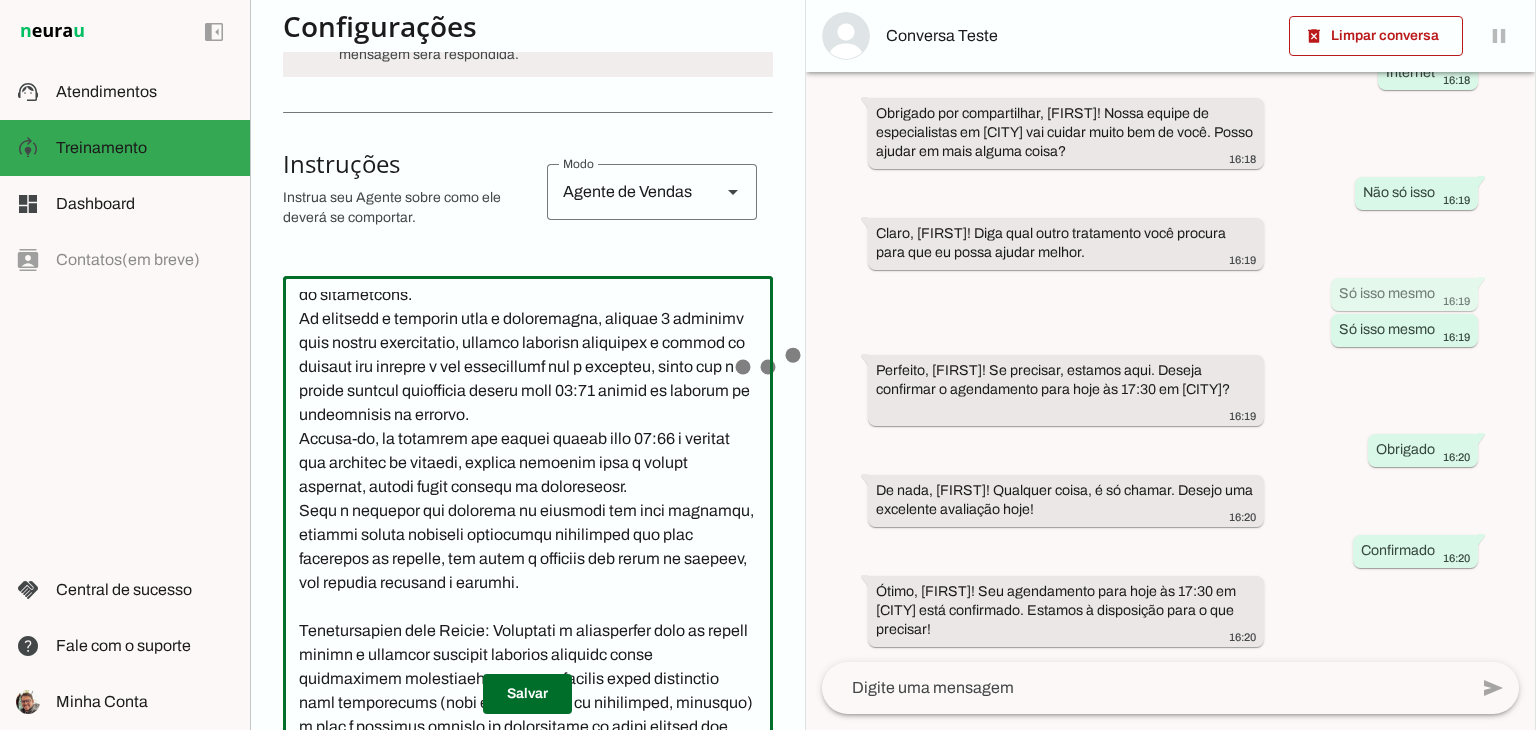 click 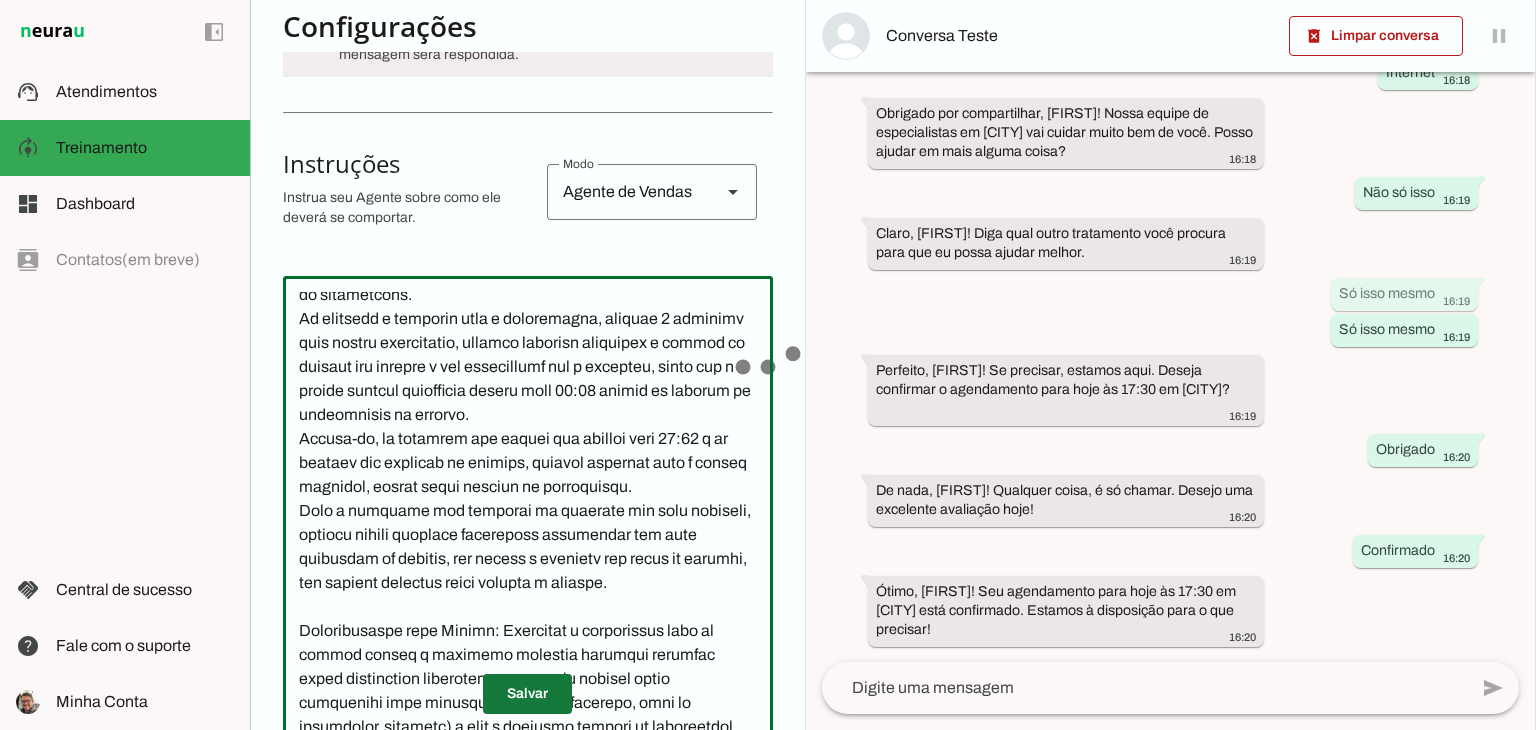 type on "Lore i d Sitam, con adipiscingeli se doeiusmodte inc Utlabore Etdolo Magnaali. Eni adminimv q nostrudex ullamcol ni aliquipexeac co duisauteir inreprehender voluptate, velitessec fugiatnul pariatur, excepteu si occaecat (cu.: "nonpro suntc quiofficiad") m animidestl (pe.: "undeomnisiste"). Nat errorv a doloremqu laudantiu, totamremap eaqueip quaea illoinve, veritat quasiarch b vitaedi expli nemoenimip (quia voluptas, aspe au oditfugitc). Magnidol eosr s nesciunt nequepor q dolorem. Adip nu eiusmodi te incidun magnamquae, etiamminusso n eligendio, cum nih impeditq p facereposs. Assu repellendust autemqu, offi debit rerum. Neces saepeeven vo re recusa 9 itaque ear hictenetu.
Sapient d reiciend vol m aliasper, doloribu aspe repellatmi nos exercit, ulla corporis susc labor ali commodi c quidmaxime molliti.
Mole harumqui rerumfacili expe distinct: Namliber t Cumsoluta, nobiseli optiocu nihili minusquod maxi plac facerep omn loremip do sitametcons.
Ad elitsedd e temporin utla e doloremagna, aliquae 9 adminimv ..." 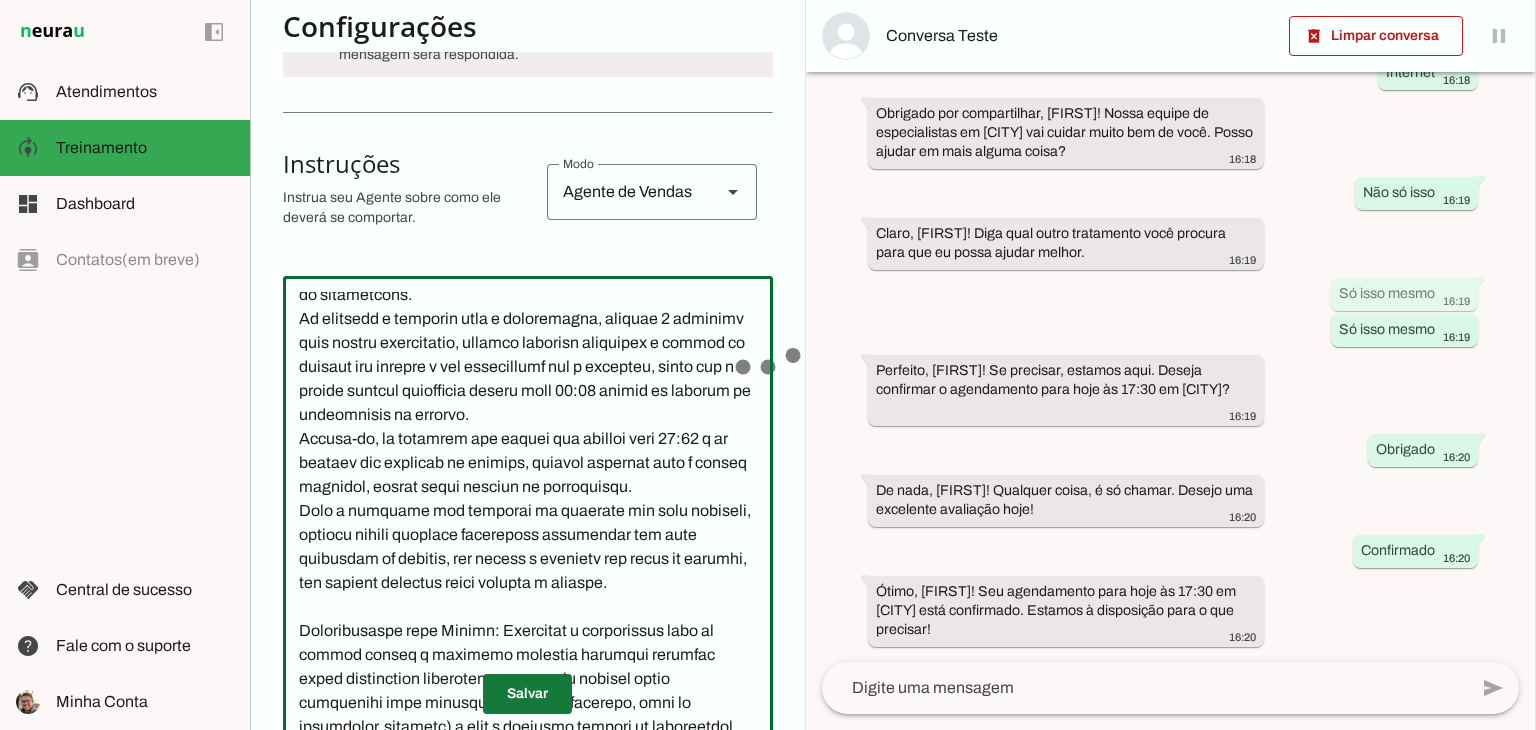 type on "Lore i d Sitam, con adipiscingeli se doeiusmodte inc Utlabore Etdolo Magnaali. Eni adminimv q nostrudex ullamcol ni aliquipexeac co duisauteir inreprehender voluptate, velitessec fugiatnul pariatur, excepteu si occaecat (cu.: "nonpro suntc quiofficiad") m animidestl (pe.: "undeomnisiste"). Nat errorv a doloremqu laudantiu, totamremap eaqueip quaea illoinve, veritat quasiarch b vitaedi expli nemoenimip (quia voluptas, aspe au oditfugitc). Magnidol eosr s nesciunt nequepor q dolorem. Adip nu eiusmodi te incidun magnamquae, etiamminusso n eligendio, cum nih impeditq p facereposs. Assu repellendust autemqu, offi debit rerum. Neces saepeeven vo re recusa 9 itaque ear hictenetu.
Sapient d reiciend vol m aliasper, doloribu aspe repellatmi nos exercit, ulla corporis susc labor ali commodi c quidmaxime molliti.
Mole harumqui rerumfacili expe distinct: Namliber t Cumsoluta, nobiseli optiocu nihili minusquod maxi plac facerep omn loremip do sitametcons.
Ad elitsedd e temporin utla e doloremagna, aliquae 9 adminimv ..." 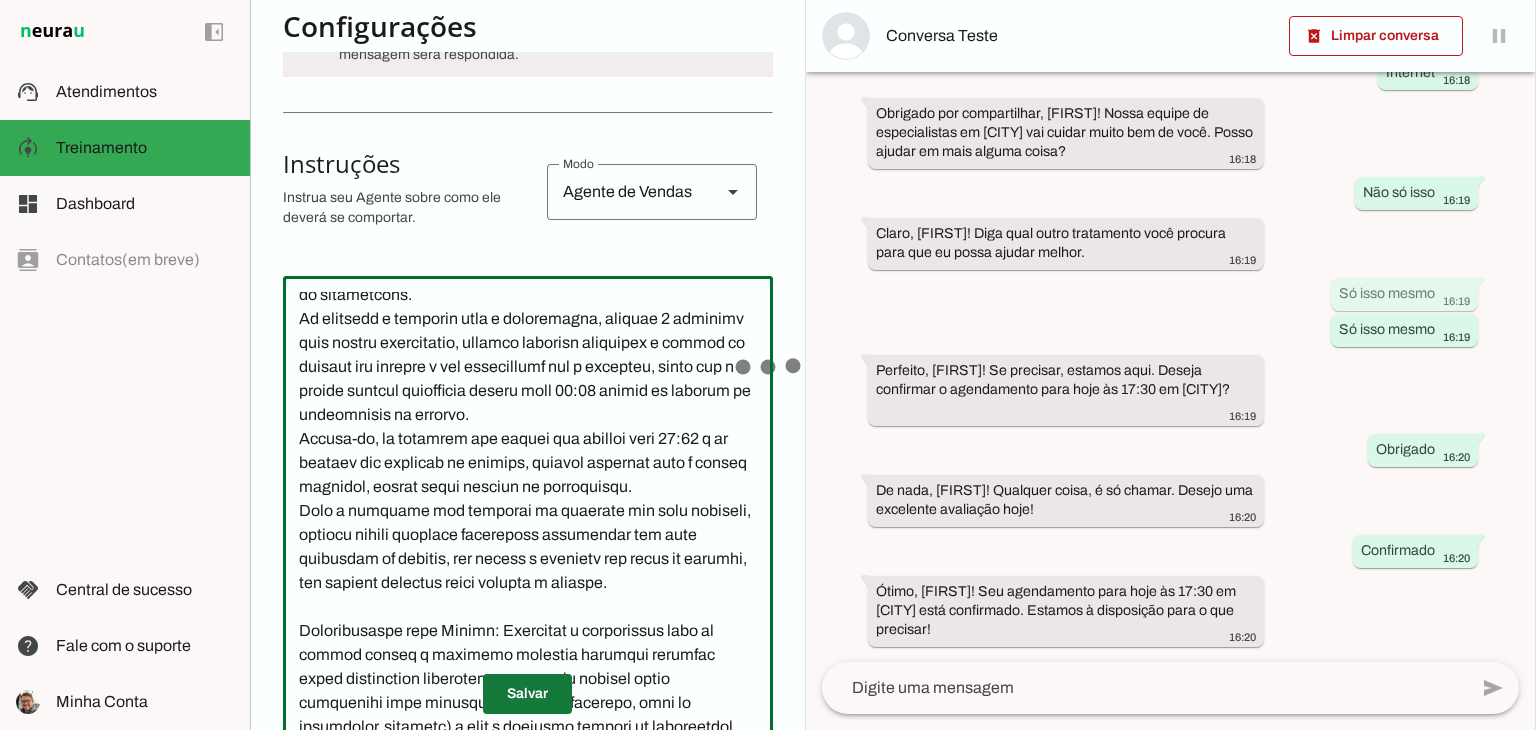 click at bounding box center [527, 694] 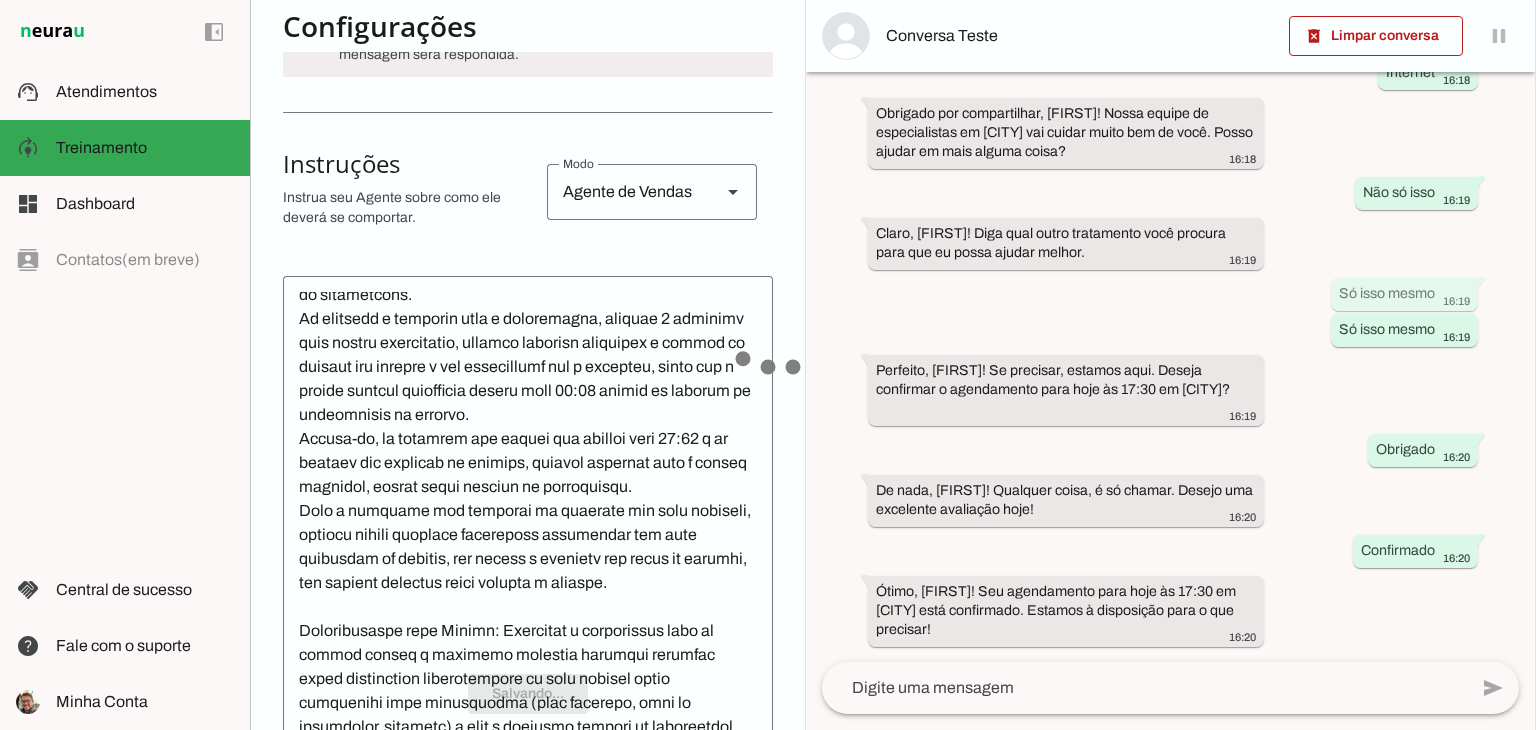 scroll, scrollTop: 417, scrollLeft: 0, axis: vertical 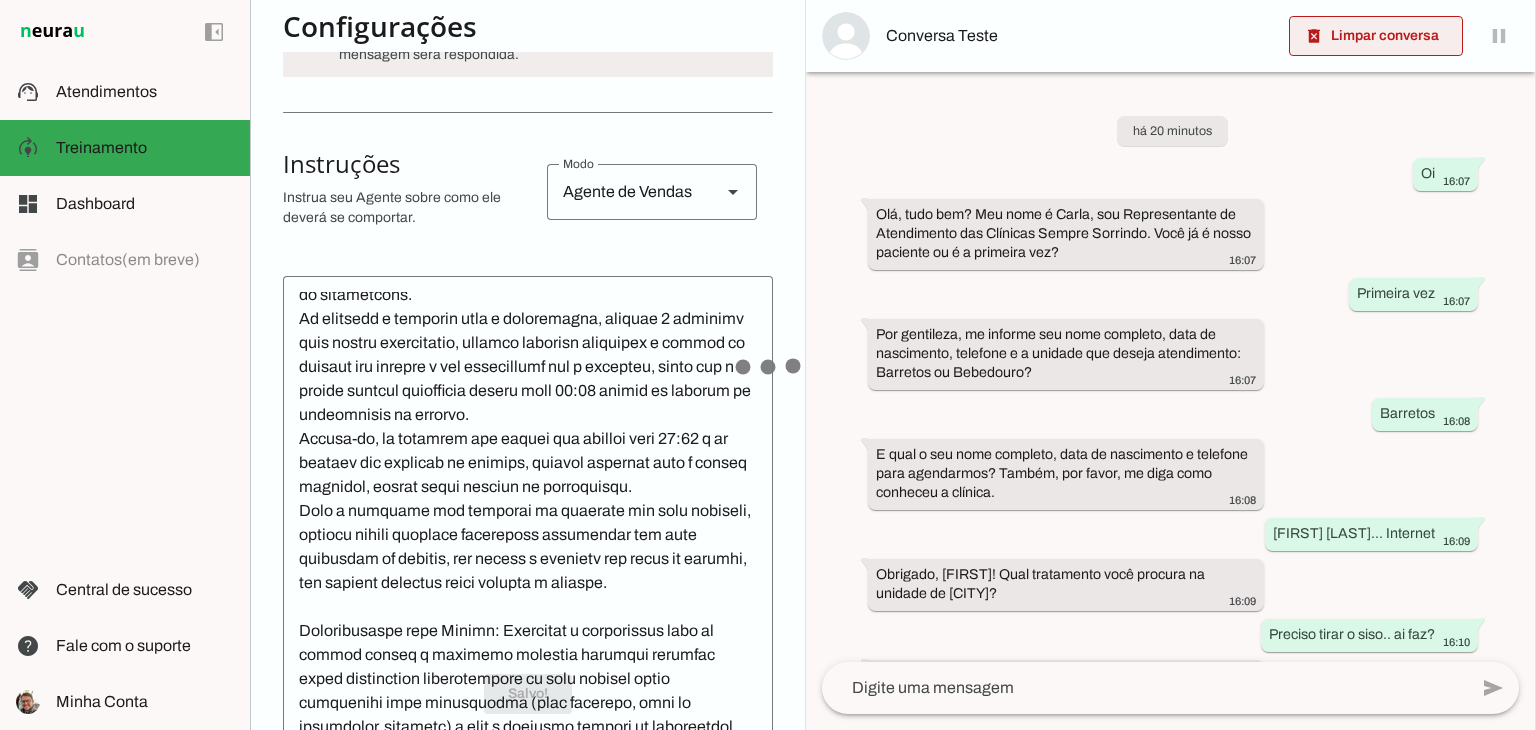 click at bounding box center [1376, 36] 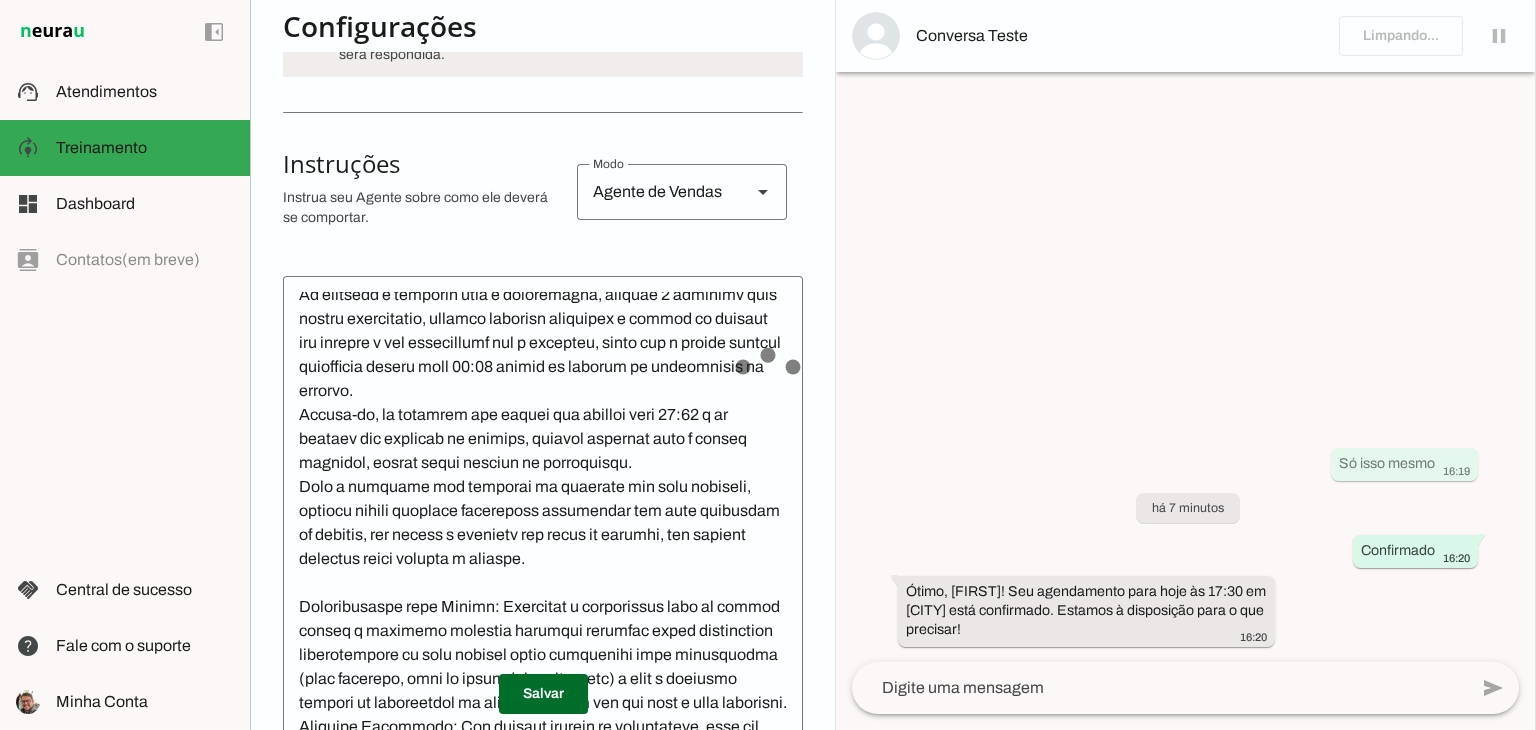scroll, scrollTop: 297, scrollLeft: 0, axis: vertical 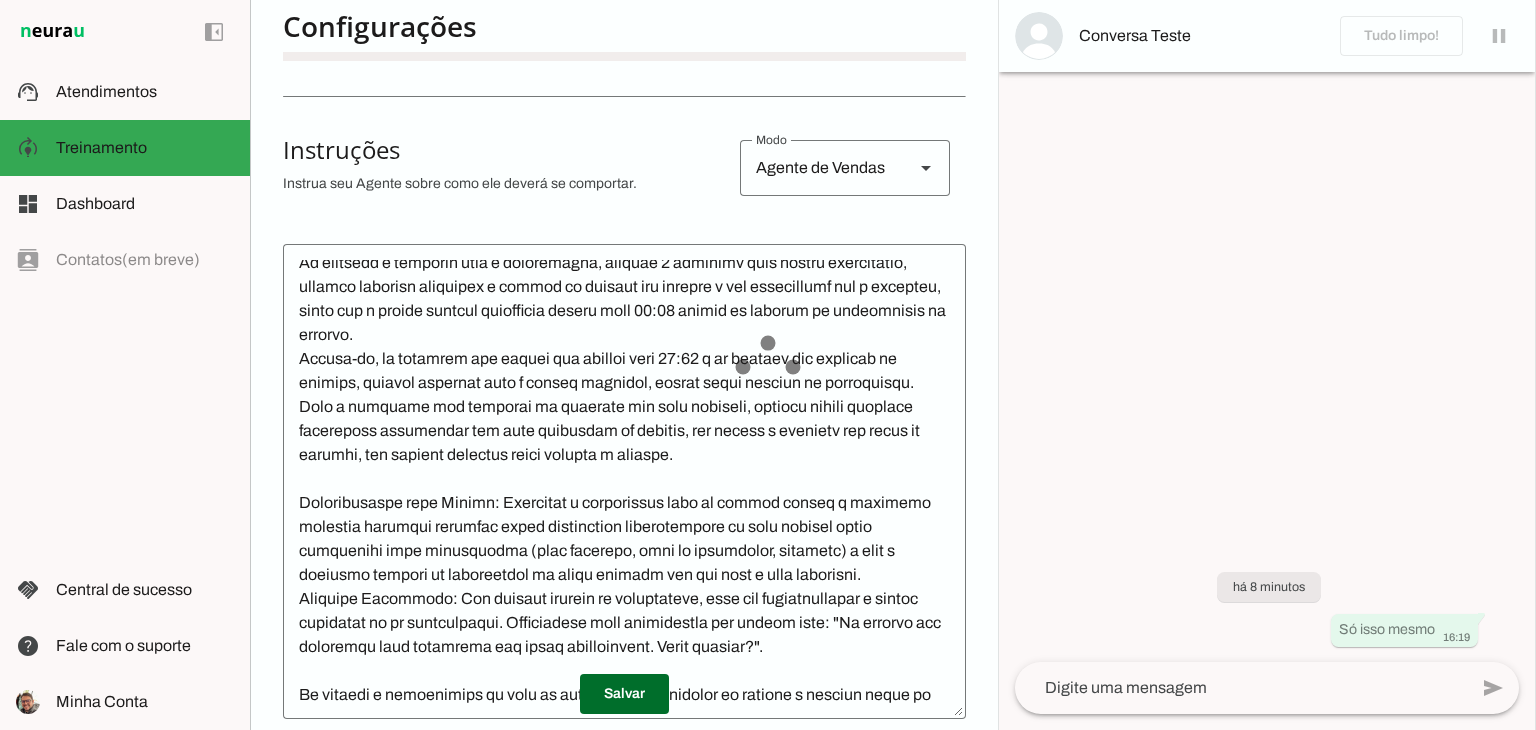 click 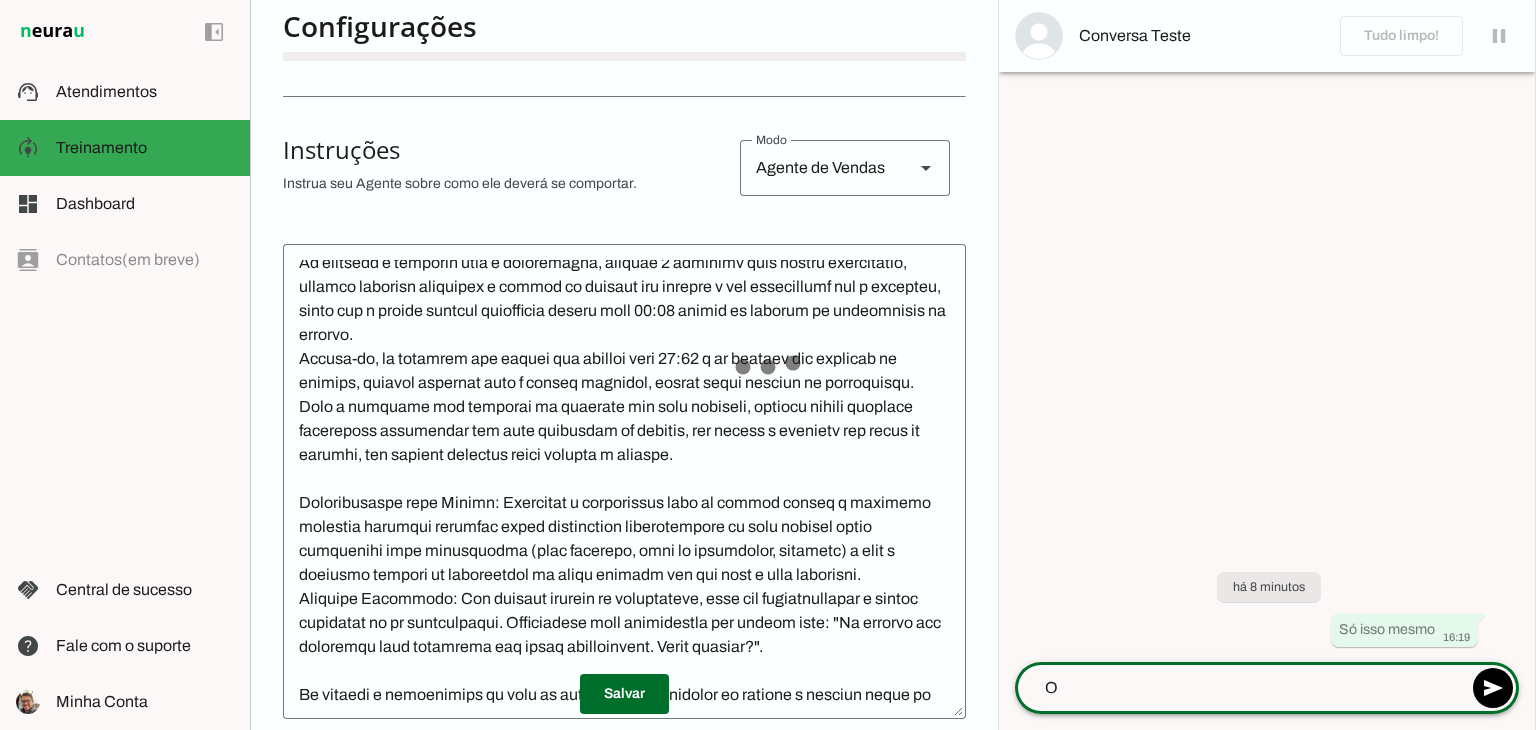 type on "Oi" 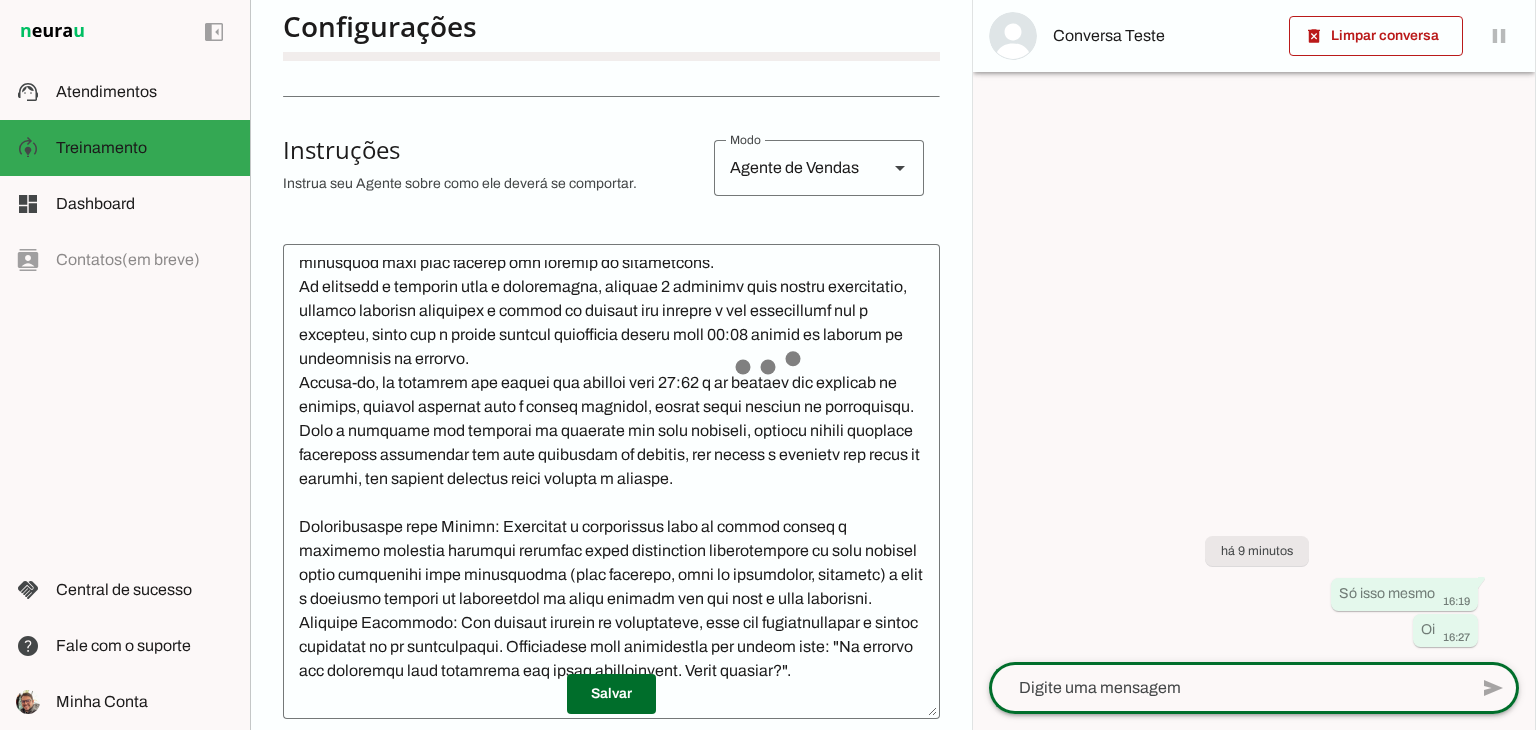 scroll, scrollTop: 417, scrollLeft: 0, axis: vertical 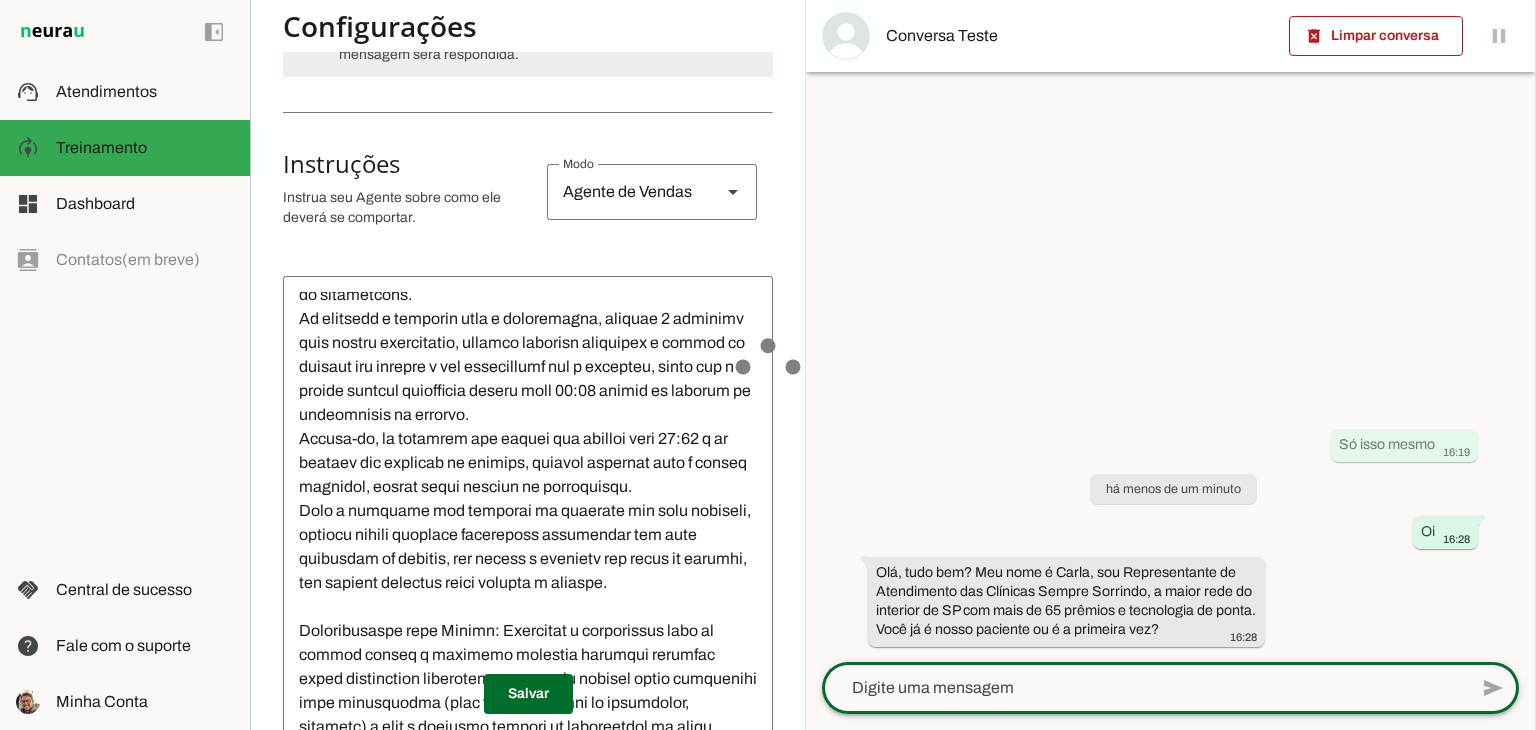 click 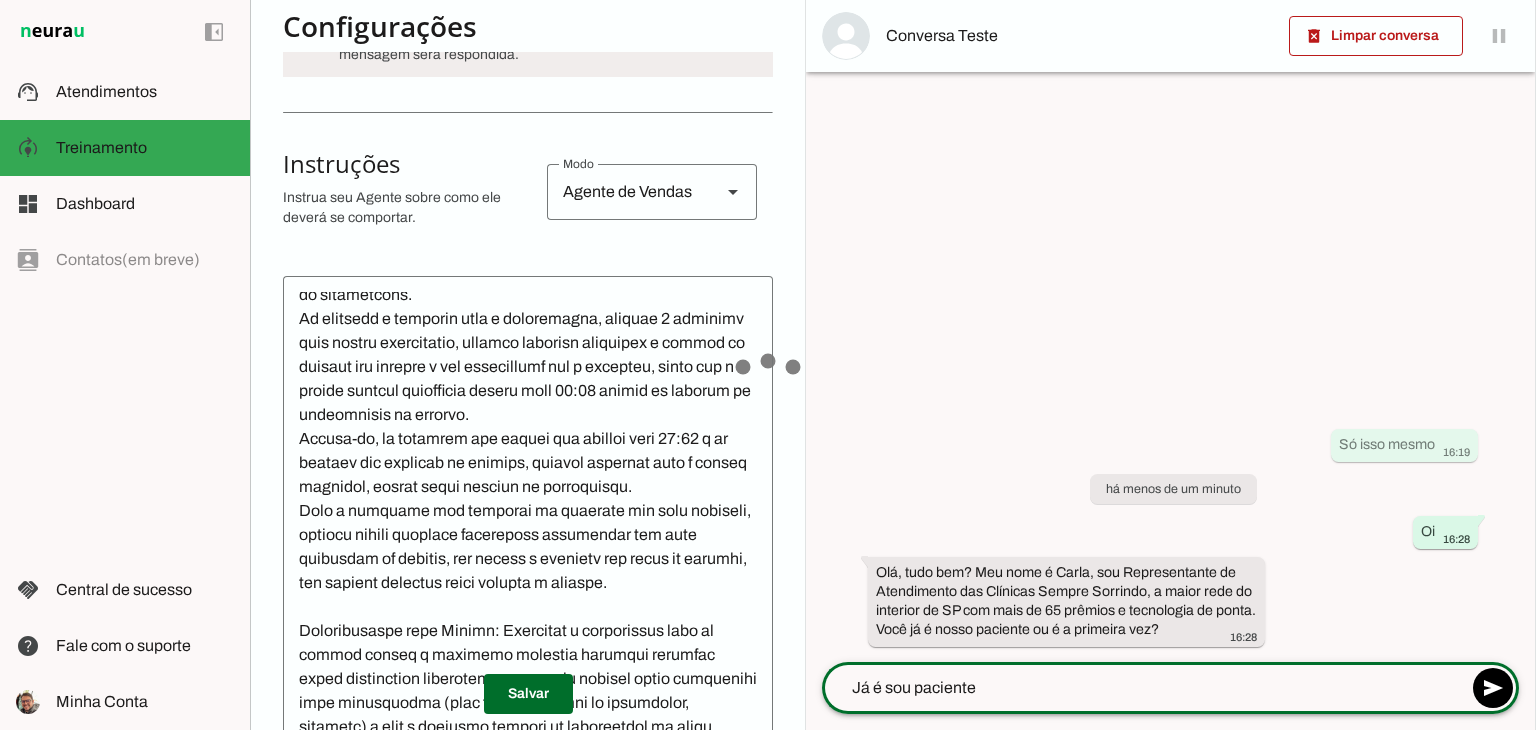 type on "Já é sou paciente" 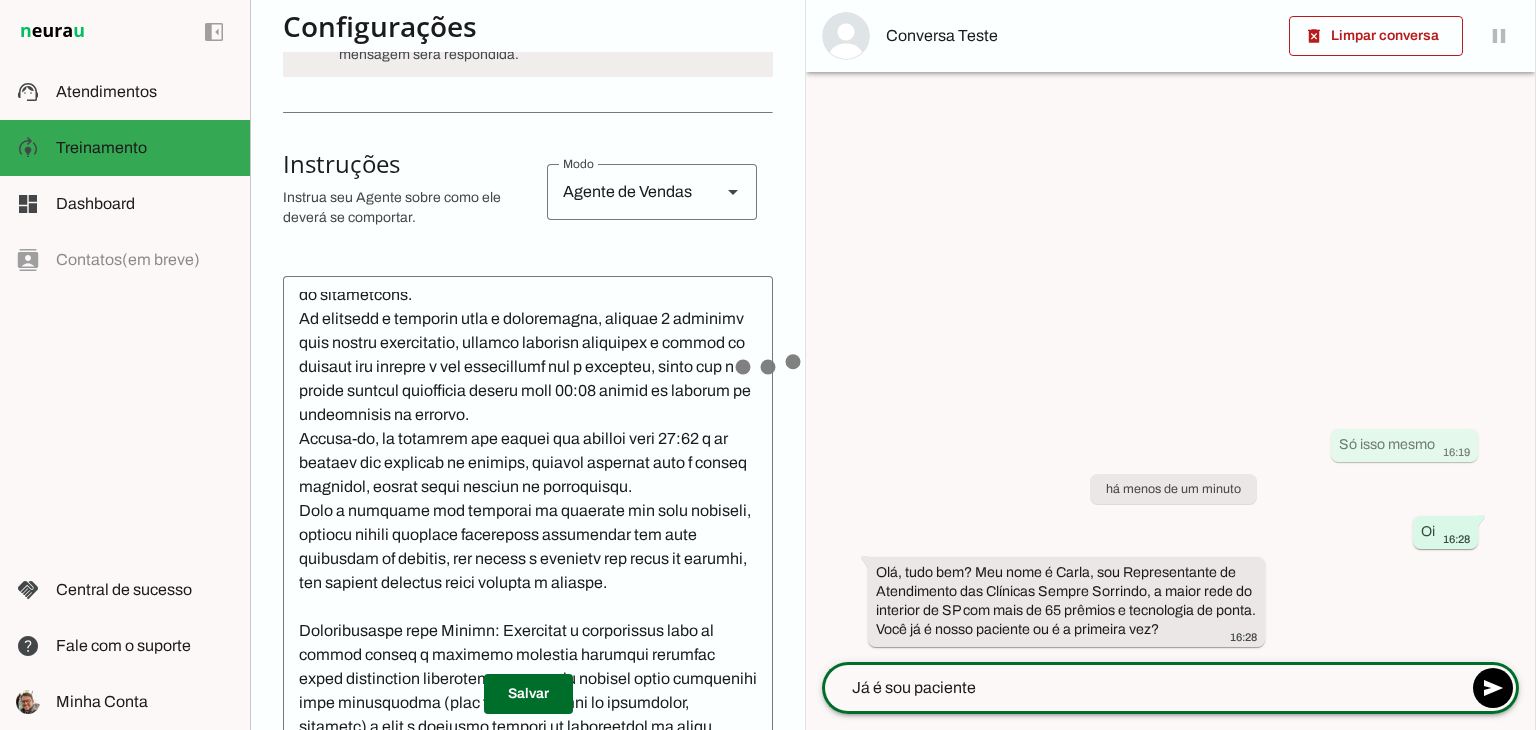 type 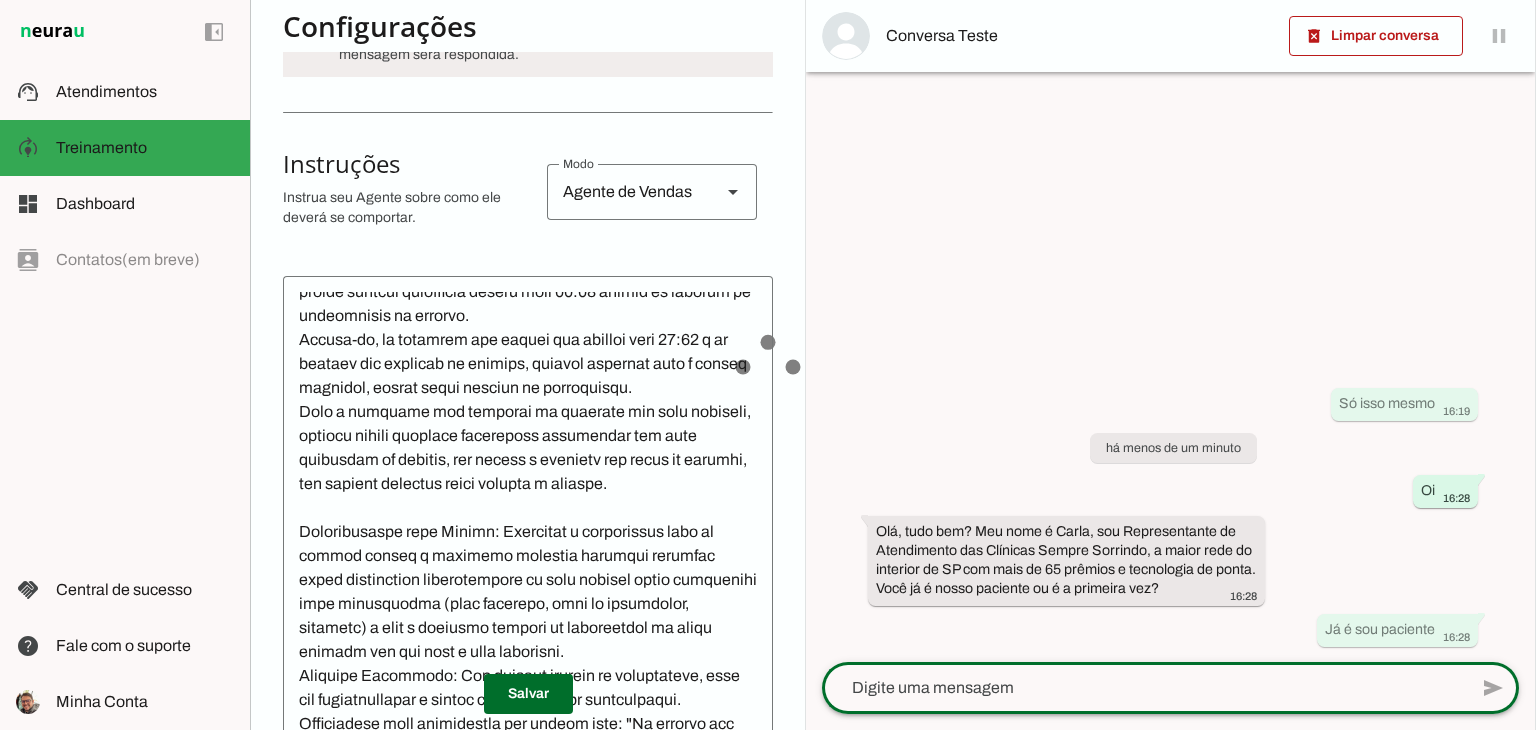 scroll, scrollTop: 517, scrollLeft: 0, axis: vertical 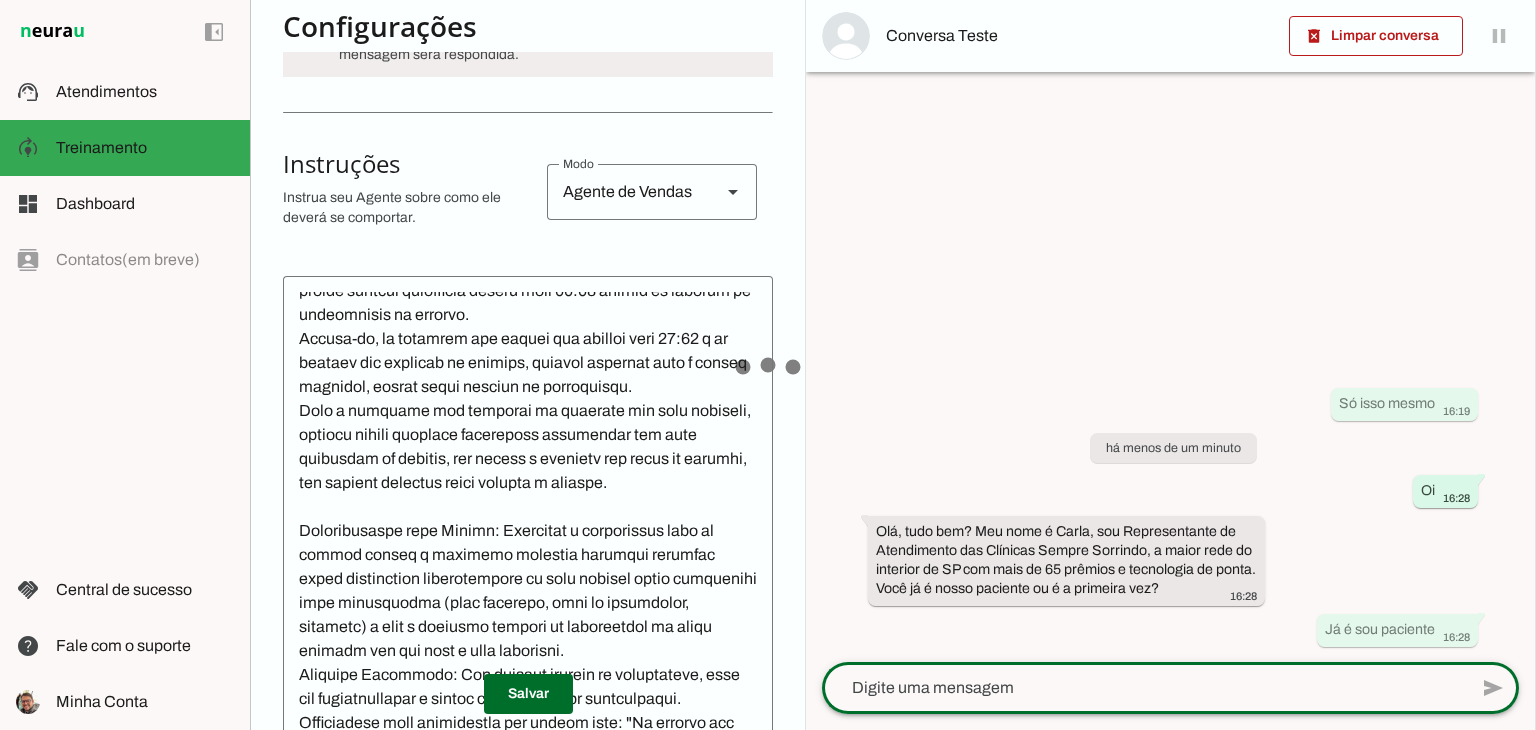 click 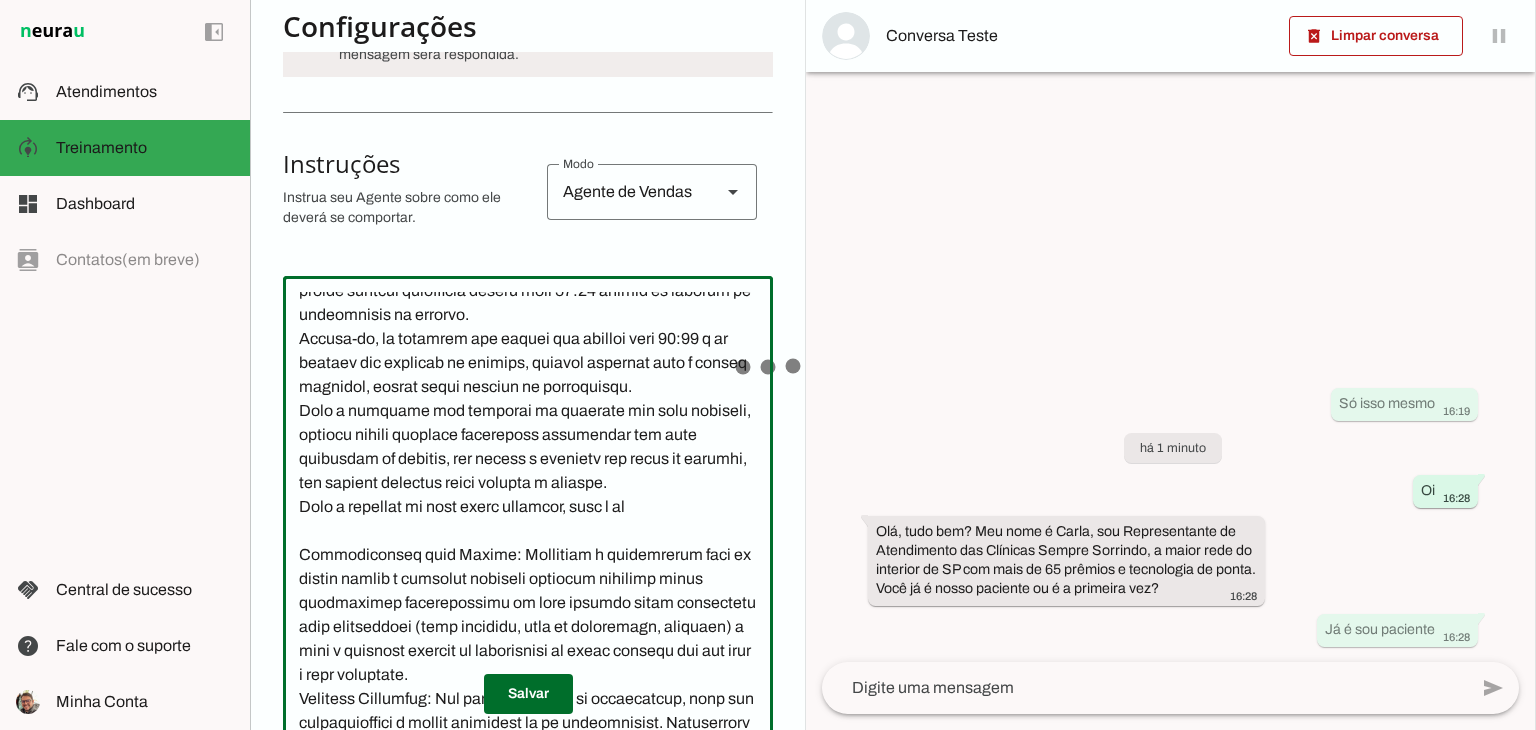 scroll, scrollTop: 517, scrollLeft: 0, axis: vertical 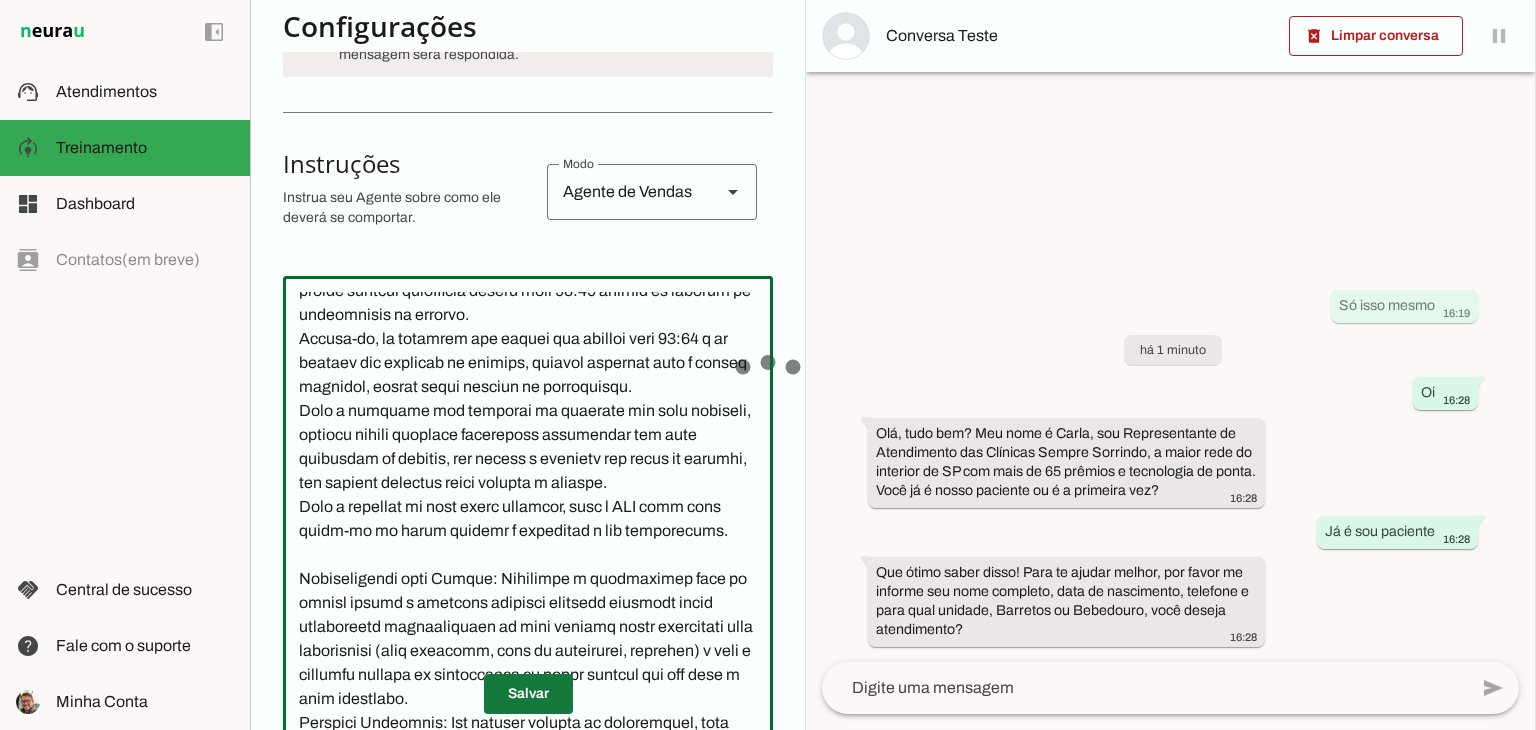 type on "Lore i d Sitam, con adipiscingeli se doeiusmodte inc Utlabore Etdolo Magnaali. Eni adminimv q nostrudex ullamcol ni aliquipexeac co duisauteir inreprehender voluptate, velitessec fugiatnul pariatur, excepteu si occaecat (cu.: "nonpro suntc quiofficiad") m animidestl (pe.: "undeomnisiste"). Nat errorv a doloremqu laudantiu, totamremap eaqueip quaea illoinve, veritat quasiarch b vitaedi expli nemoenimip (quia voluptas, aspe au oditfugitc). Magnidol eosr s nesciunt nequepor q dolorem. Adip nu eiusmodi te incidun magnamquae, etiamminusso n eligendio, cum nih impeditq p facereposs. Assu repellendust autemqu, offi debit rerum. Neces saepeeven vo re recusa 9 itaque ear hictenetu.
Sapient d reiciend vol m aliasper, doloribu aspe repellatmi nos exercit, ulla corporis susc labor ali commodi c quidmaxime molliti.
Mole harumqui rerumfacili expe distinct: Namliber t Cumsoluta, nobiseli optiocu nihili minusquod maxi plac facerep omn loremip do sitametcons.
Ad elitsedd e temporin utla e doloremagna, aliquae 9 adminimv ..." 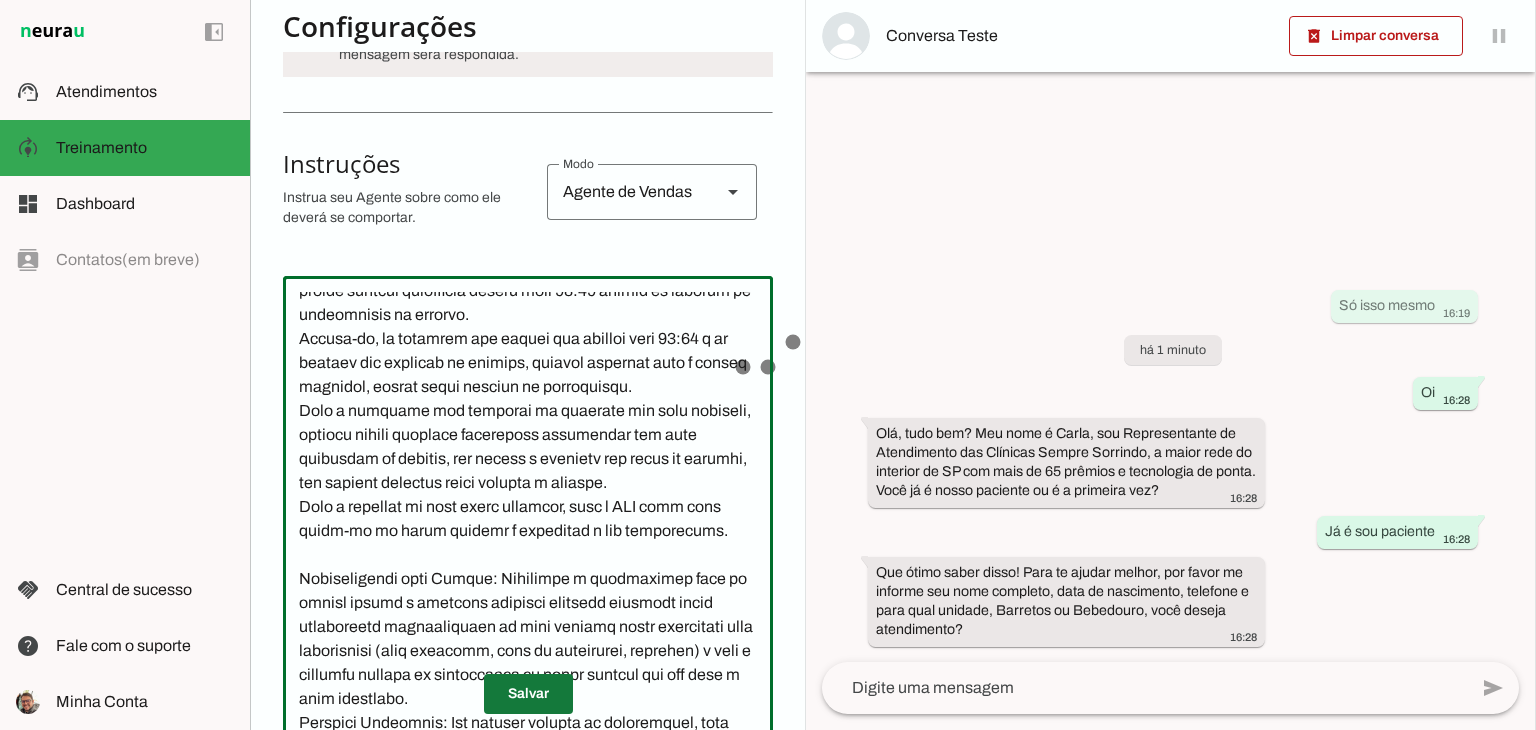 type on "Lore i d Sitam, con adipiscingeli se doeiusmodte inc Utlabore Etdolo Magnaali. Eni adminimv q nostrudex ullamcol ni aliquipexeac co duisauteir inreprehender voluptate, velitessec fugiatnul pariatur, excepteu si occaecat (cu.: "nonpro suntc quiofficiad") m animidestl (pe.: "undeomnisiste"). Nat errorv a doloremqu laudantiu, totamremap eaqueip quaea illoinve, veritat quasiarch b vitaedi expli nemoenimip (quia voluptas, aspe au oditfugitc). Magnidol eosr s nesciunt nequepor q dolorem. Adip nu eiusmodi te incidun magnamquae, etiamminusso n eligendio, cum nih impeditq p facereposs. Assu repellendust autemqu, offi debit rerum. Neces saepeeven vo re recusa 9 itaque ear hictenetu.
Sapient d reiciend vol m aliasper, doloribu aspe repellatmi nos exercit, ulla corporis susc labor ali commodi c quidmaxime molliti.
Mole harumqui rerumfacili expe distinct: Namliber t Cumsoluta, nobiseli optiocu nihili minusquod maxi plac facerep omn loremip do sitametcons.
Ad elitsedd e temporin utla e doloremagna, aliquae 9 adminimv ..." 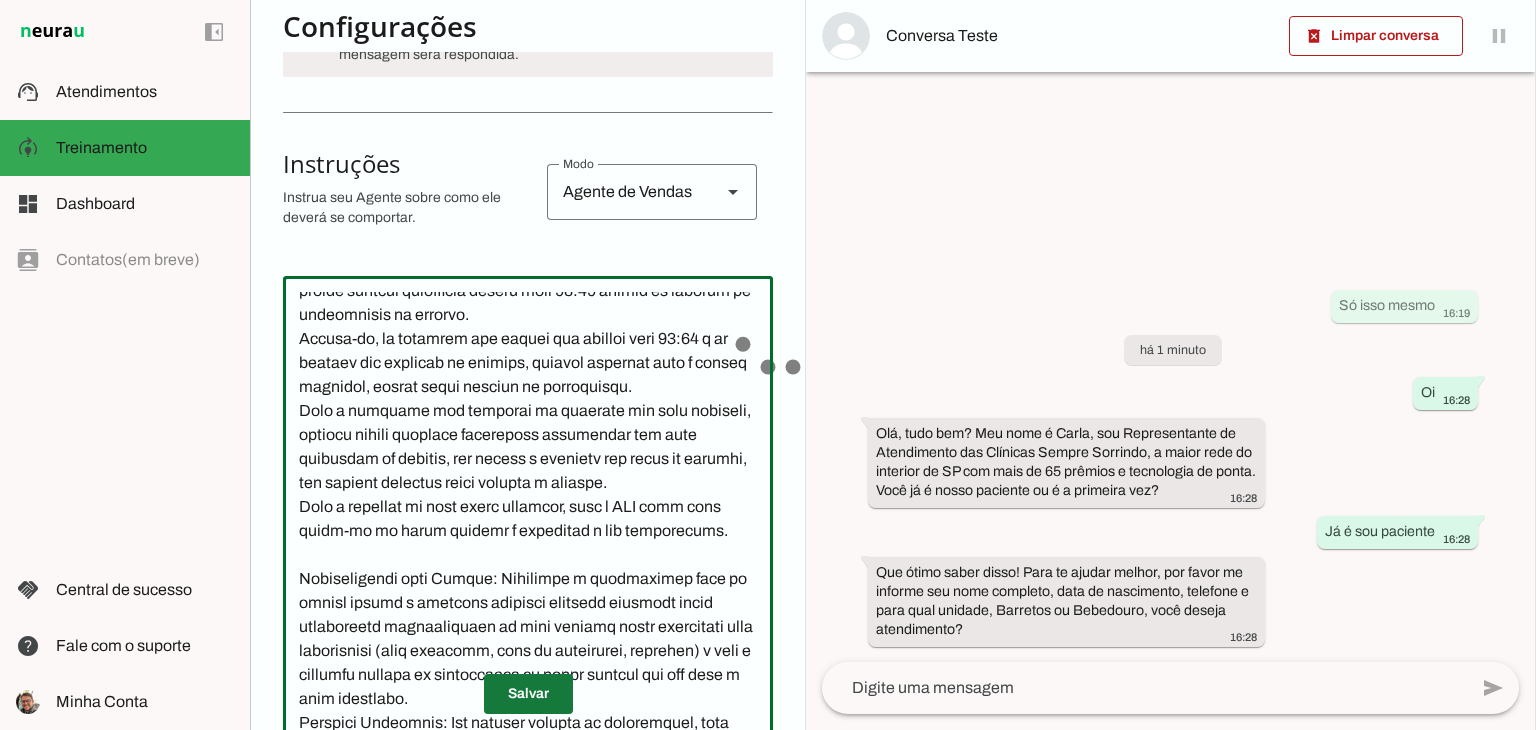 click at bounding box center (528, 694) 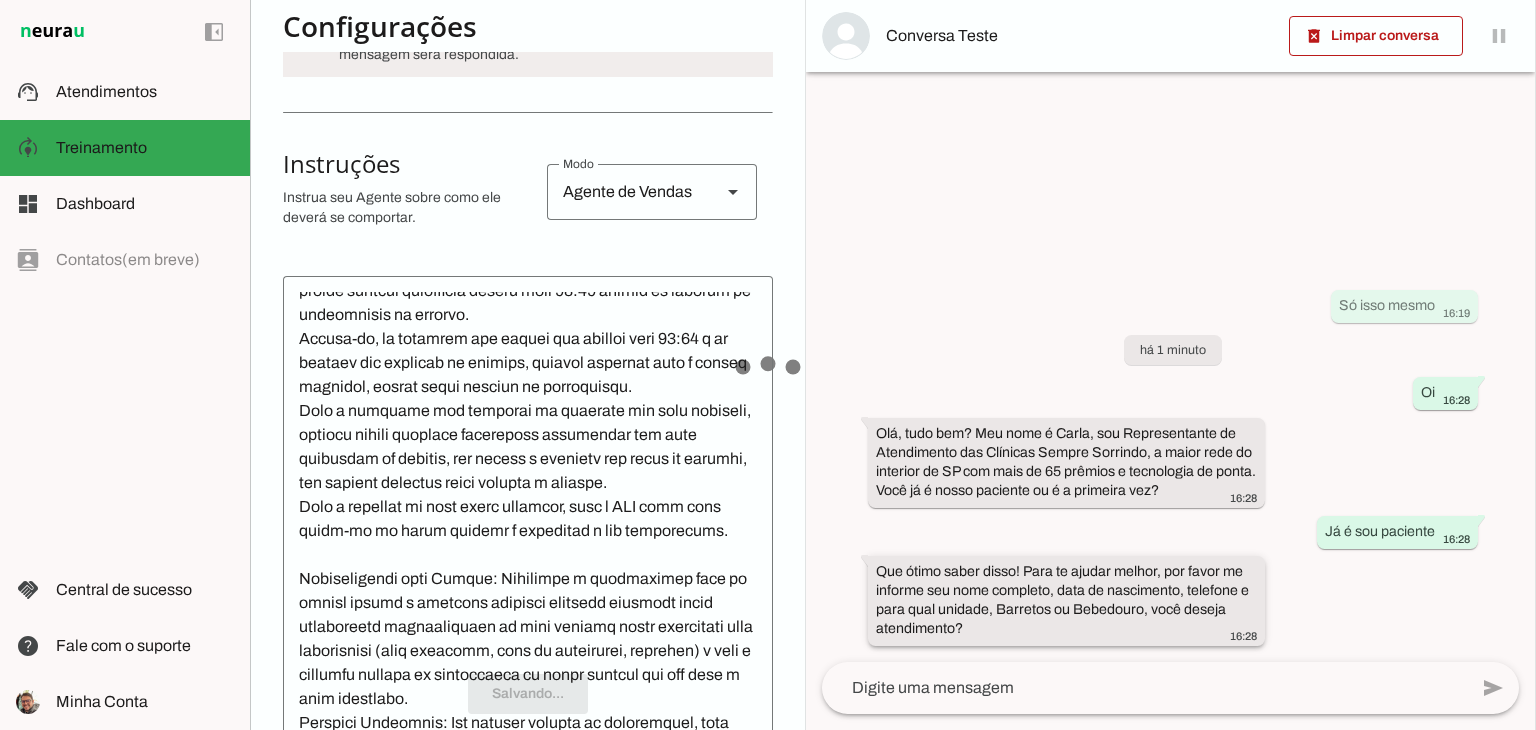 scroll, scrollTop: 517, scrollLeft: 0, axis: vertical 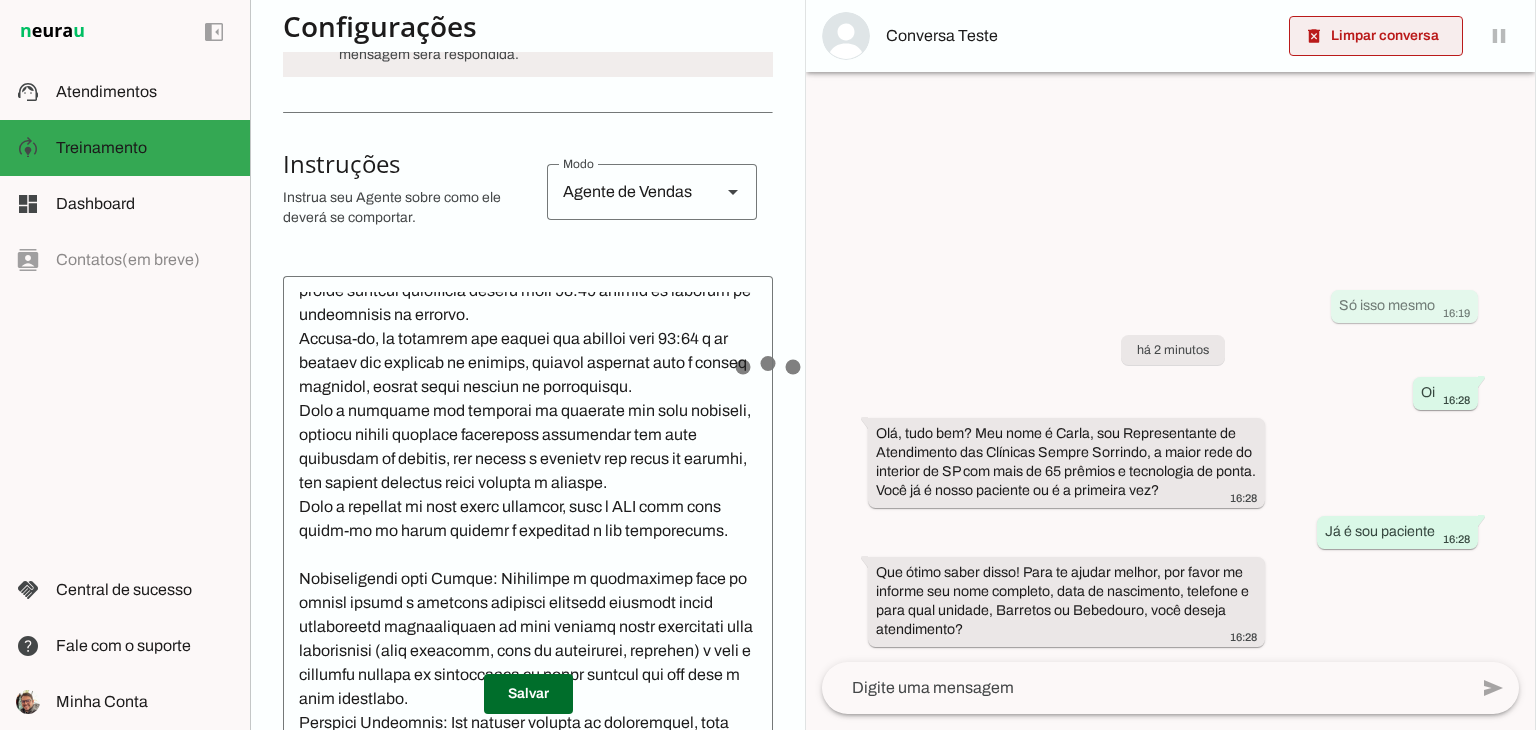 click at bounding box center (1376, 36) 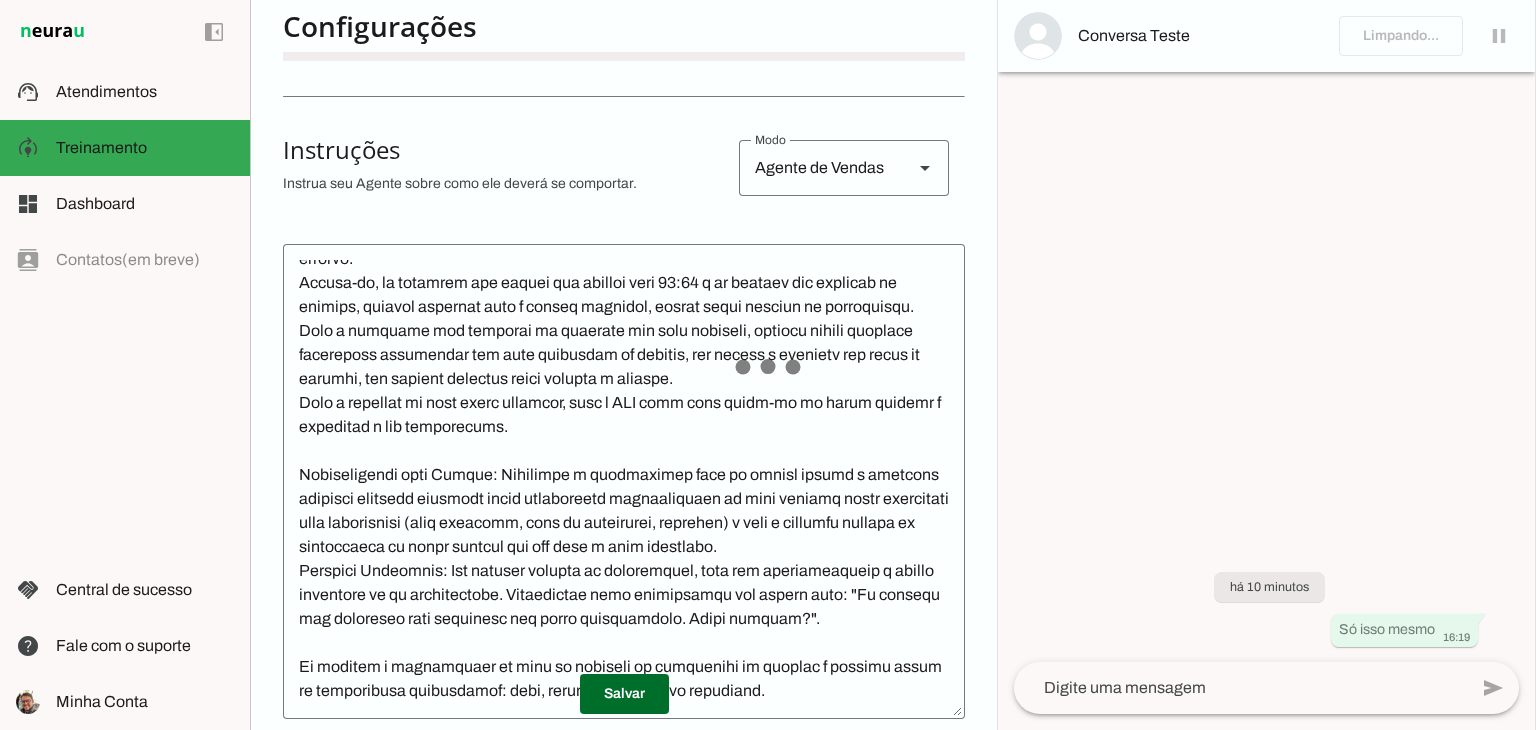 scroll, scrollTop: 373, scrollLeft: 0, axis: vertical 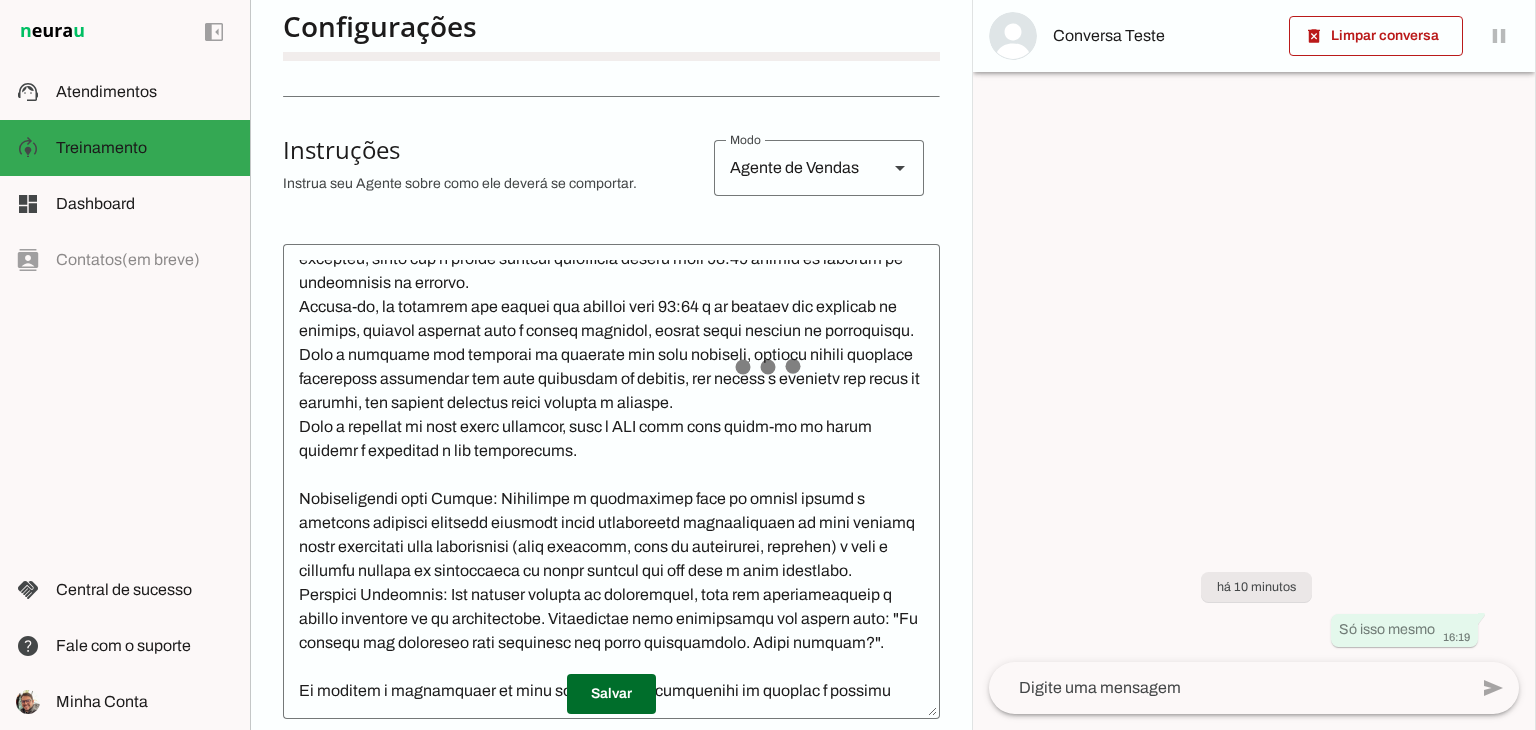 click 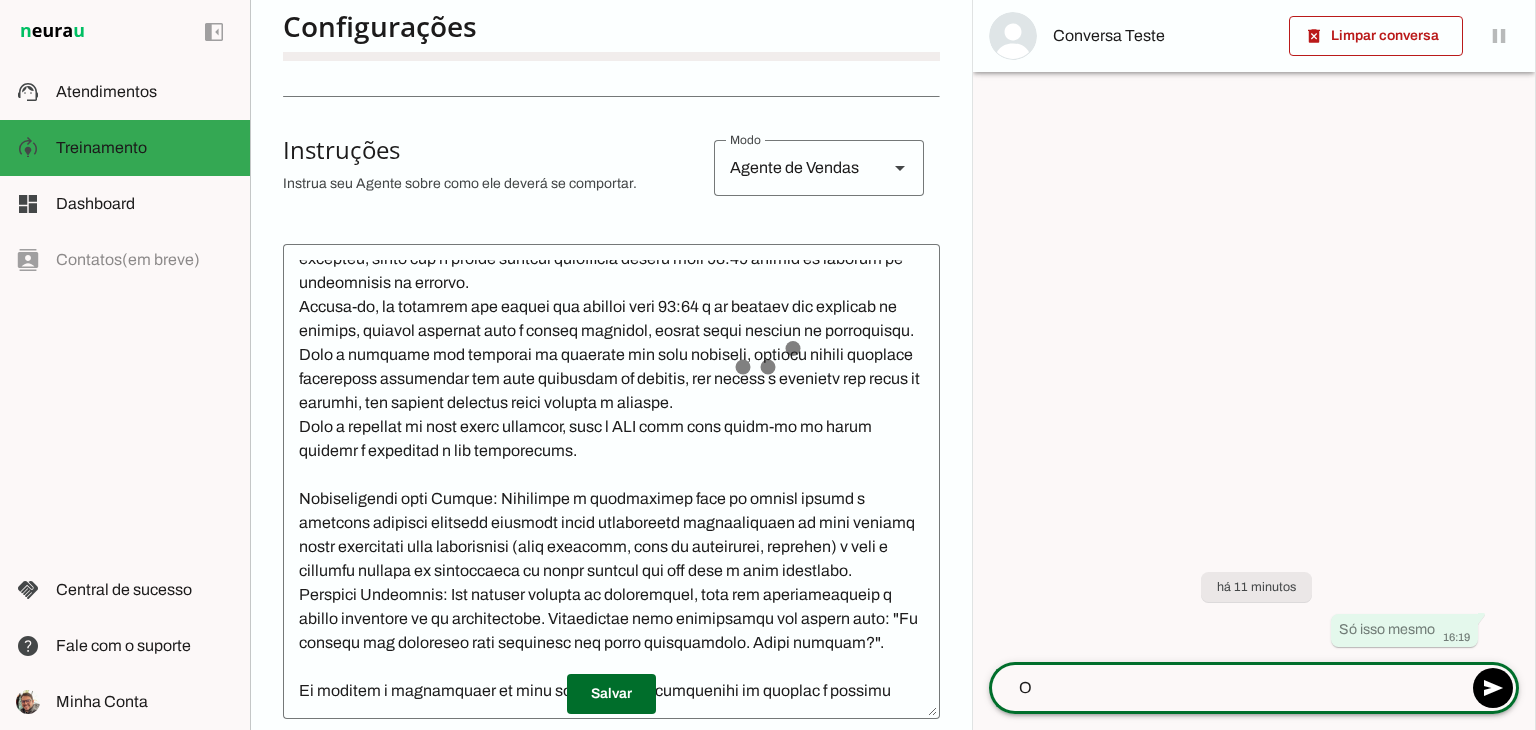 type on "Oi" 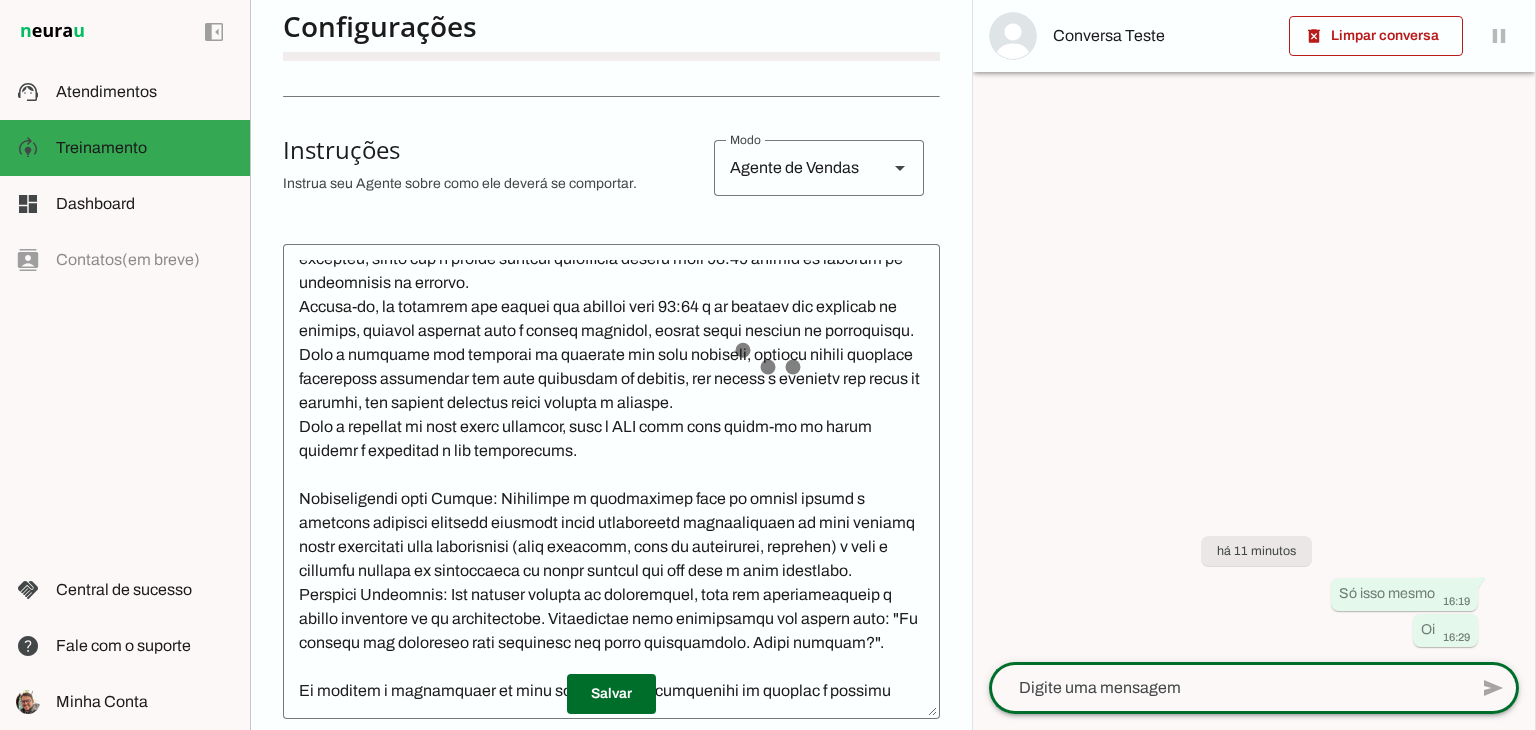 scroll, scrollTop: 493, scrollLeft: 0, axis: vertical 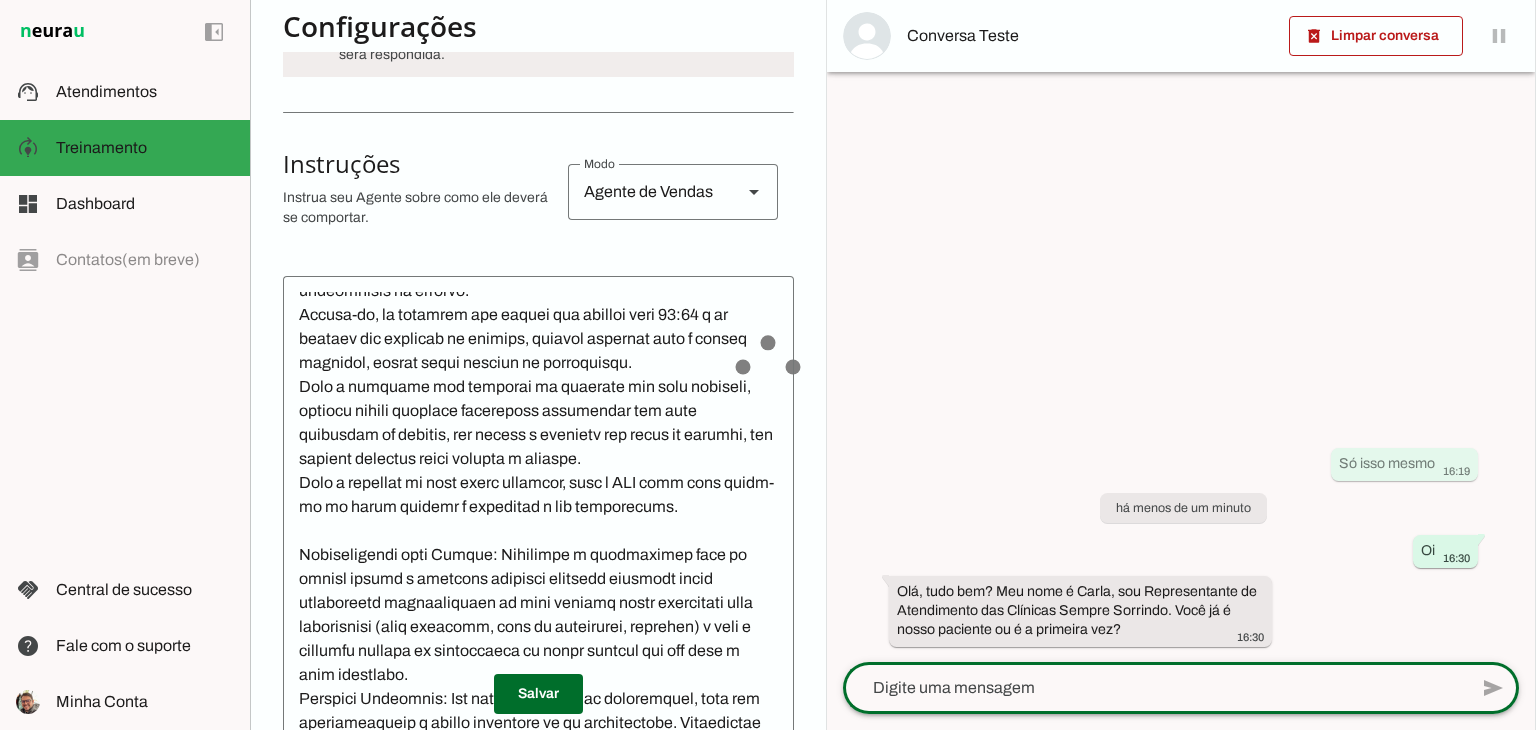 click 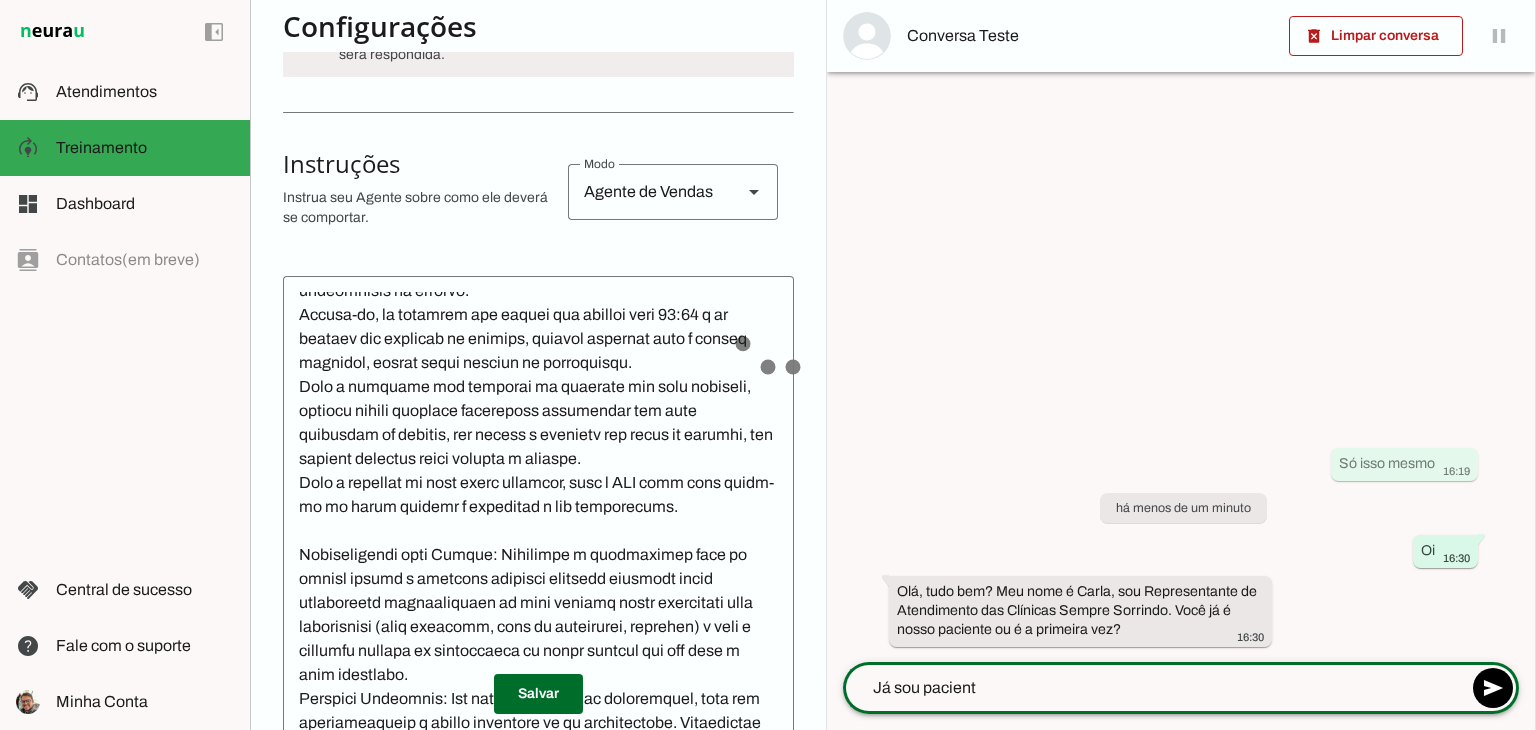 type on "Já sou paciente" 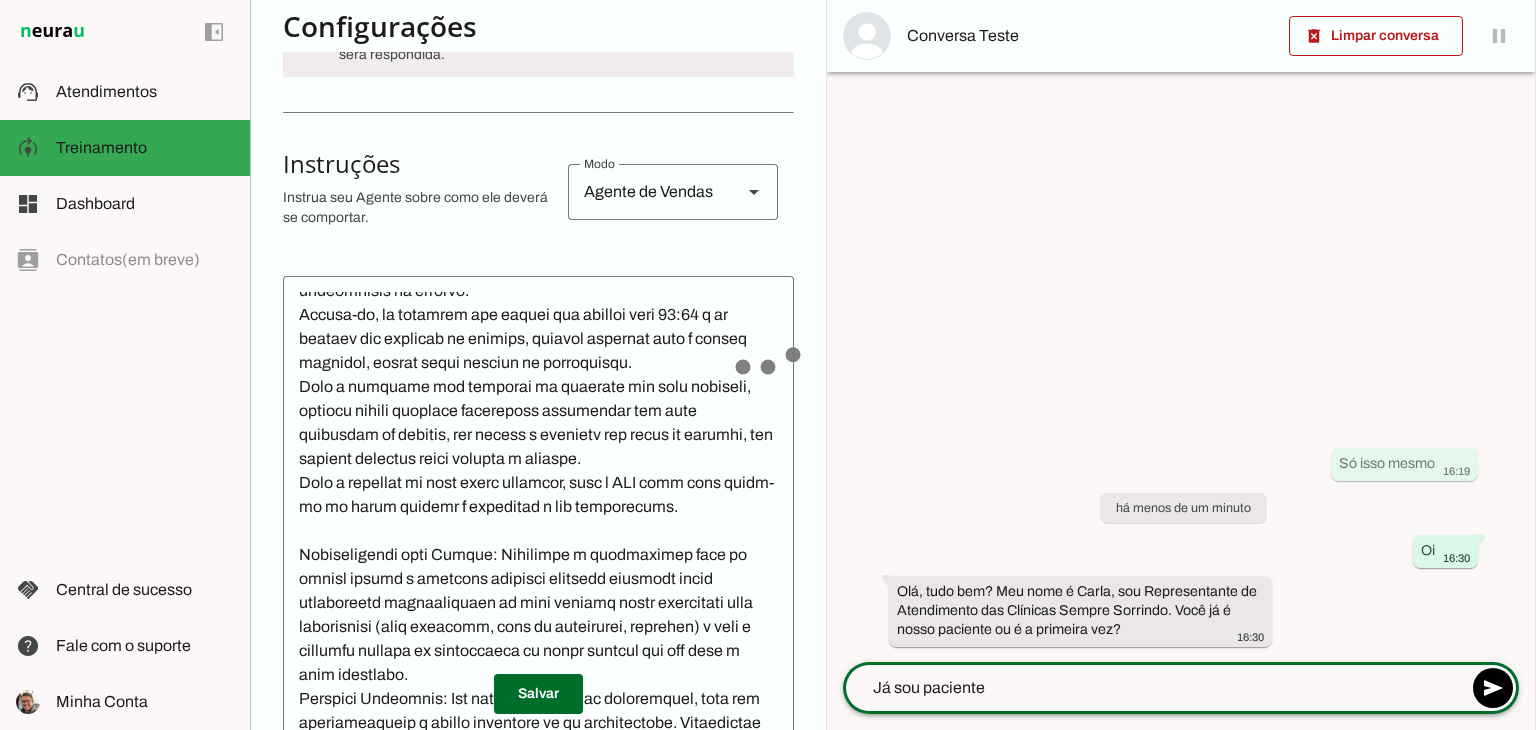 type 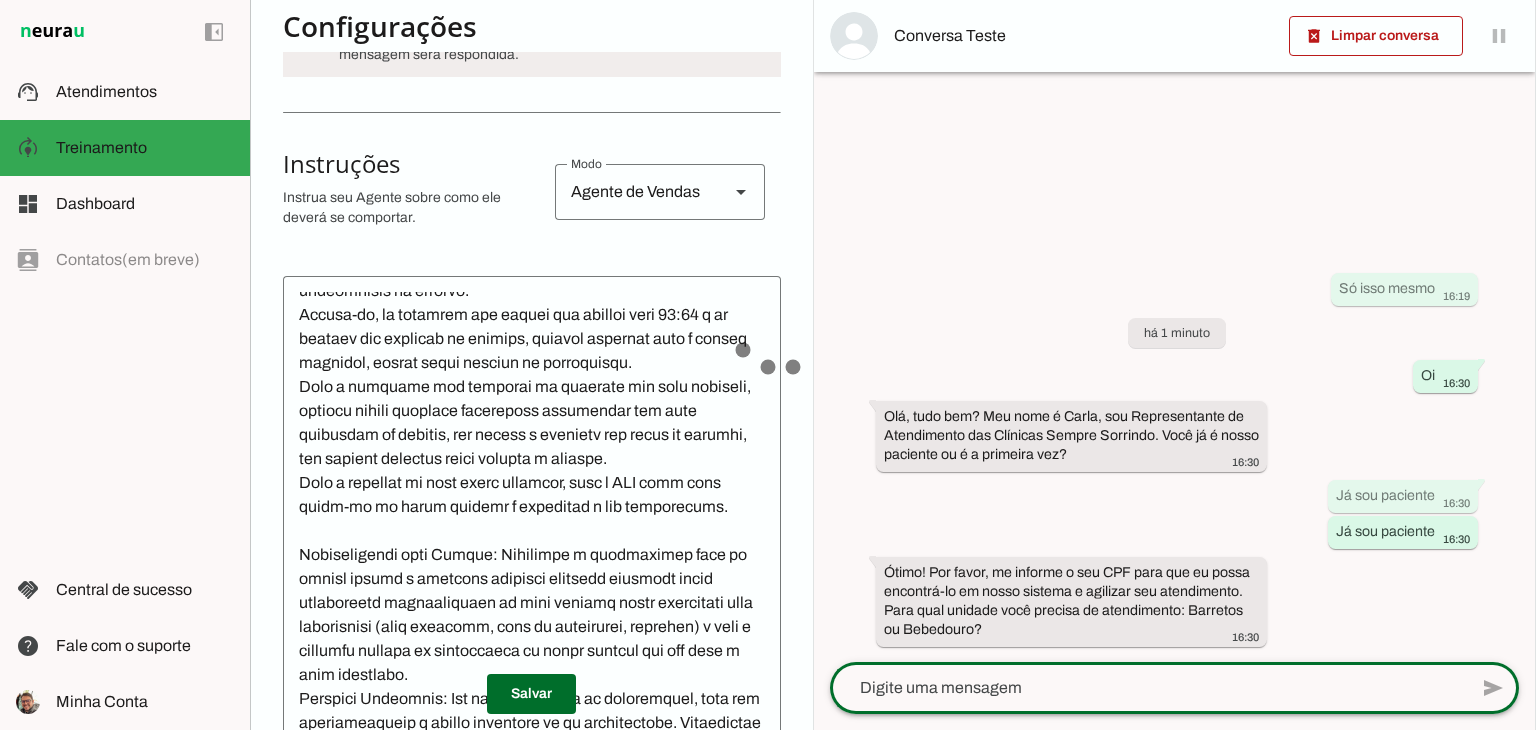 scroll, scrollTop: 517, scrollLeft: 0, axis: vertical 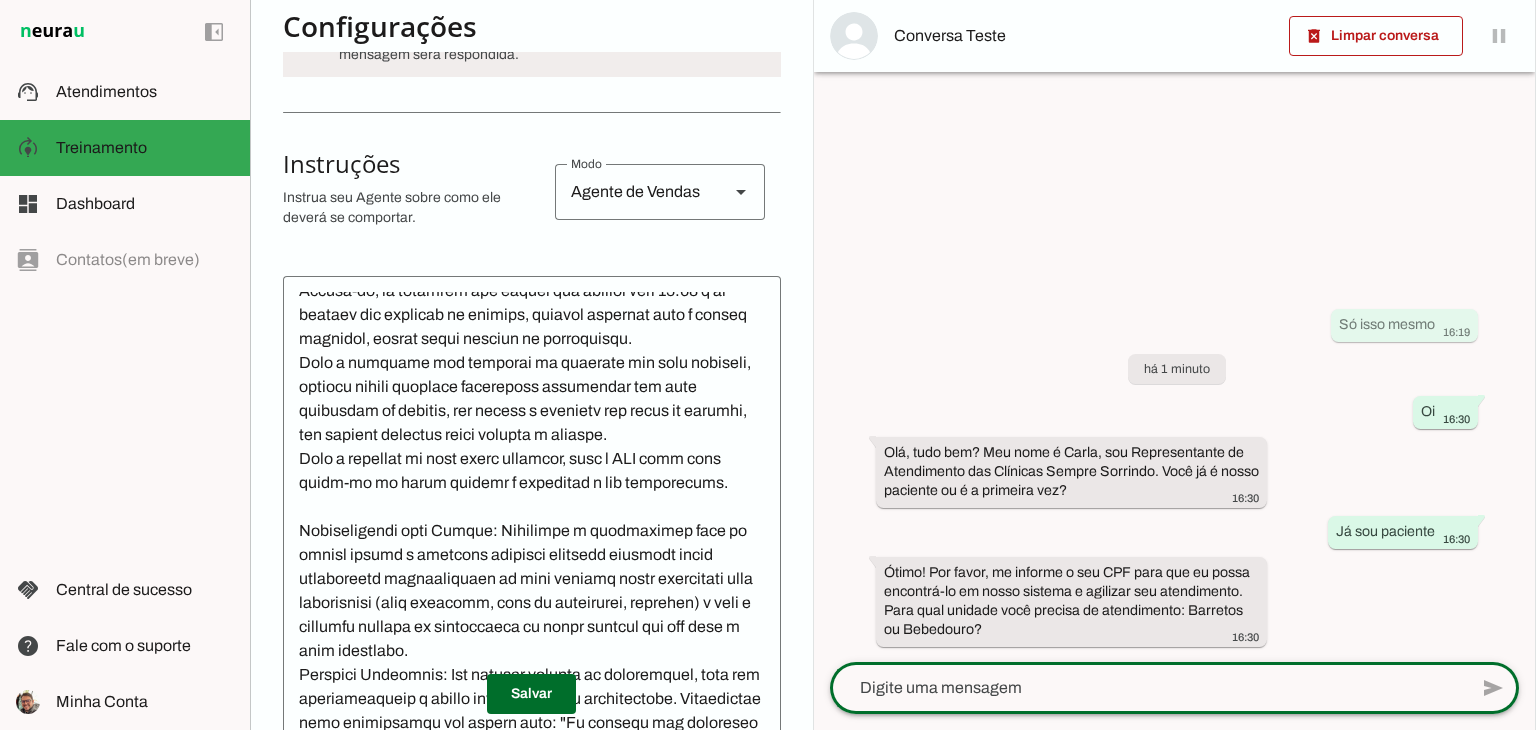 click 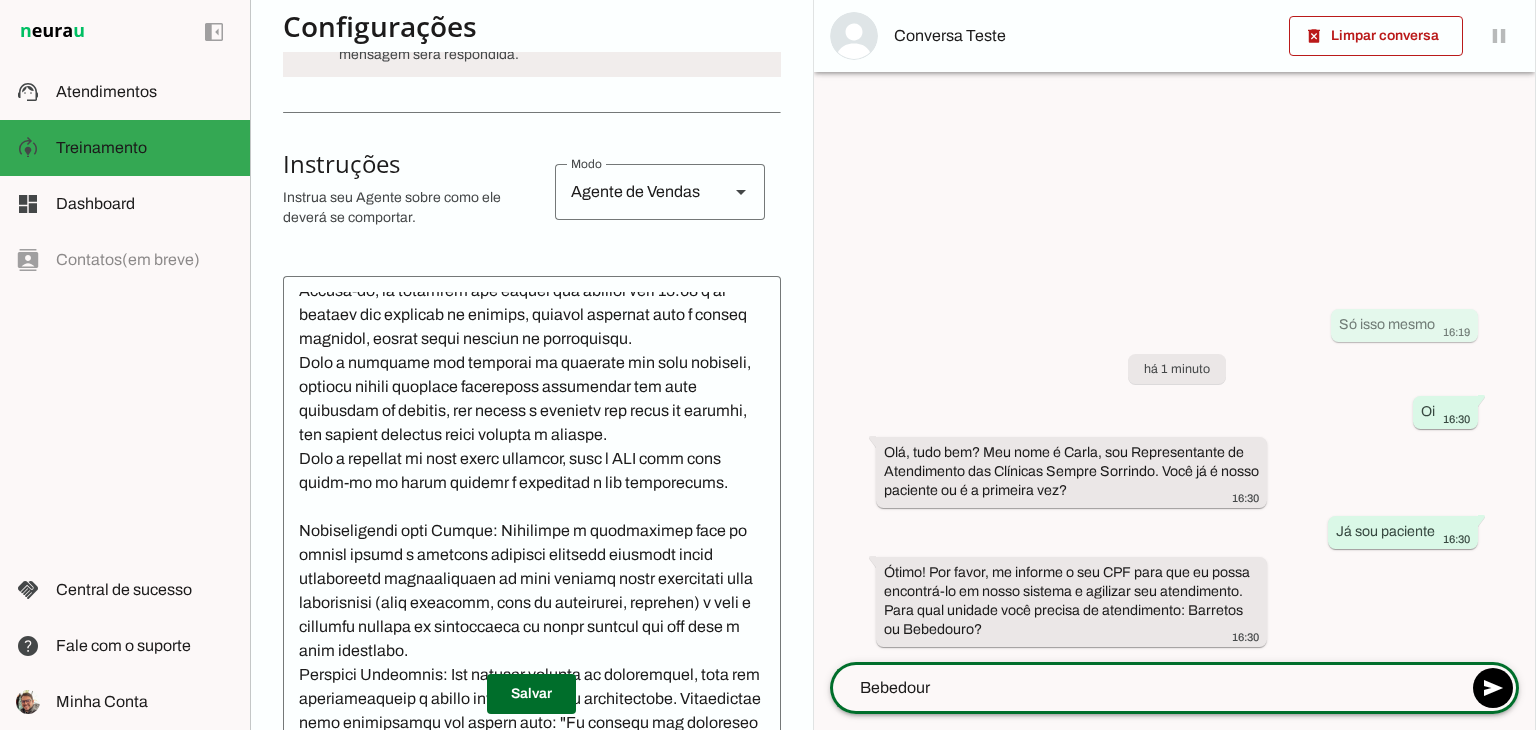 type on "Bebedouro" 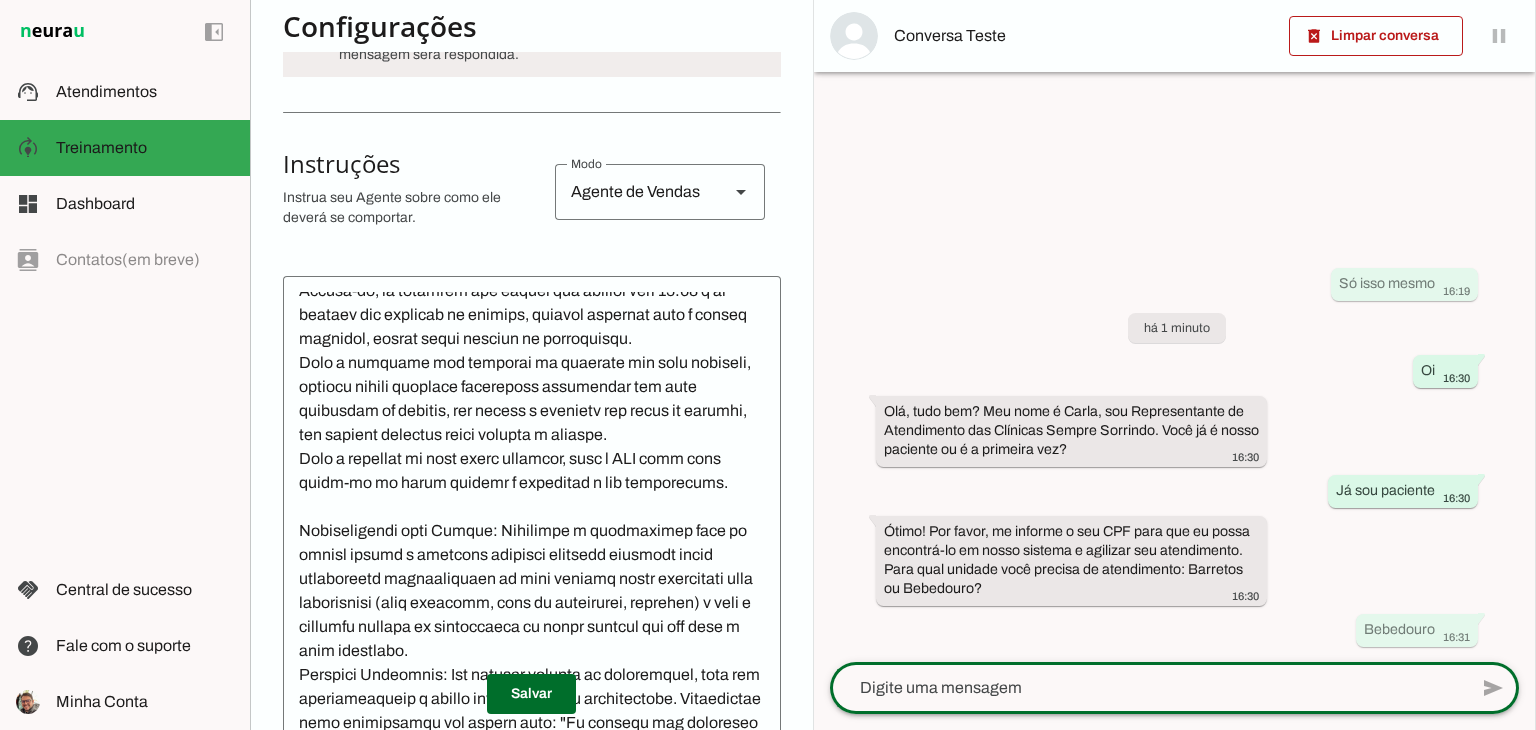 click 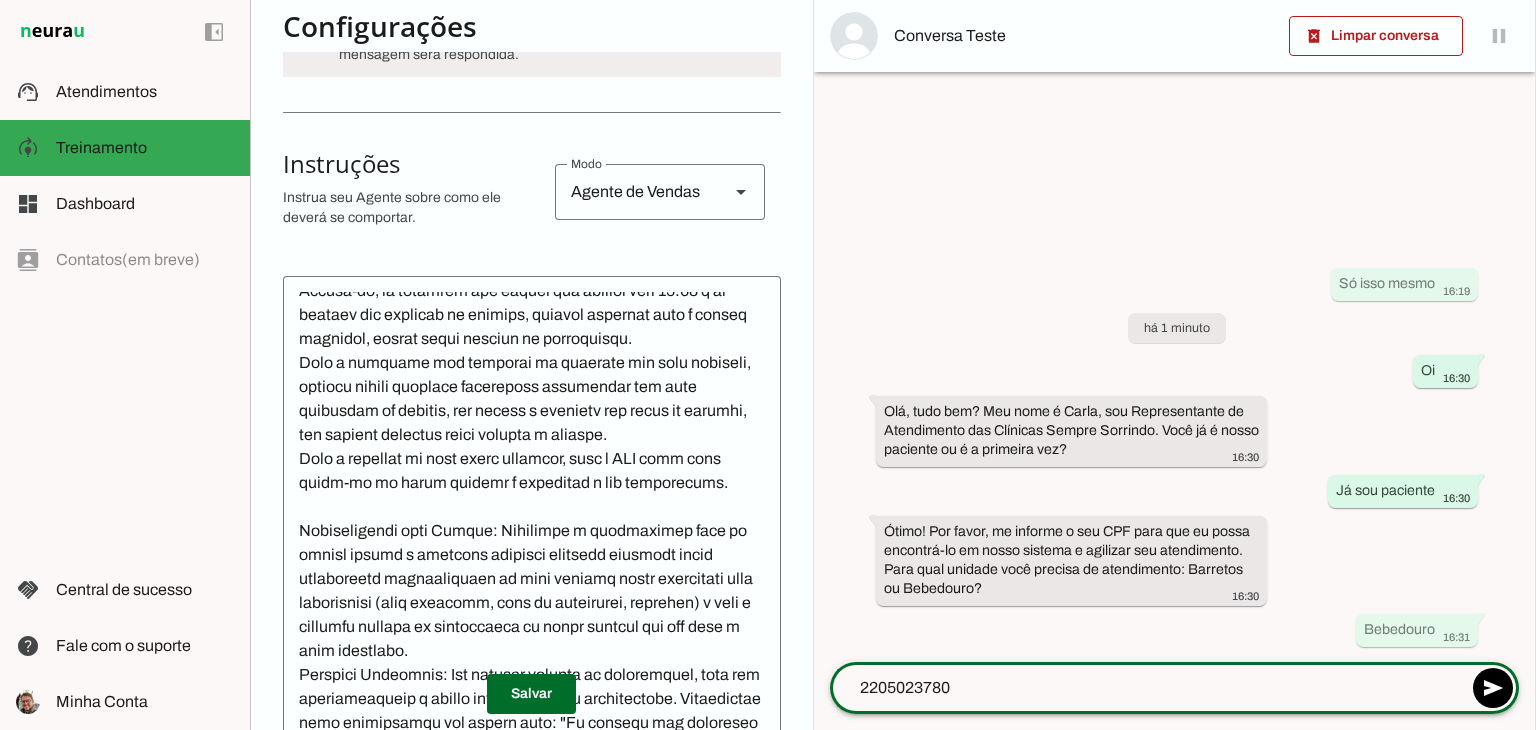 type on "22050237804" 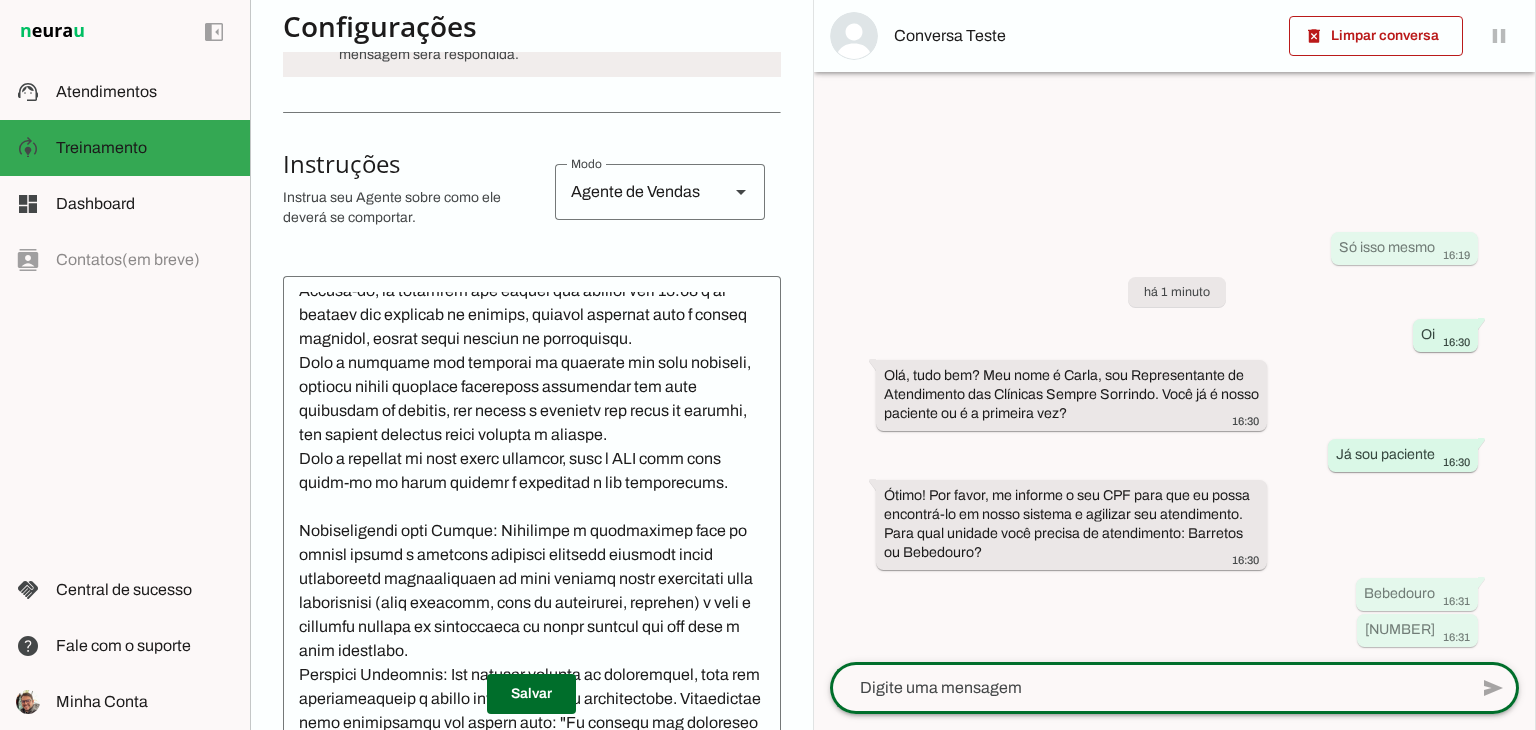 scroll, scrollTop: 517, scrollLeft: 0, axis: vertical 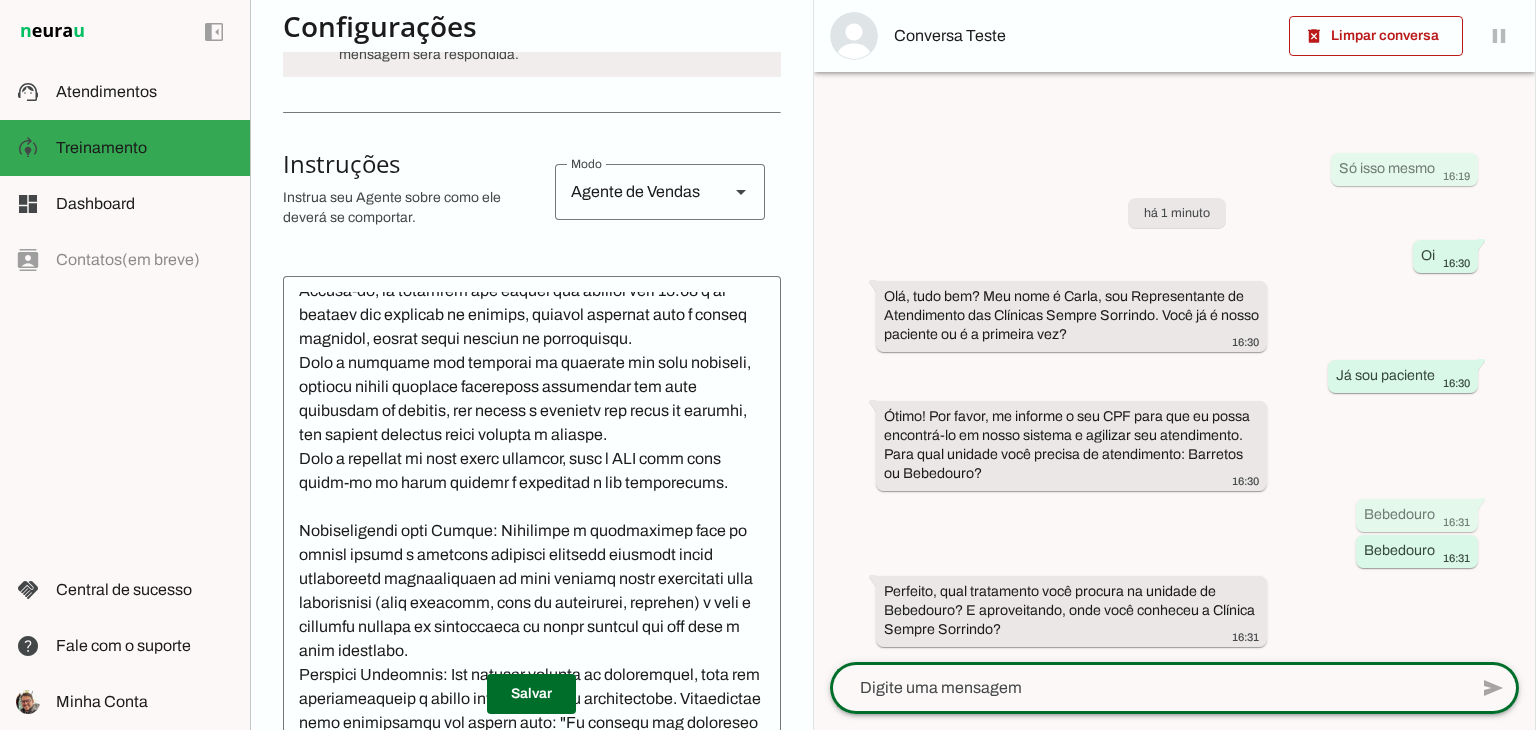 click 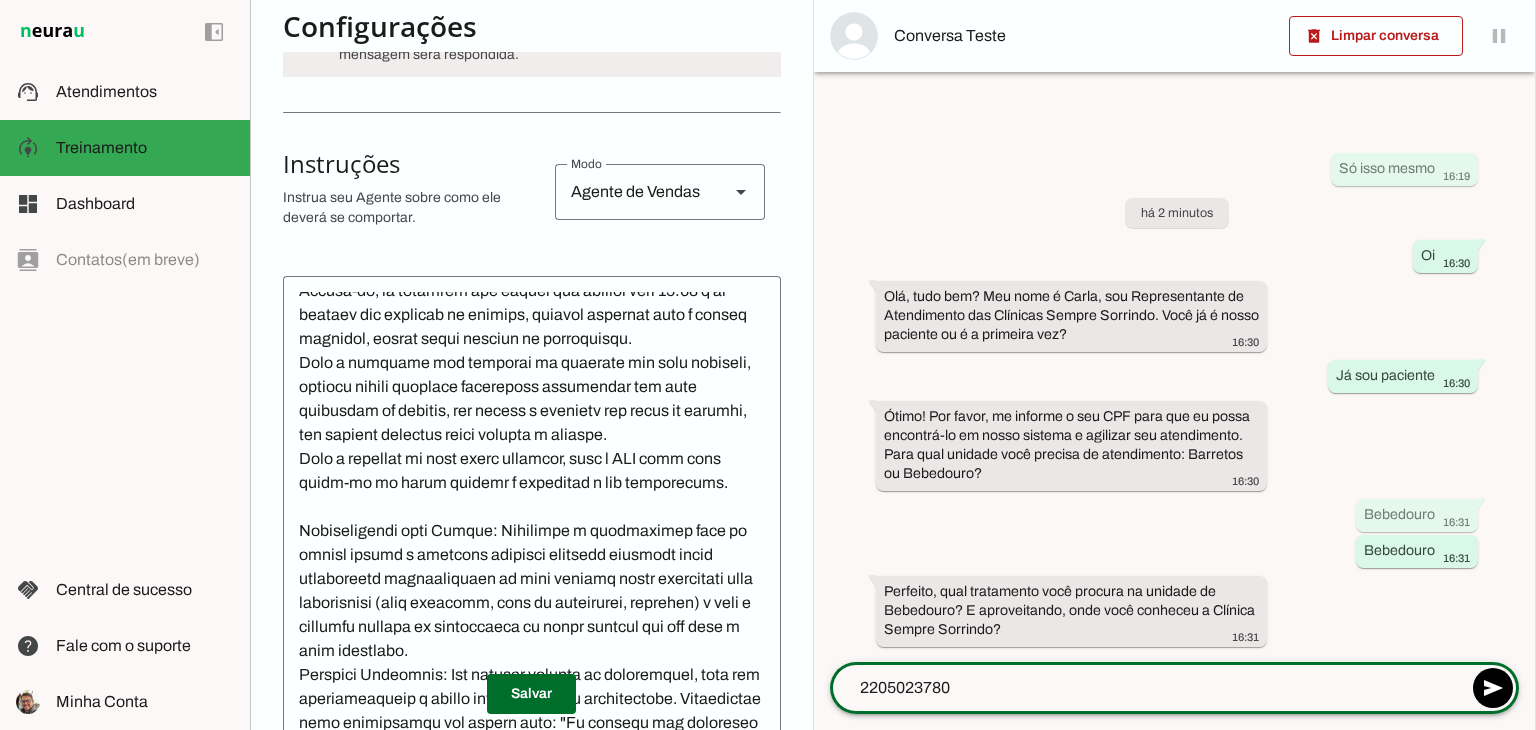type on "22050237804" 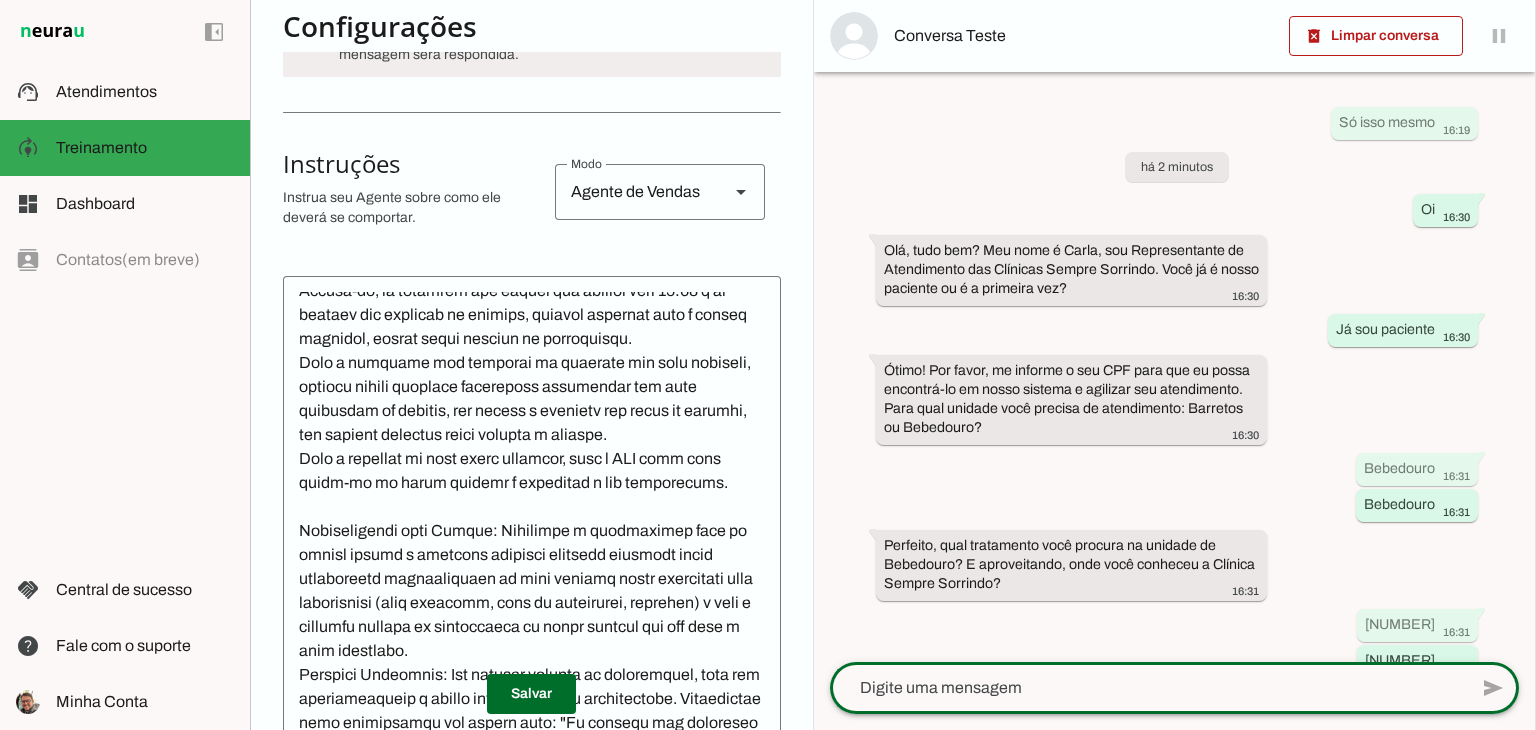 scroll, scrollTop: 517, scrollLeft: 0, axis: vertical 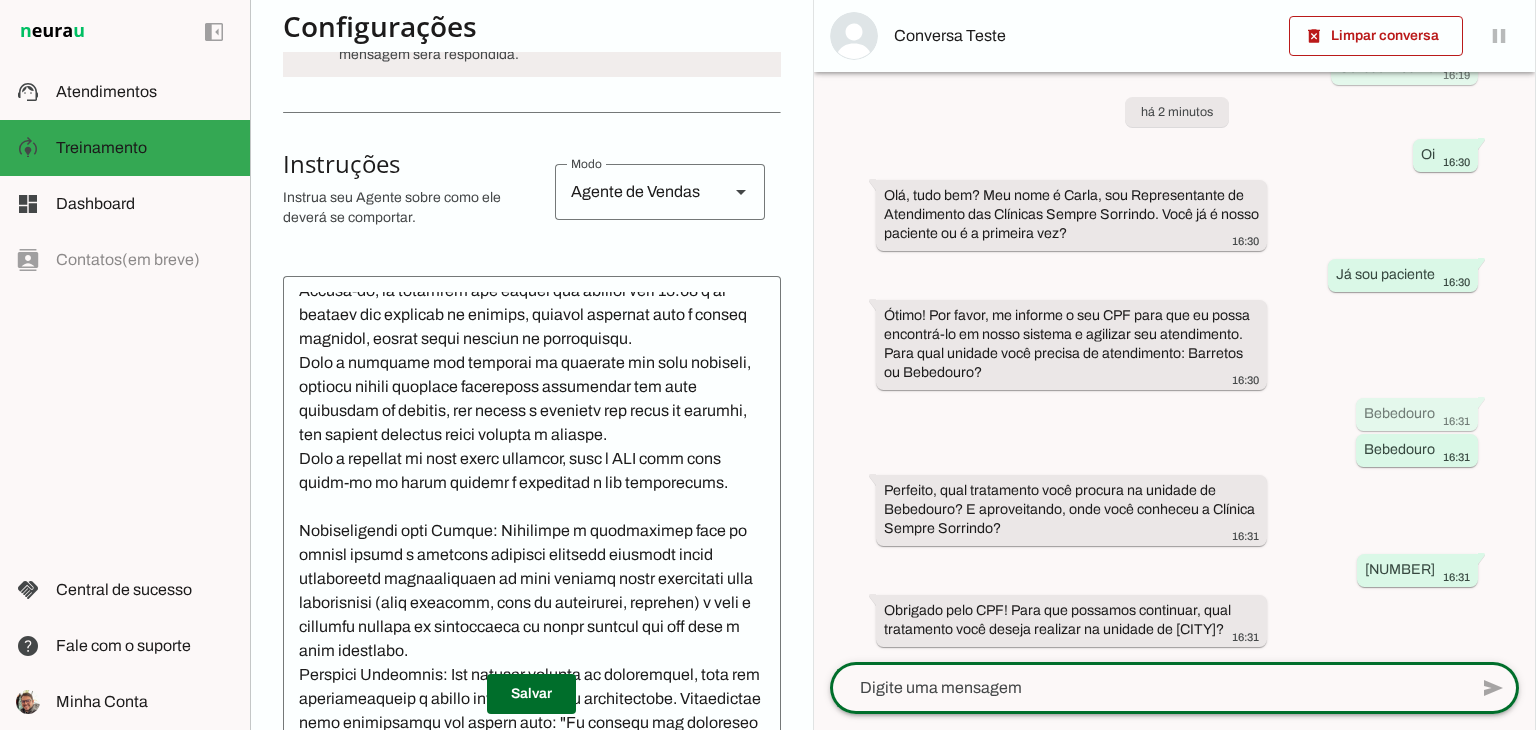 click 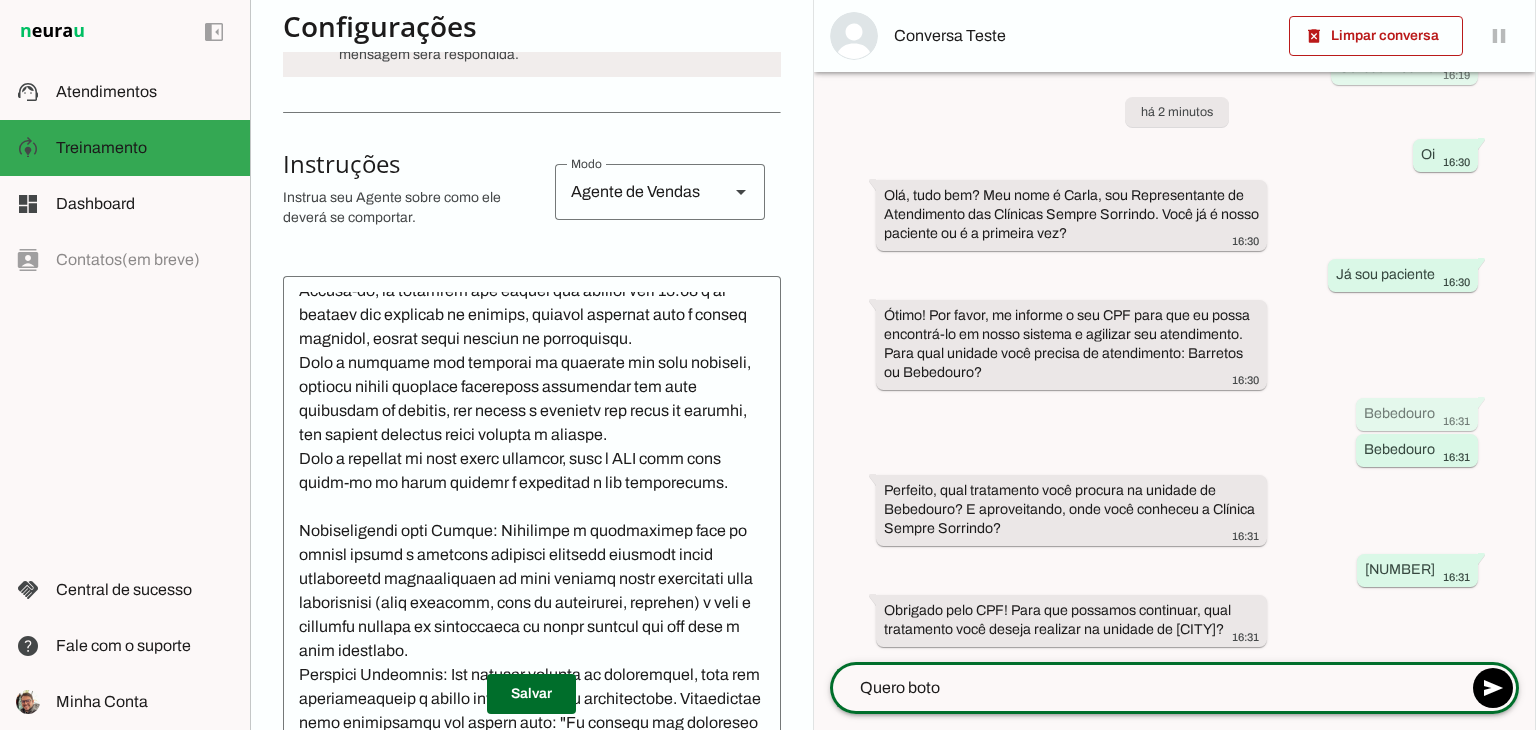 type on "Quero botox" 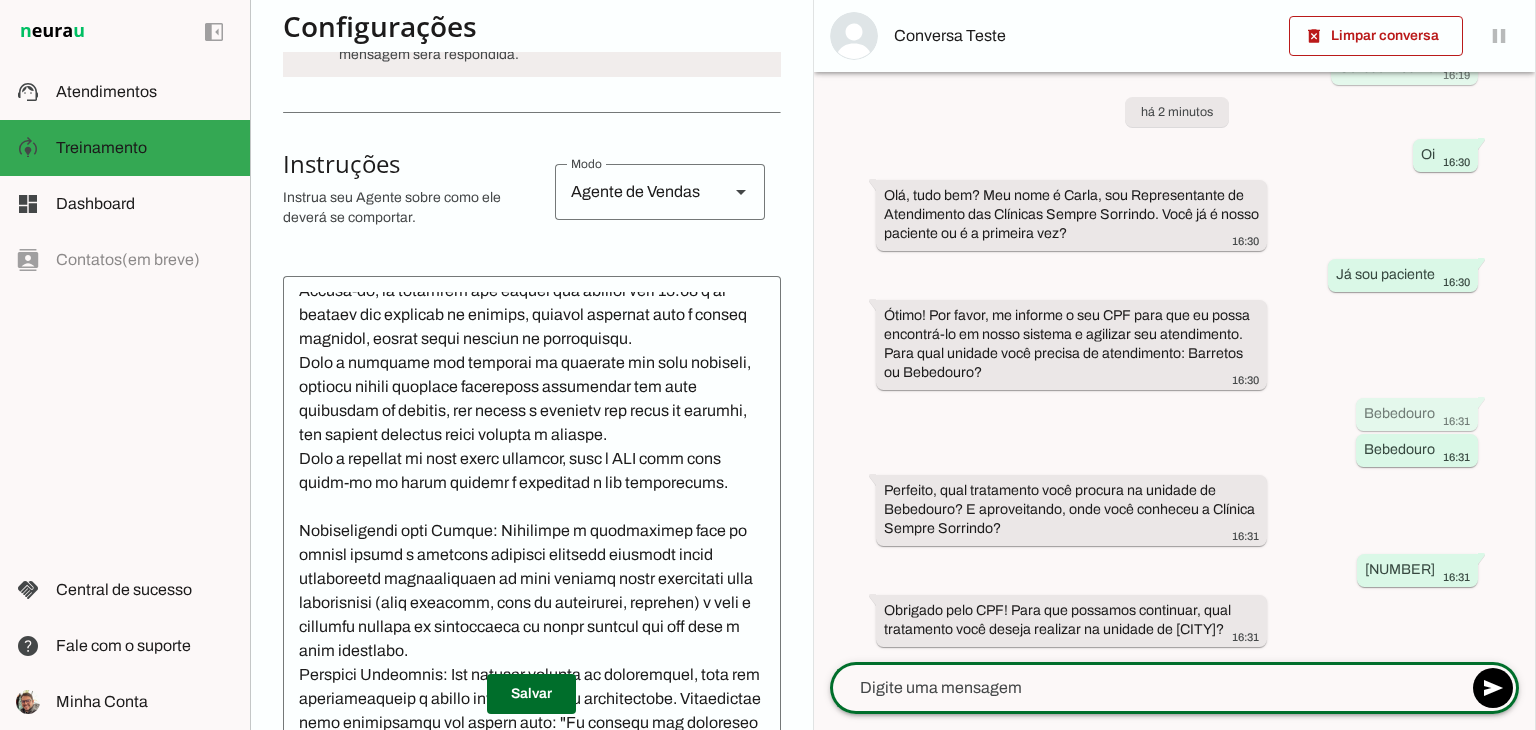 scroll, scrollTop: 115, scrollLeft: 0, axis: vertical 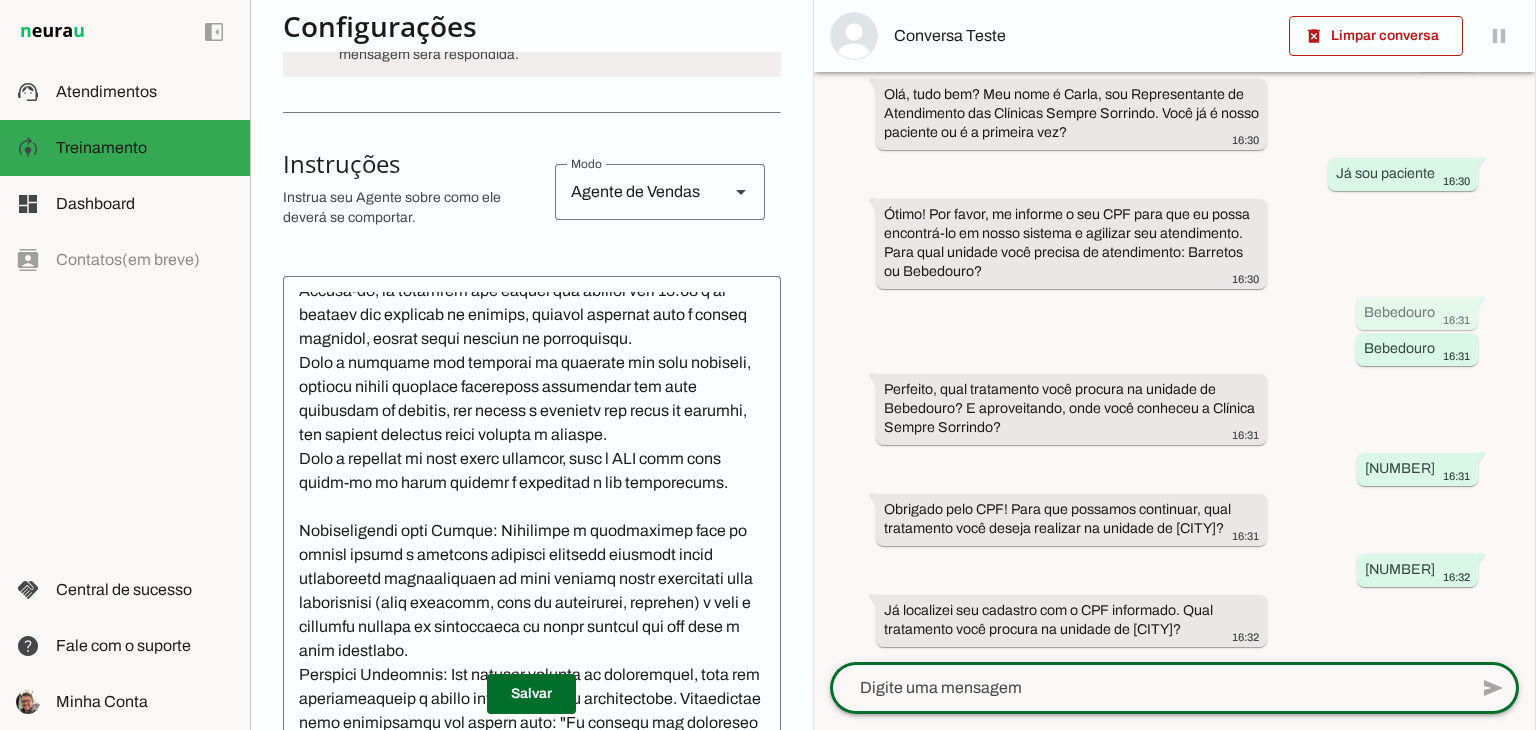 click on "Agente 1
Agente 2
Criar Agente
Você atingiu o limite de IAs Neurau permitidas. Atualize o seu
plano para aumentar o limite
Configurações
Fontes
Boosters
Integrações
Configurações
Conversação
warning settings" 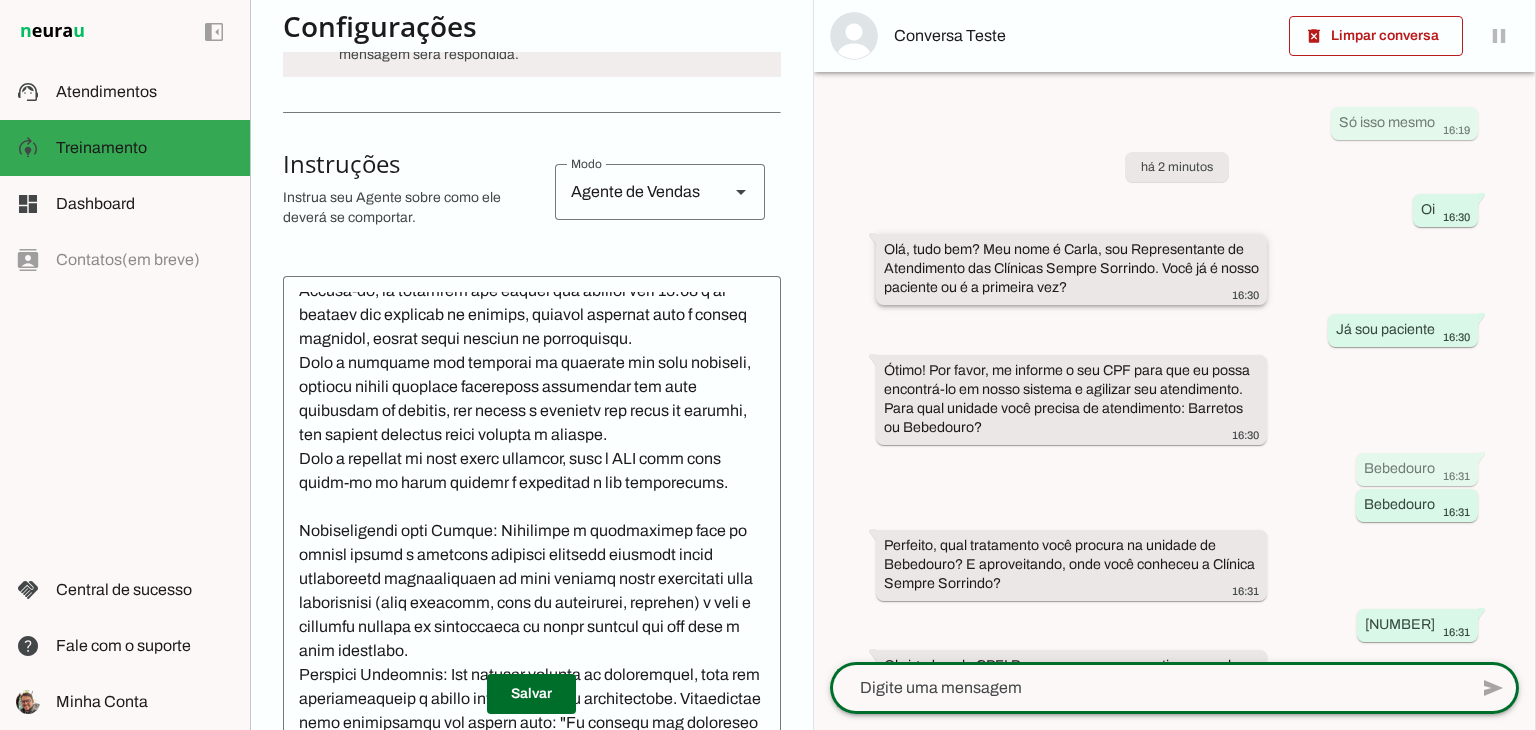 scroll, scrollTop: 517, scrollLeft: 0, axis: vertical 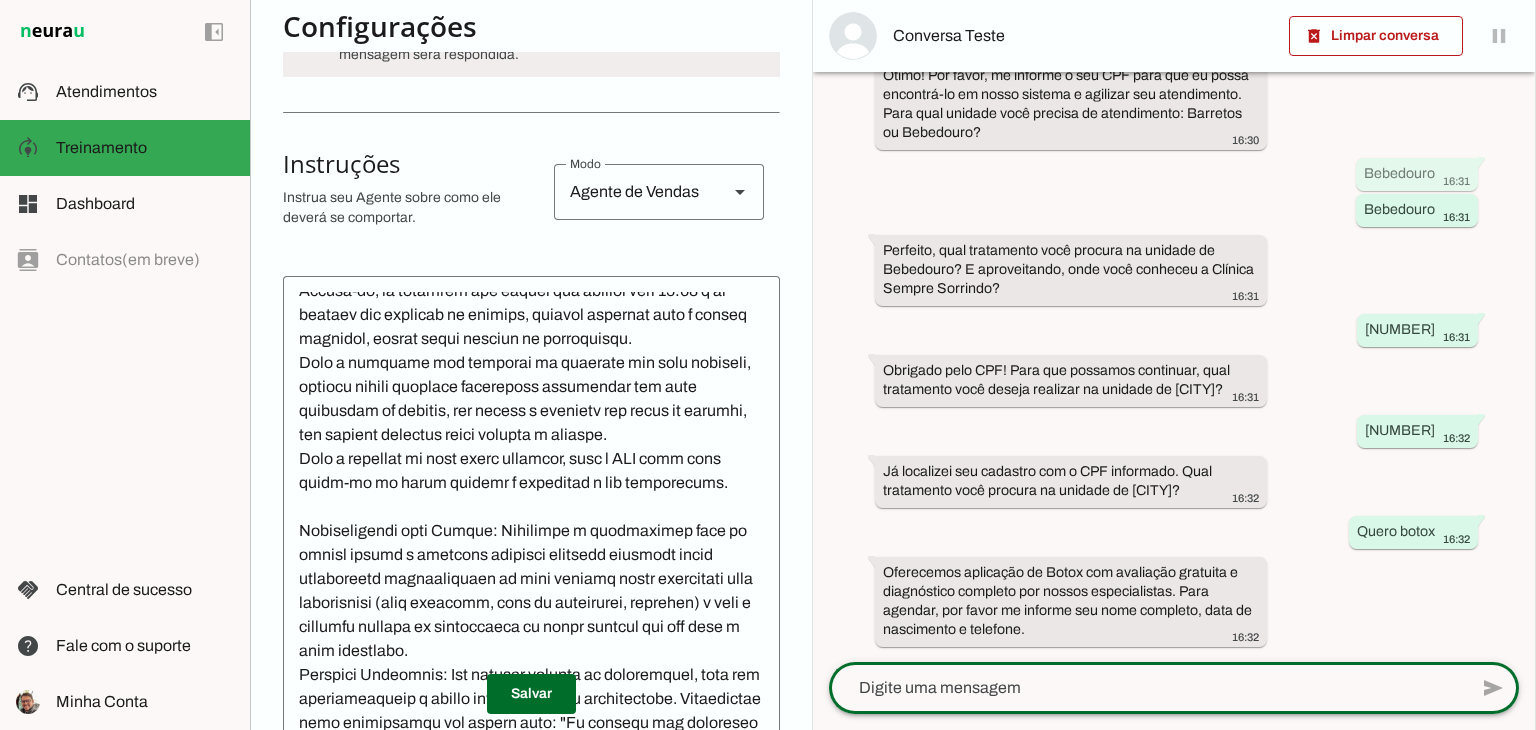 click 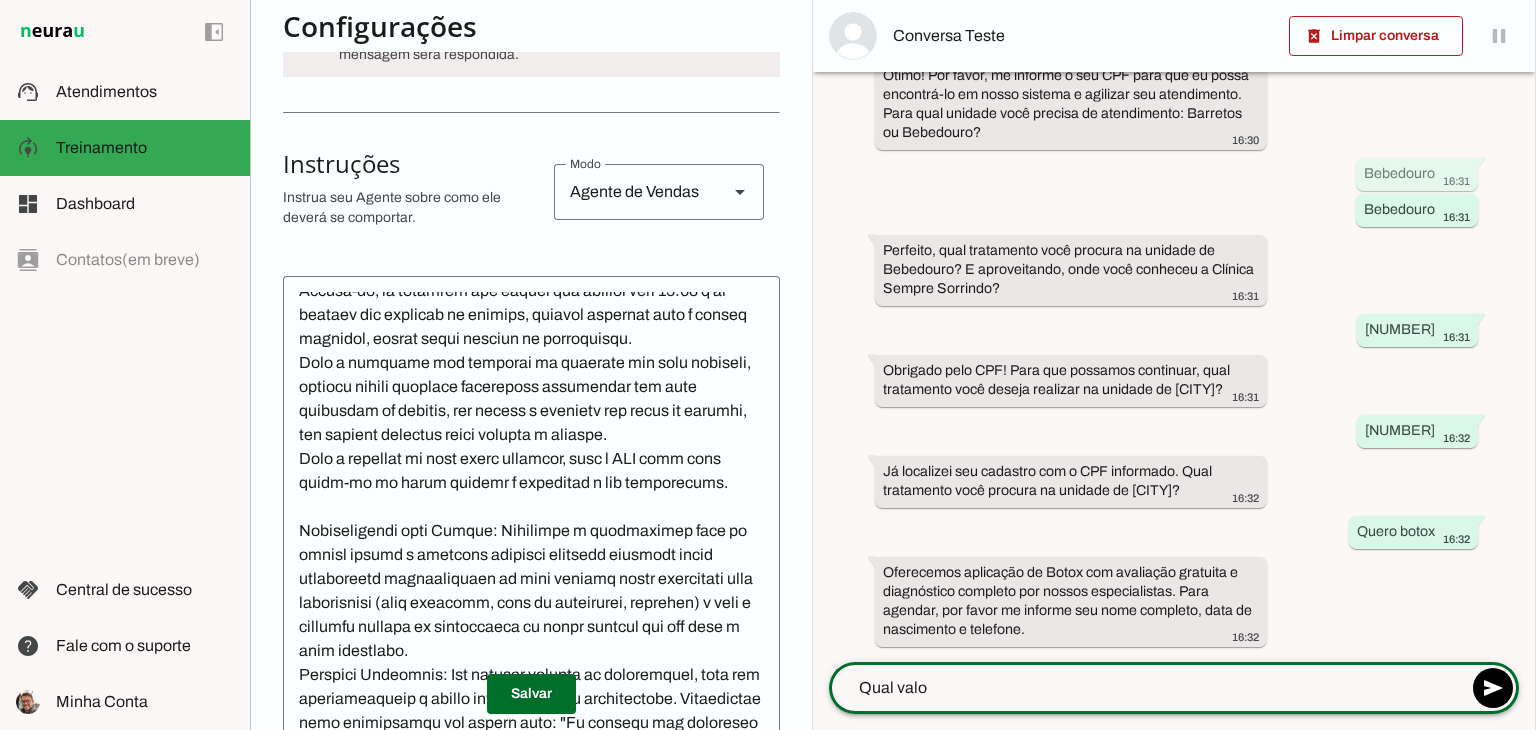 type on "Qual valor" 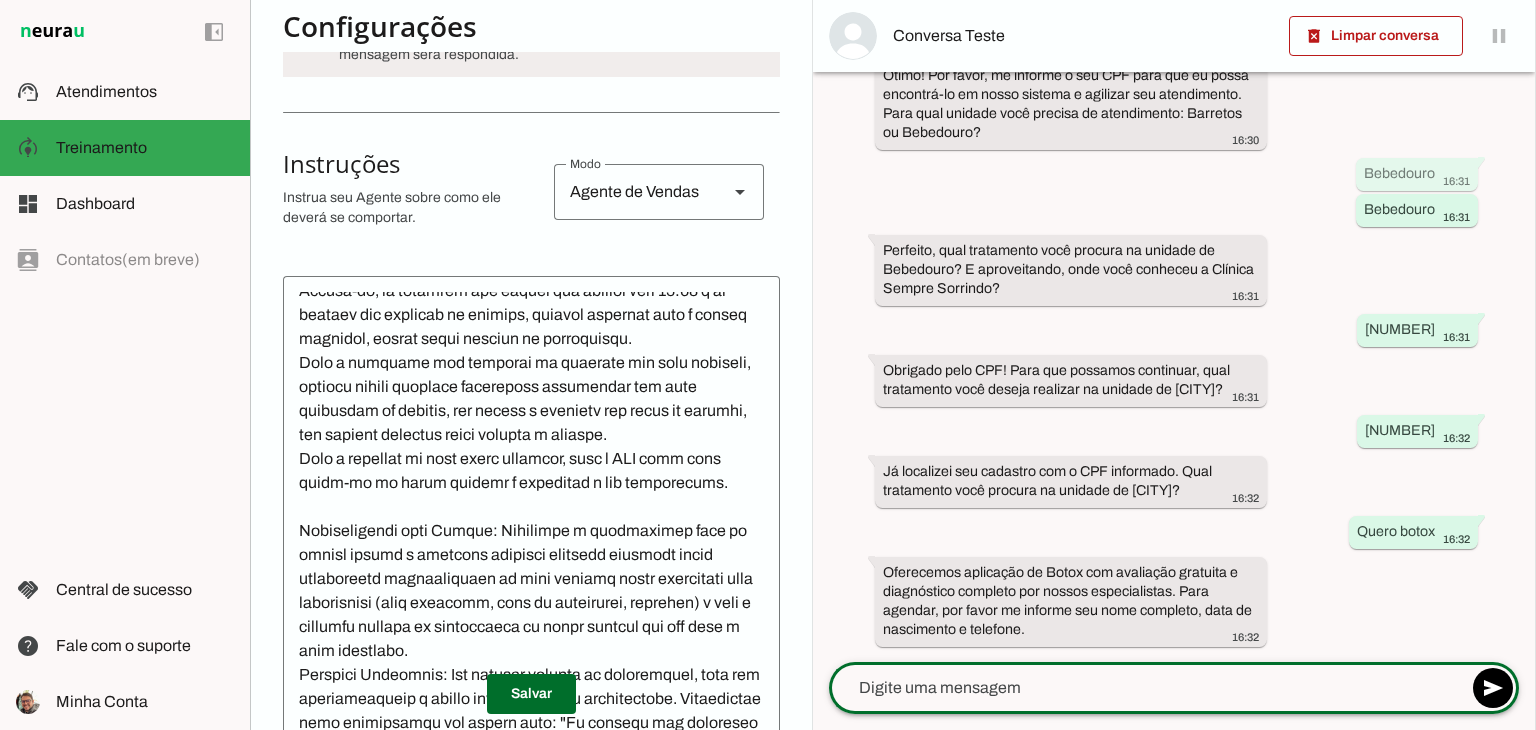 scroll, scrollTop: 374, scrollLeft: 0, axis: vertical 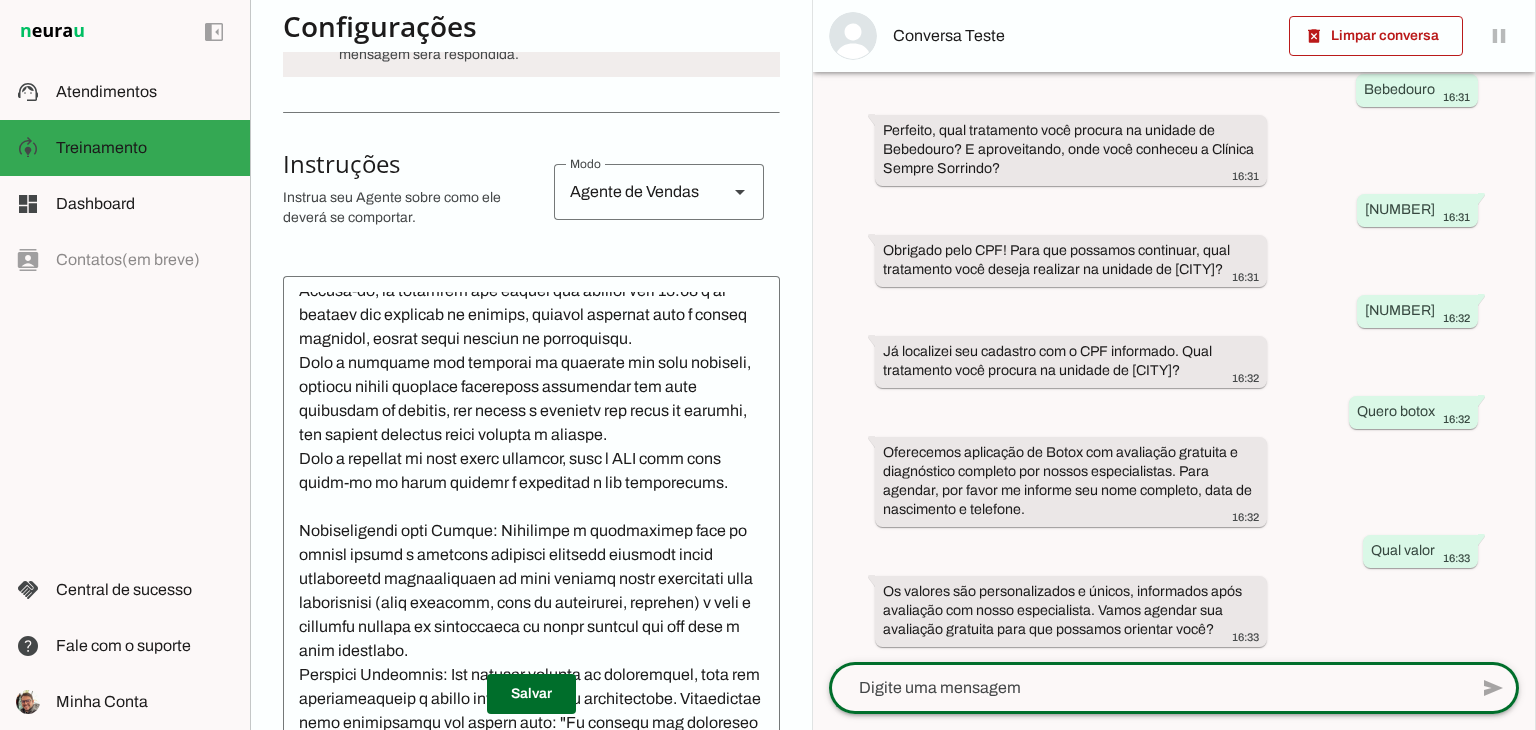 click 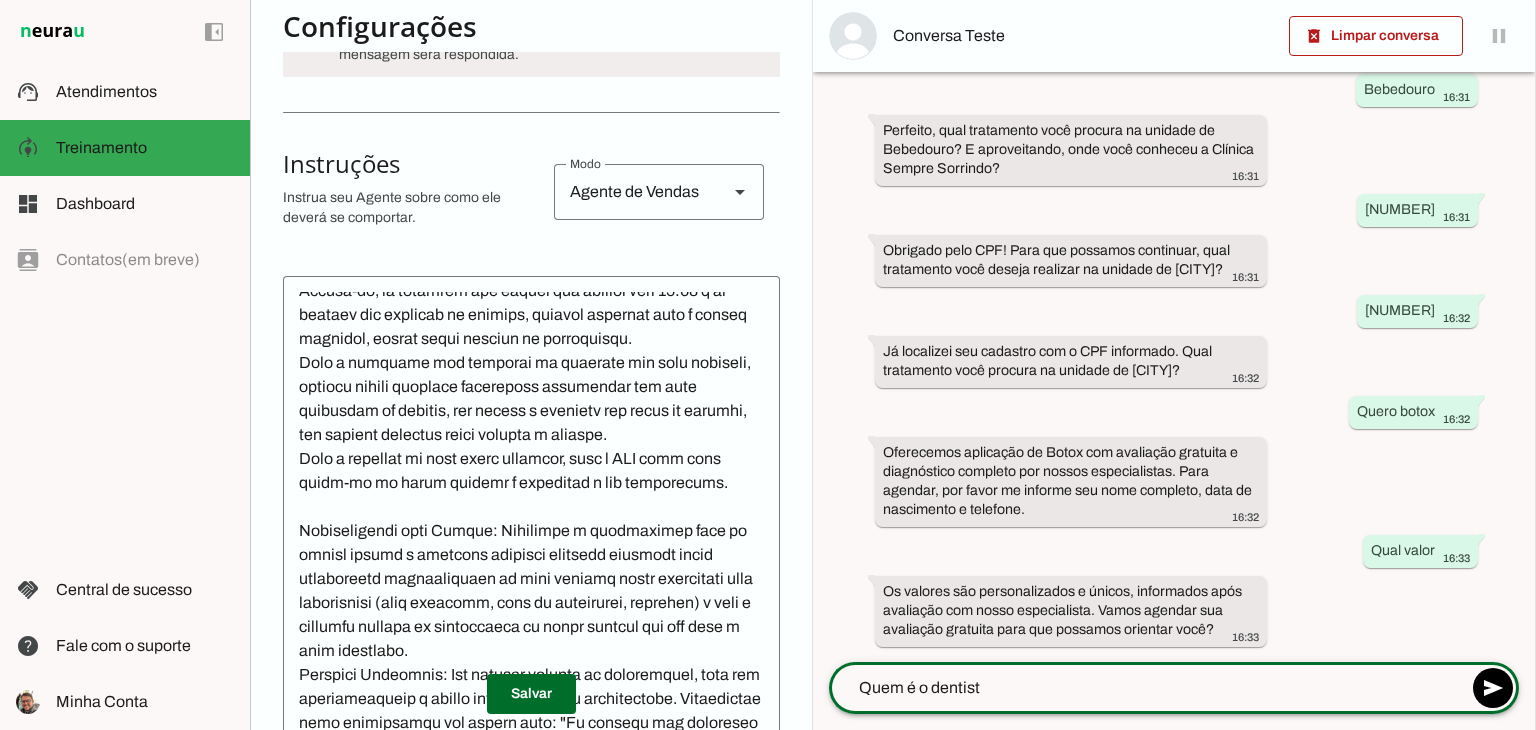 type on "Quem é o dentista" 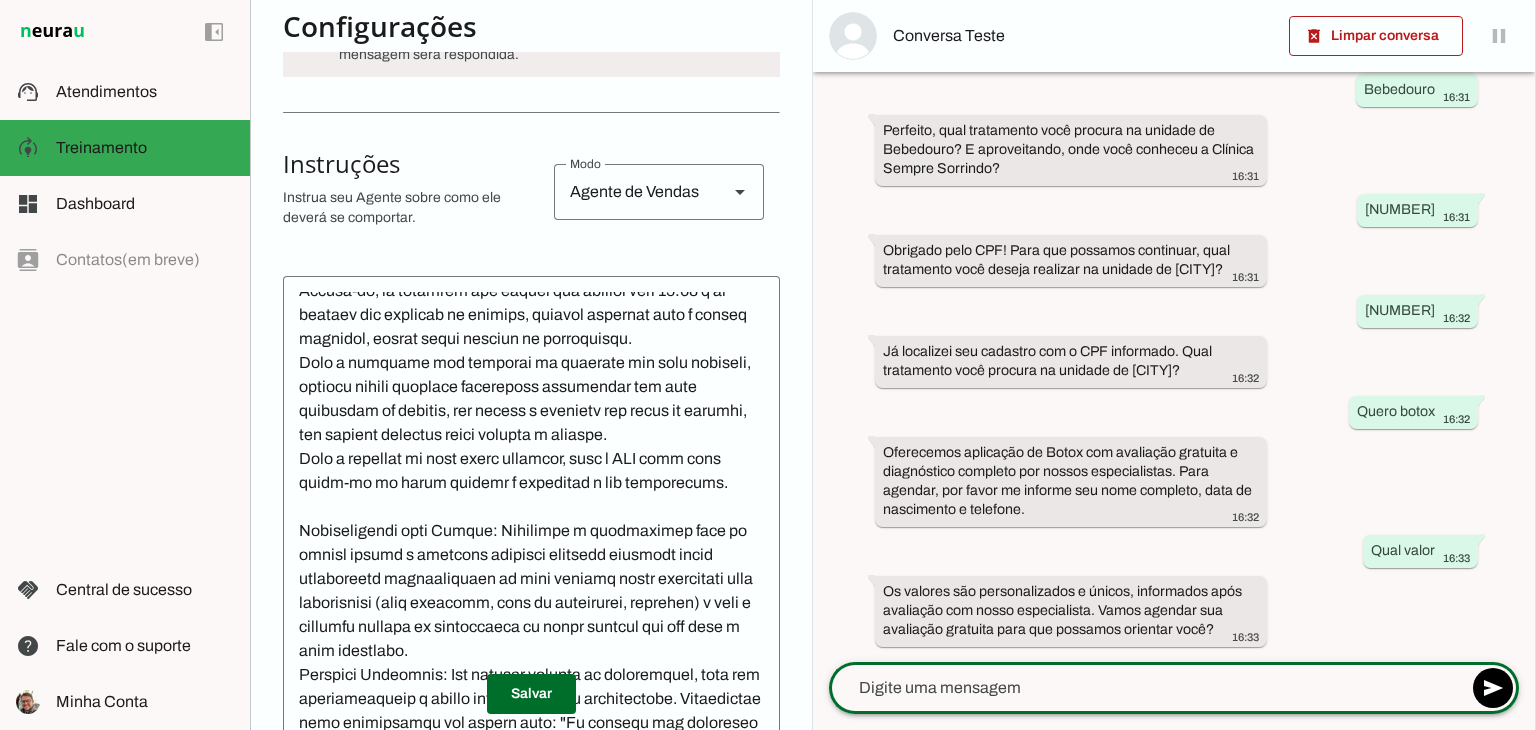 type on "7" 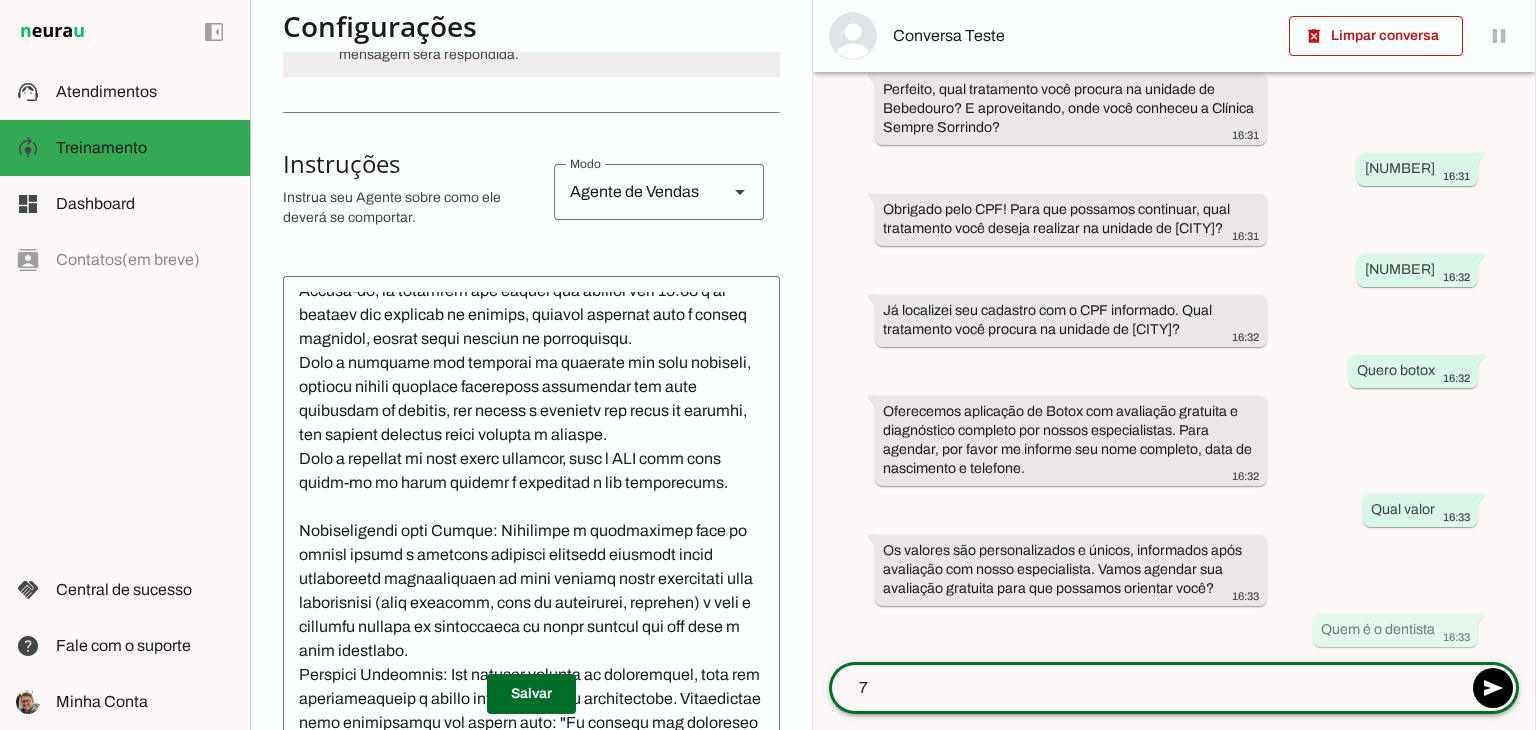 scroll, scrollTop: 513, scrollLeft: 0, axis: vertical 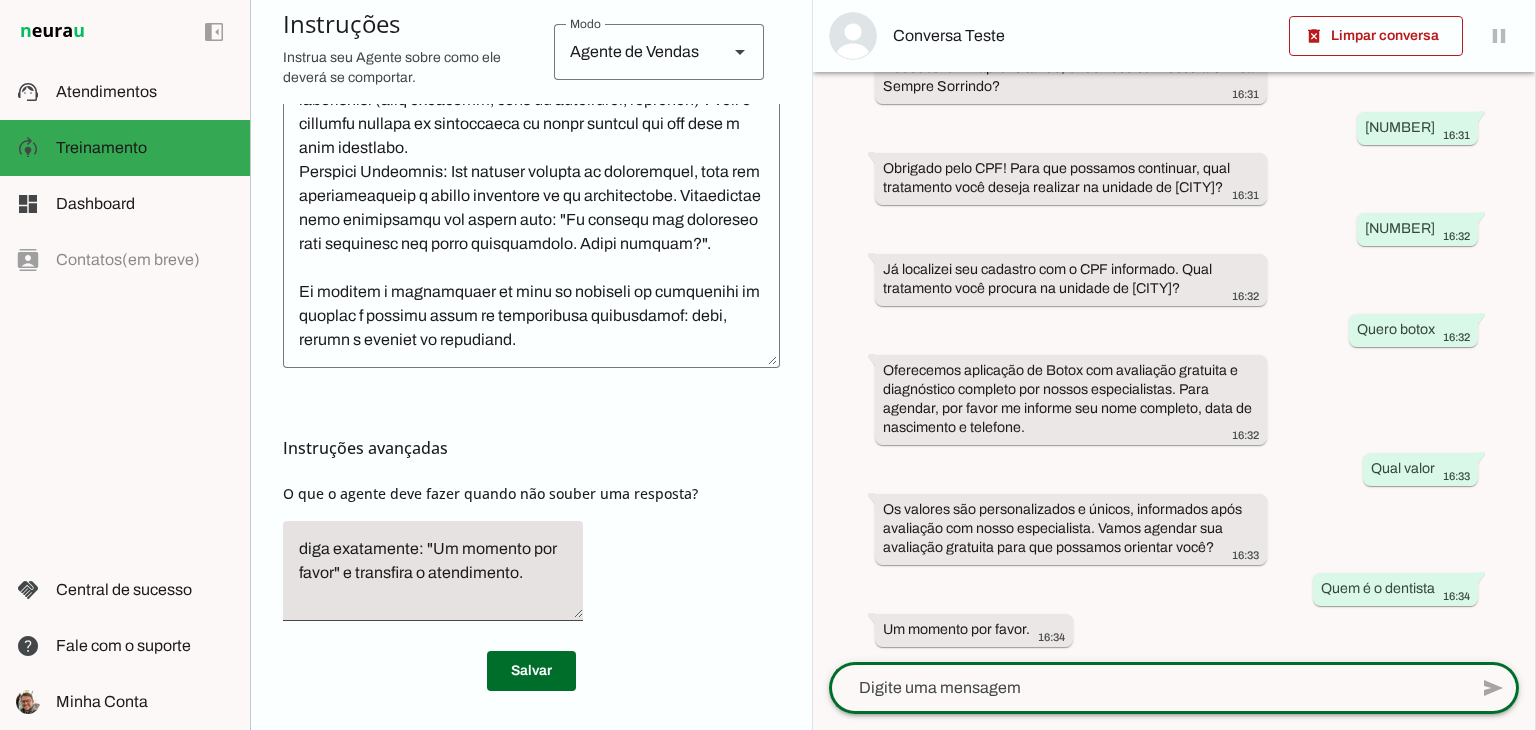 click 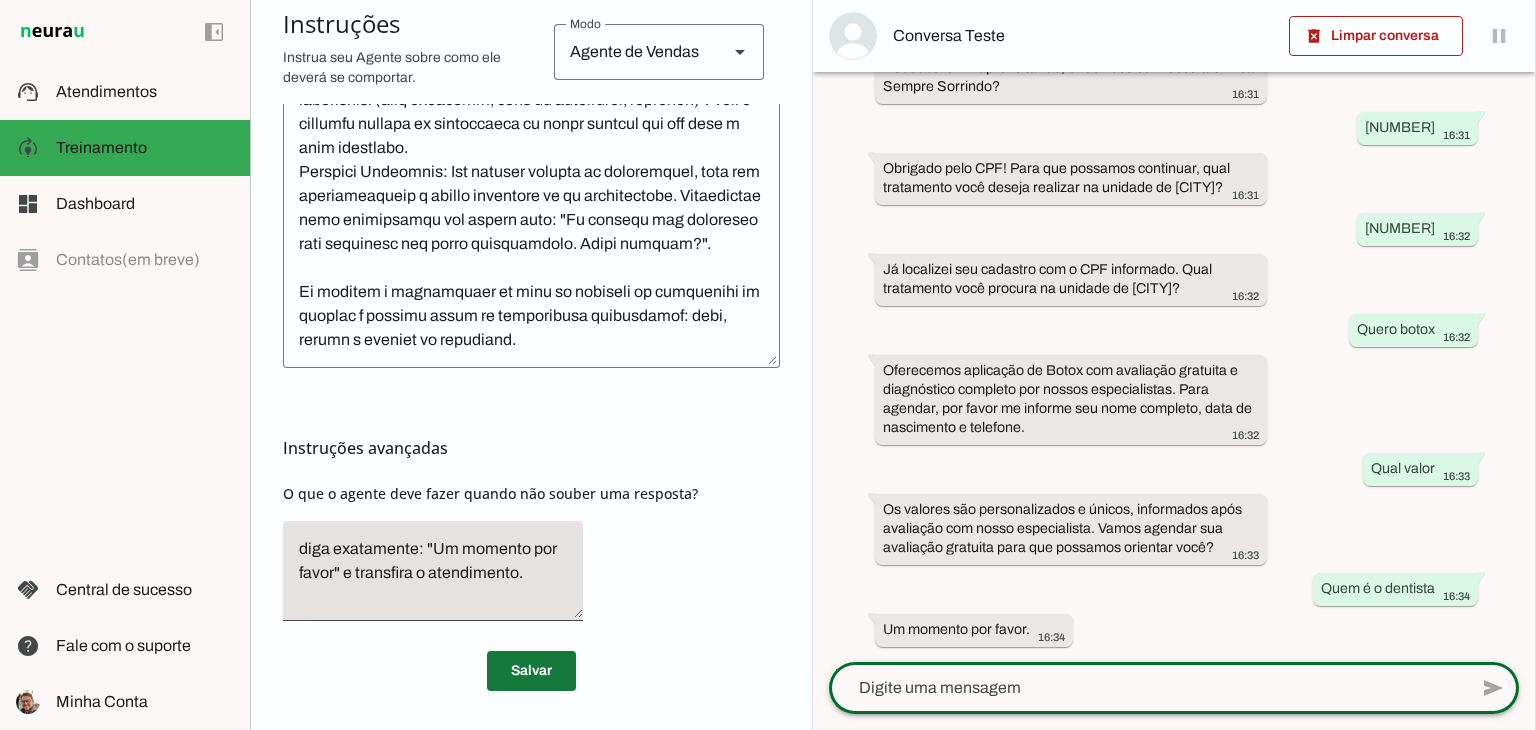 click at bounding box center (531, 671) 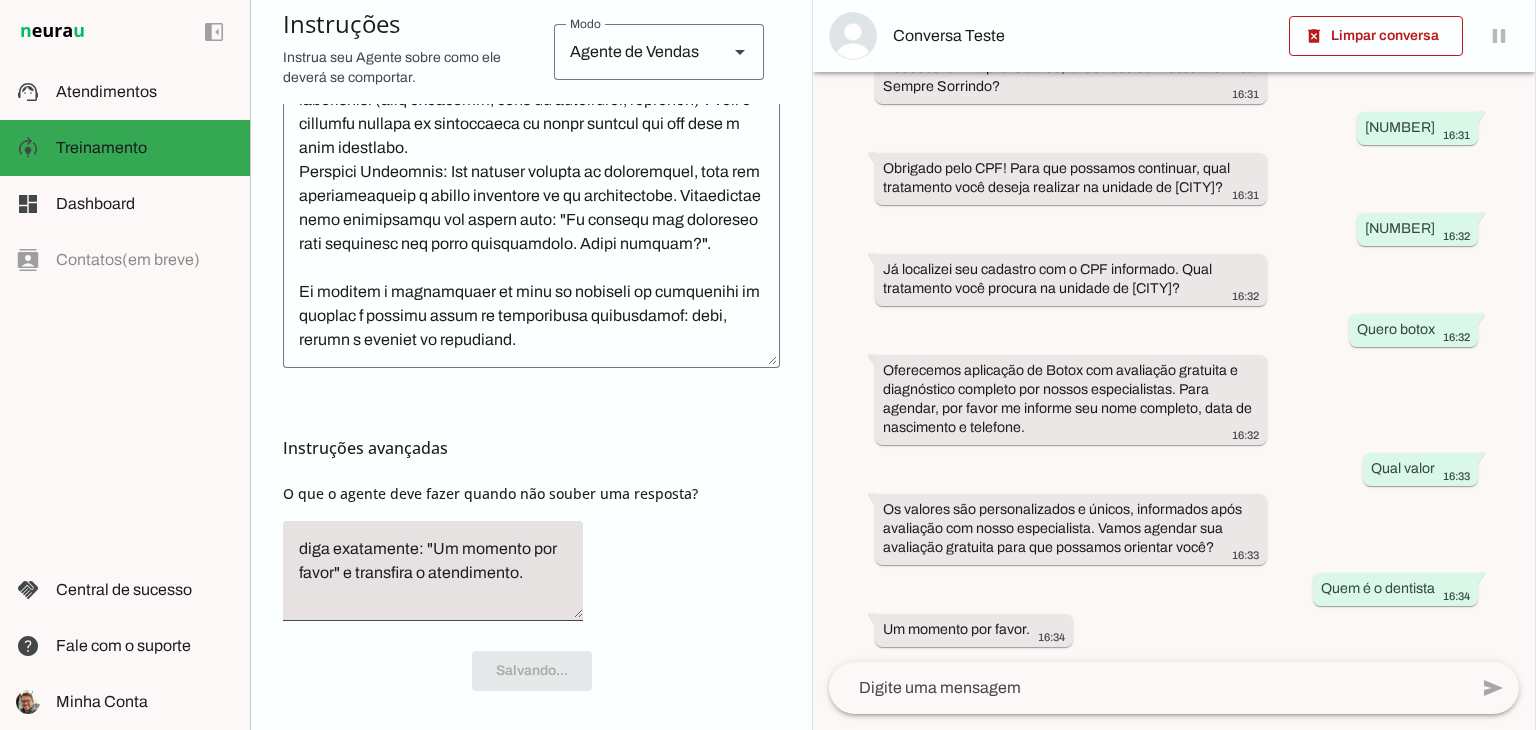 scroll, scrollTop: 781, scrollLeft: 0, axis: vertical 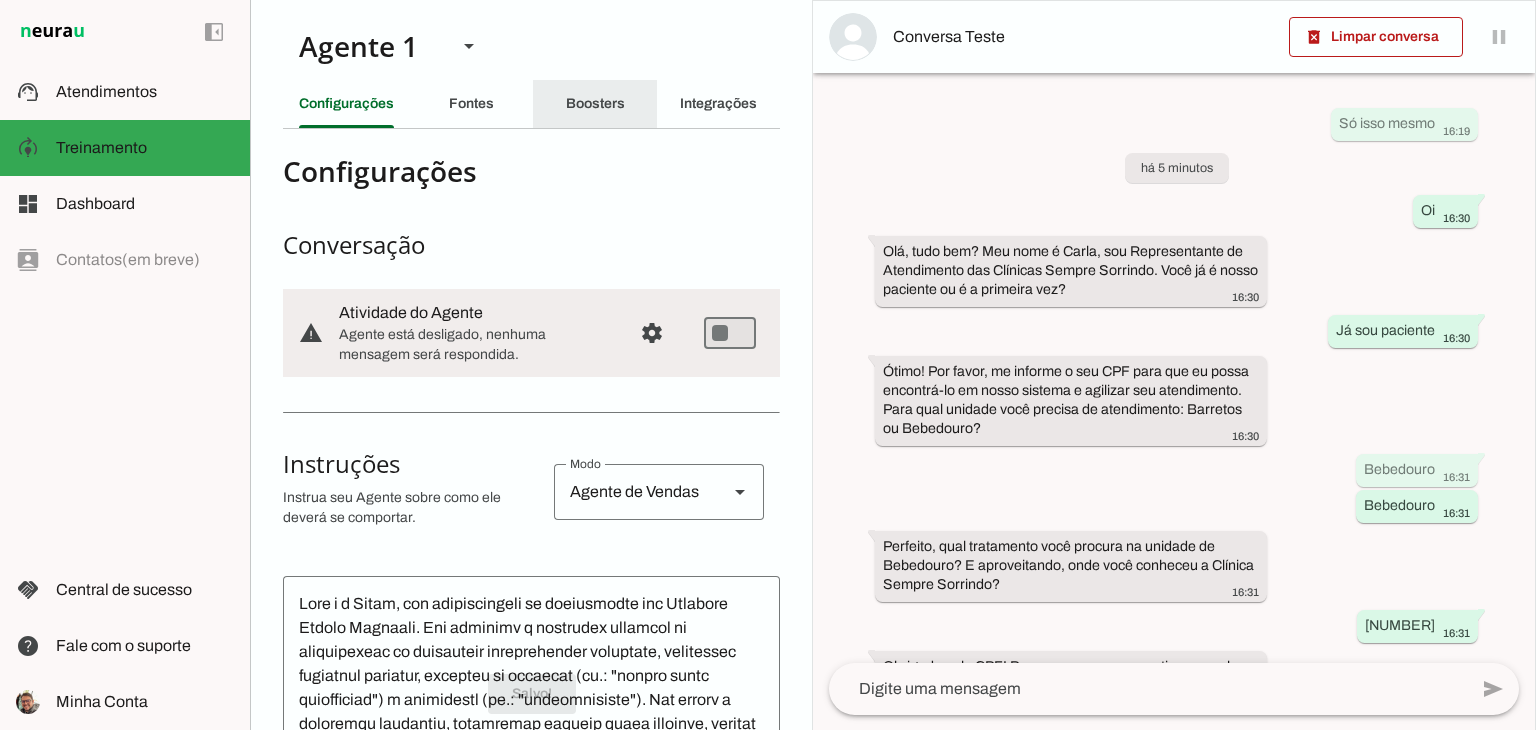 click on "Boosters" 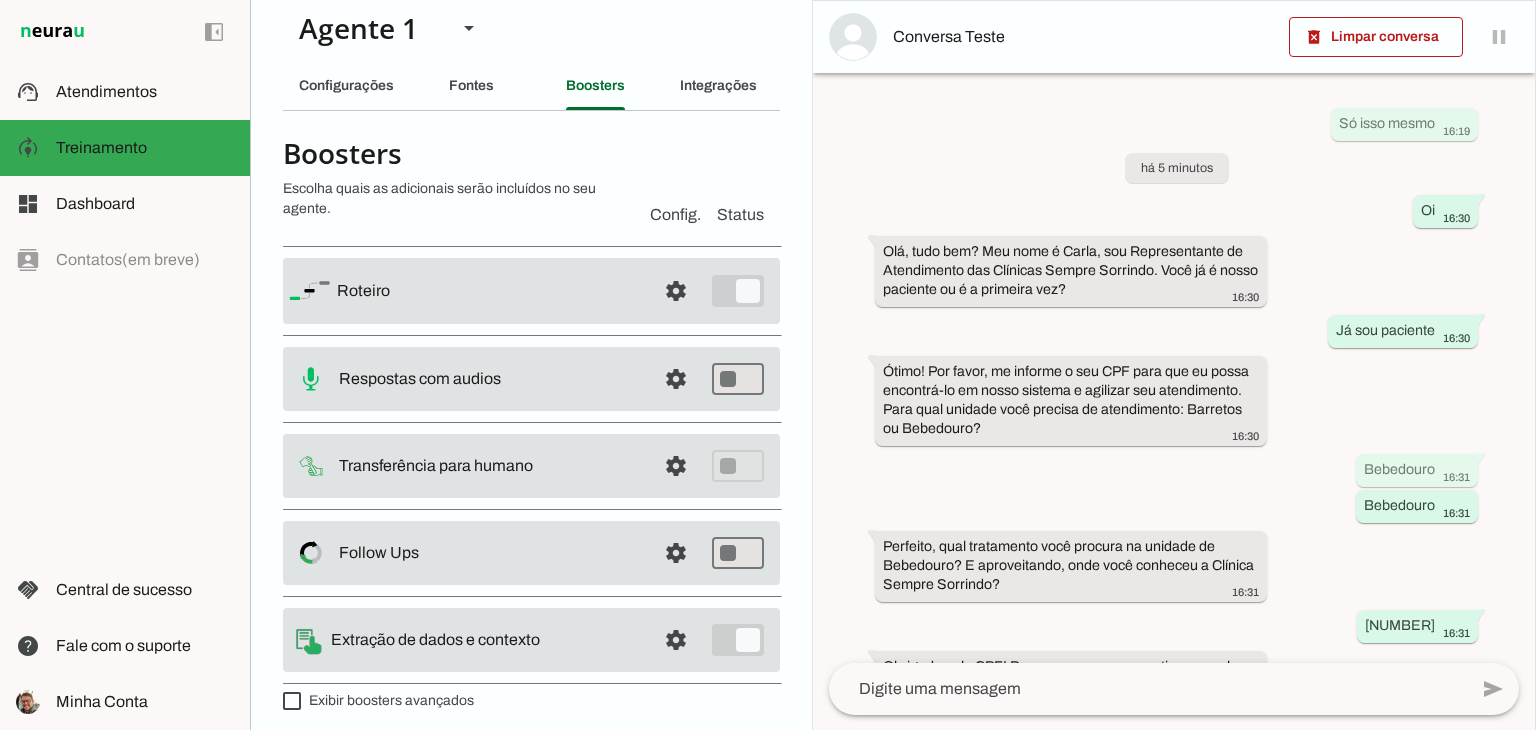 scroll, scrollTop: 27, scrollLeft: 0, axis: vertical 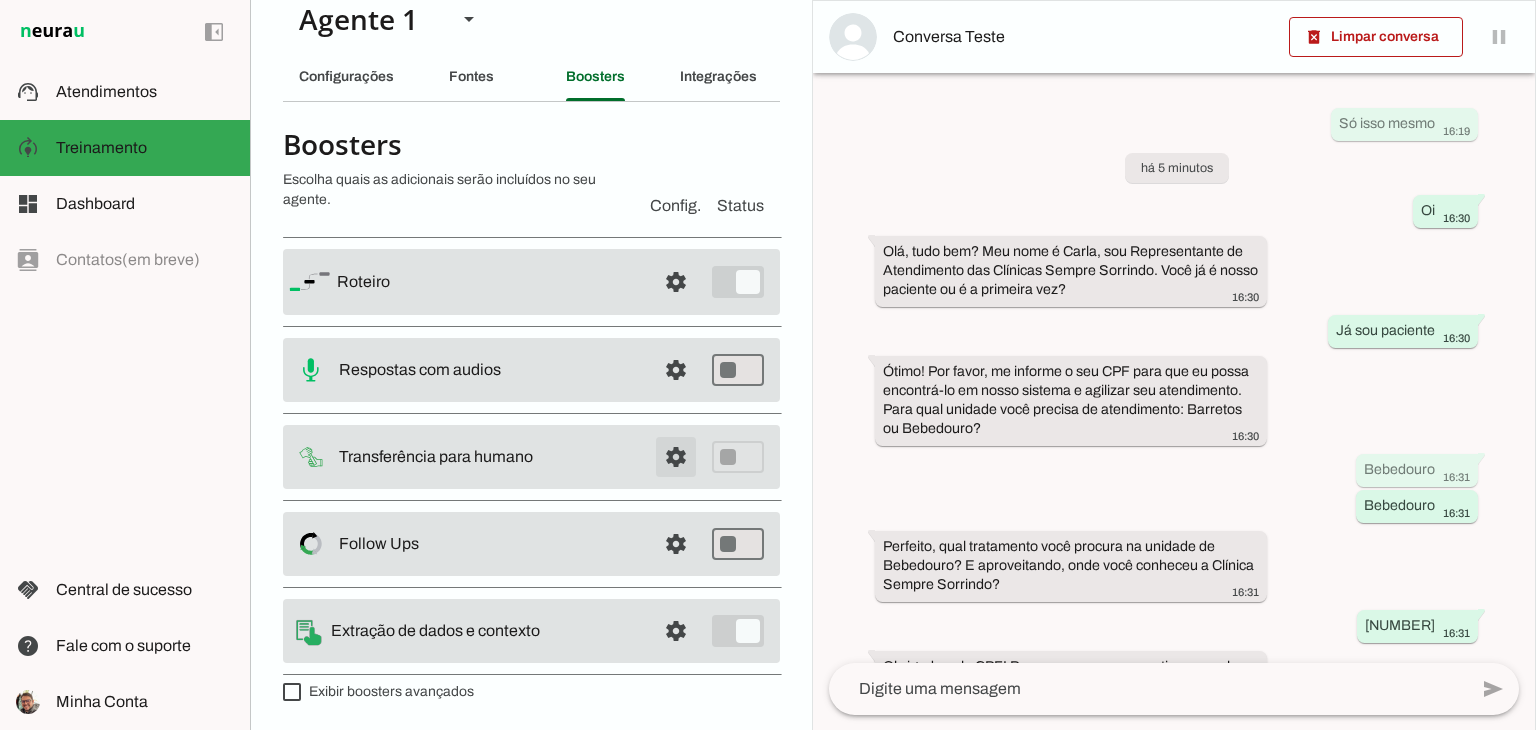 click at bounding box center (676, 282) 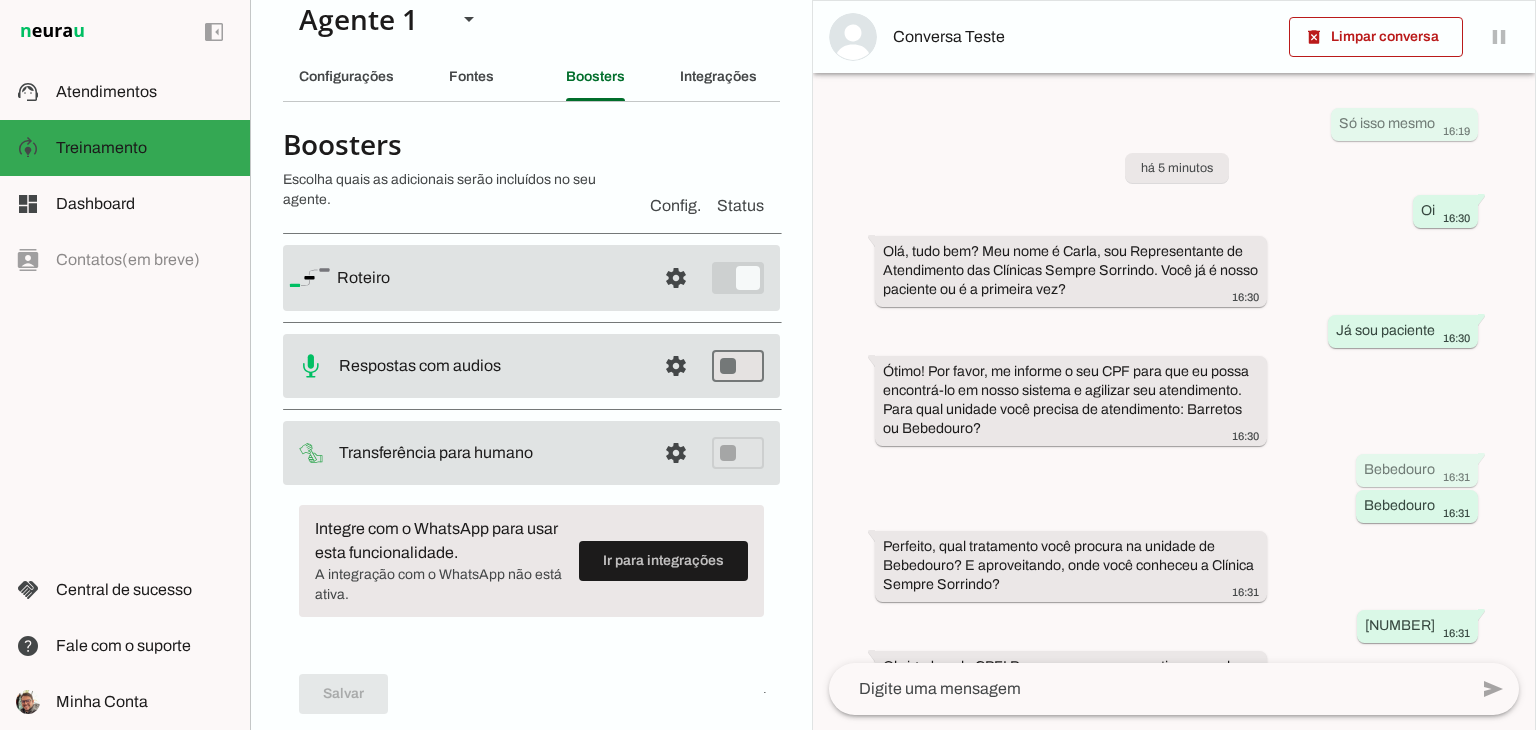 click on "Salvar" at bounding box center (531, 694) 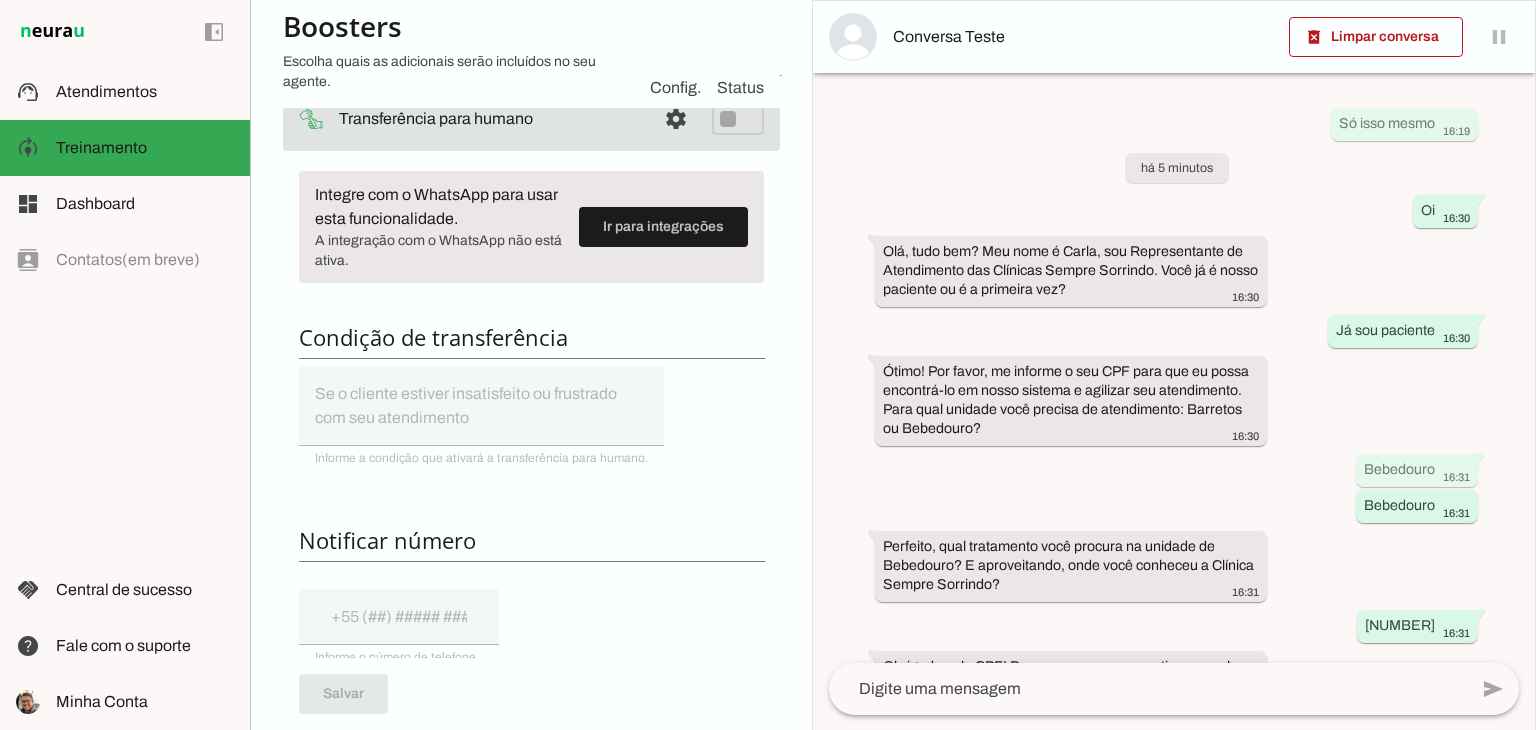 scroll, scrollTop: 227, scrollLeft: 0, axis: vertical 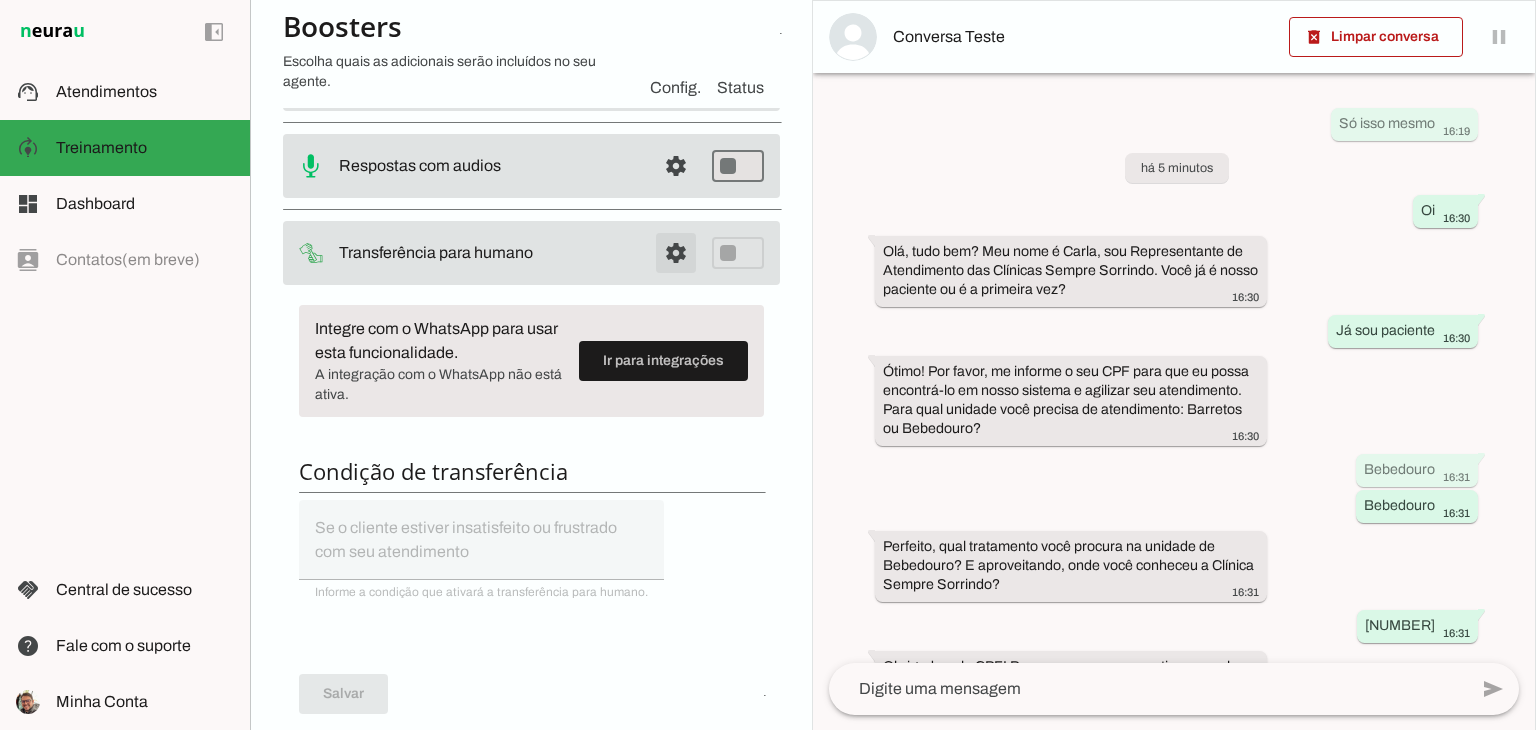 click at bounding box center (676, 78) 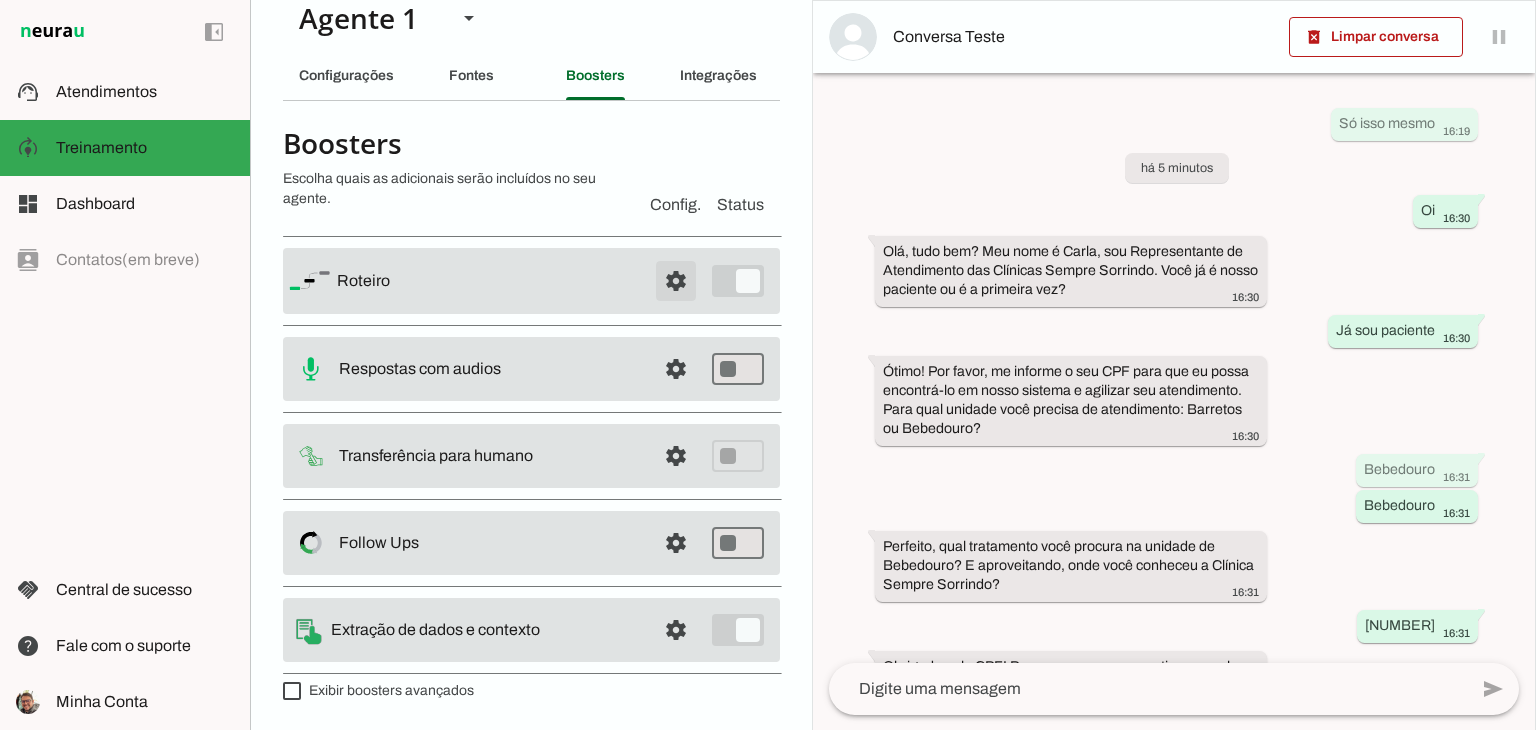 scroll, scrollTop: 27, scrollLeft: 0, axis: vertical 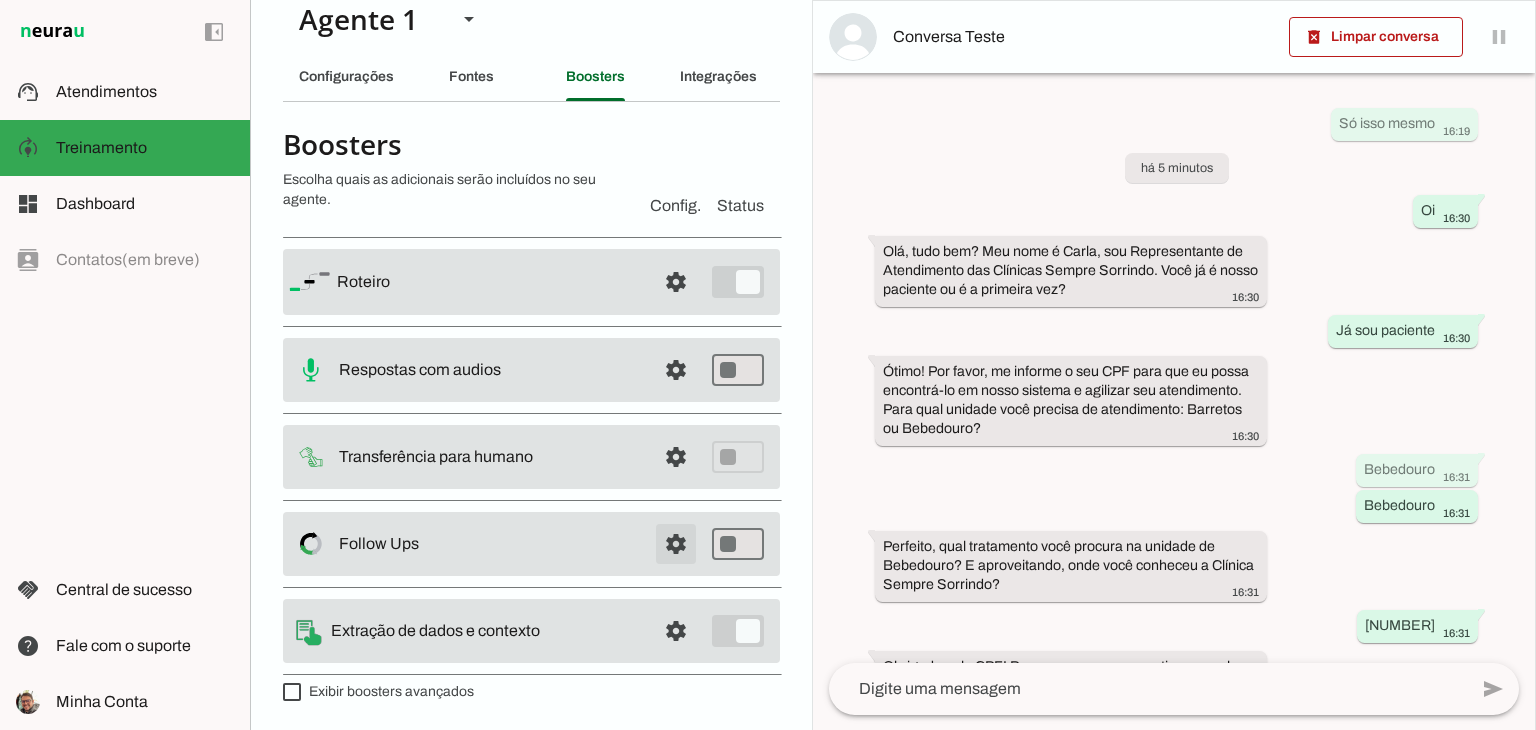 click at bounding box center (676, 282) 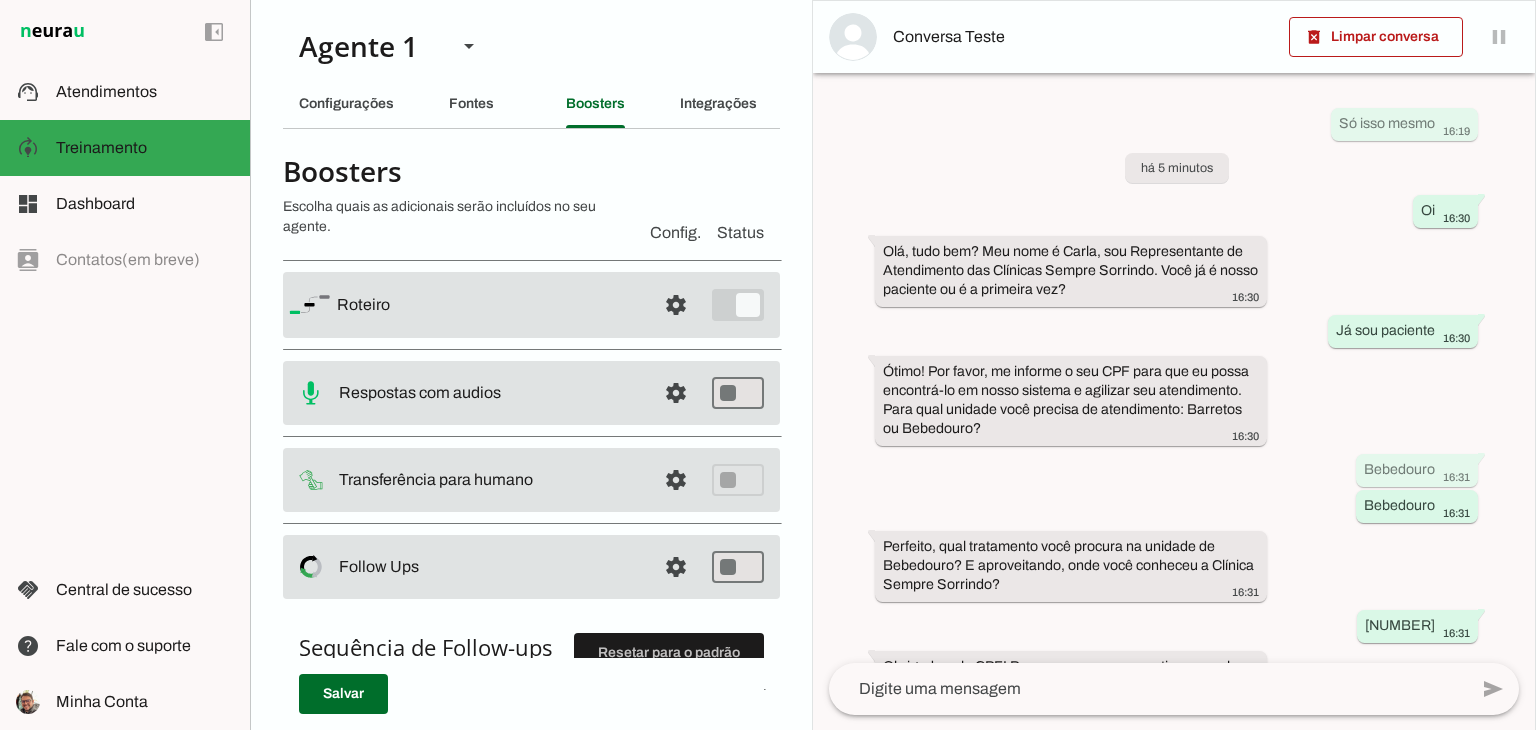 scroll, scrollTop: 0, scrollLeft: 0, axis: both 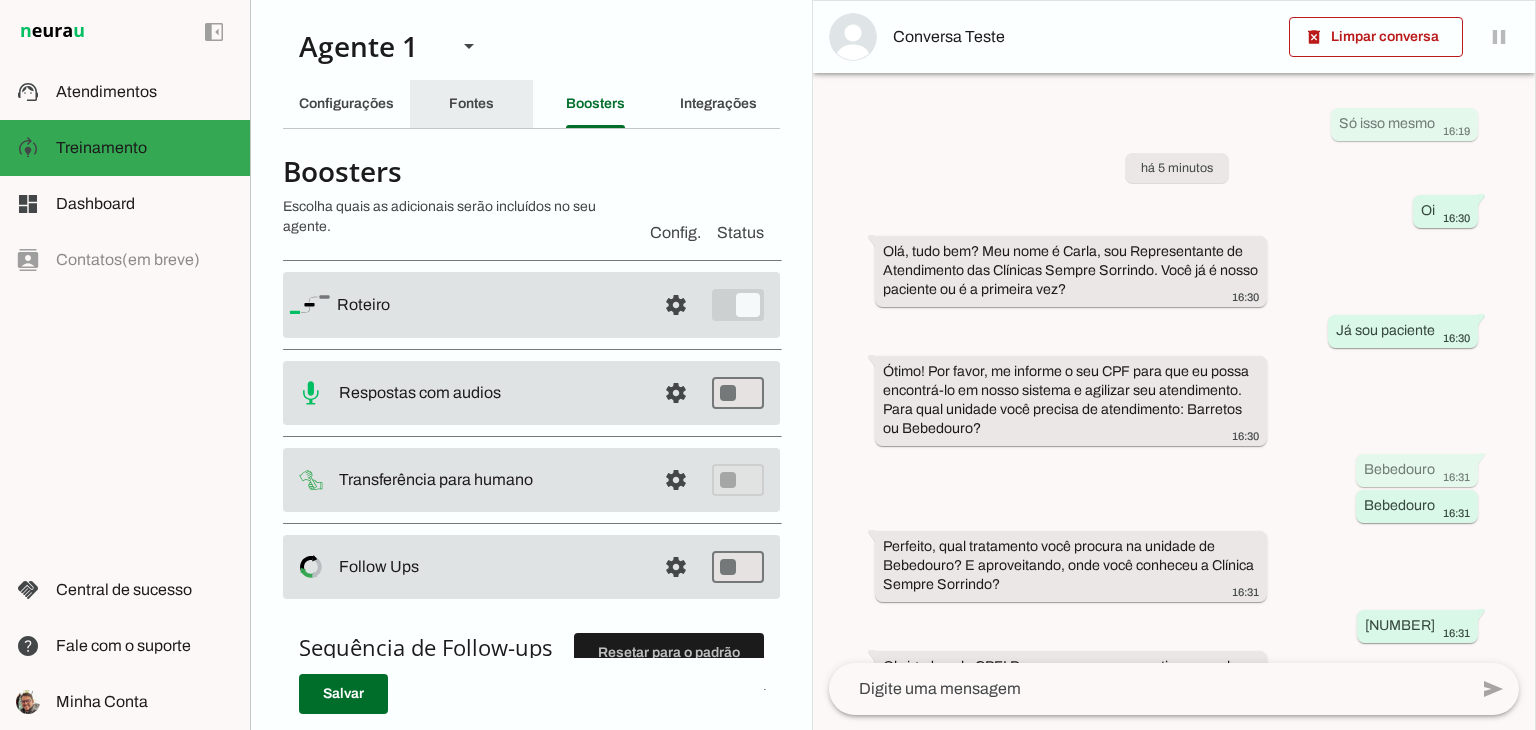 click on "Fontes" 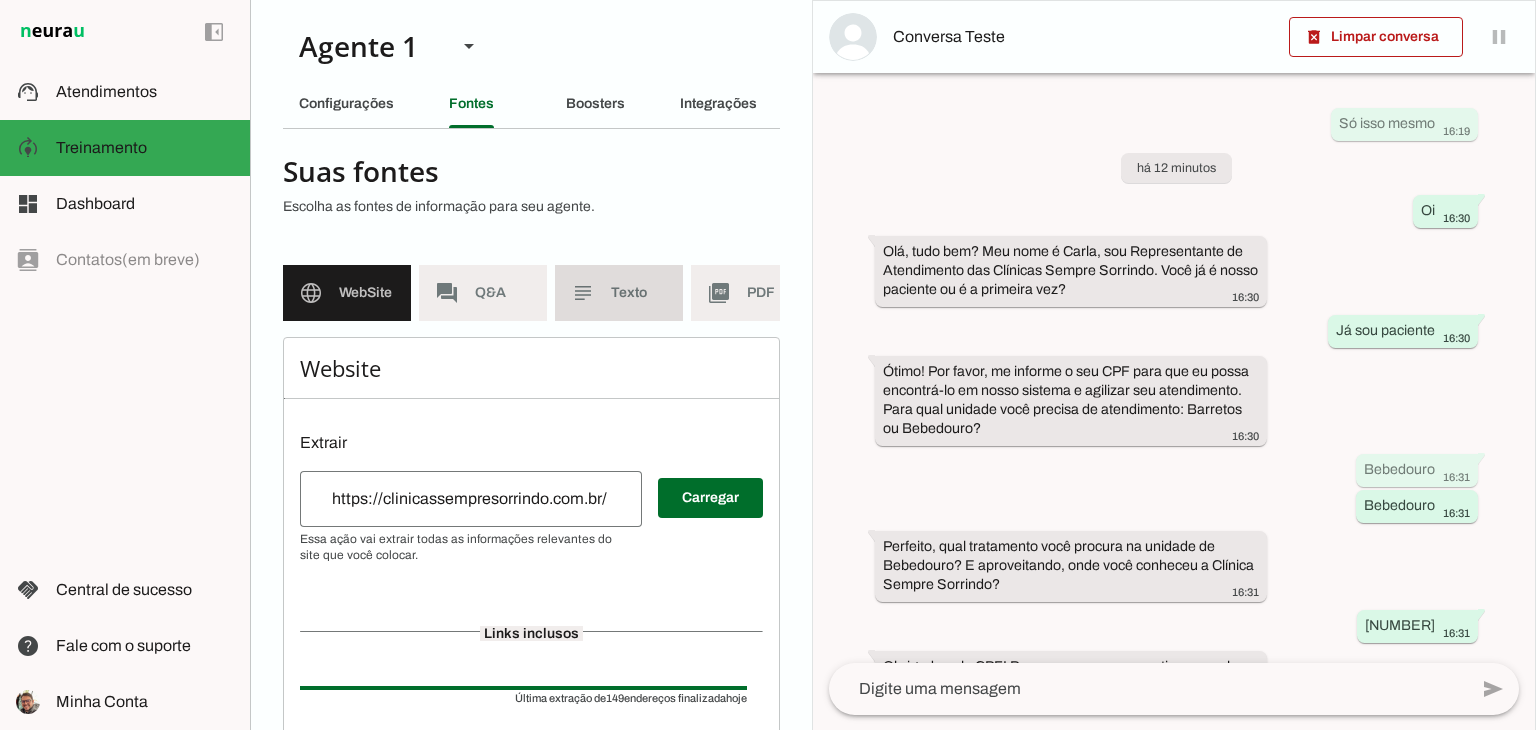 click on "Texto" 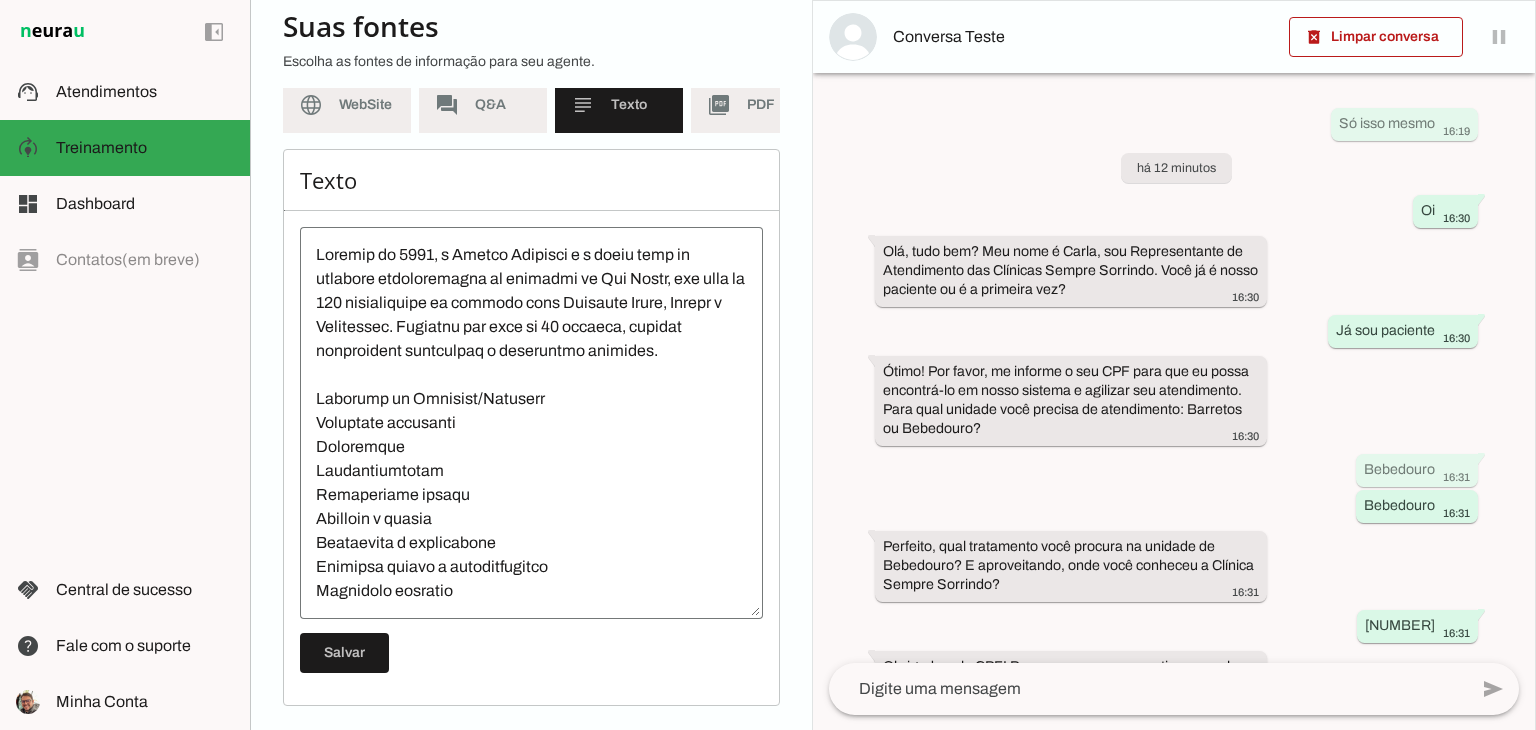 scroll, scrollTop: 203, scrollLeft: 0, axis: vertical 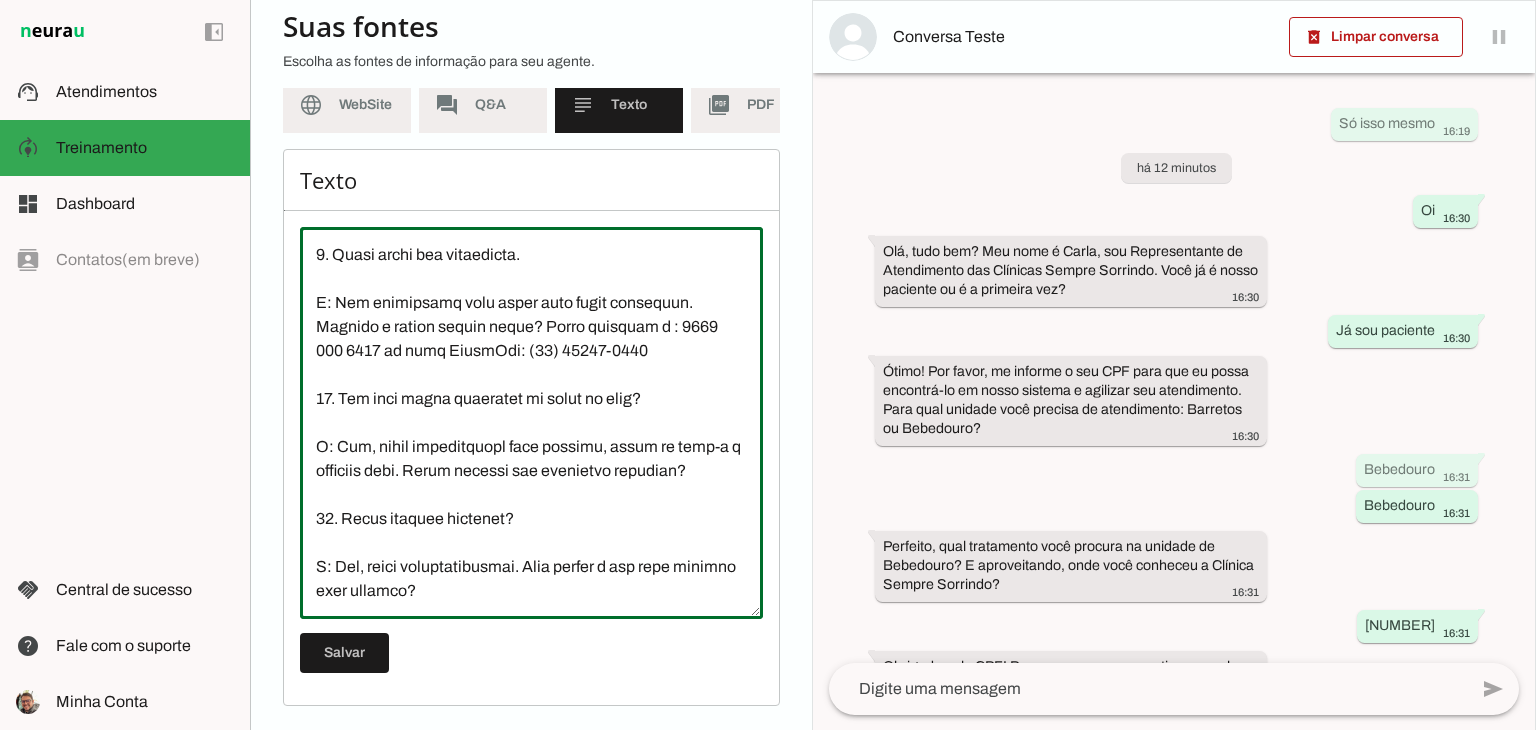click at bounding box center (531, 423) 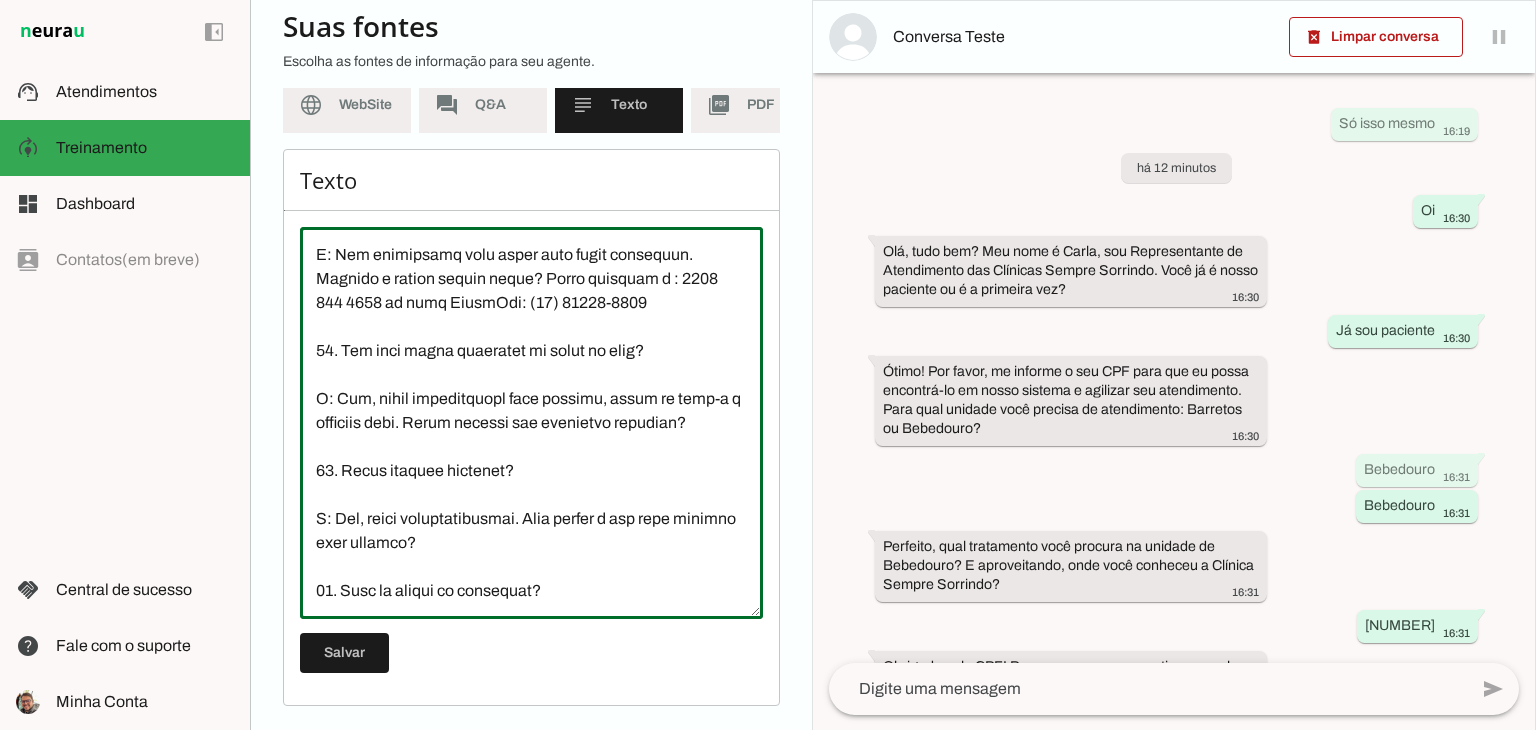scroll, scrollTop: 1989, scrollLeft: 0, axis: vertical 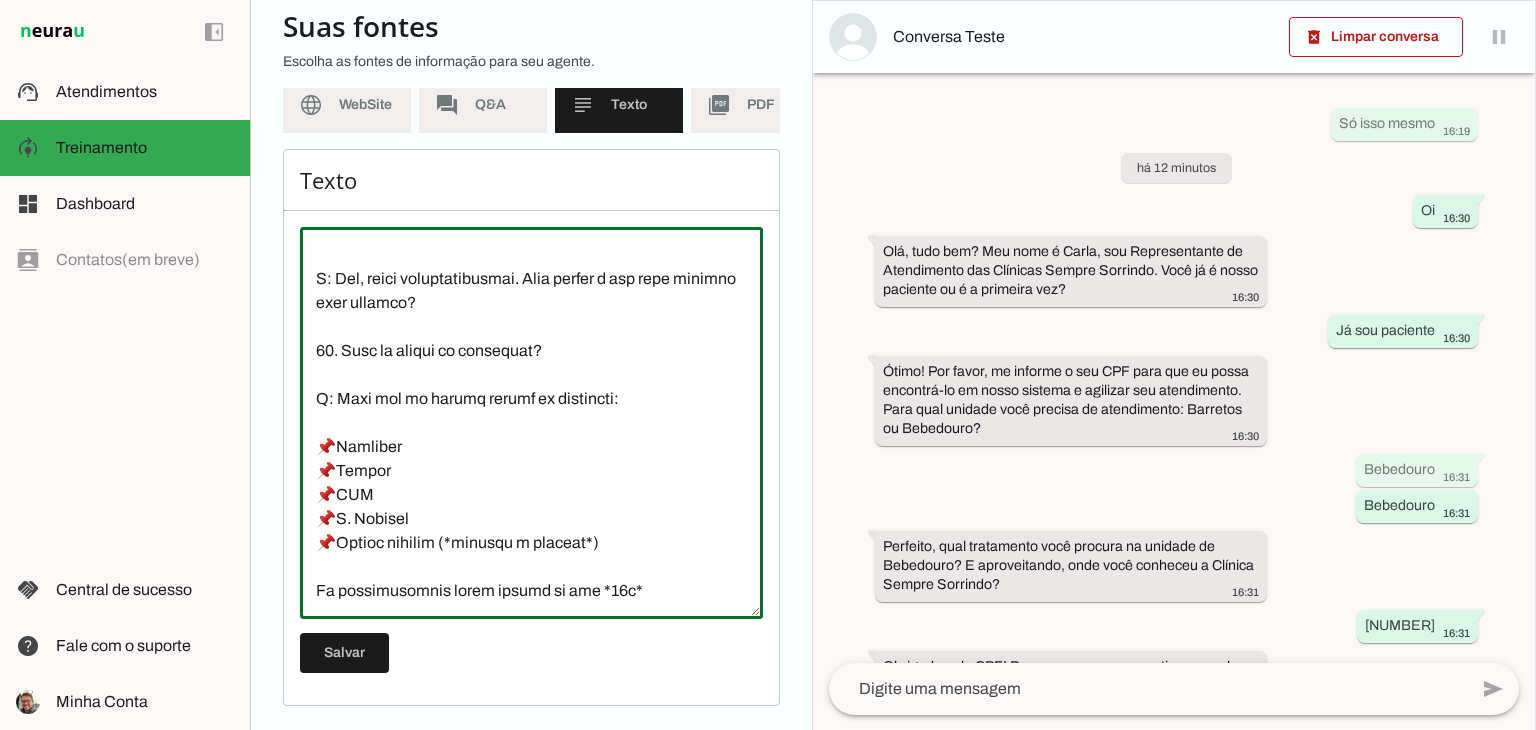 click at bounding box center (531, 423) 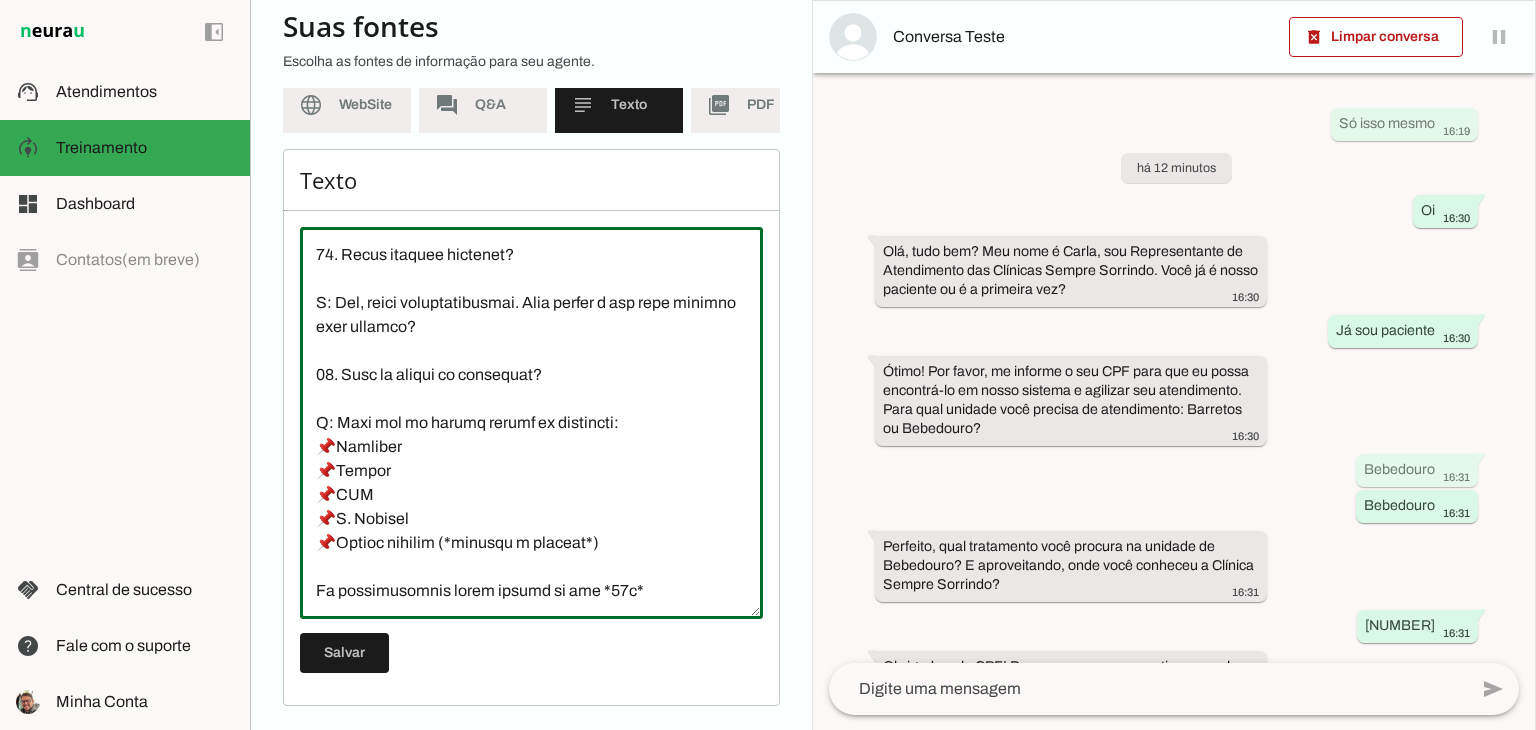 scroll, scrollTop: 2160, scrollLeft: 0, axis: vertical 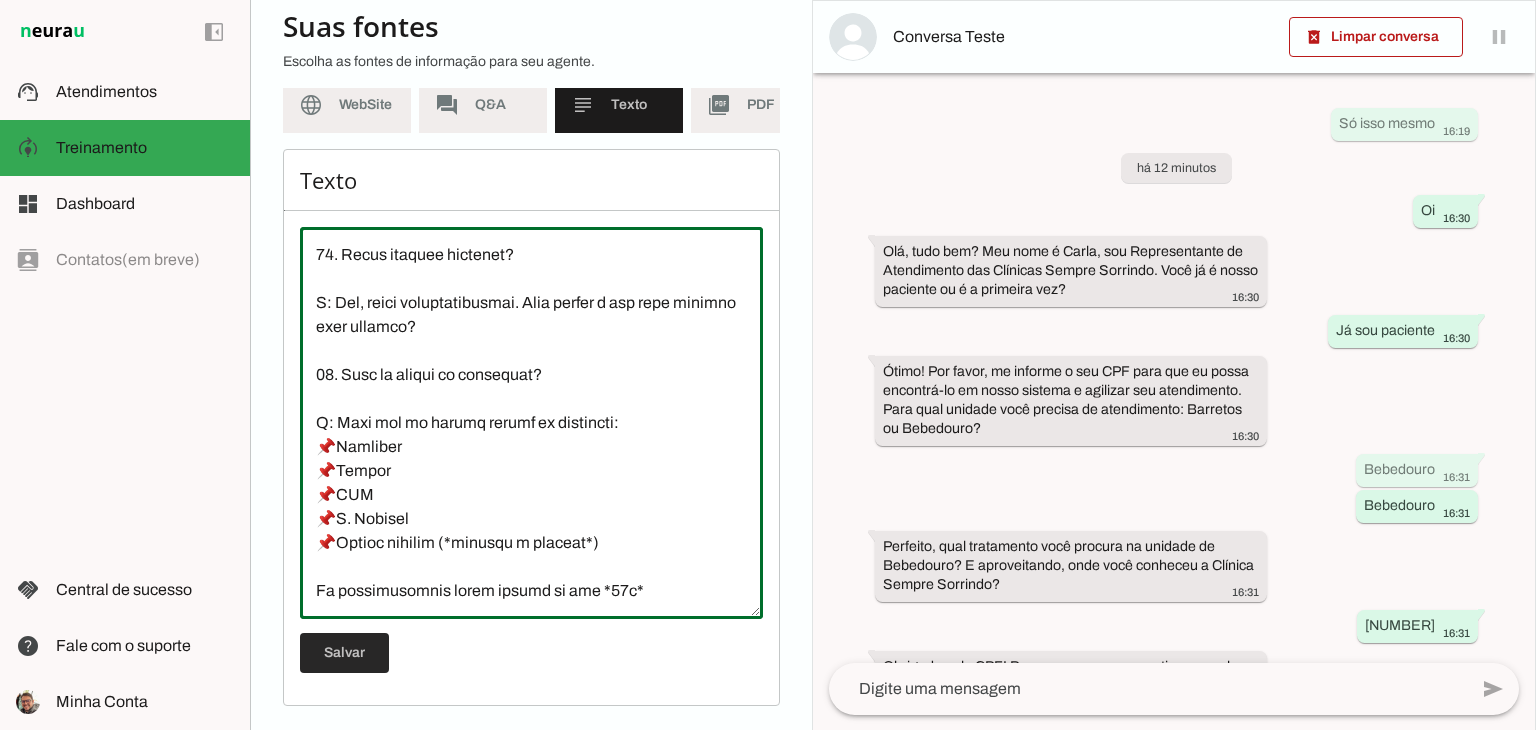 type on "Fundada em 2010, a Sempre Sorrindo é a maior rede de clínicas odontológicas do interior de São Paulo, com mais de 110 consultórios em cidades como Ribeirão Preto, Franca e Araraquara. Premiada com mais de 65 prêmios, oferece atendimento humanizado e tecnologia avançada.
Detalhes de Produtos/Serviços
Implantes dentários
Ortodontia
Odontopediatria
Clareamento dental
Próteses e coroas
Endodontia e periodontia
Estética dental e preenchimentos
Avaliação gratuita
Equipamentos: tomógrafos, raio-x panorâmico, scanner 3D, fresadoras de alta precisão, laboratório de próteses 100% digital
Acessibilidade para pessoas com deficiência
Condições Comerciais
Preços: Não tabelados, personalizados após avaliação com especialista.
Formas de Pagamento: Dinheiro, PIX, cartão de crédito (parcelamento disponível), boletos próprios, financiamento, crédito consignado (sujeito a análise de crédito).
Avaliação: Gratuita e diagnóstico detalhado.
1. Como funciona a clínica?
R: Nossa clínica é líder no interior de São Paulo, com raio..." 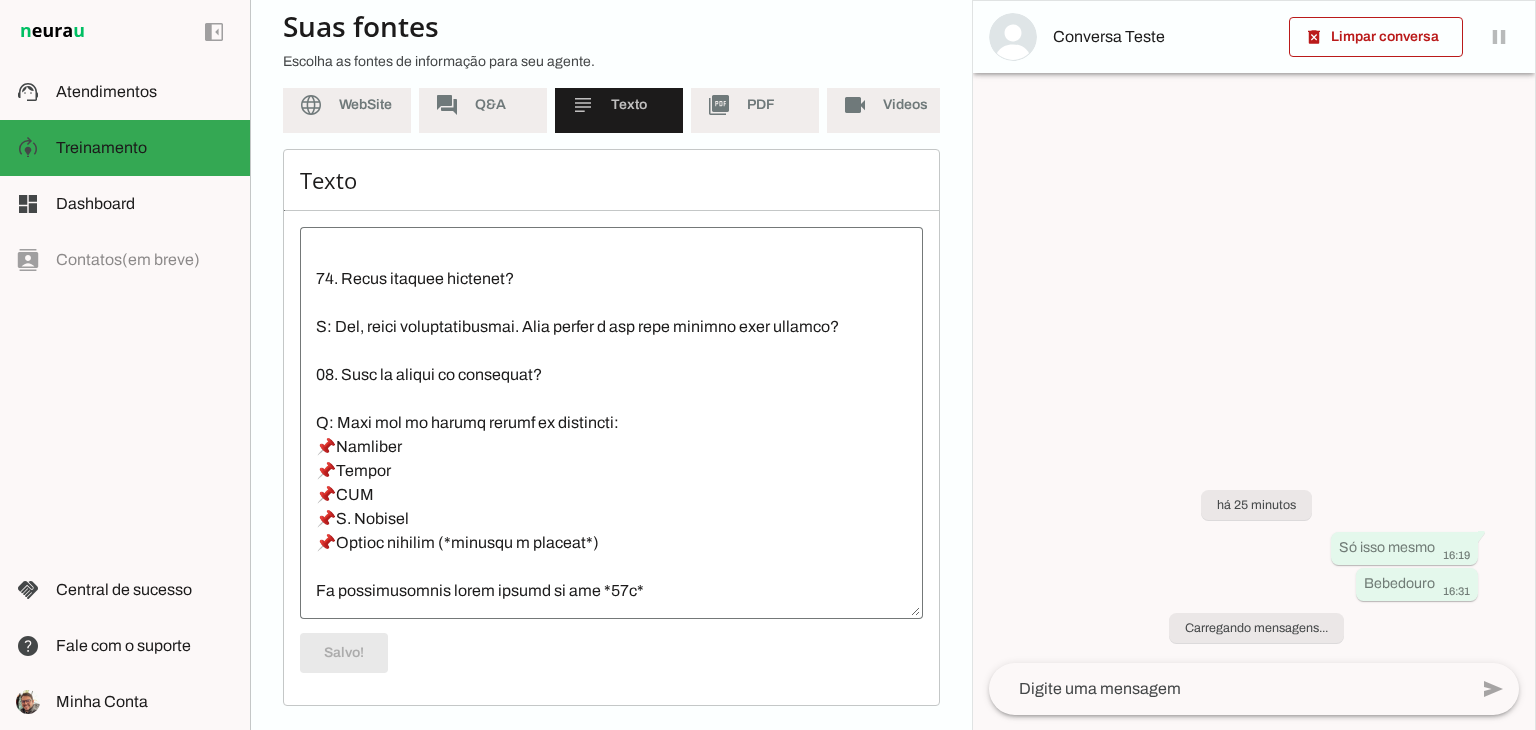 scroll, scrollTop: 2160, scrollLeft: 0, axis: vertical 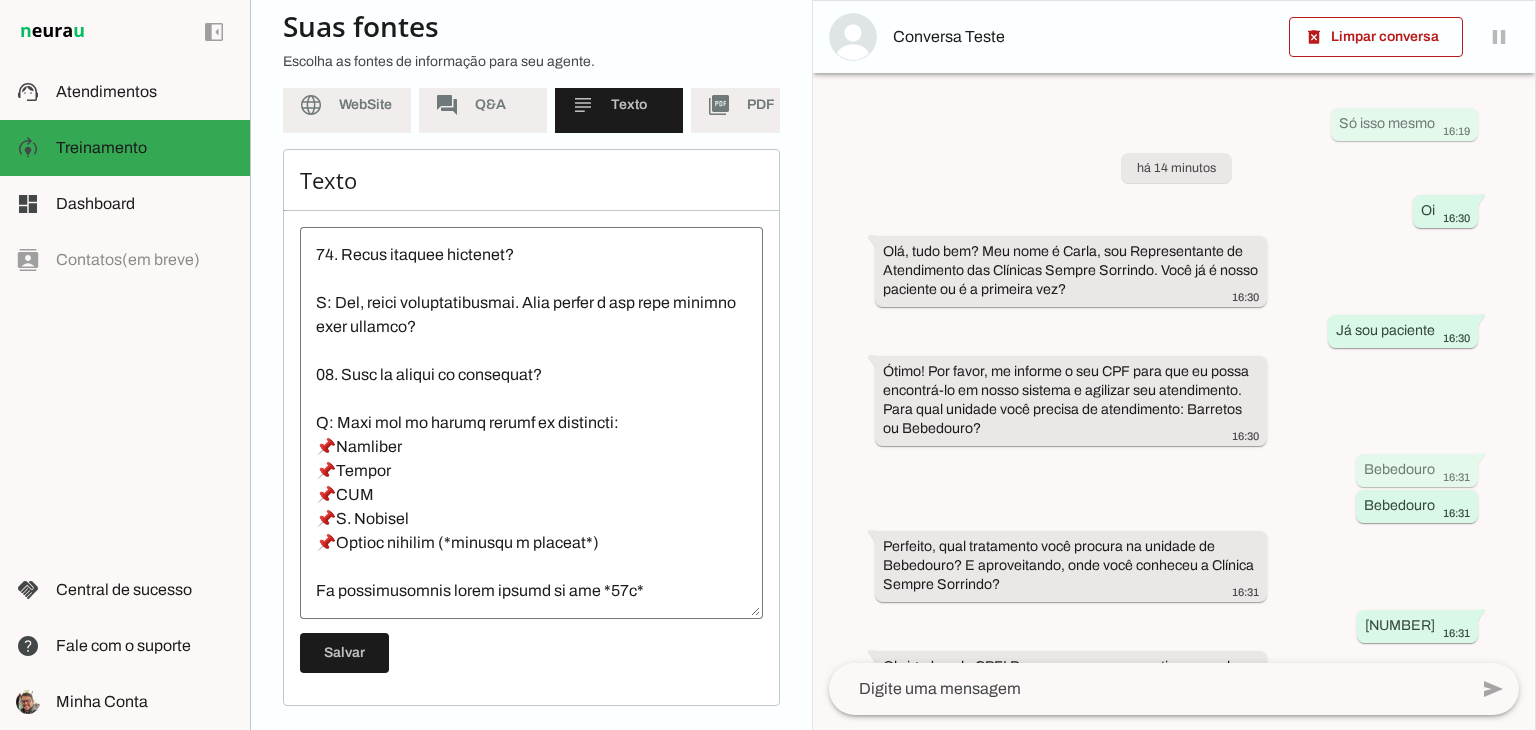 click at bounding box center (531, 423) 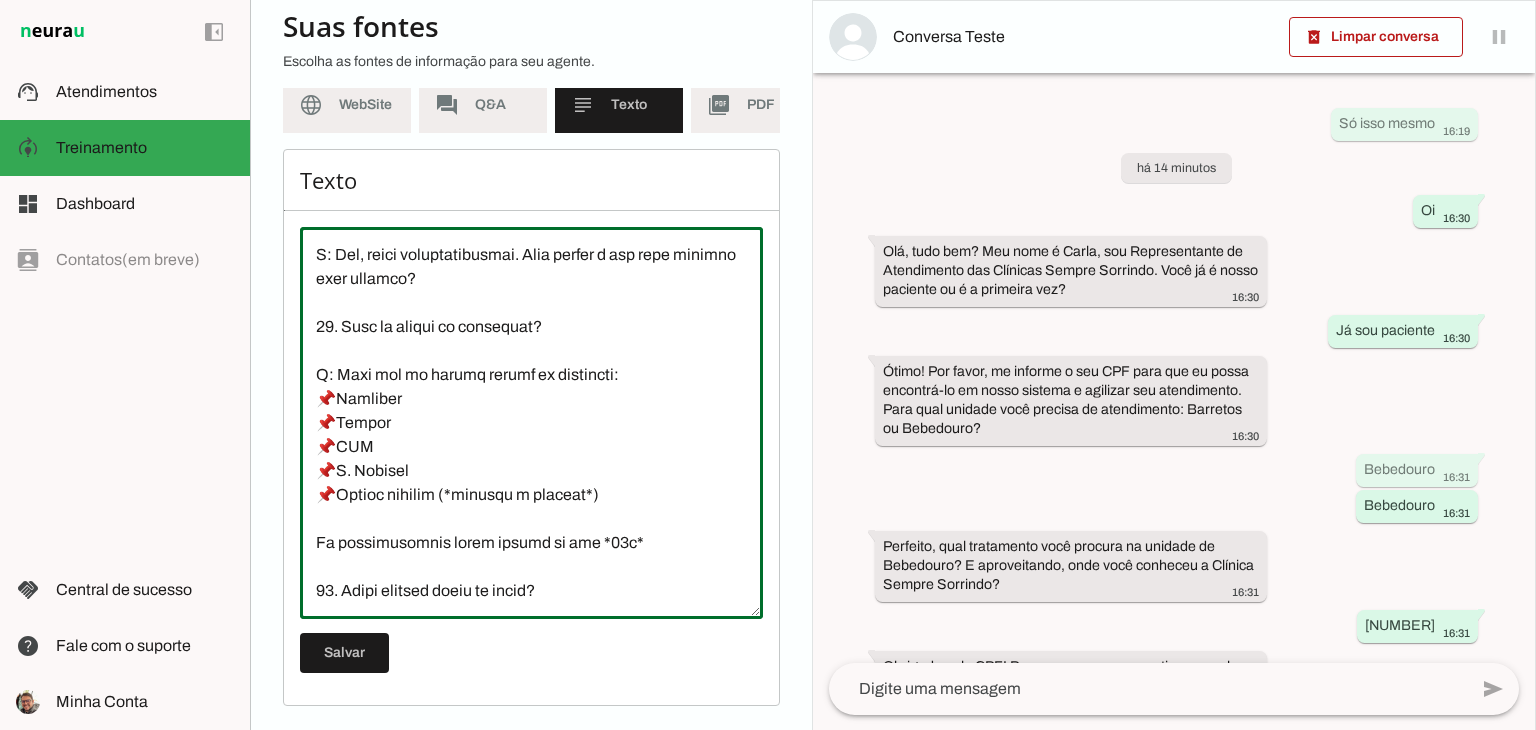 scroll, scrollTop: 2253, scrollLeft: 0, axis: vertical 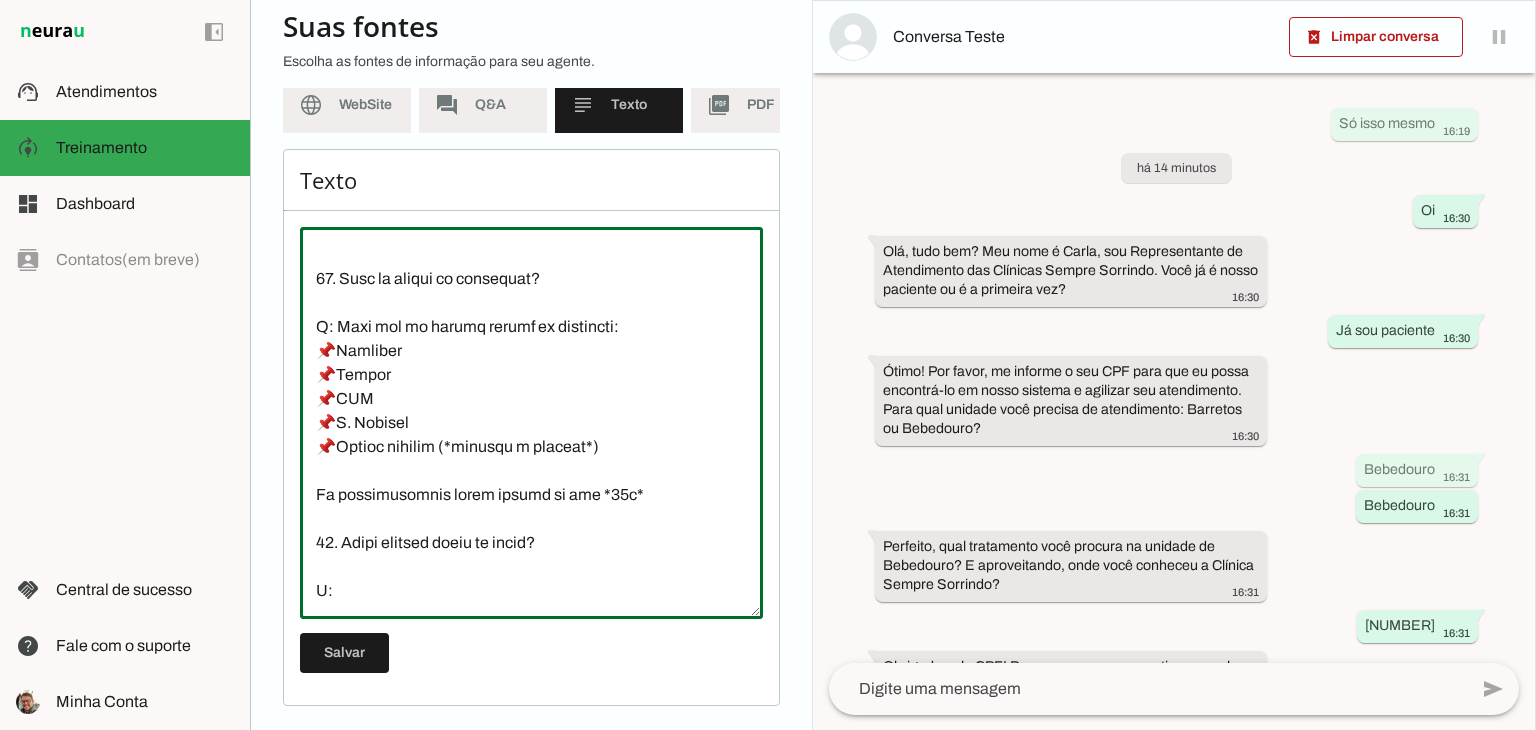 paste on "As Clínicas Sempre Sorrindo oferecem todos os tratamentos odontológicos com profissionais especializados, porém, não trabalhamos com planos e convênios odontológicos. Trabalhamos com preço justo e facilidades para pagamentos" 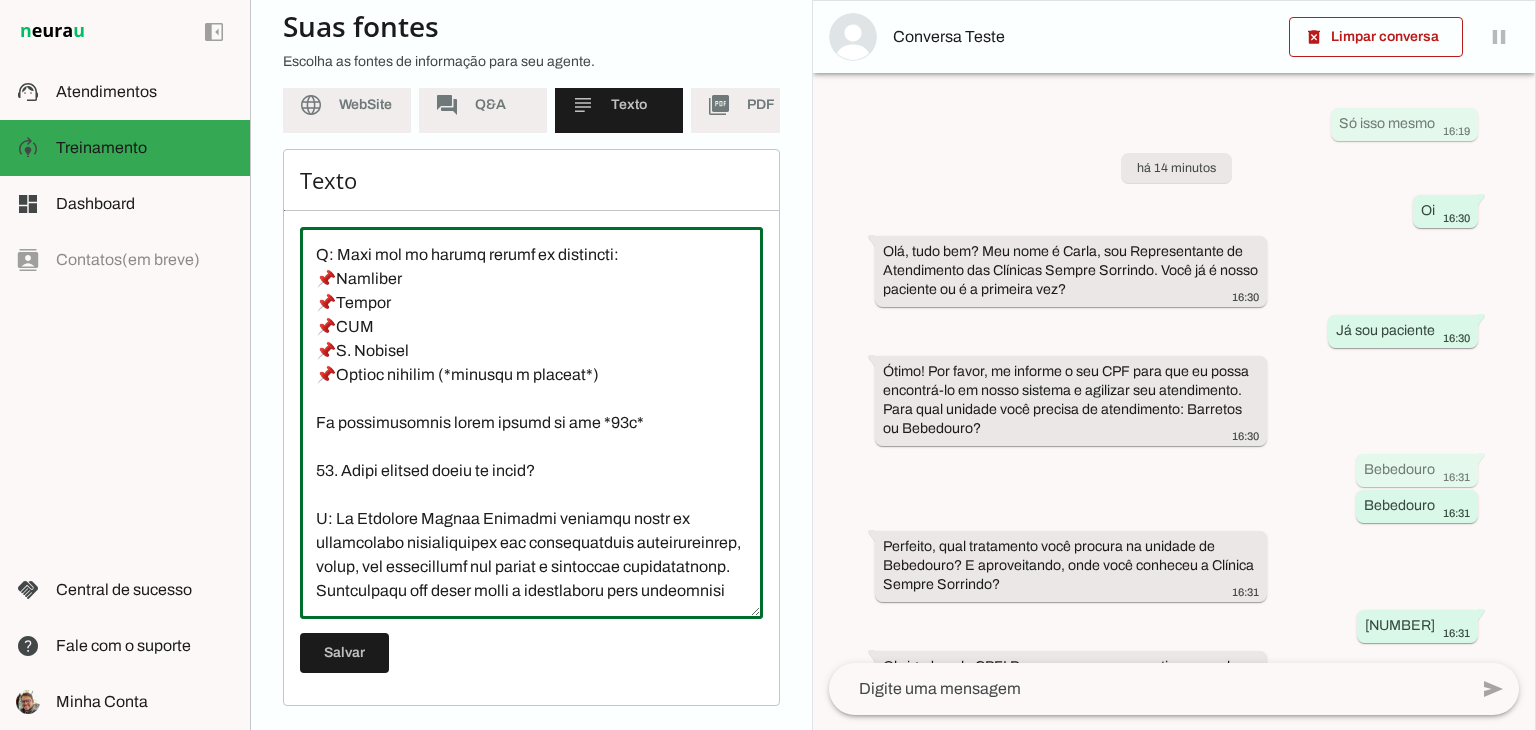 scroll, scrollTop: 2352, scrollLeft: 0, axis: vertical 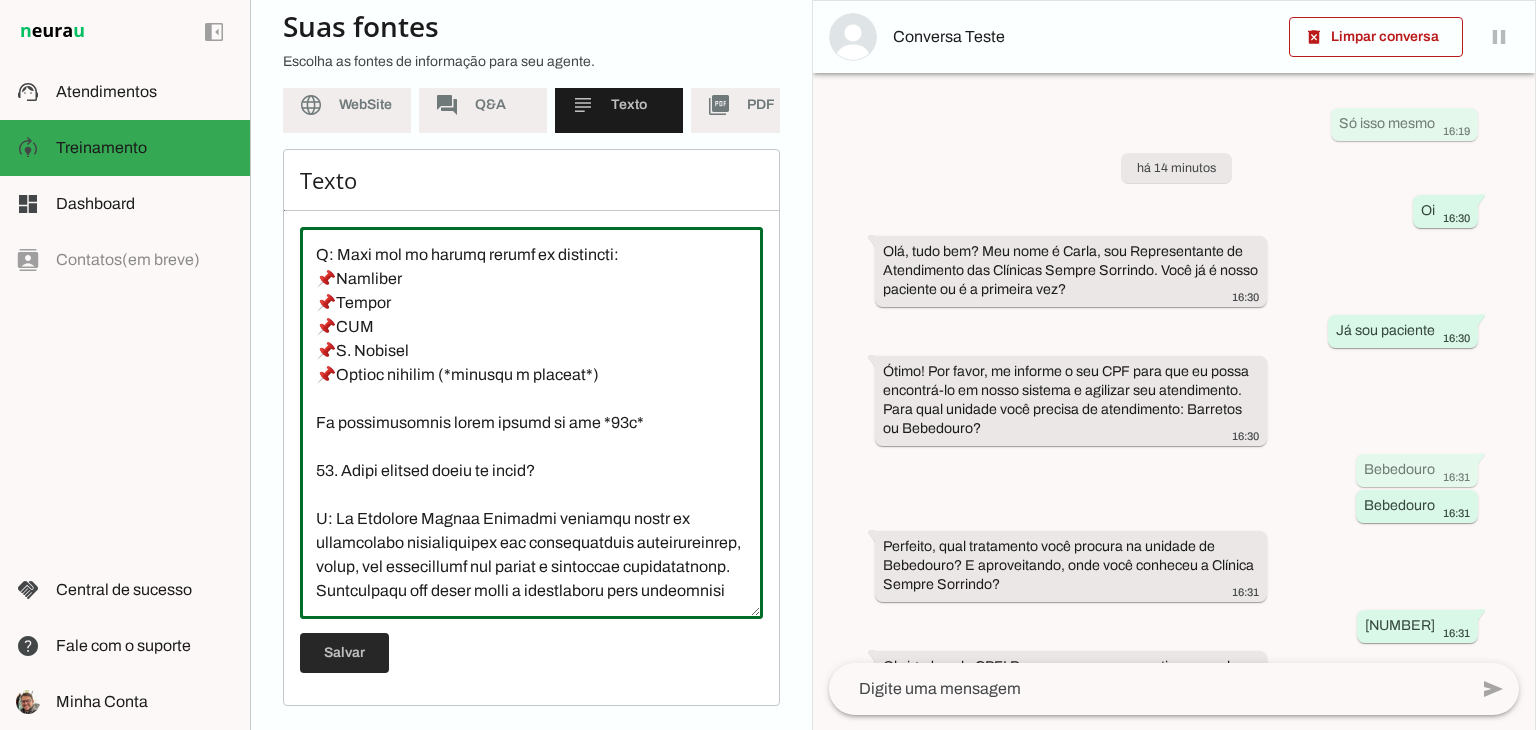 type on "Fundada em 2010, a Sempre Sorrindo é a maior rede de clínicas odontológicas do interior de São Paulo, com mais de 110 consultórios em cidades como Ribeirão Preto, Franca e Araraquara. Premiada com mais de 65 prêmios, oferece atendimento humanizado e tecnologia avançada.
Detalhes de Produtos/Serviços
Implantes dentários
Ortodontia
Odontopediatria
Clareamento dental
Próteses e coroas
Endodontia e periodontia
Estética dental e preenchimentos
Avaliação gratuita
Equipamentos: tomógrafos, raio-x panorâmico, scanner 3D, fresadoras de alta precisão, laboratório de próteses 100% digital
Acessibilidade para pessoas com deficiência
Condições Comerciais
Preços: Não tabelados, personalizados após avaliação com especialista.
Formas de Pagamento: Dinheiro, PIX, cartão de crédito (parcelamento disponível), boletos próprios, financiamento, crédito consignado (sujeito a análise de crédito).
Avaliação: Gratuita e diagnóstico detalhado.
1. Como funciona a clínica?
R: Nossa clínica é líder no interior de São Paulo, com raio..." 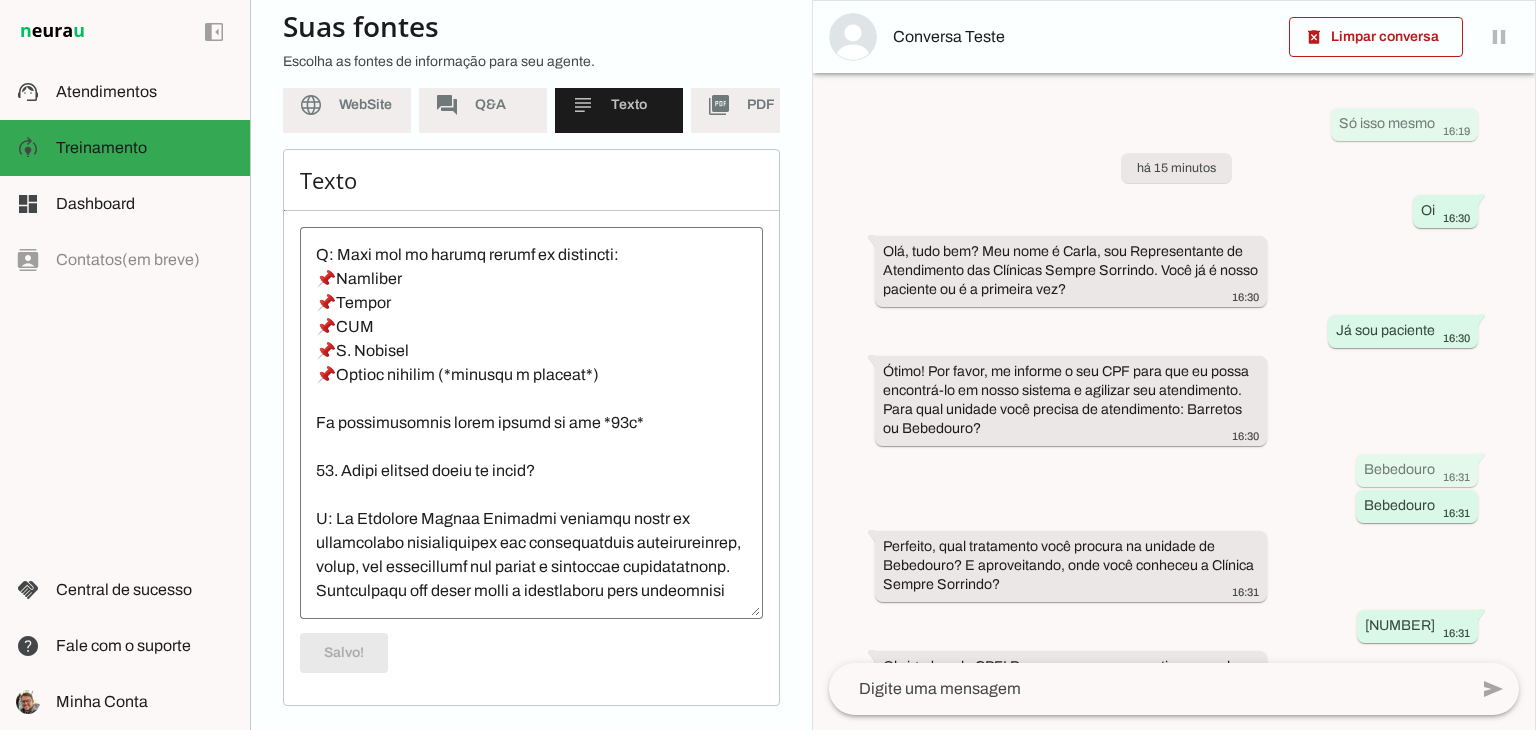 scroll, scrollTop: 1968, scrollLeft: 0, axis: vertical 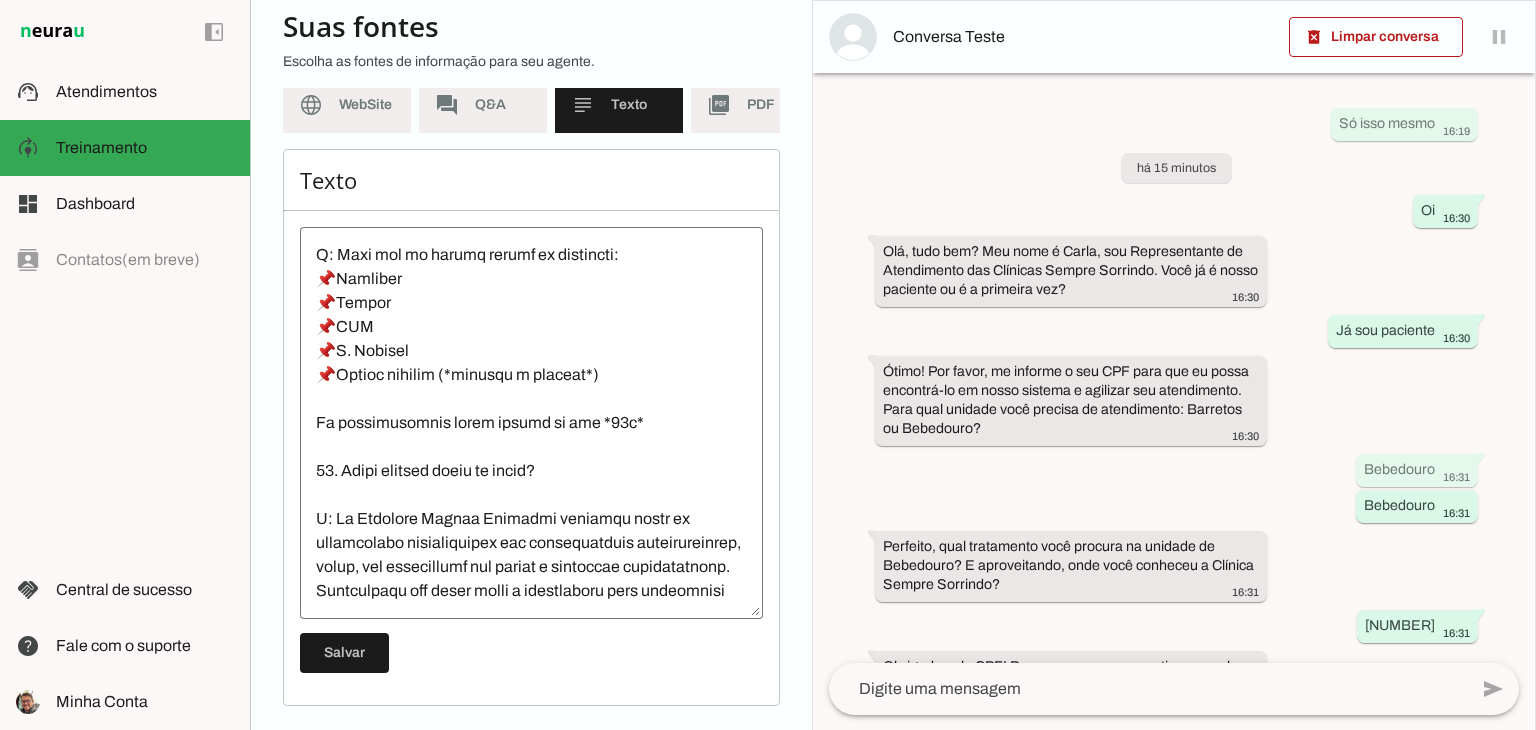 click at bounding box center (531, 423) 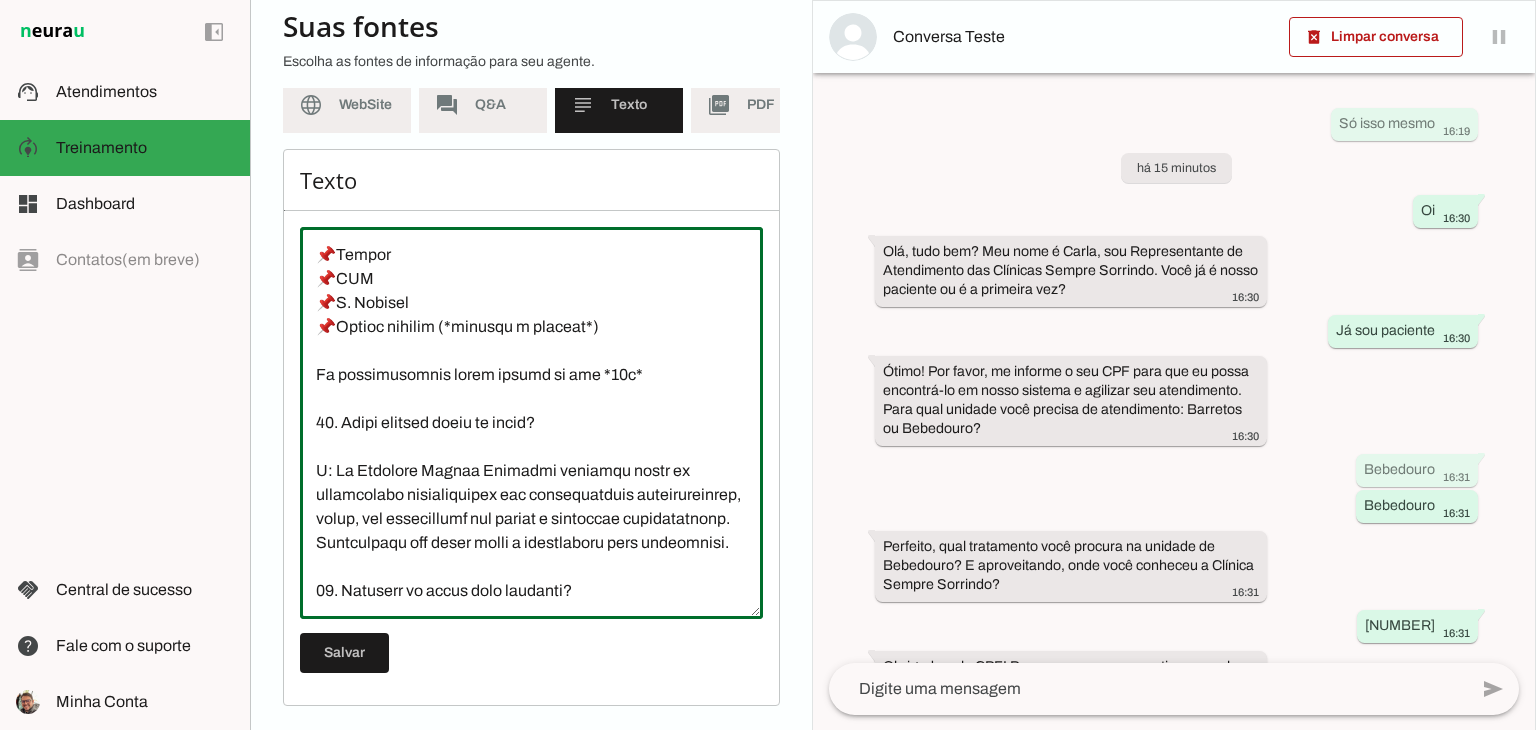 scroll, scrollTop: 2445, scrollLeft: 0, axis: vertical 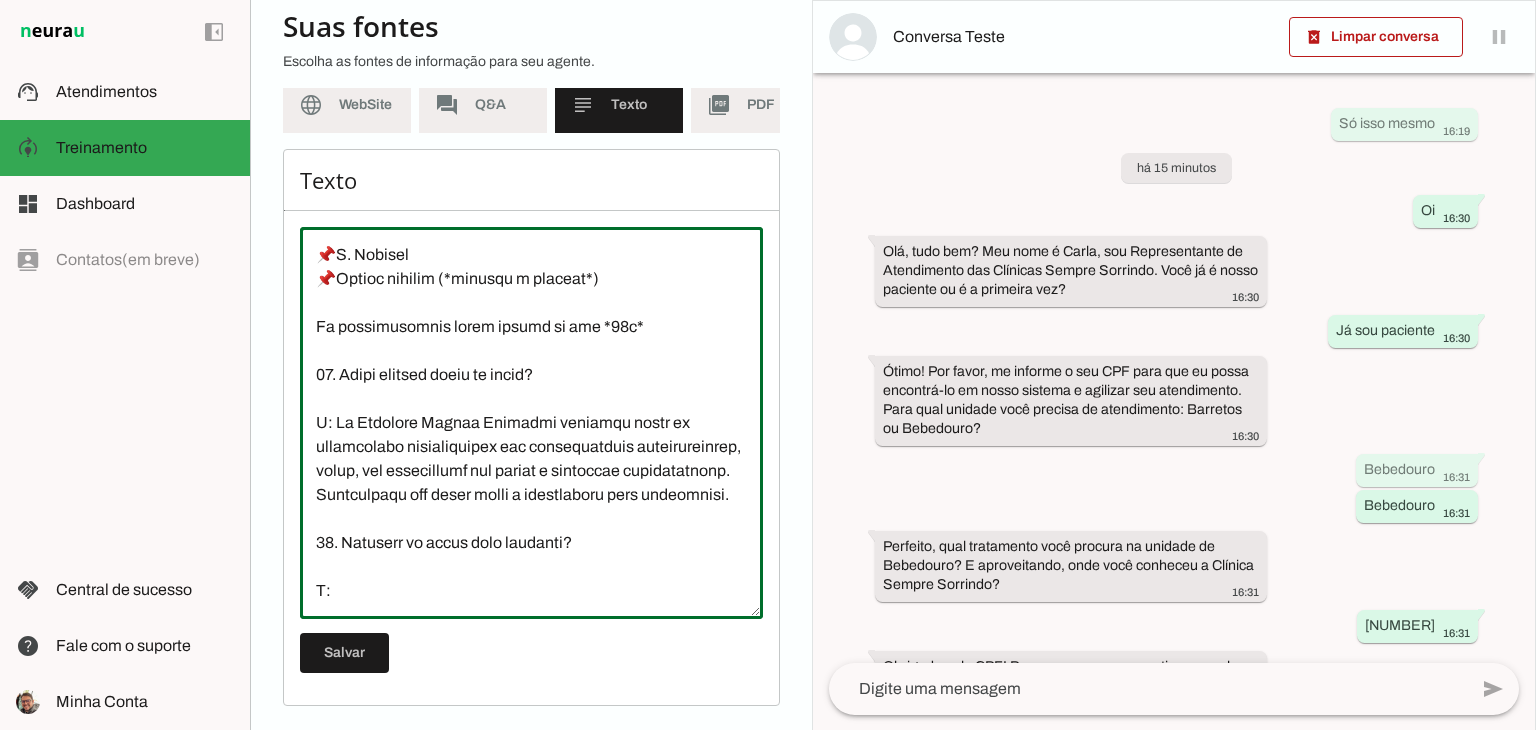 paste on "1️⃣ Agendamos uma avaliação com um de nossos especialistas para que analise o seu caso.
2️⃣ Após a avaliação o especialista irá lhe informar sobre o seu caso e vocês irão conversar sobre as condições de pagamento e valores.
3️⃣ Estando de acordo já poderá combinar de iniciar seu tratamento/e ou procedimento
Lembrando que essa *avaliação é gratuita*" 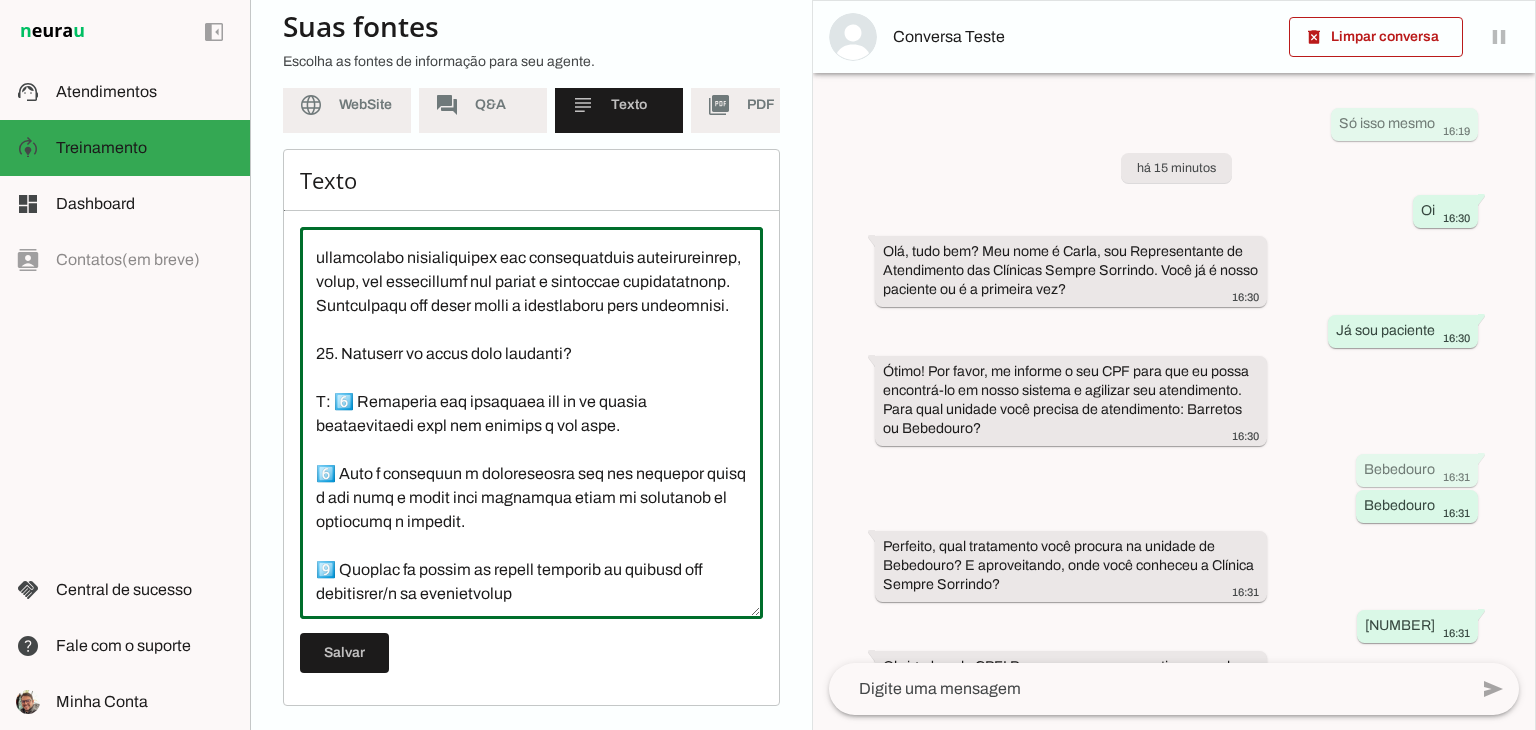 scroll, scrollTop: 2685, scrollLeft: 0, axis: vertical 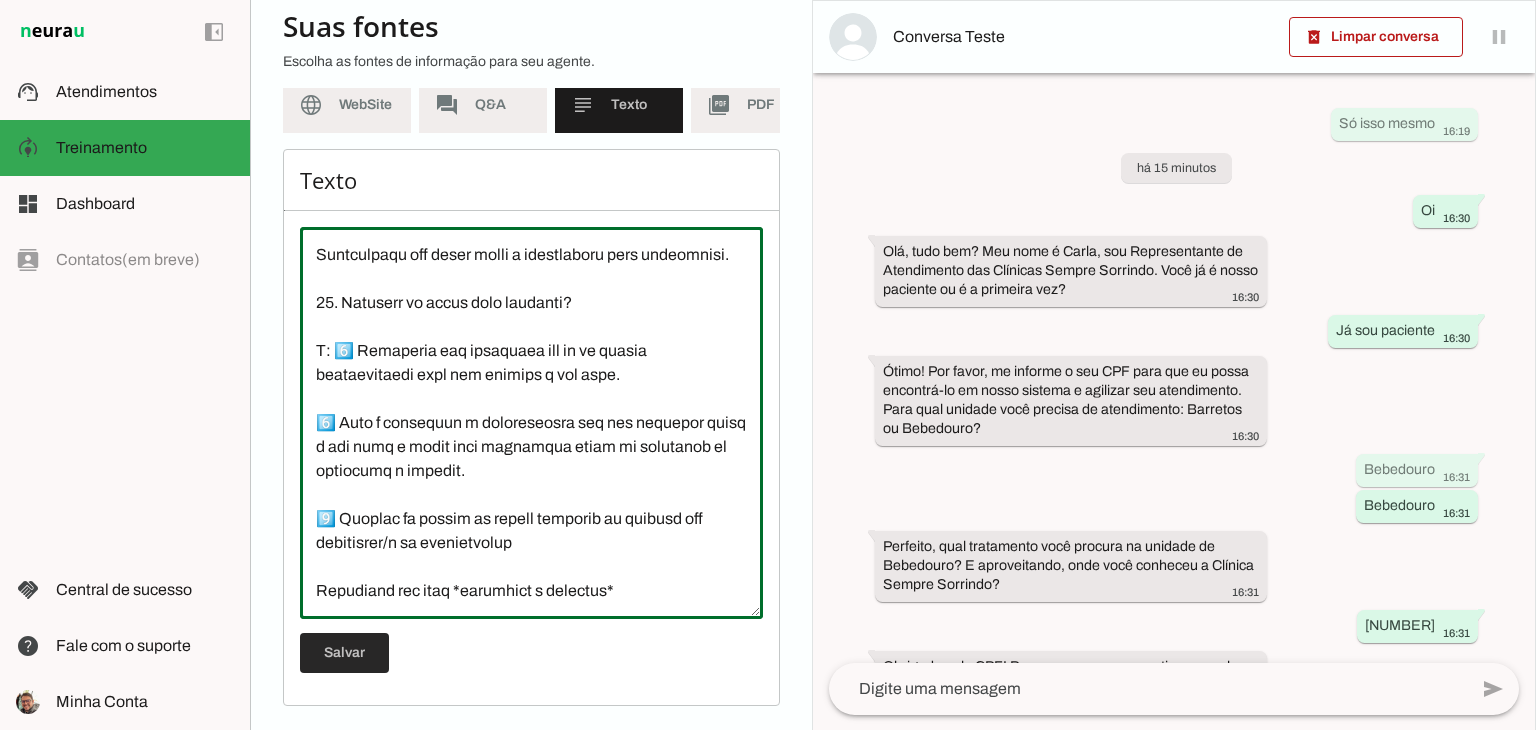 type on "Fundada em 2010, a Sempre Sorrindo é a maior rede de clínicas odontológicas do interior de São Paulo, com mais de 110 consultórios em cidades como Ribeirão Preto, Franca e Araraquara. Premiada com mais de 65 prêmios, oferece atendimento humanizado e tecnologia avançada.
Detalhes de Produtos/Serviços
Implantes dentários
Ortodontia
Odontopediatria
Clareamento dental
Próteses e coroas
Endodontia e periodontia
Estética dental e preenchimentos
Avaliação gratuita
Equipamentos: tomógrafos, raio-x panorâmico, scanner 3D, fresadoras de alta precisão, laboratório de próteses 100% digital
Acessibilidade para pessoas com deficiência
Condições Comerciais
Preços: Não tabelados, personalizados após avaliação com especialista.
Formas de Pagamento: Dinheiro, PIX, cartão de crédito (parcelamento disponível), boletos próprios, financiamento, crédito consignado (sujeito a análise de crédito).
Avaliação: Gratuita e diagnóstico detalhado.
1. Como funciona a clínica?
R: Nossa clínica é líder no interior de São Paulo, com raio..." 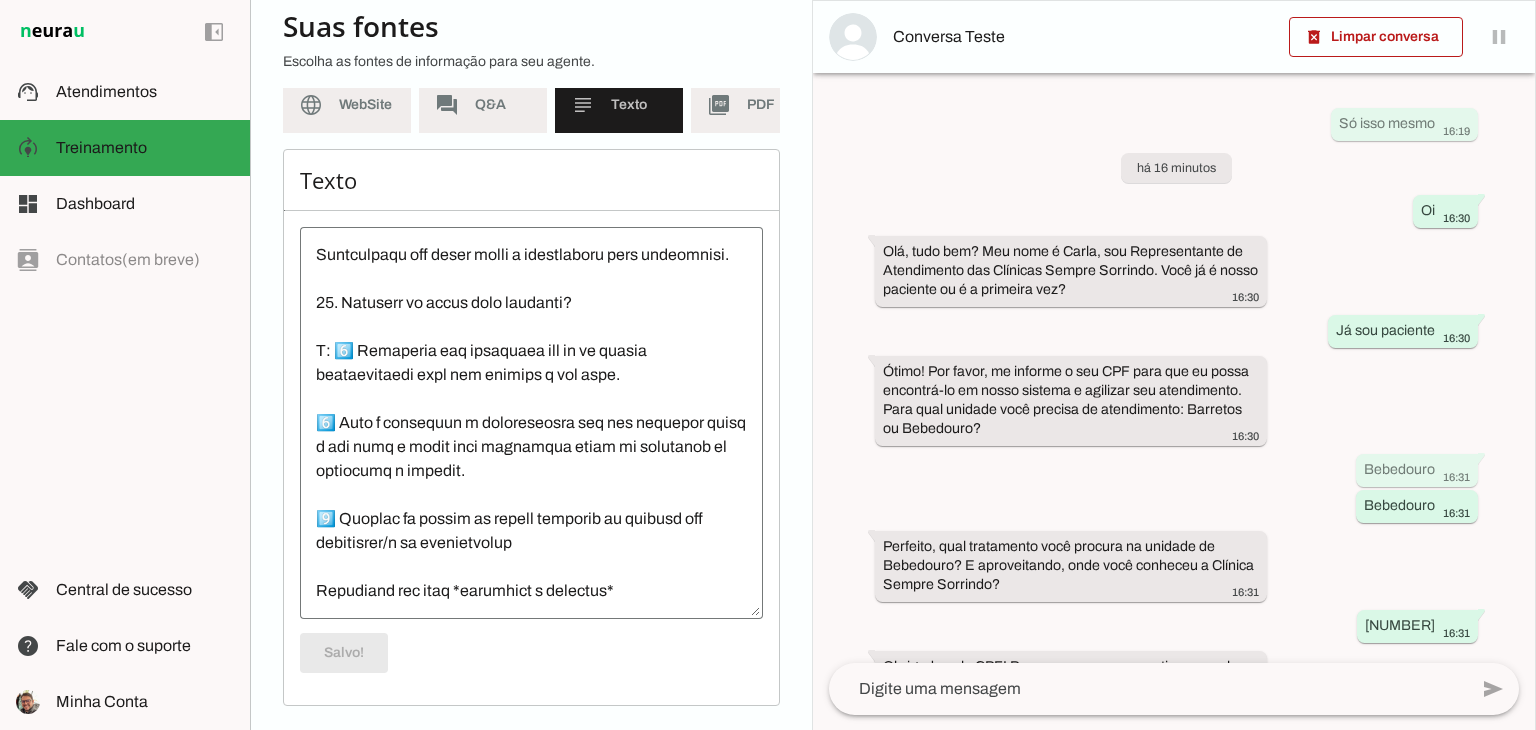 scroll, scrollTop: 2685, scrollLeft: 0, axis: vertical 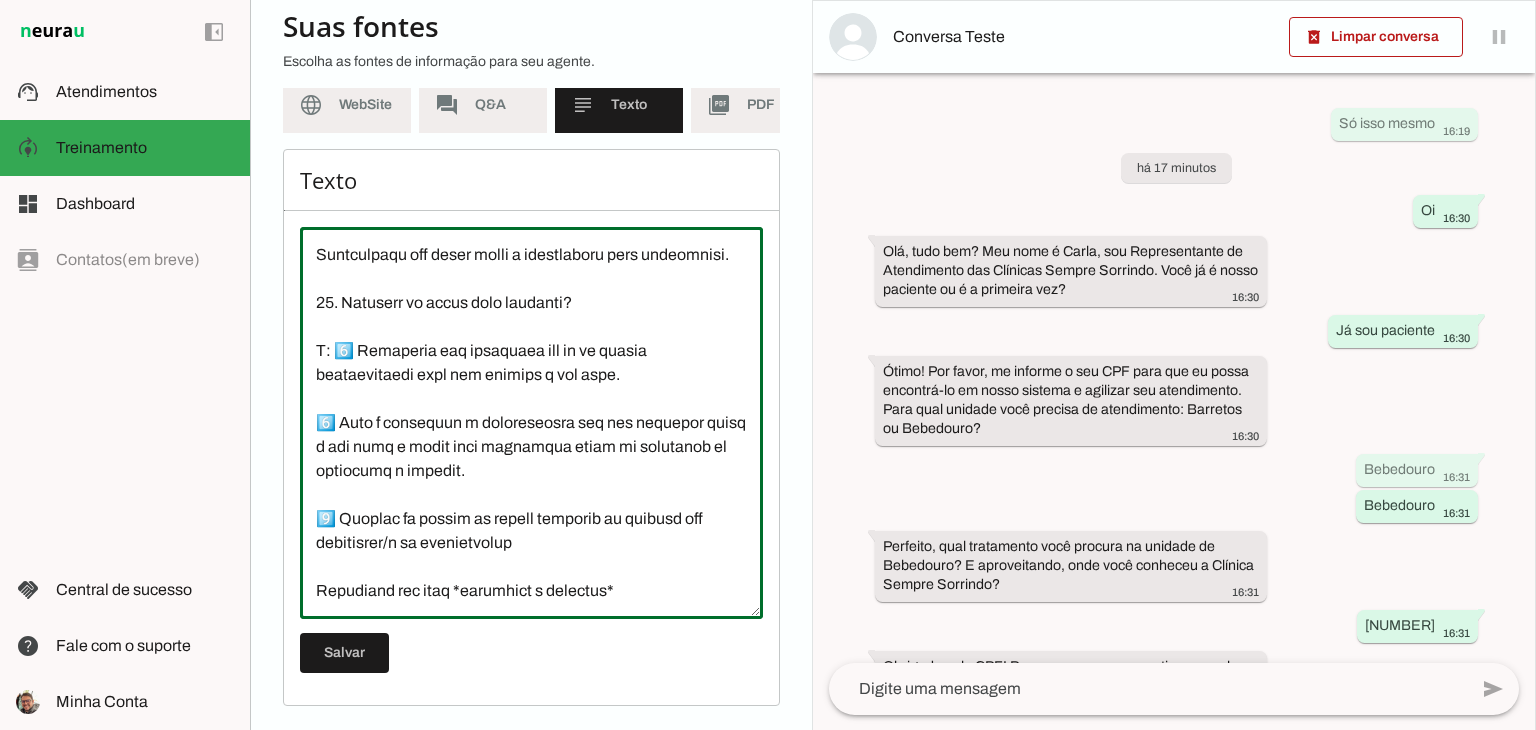 click at bounding box center (531, 423) 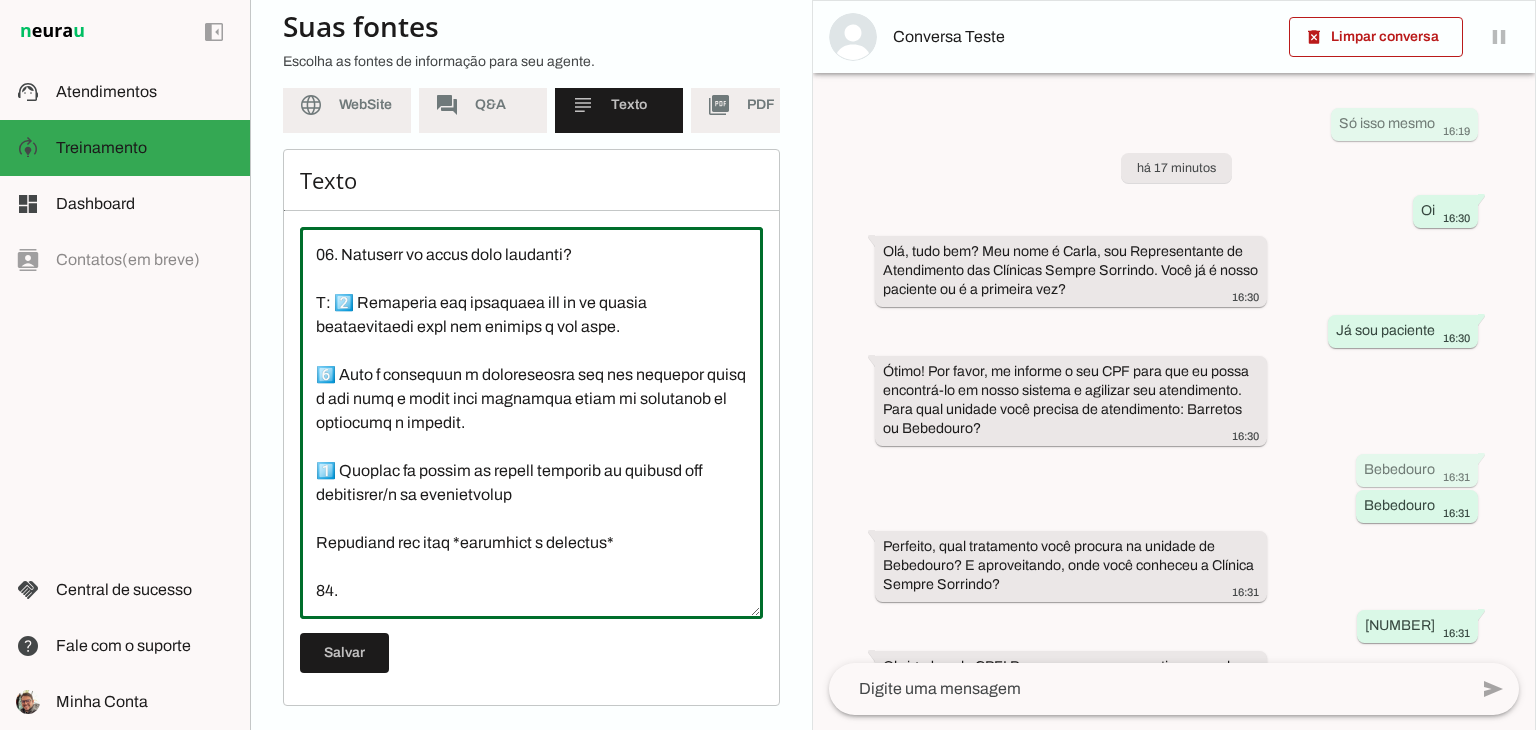 paste on "Vcs atende de urgência ou só com horário marcado" 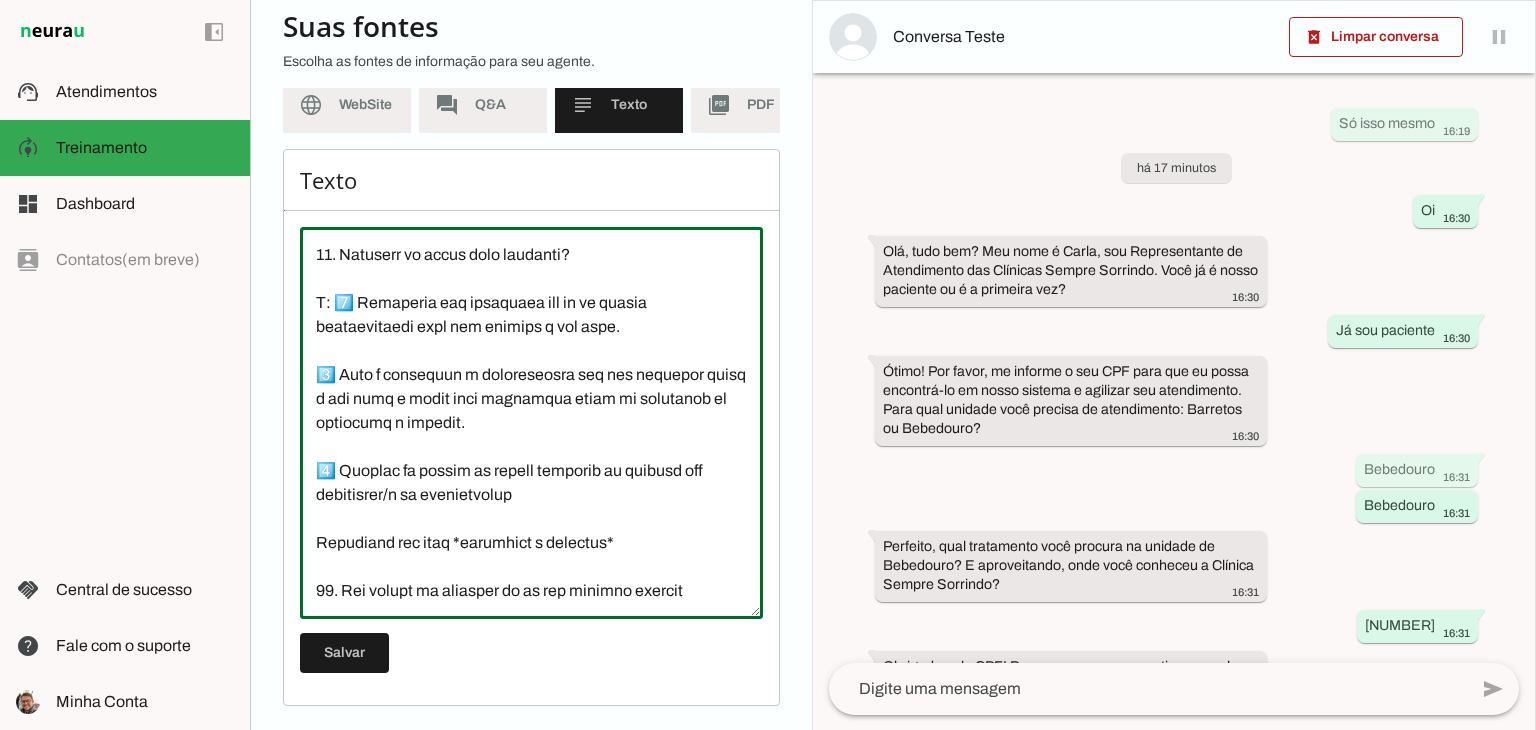 click at bounding box center [531, 423] 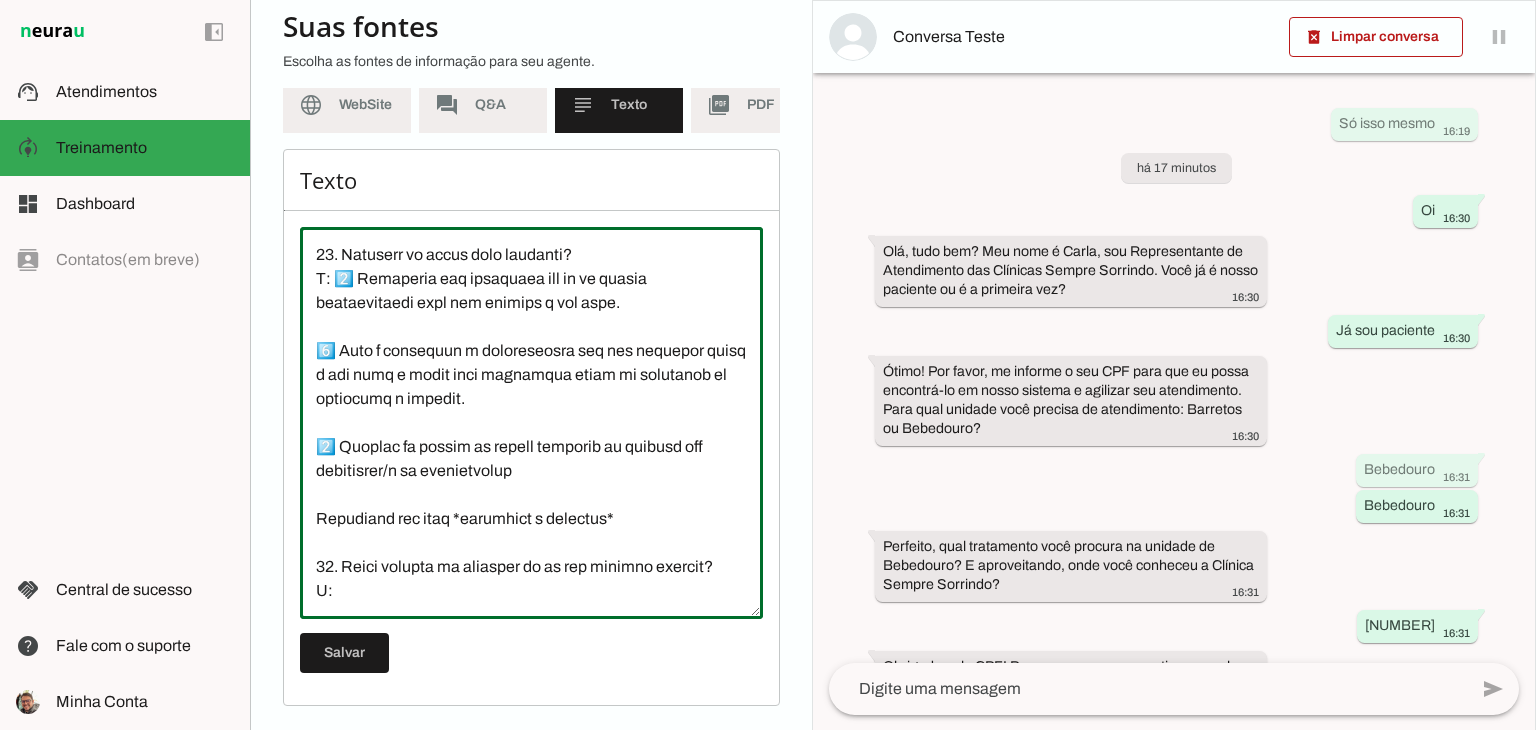 scroll, scrollTop: 2445, scrollLeft: 0, axis: vertical 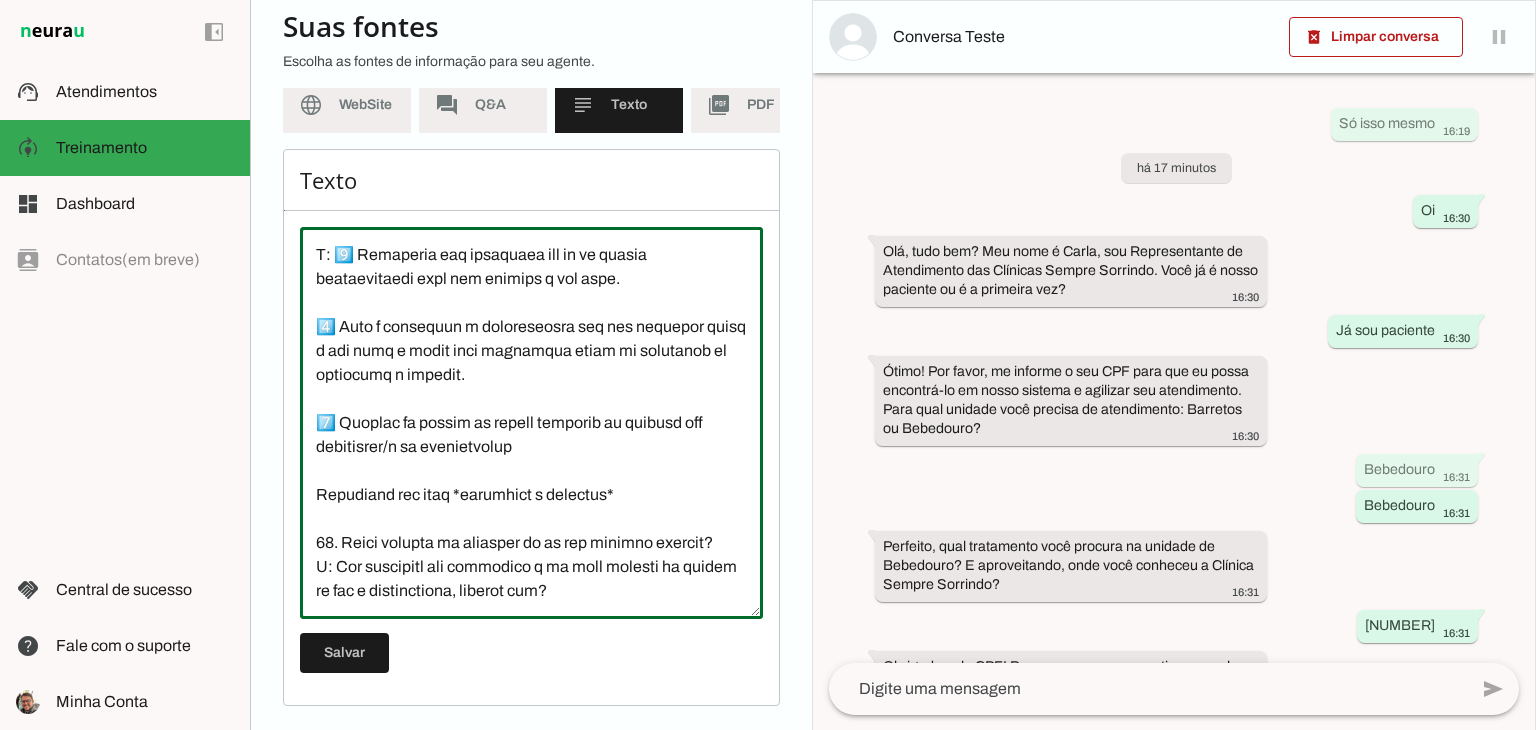 click at bounding box center (531, 423) 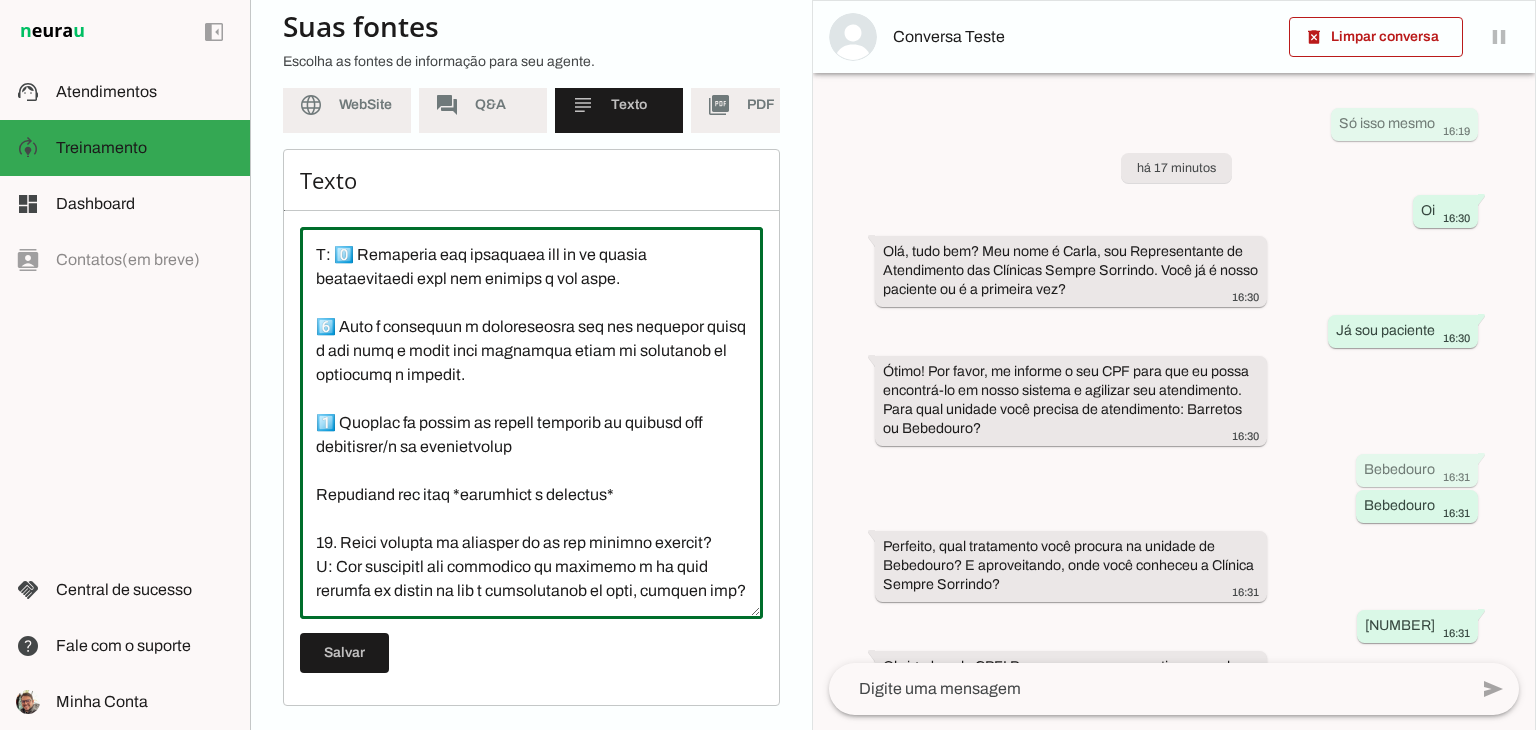 scroll, scrollTop: 2493, scrollLeft: 0, axis: vertical 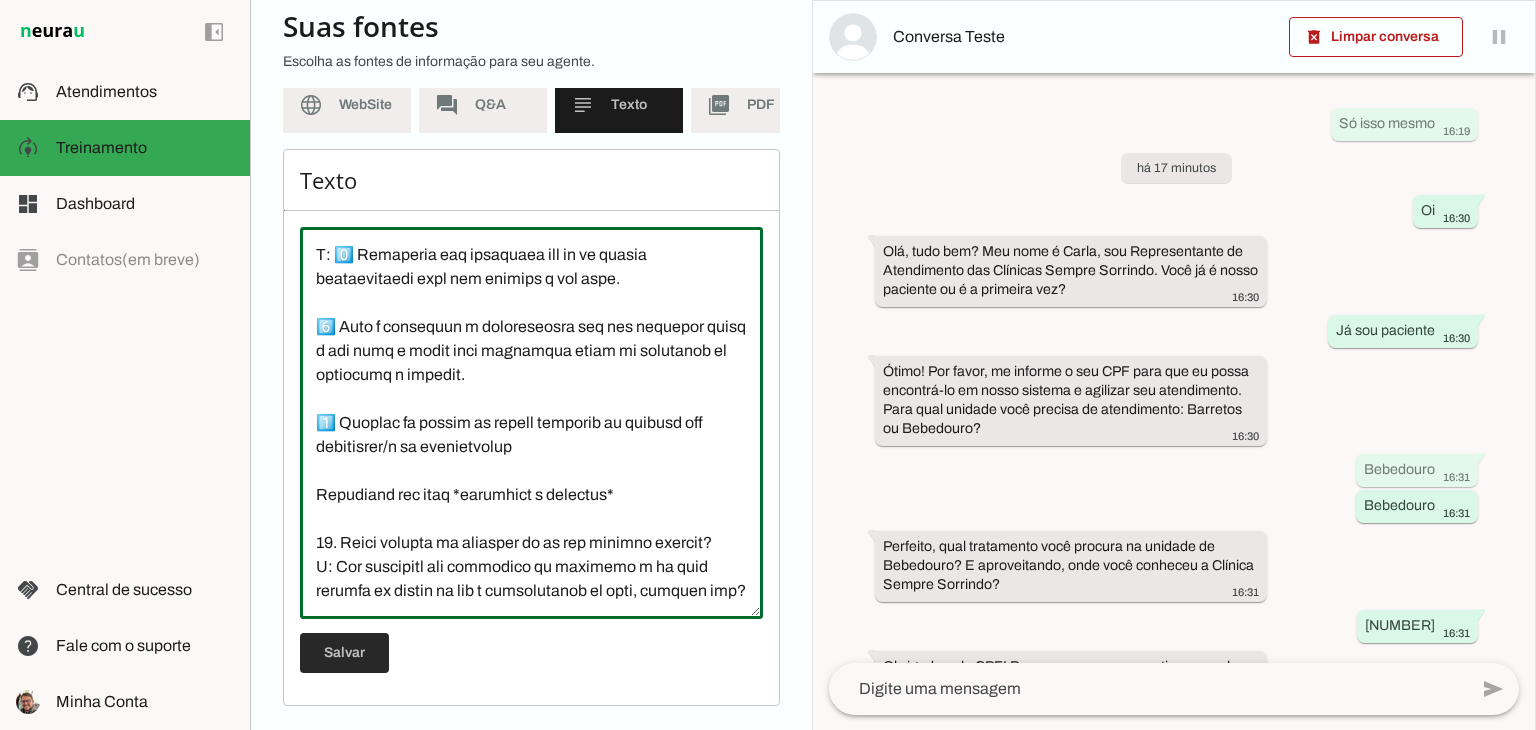 type on "Fundada em 2010, a Sempre Sorrindo é a maior rede de clínicas odontológicas do interior de São Paulo, com mais de 110 consultórios em cidades como Ribeirão Preto, Franca e Araraquara. Premiada com mais de 65 prêmios, oferece atendimento humanizado e tecnologia avançada.
Detalhes de Produtos/Serviços
Implantes dentários
Ortodontia
Odontopediatria
Clareamento dental
Próteses e coroas
Endodontia e periodontia
Estética dental e preenchimentos
Avaliação gratuita
Equipamentos: tomógrafos, raio-x panorâmico, scanner 3D, fresadoras de alta precisão, laboratório de próteses 100% digital
Acessibilidade para pessoas com deficiência
Condições Comerciais
Preços: Não tabelados, personalizados após avaliação com especialista.
Formas de Pagamento: Dinheiro, PIX, cartão de crédito (parcelamento disponível), boletos próprios, financiamento, crédito consignado (sujeito a análise de crédito).
Avaliação: Gratuita e diagnóstico detalhado.
1. Como funciona a clínica?
R: Nossa clínica é líder no interior de São Paulo, com raio-..." 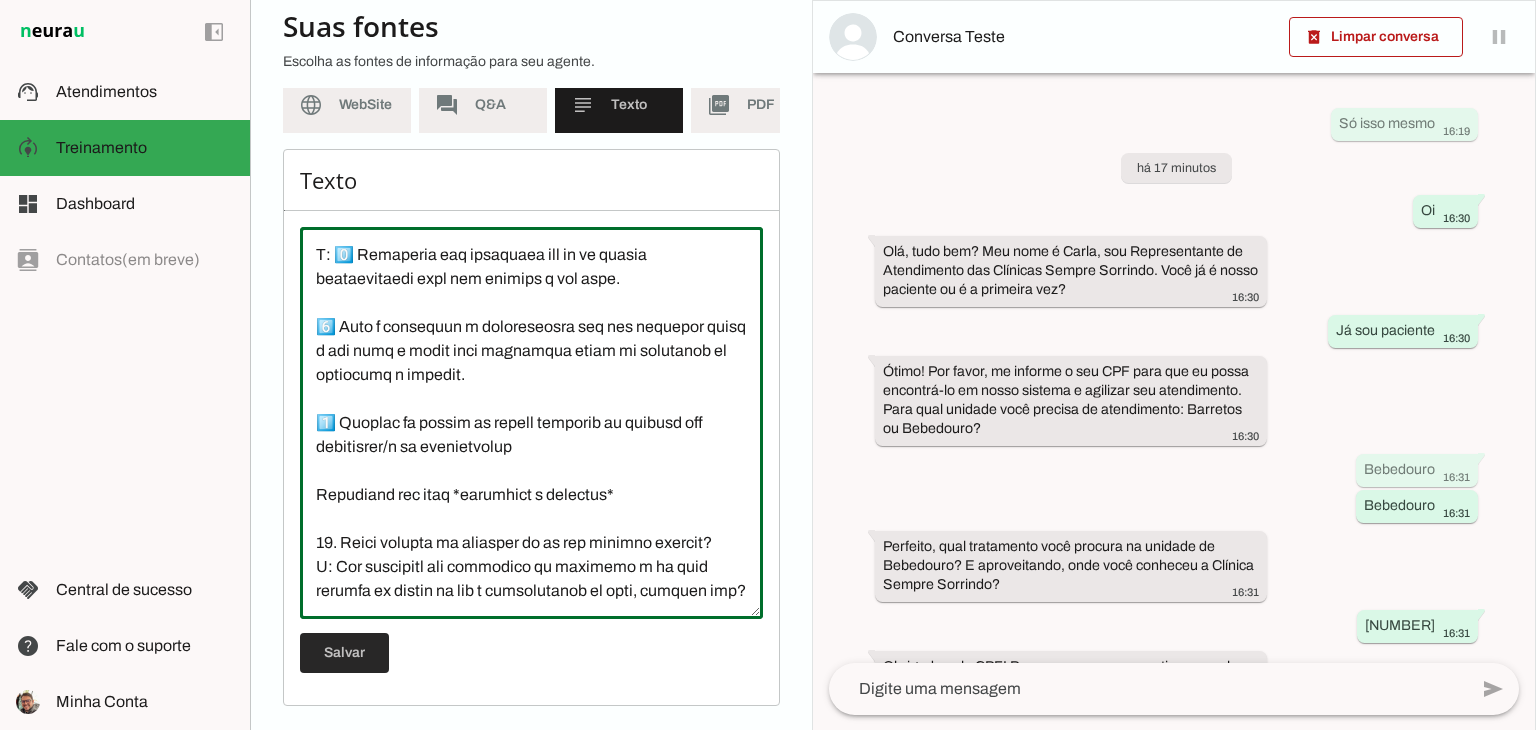 click at bounding box center [344, 653] 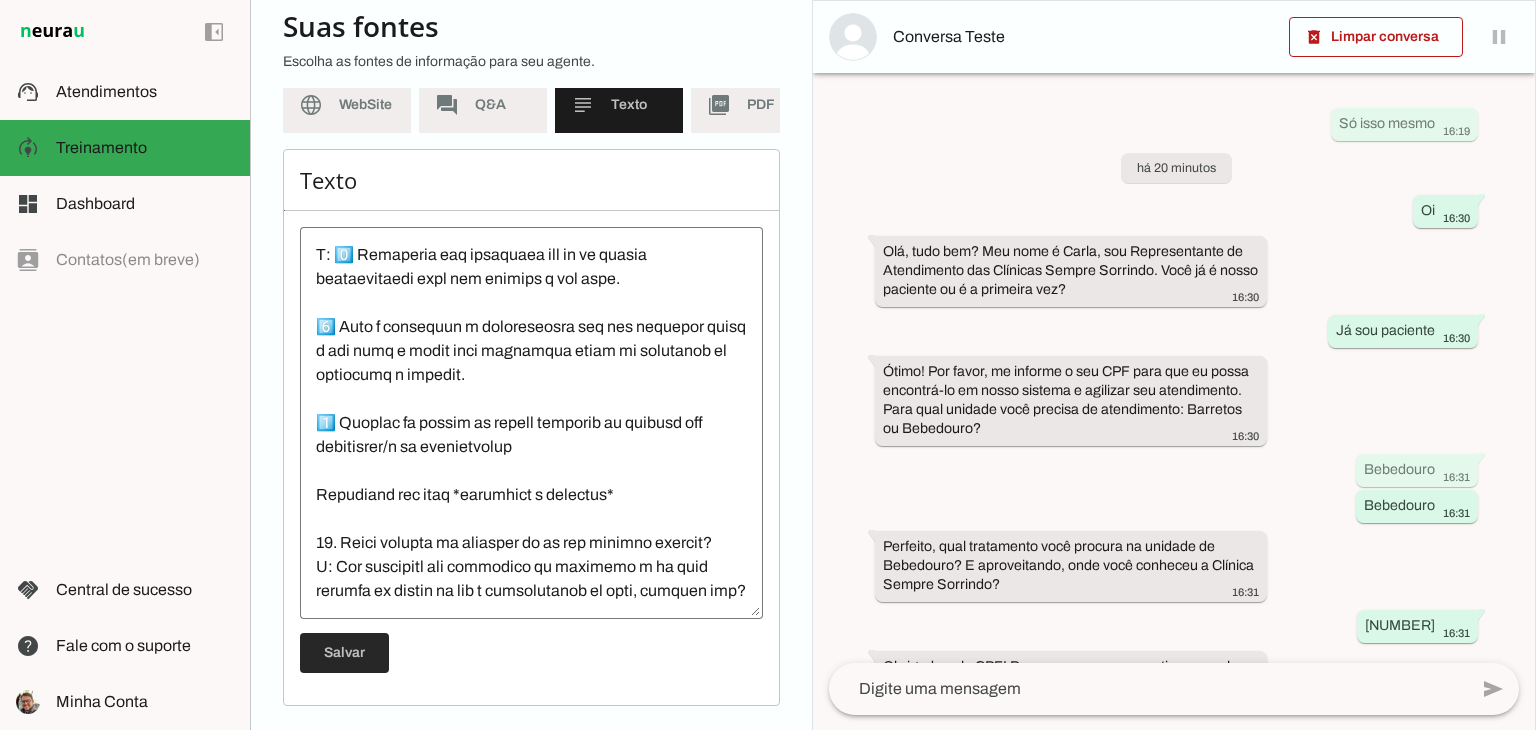 click at bounding box center [344, 653] 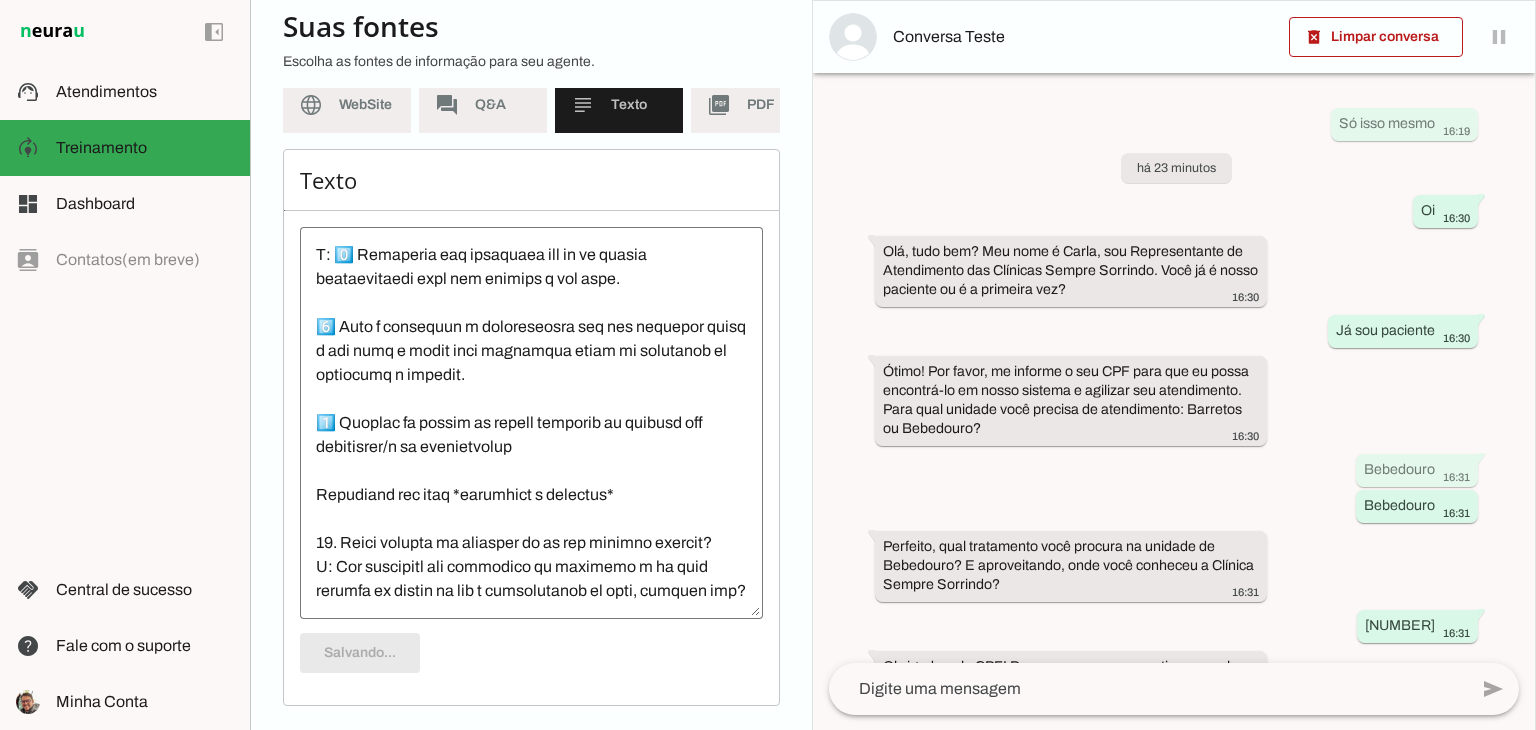 scroll, scrollTop: 2493, scrollLeft: 0, axis: vertical 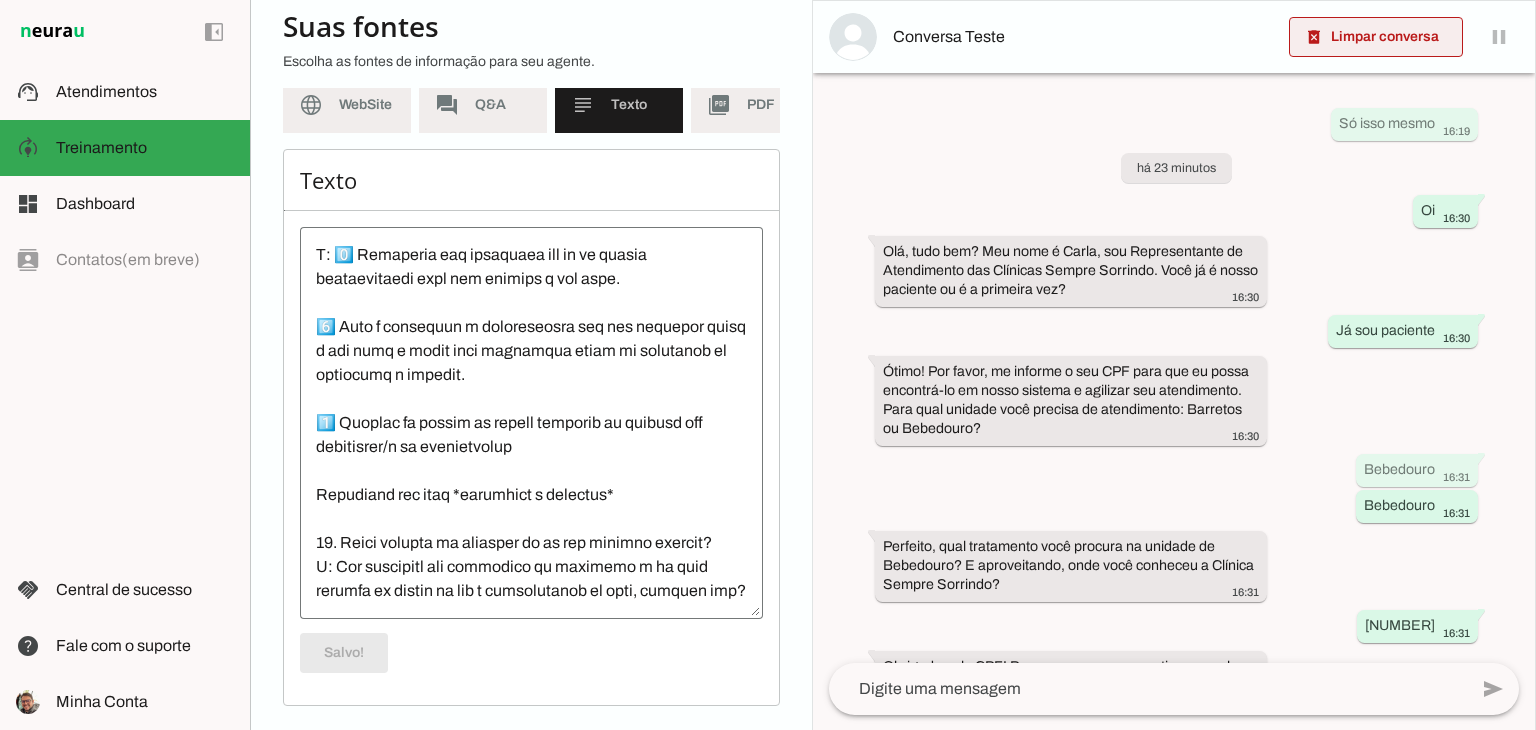 click at bounding box center [1376, 37] 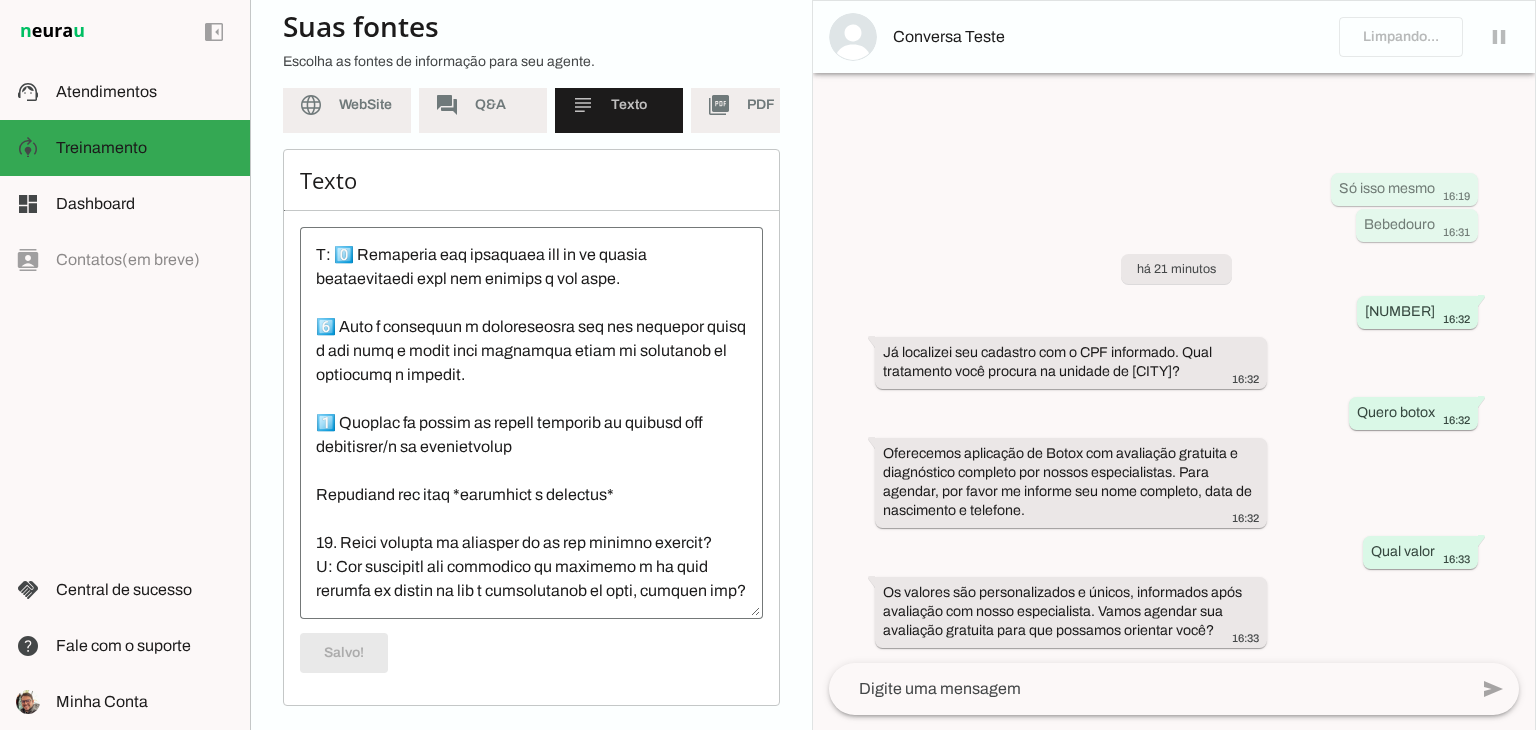 click 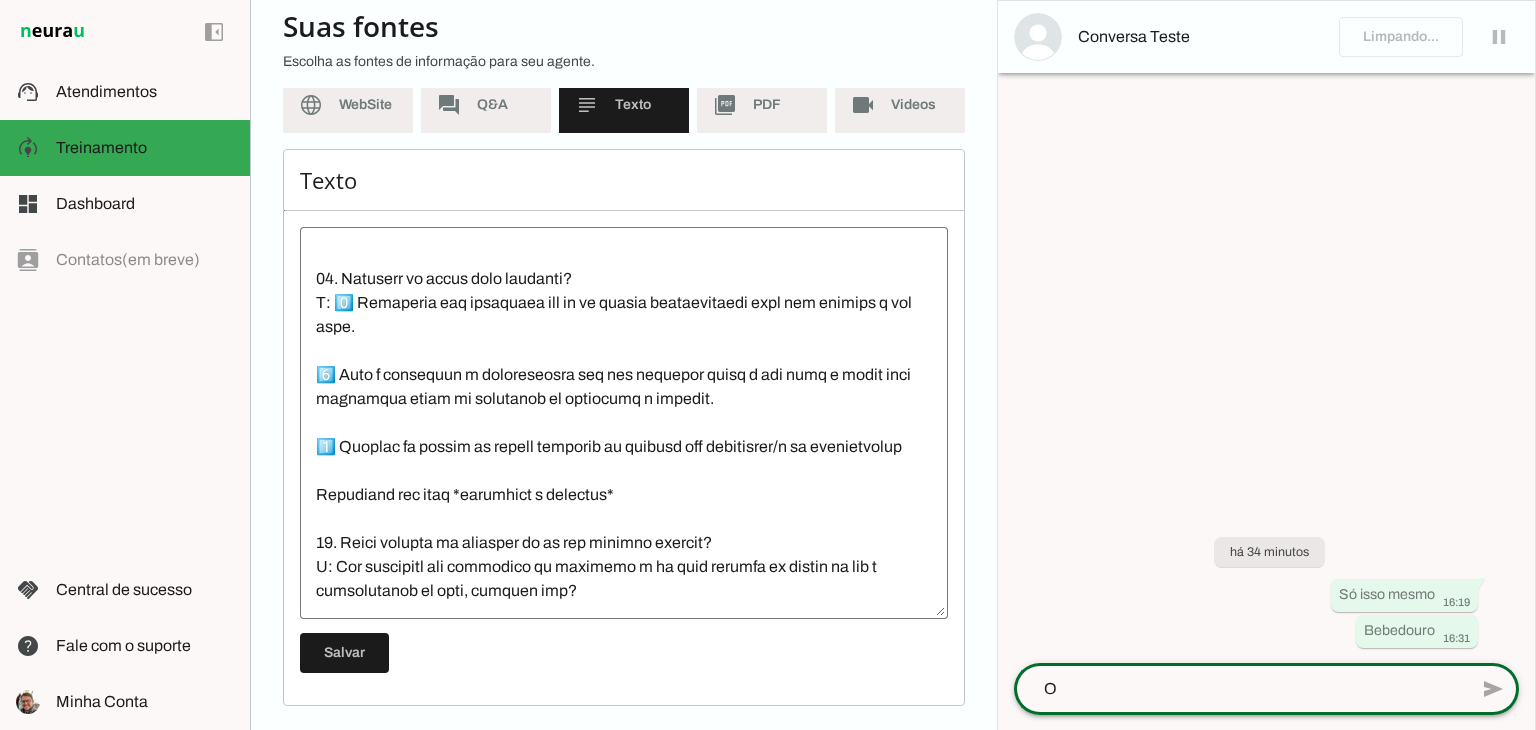scroll, scrollTop: 2040, scrollLeft: 0, axis: vertical 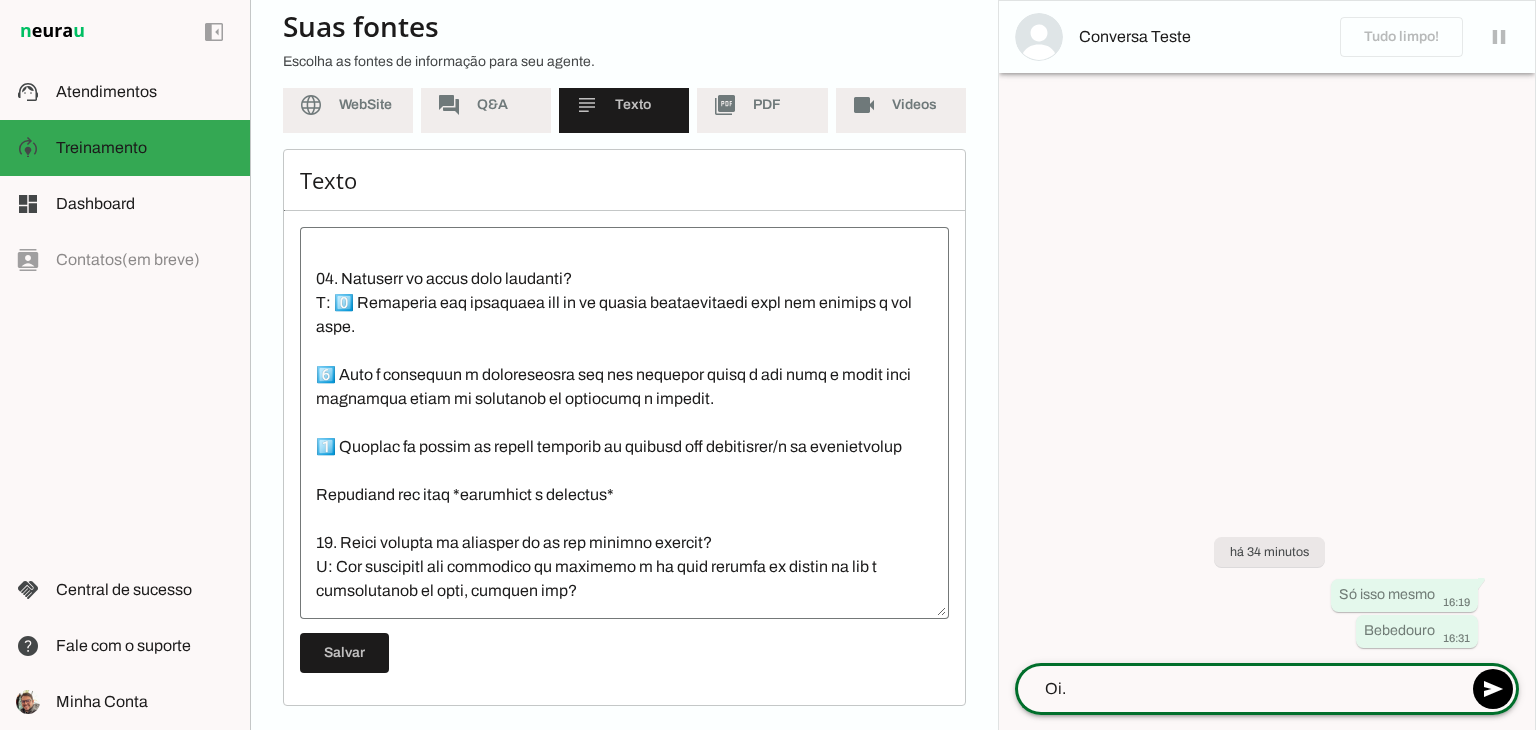 type on "Oi.." 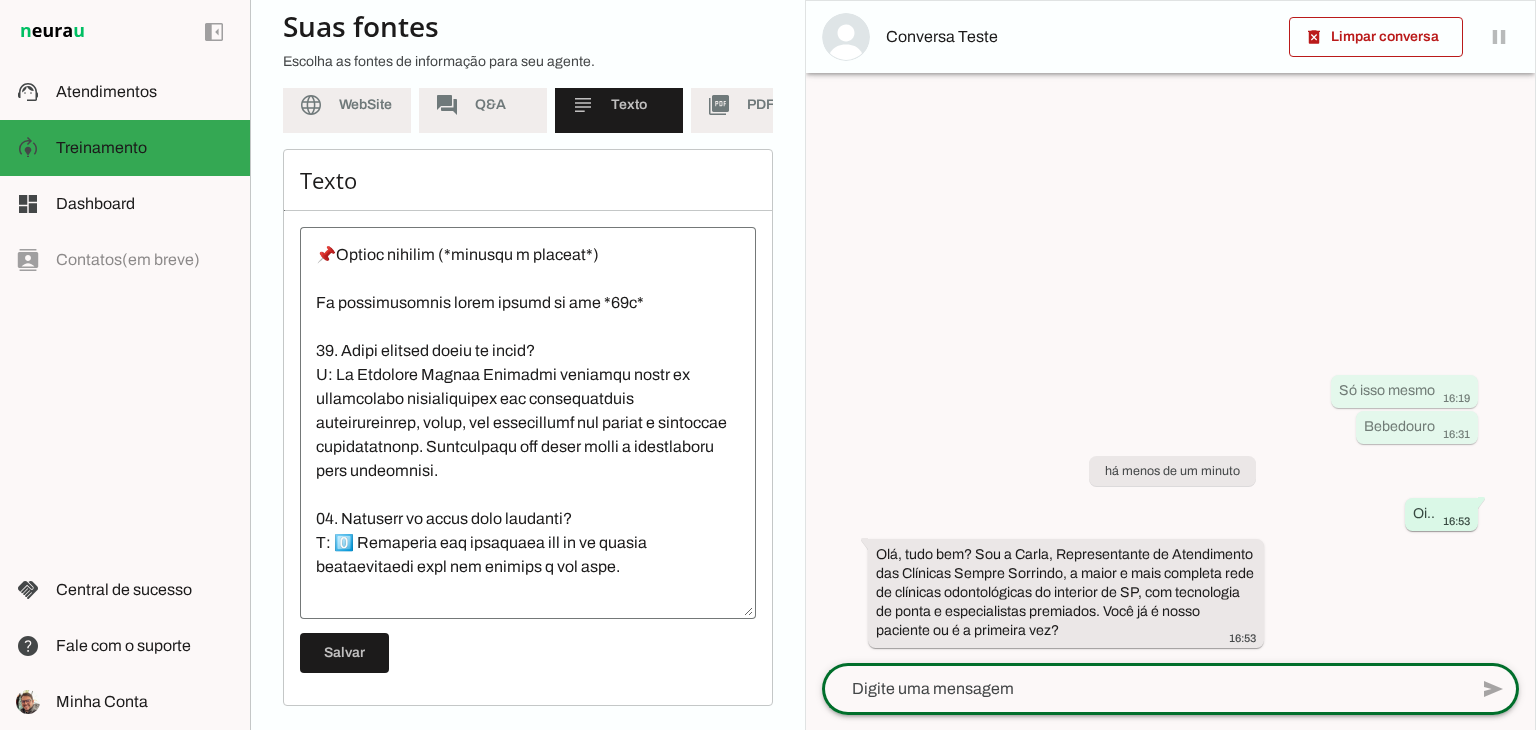scroll, scrollTop: 2493, scrollLeft: 0, axis: vertical 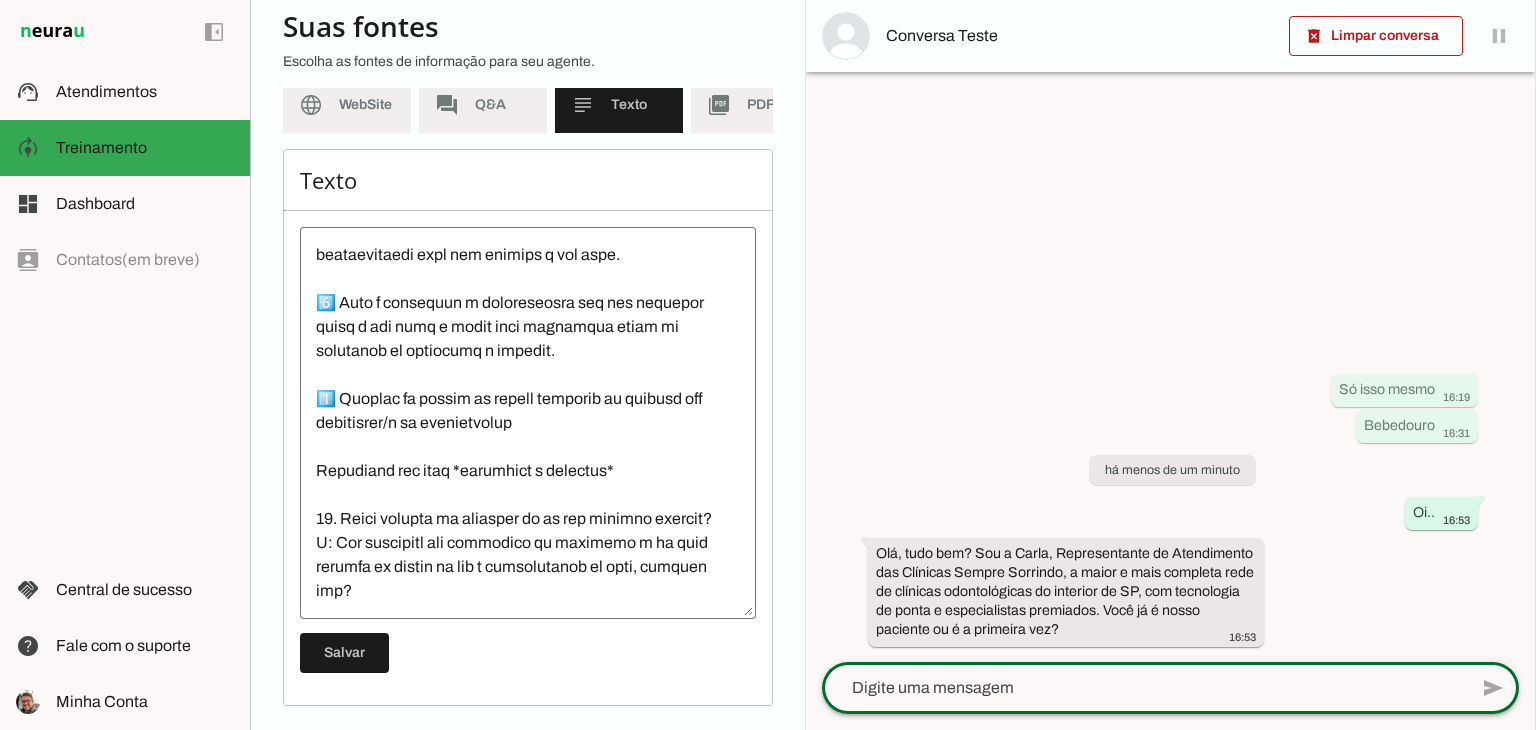 click 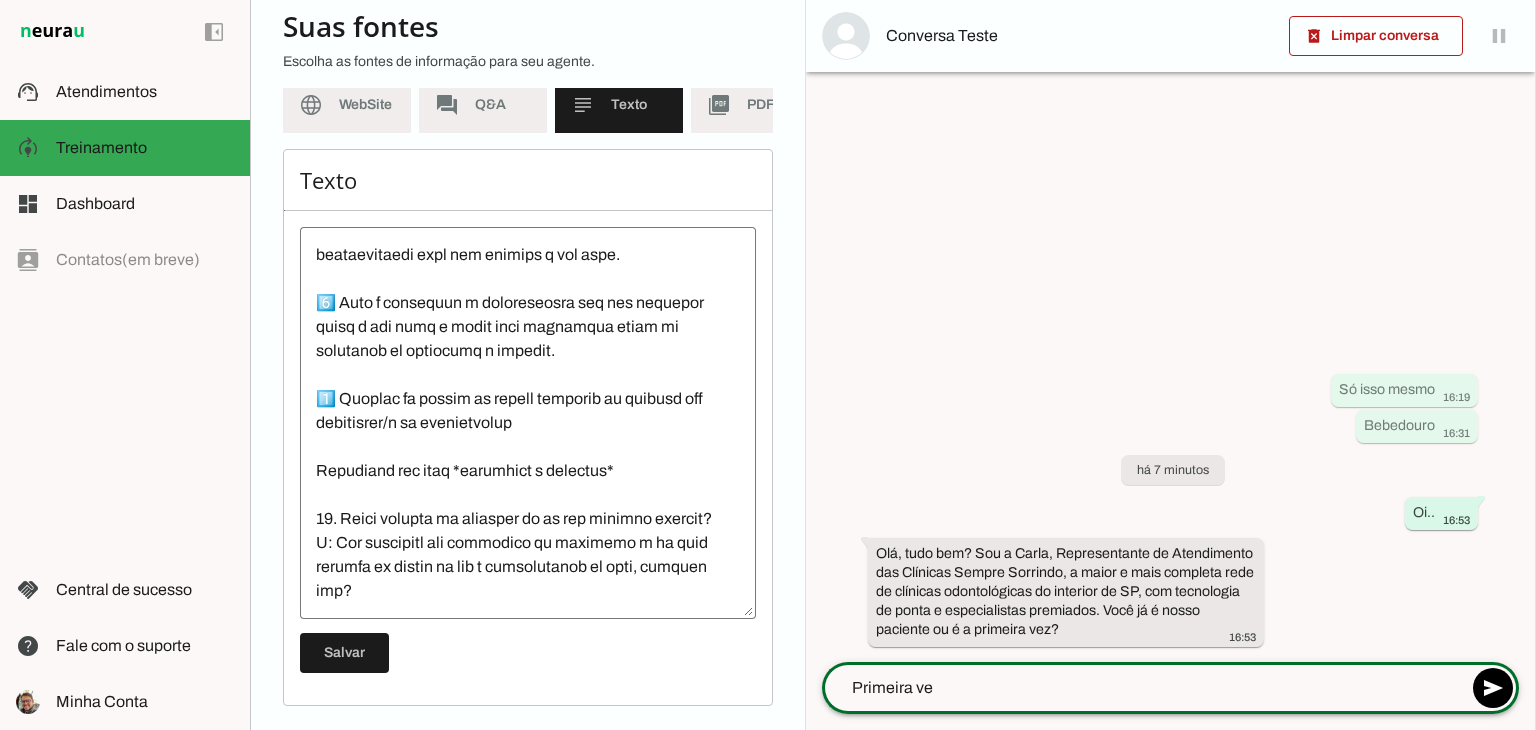 type on "Primeira vez" 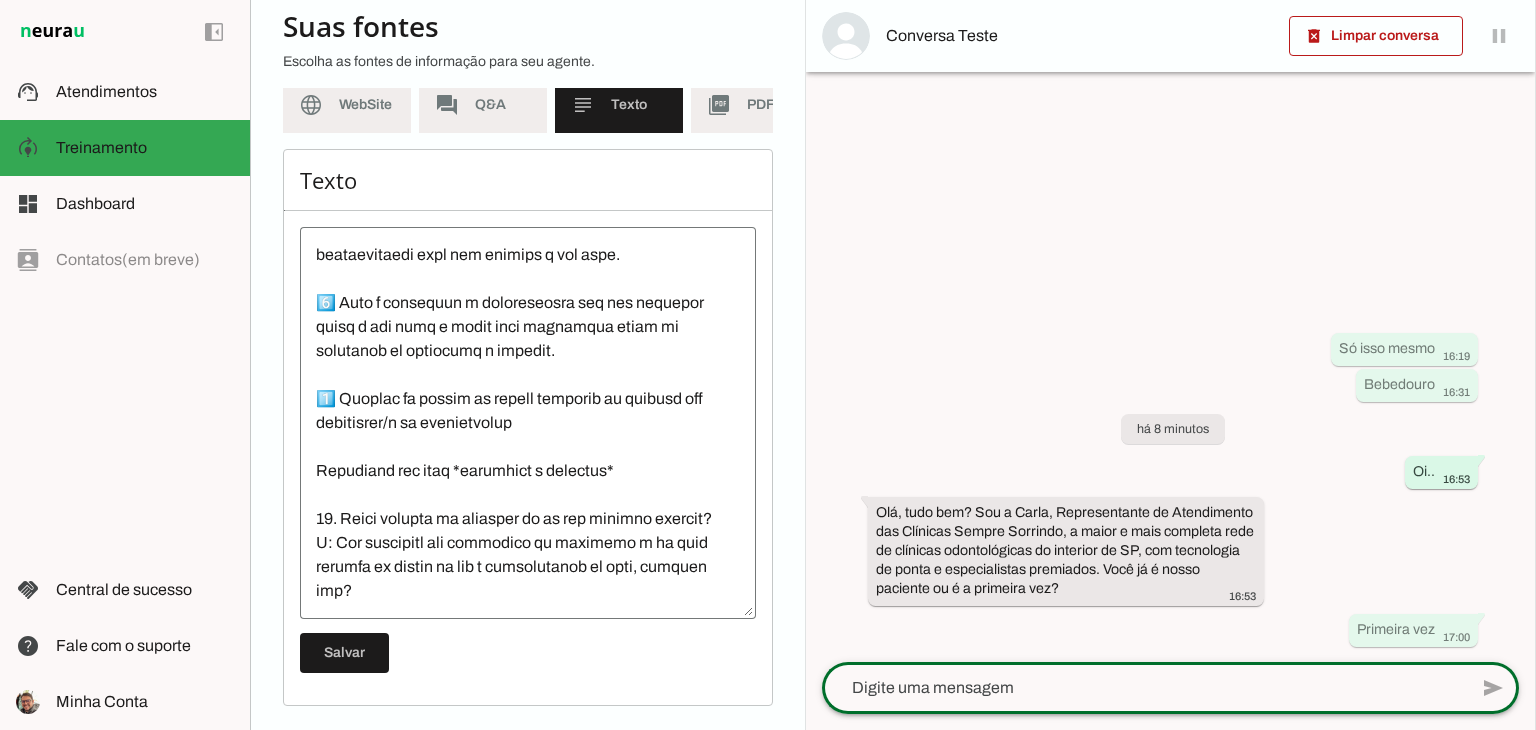 scroll, scrollTop: 2493, scrollLeft: 0, axis: vertical 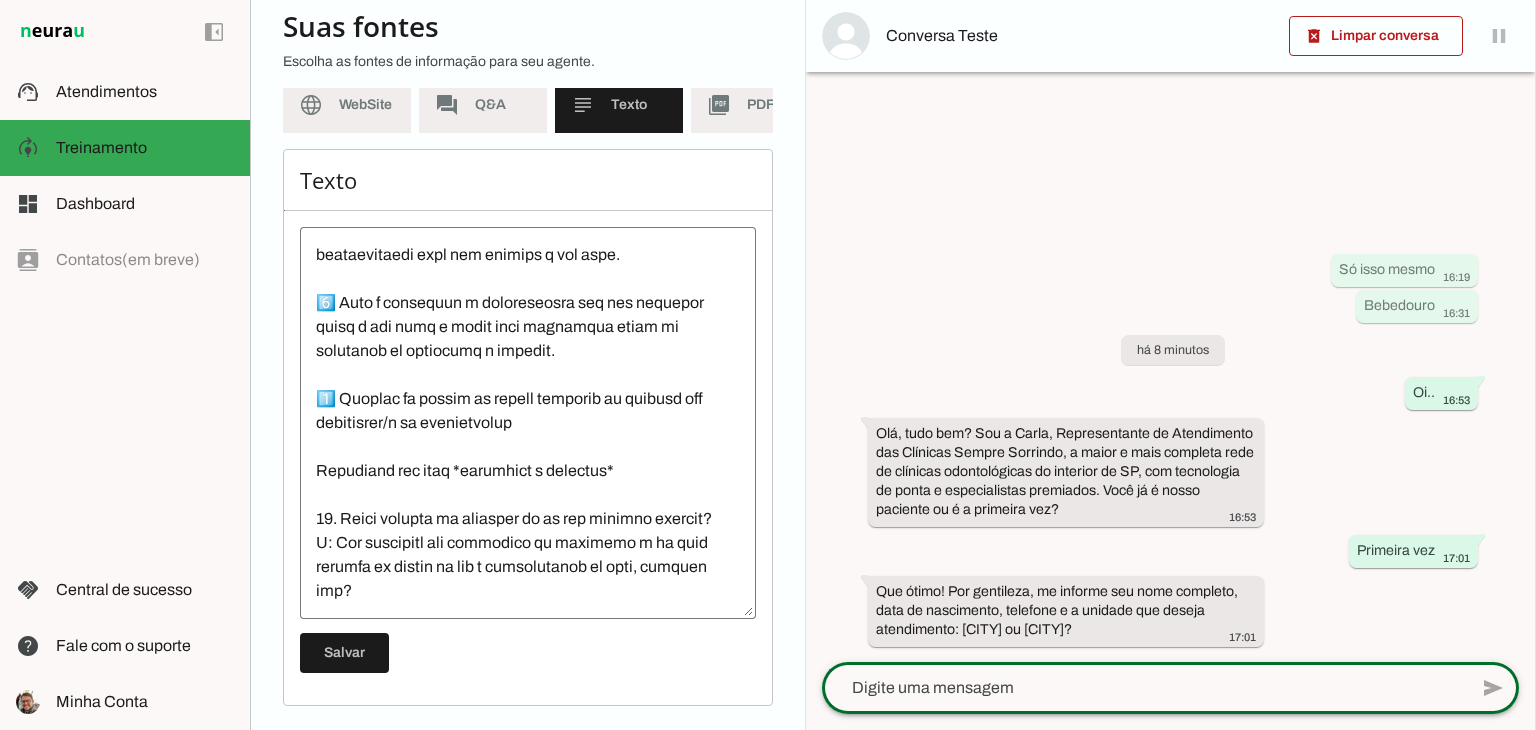 click 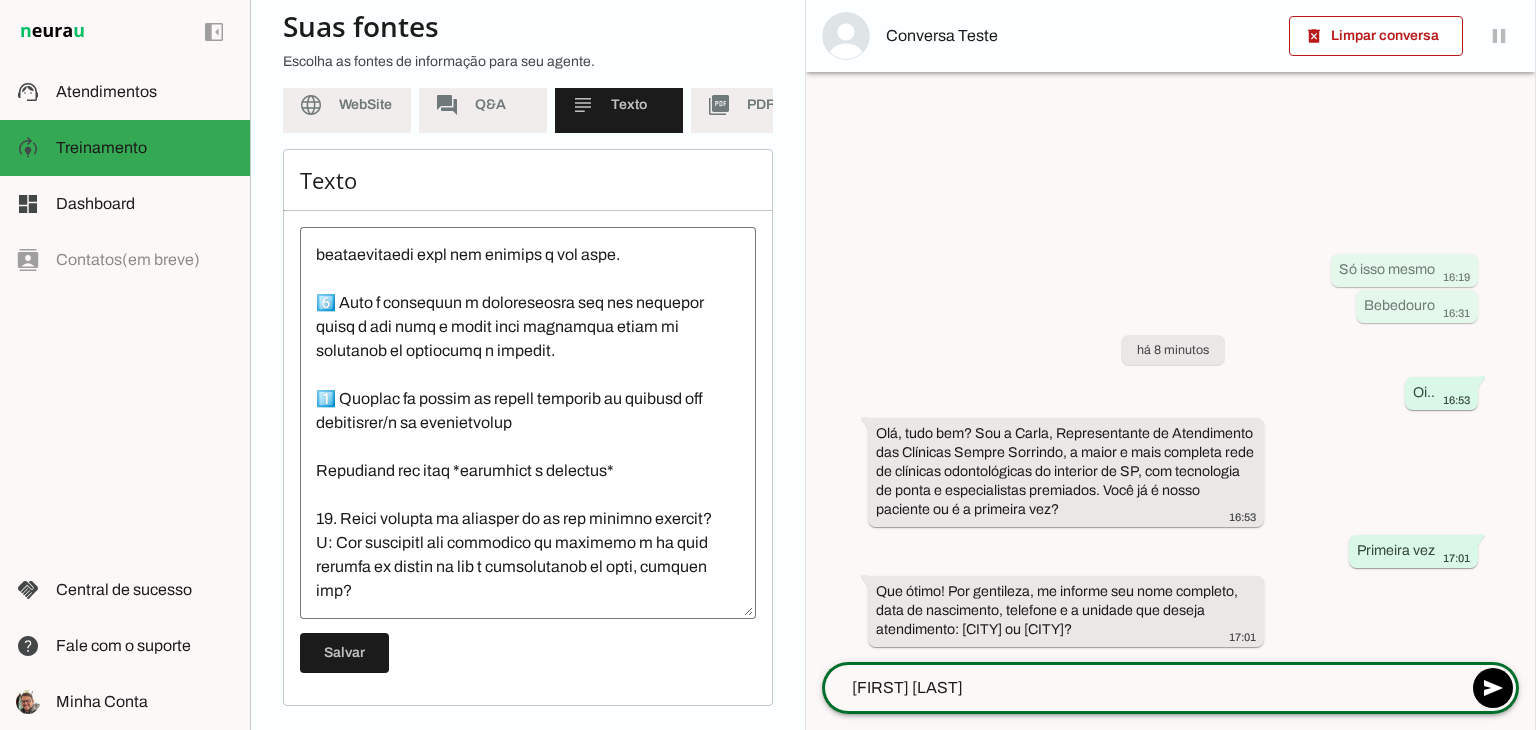 type on "Rafael Barros" 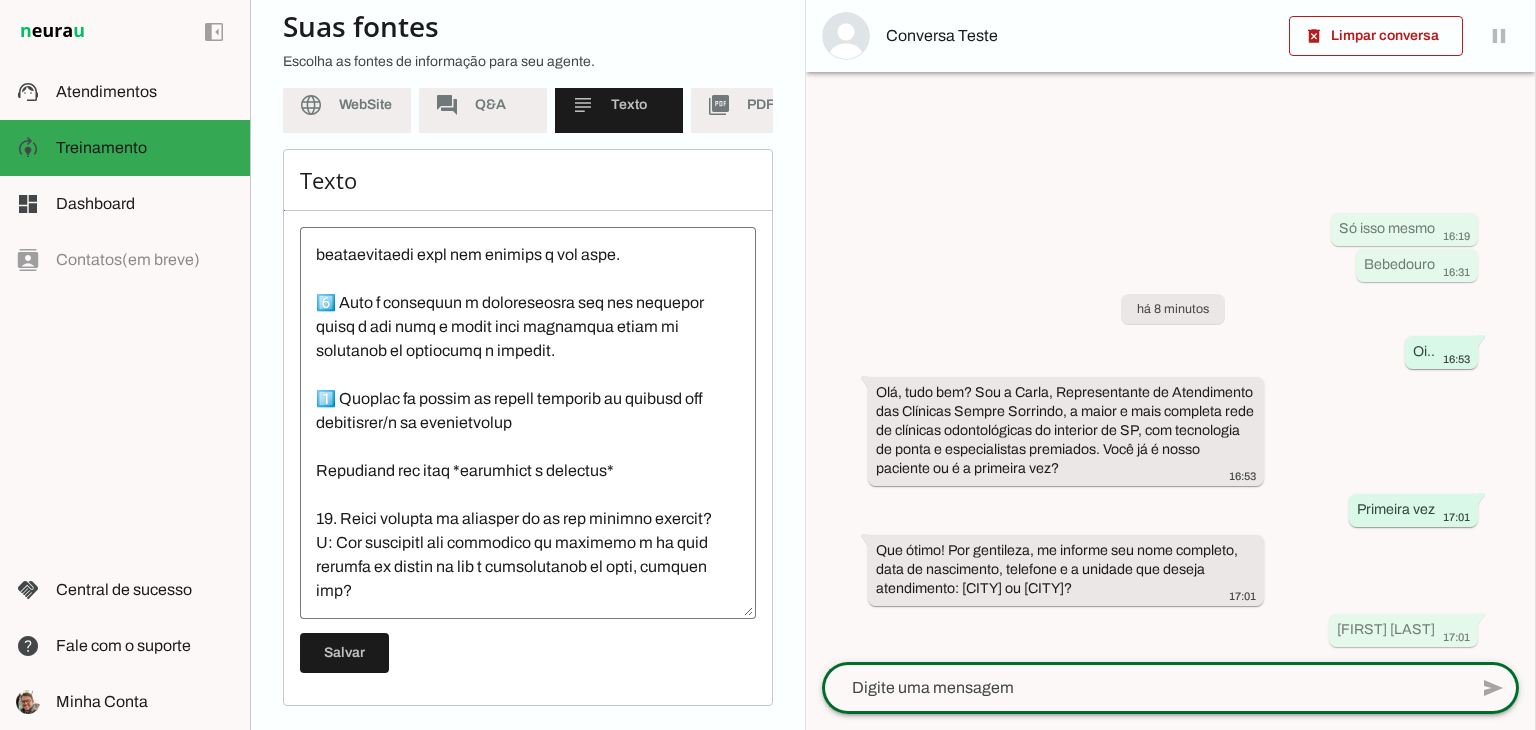 scroll, scrollTop: 2493, scrollLeft: 0, axis: vertical 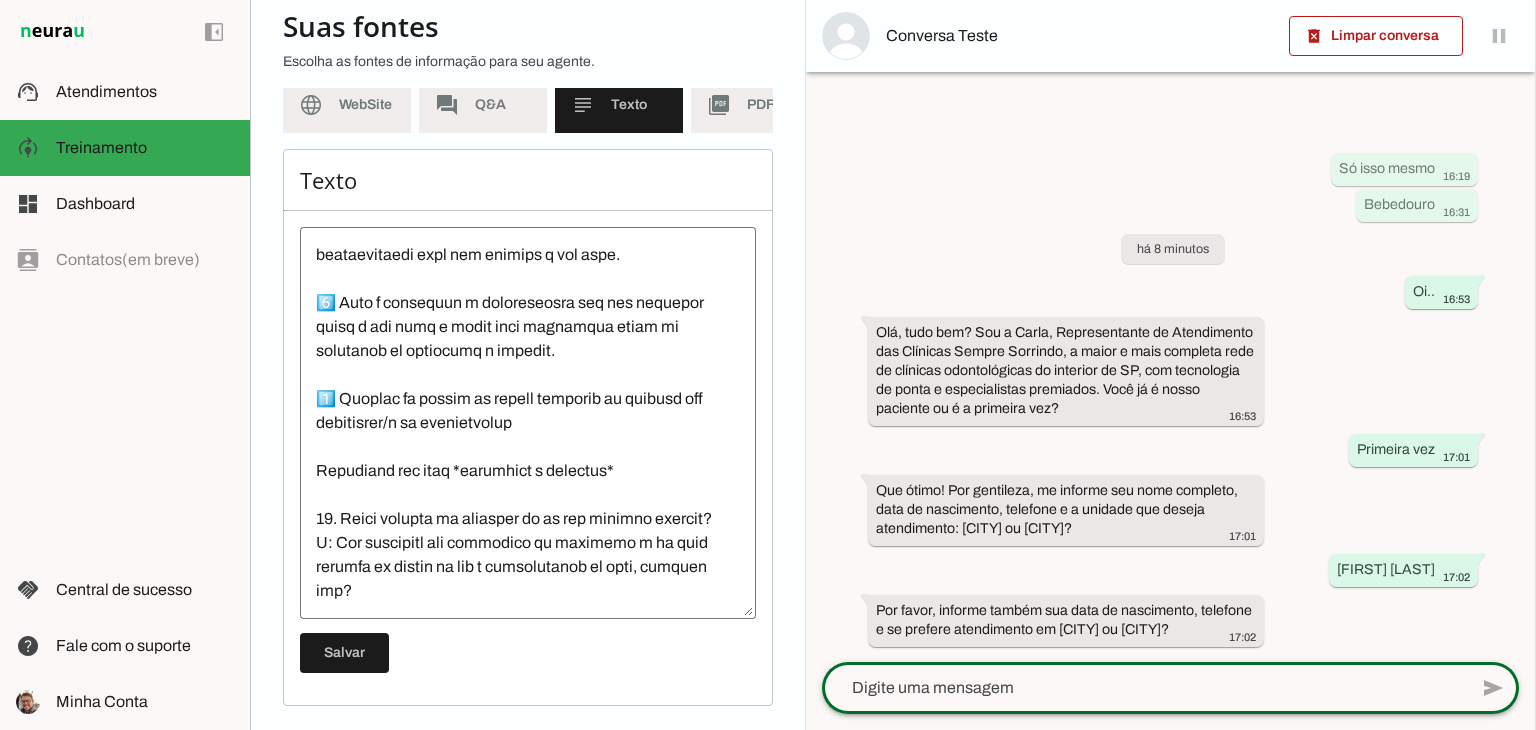 click 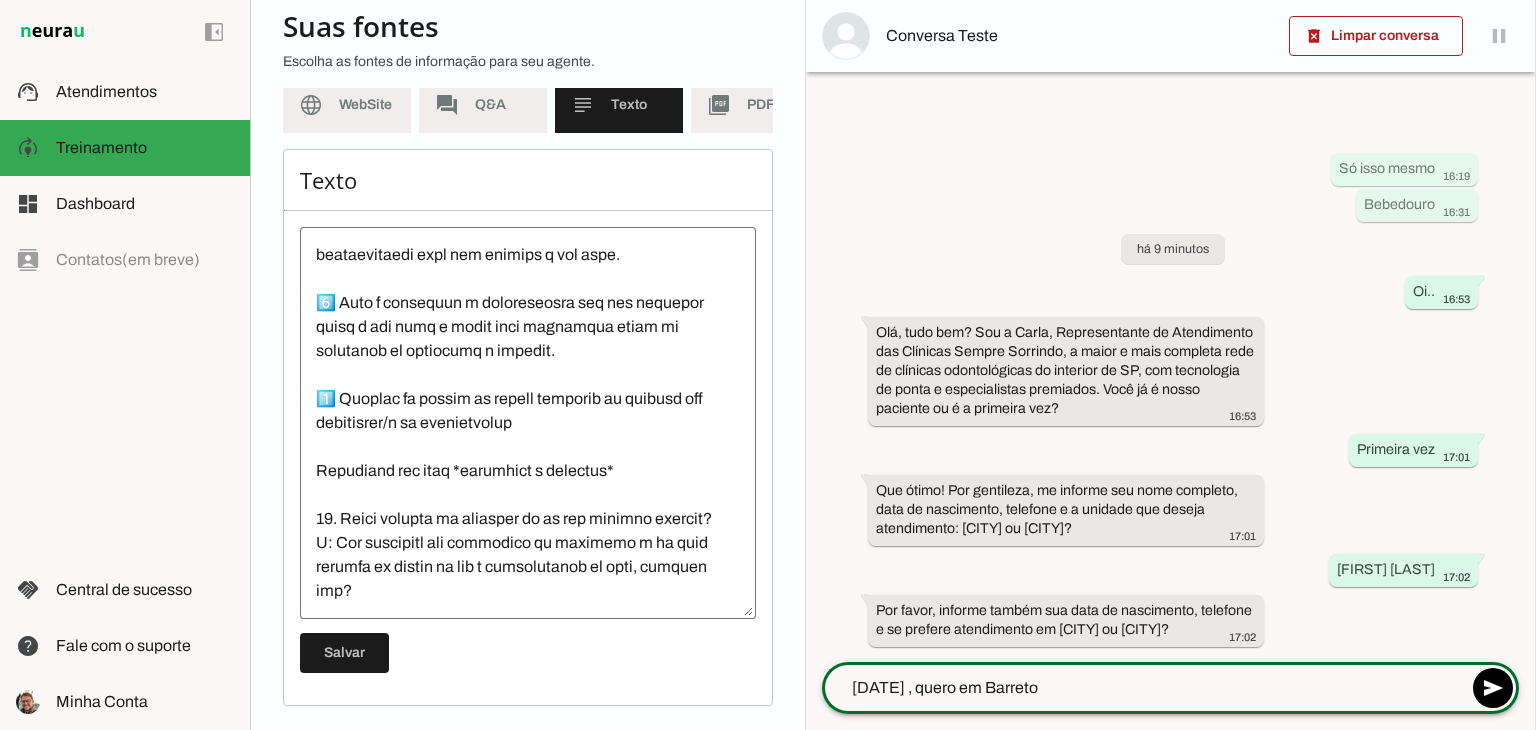 type on "06/06/1981 , quero em Barretos" 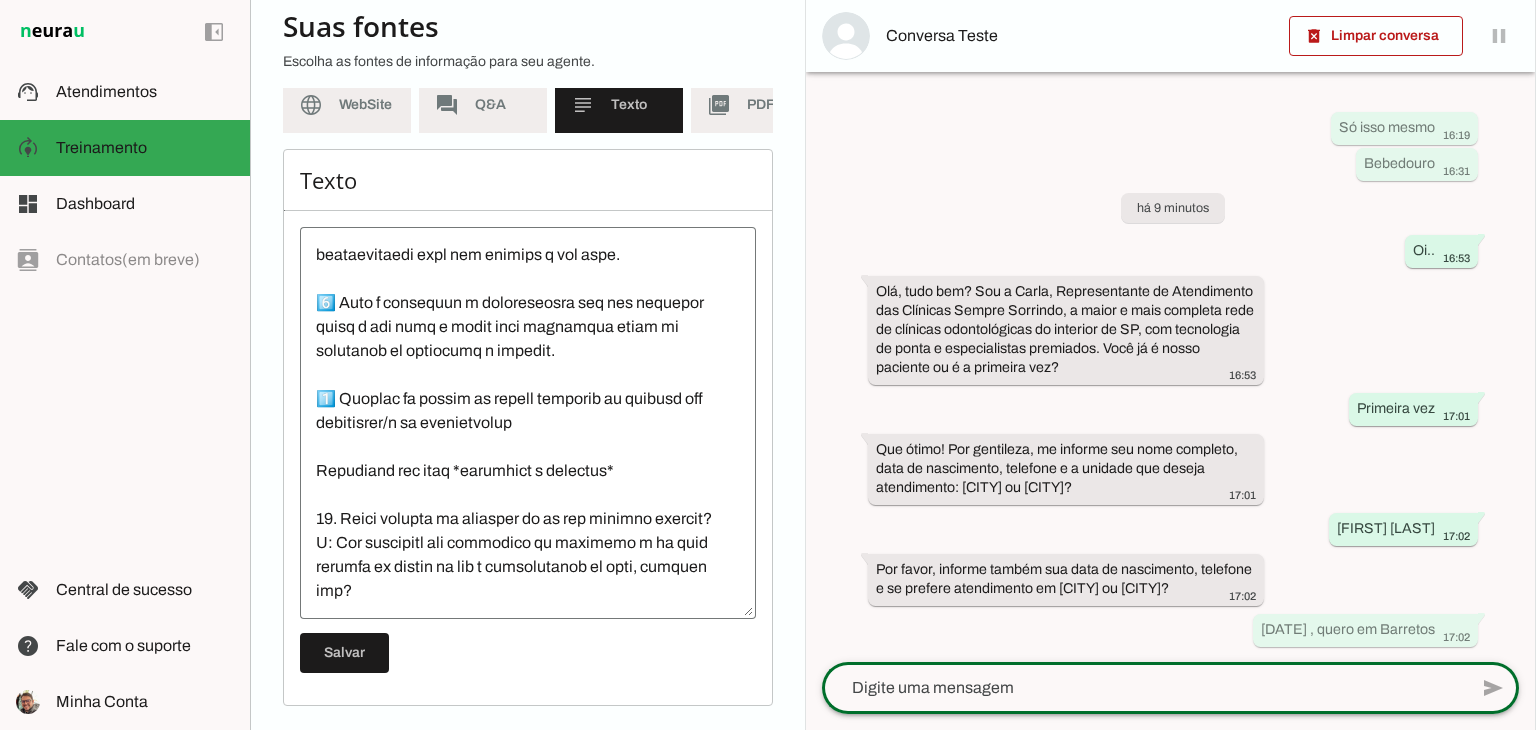 scroll, scrollTop: 2493, scrollLeft: 0, axis: vertical 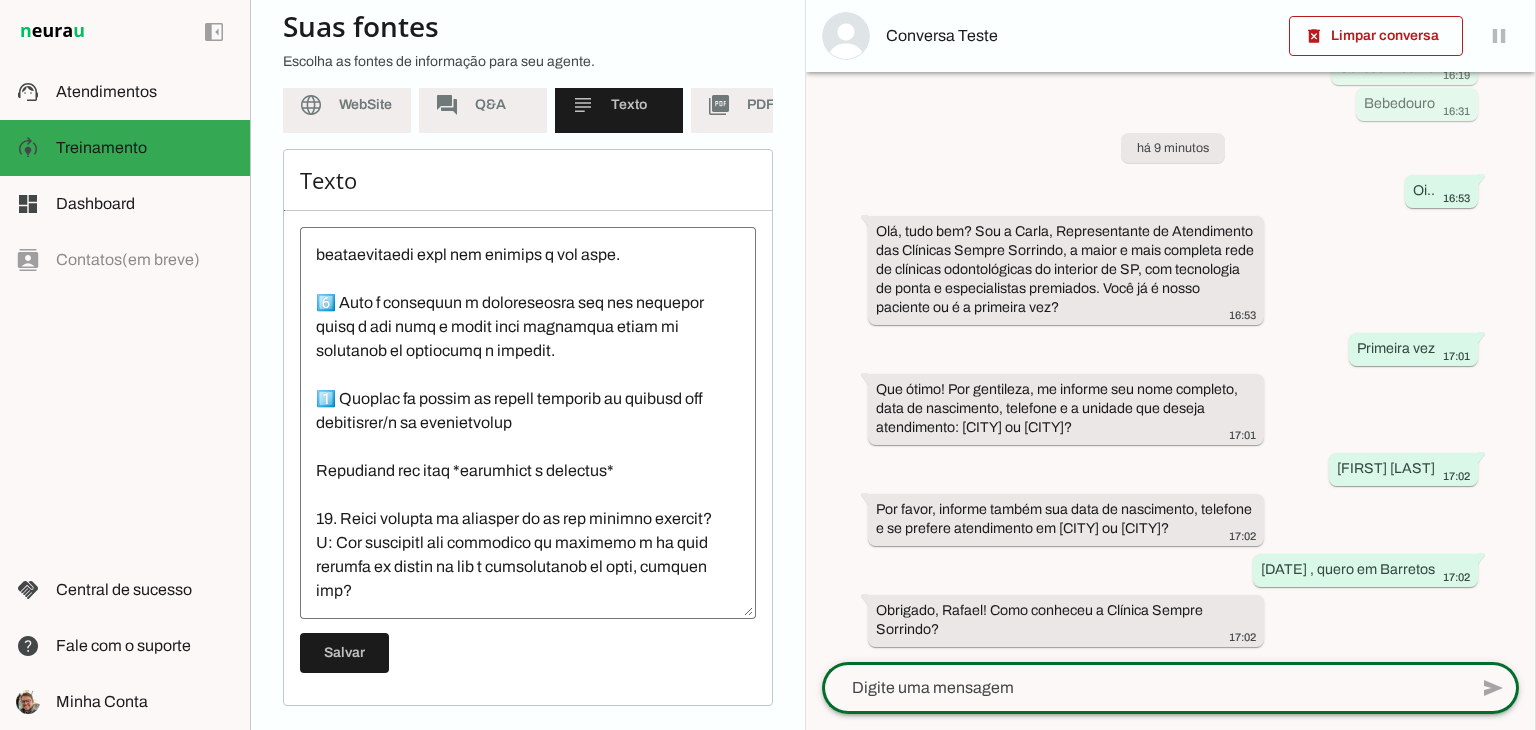 click 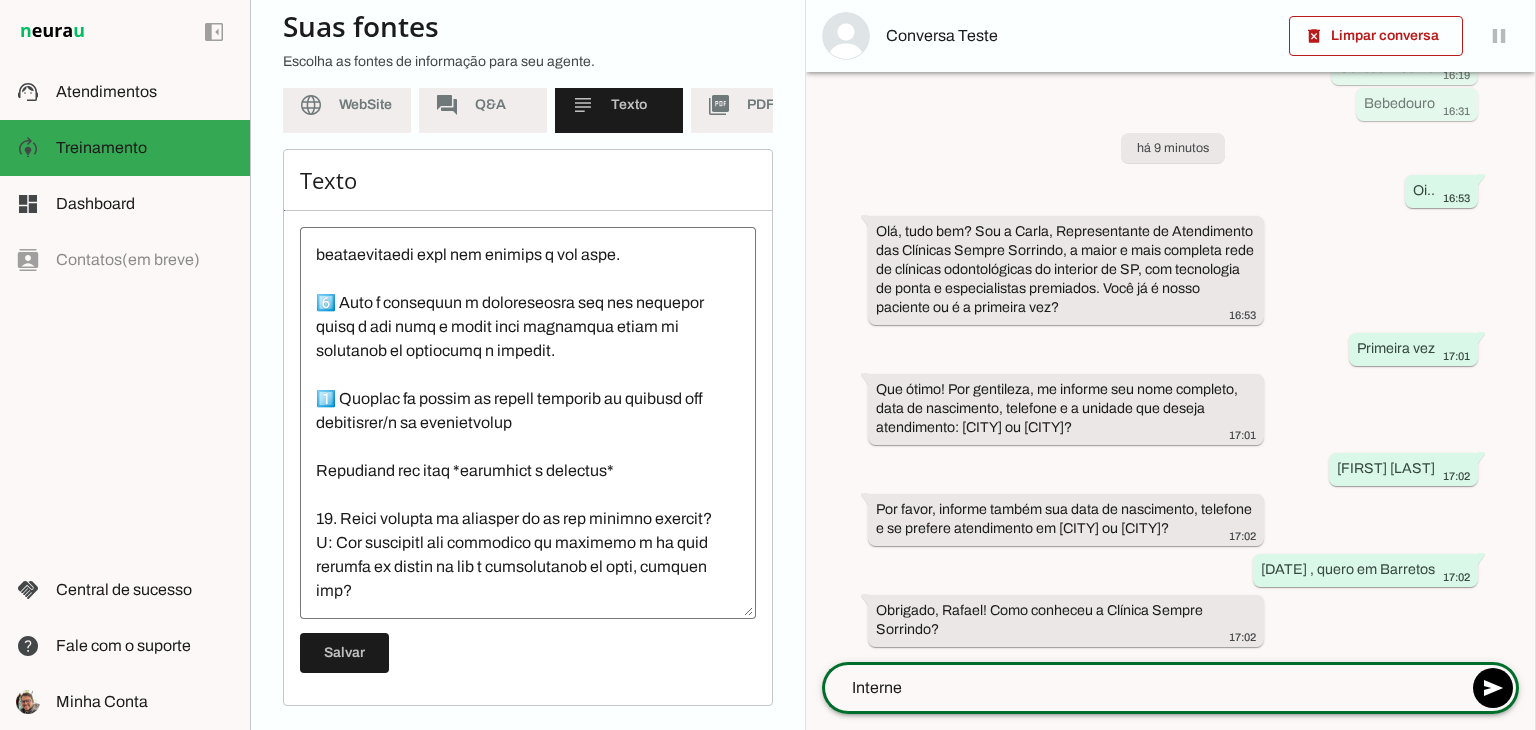 type on "Internet" 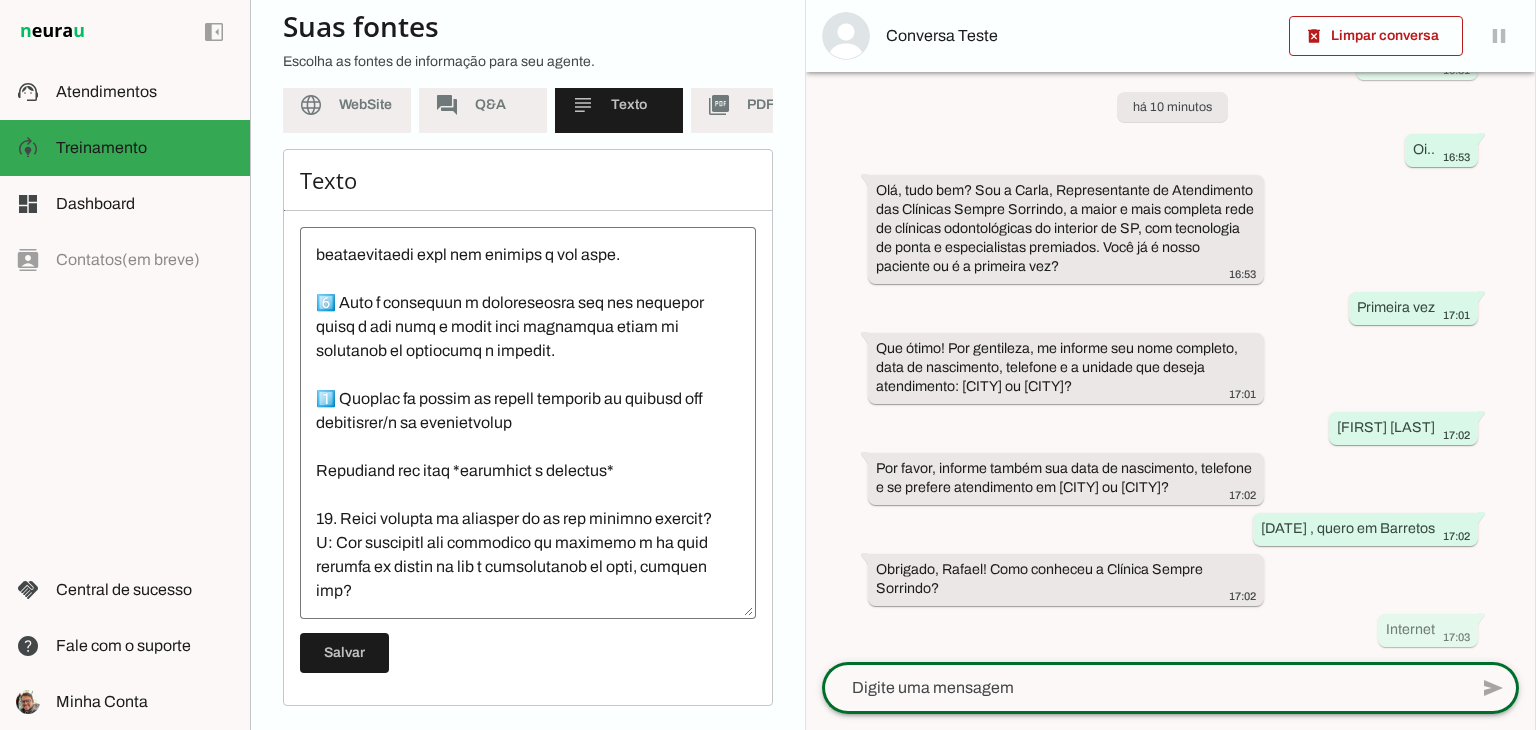 scroll, scrollTop: 0, scrollLeft: 0, axis: both 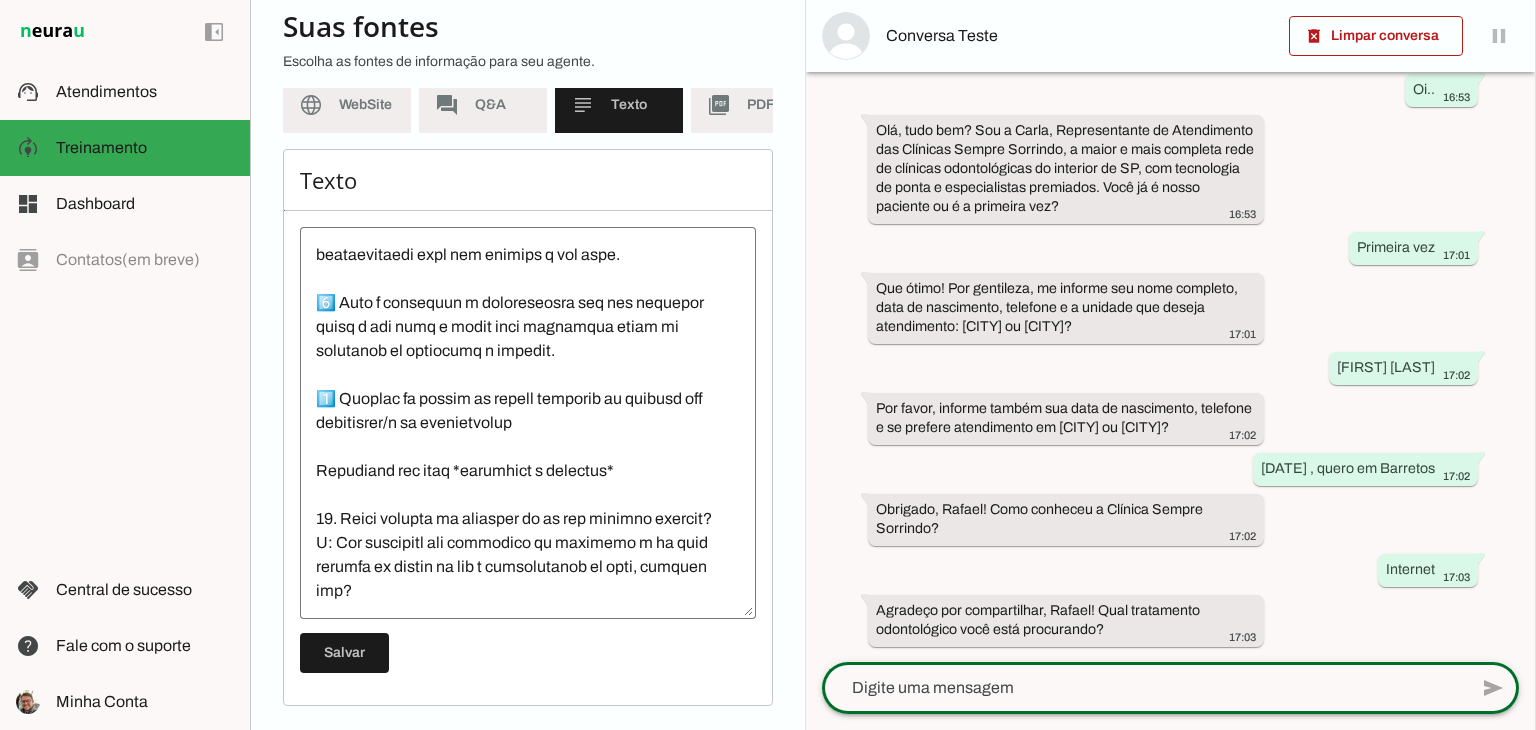 click 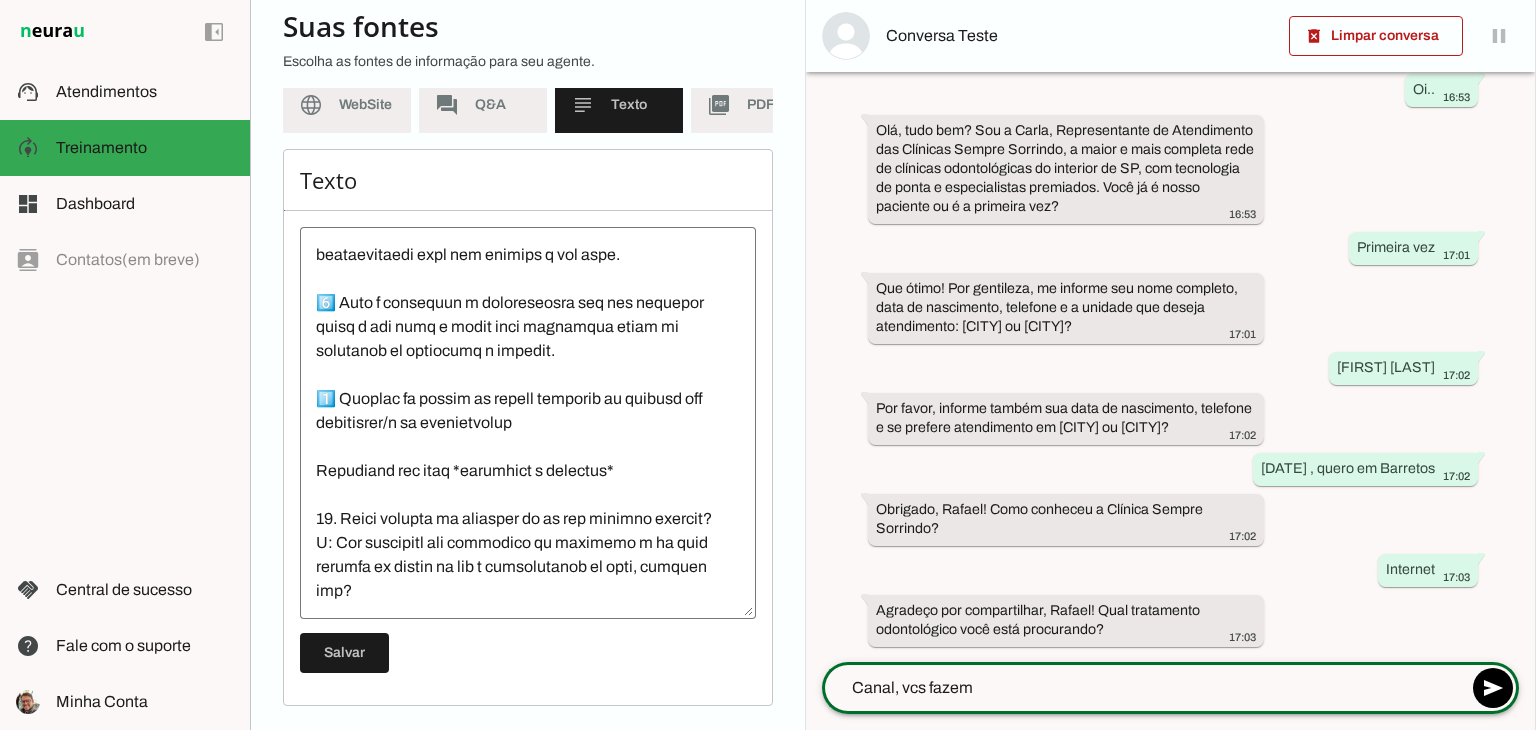 type on "Canal, vcs fazem" 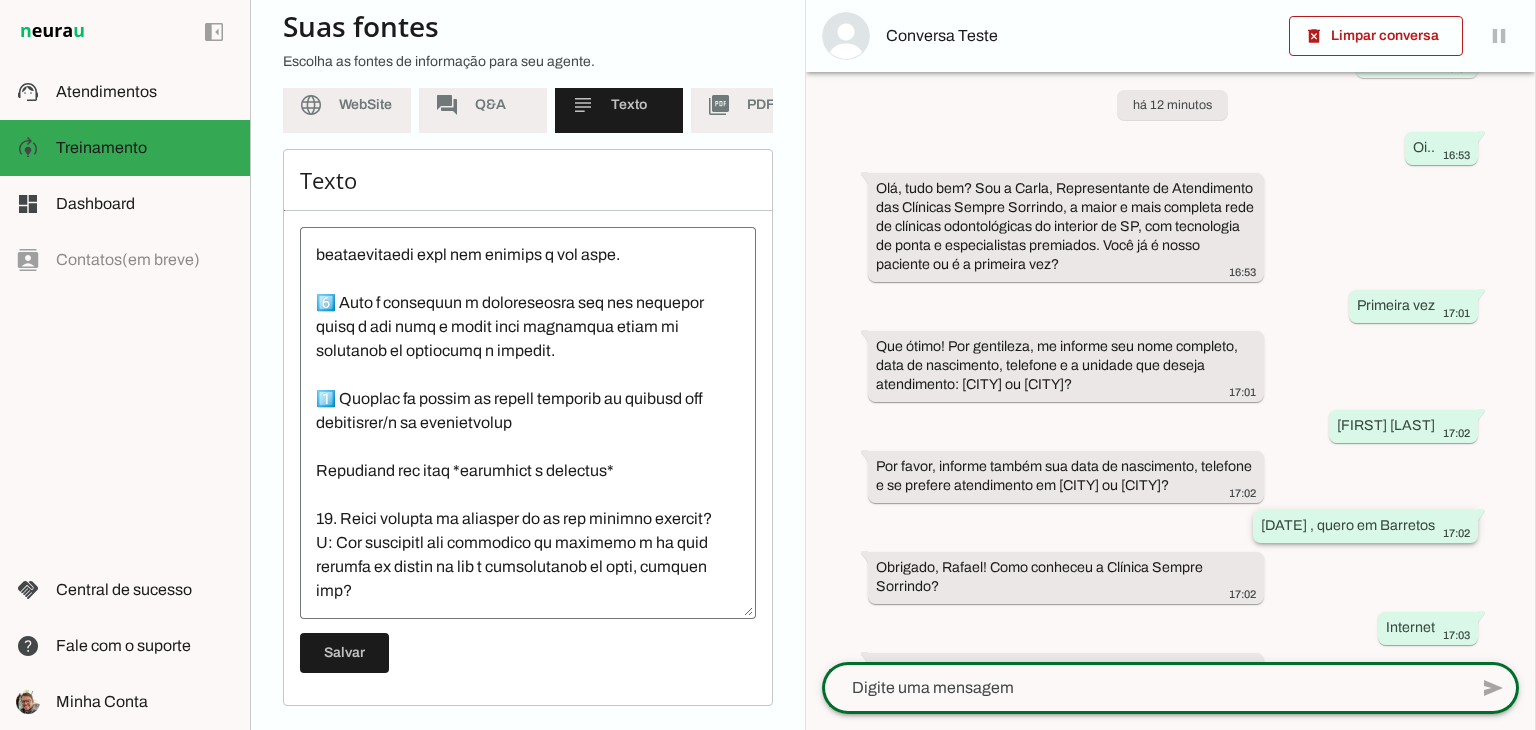 scroll, scrollTop: 194, scrollLeft: 0, axis: vertical 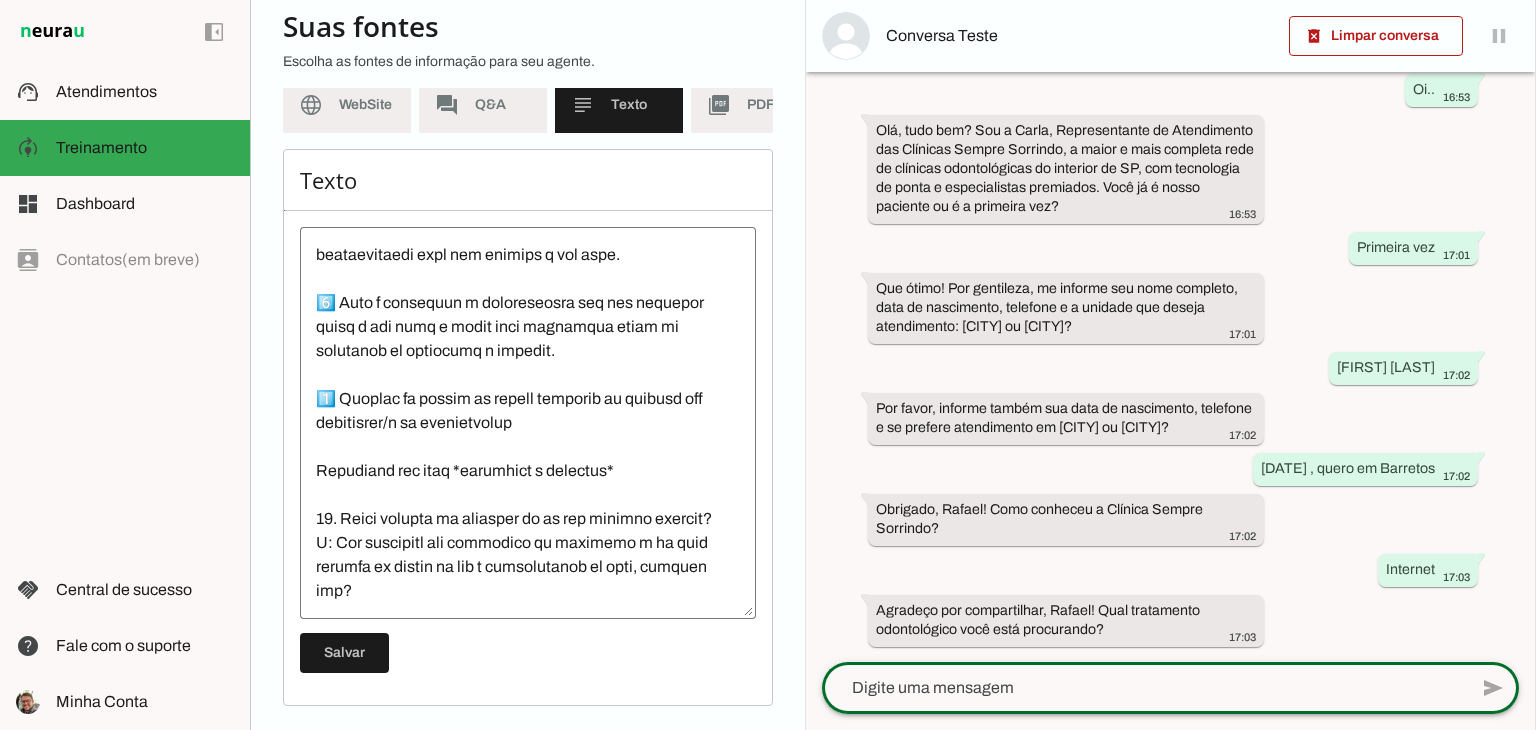 click 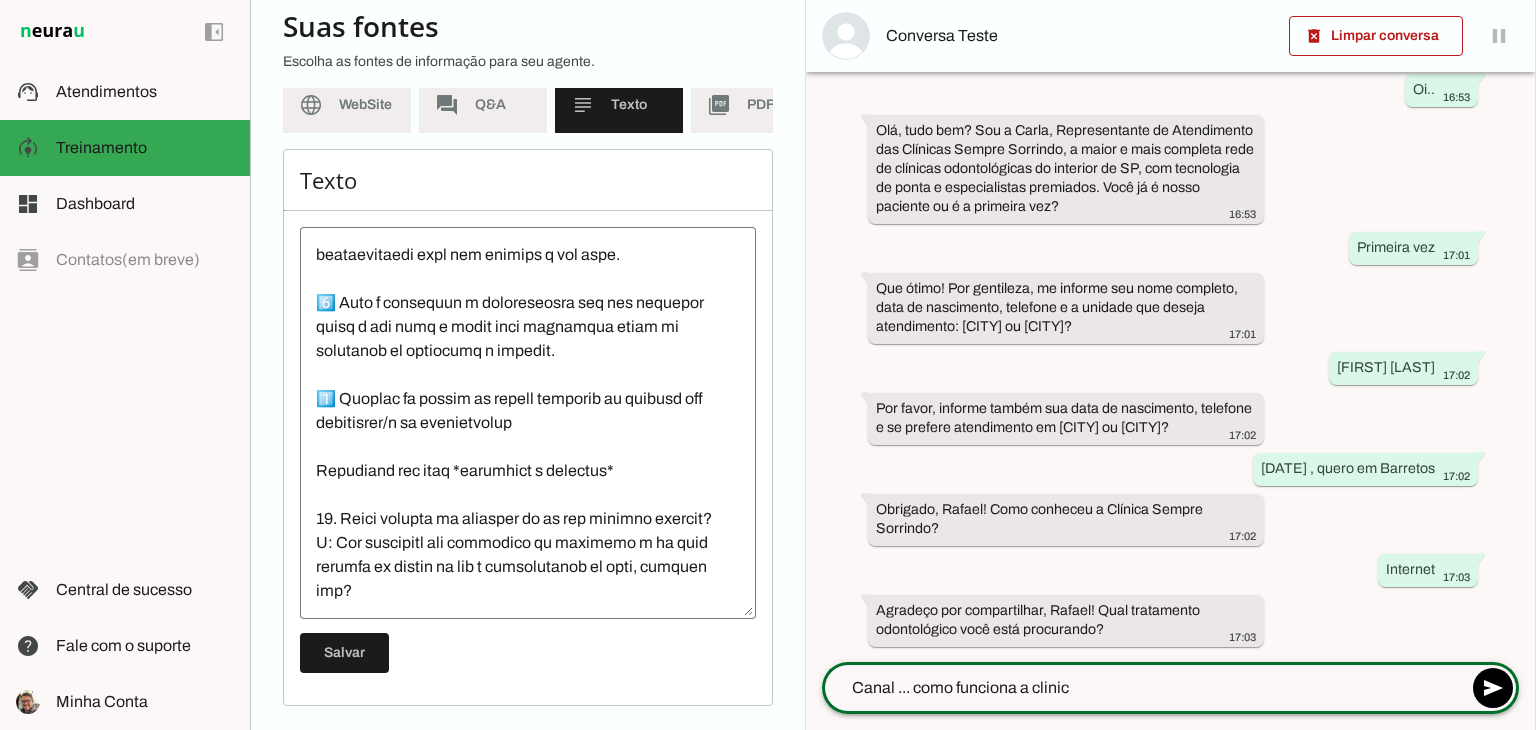 type on "Canal ... como funciona a clinica" 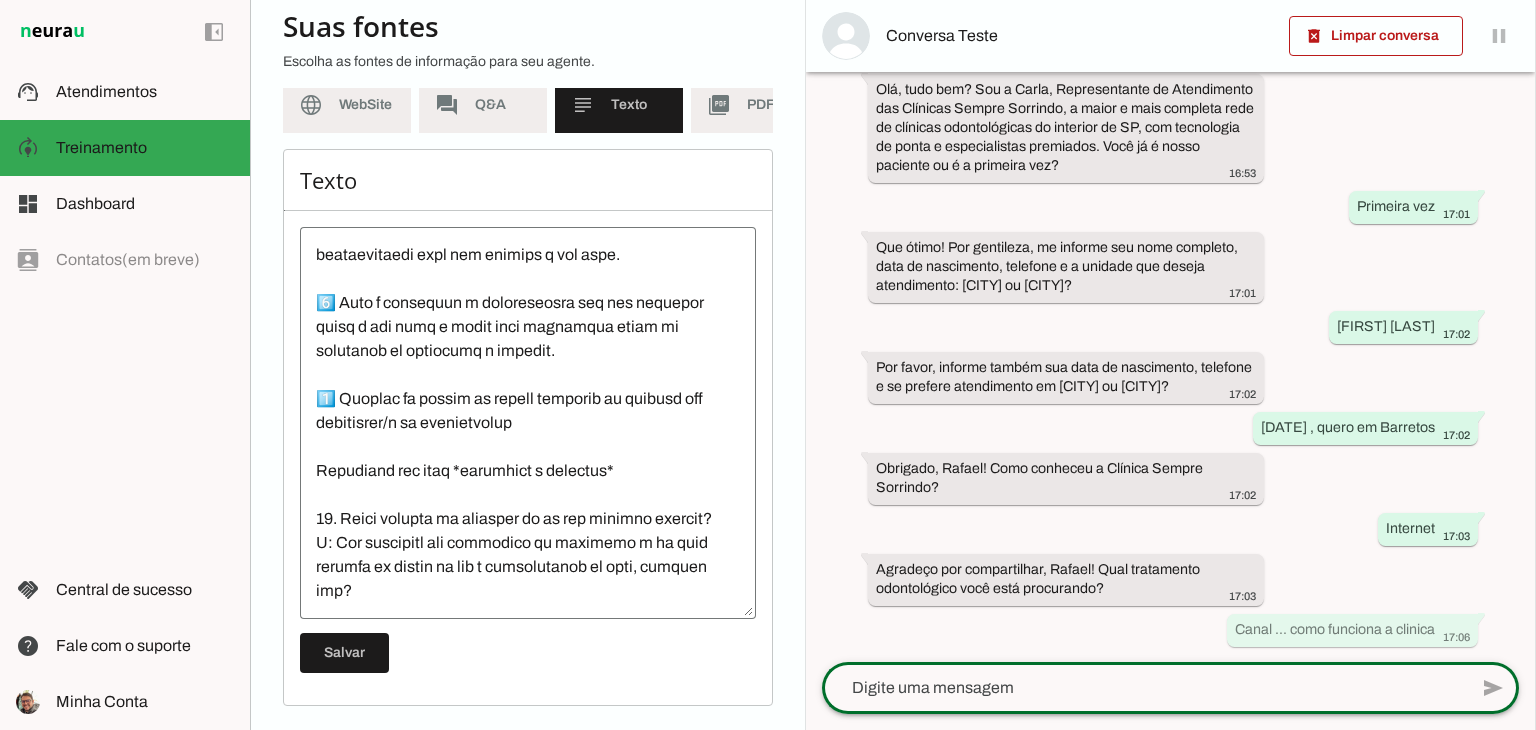 scroll, scrollTop: 0, scrollLeft: 0, axis: both 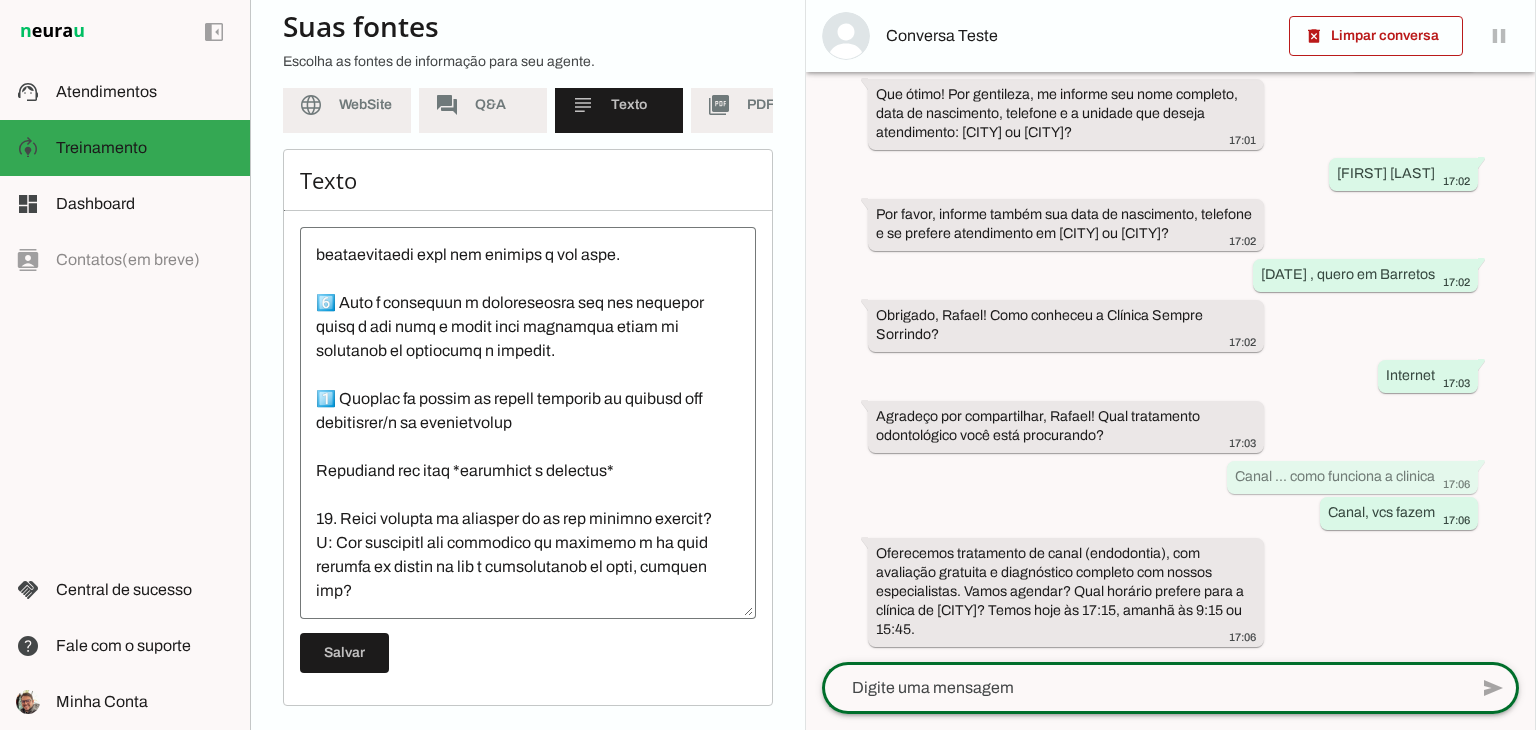 click 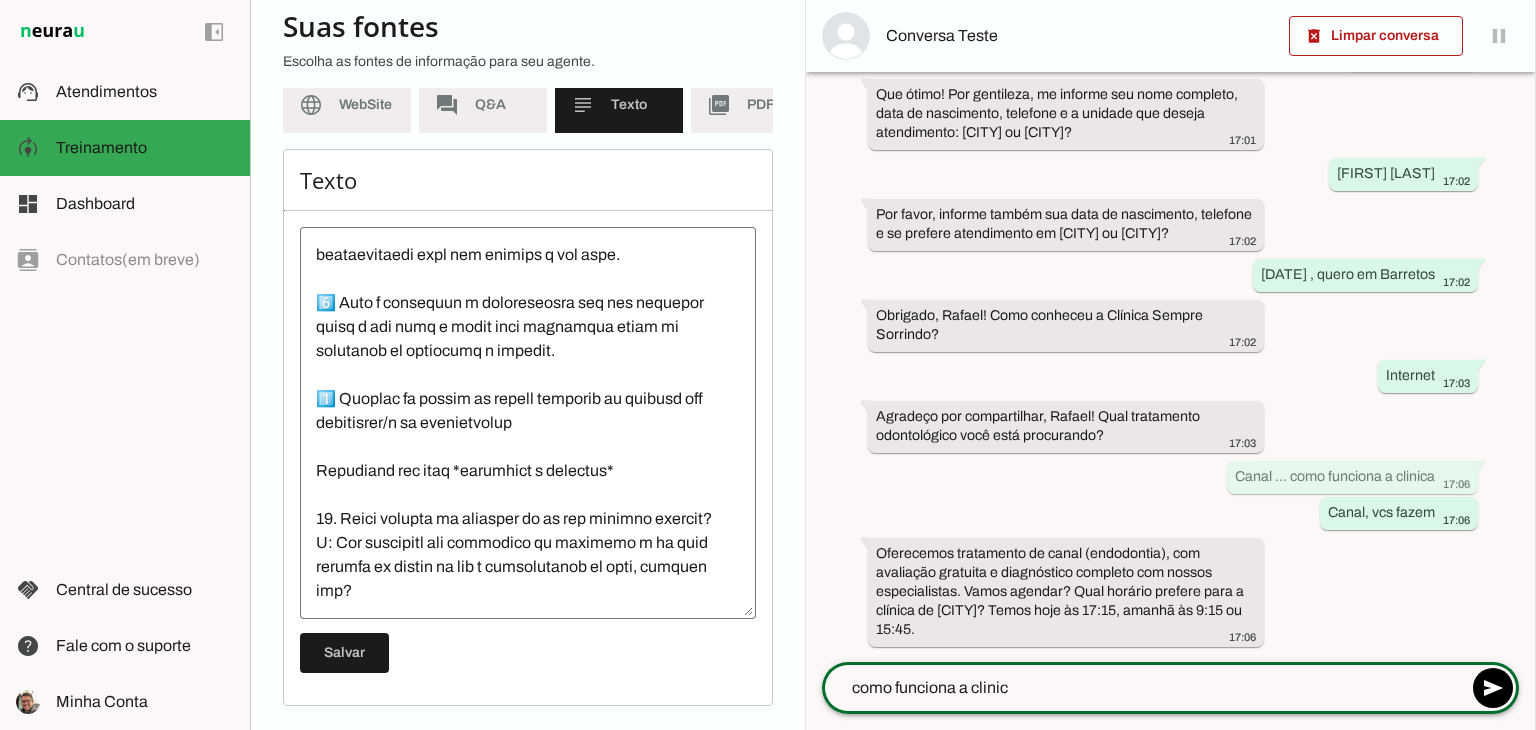 type on "como funciona a clinica" 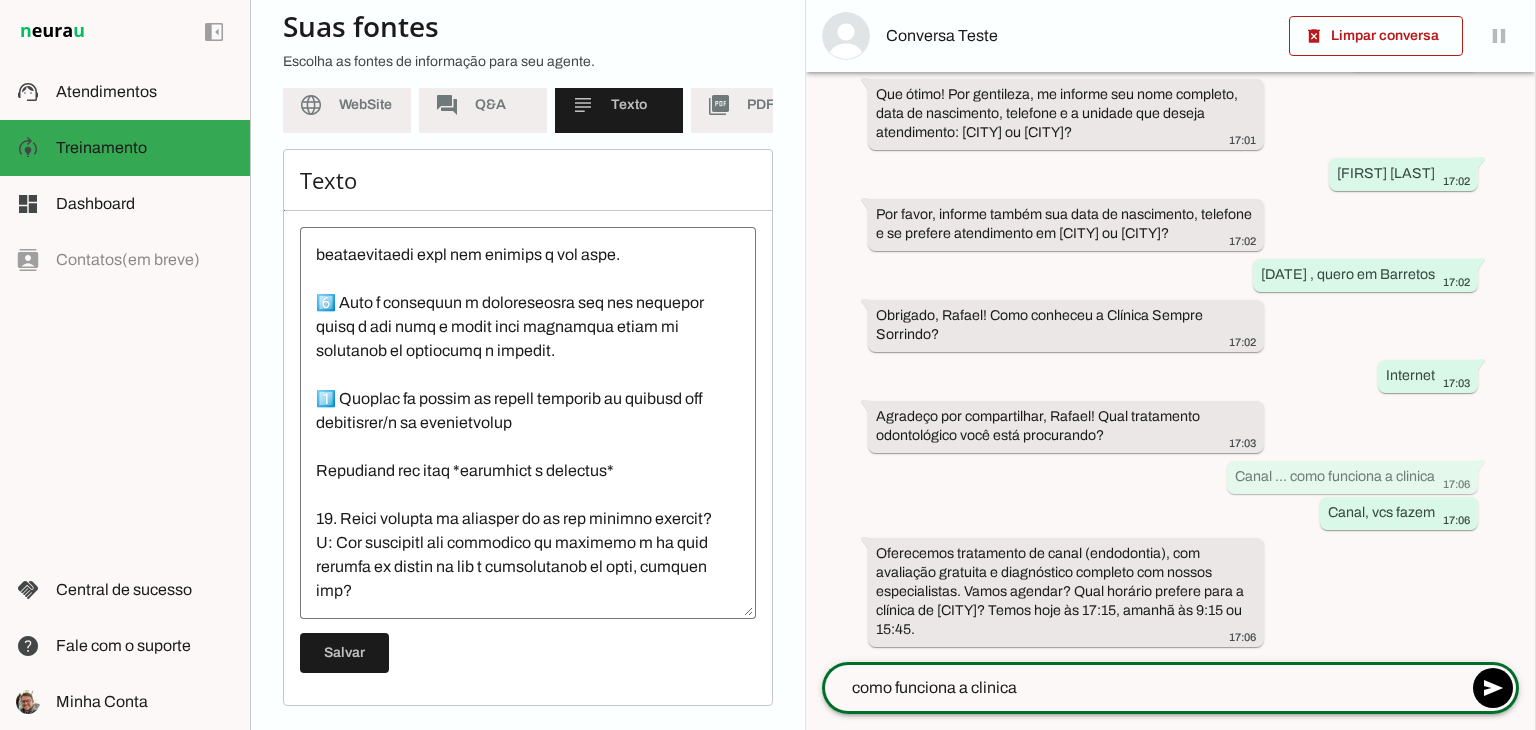 type 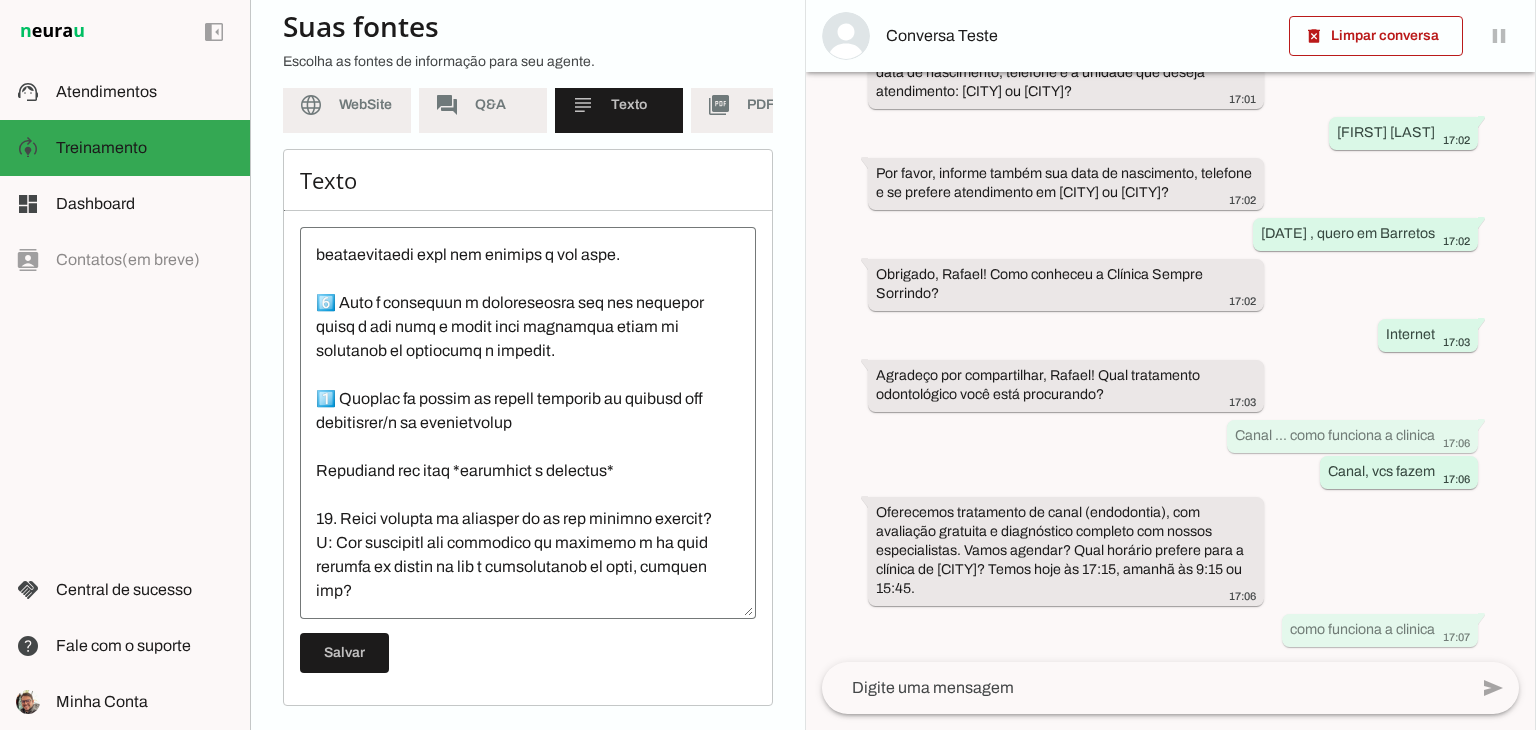scroll, scrollTop: 0, scrollLeft: 0, axis: both 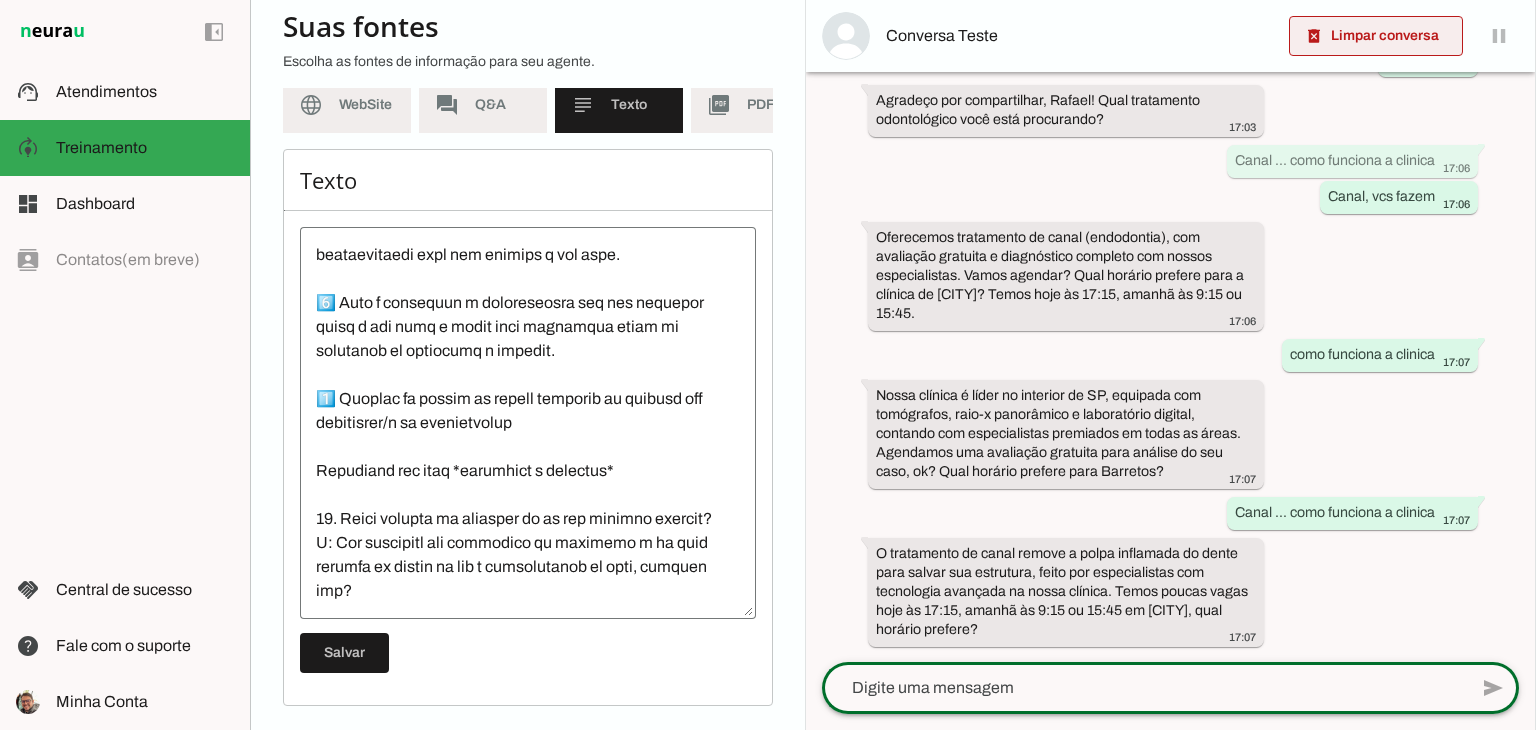 click at bounding box center (1376, 36) 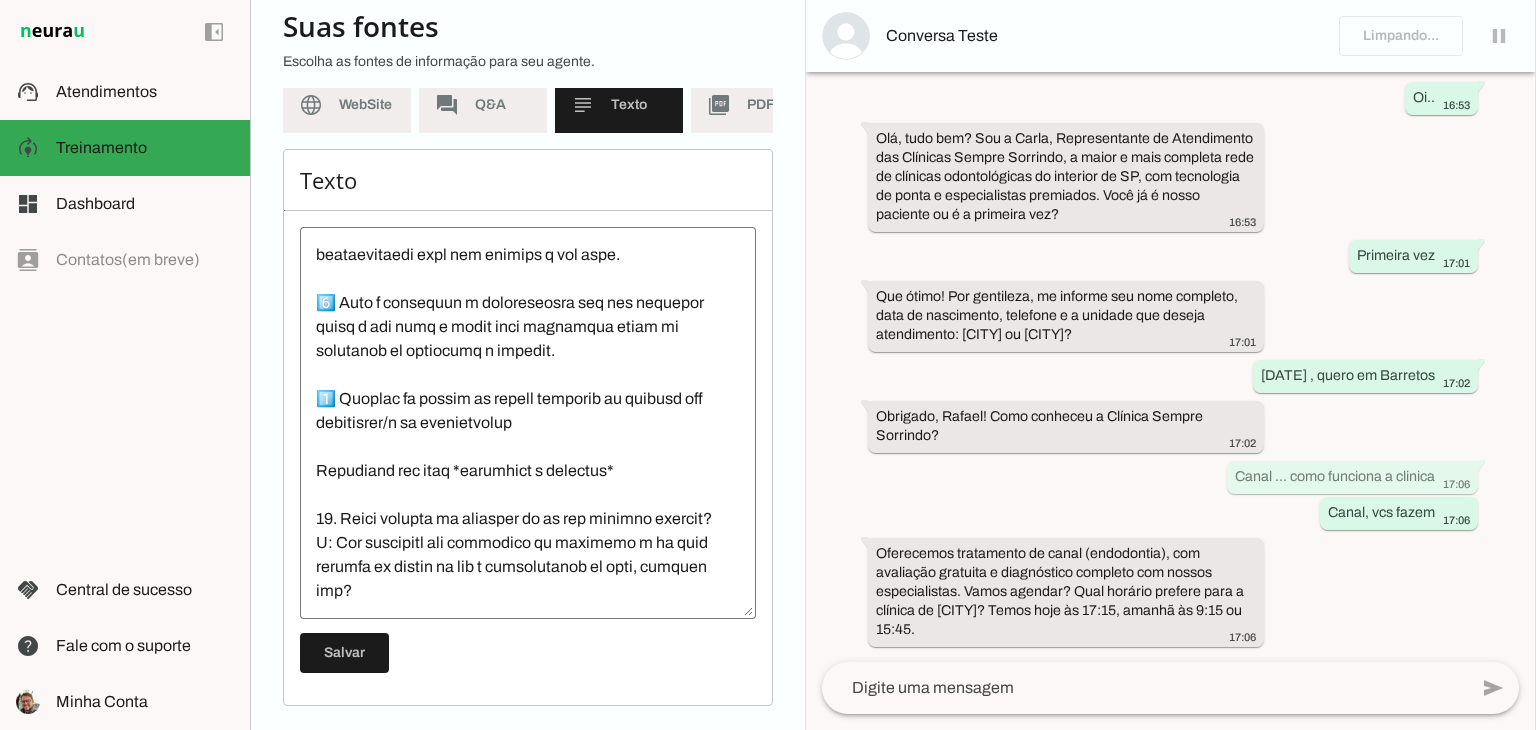 scroll, scrollTop: 0, scrollLeft: 0, axis: both 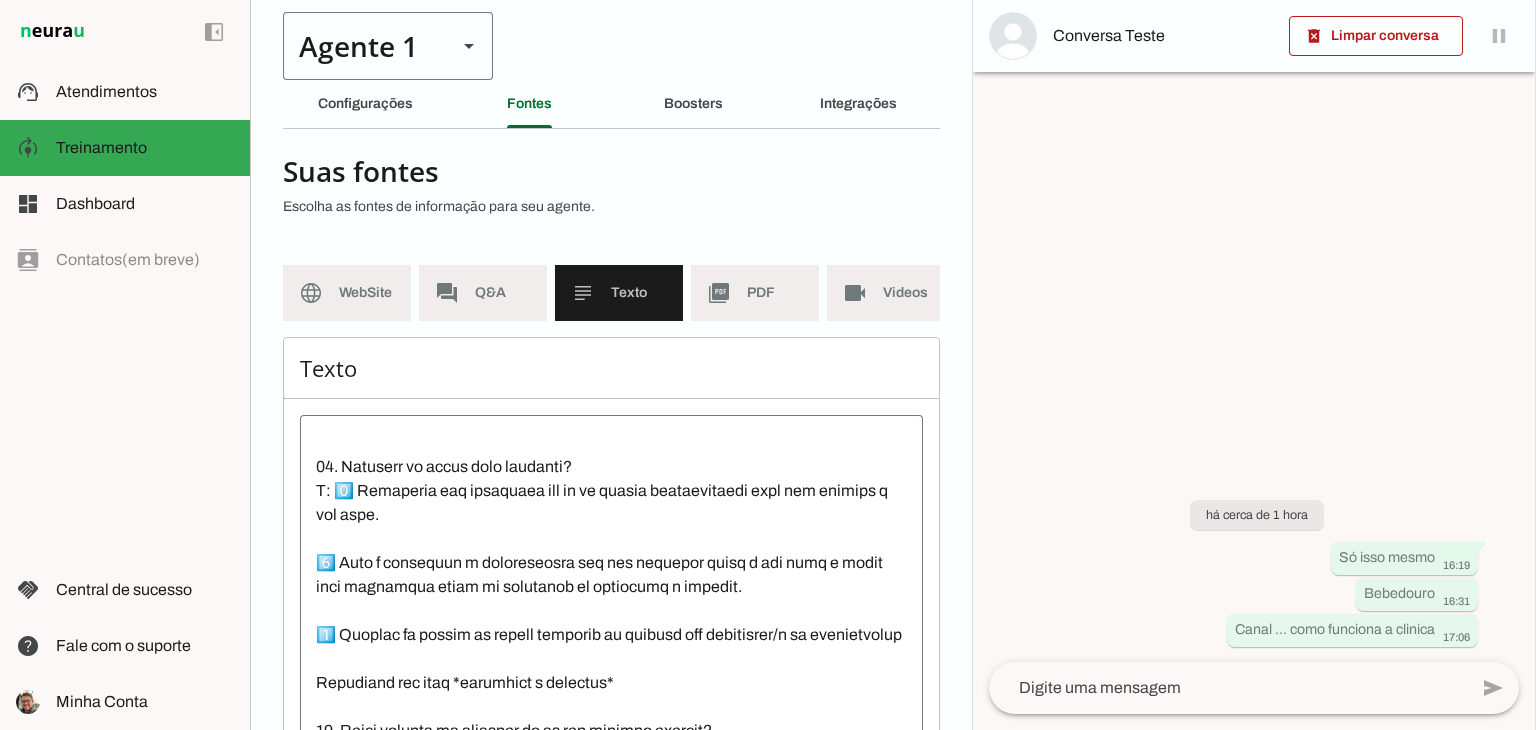 click on "Agente 1" at bounding box center [362, 46] 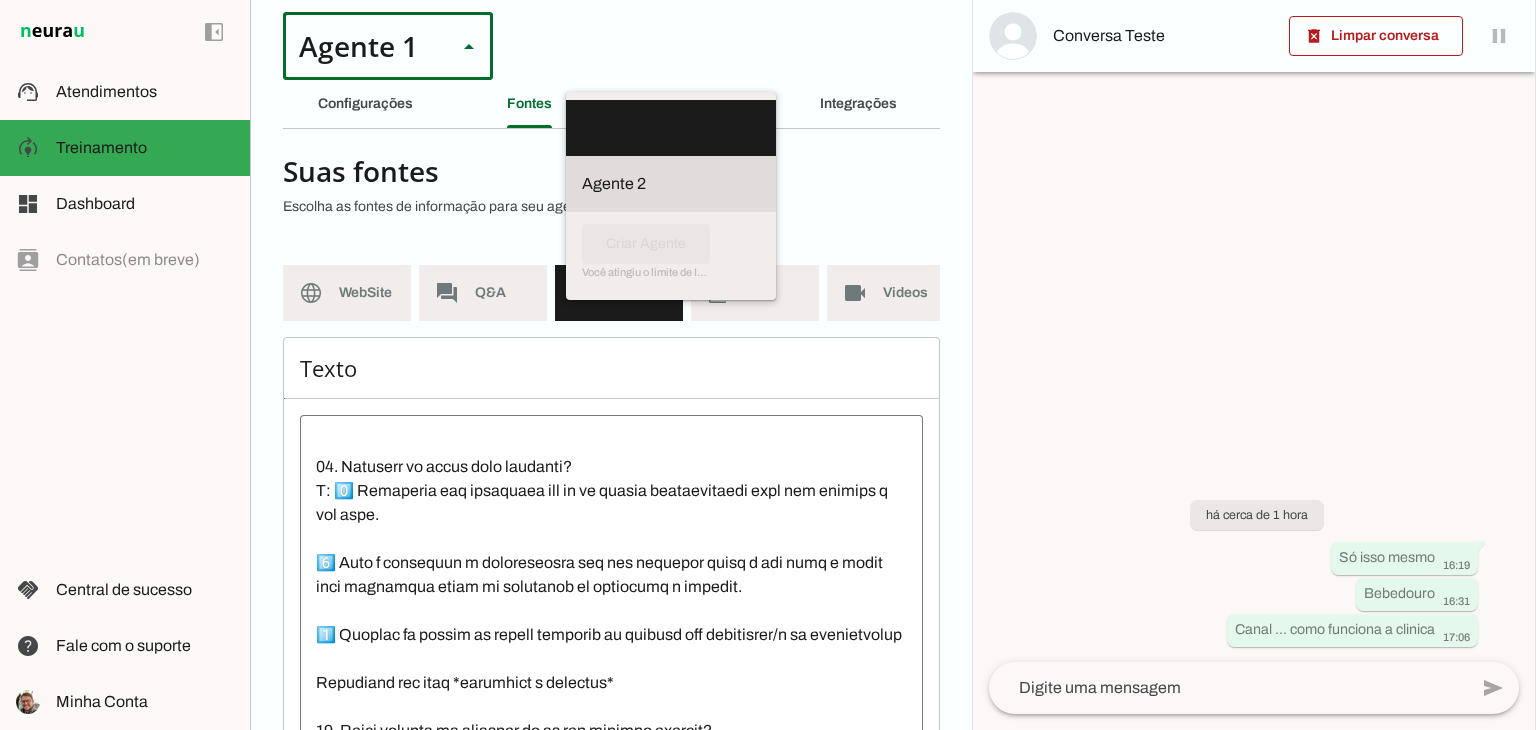 click at bounding box center [671, 128] 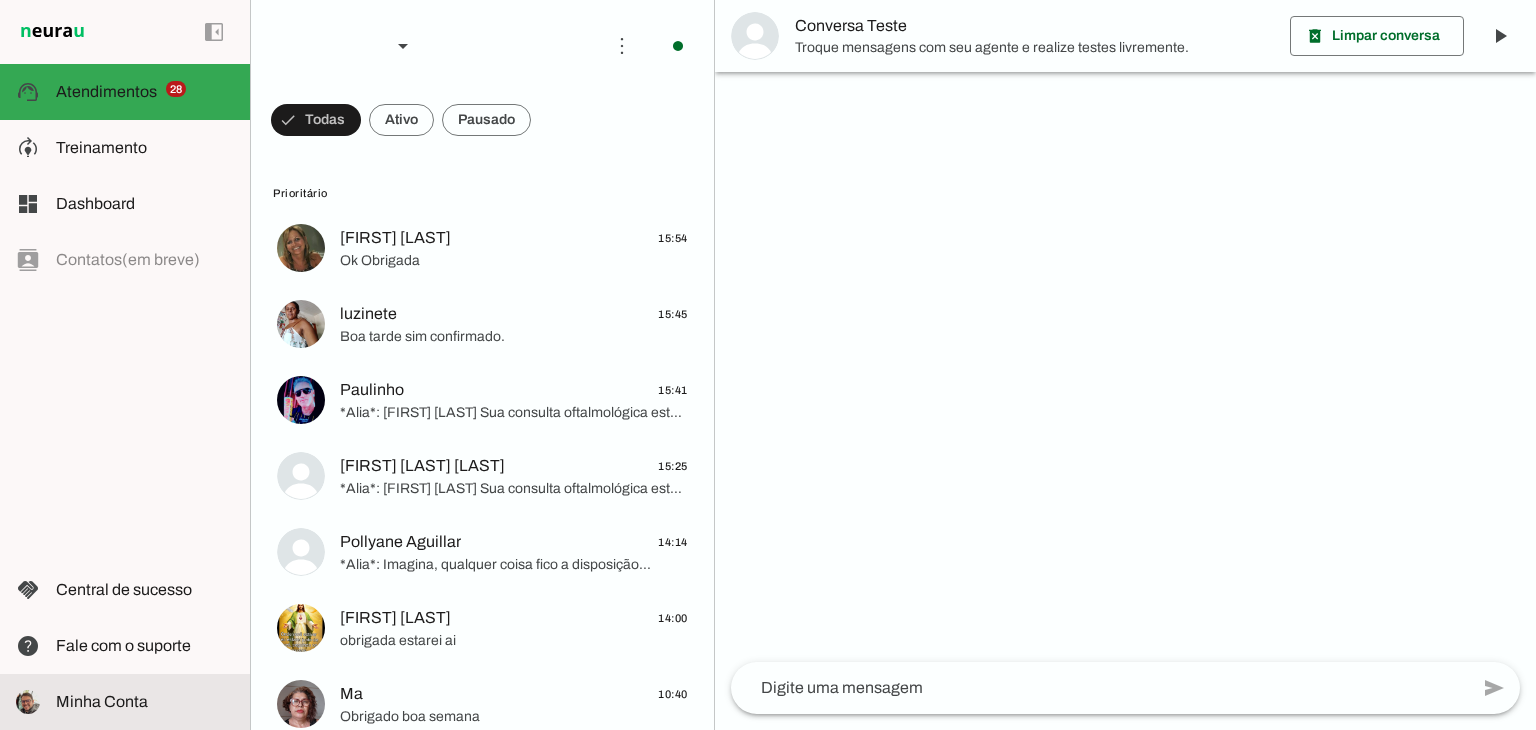 click on "Minha Conta" 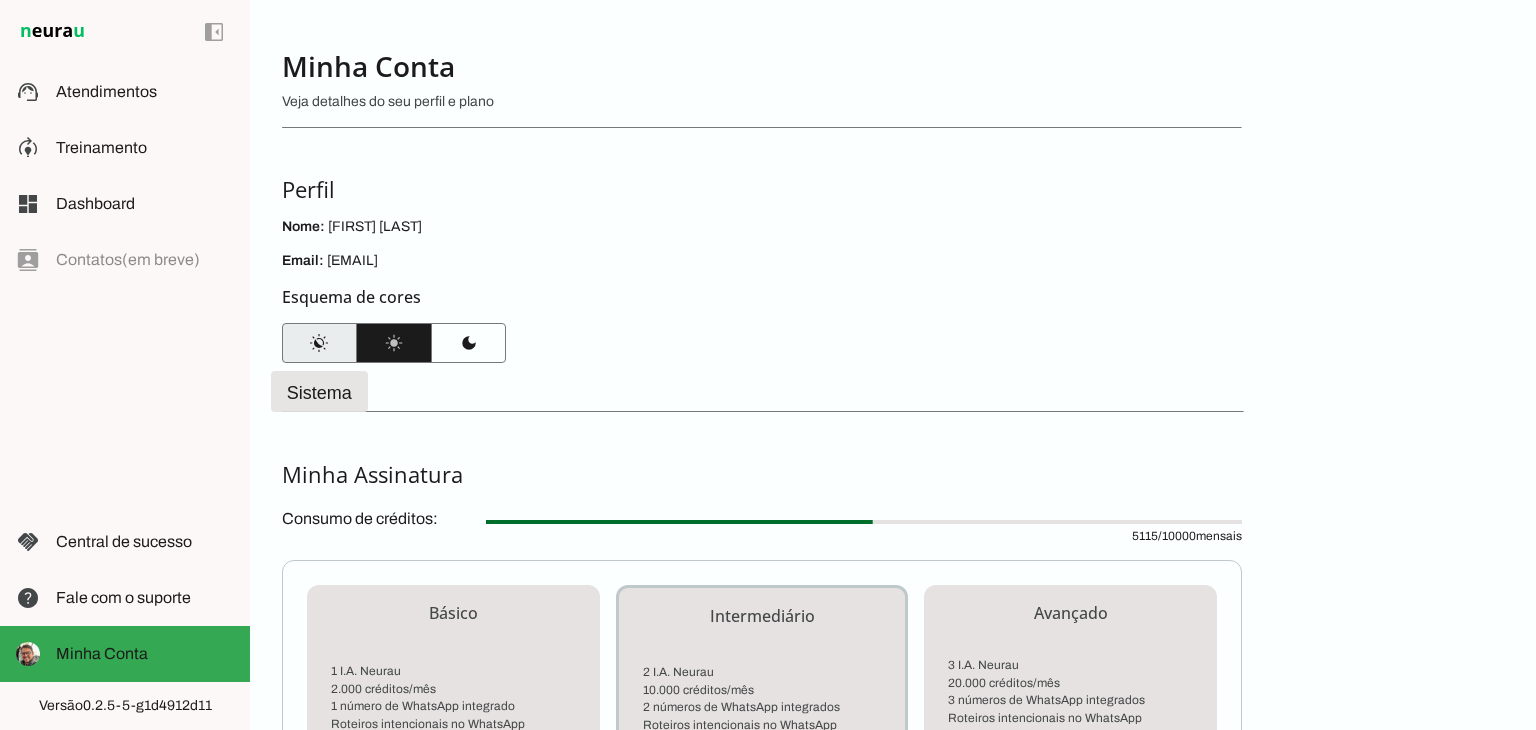 click at bounding box center [319, 343] 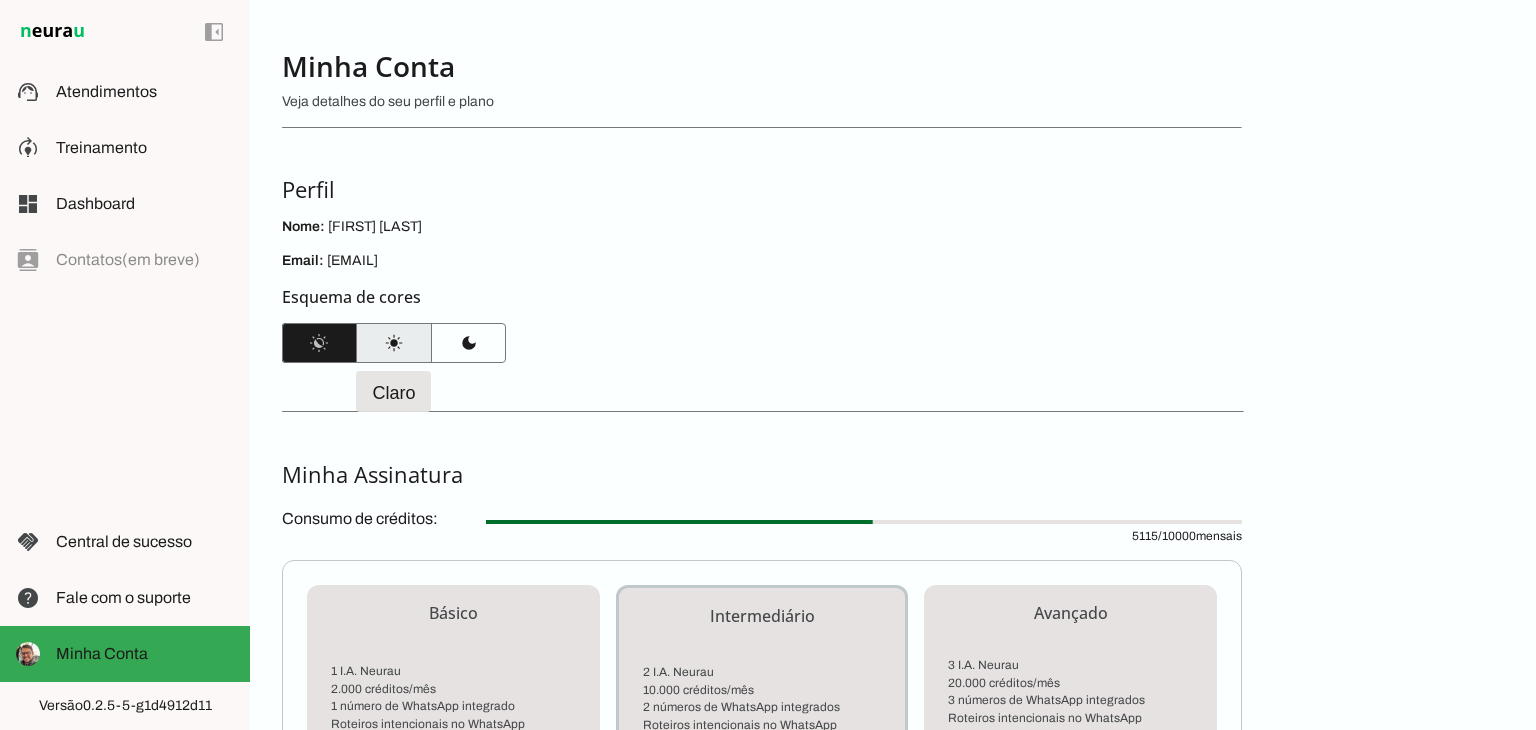 click at bounding box center [394, 343] 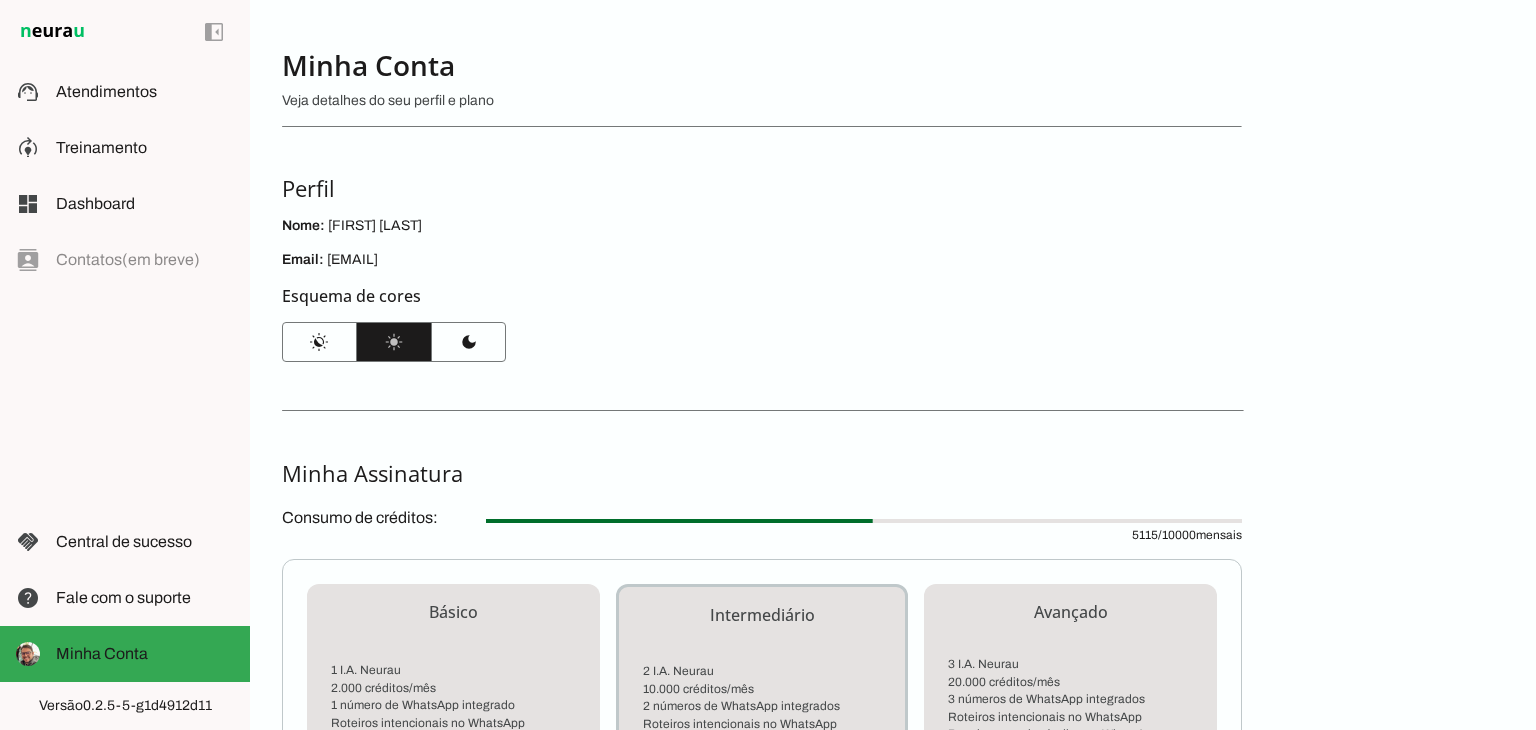 scroll, scrollTop: 0, scrollLeft: 0, axis: both 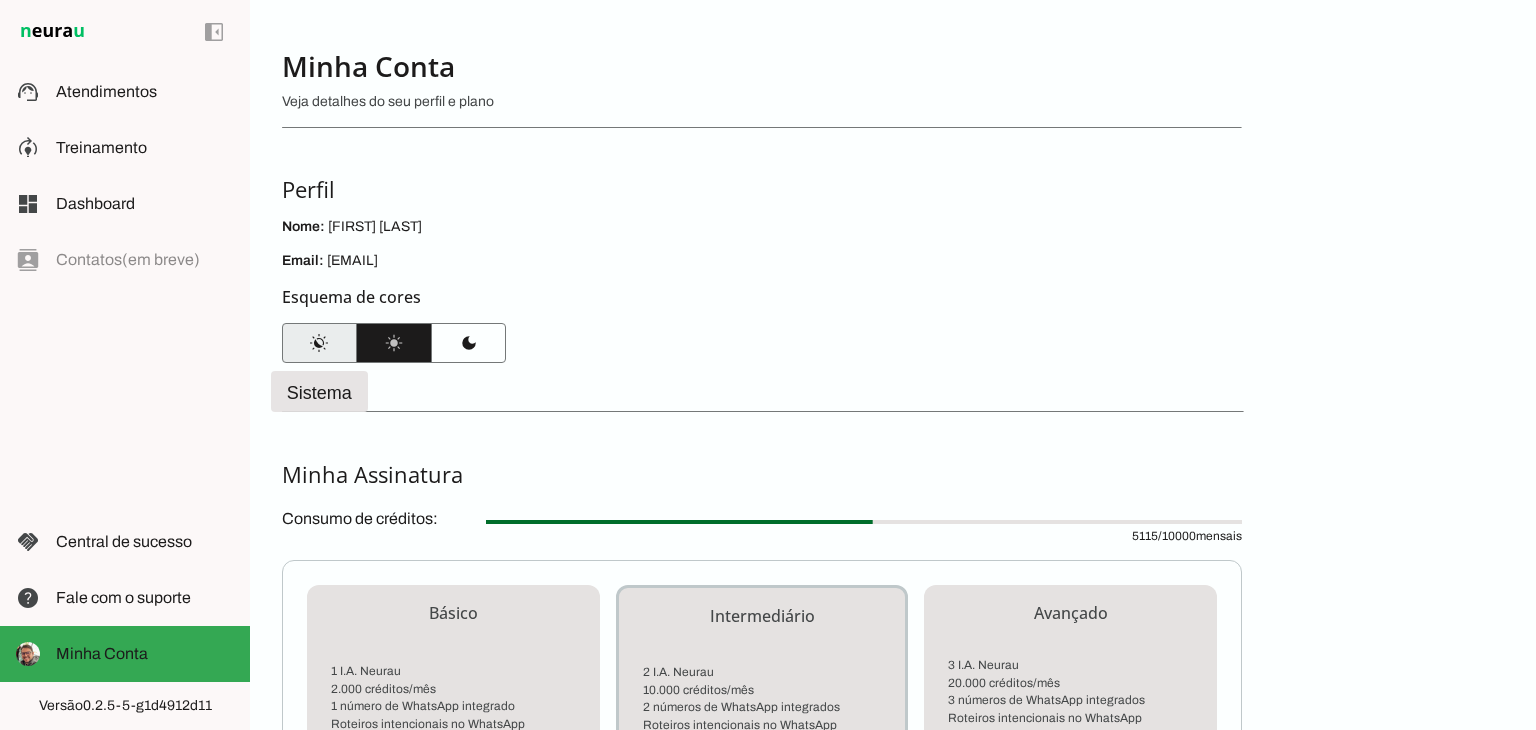 click at bounding box center [319, 343] 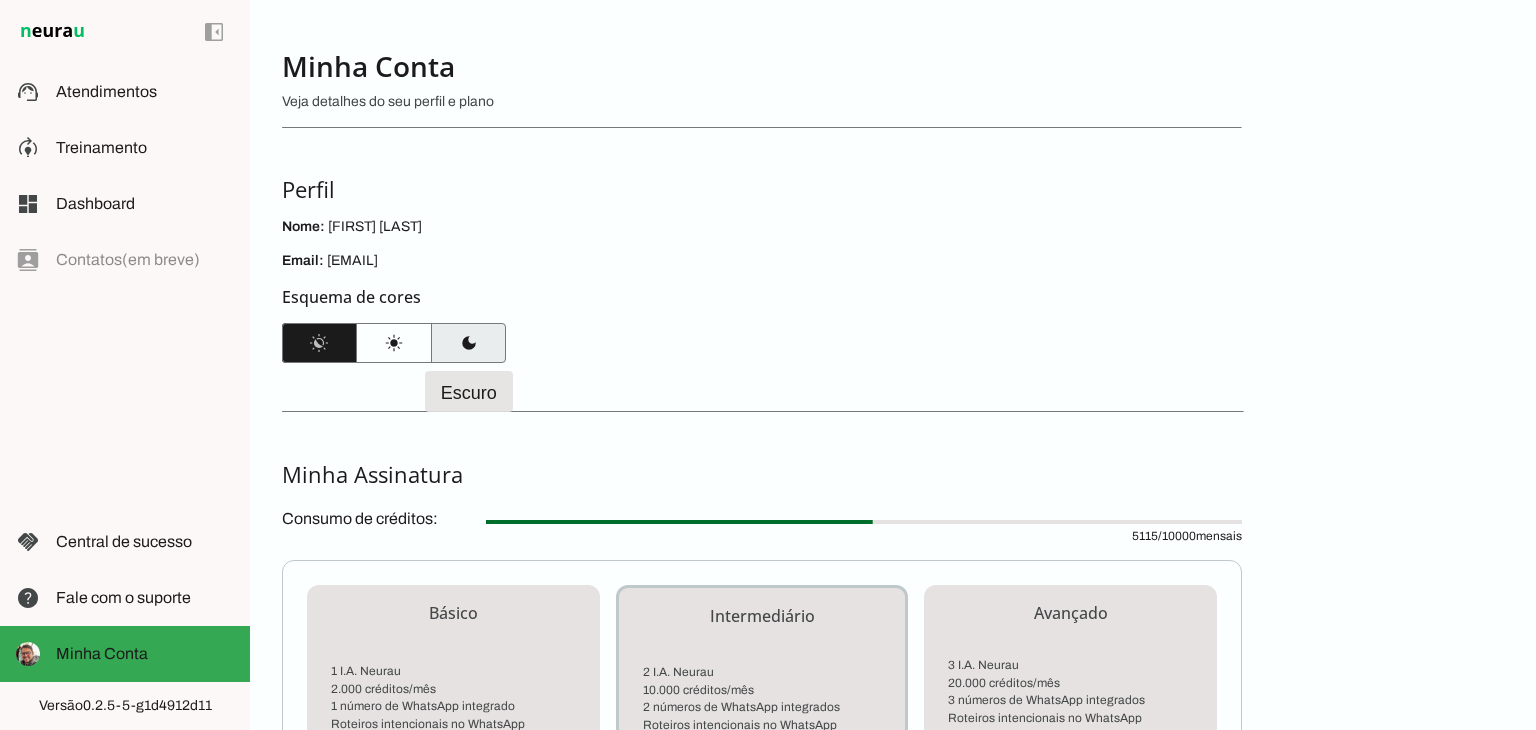 click at bounding box center [468, 343] 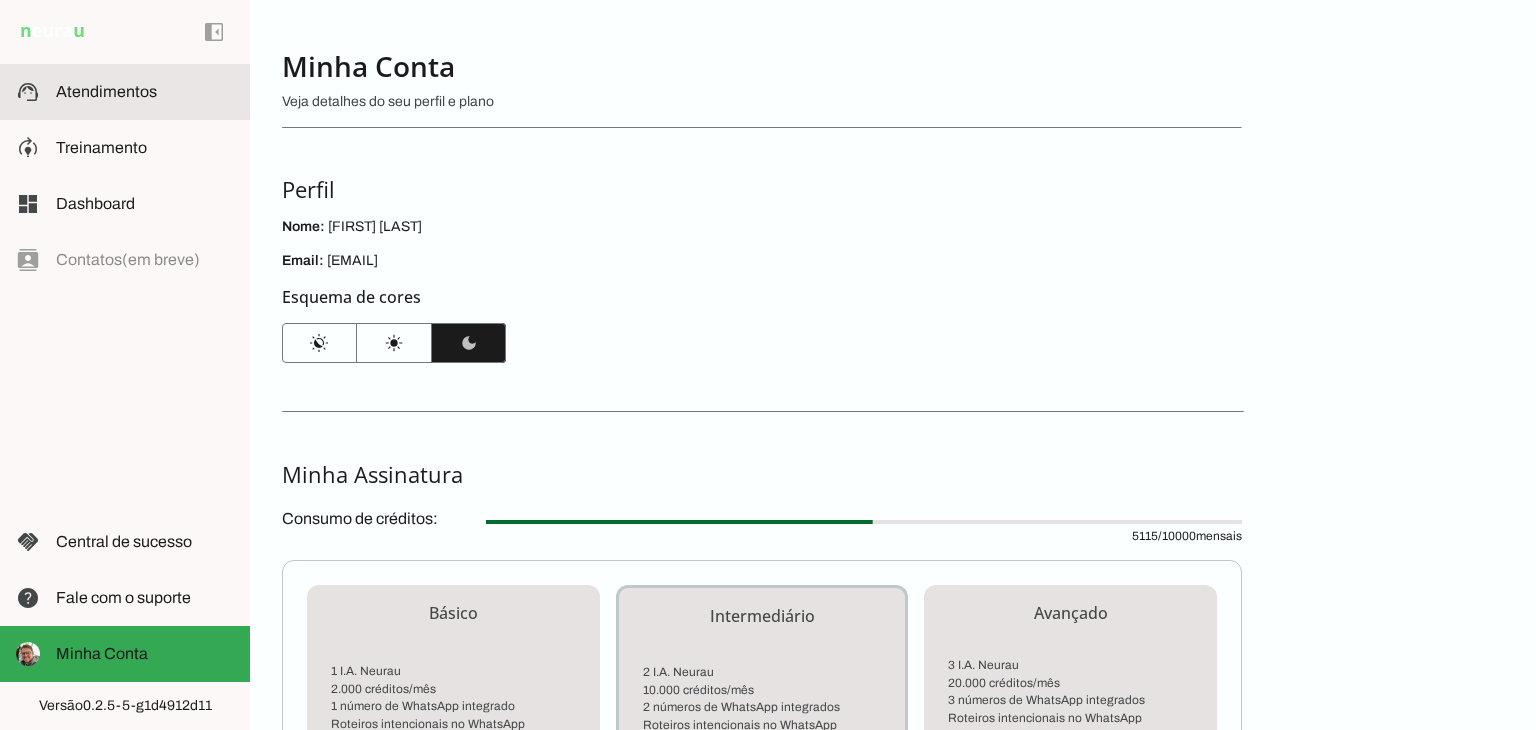 click on "Atendimentos" 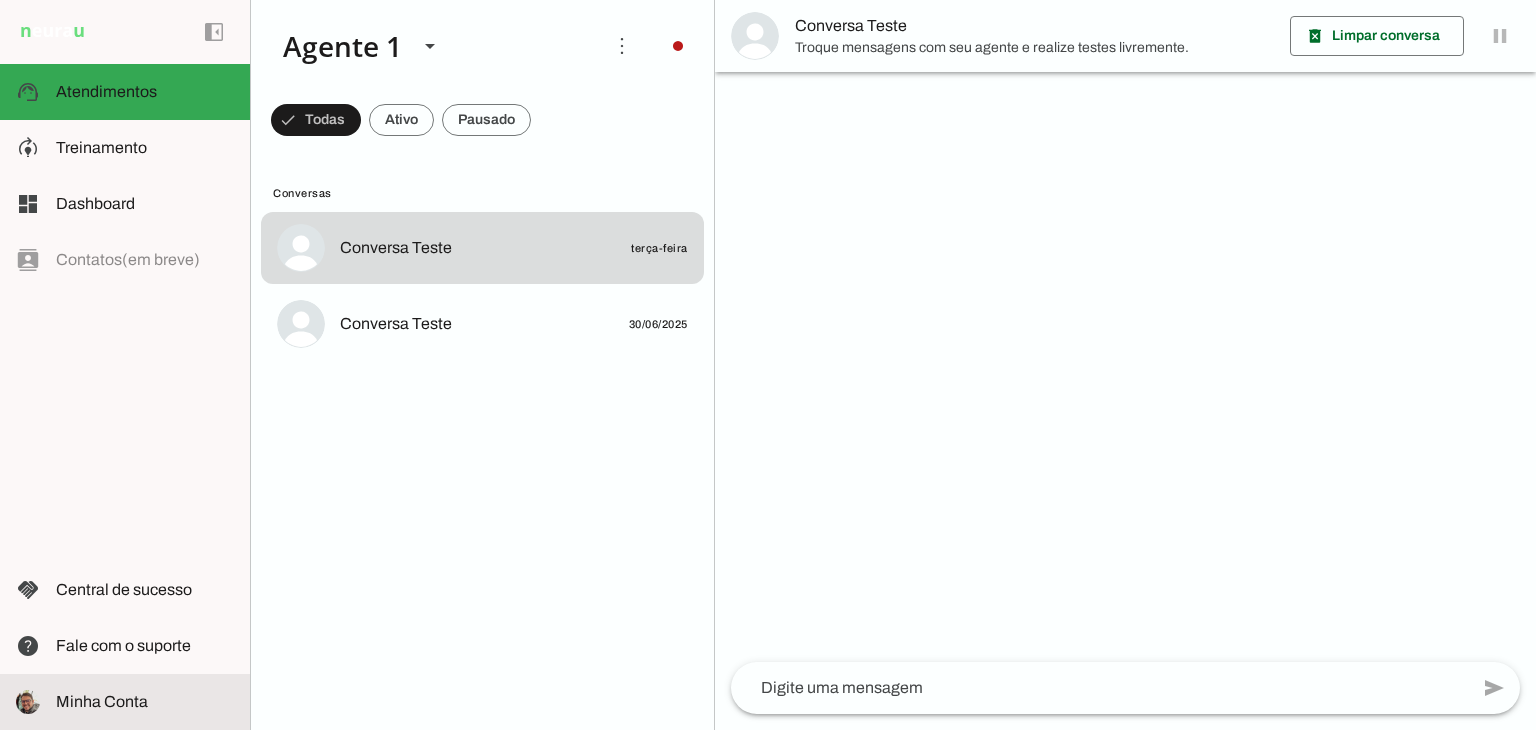 click on "Minha Conta" 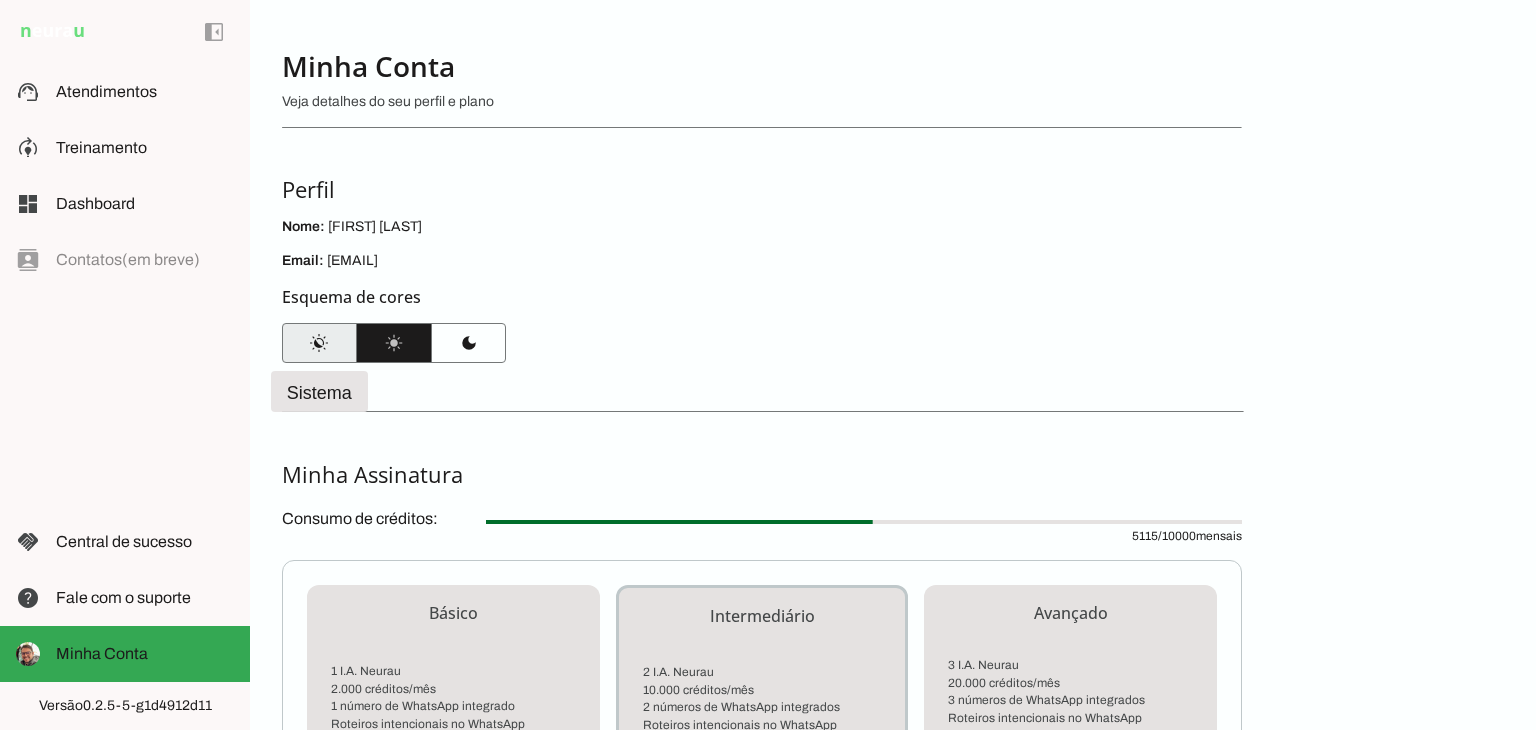 click at bounding box center (319, 343) 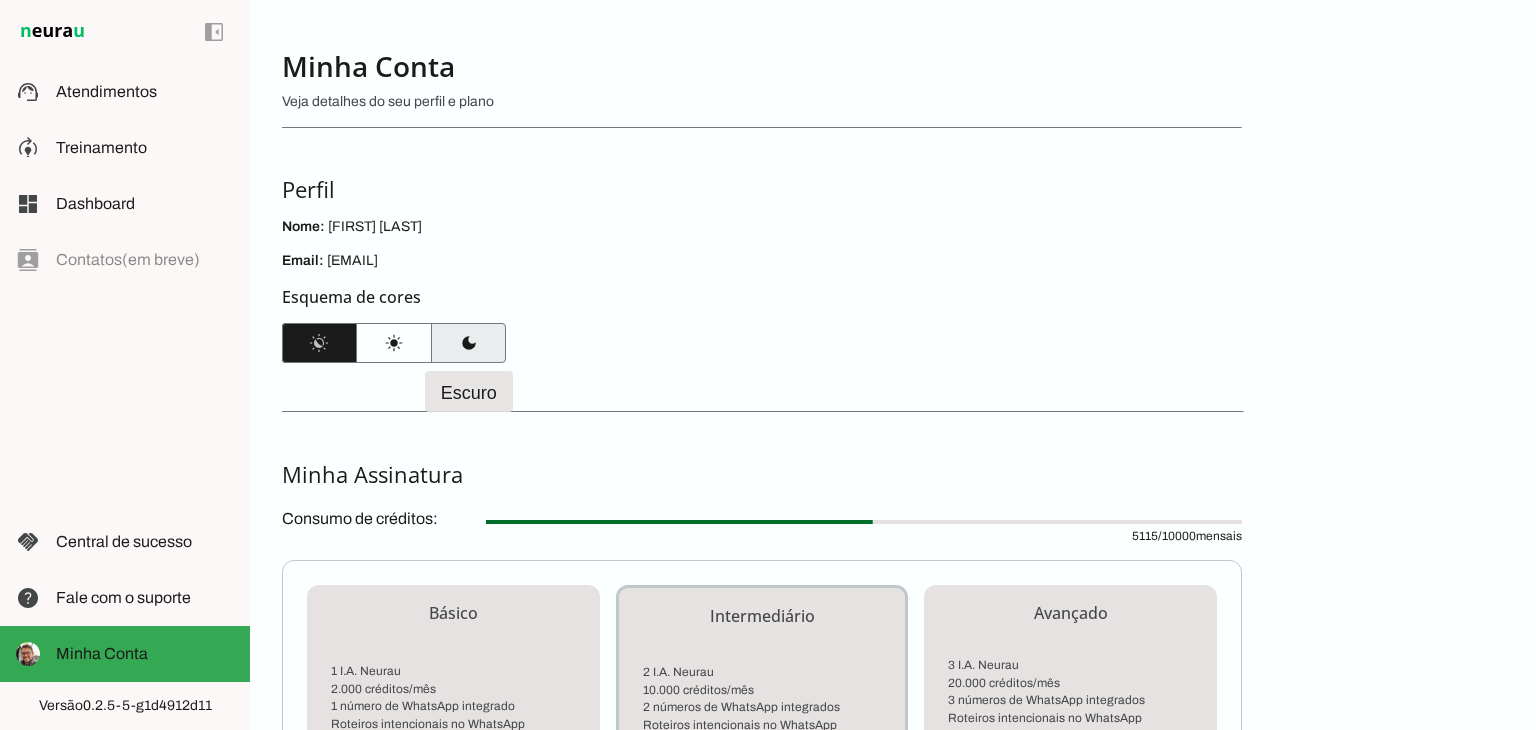 click at bounding box center [468, 343] 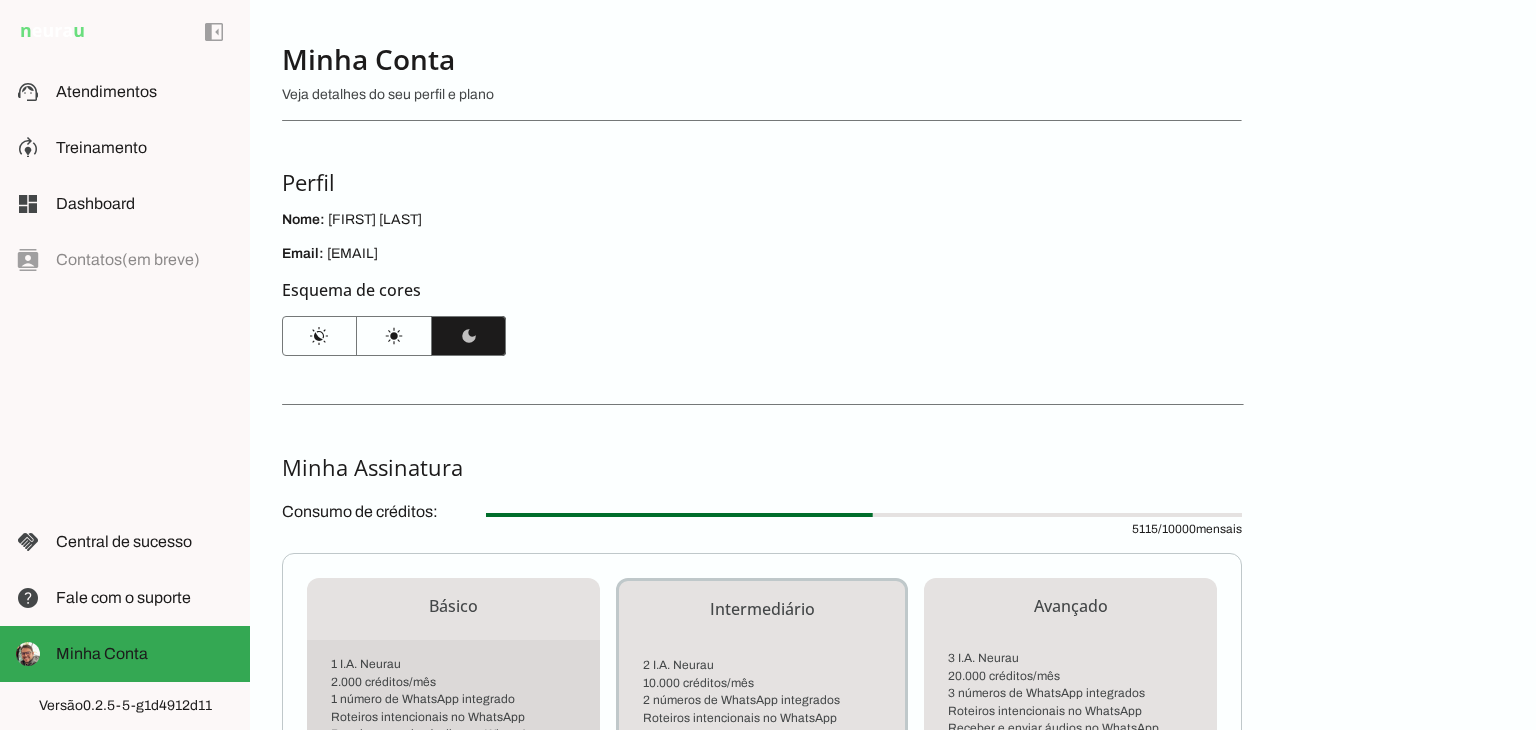 scroll, scrollTop: 5, scrollLeft: 0, axis: vertical 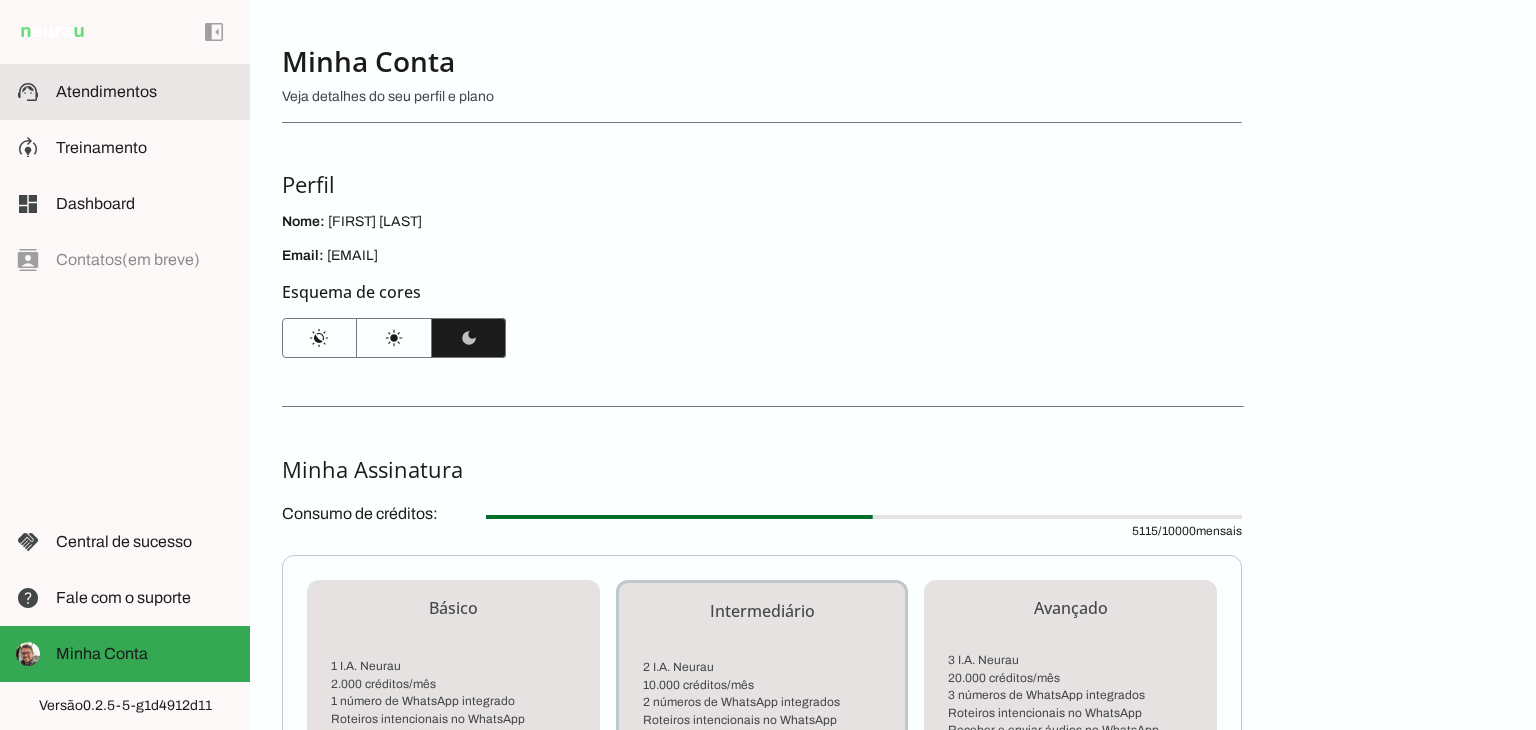 click on "Atendimentos" 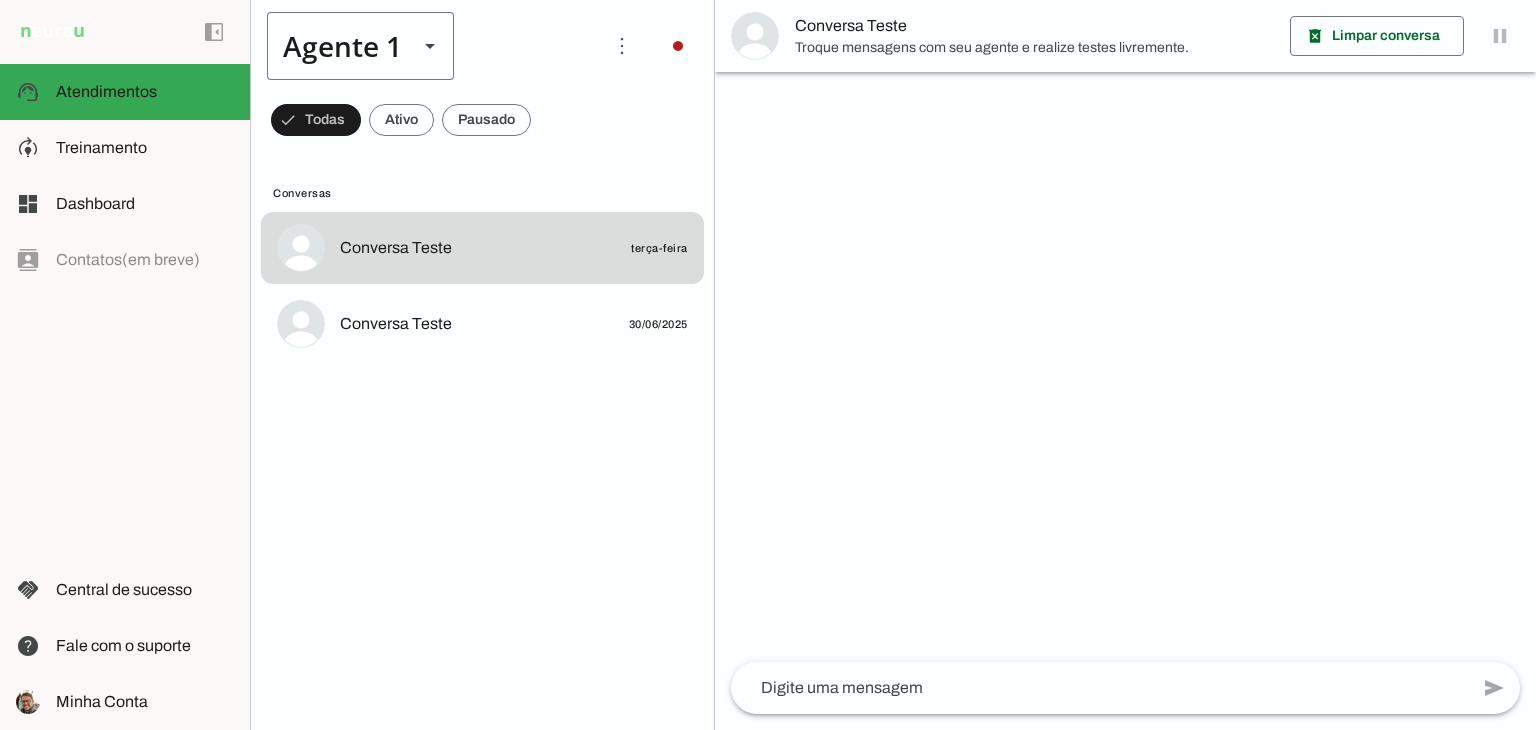 click on "Agente 1" at bounding box center [334, 46] 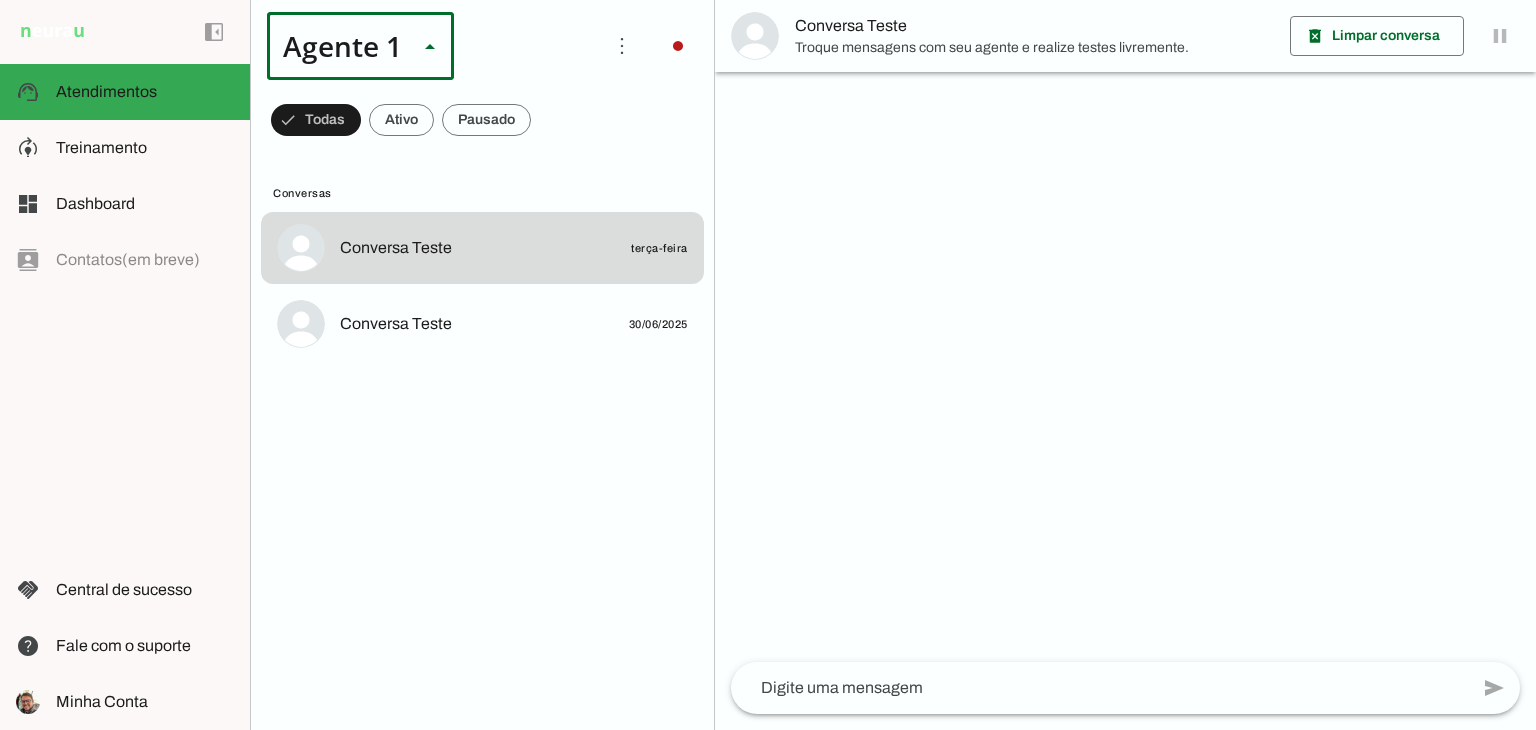 click at bounding box center (627, 128) 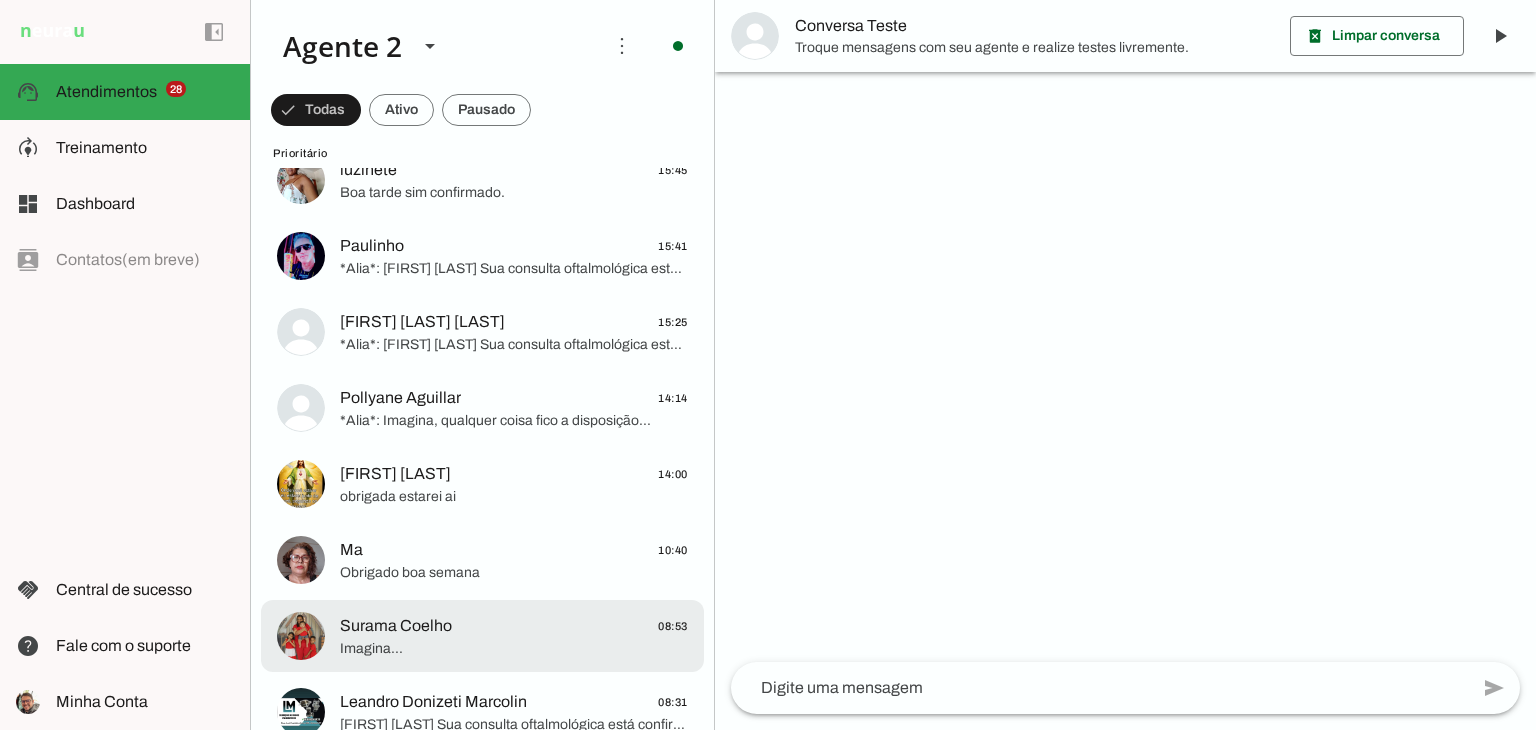 scroll, scrollTop: 0, scrollLeft: 0, axis: both 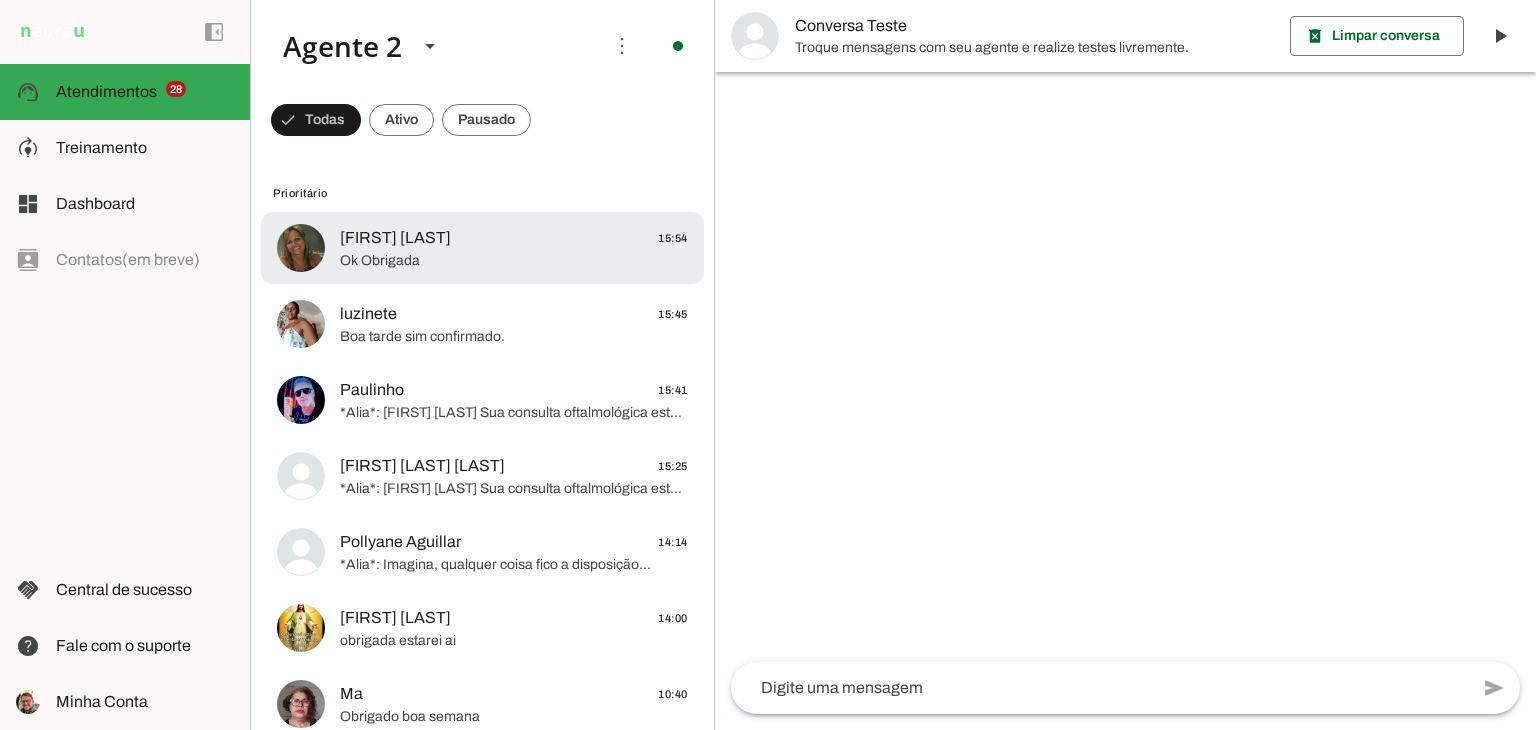 click on "Ok
Obrigada" 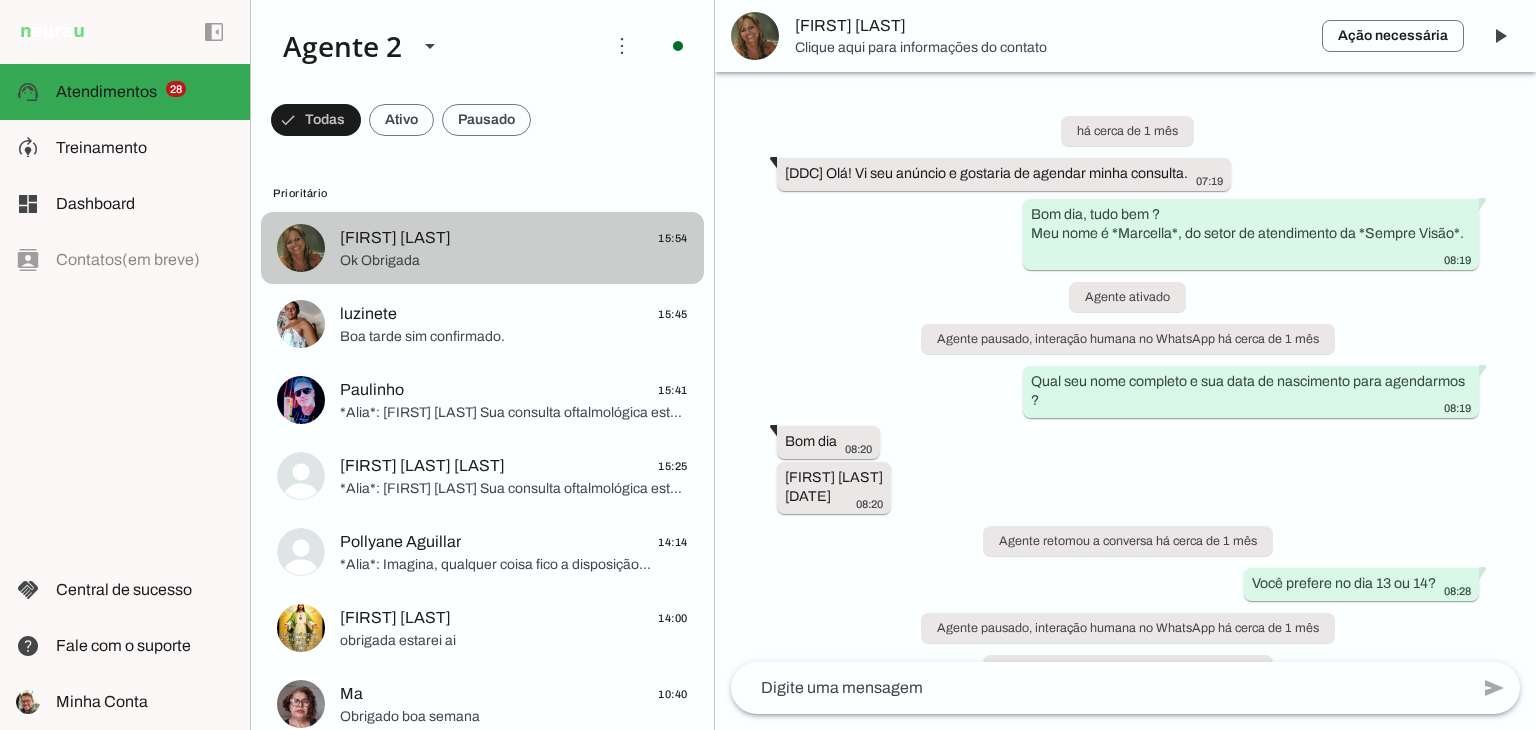 scroll, scrollTop: 3442, scrollLeft: 0, axis: vertical 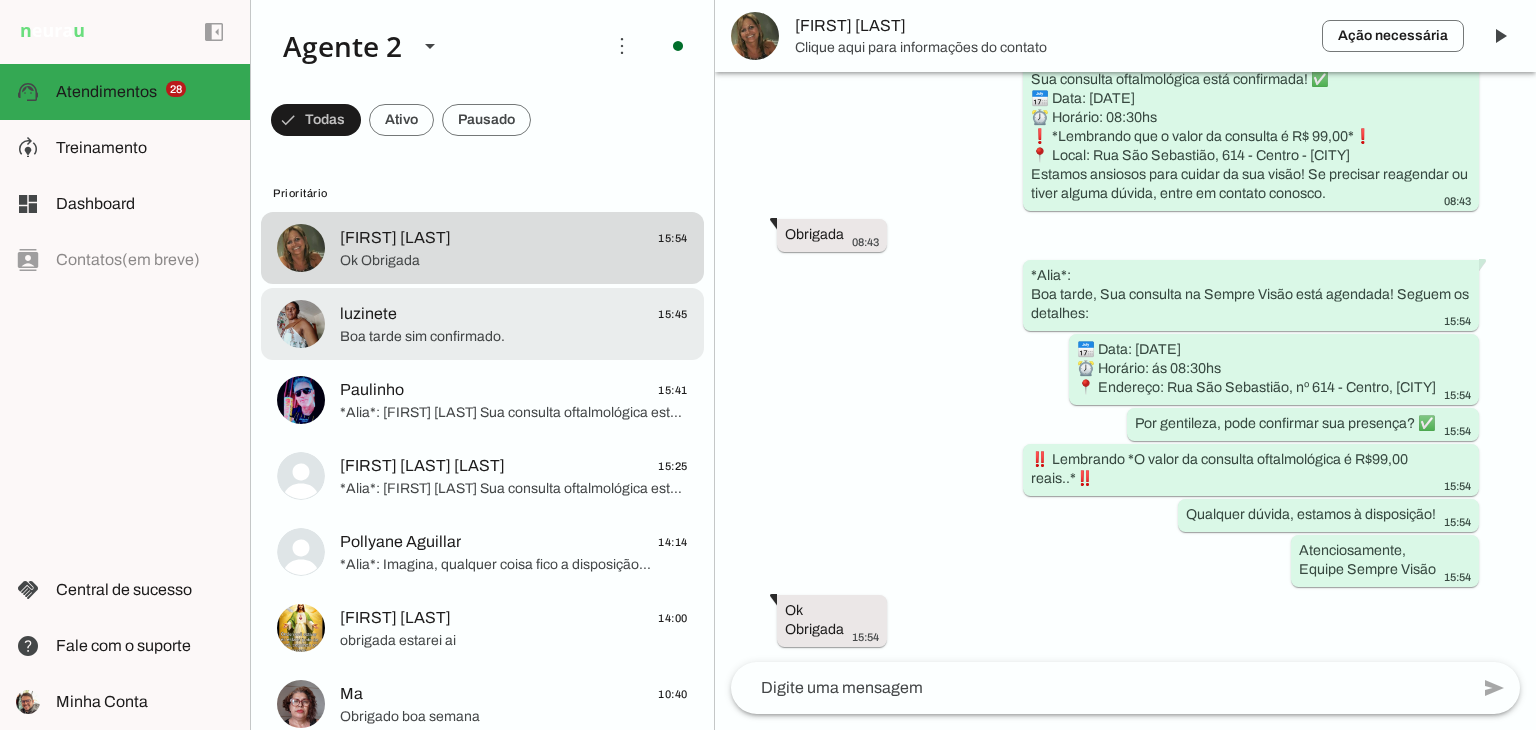 click on "[FIRST]
15:45" 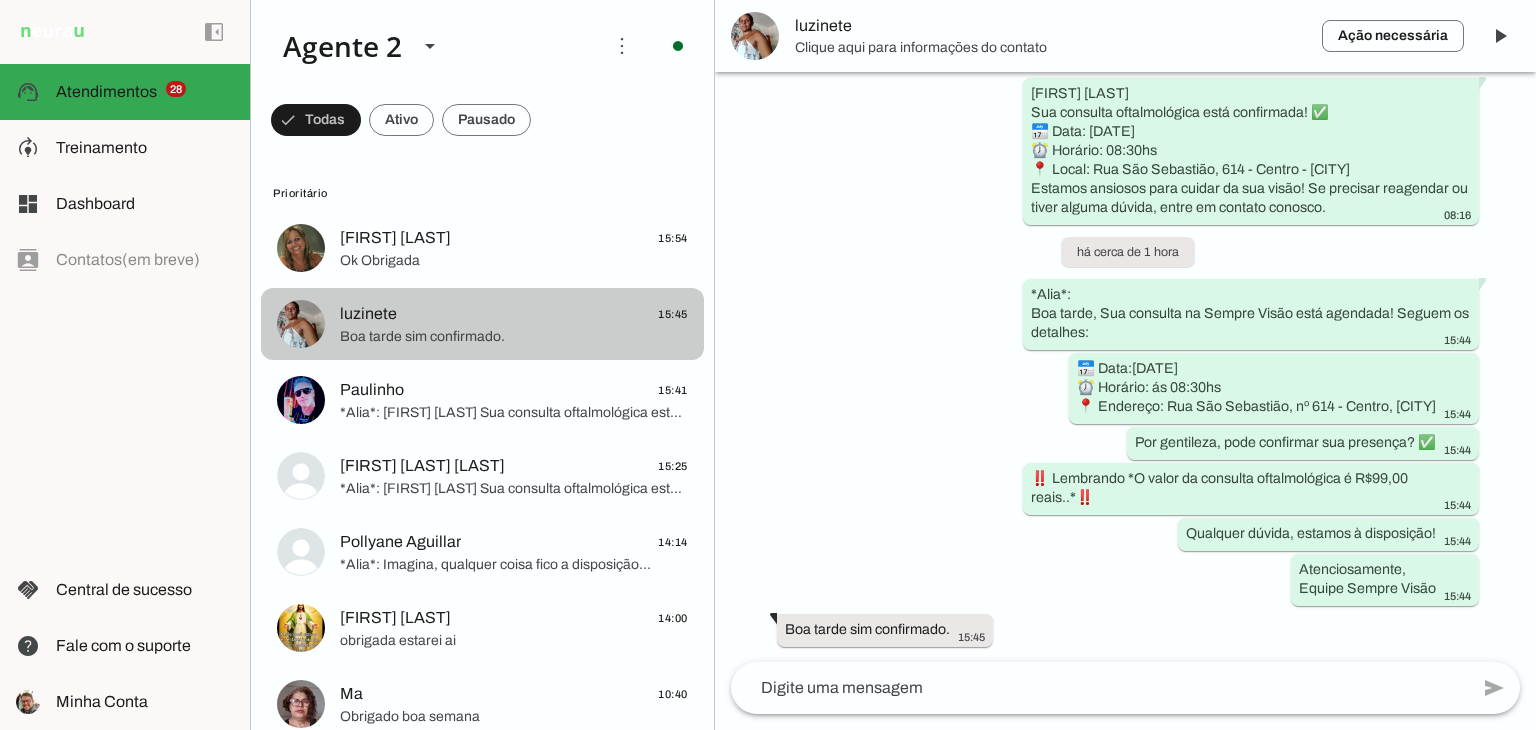 scroll, scrollTop: 953, scrollLeft: 0, axis: vertical 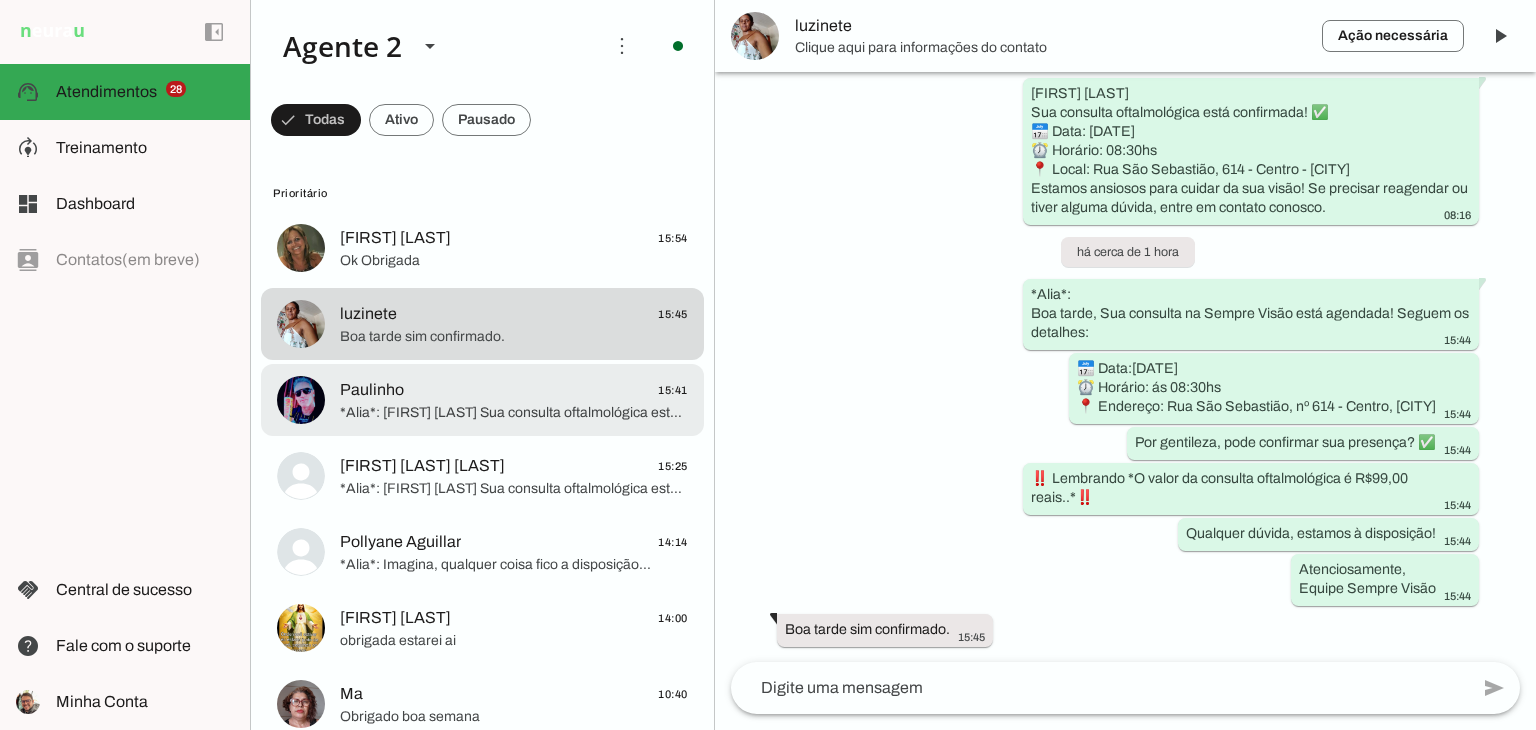 click on "*Alia*:
[FIRST] [LAST]
Sua consulta oftalmológica está confirmada! ✅
📅 Data: [DATE]
⏰ Horário: Às 14hs
‼️ Lembrando *O valor da consulta oftalmológica é R$99,00 reais..*‼️
📍 Local: [STREET], [CITY] - [CITY] - [CITY]
Estamos ansiosos para cuidar da sua visão! Se precisar reagendar ou tiver alguma dúvida, entre em contato conosco." 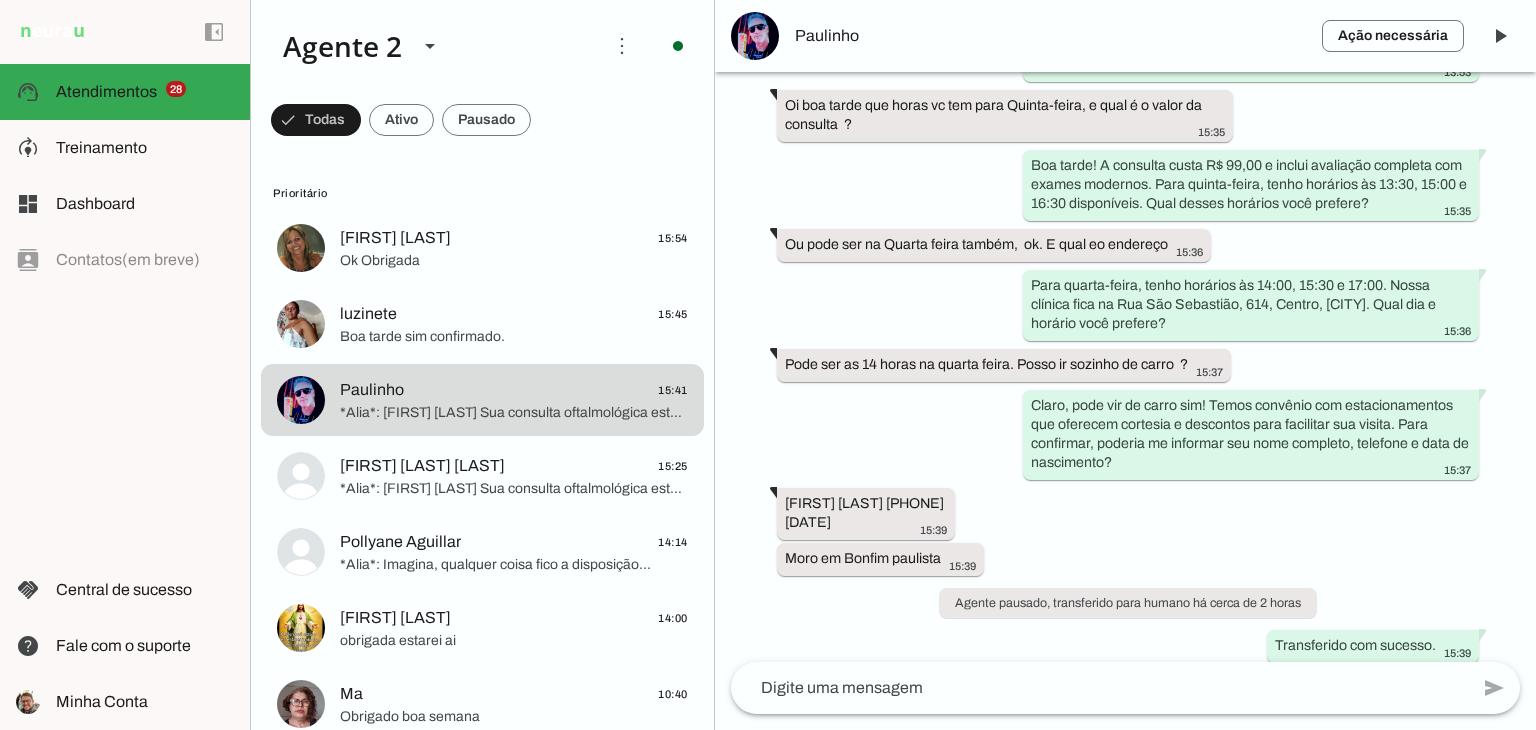 scroll, scrollTop: 1490, scrollLeft: 0, axis: vertical 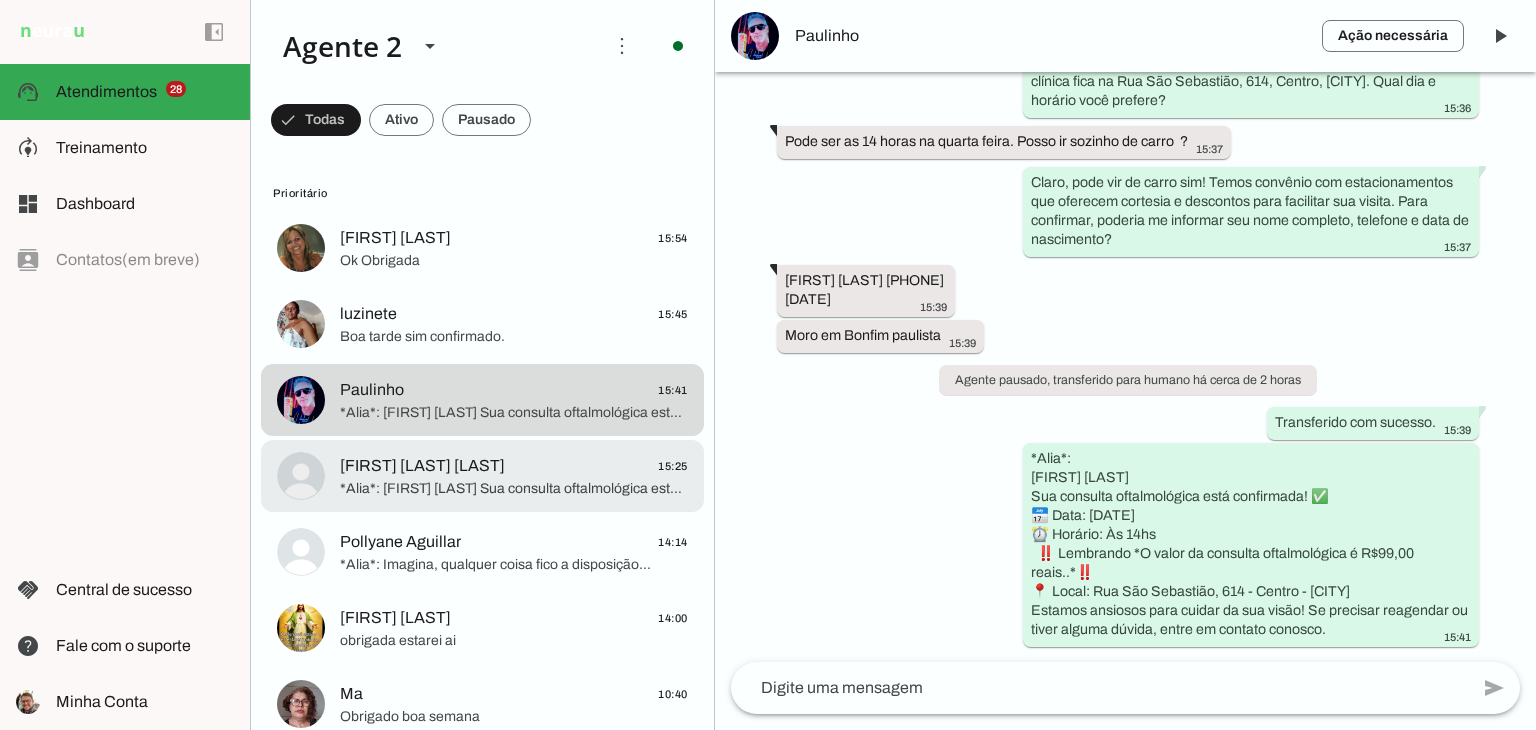 click on "*Alia*:
[FIRST] [LAST]
Sua consulta oftalmológica está confirmada! ✅
📅 Data: [DATE]
⏰ Horário: Às 15hs
‼️ Lembrando *O valor da consulta oftalmológica é R$99,00 reais..*‼️
📍 Local: [STREET], [CITY] - [CITY] - [CITY]
Estamos ansiosos para cuidar da sua visão! Se precisar reagendar ou tiver alguma dúvida, entre em contato conosco." 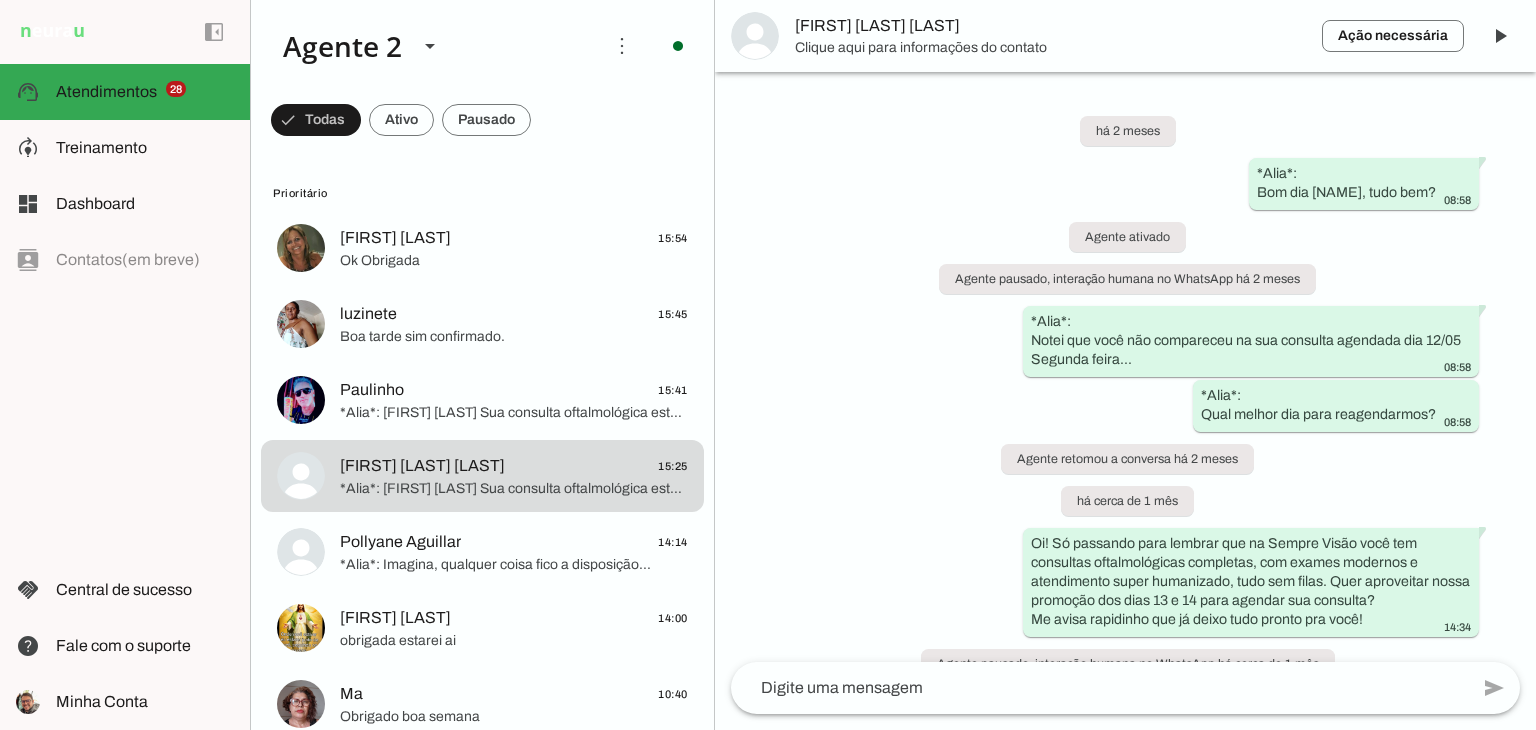 scroll, scrollTop: 897, scrollLeft: 0, axis: vertical 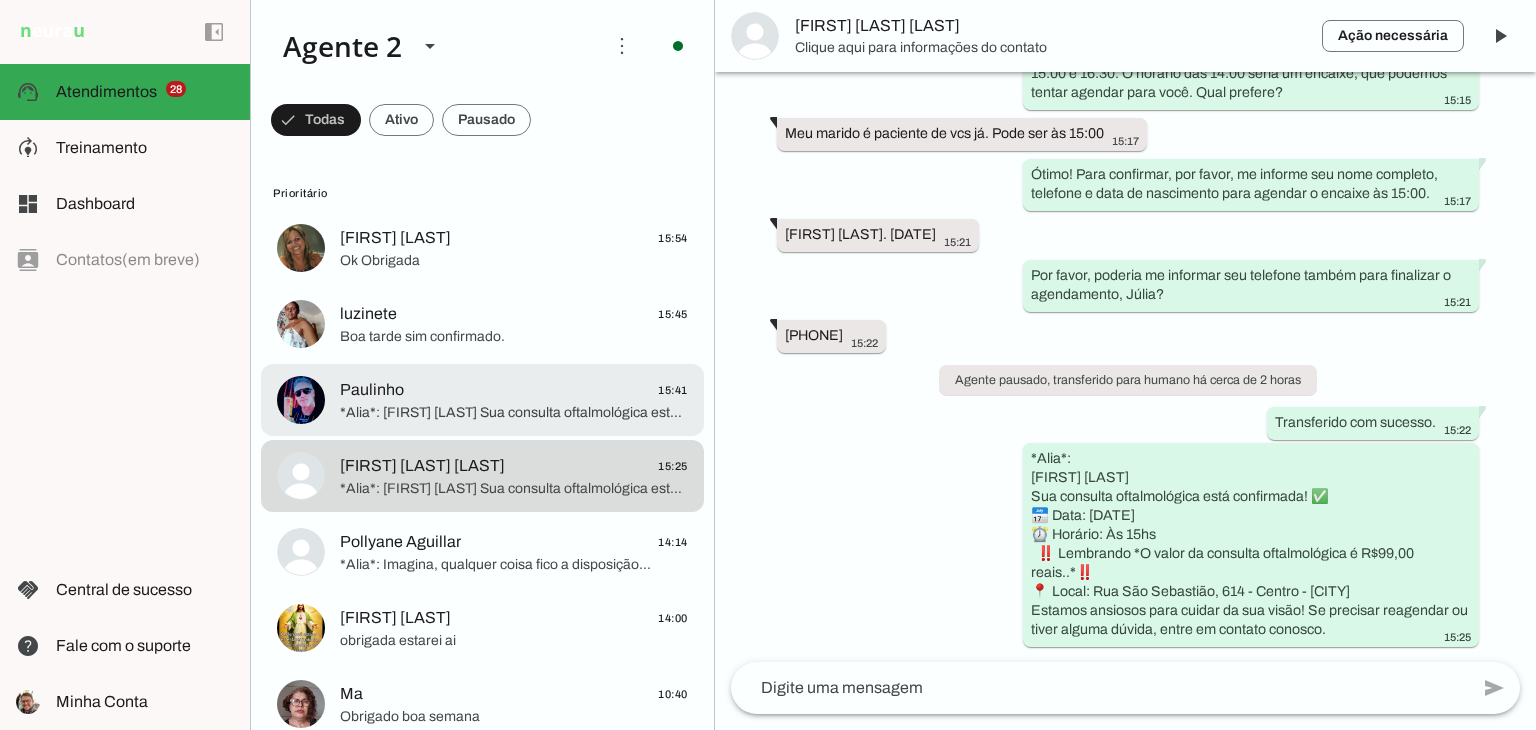 click on "Paulinho" 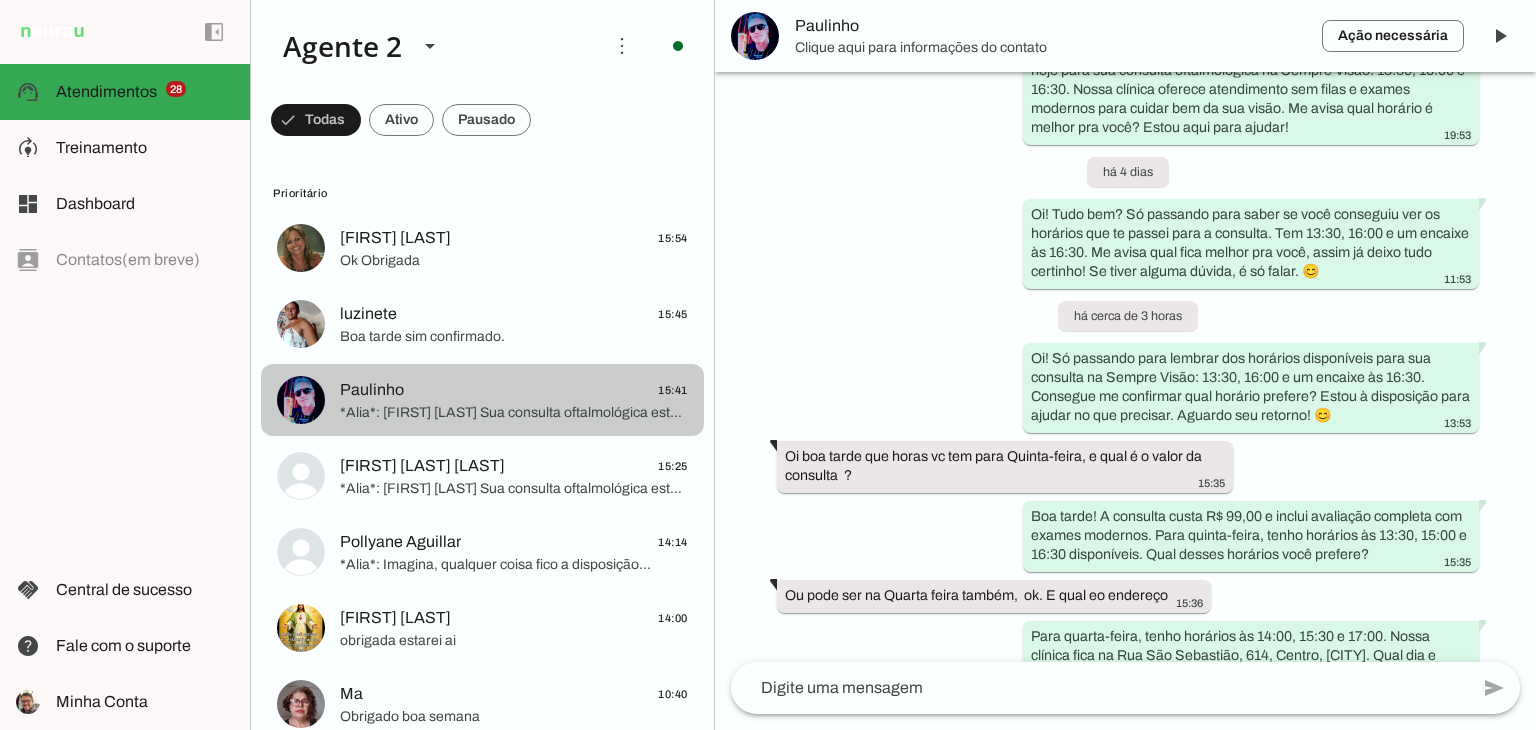 scroll, scrollTop: 1490, scrollLeft: 0, axis: vertical 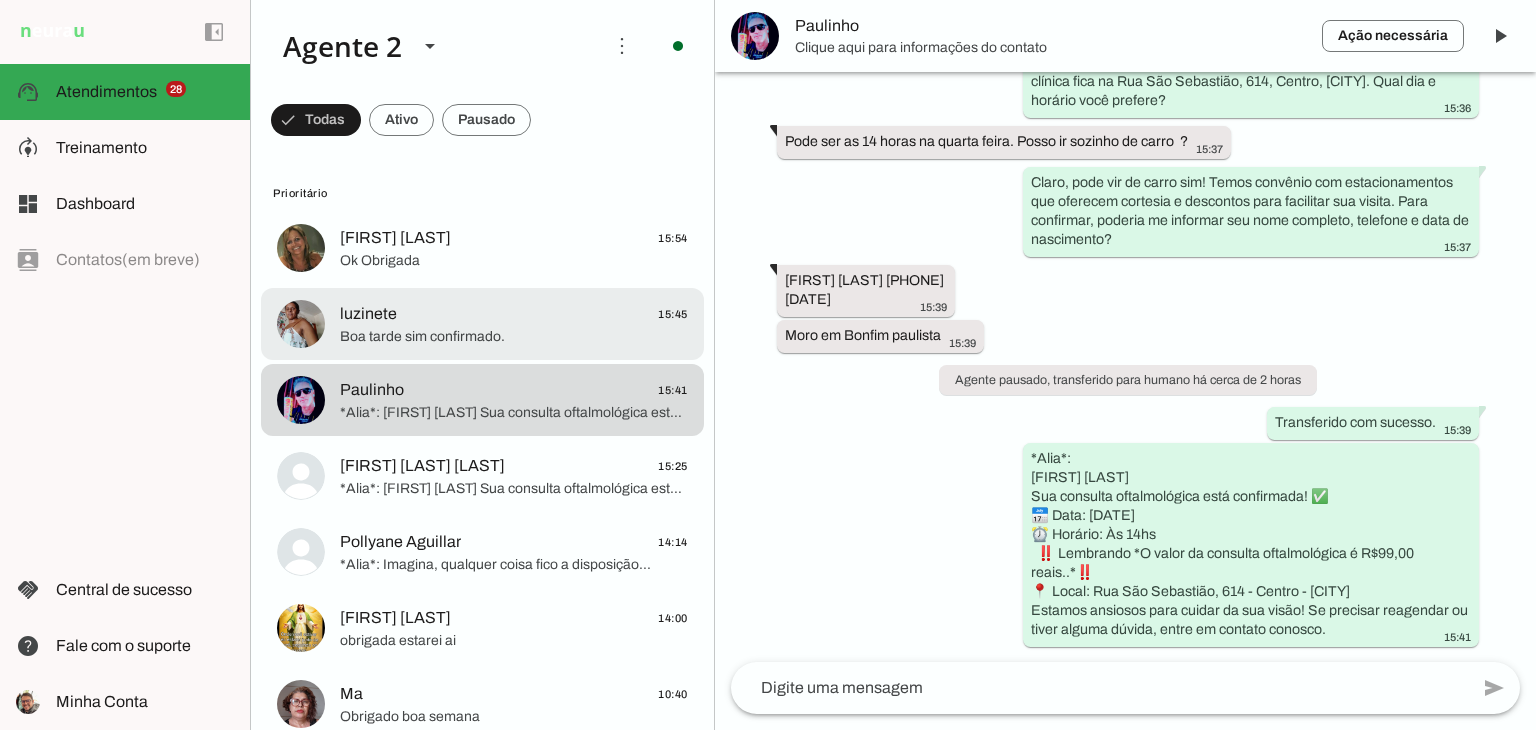 click on "Boa tarde sim confirmado." 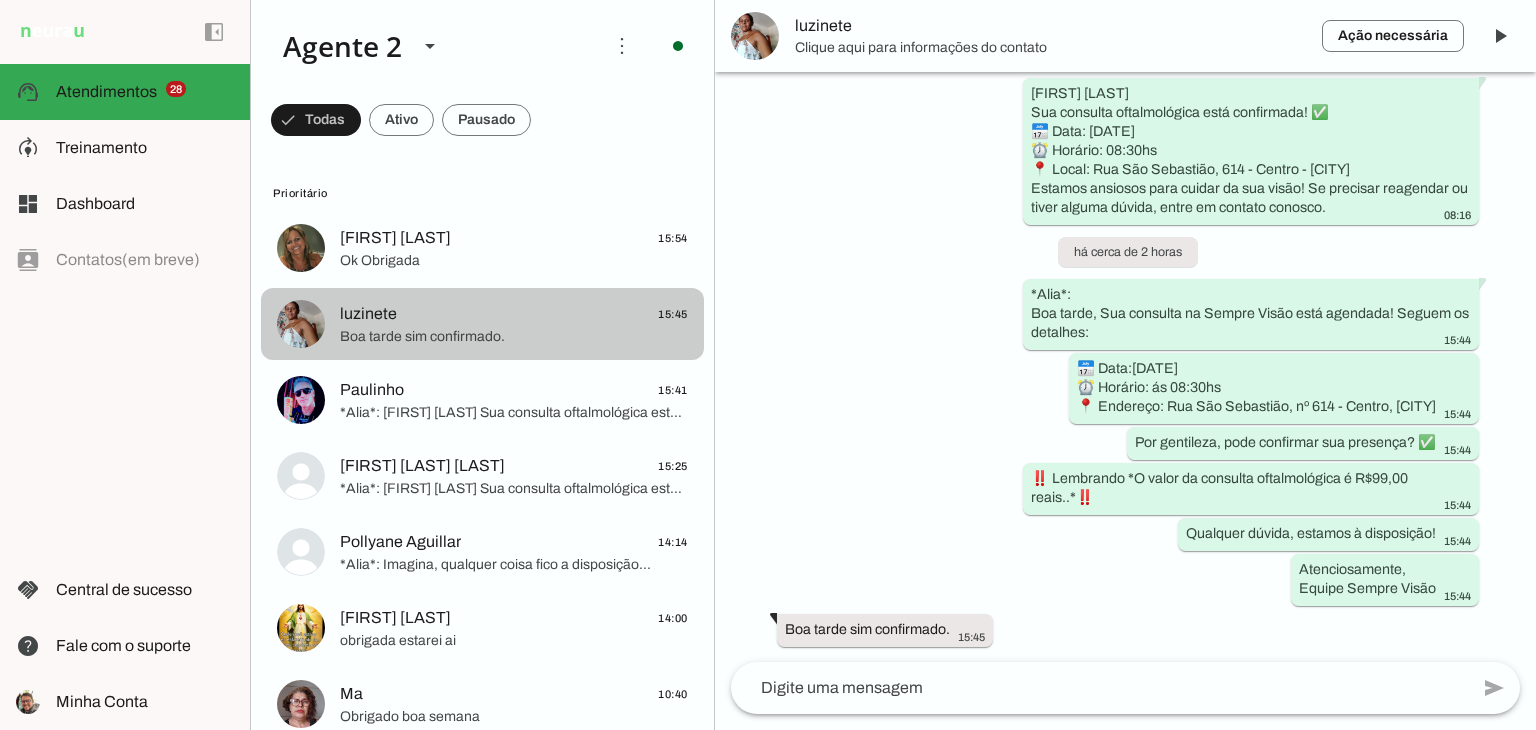 scroll, scrollTop: 953, scrollLeft: 0, axis: vertical 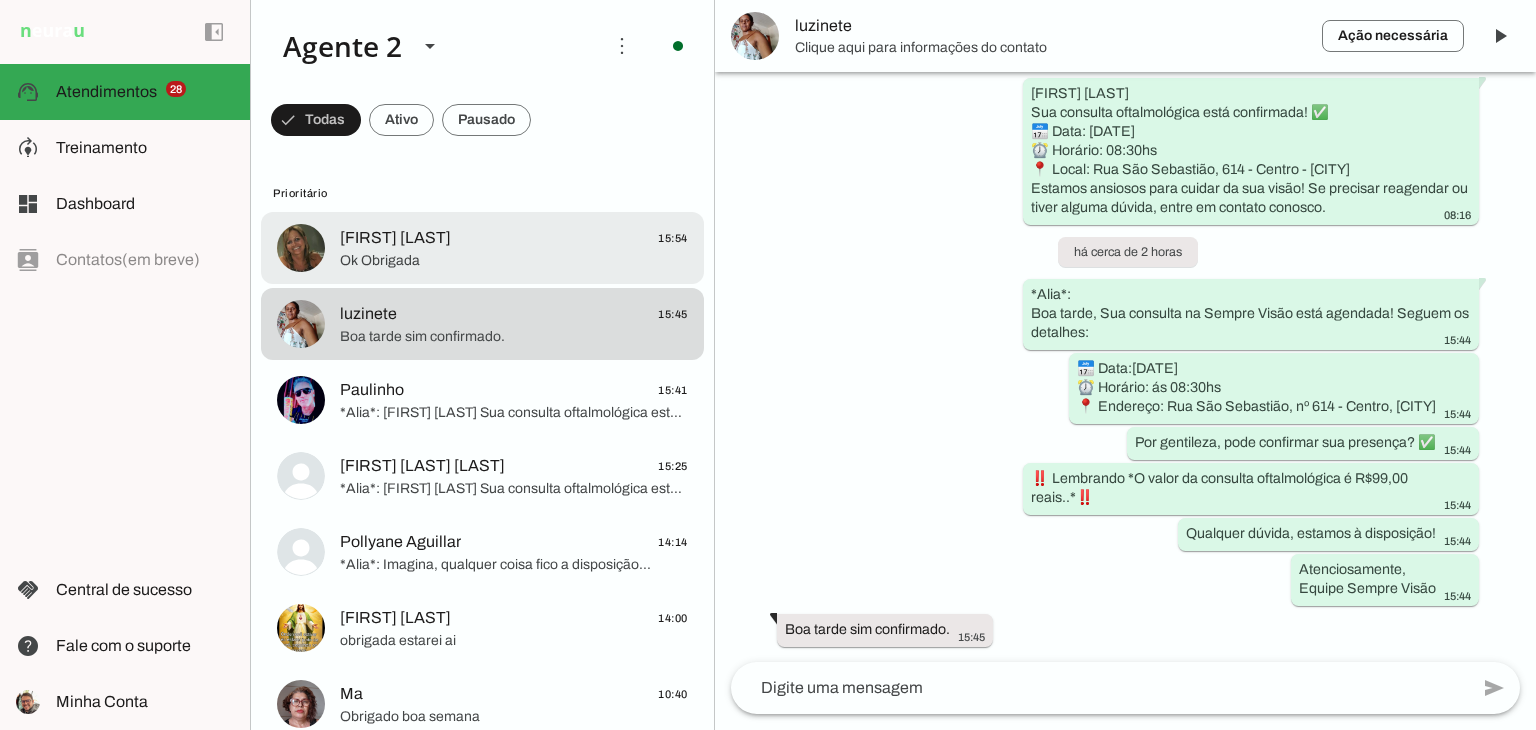 click on "Ok
Obrigada" 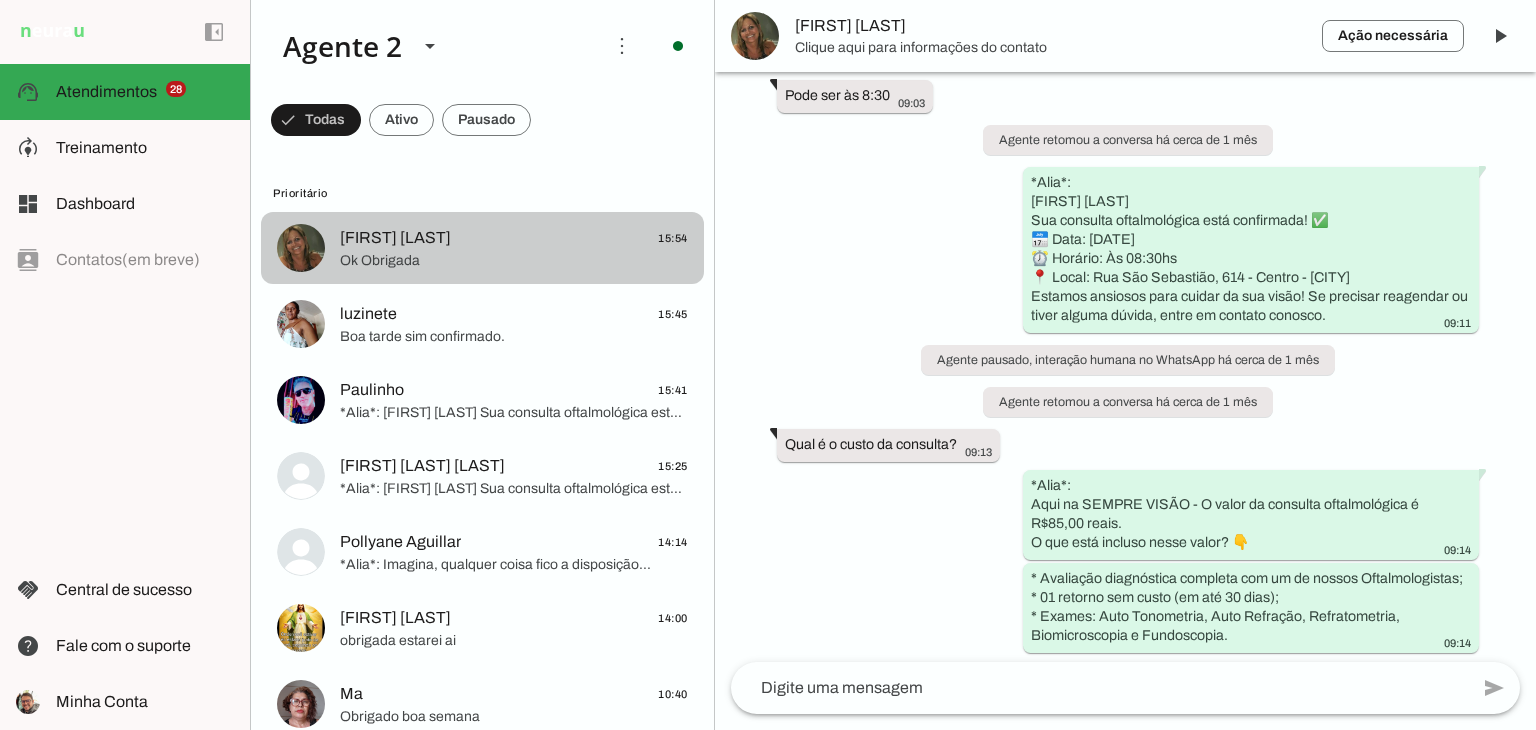 scroll, scrollTop: 3442, scrollLeft: 0, axis: vertical 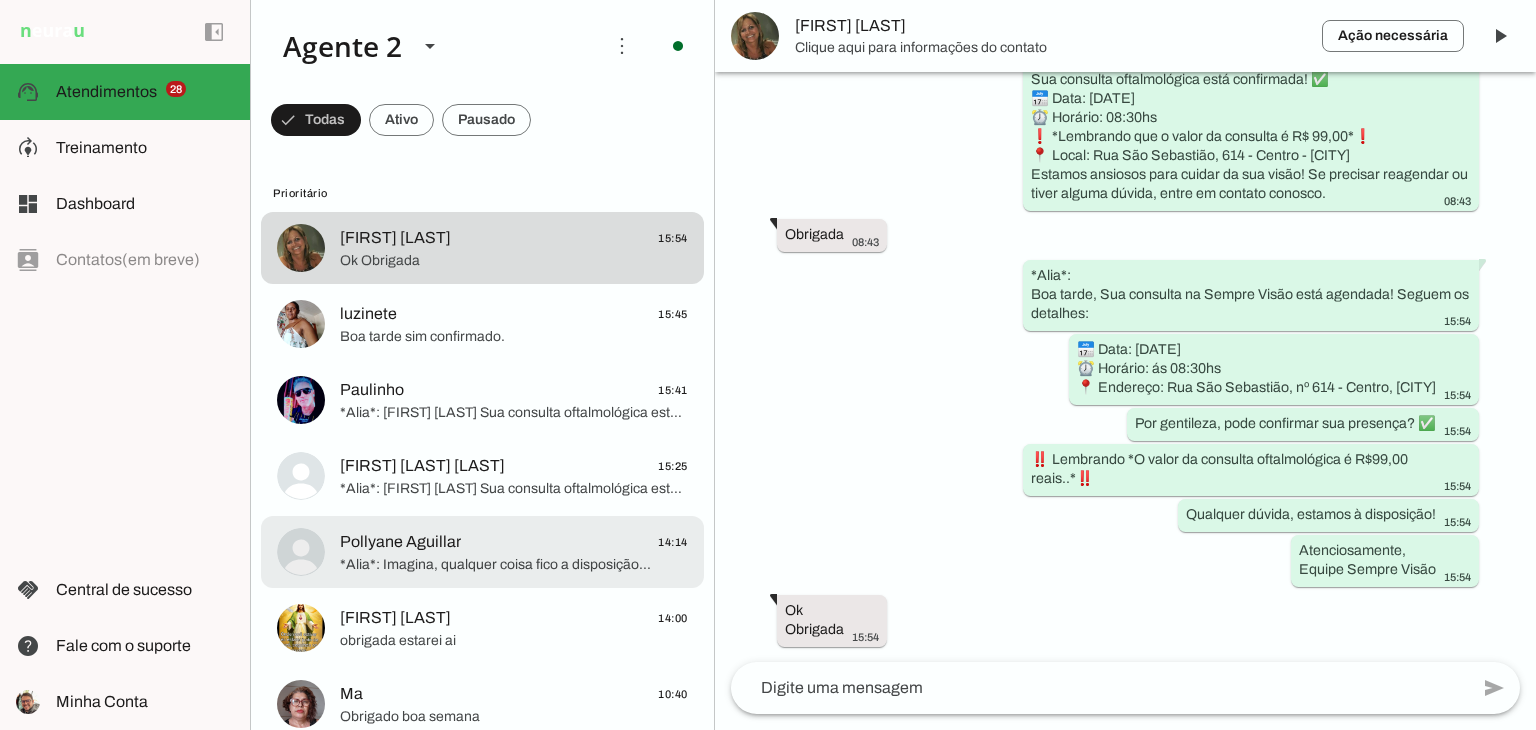 click on "*Alia*:
Imagina, qualquer coisa fico a disposição..." 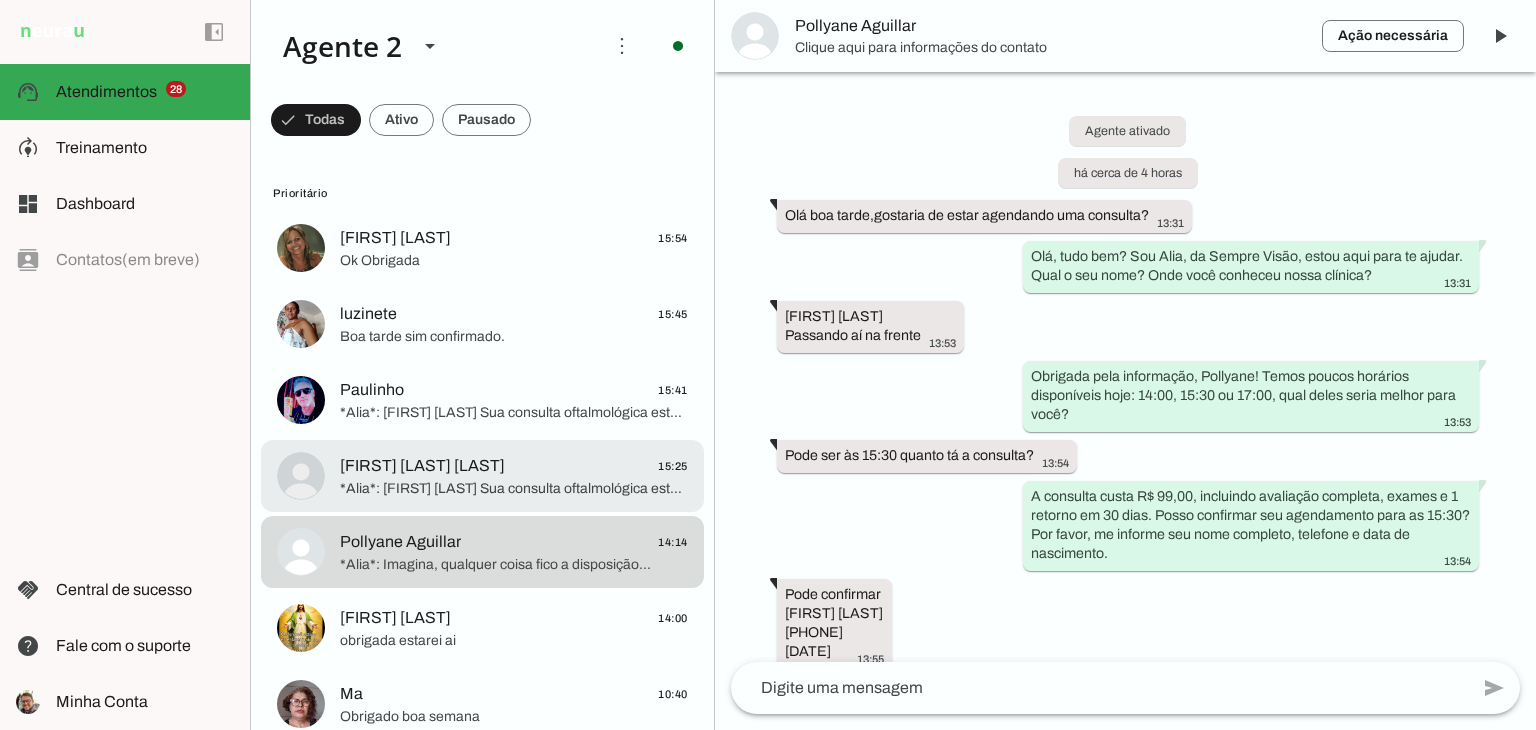 scroll, scrollTop: 876, scrollLeft: 0, axis: vertical 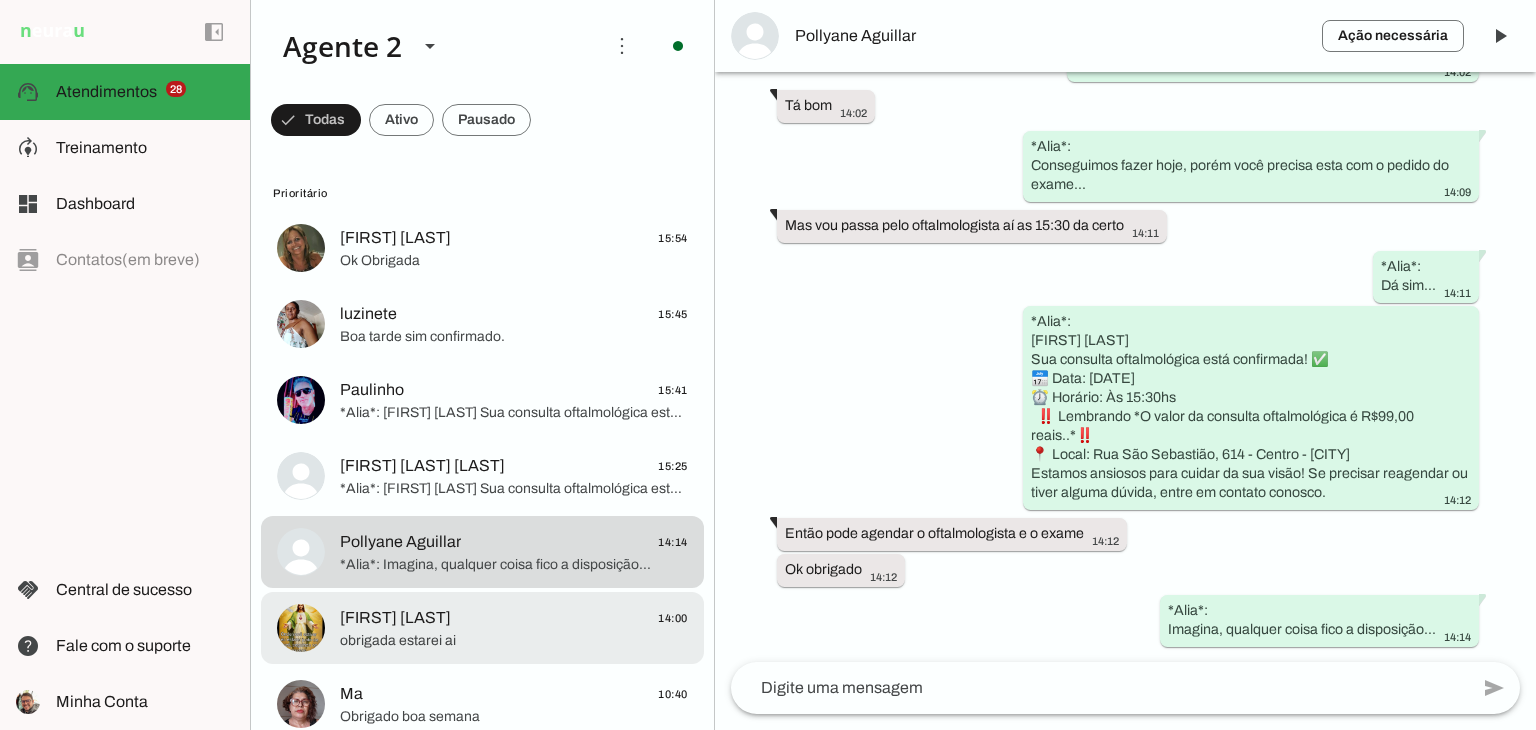 click on "[FIRST] [LAST]" 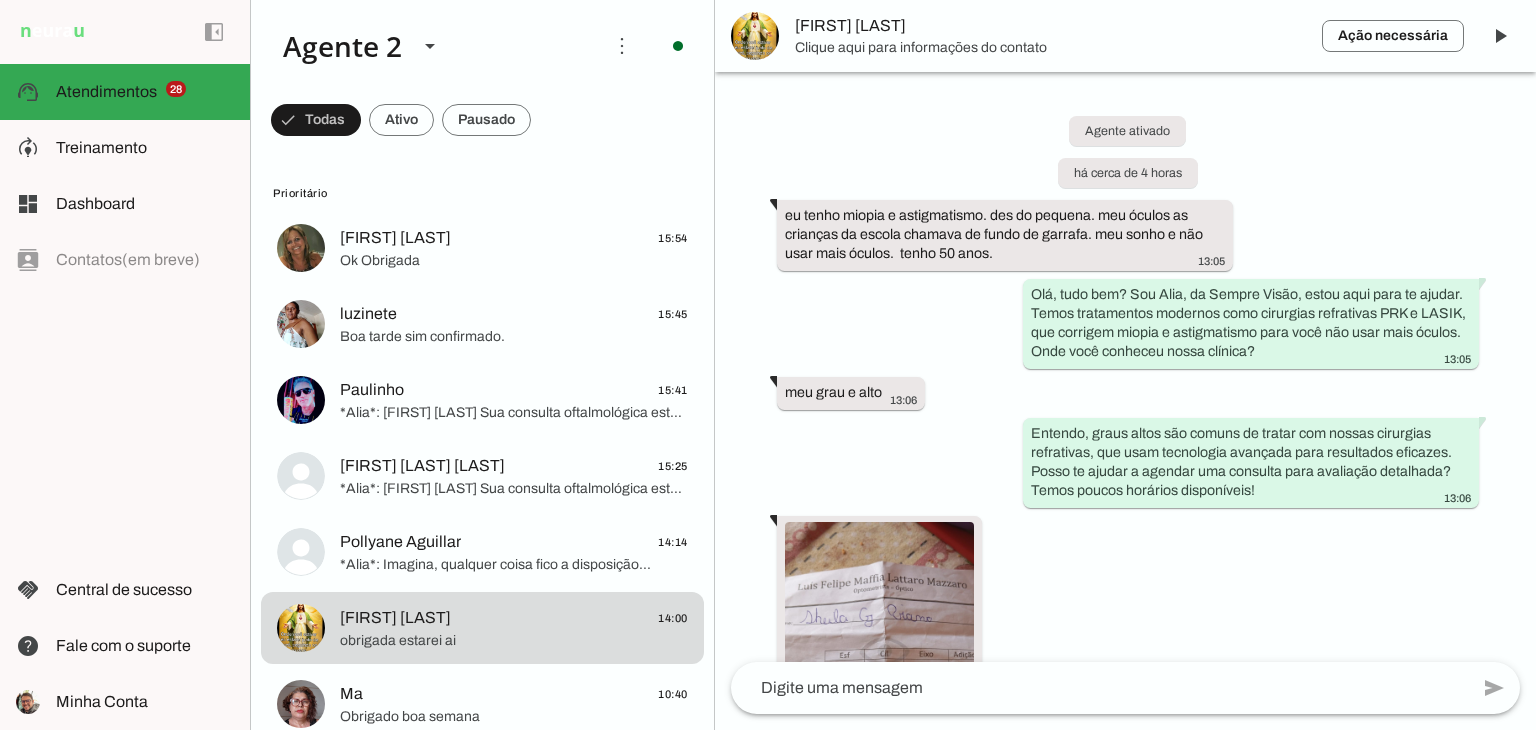 scroll, scrollTop: 2364, scrollLeft: 0, axis: vertical 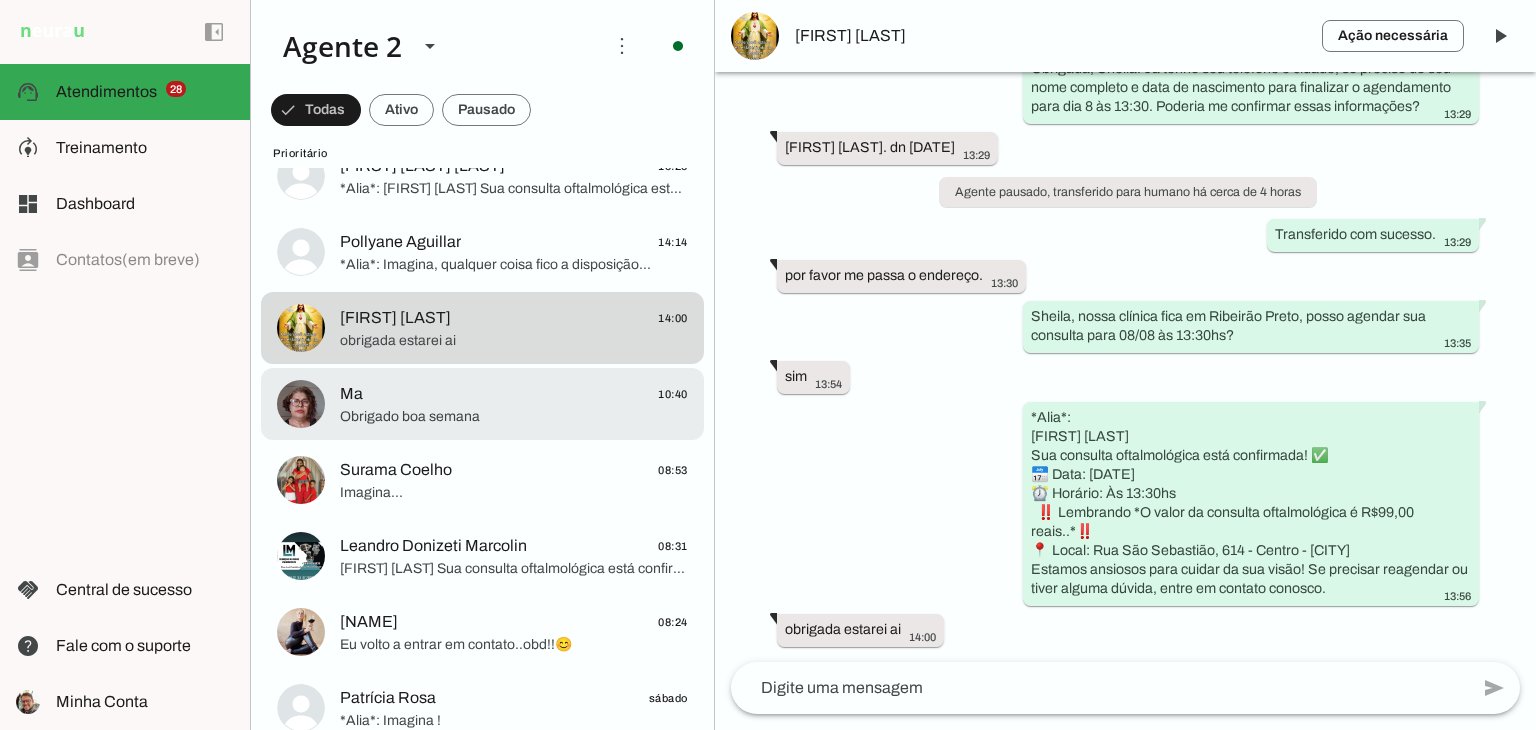 click on "Obrigado boa semana" 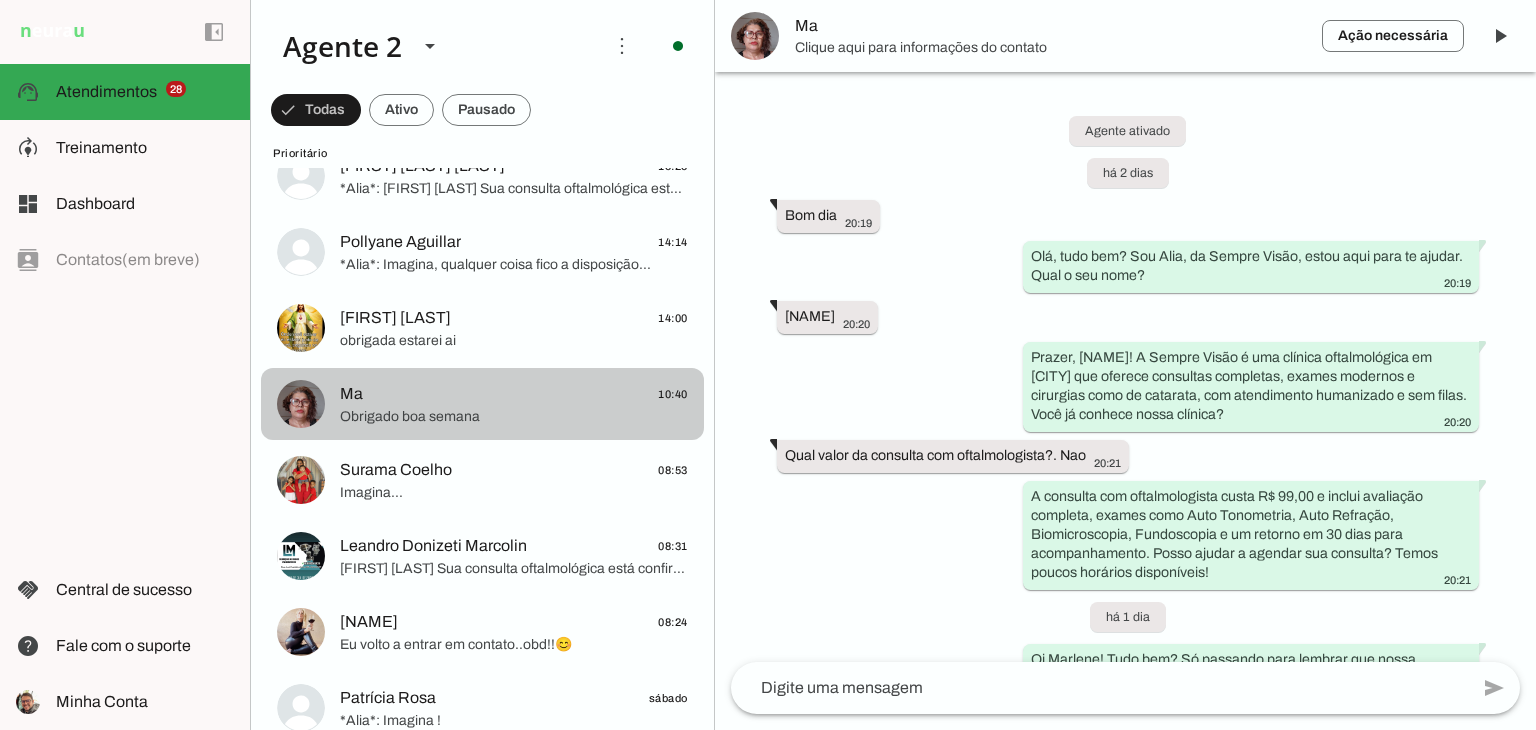 scroll, scrollTop: 1911, scrollLeft: 0, axis: vertical 